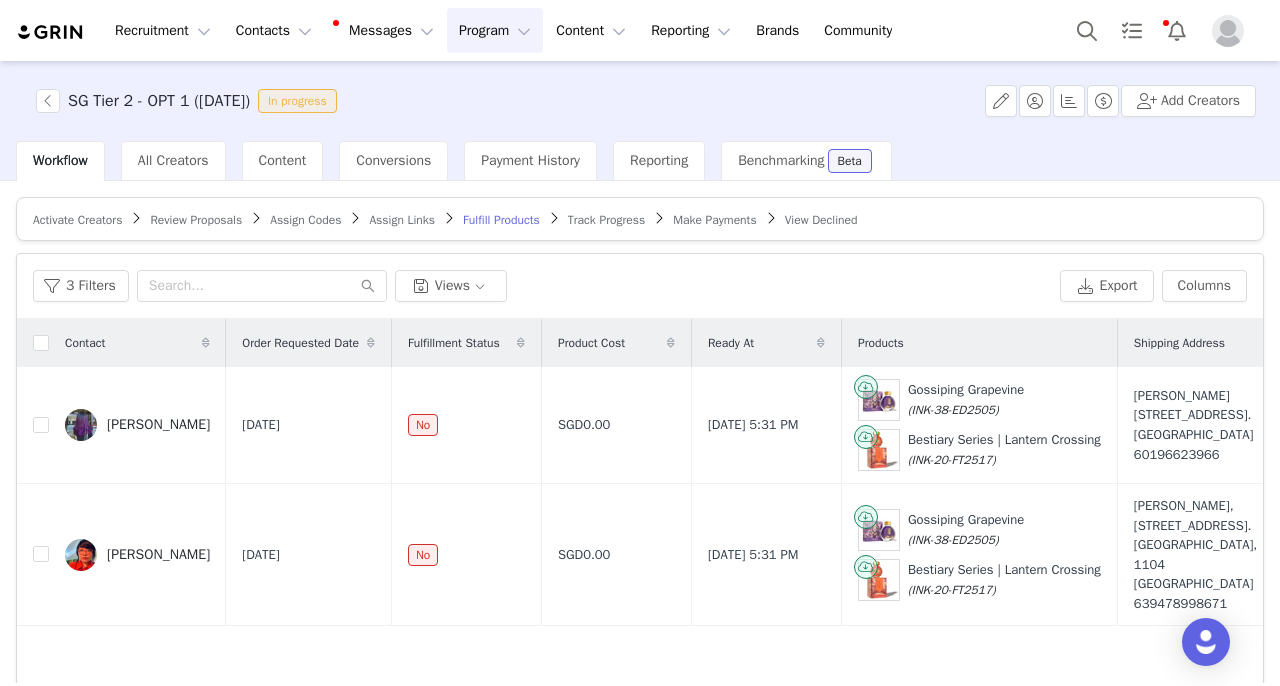 scroll, scrollTop: 0, scrollLeft: 0, axis: both 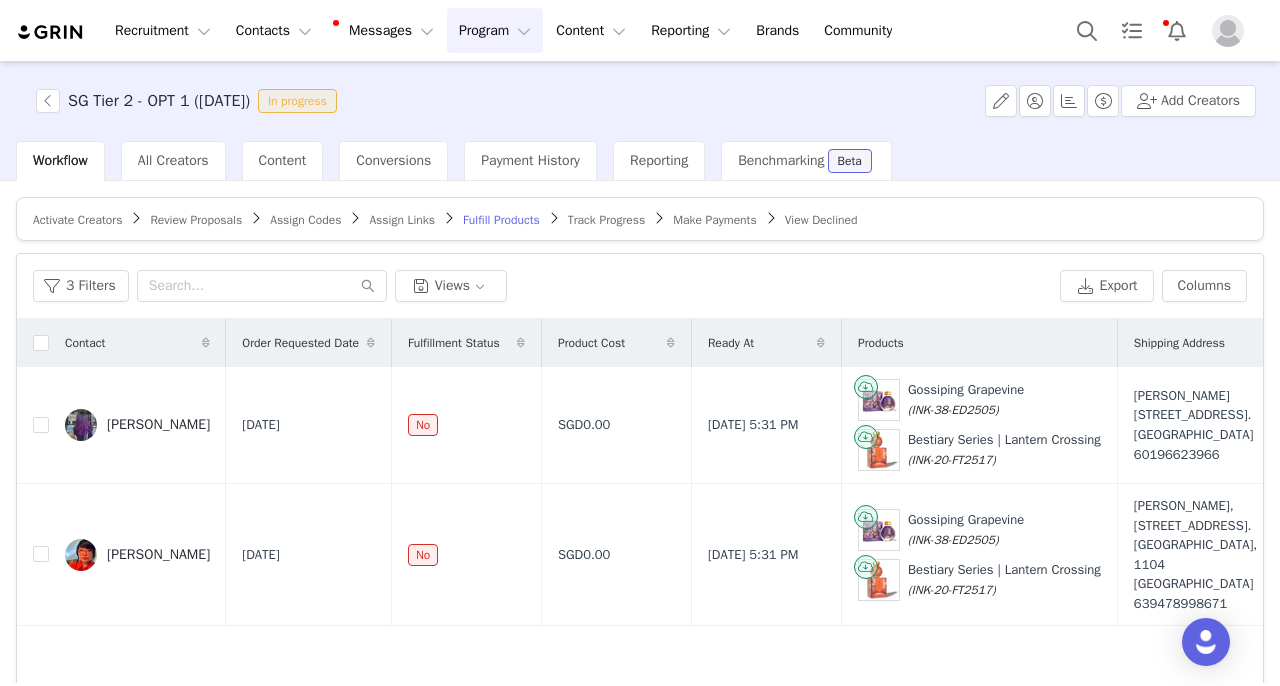 click on "Program Program" at bounding box center (495, 30) 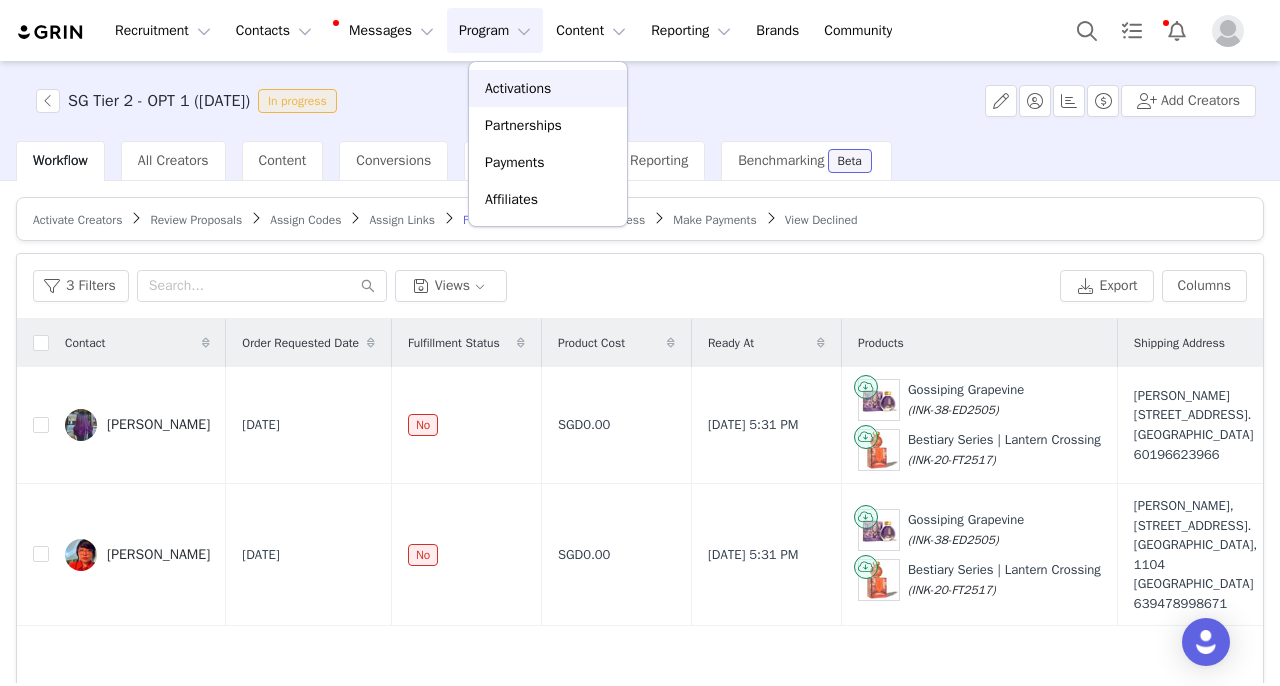 click on "Activations" at bounding box center [518, 88] 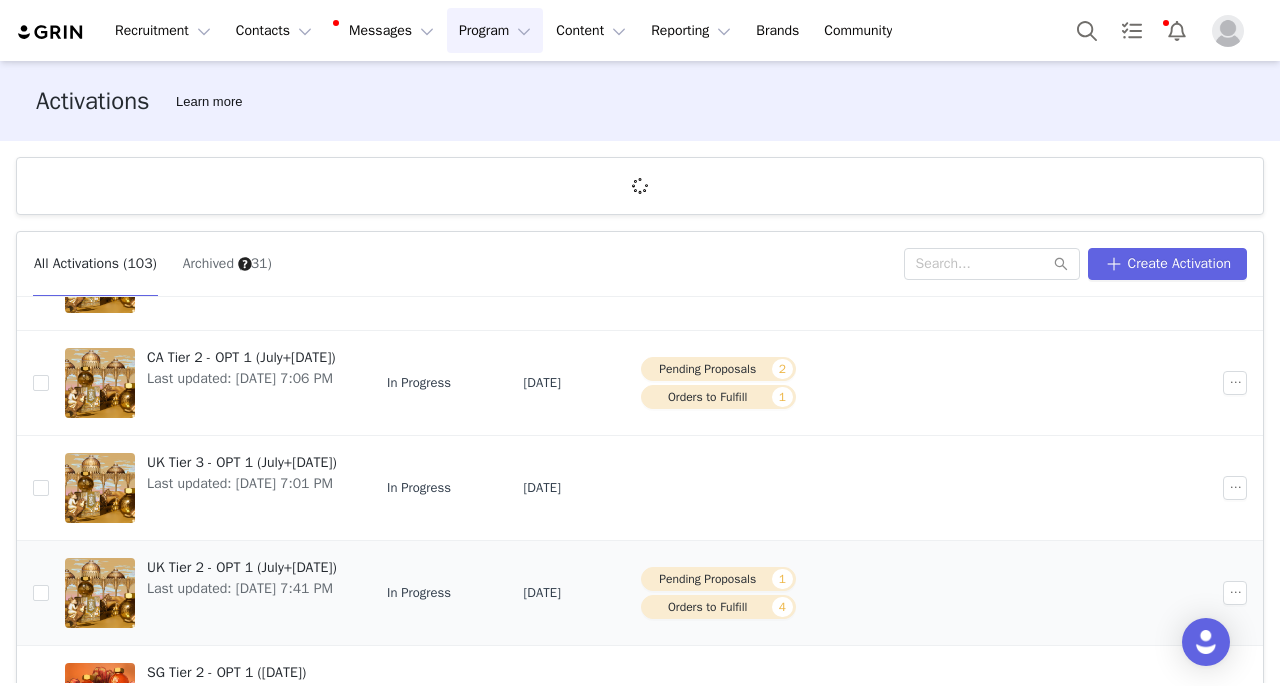 scroll, scrollTop: 535, scrollLeft: 0, axis: vertical 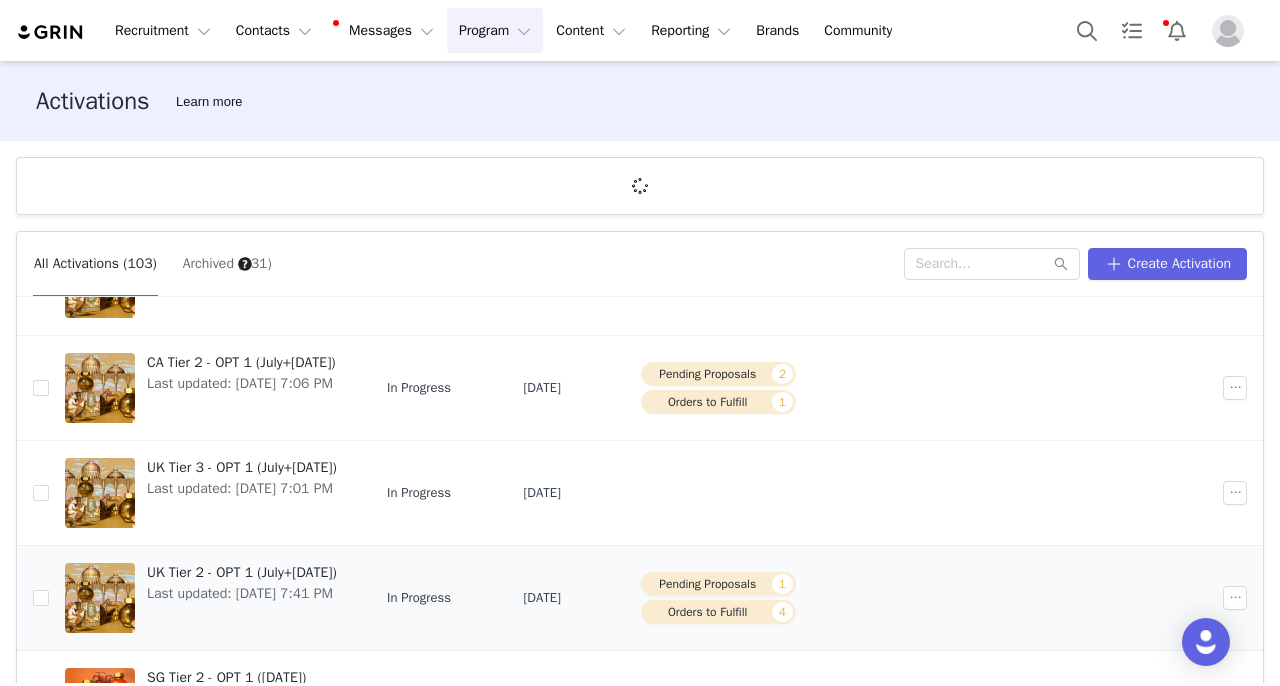 click on "CA Tier 2 - OPT 1 (July+[DATE])" at bounding box center (241, 362) 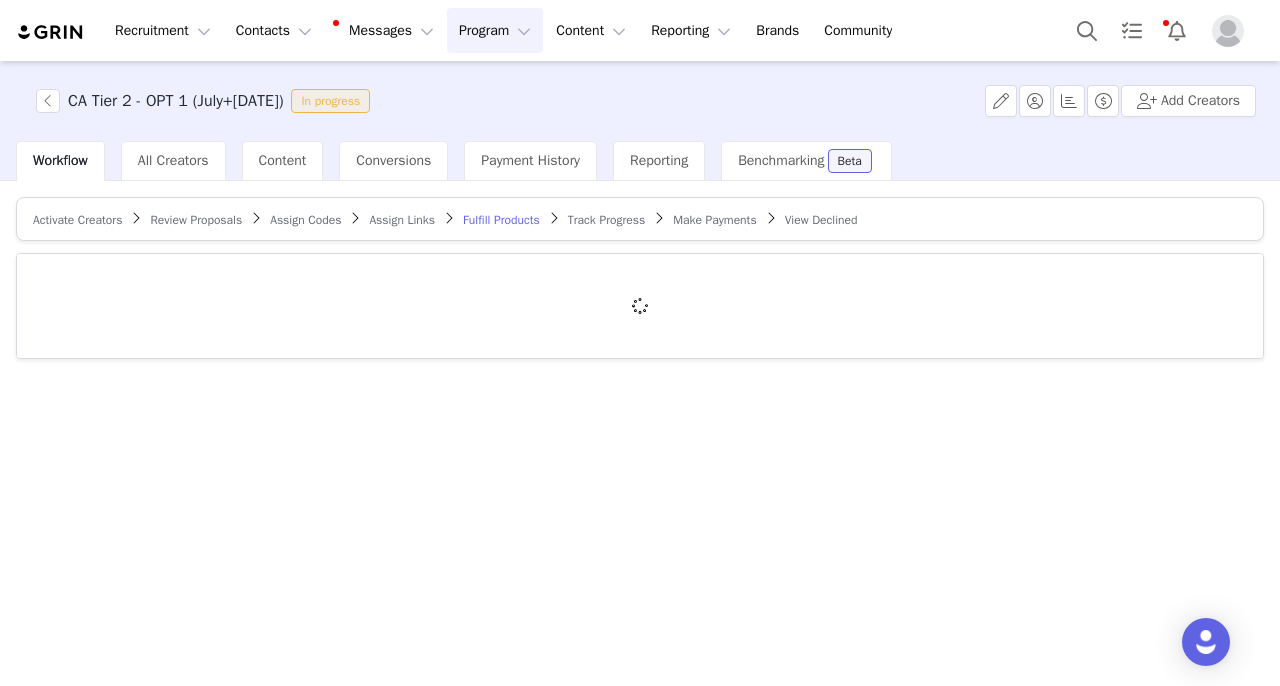 click on "Review Proposals" at bounding box center [196, 220] 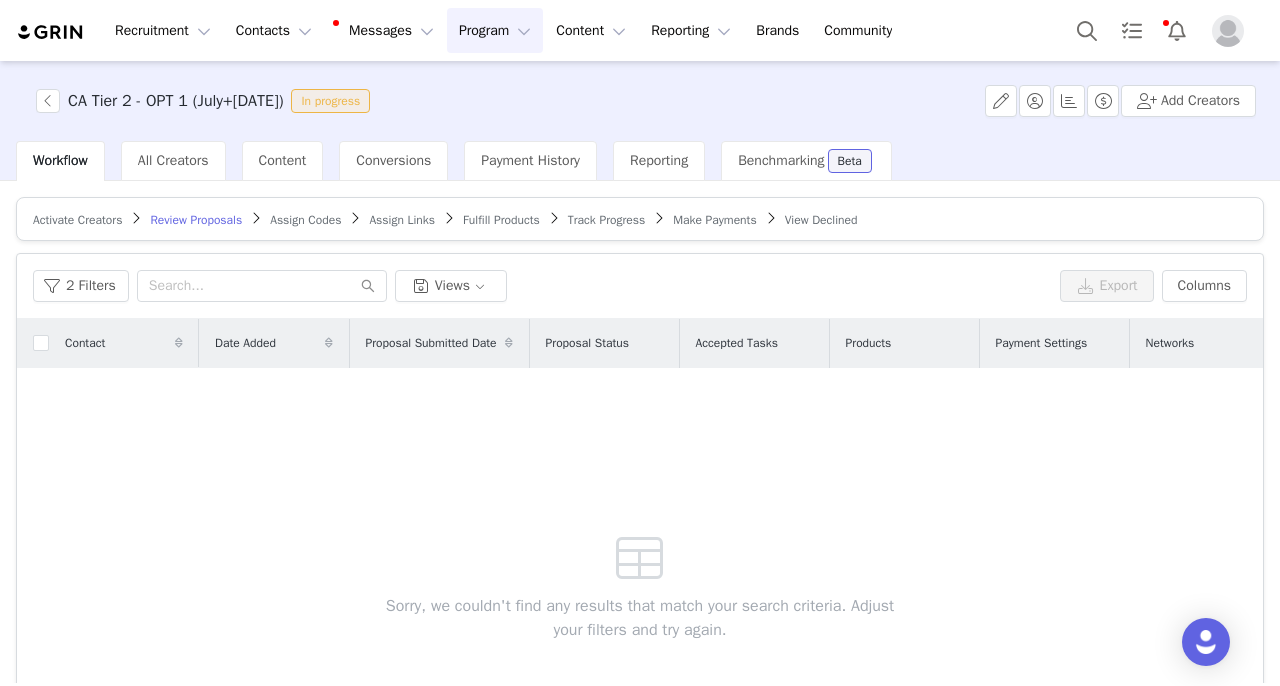 click on "Activate Creators Review Proposals Assign Codes Assign Links Fulfill Products Track Progress Make Payments View Declined" at bounding box center (640, 219) 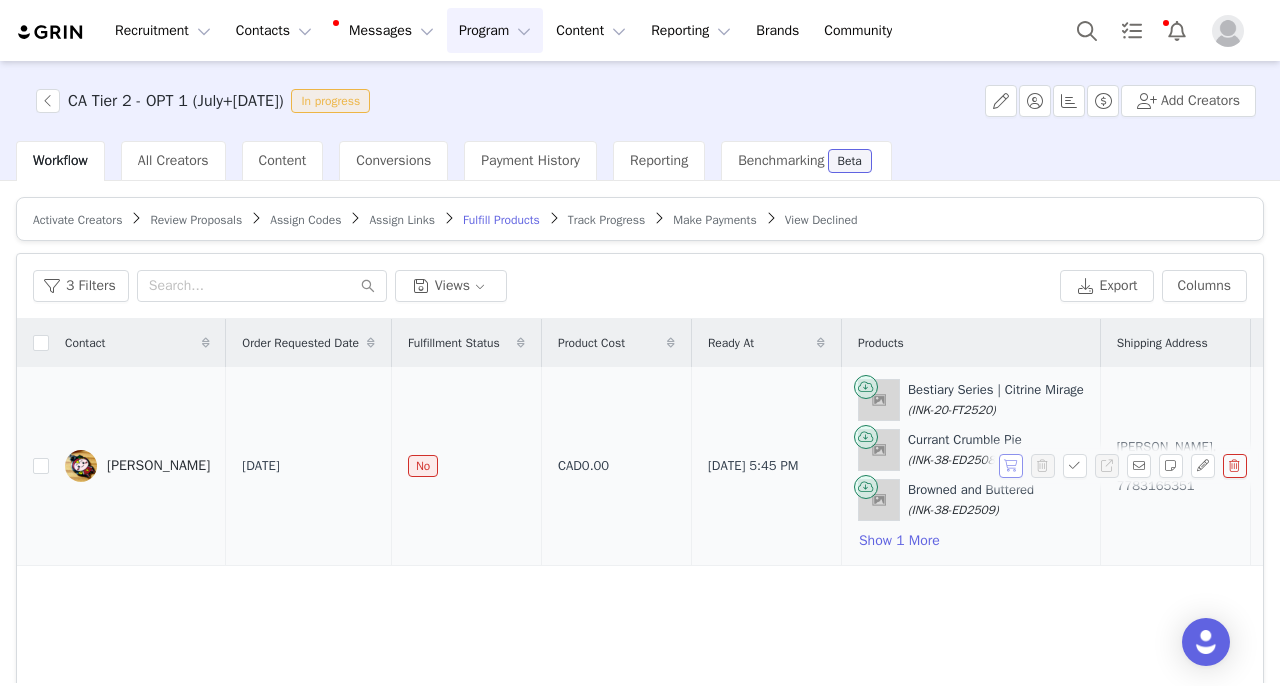 click at bounding box center (1011, 466) 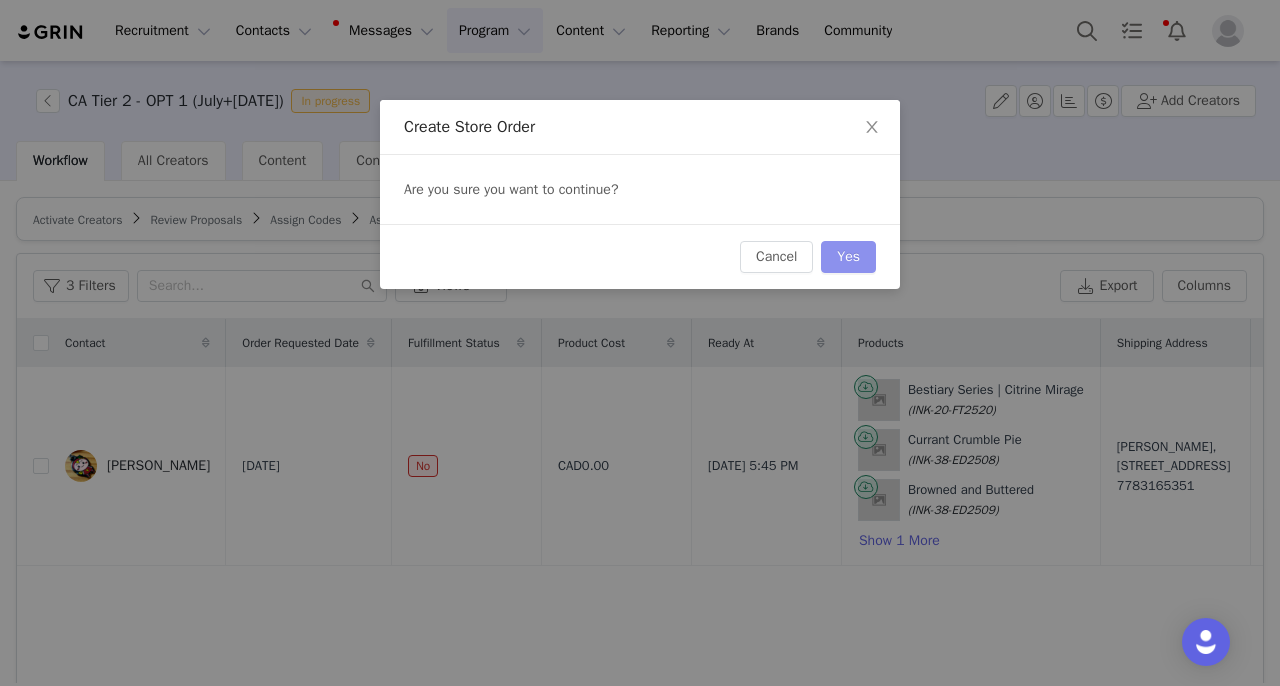 click on "Yes" at bounding box center (848, 257) 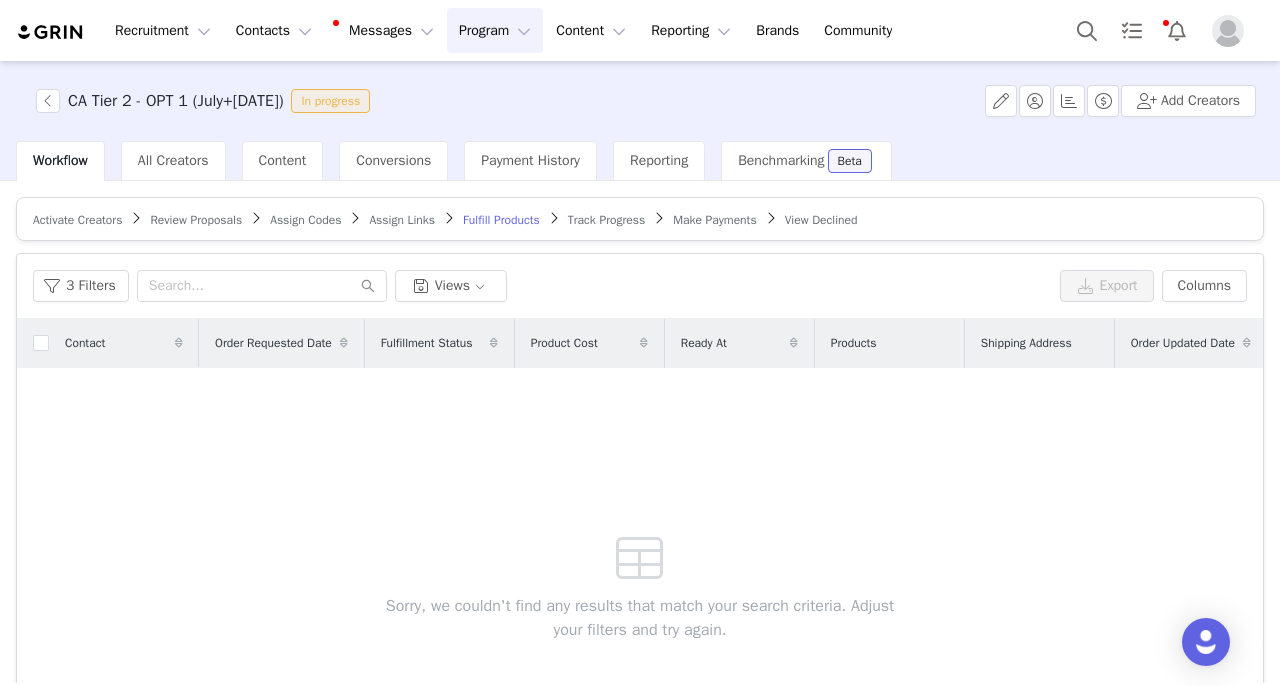 click on "Program Program" at bounding box center (495, 30) 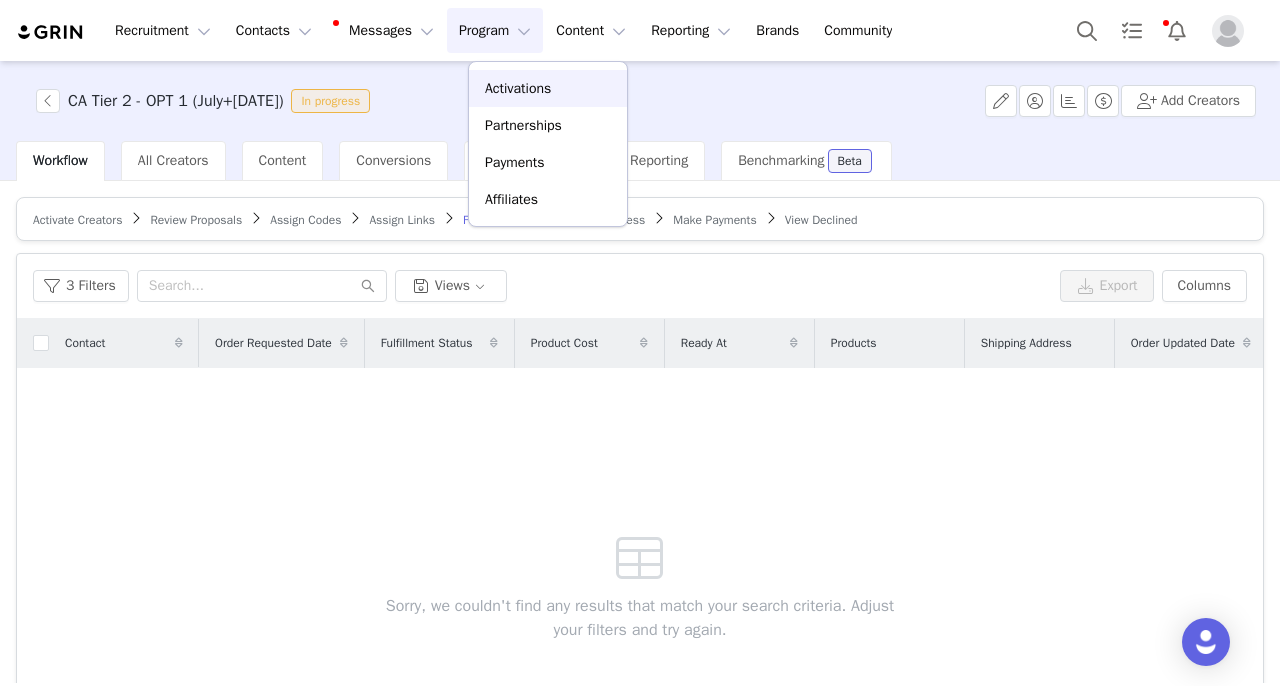 click on "Activations" at bounding box center (518, 88) 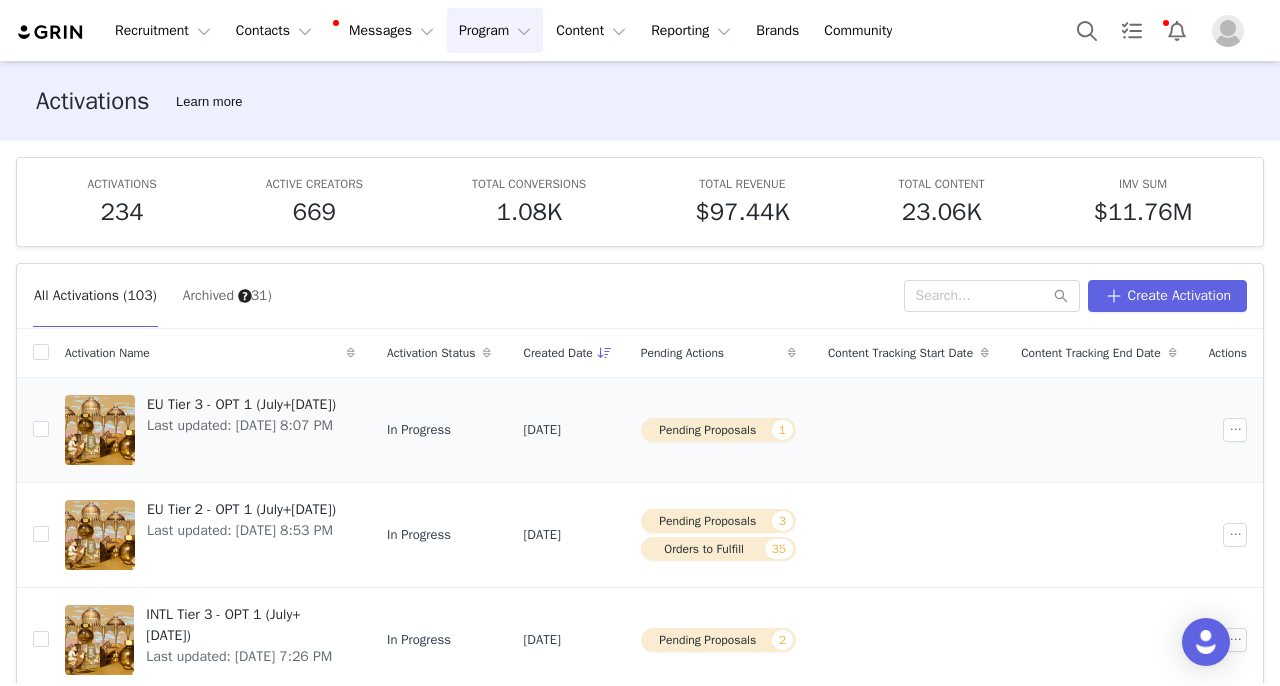 scroll, scrollTop: 713, scrollLeft: 0, axis: vertical 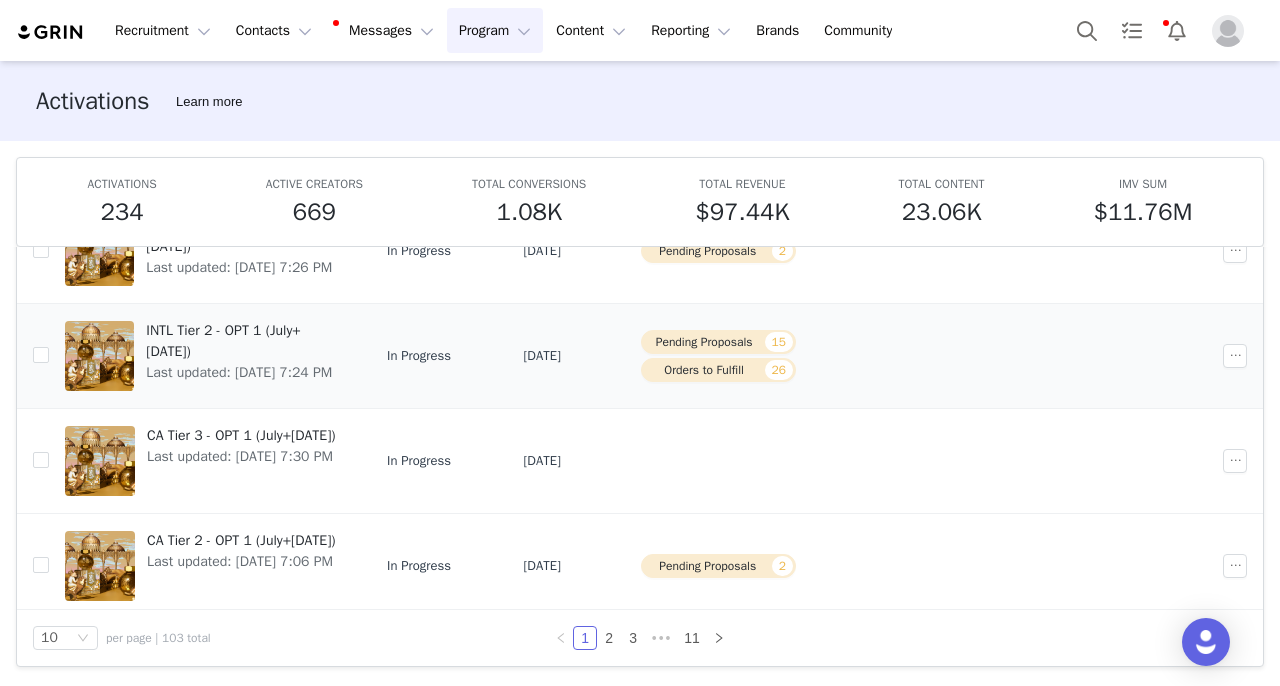 click on "INTL Tier 2 - OPT 1 (July+[DATE])" at bounding box center [244, 341] 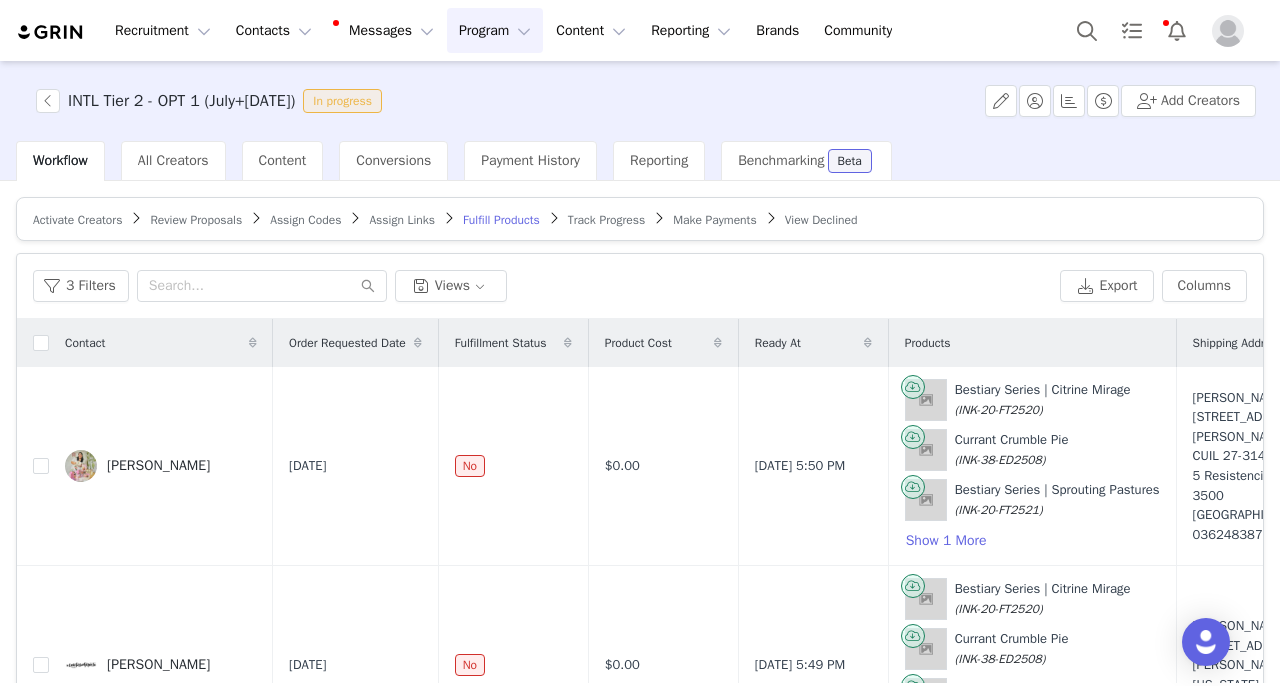 click on "Activate Creators Review Proposals Assign Codes Assign Links Fulfill Products Track Progress Make Payments View Declined" at bounding box center (640, 219) 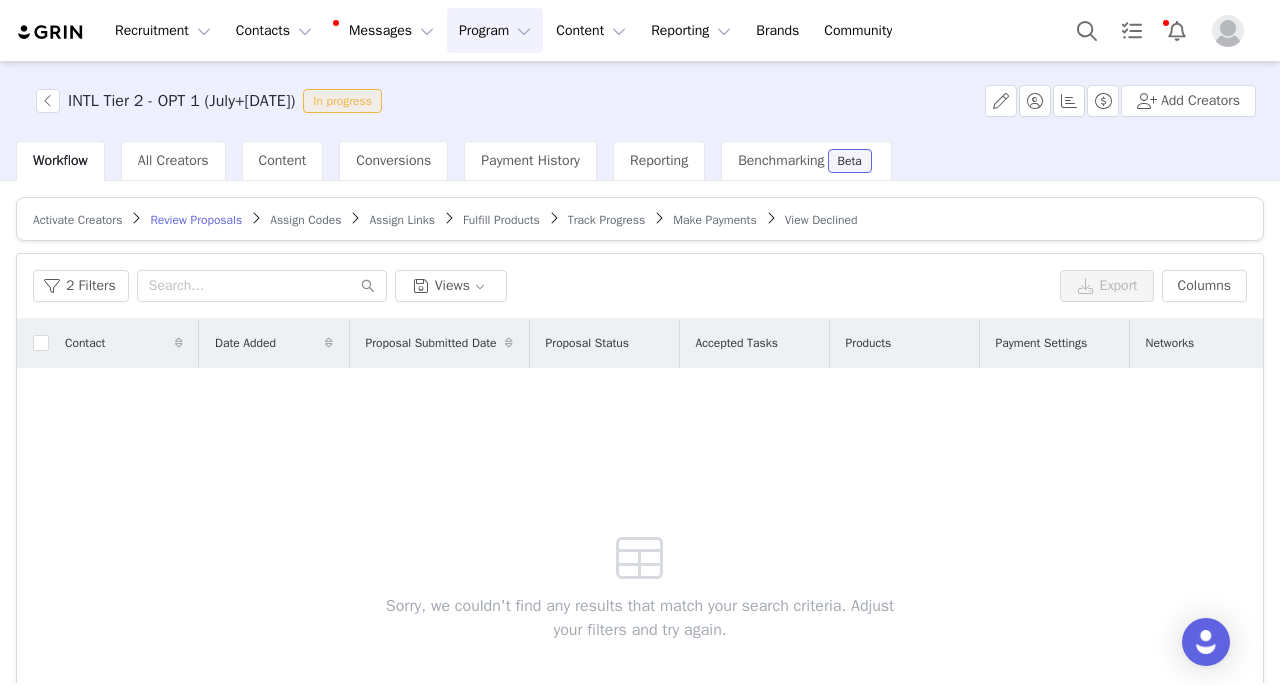 click on "Fulfill Products" at bounding box center [501, 220] 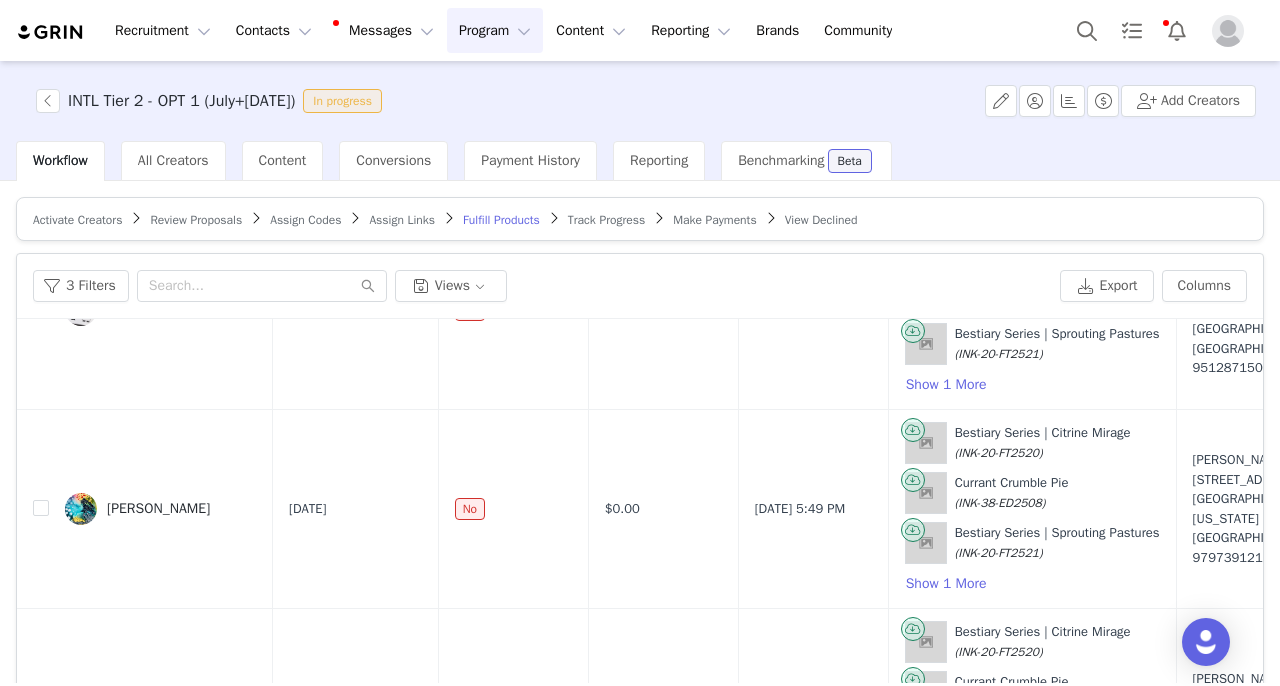 scroll, scrollTop: 2123, scrollLeft: 0, axis: vertical 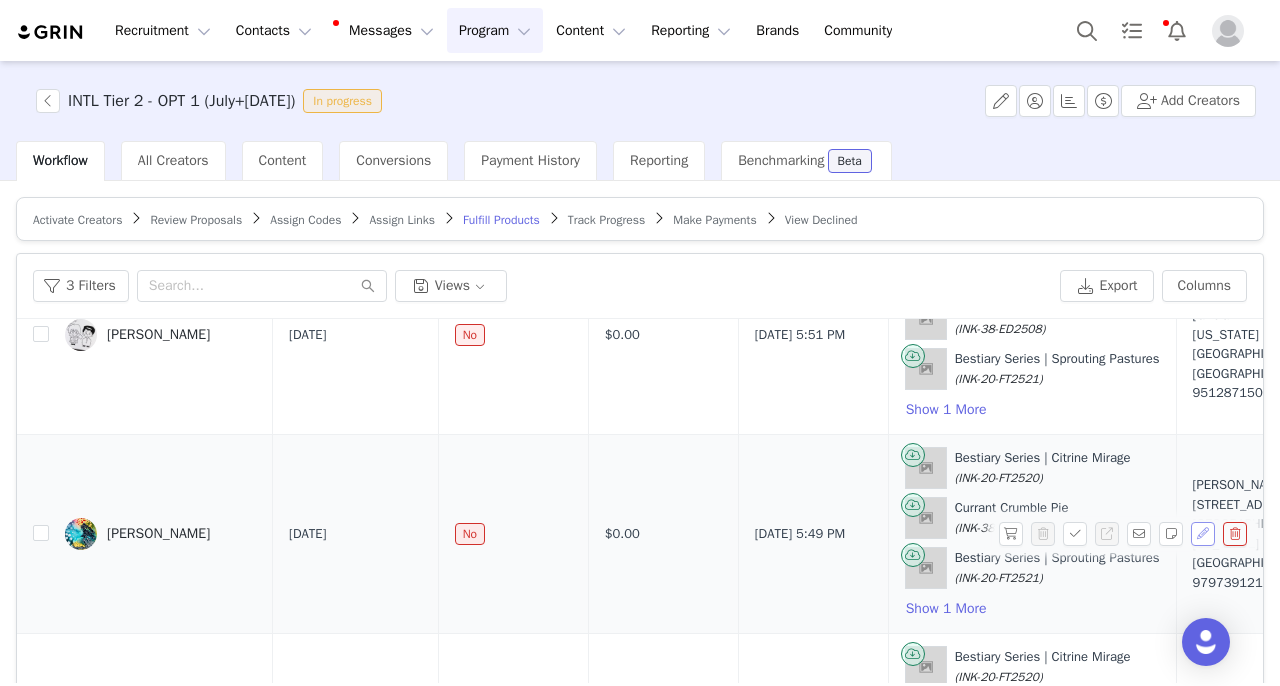 click at bounding box center (1203, 534) 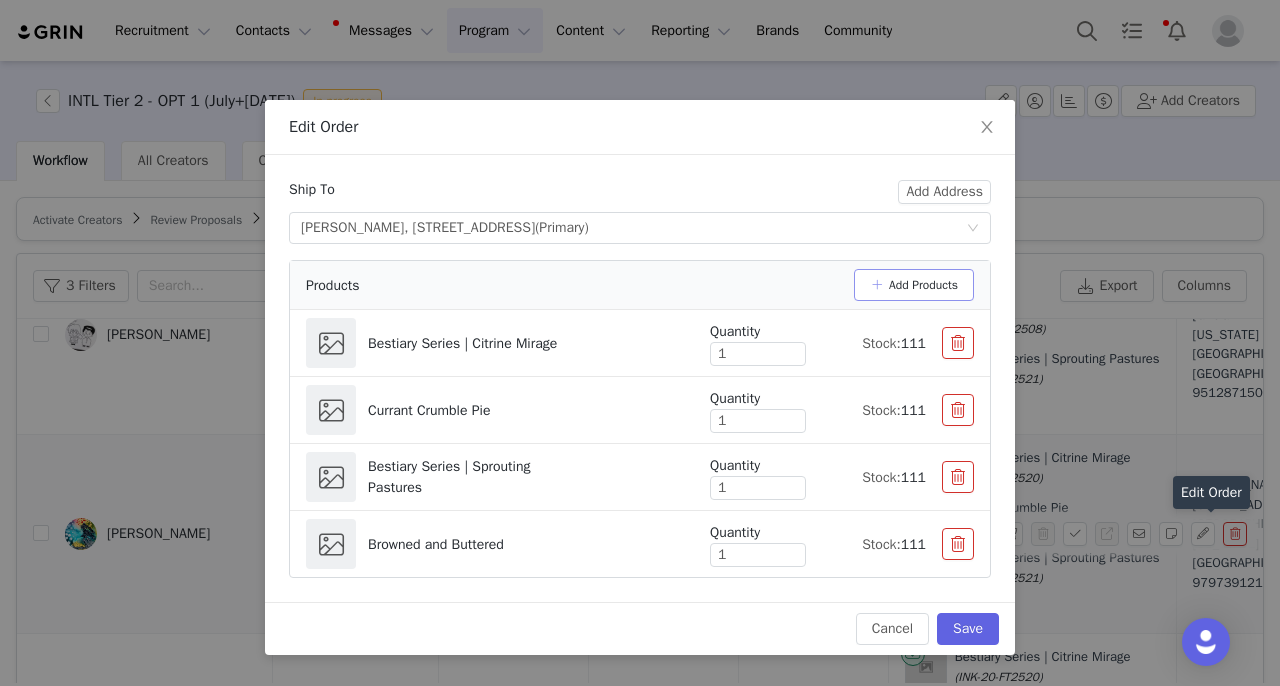 click on "Add Products" at bounding box center (914, 285) 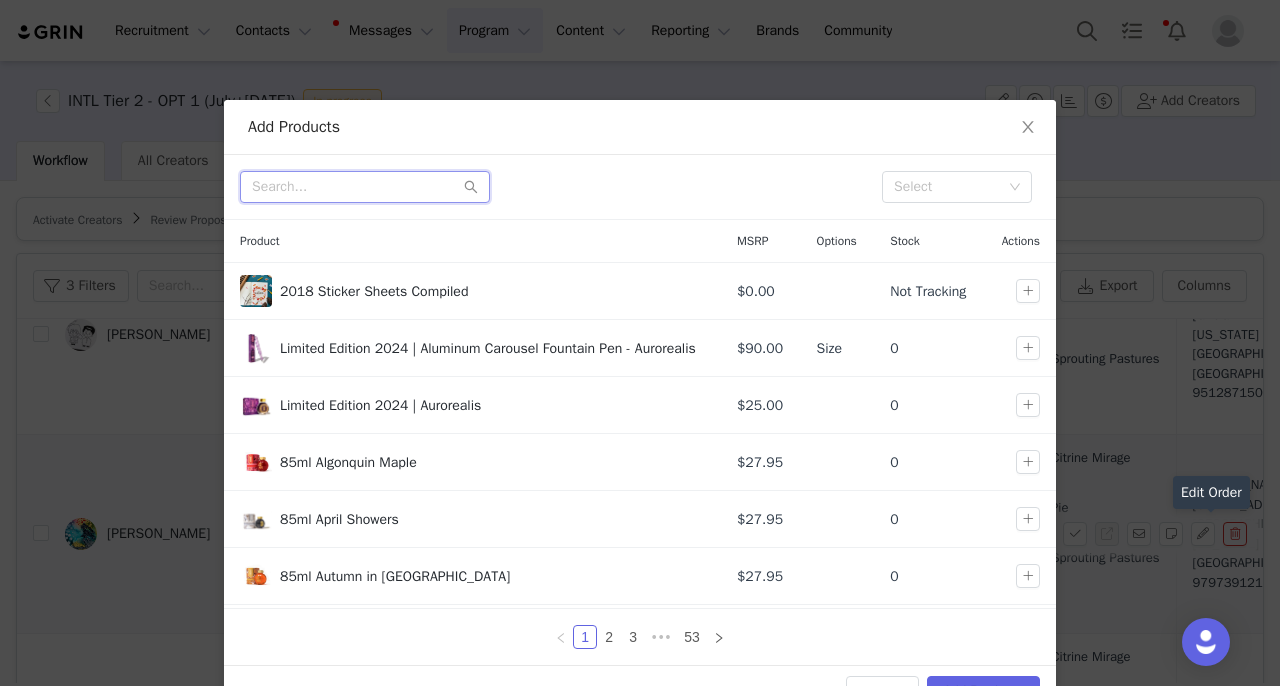 click at bounding box center (365, 187) 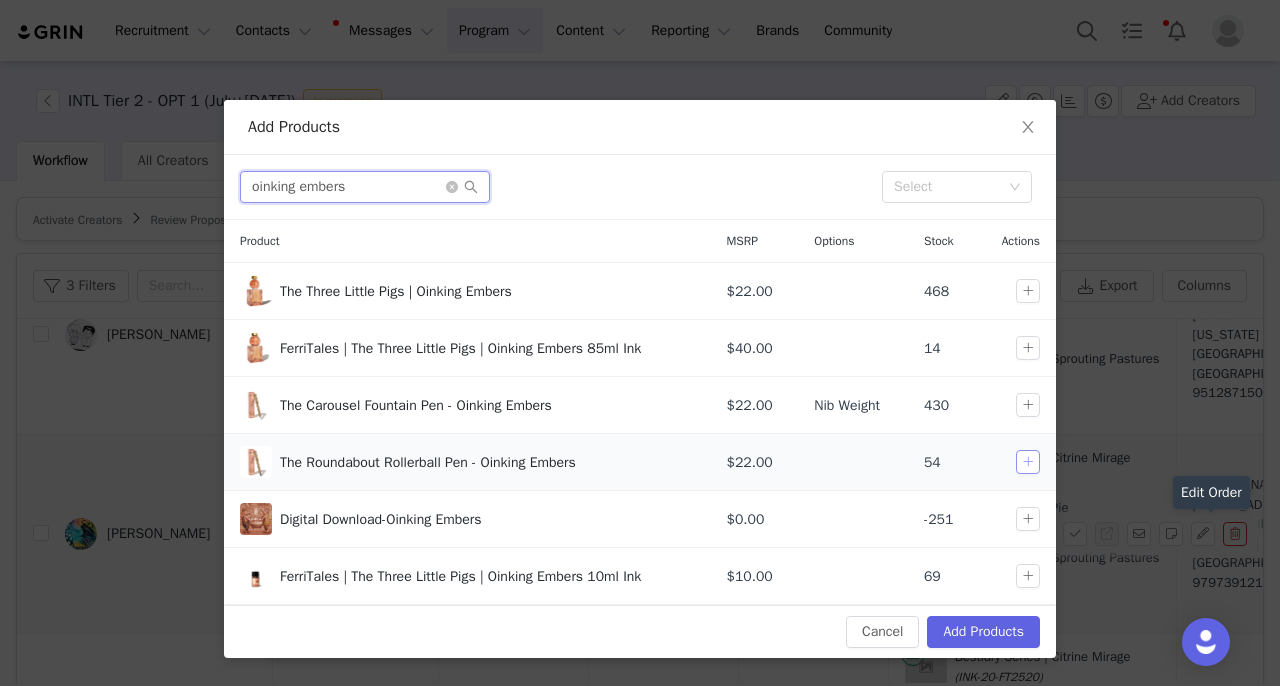 type on "oinking embers" 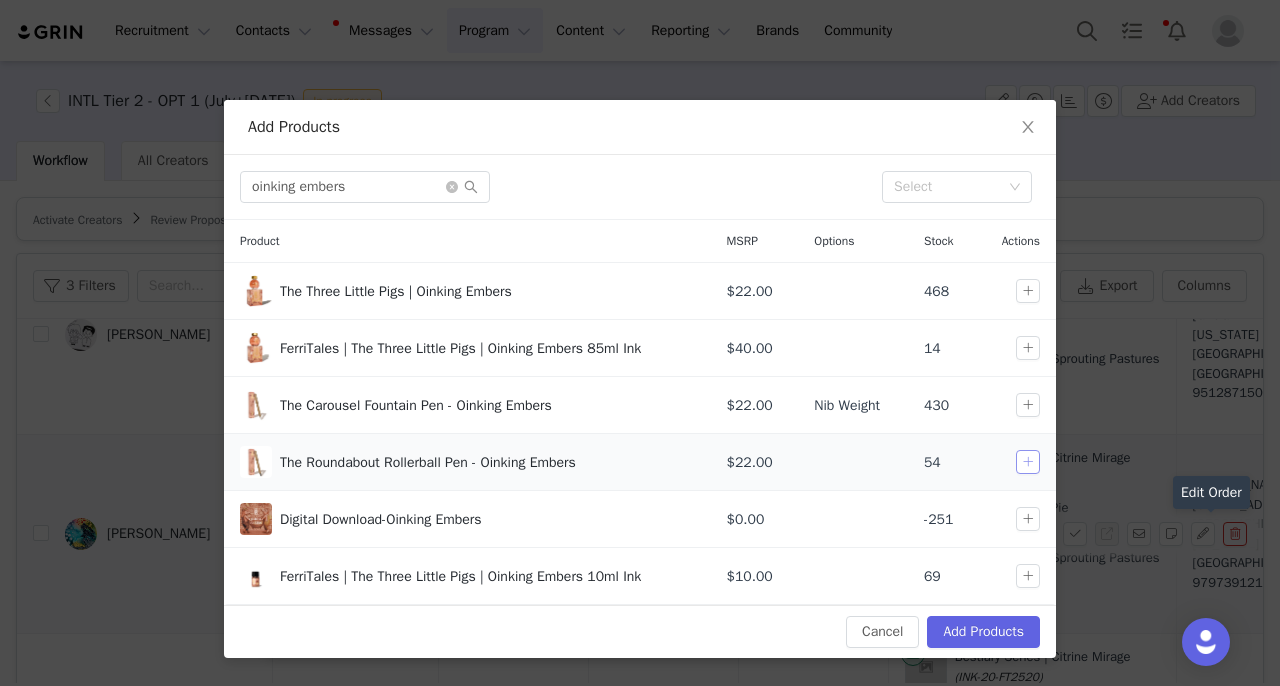 click at bounding box center [1028, 462] 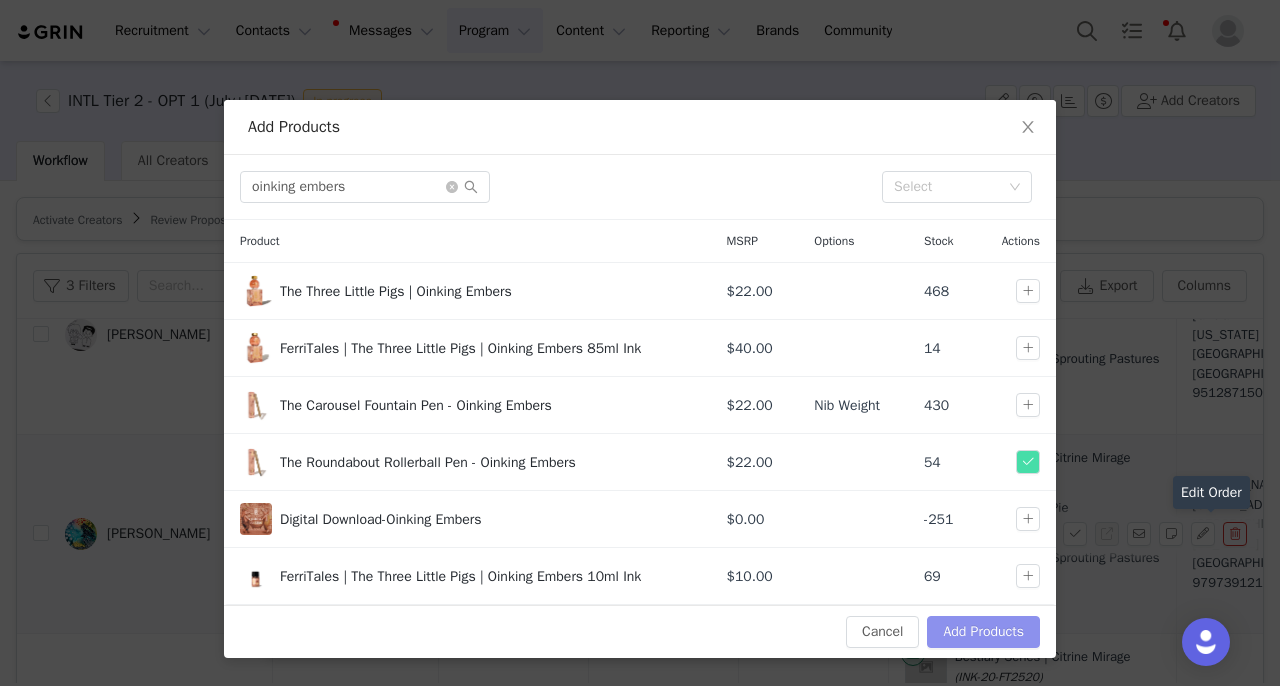 click on "Add Products" at bounding box center (983, 632) 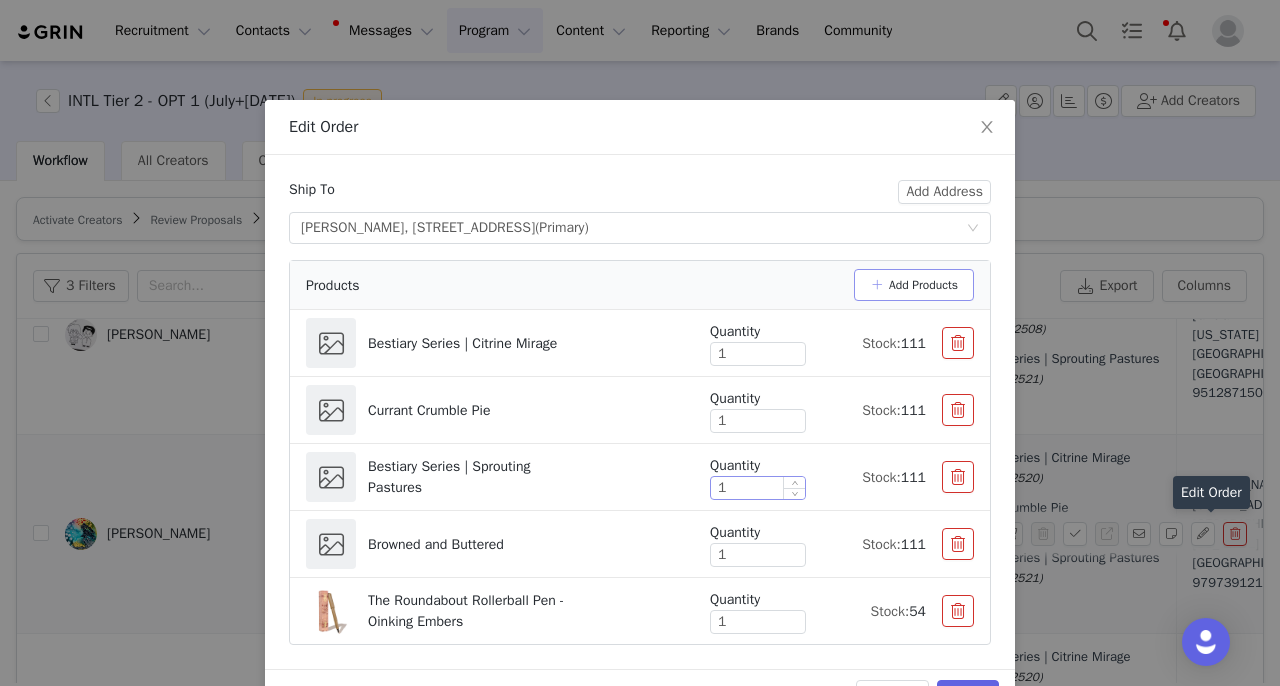 scroll, scrollTop: 60, scrollLeft: 0, axis: vertical 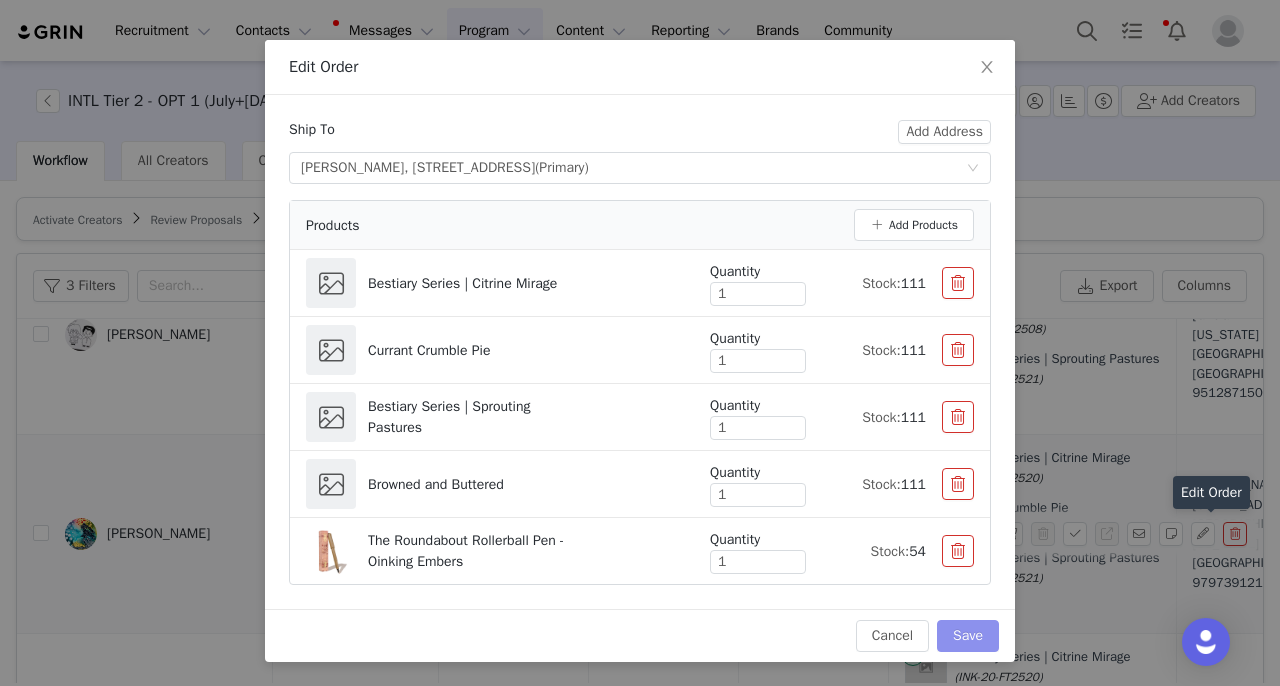 click on "Save" at bounding box center (968, 636) 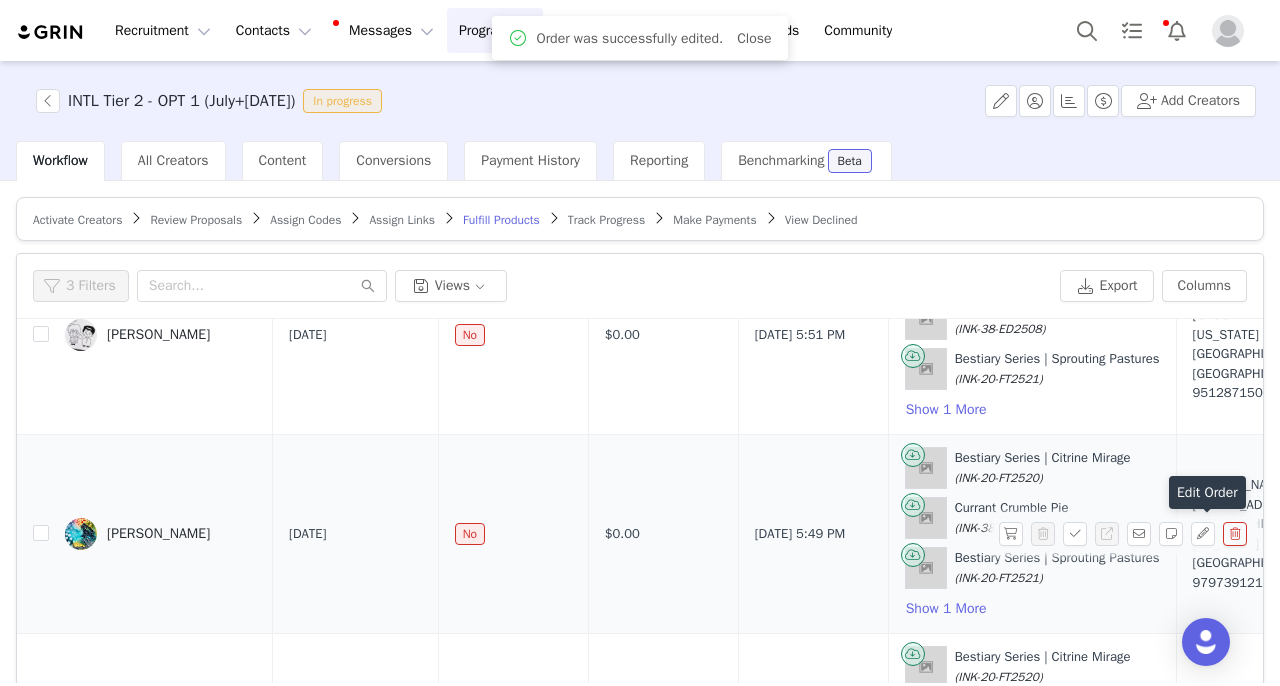 scroll, scrollTop: 0, scrollLeft: 0, axis: both 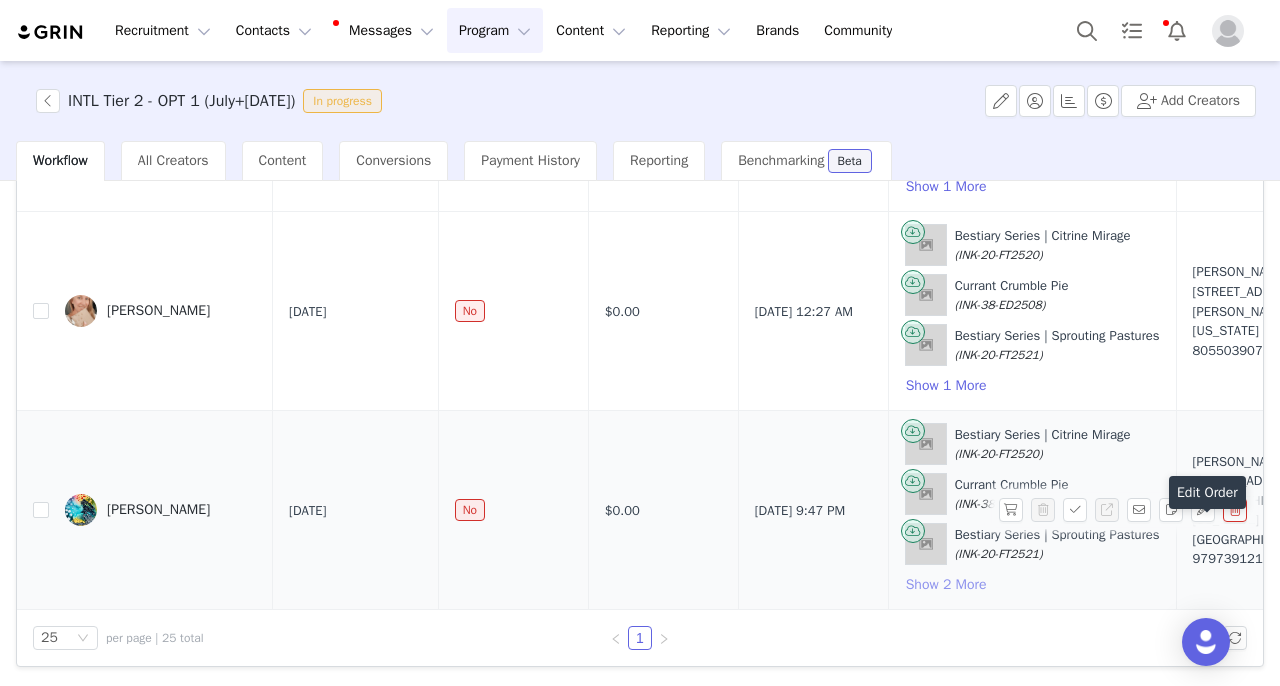 click on "Show 2 More" at bounding box center [946, 585] 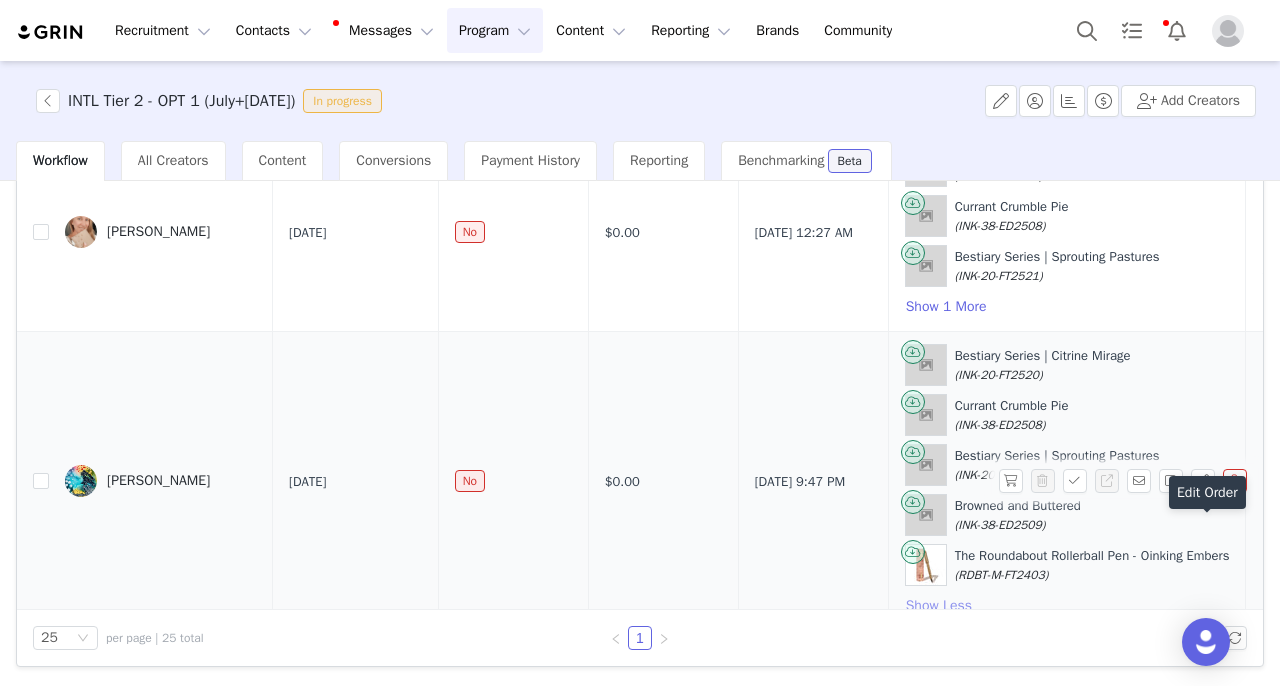 scroll, scrollTop: 4728, scrollLeft: 0, axis: vertical 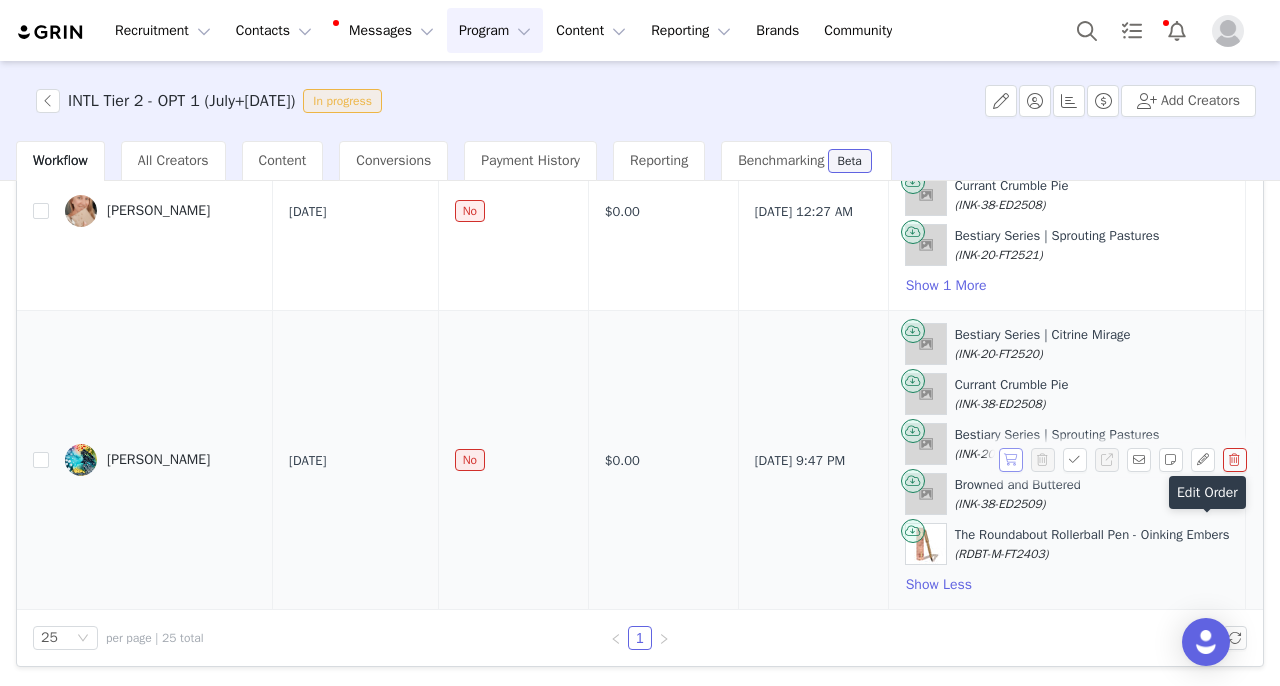 click at bounding box center (1011, 460) 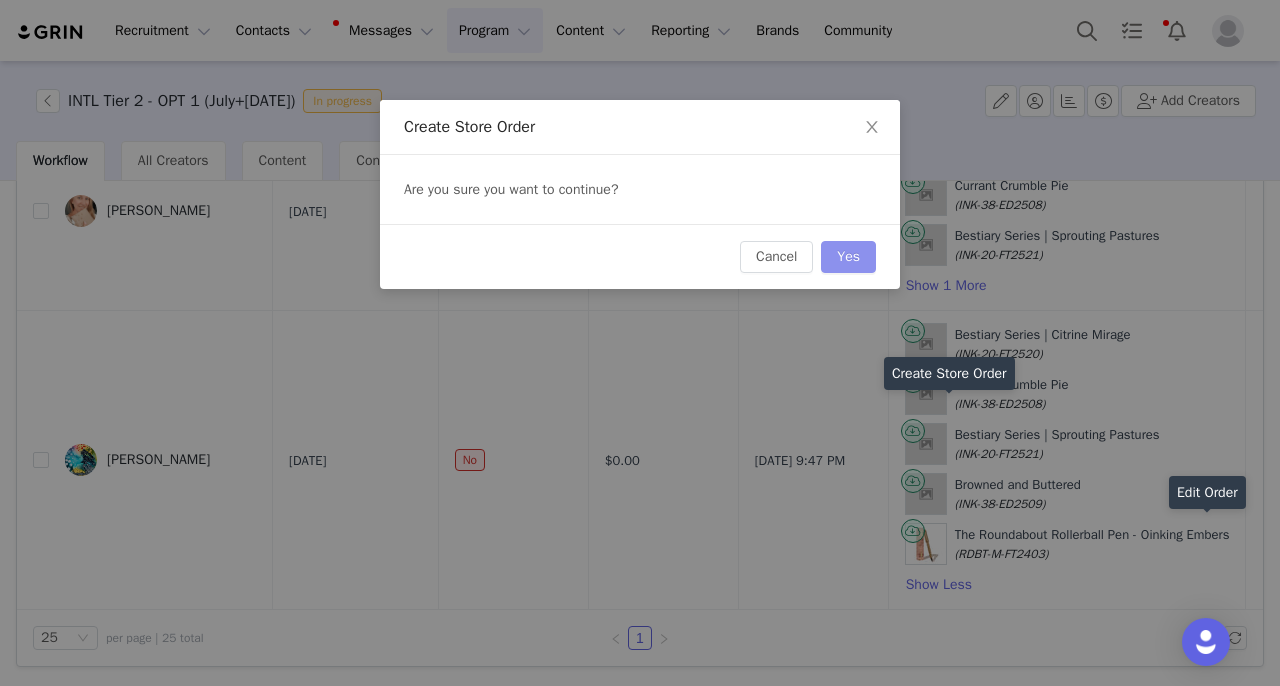 scroll, scrollTop: 4728, scrollLeft: 0, axis: vertical 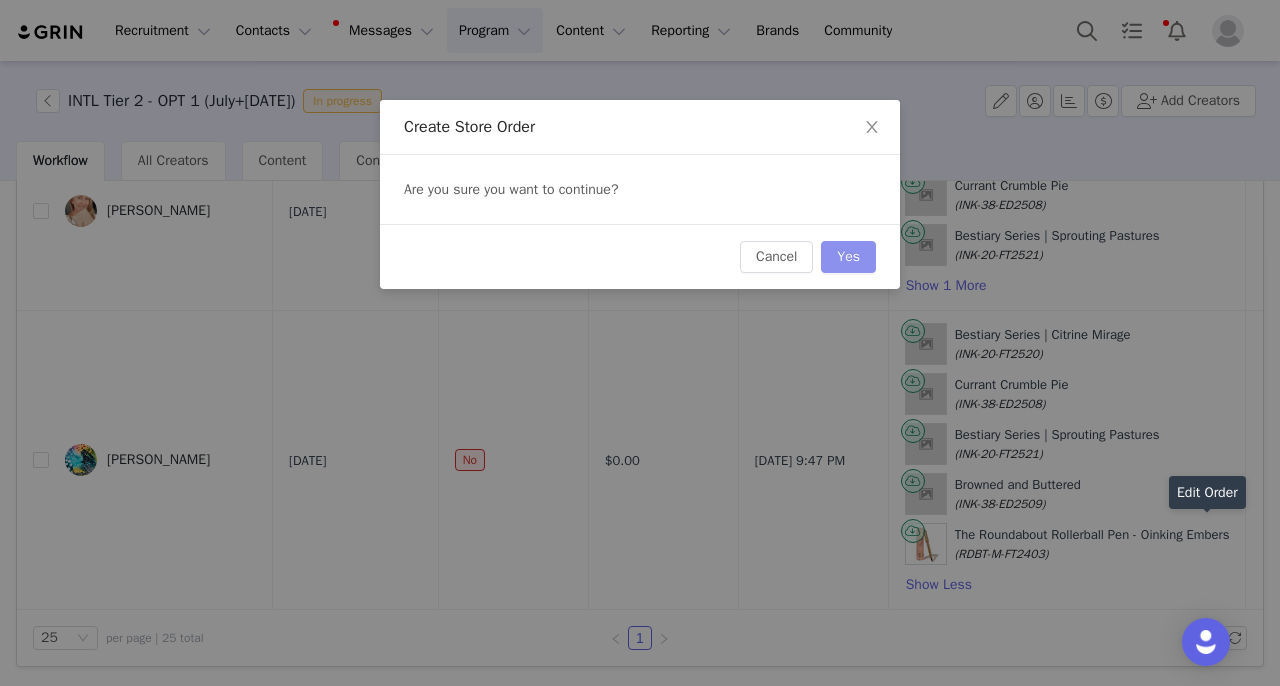 click on "Yes" at bounding box center [848, 257] 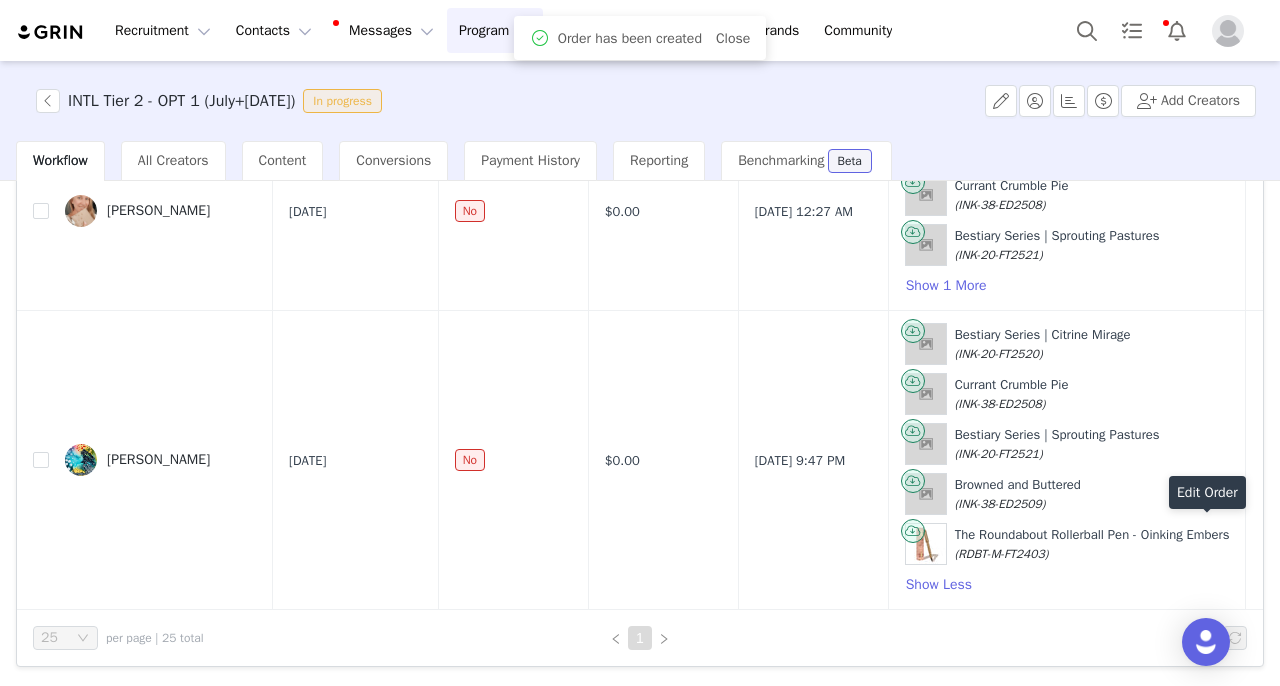 scroll, scrollTop: 0, scrollLeft: 0, axis: both 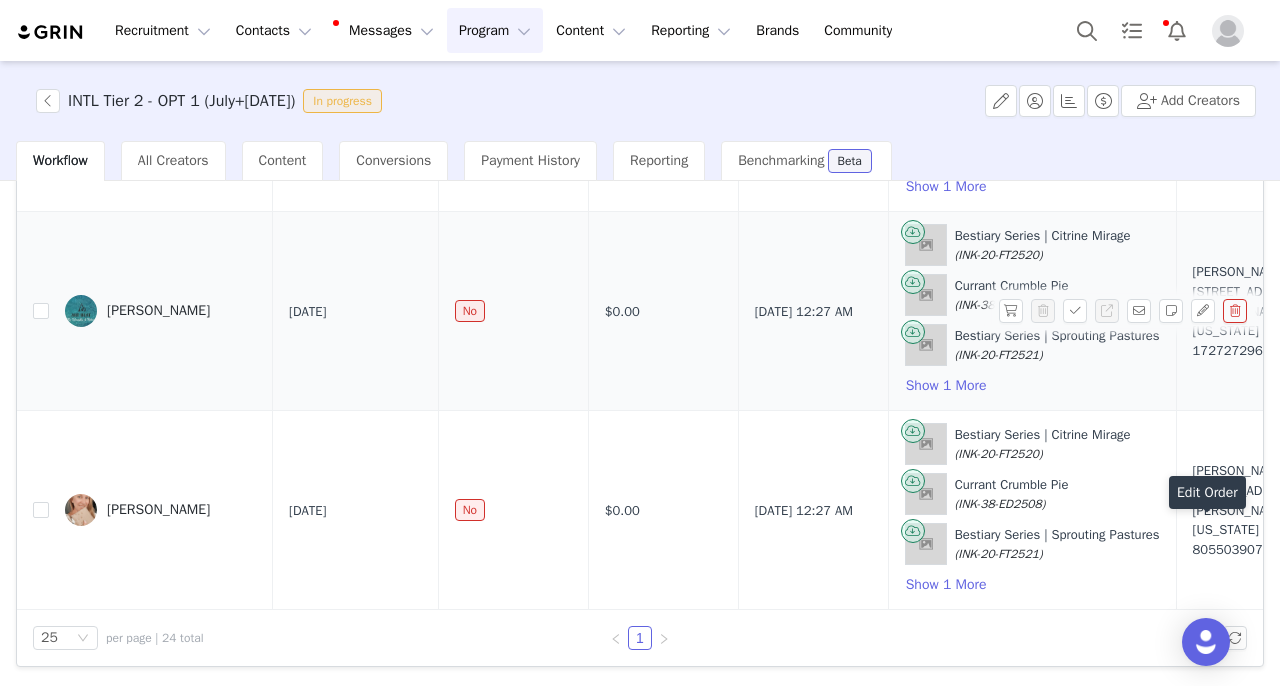 drag, startPoint x: 128, startPoint y: 294, endPoint x: 223, endPoint y: 308, distance: 96.02604 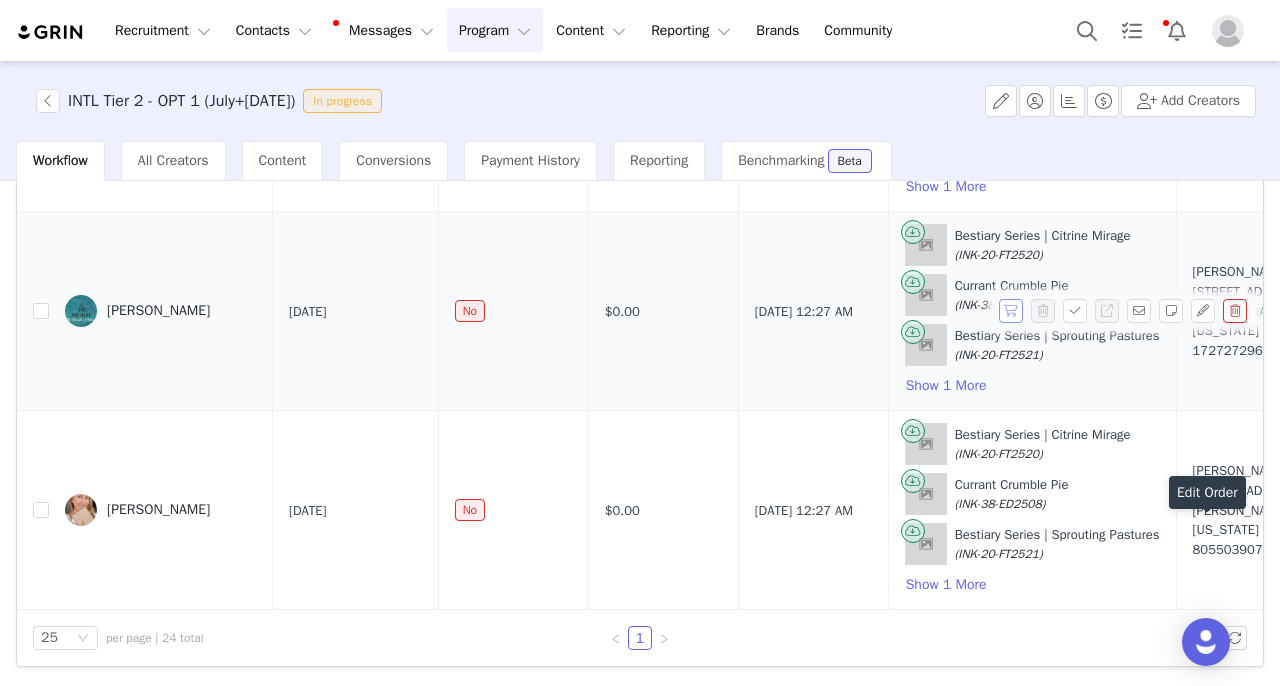click at bounding box center (1011, 311) 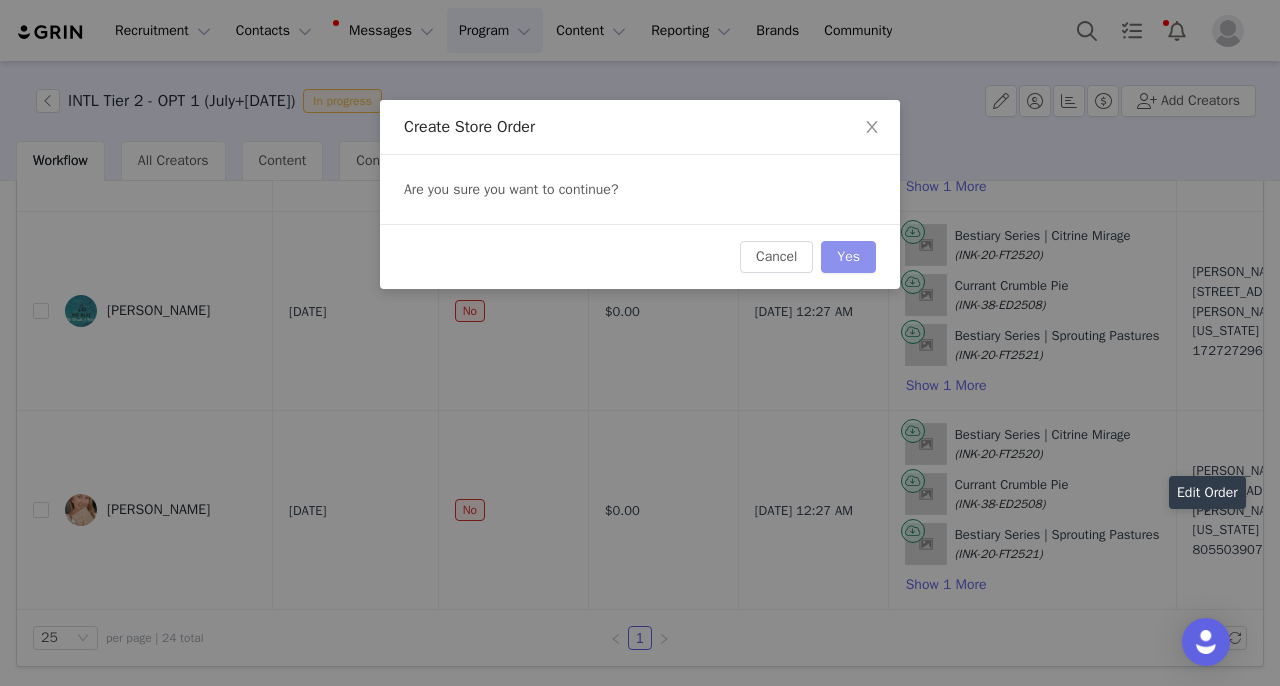 scroll, scrollTop: 4429, scrollLeft: 0, axis: vertical 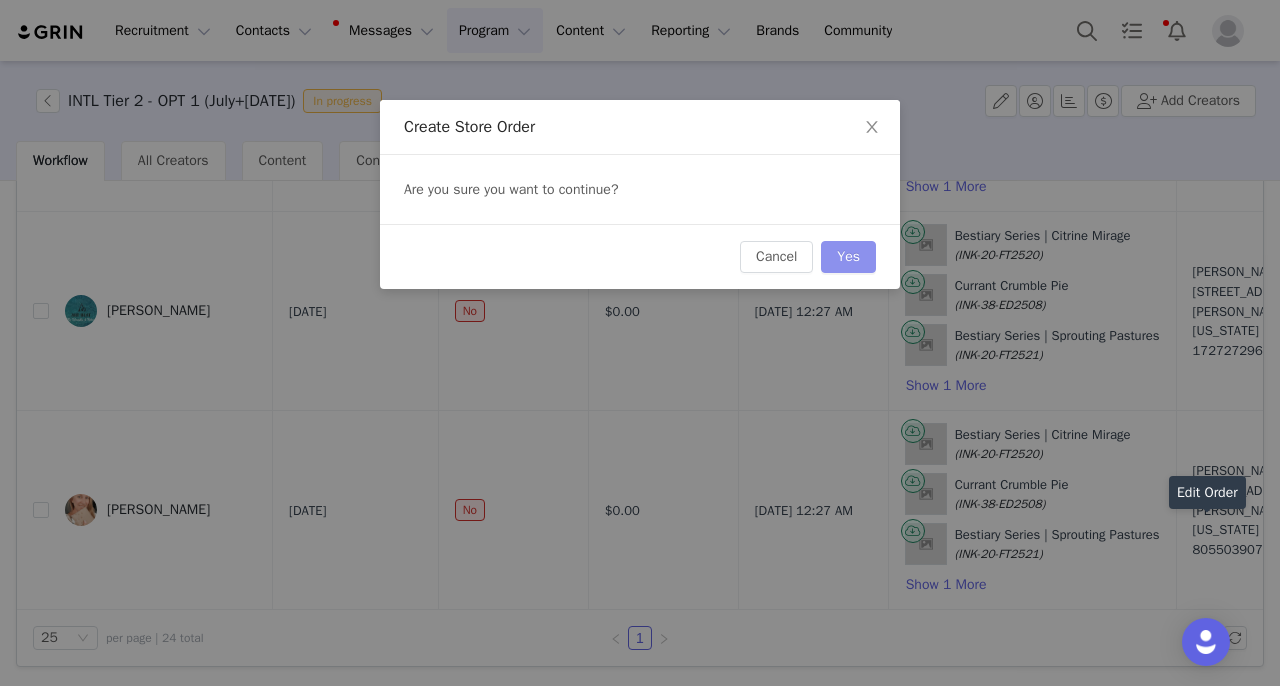 click on "Yes" at bounding box center (848, 257) 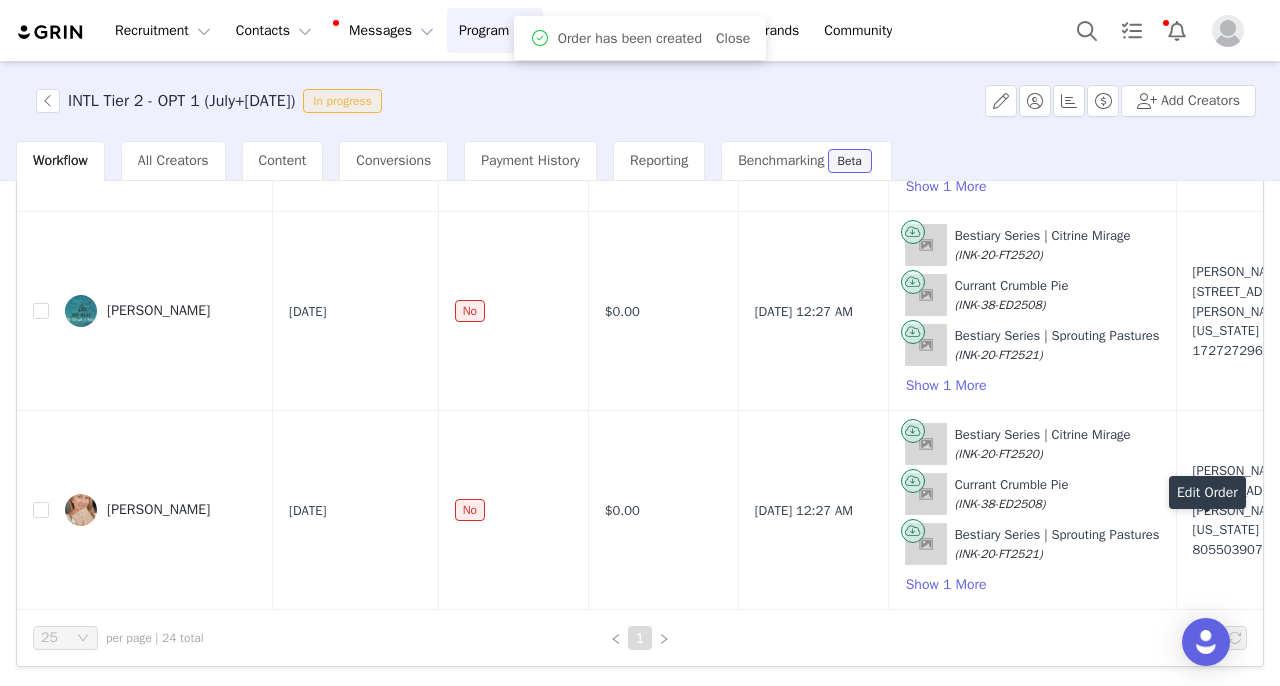 scroll, scrollTop: 0, scrollLeft: 0, axis: both 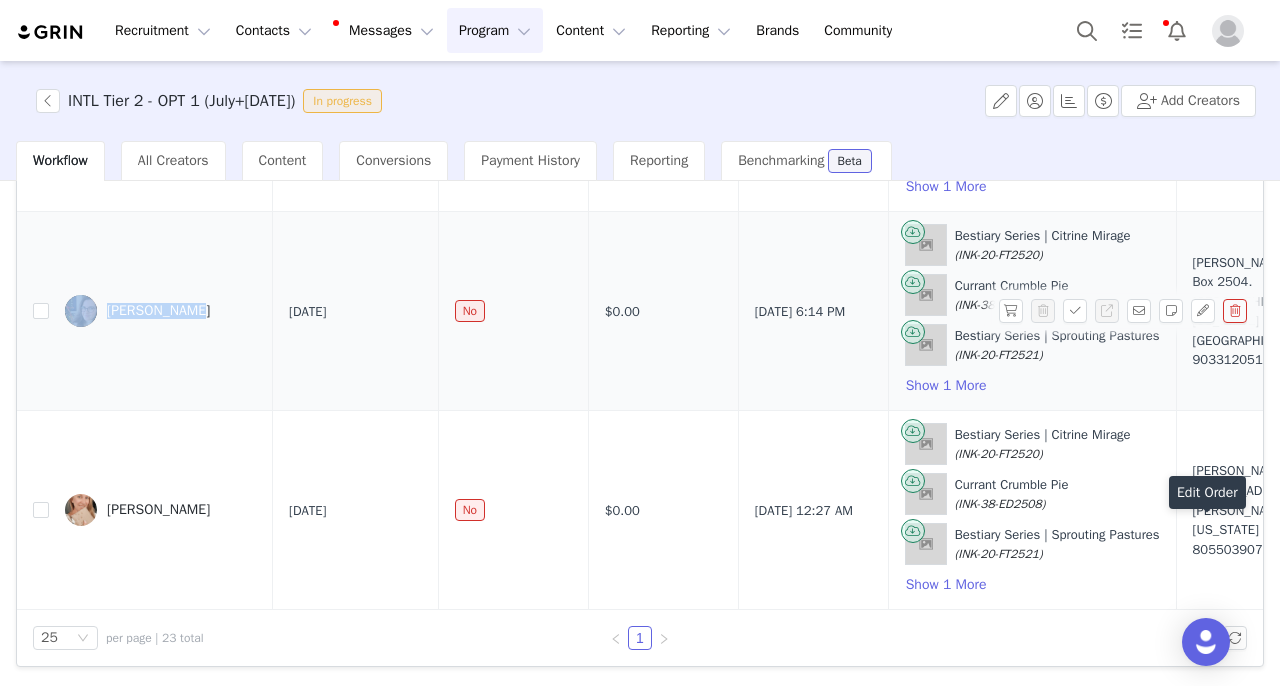drag, startPoint x: 129, startPoint y: 287, endPoint x: 193, endPoint y: 315, distance: 69.856995 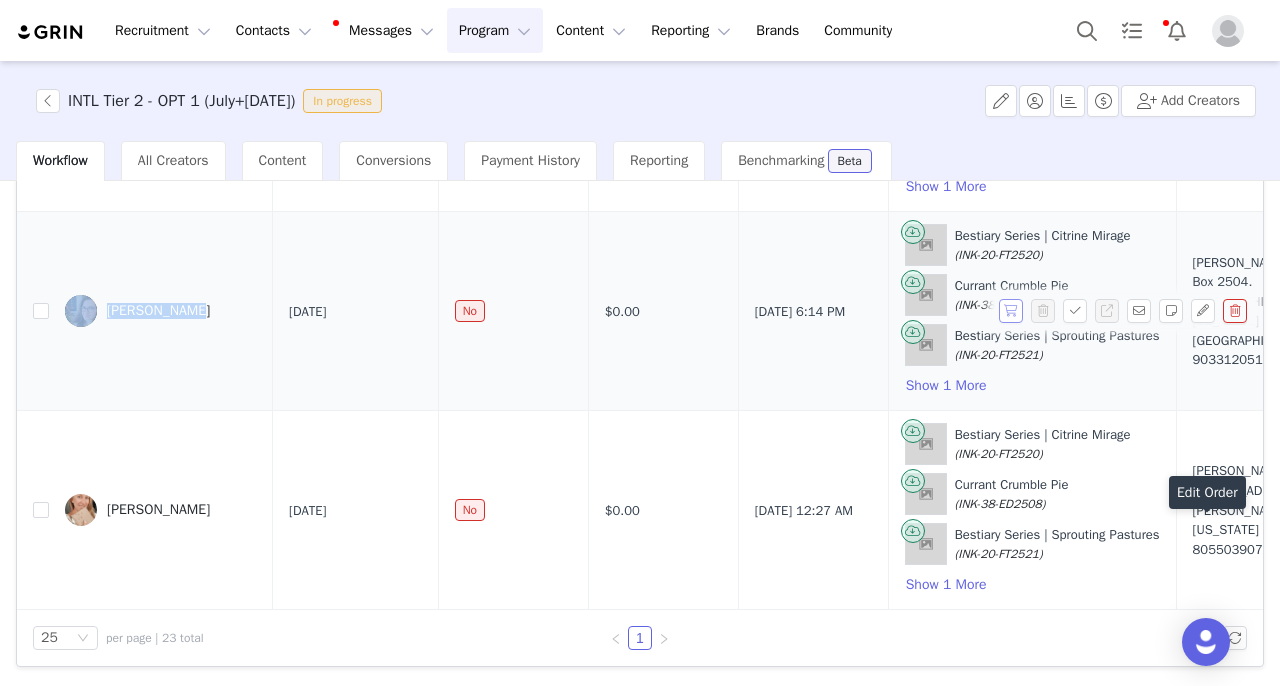 click at bounding box center [1011, 311] 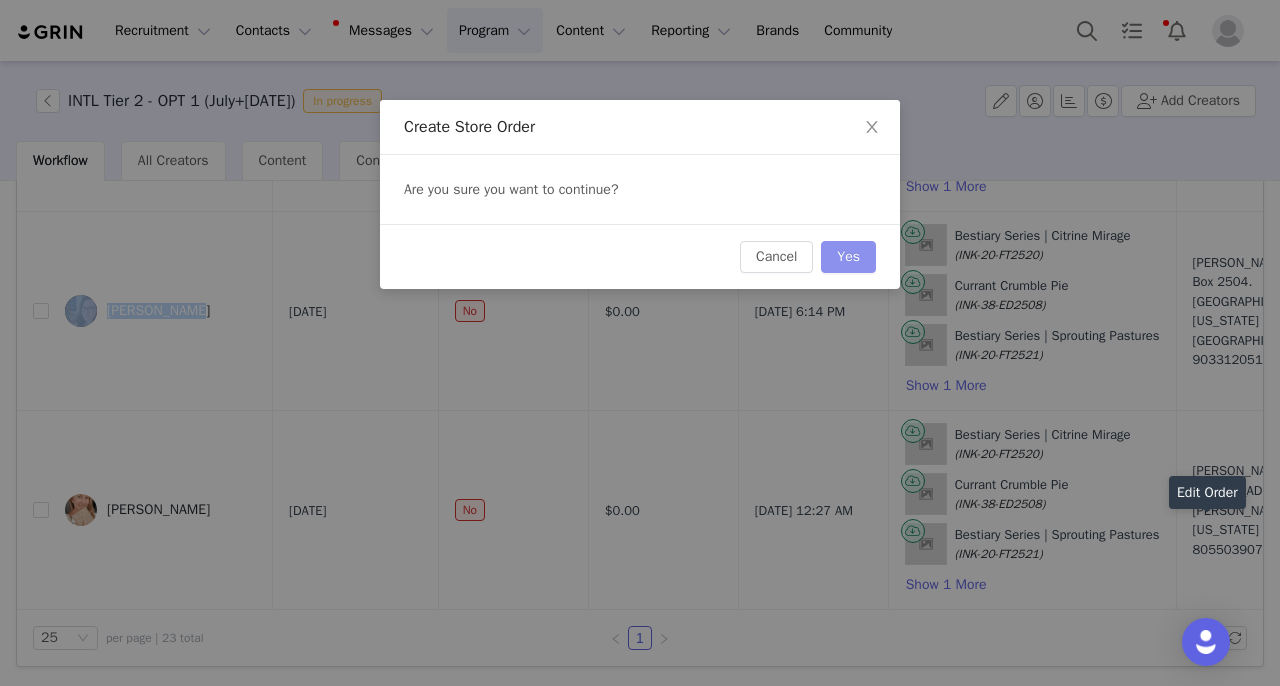 click on "Yes" at bounding box center [848, 257] 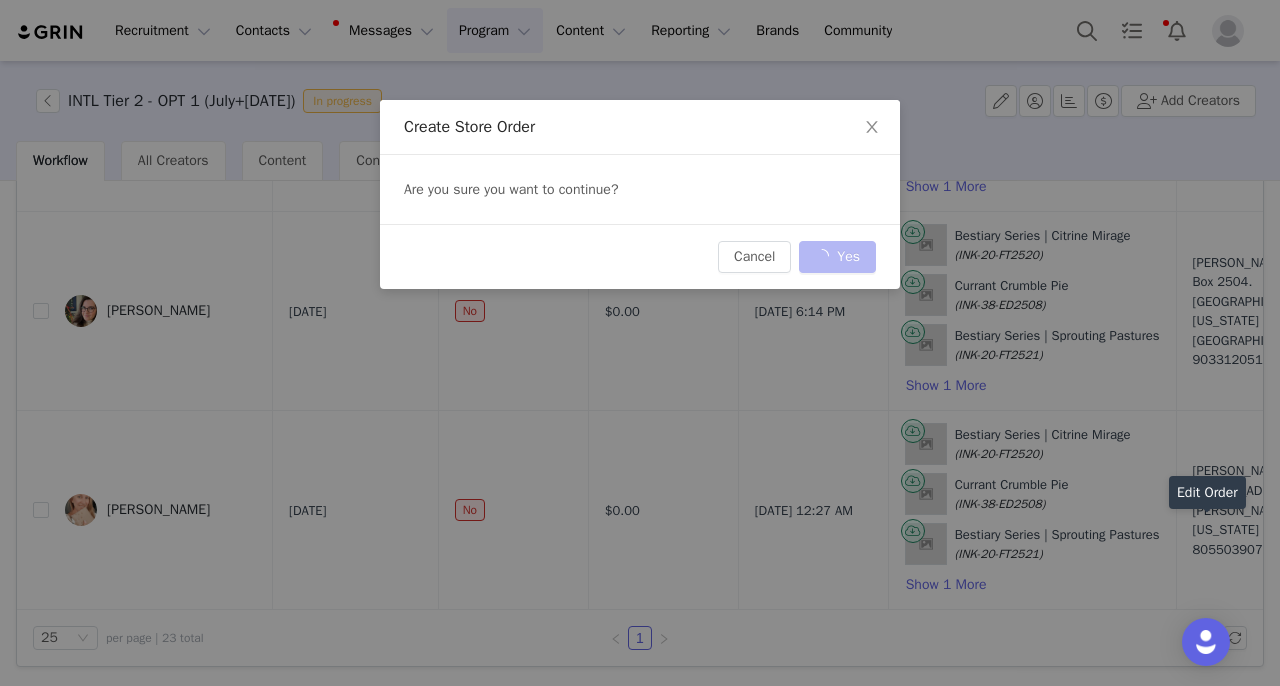 scroll, scrollTop: 4230, scrollLeft: 0, axis: vertical 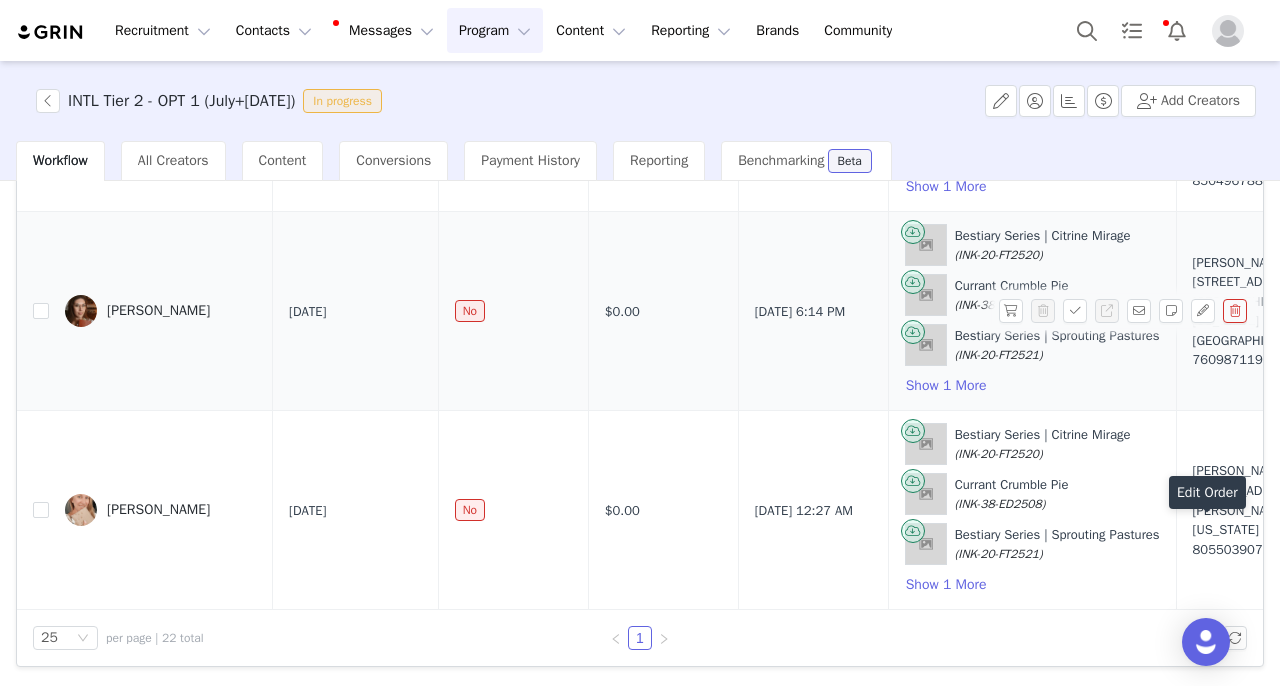 drag, startPoint x: 160, startPoint y: 341, endPoint x: 228, endPoint y: 377, distance: 76.941536 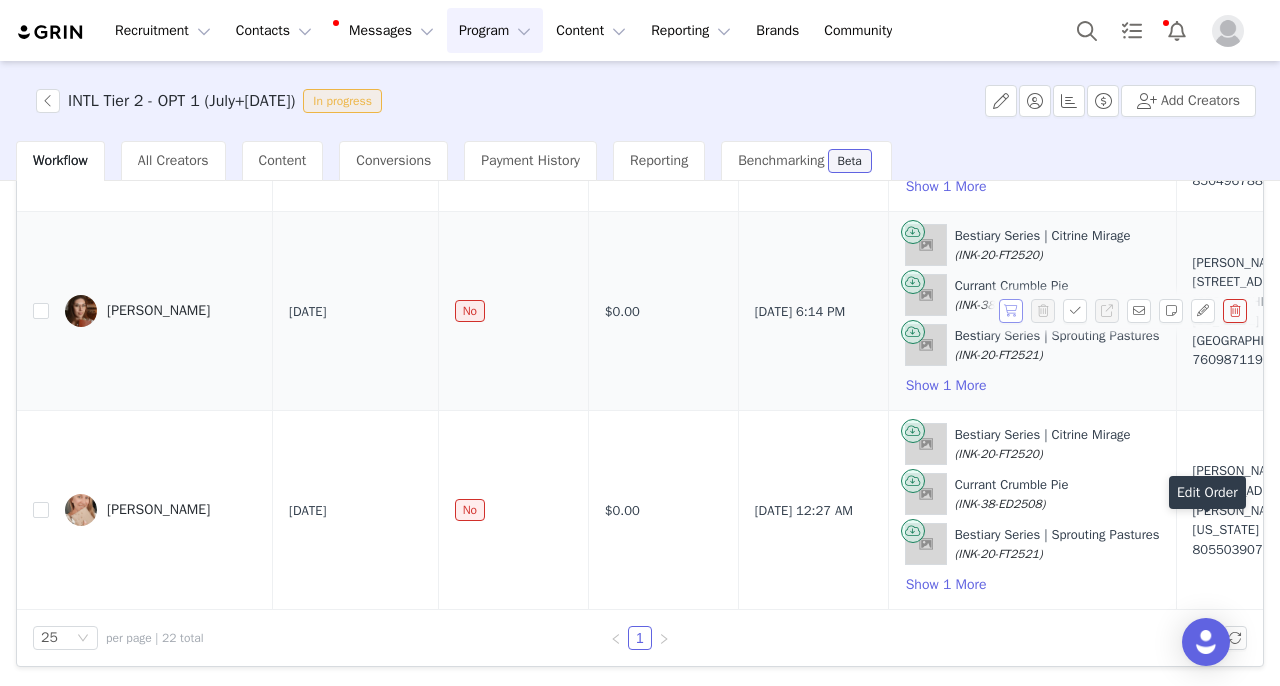 click at bounding box center (1011, 311) 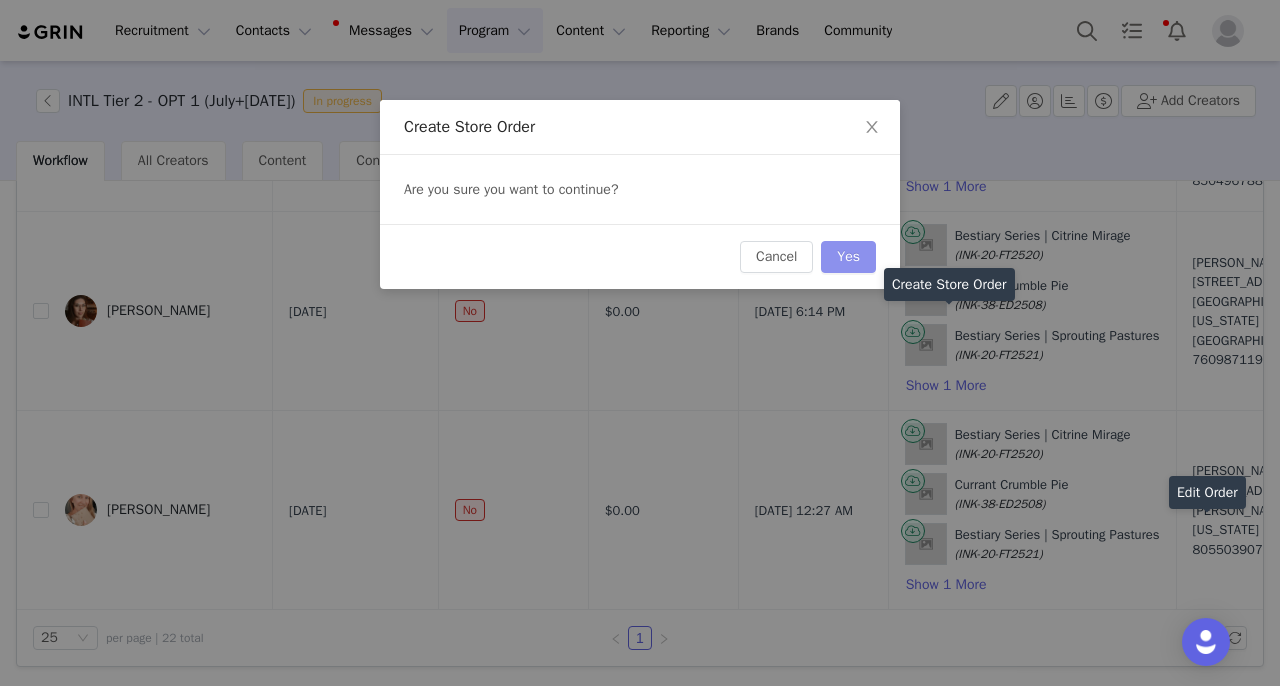 scroll, scrollTop: 3971, scrollLeft: 0, axis: vertical 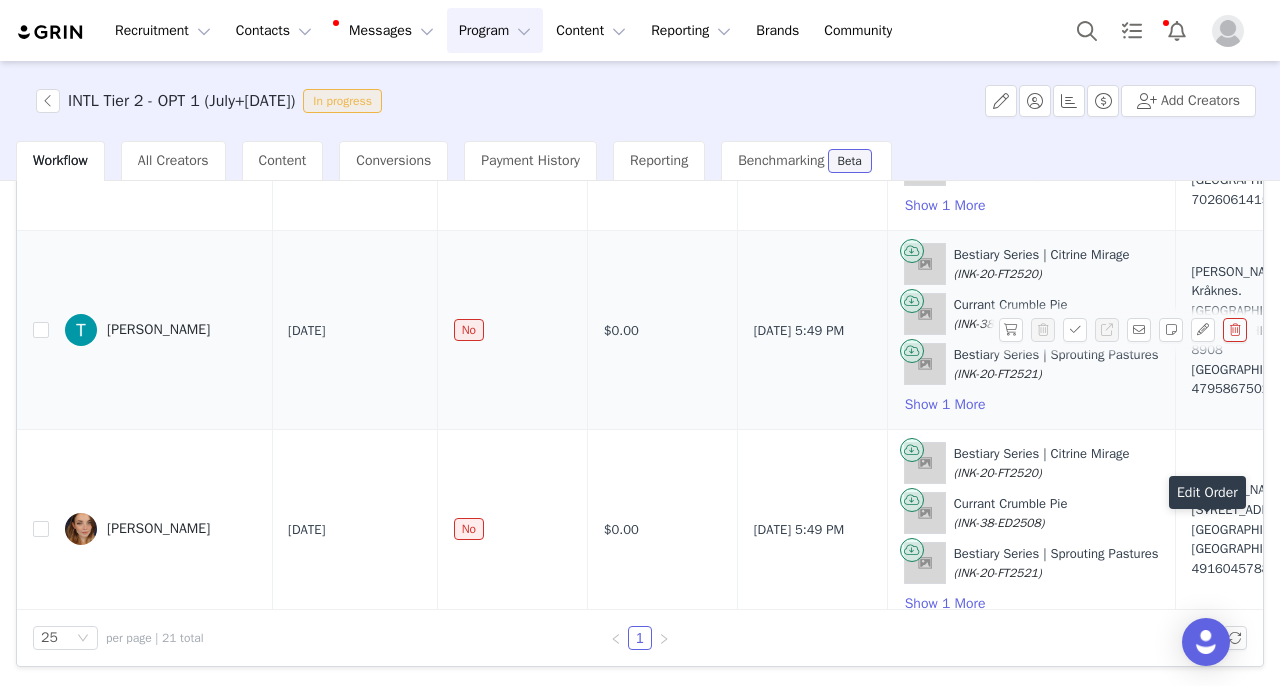 drag, startPoint x: 129, startPoint y: 370, endPoint x: 223, endPoint y: 417, distance: 105.09519 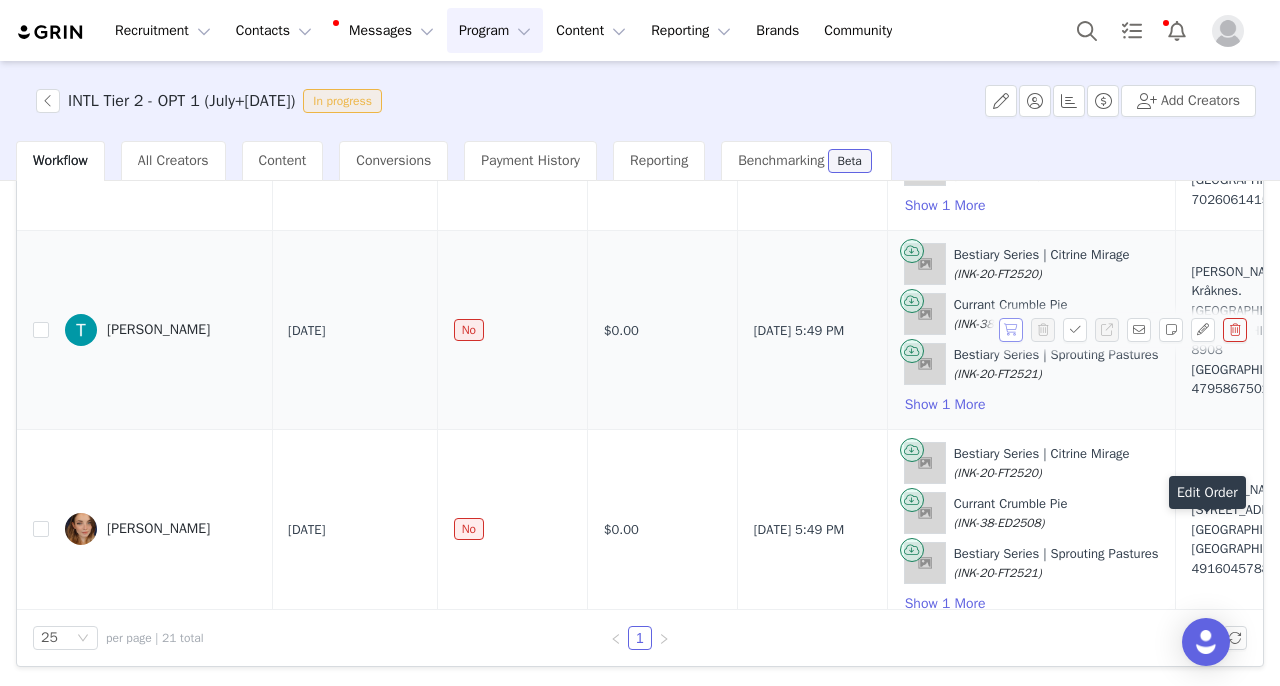 click at bounding box center (1011, 330) 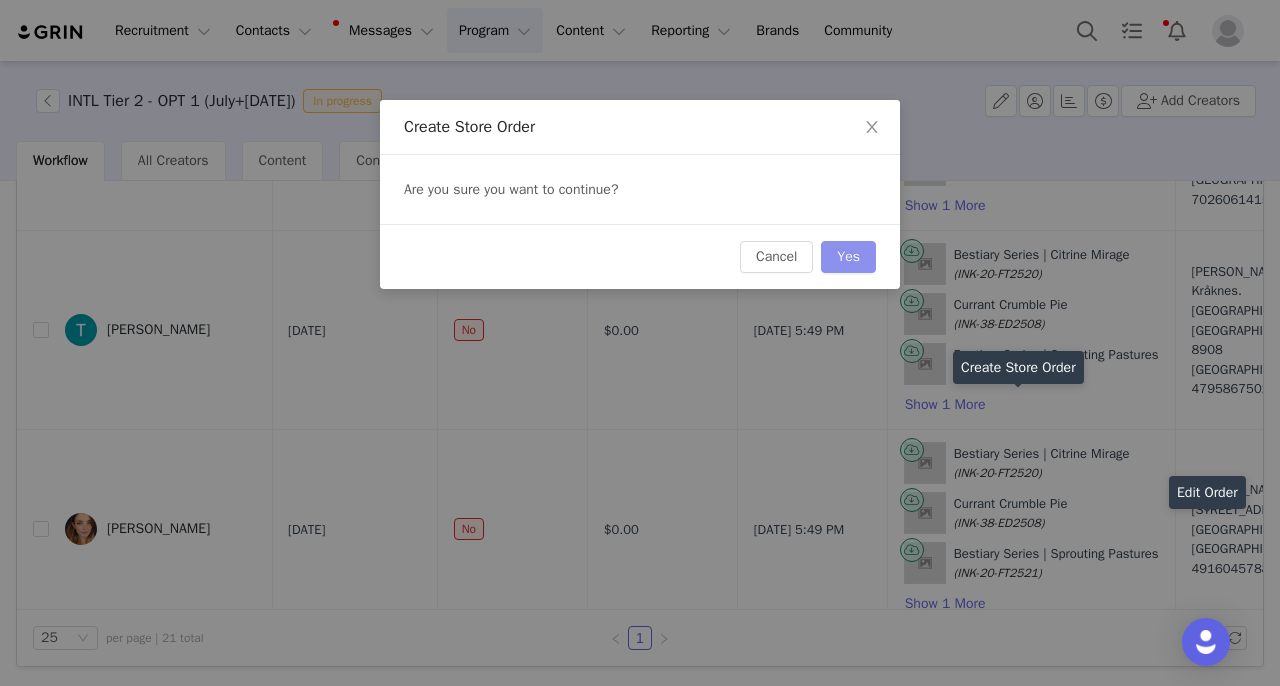 scroll, scrollTop: 2938, scrollLeft: 1, axis: both 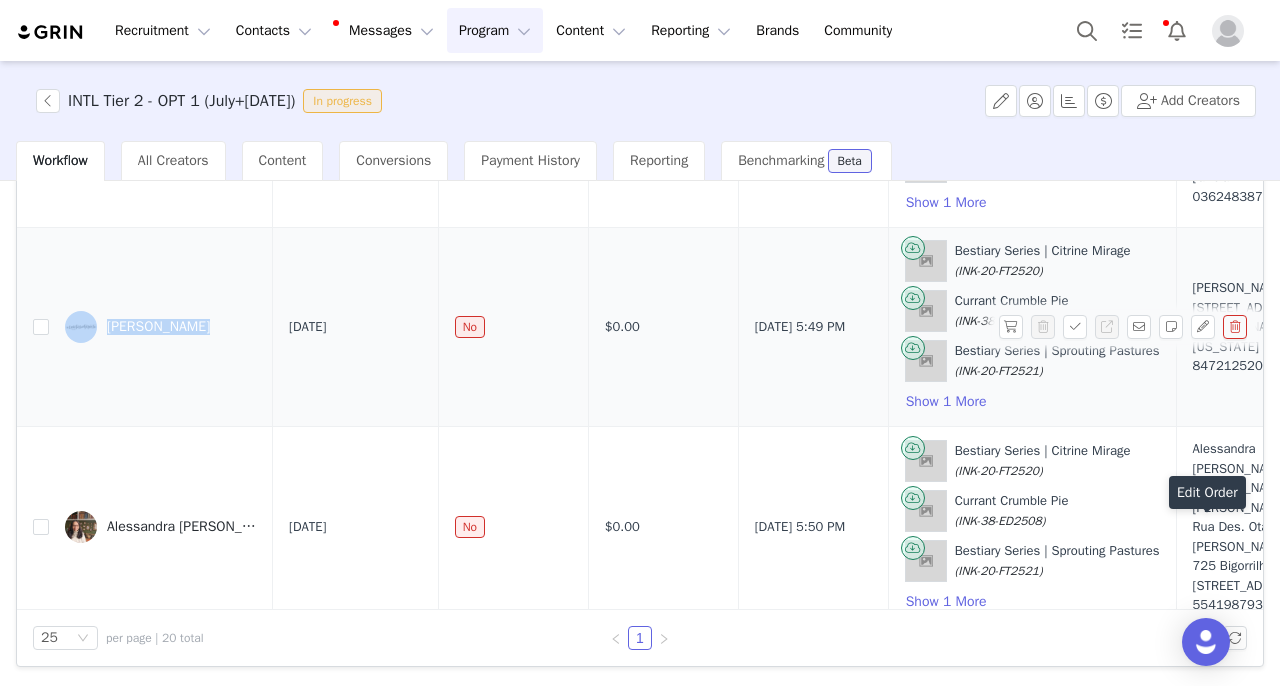 drag, startPoint x: 139, startPoint y: 303, endPoint x: 200, endPoint y: 330, distance: 66.70832 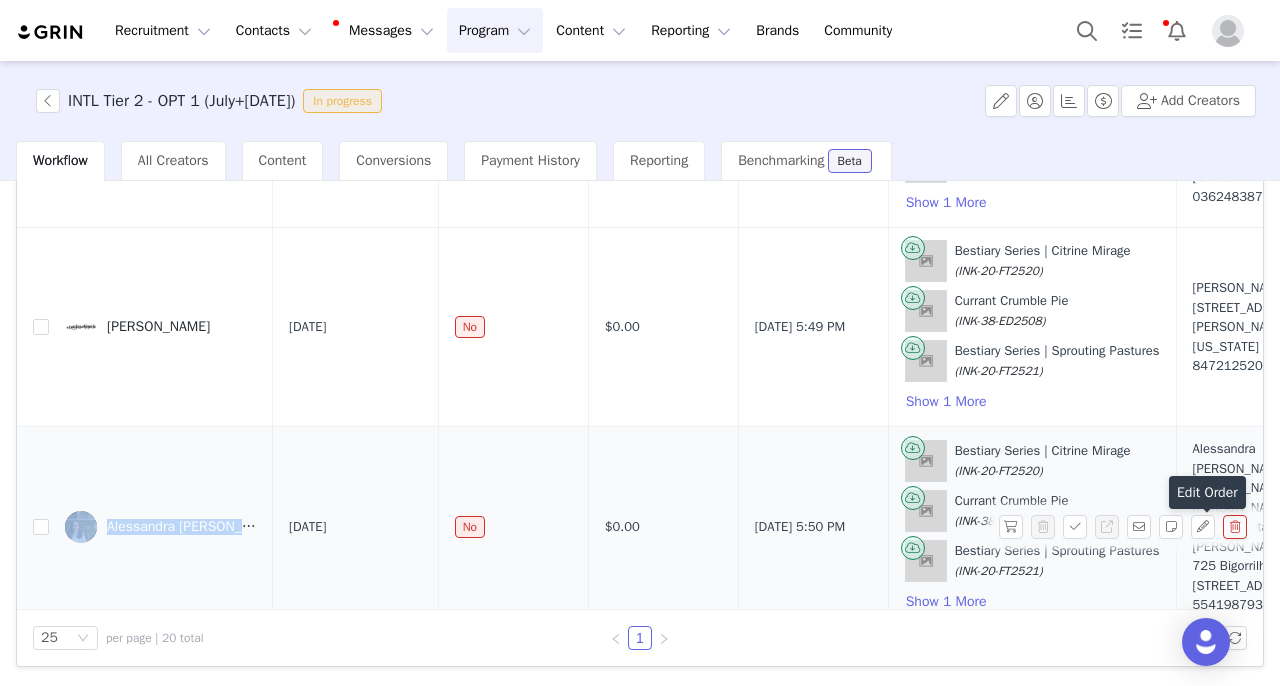 drag, startPoint x: 144, startPoint y: 506, endPoint x: 262, endPoint y: 530, distance: 120.41595 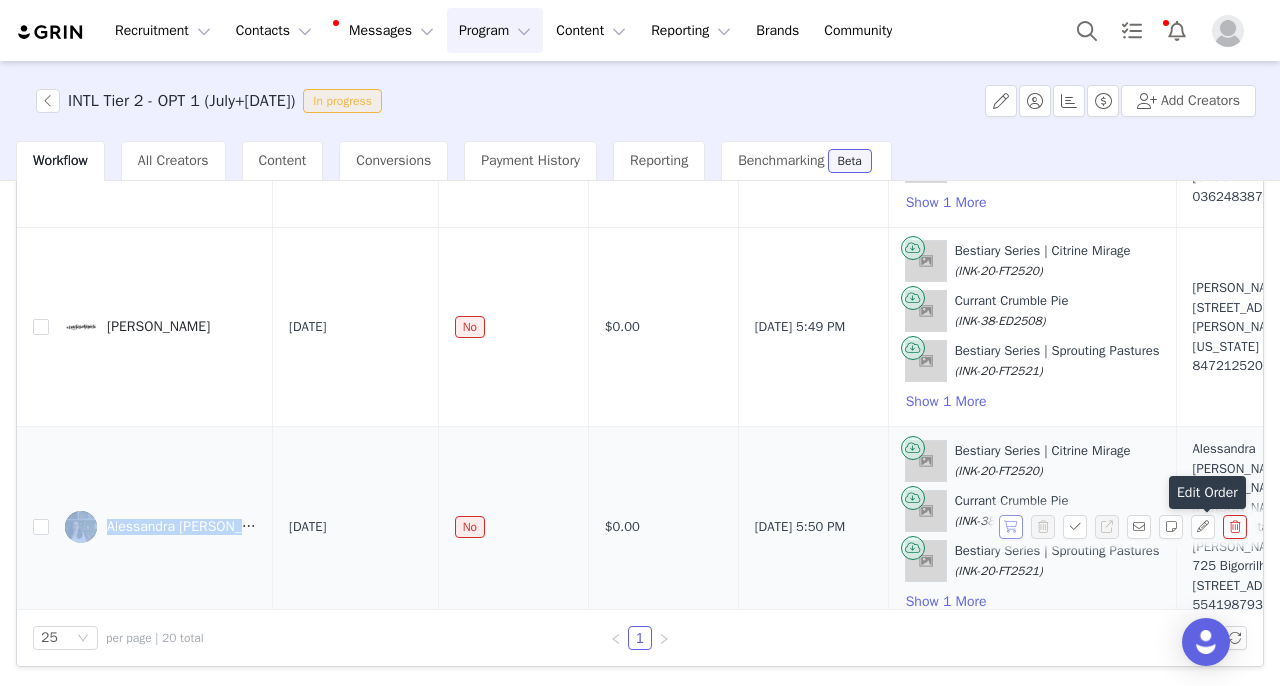 click at bounding box center [1011, 527] 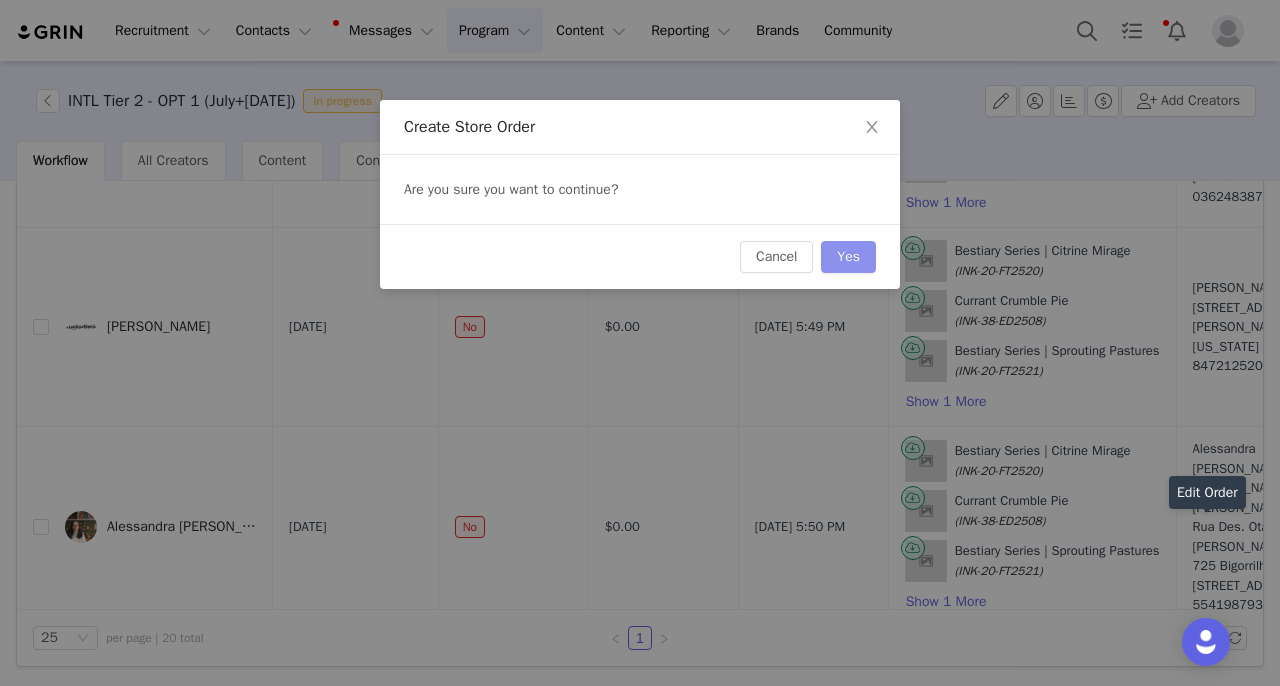 scroll, scrollTop: 152, scrollLeft: 0, axis: vertical 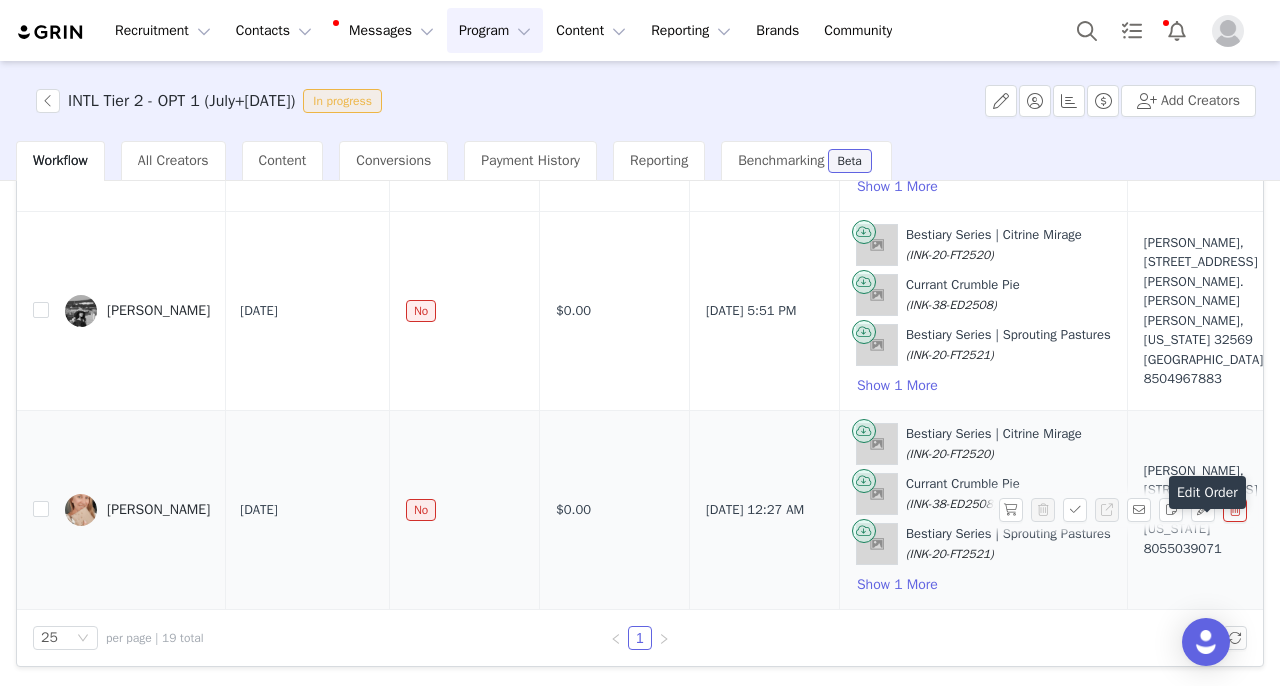 drag, startPoint x: 133, startPoint y: 493, endPoint x: 198, endPoint y: 512, distance: 67.72001 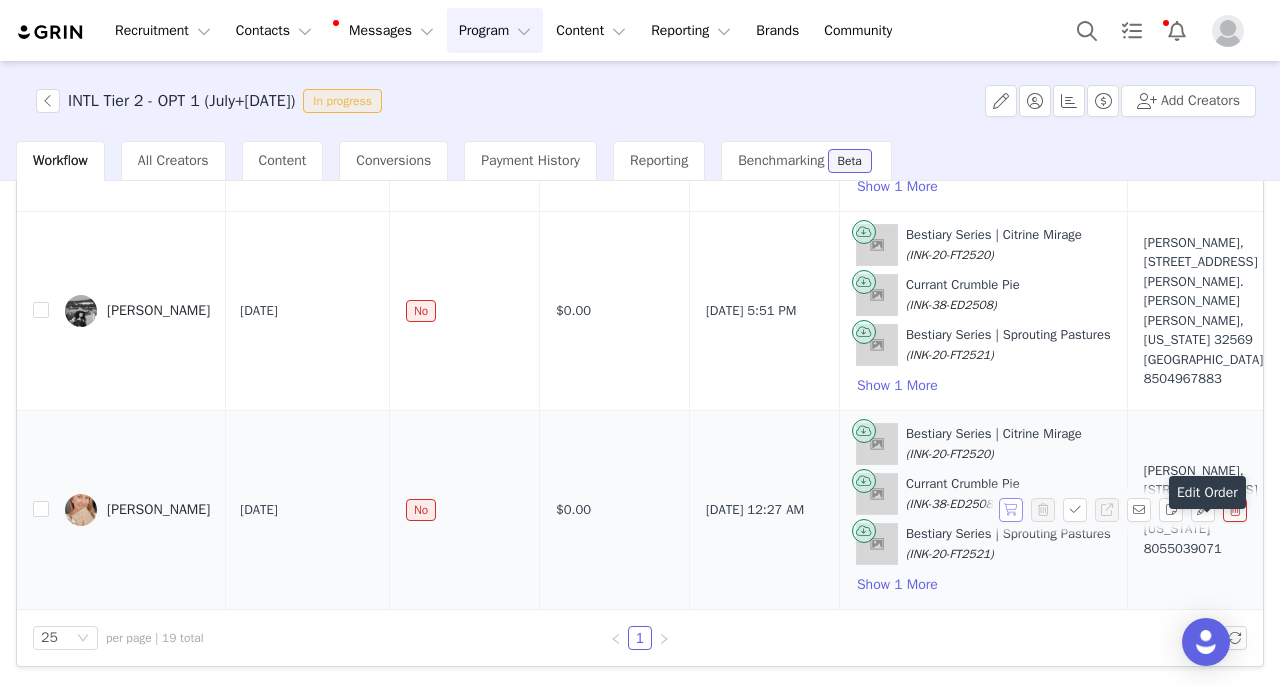 click at bounding box center (1011, 510) 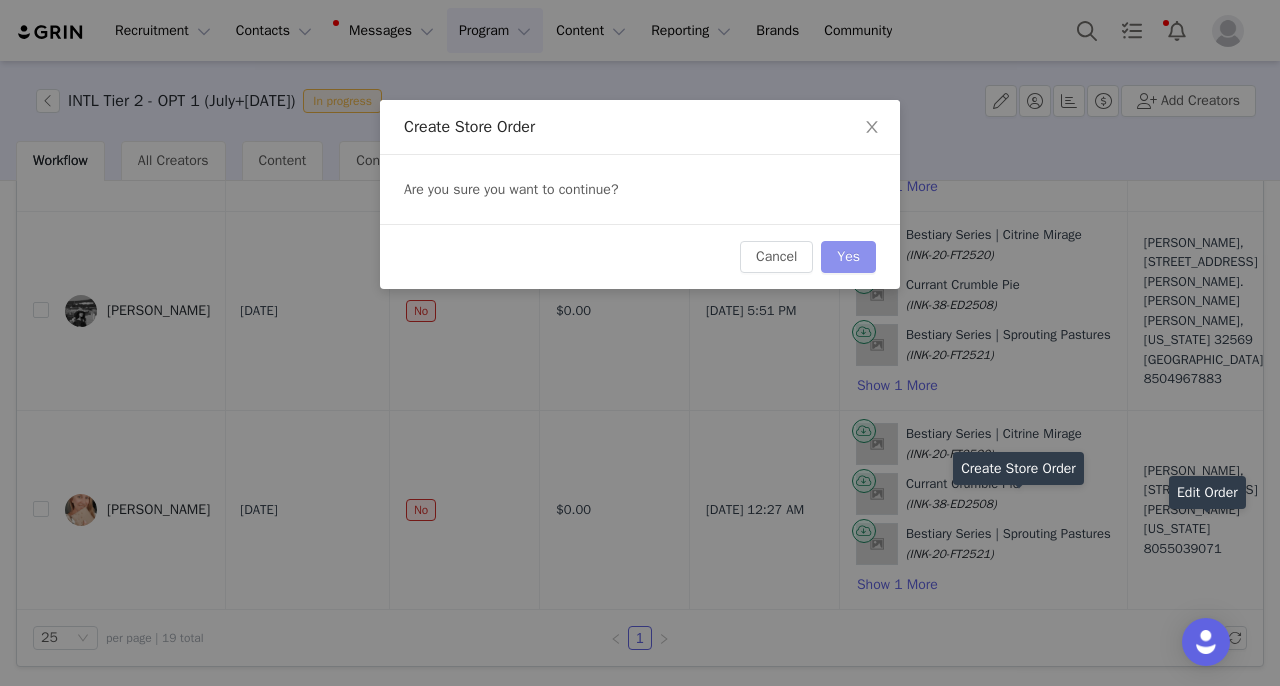 scroll, scrollTop: 3432, scrollLeft: 2, axis: both 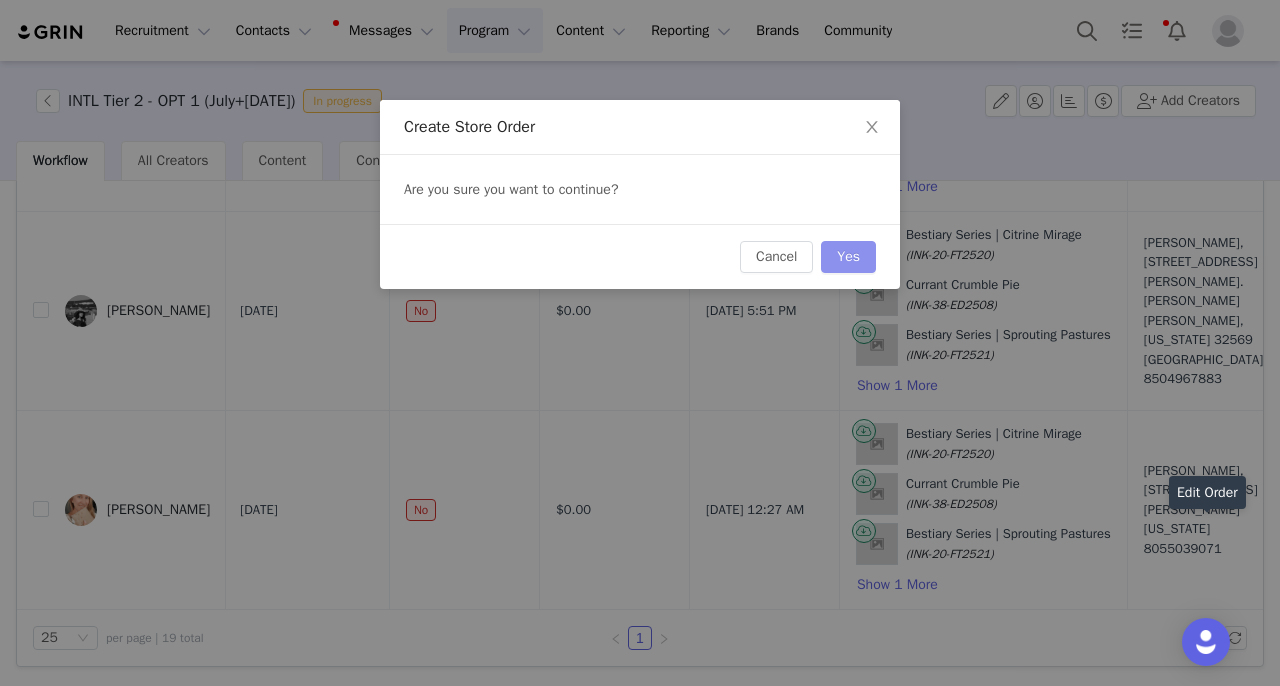 click on "Yes" at bounding box center [848, 257] 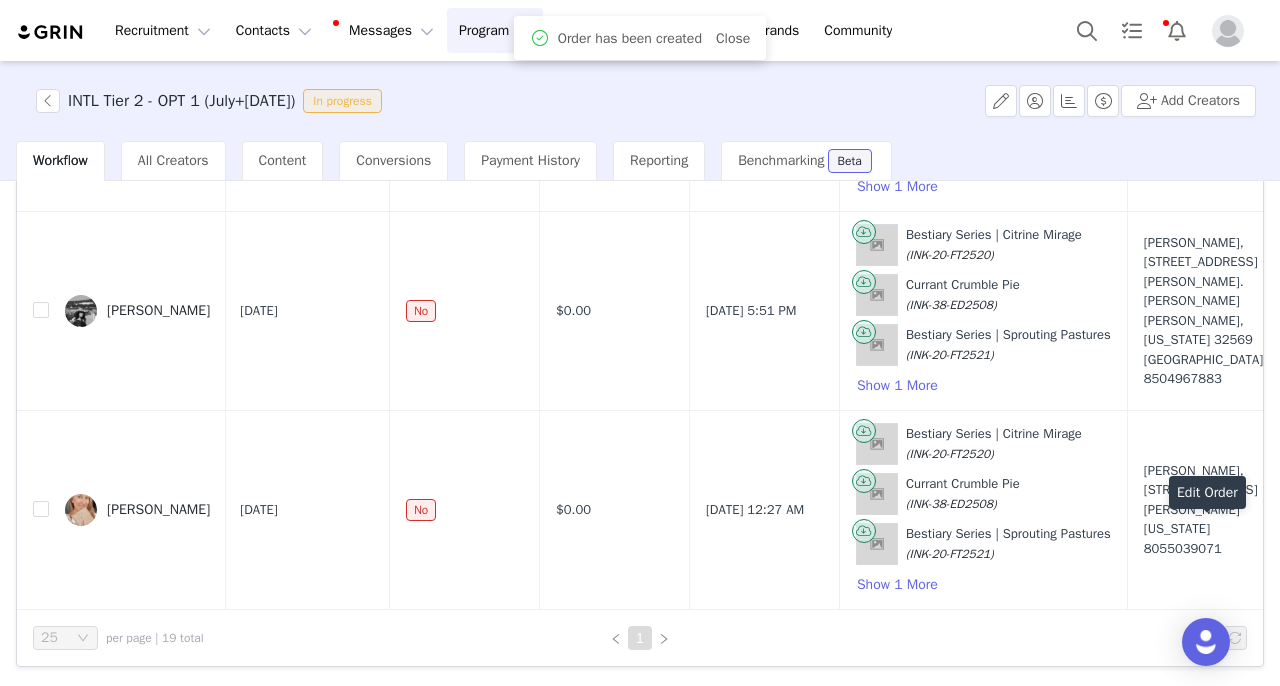 scroll, scrollTop: 0, scrollLeft: 0, axis: both 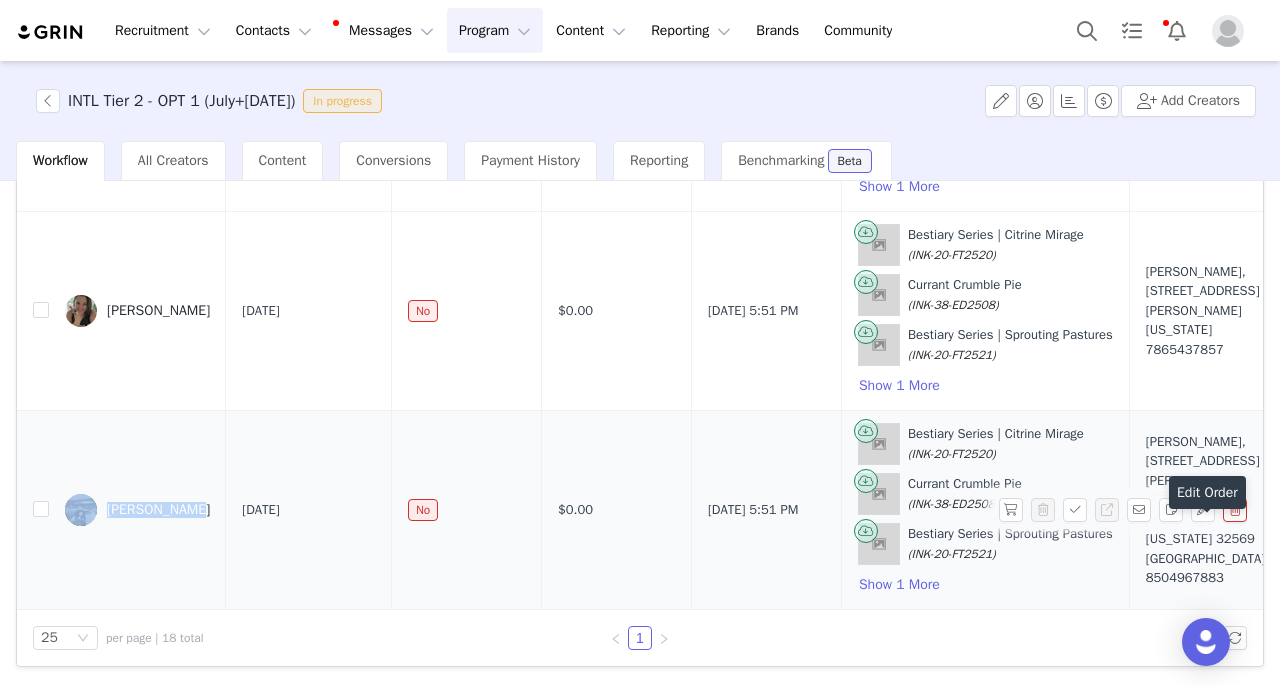 drag, startPoint x: 130, startPoint y: 489, endPoint x: 186, endPoint y: 509, distance: 59.464275 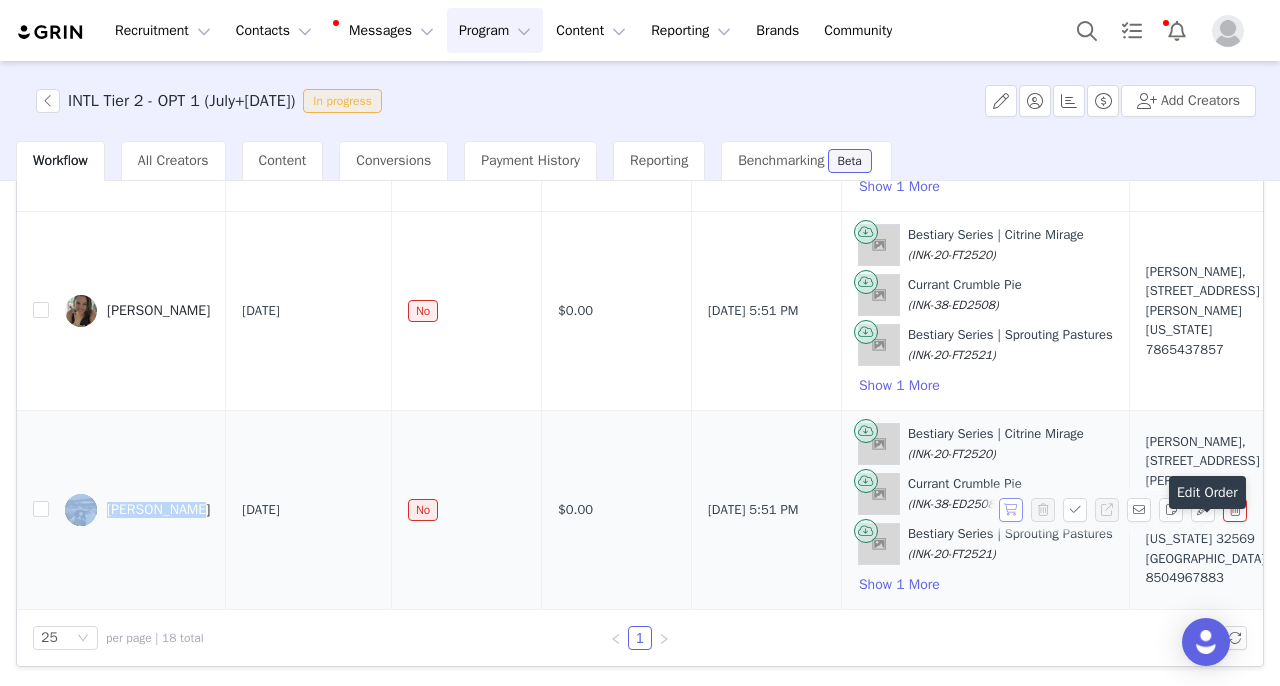 click at bounding box center (1011, 510) 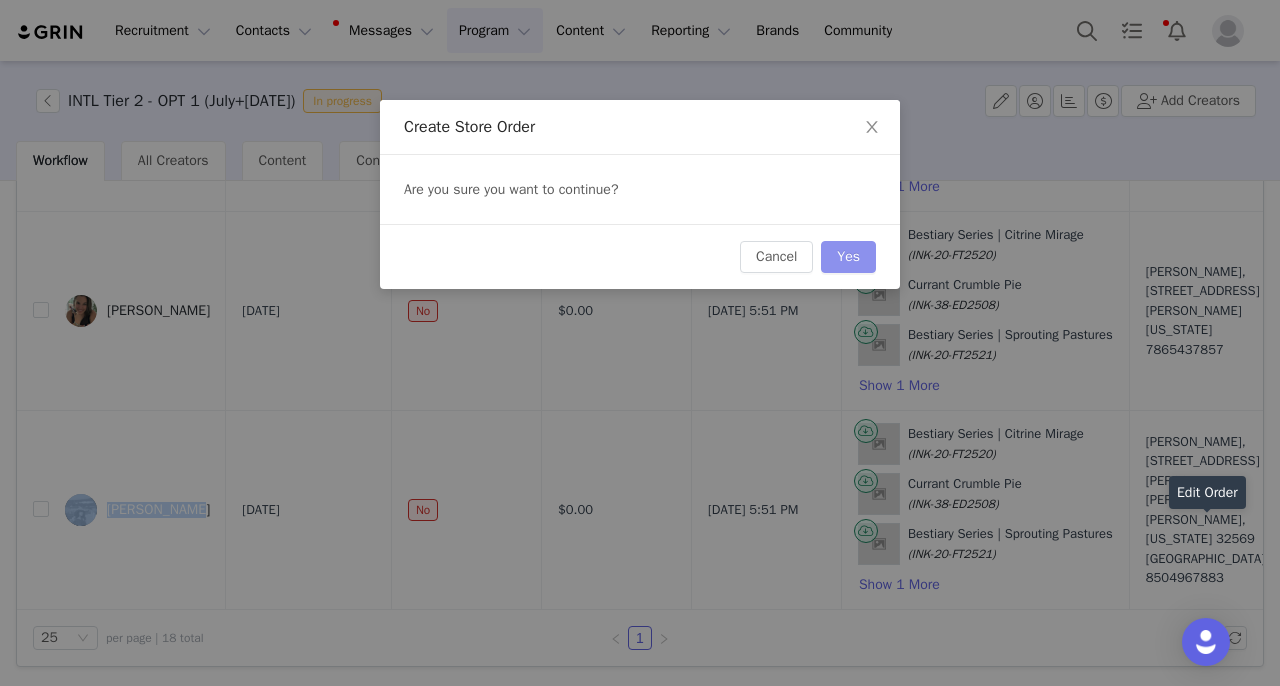click on "Yes" at bounding box center (848, 257) 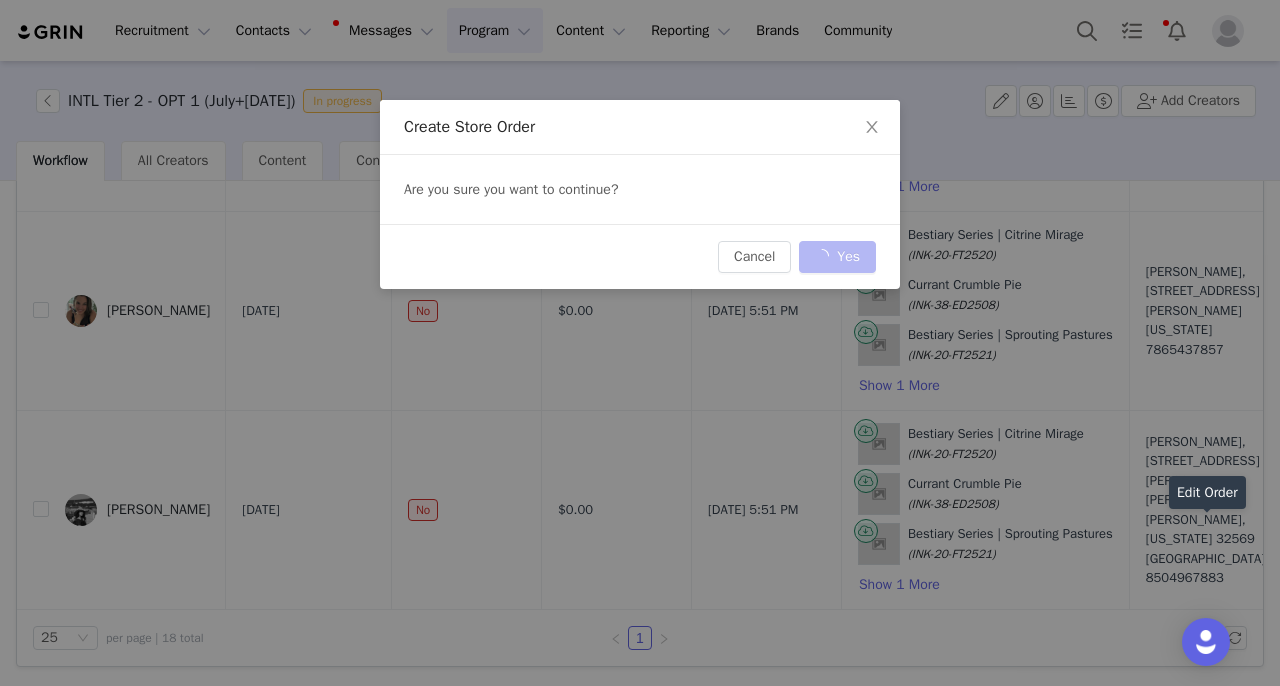 scroll, scrollTop: 3233, scrollLeft: 0, axis: vertical 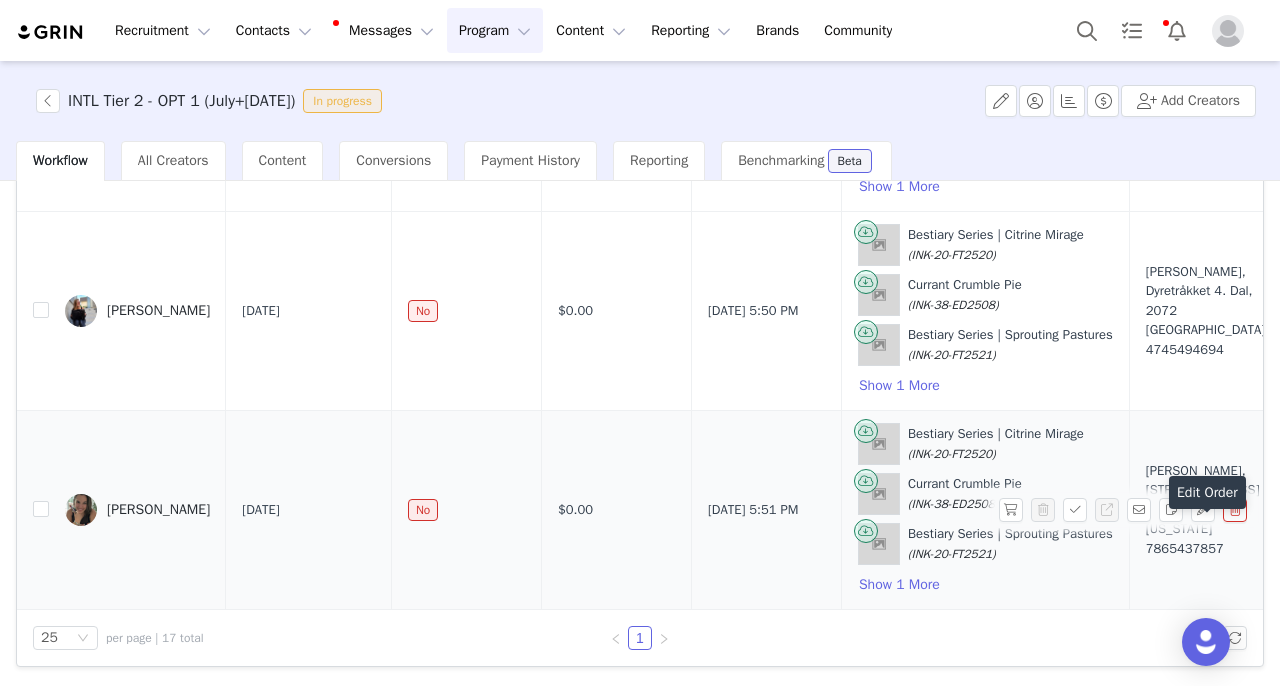 drag, startPoint x: 125, startPoint y: 486, endPoint x: 205, endPoint y: 512, distance: 84.118965 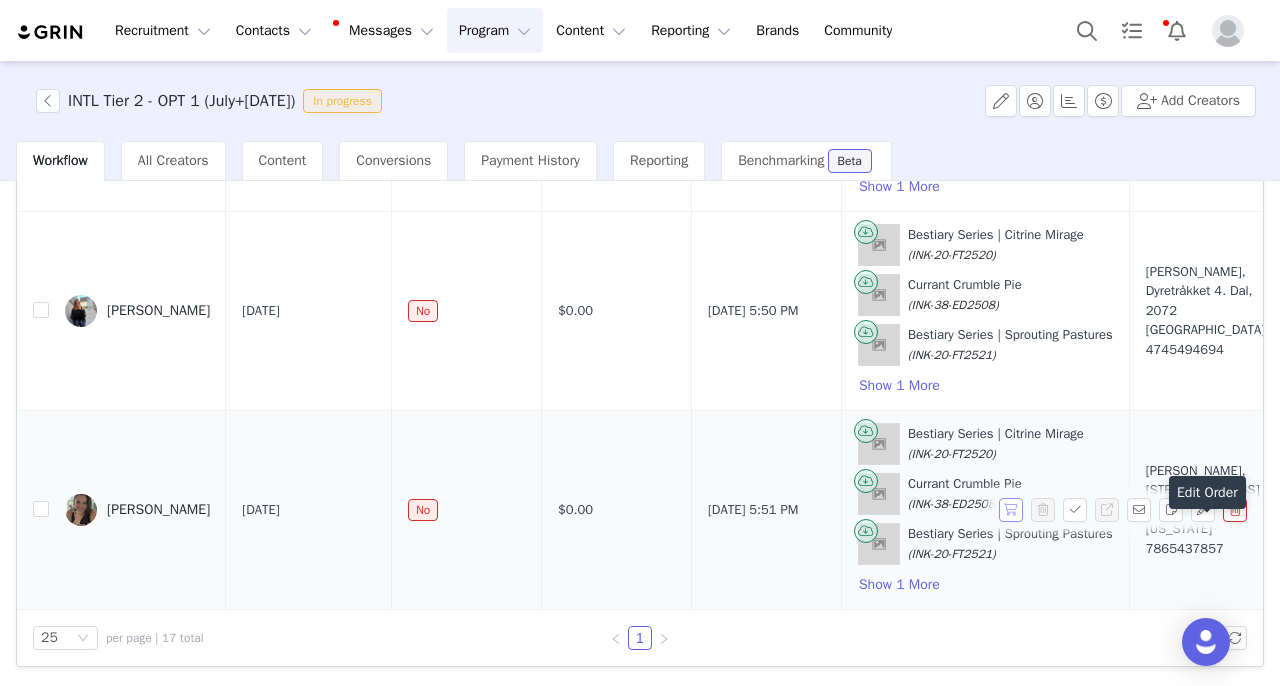 click at bounding box center (1011, 510) 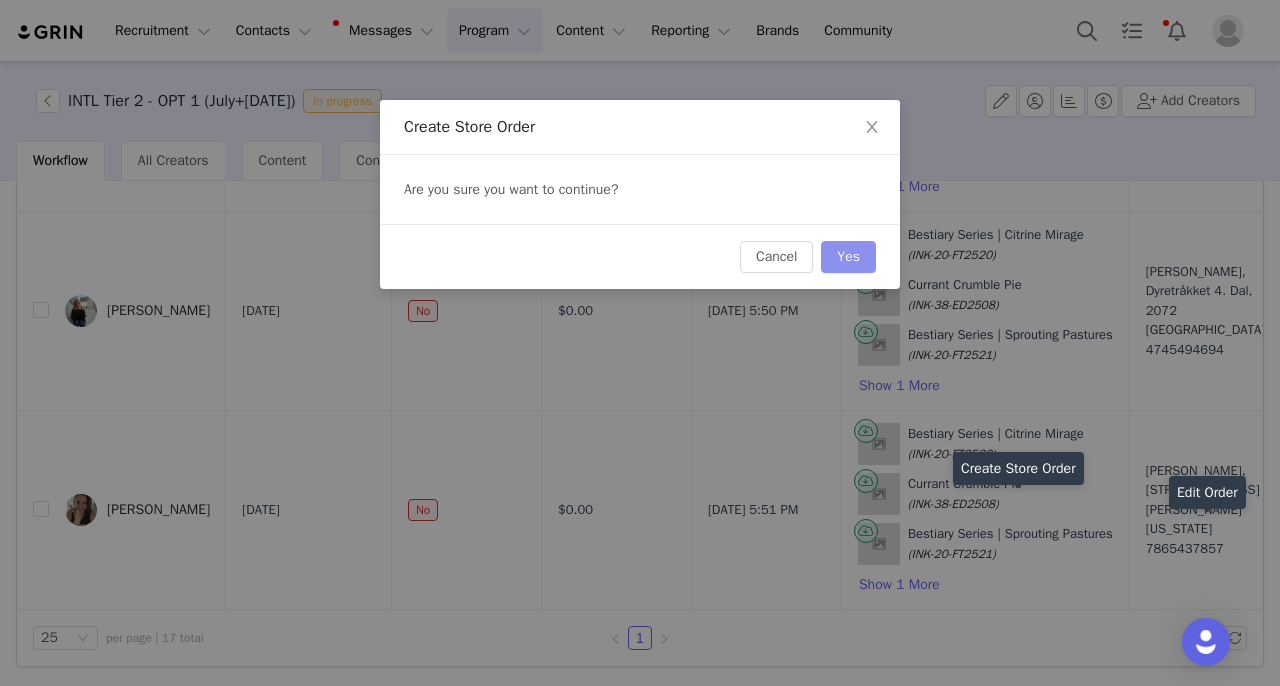 scroll, scrollTop: 3034, scrollLeft: 0, axis: vertical 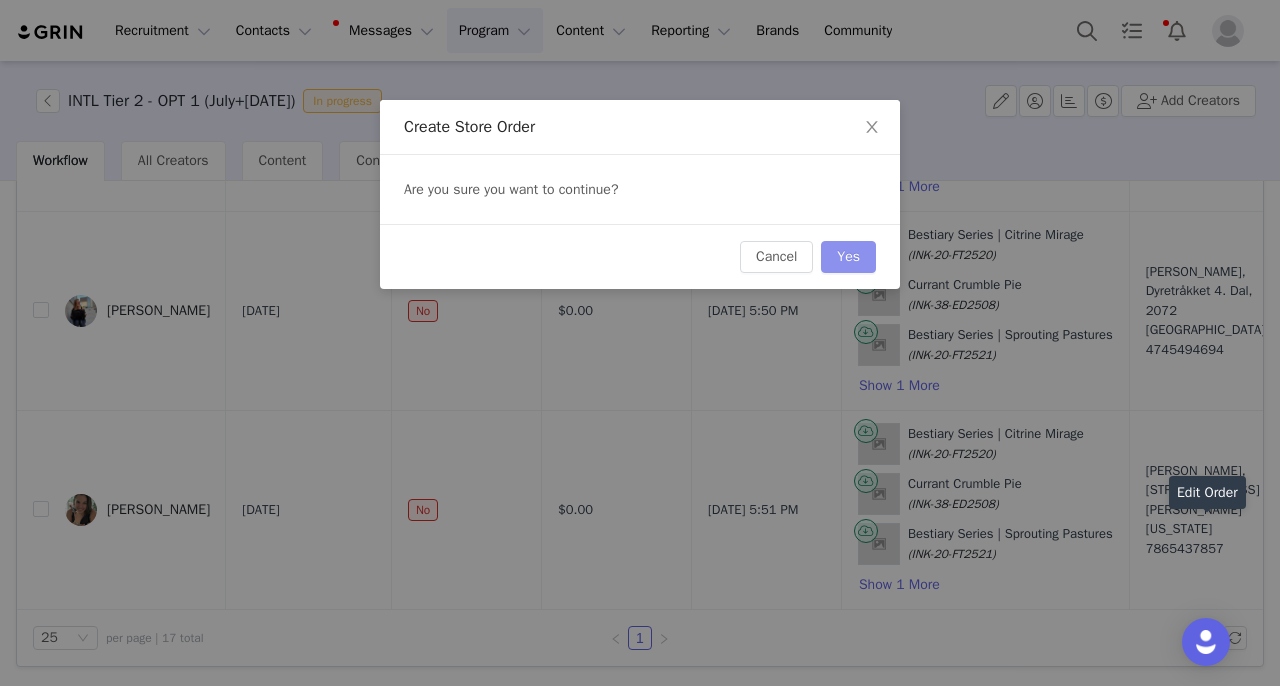click on "Yes" at bounding box center [848, 257] 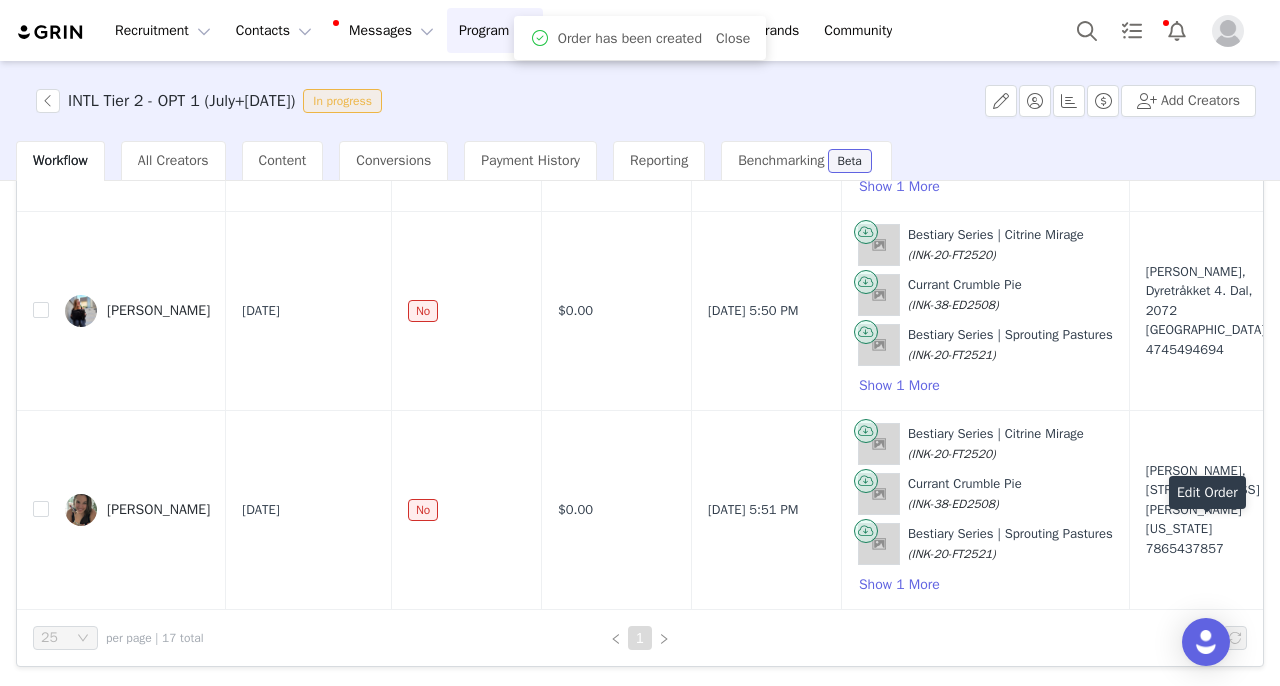 scroll, scrollTop: 0, scrollLeft: 0, axis: both 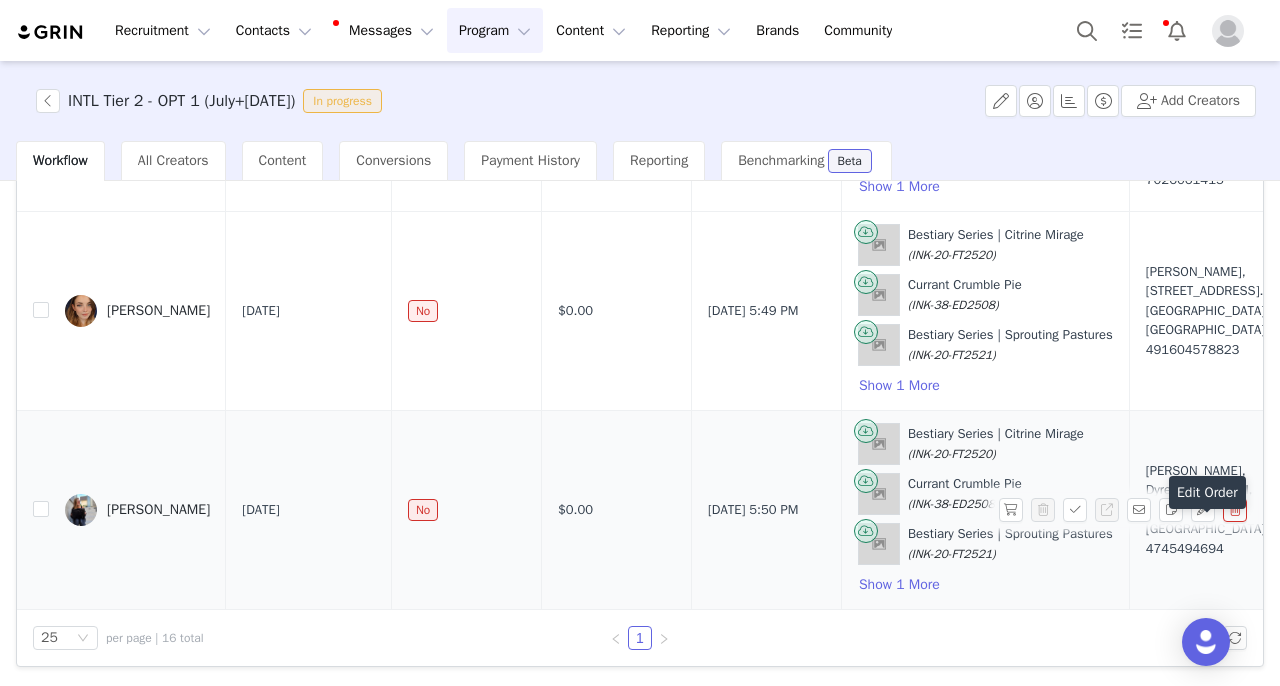 drag, startPoint x: 113, startPoint y: 489, endPoint x: 211, endPoint y: 506, distance: 99.46356 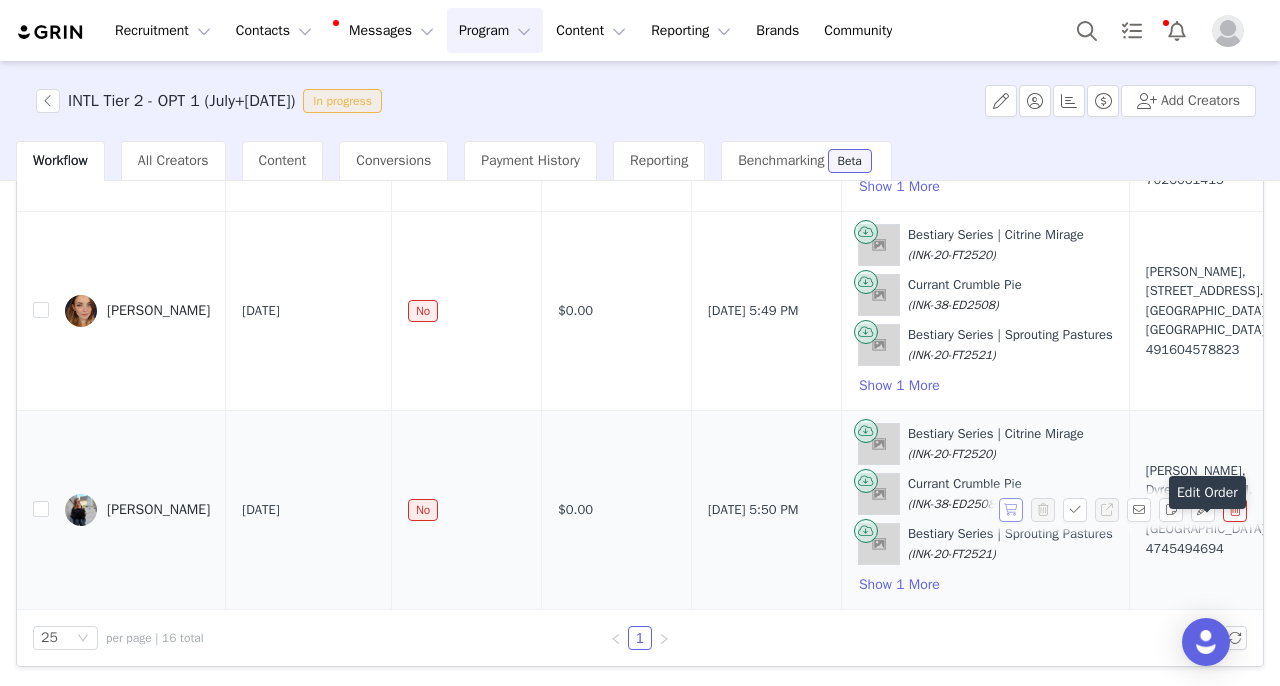 click at bounding box center [1011, 510] 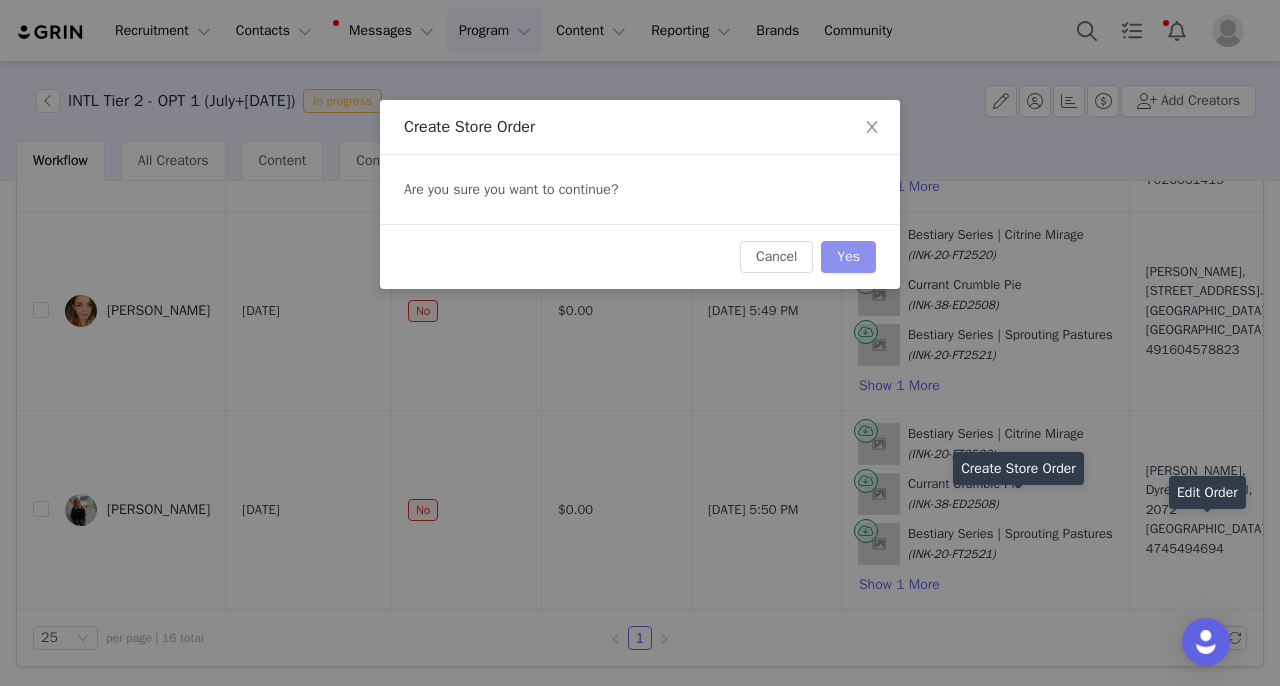 click on "Yes" at bounding box center [848, 257] 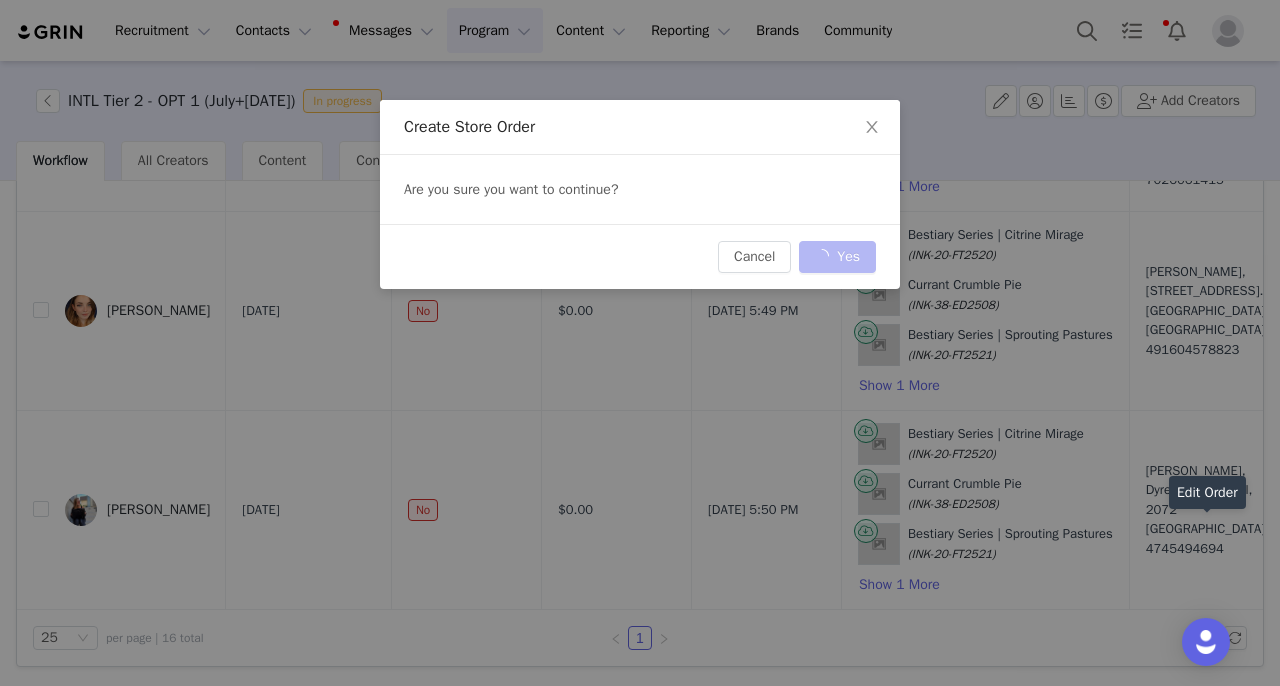 scroll, scrollTop: 2835, scrollLeft: 0, axis: vertical 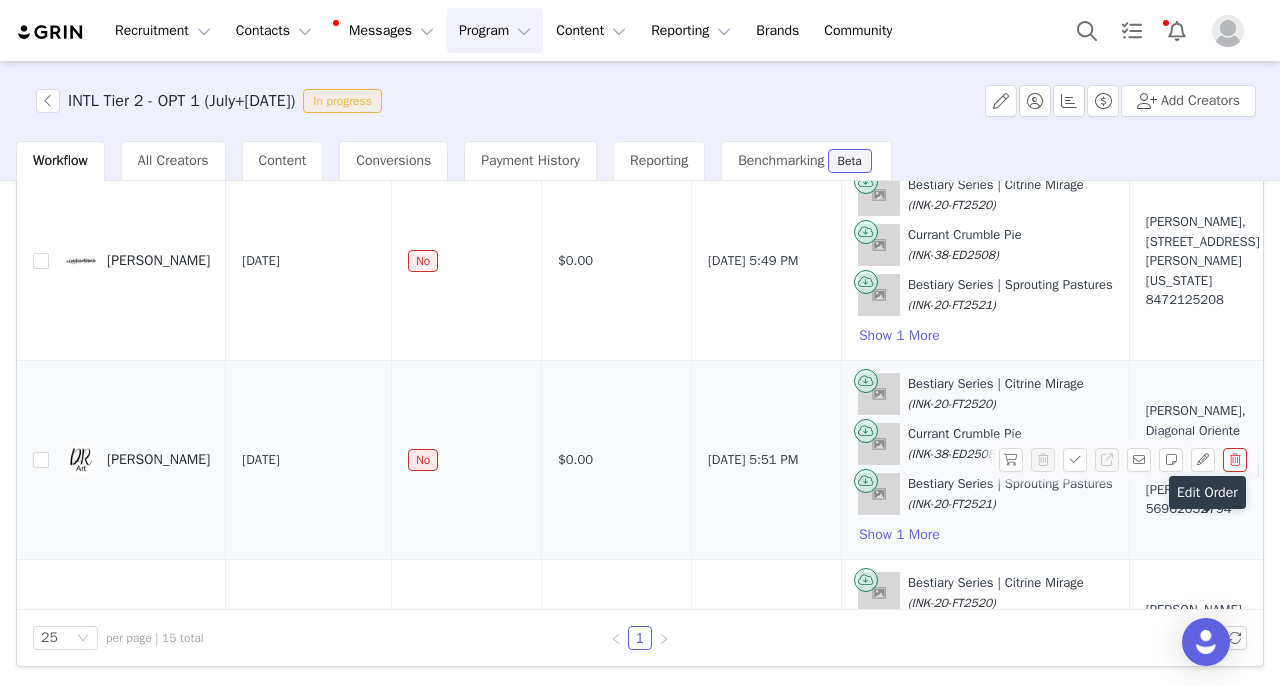 drag, startPoint x: 125, startPoint y: 439, endPoint x: 200, endPoint y: 461, distance: 78.160095 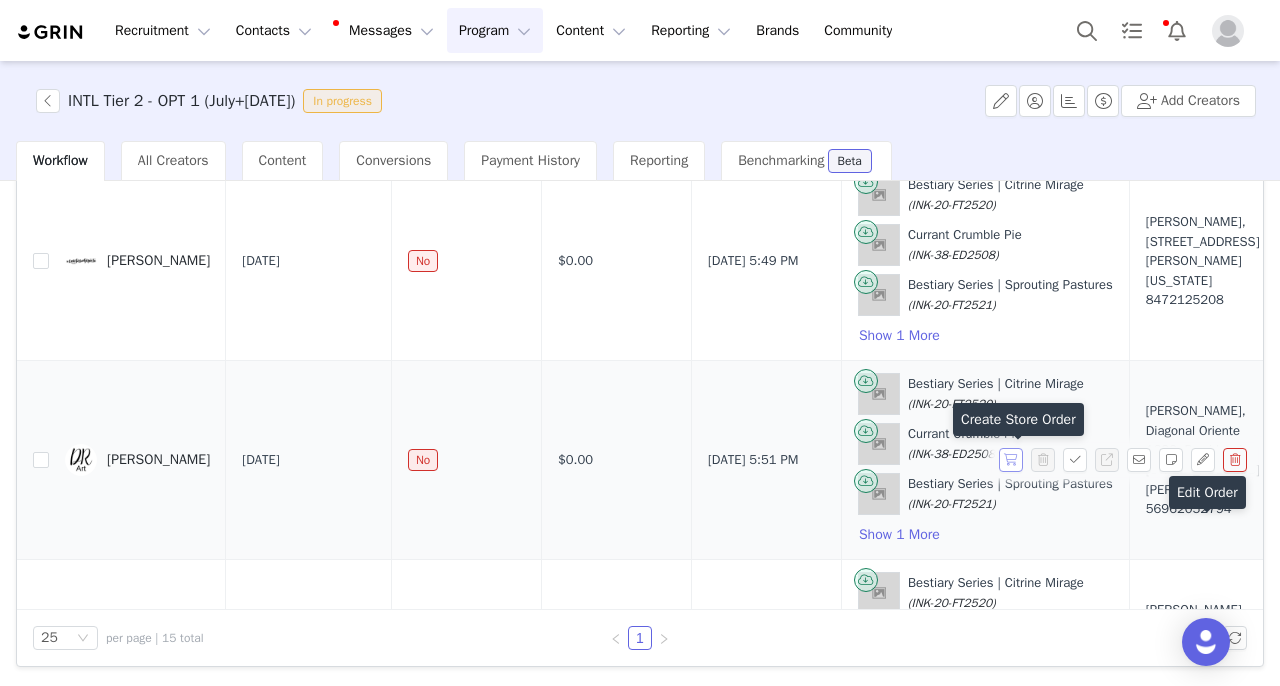 click at bounding box center [1011, 460] 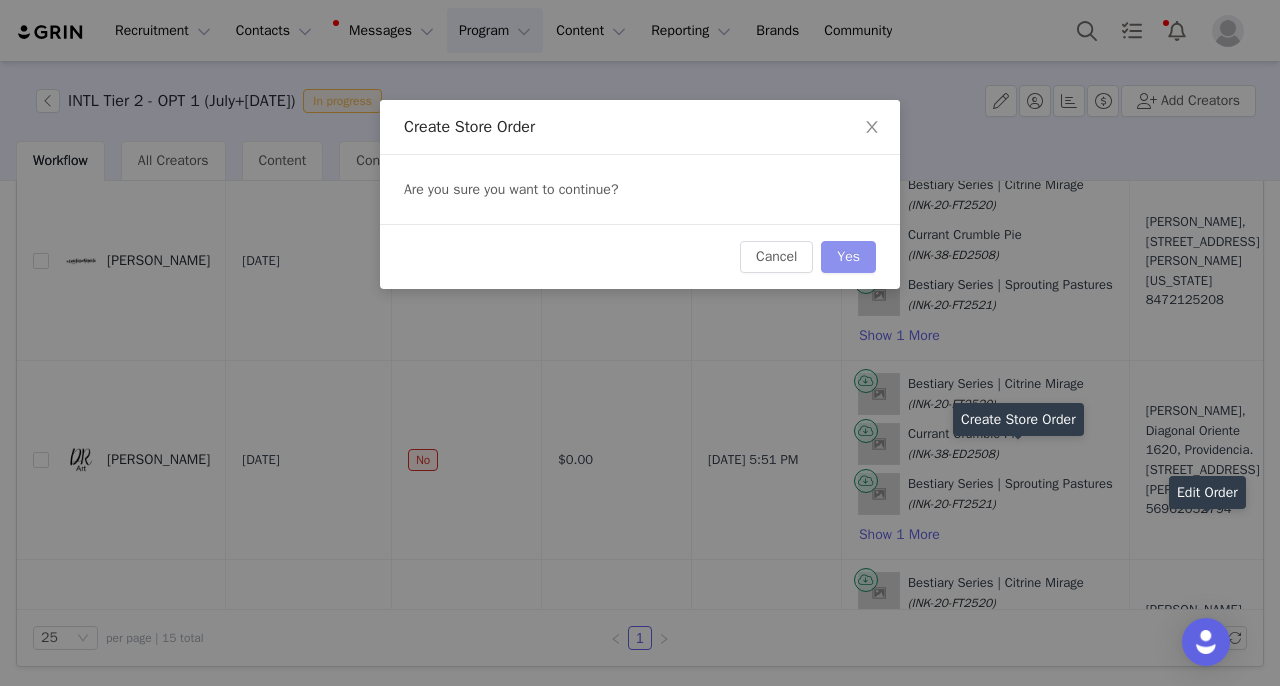scroll, scrollTop: 218, scrollLeft: 0, axis: vertical 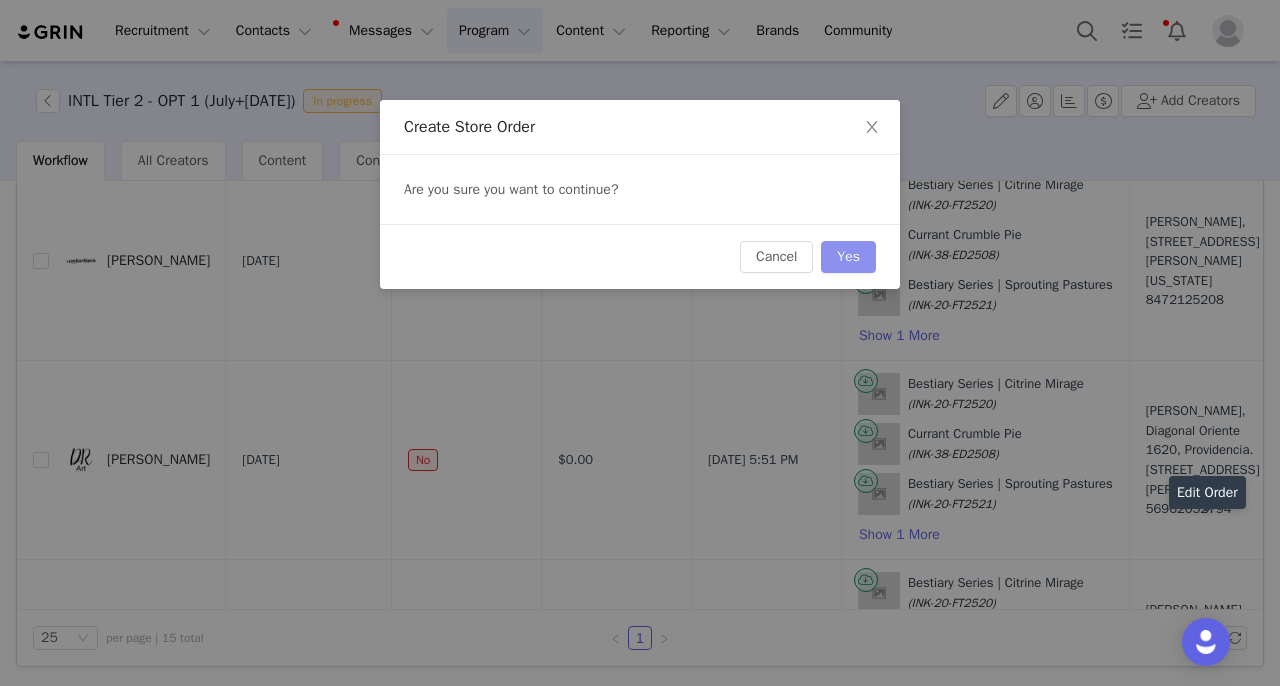 click on "Yes" at bounding box center (848, 257) 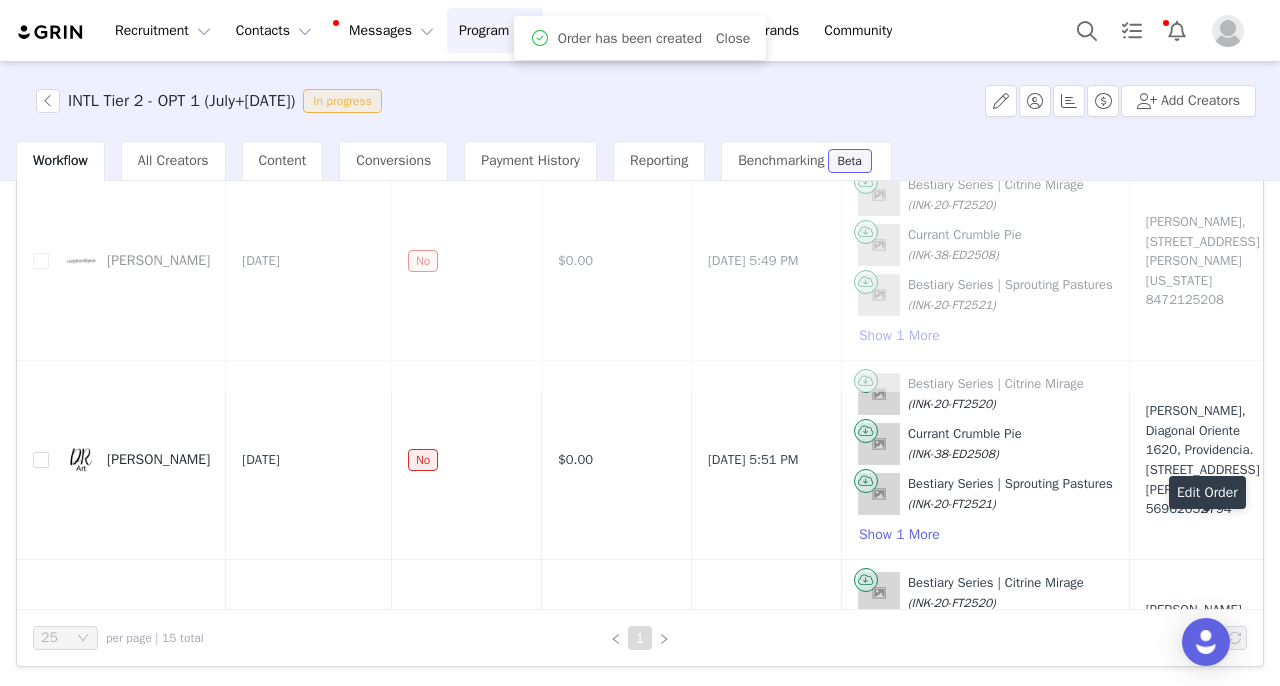 scroll, scrollTop: 0, scrollLeft: 0, axis: both 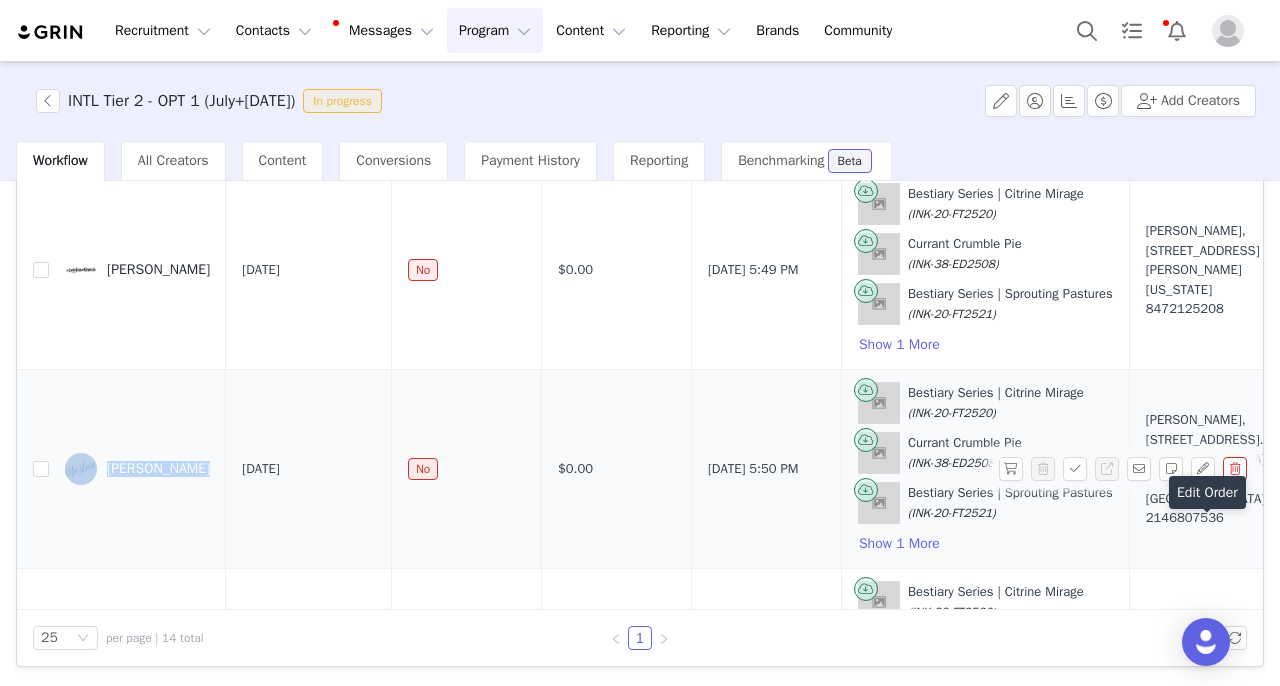 drag, startPoint x: 141, startPoint y: 442, endPoint x: 172, endPoint y: 471, distance: 42.44997 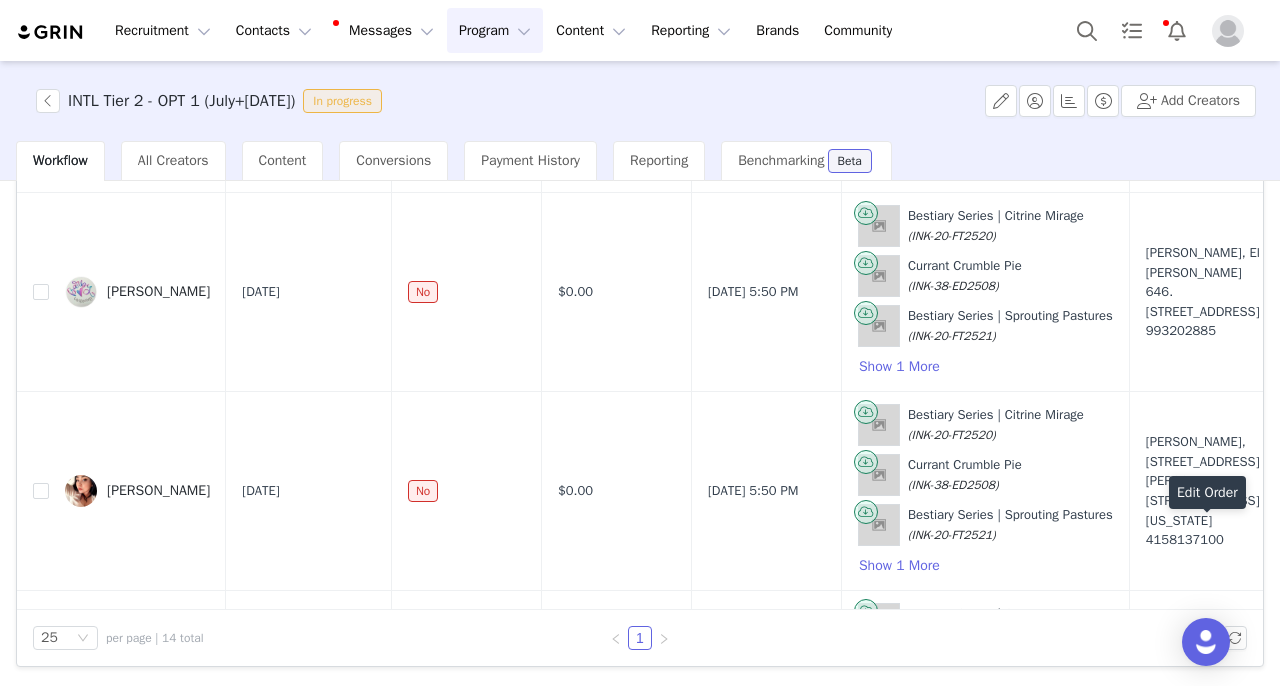 scroll, scrollTop: 592, scrollLeft: 0, axis: vertical 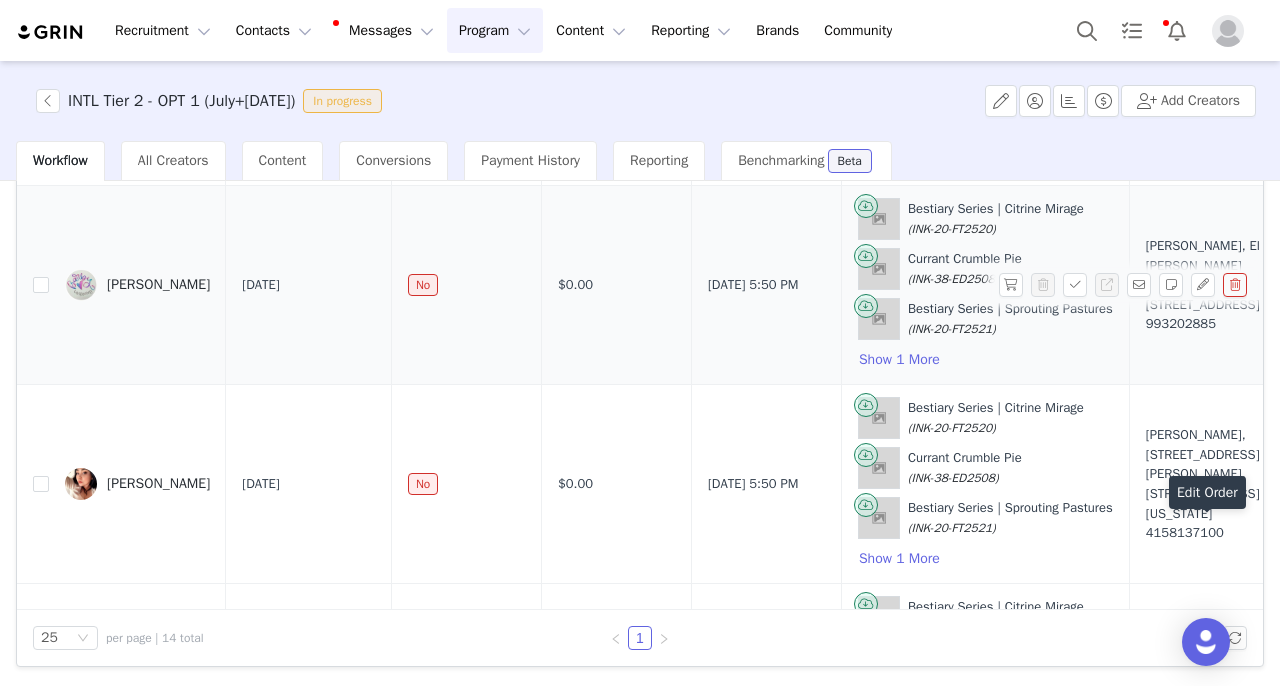 drag, startPoint x: 143, startPoint y: 260, endPoint x: 221, endPoint y: 290, distance: 83.57033 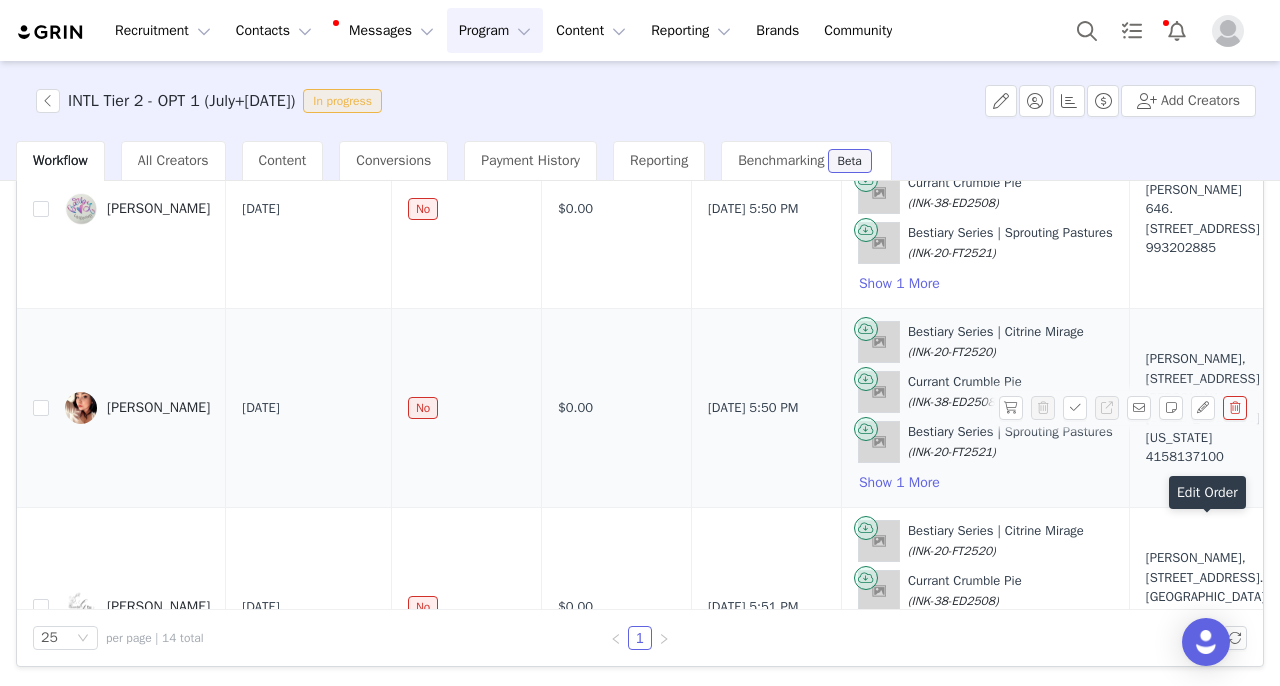 scroll, scrollTop: 684, scrollLeft: 0, axis: vertical 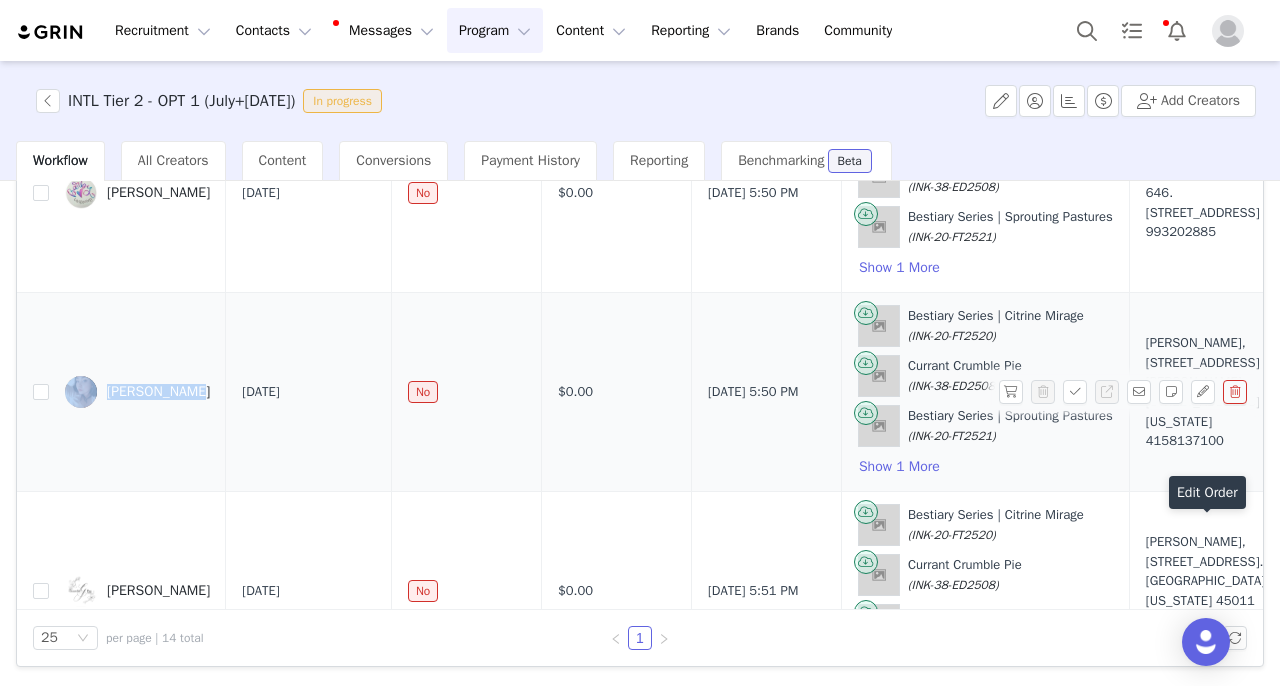 drag, startPoint x: 122, startPoint y: 363, endPoint x: 200, endPoint y: 394, distance: 83.9345 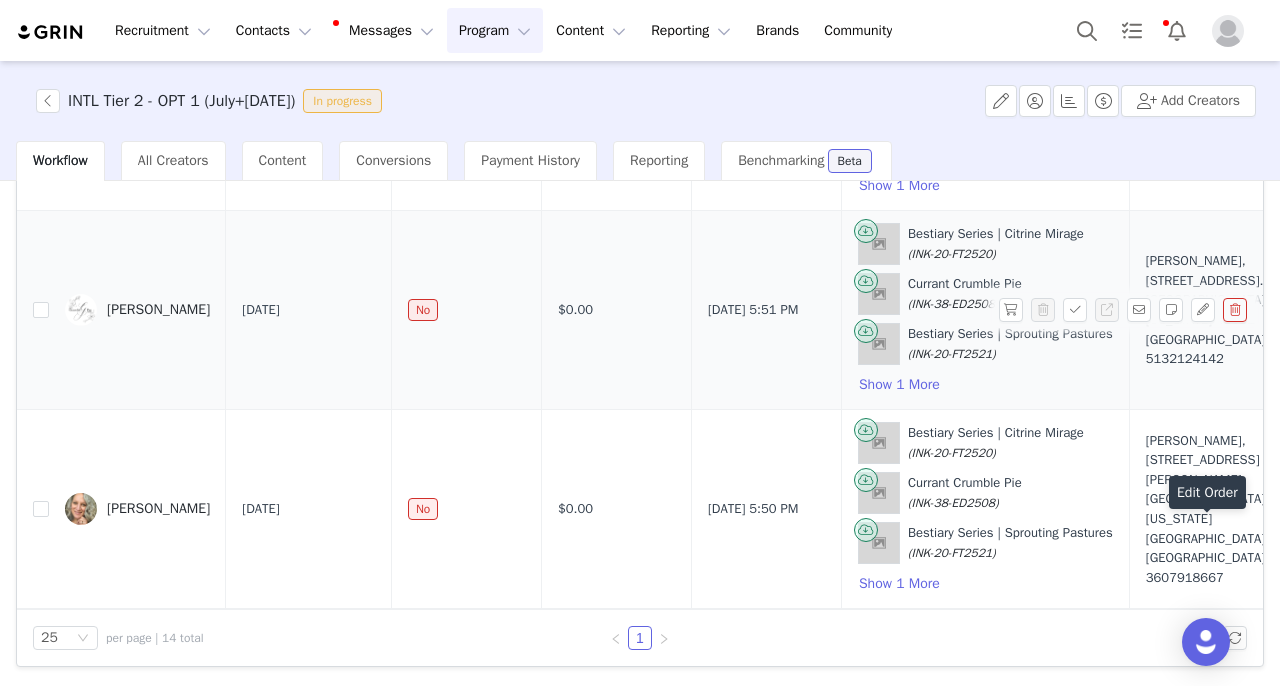scroll, scrollTop: 966, scrollLeft: 0, axis: vertical 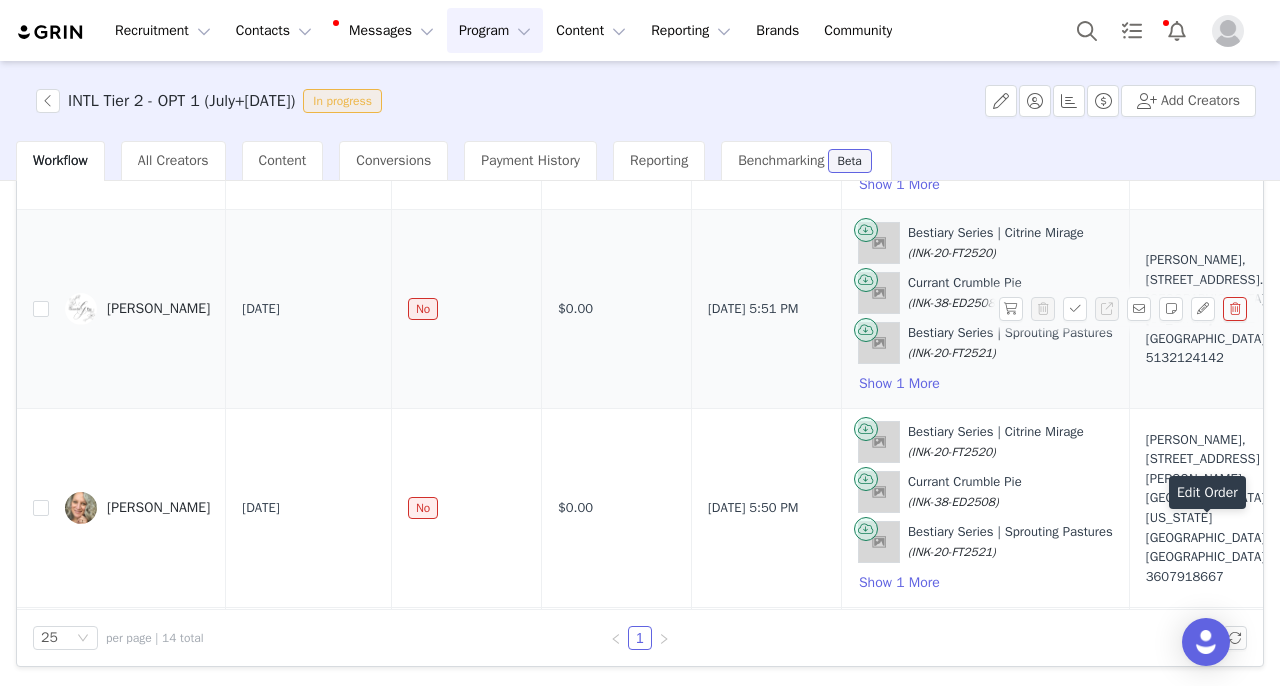 drag, startPoint x: 139, startPoint y: 292, endPoint x: 219, endPoint y: 308, distance: 81.58431 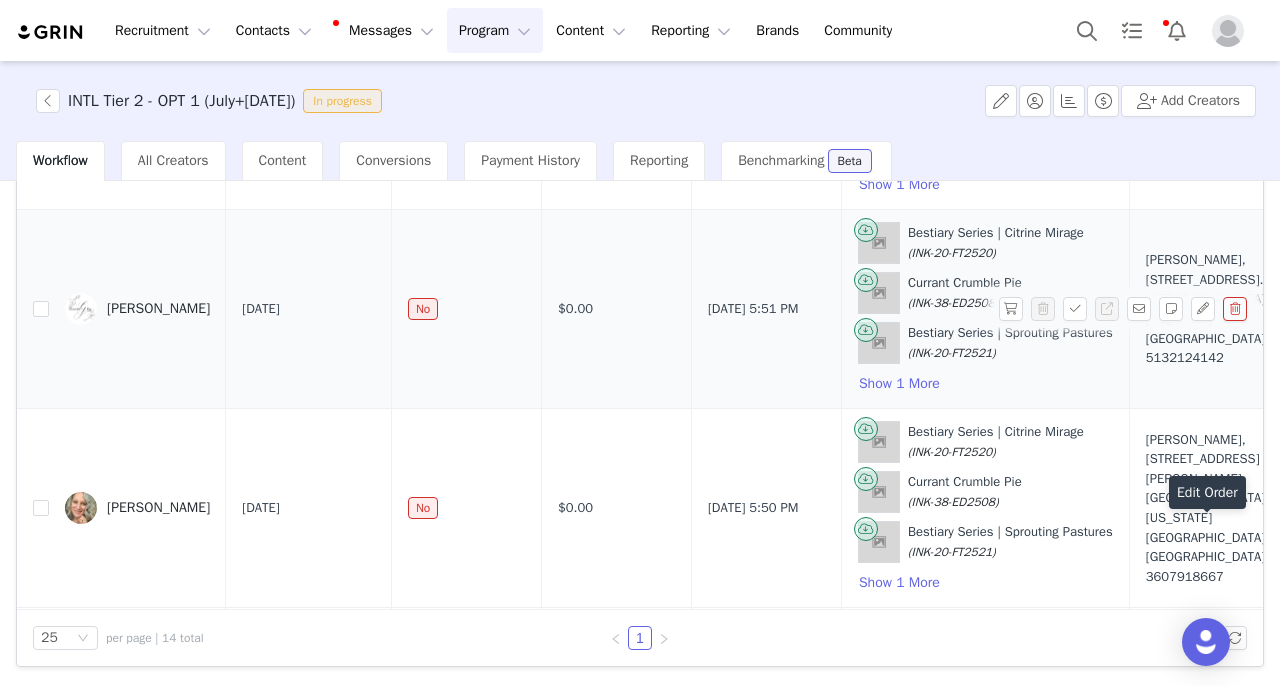 scroll, scrollTop: 1141, scrollLeft: 0, axis: vertical 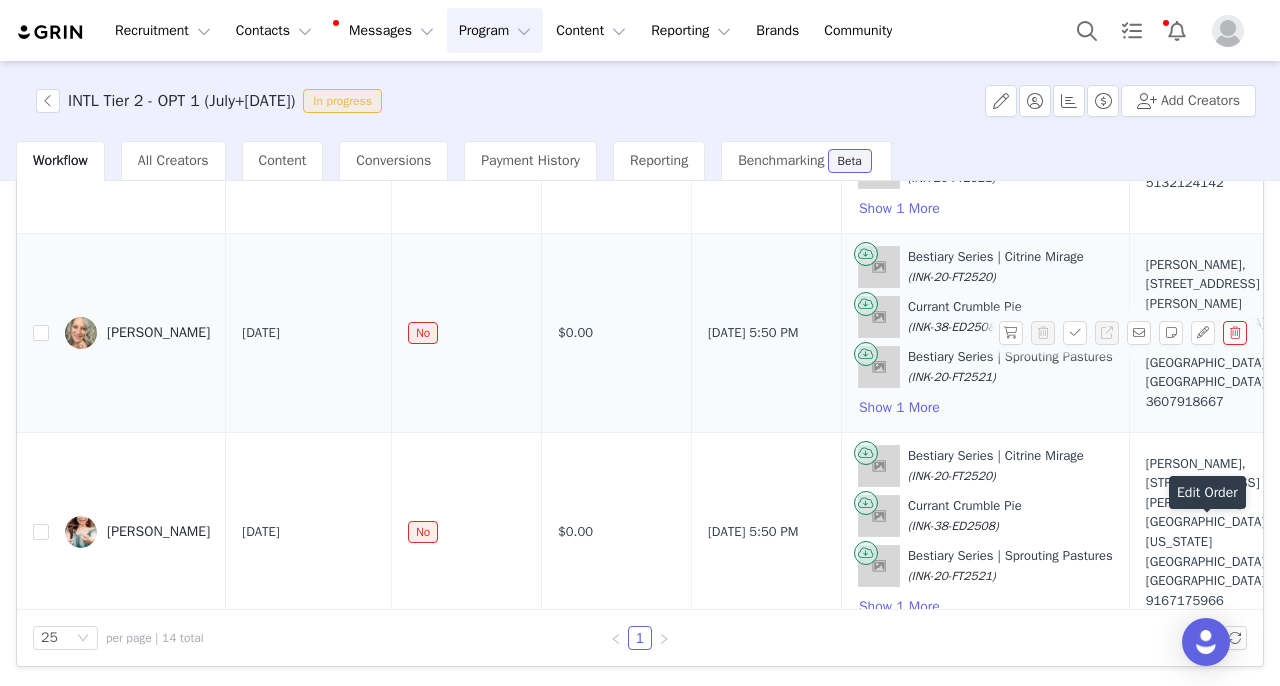 drag, startPoint x: 128, startPoint y: 311, endPoint x: 209, endPoint y: 339, distance: 85.70297 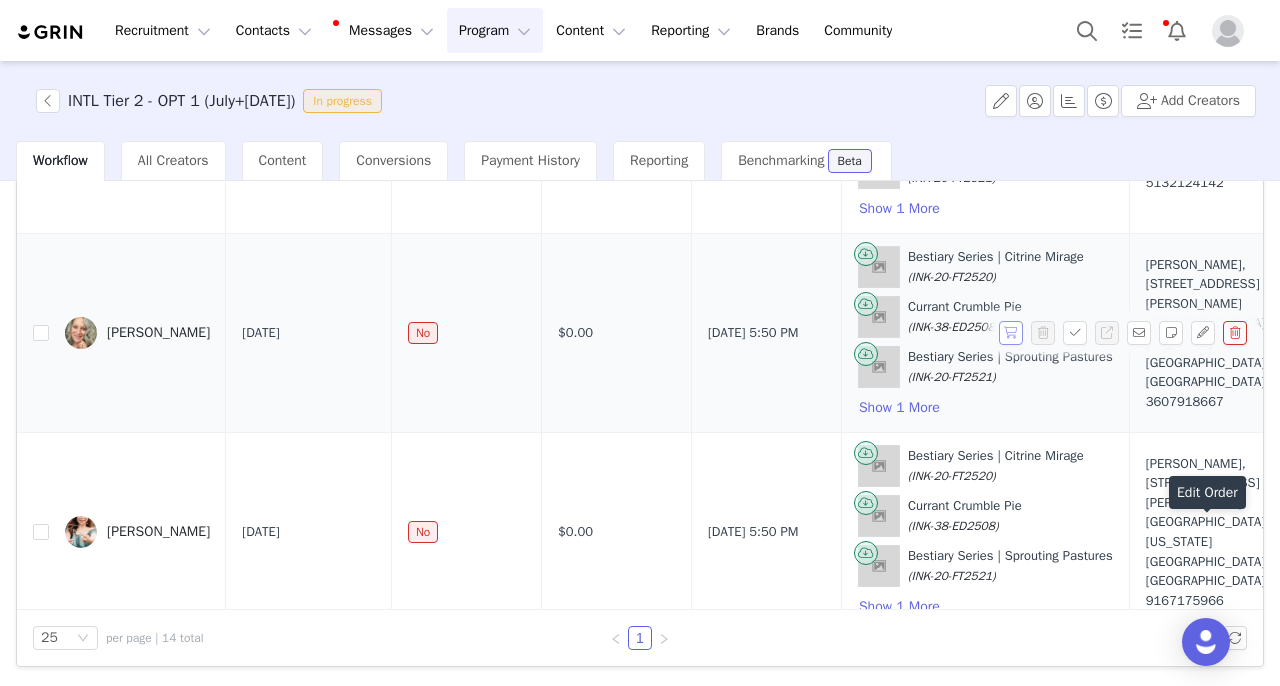 click at bounding box center (1011, 333) 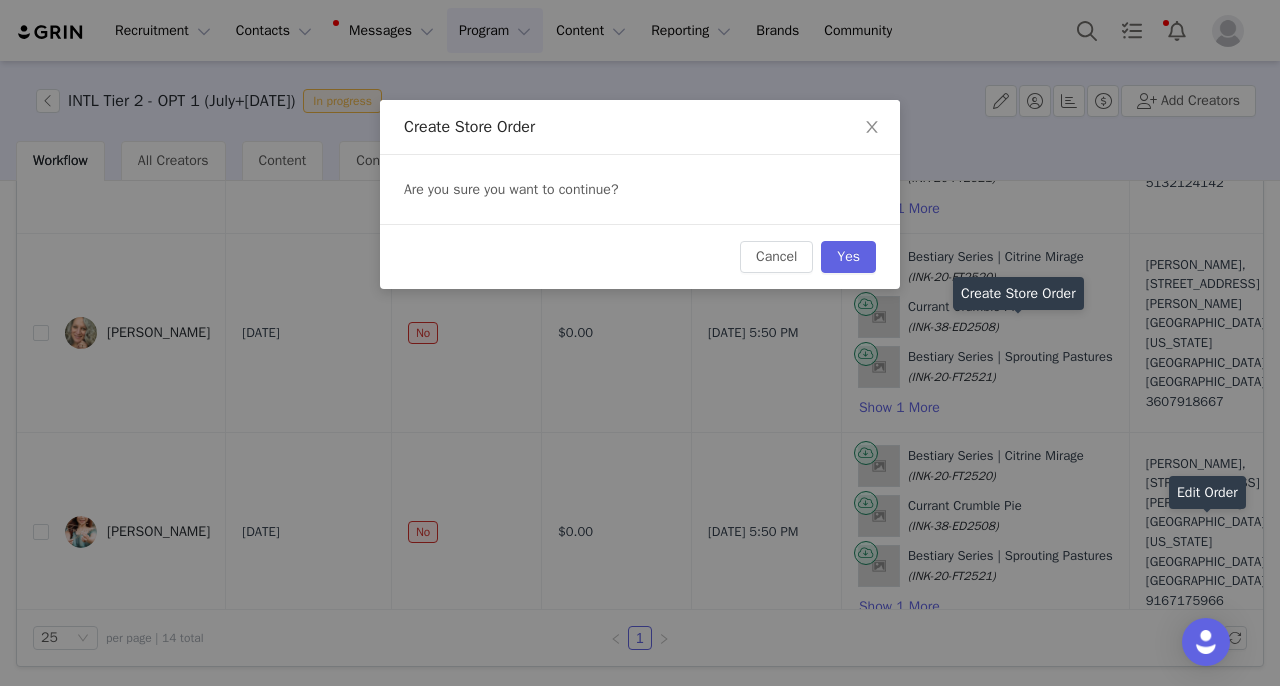 scroll, scrollTop: 1141, scrollLeft: 0, axis: vertical 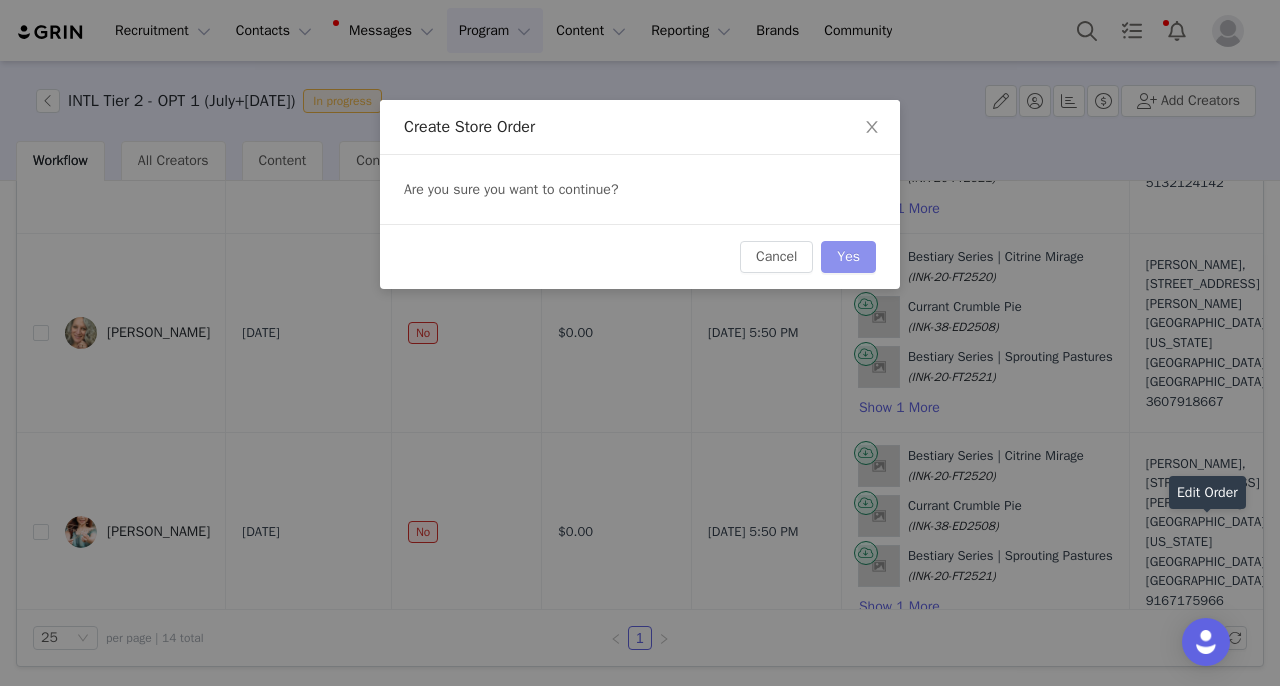 click on "Yes" at bounding box center (848, 257) 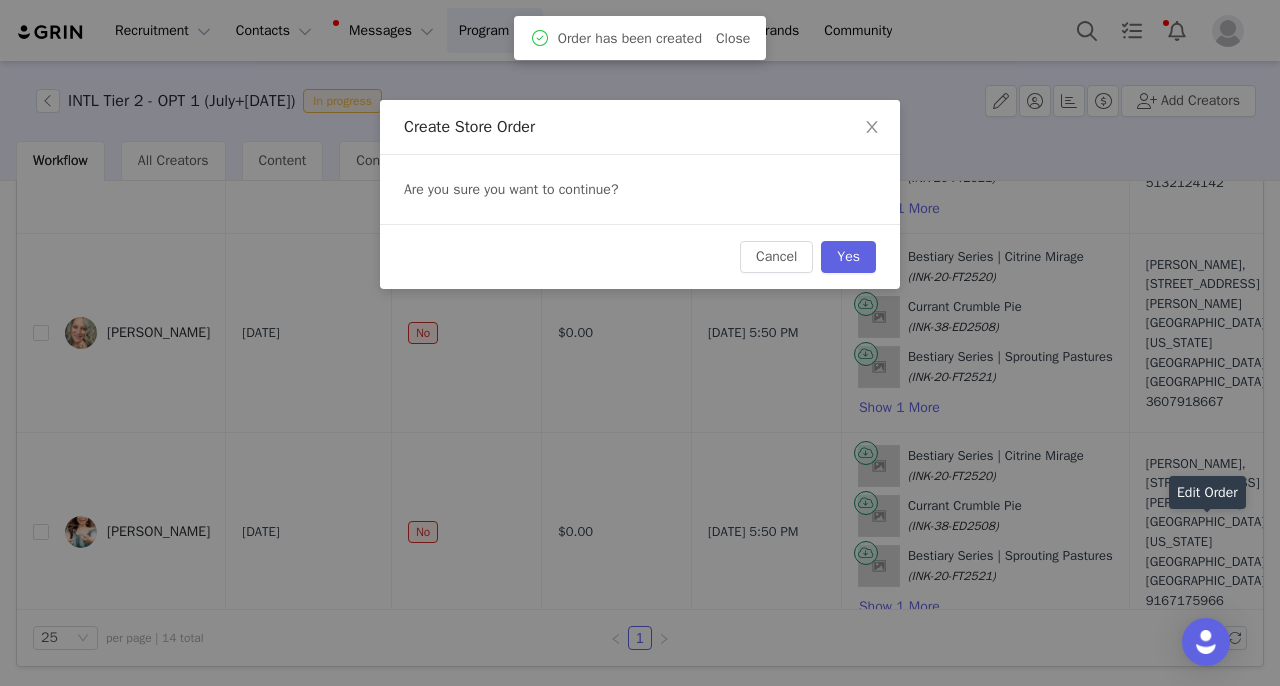 scroll, scrollTop: 0, scrollLeft: 0, axis: both 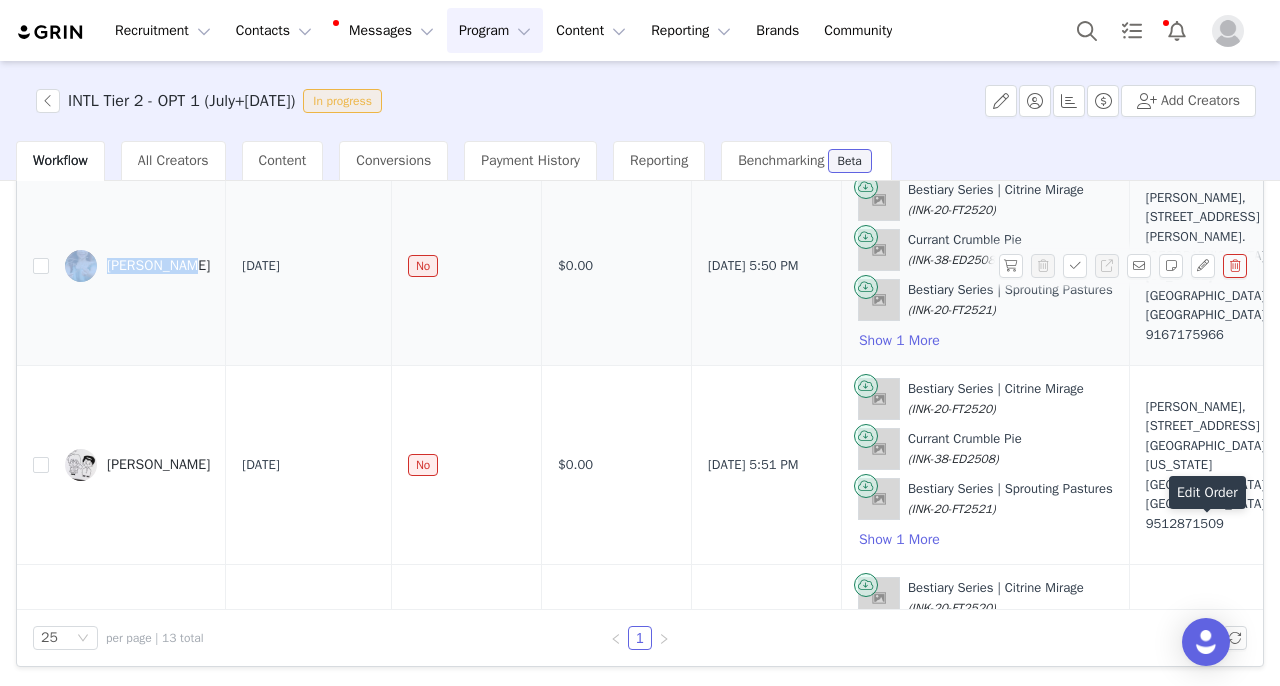 drag, startPoint x: 133, startPoint y: 246, endPoint x: 181, endPoint y: 268, distance: 52.801514 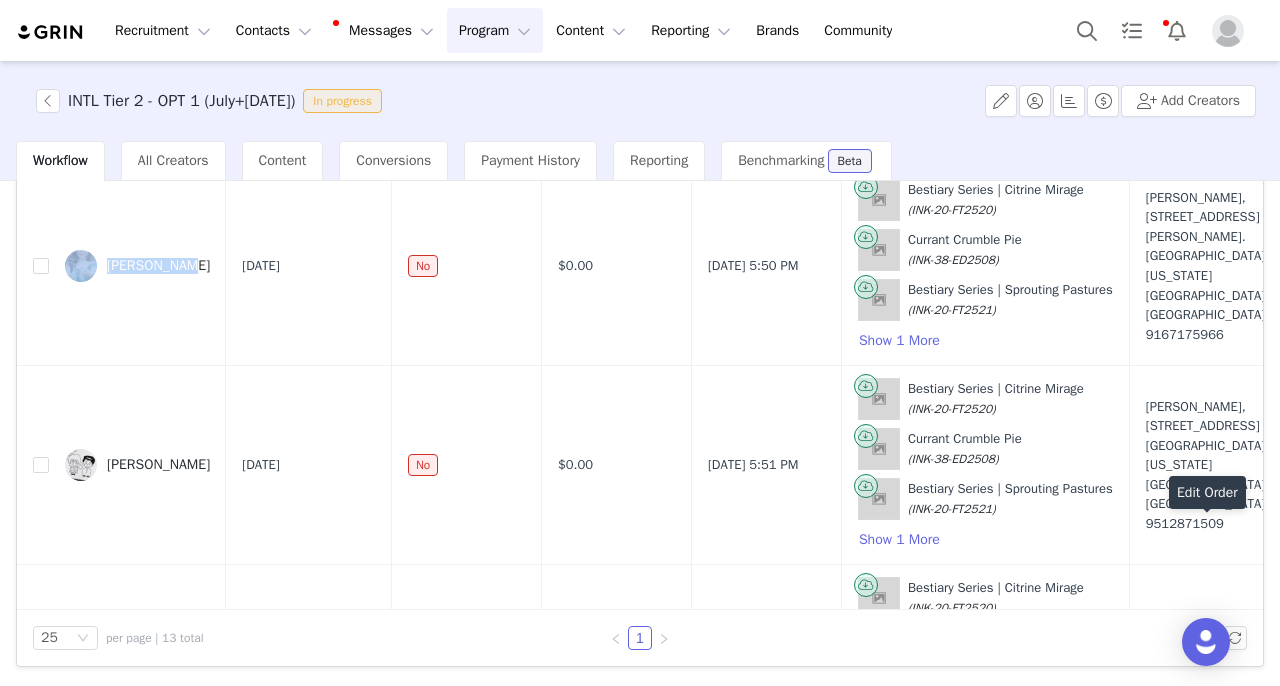 click at bounding box center [1011, 266] 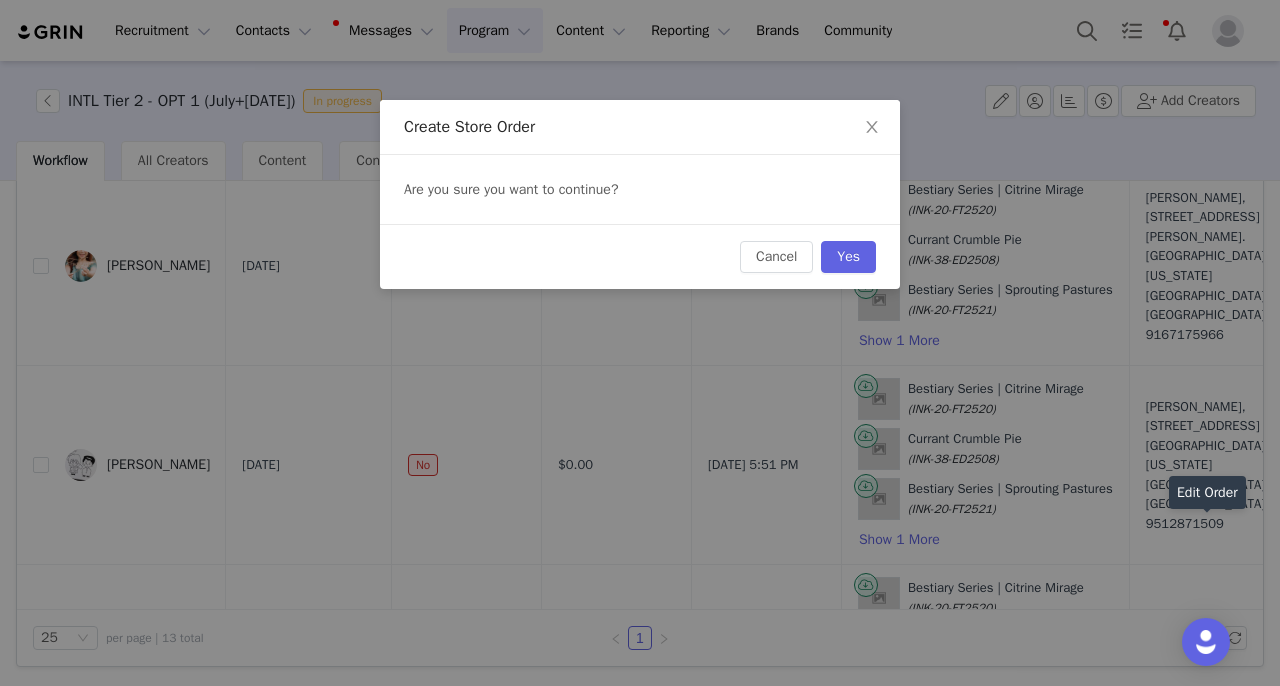 scroll, scrollTop: 1208, scrollLeft: 0, axis: vertical 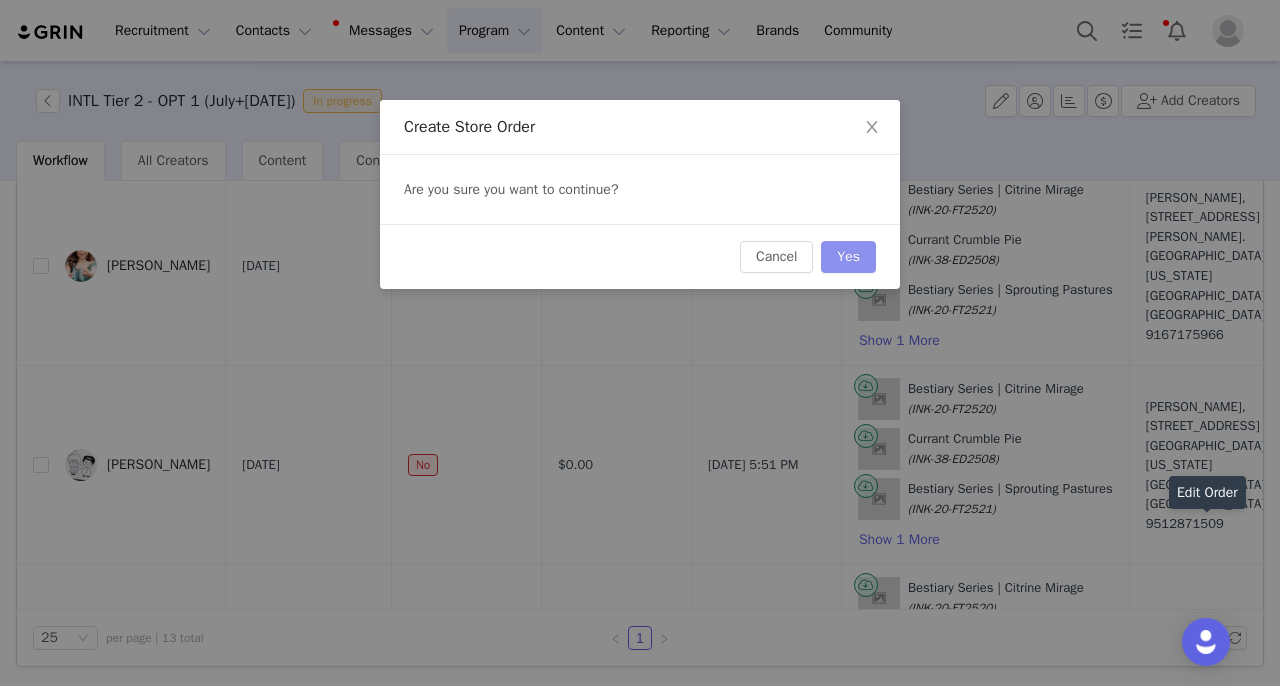 click on "Yes" at bounding box center [848, 257] 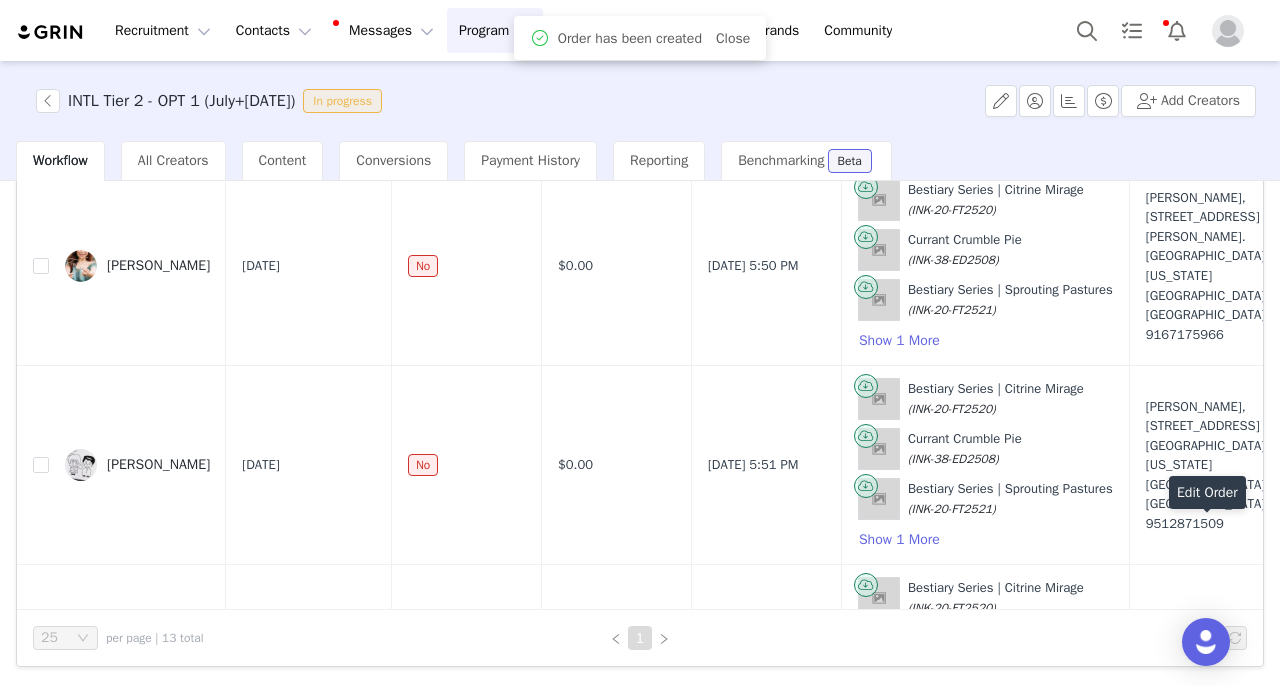 scroll, scrollTop: 0, scrollLeft: 0, axis: both 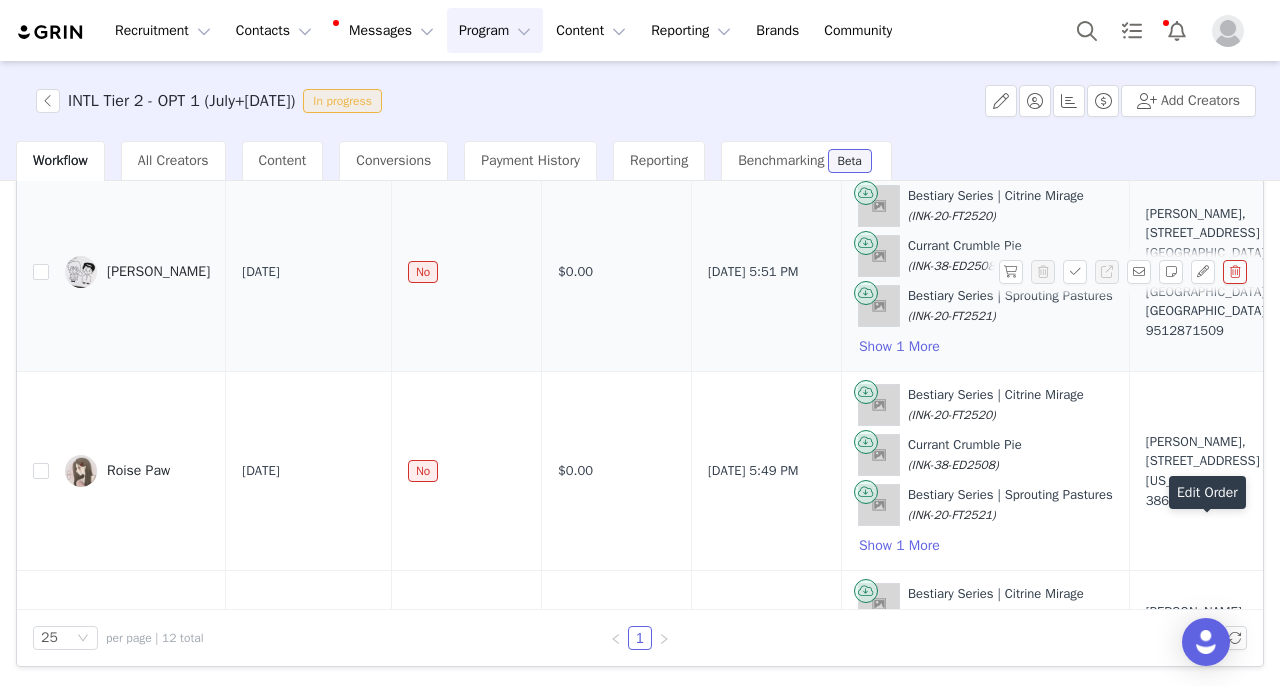 drag, startPoint x: 152, startPoint y: 242, endPoint x: 226, endPoint y: 277, distance: 81.859634 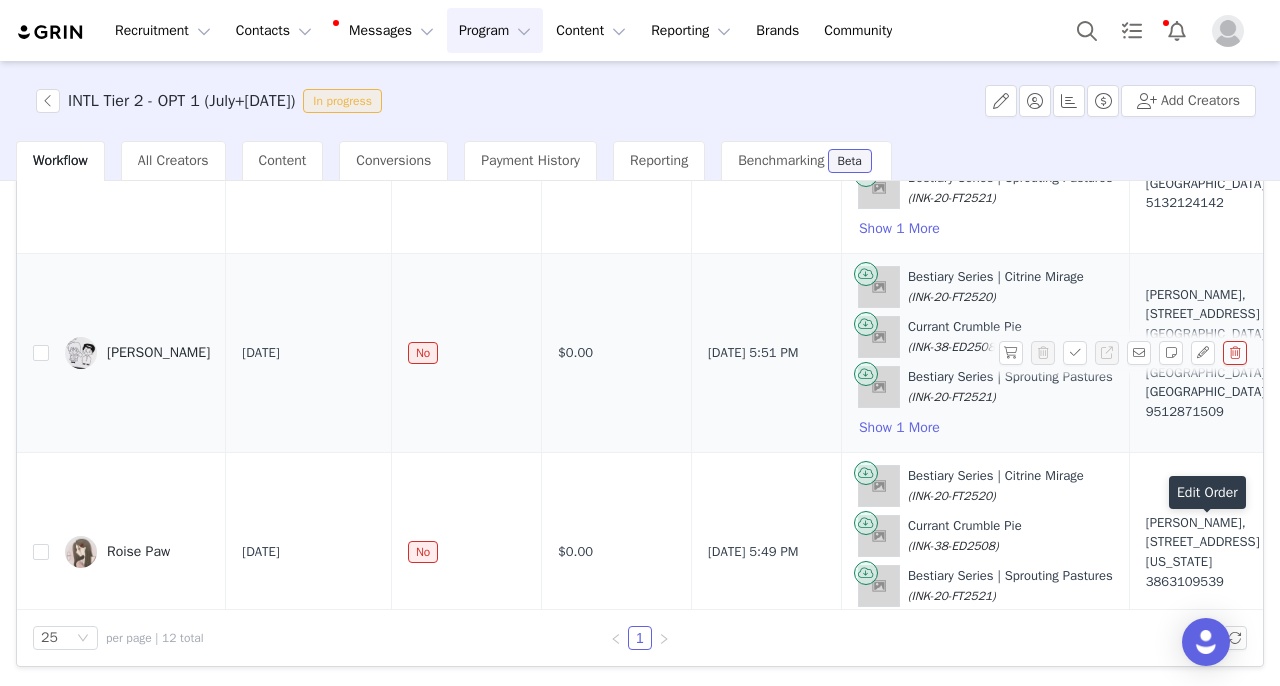 scroll, scrollTop: 1120, scrollLeft: 1, axis: both 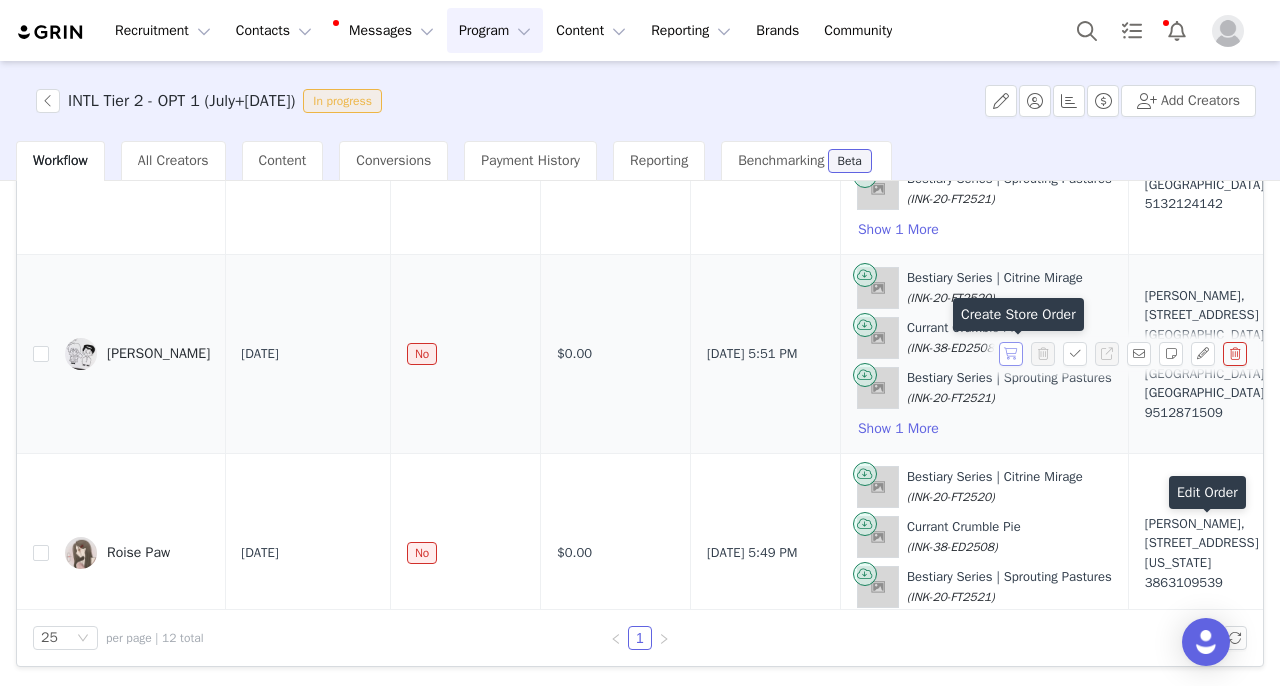 click at bounding box center [1011, 354] 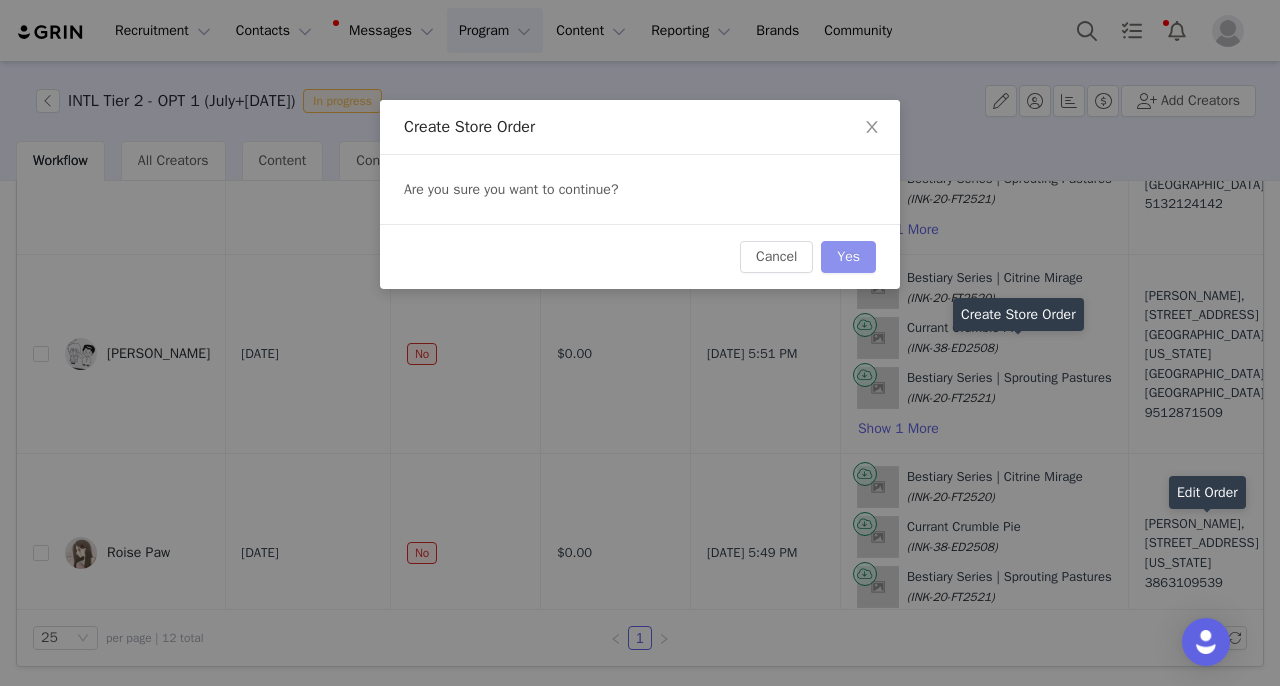 scroll, scrollTop: 1120, scrollLeft: 1, axis: both 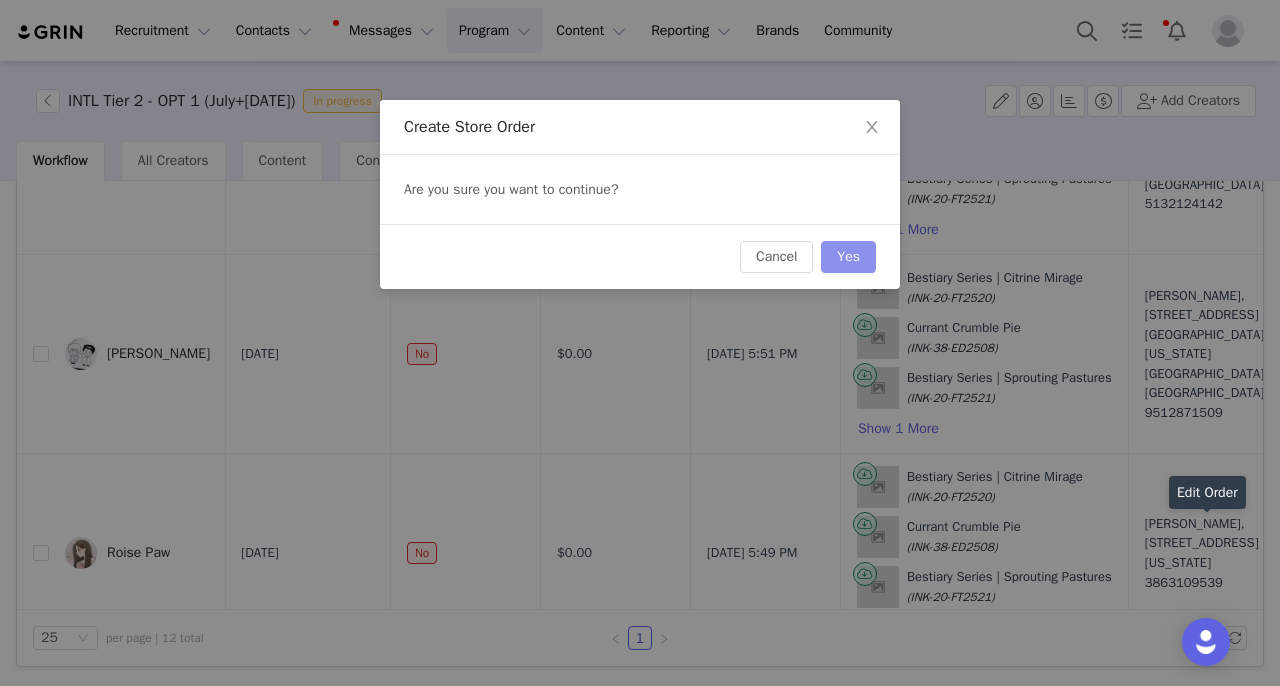 click on "Yes" at bounding box center (848, 257) 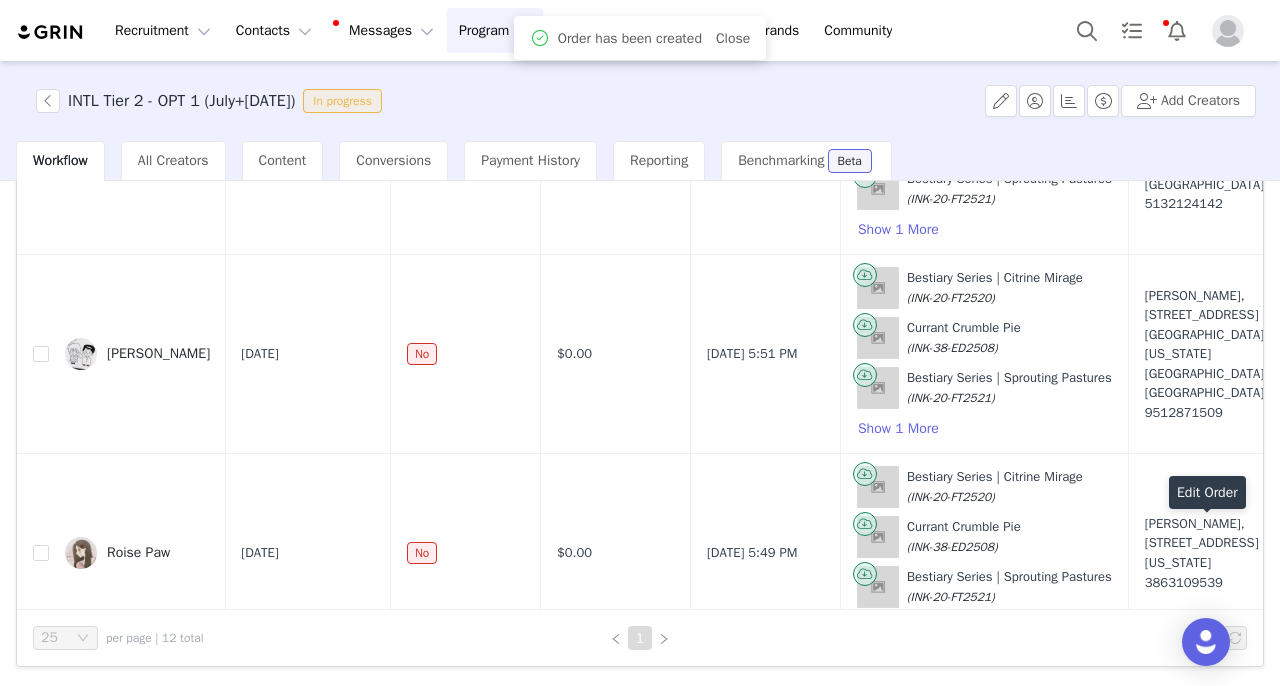 scroll, scrollTop: 0, scrollLeft: 0, axis: both 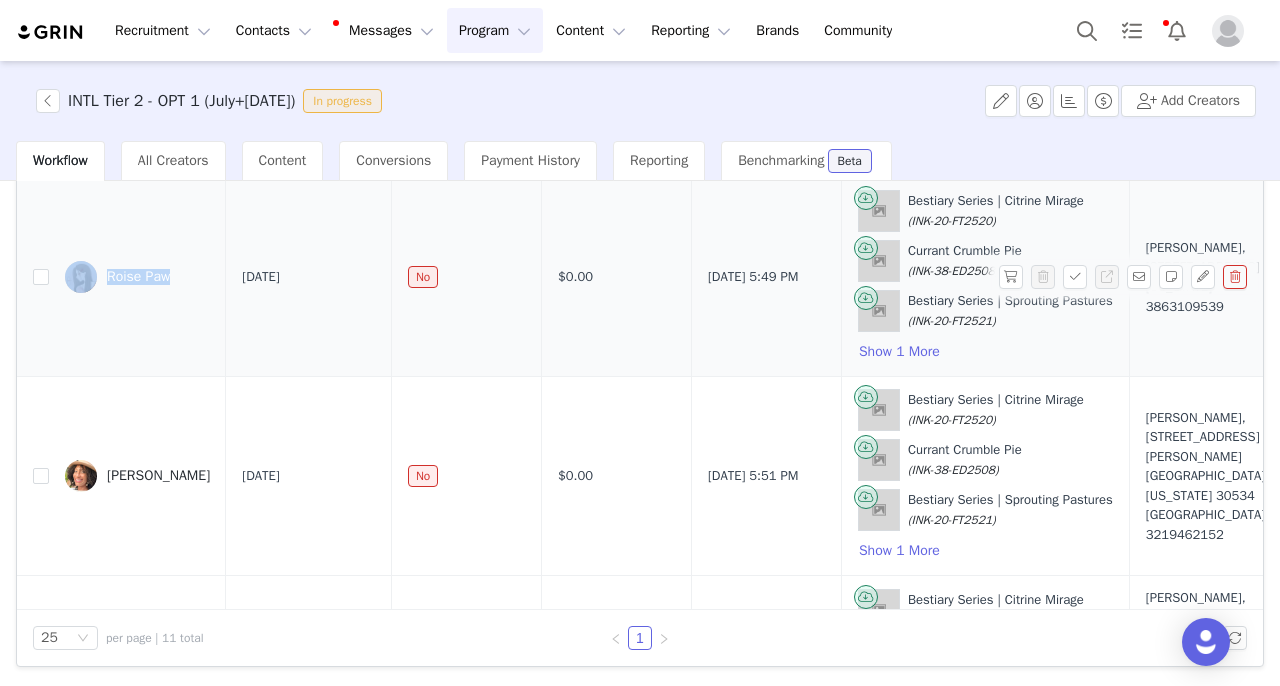 drag, startPoint x: 129, startPoint y: 257, endPoint x: 176, endPoint y: 274, distance: 49.979996 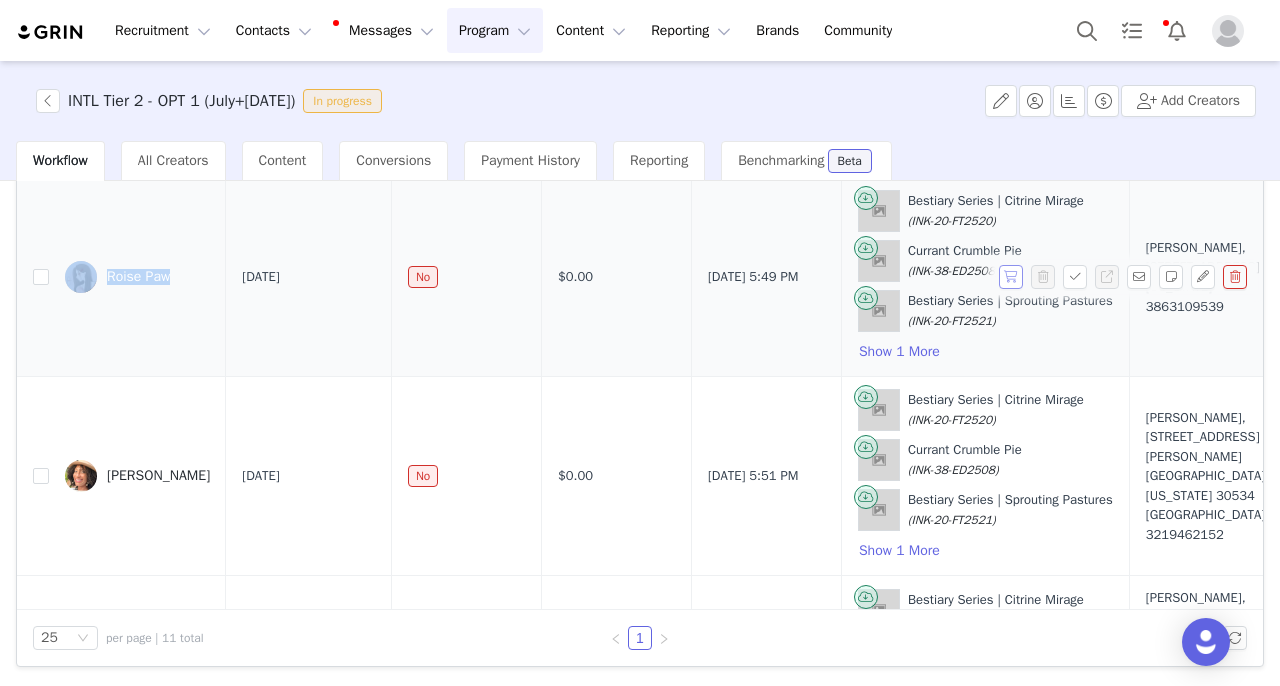 click at bounding box center [1011, 277] 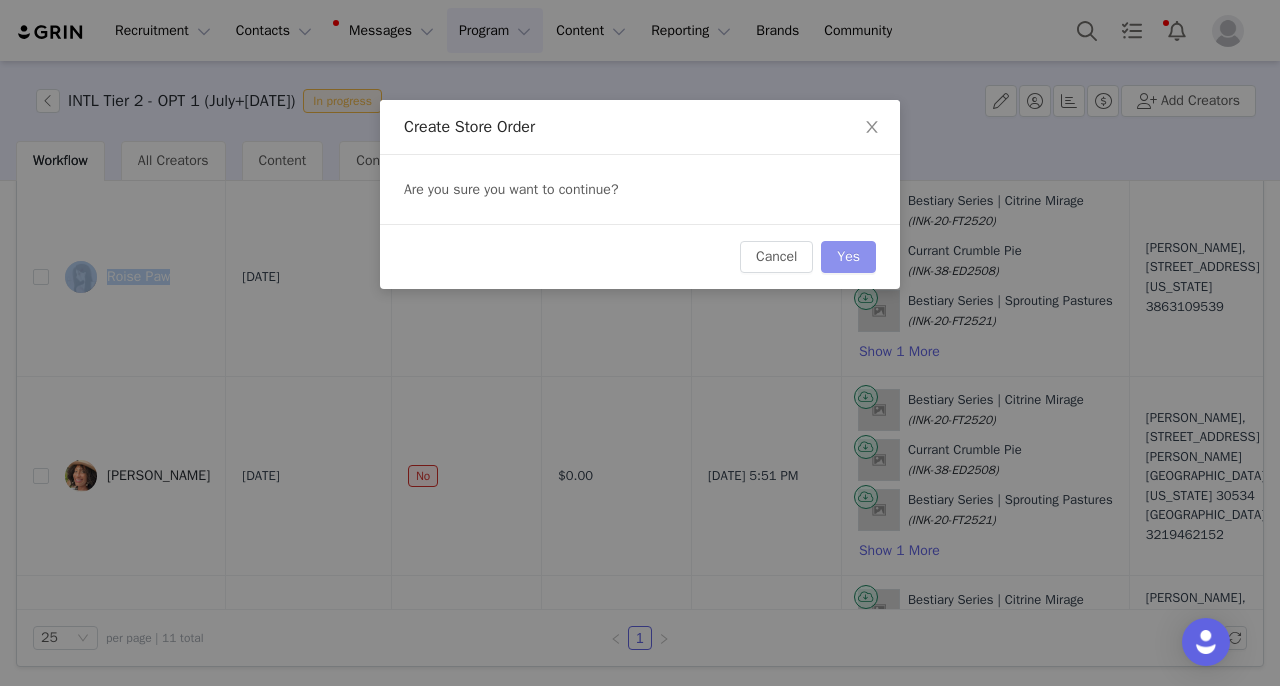 scroll, scrollTop: 1197, scrollLeft: 0, axis: vertical 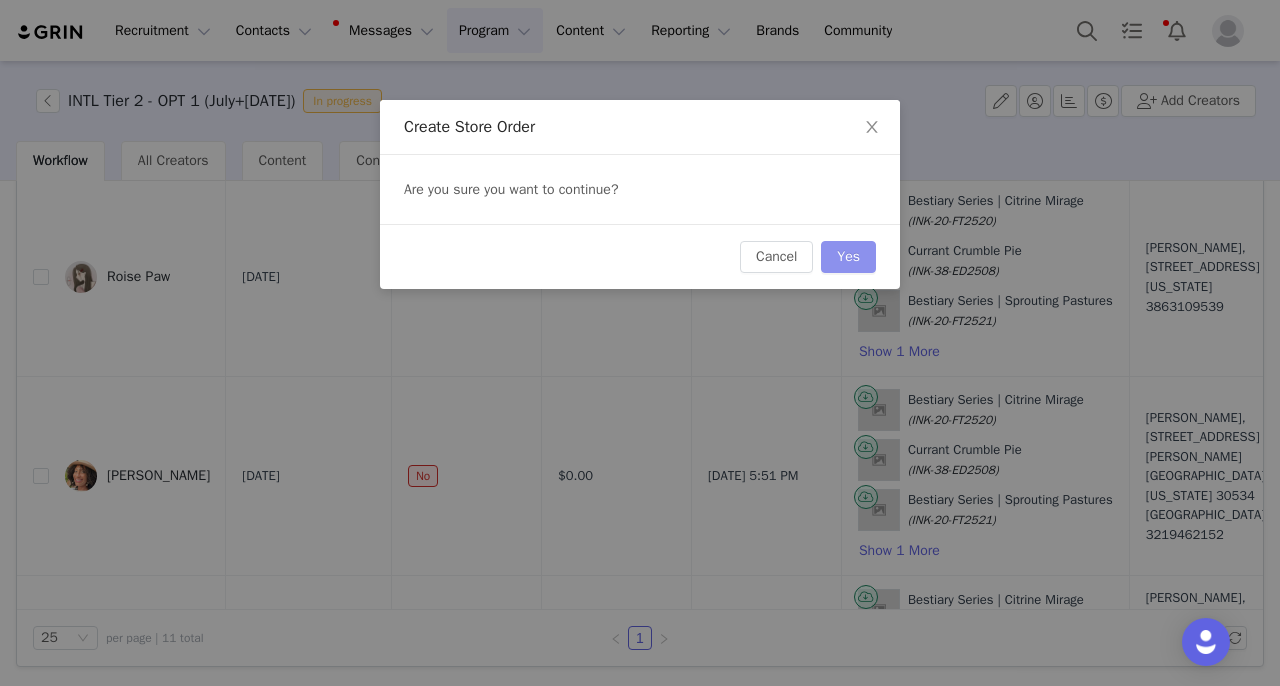click on "Yes" at bounding box center (848, 257) 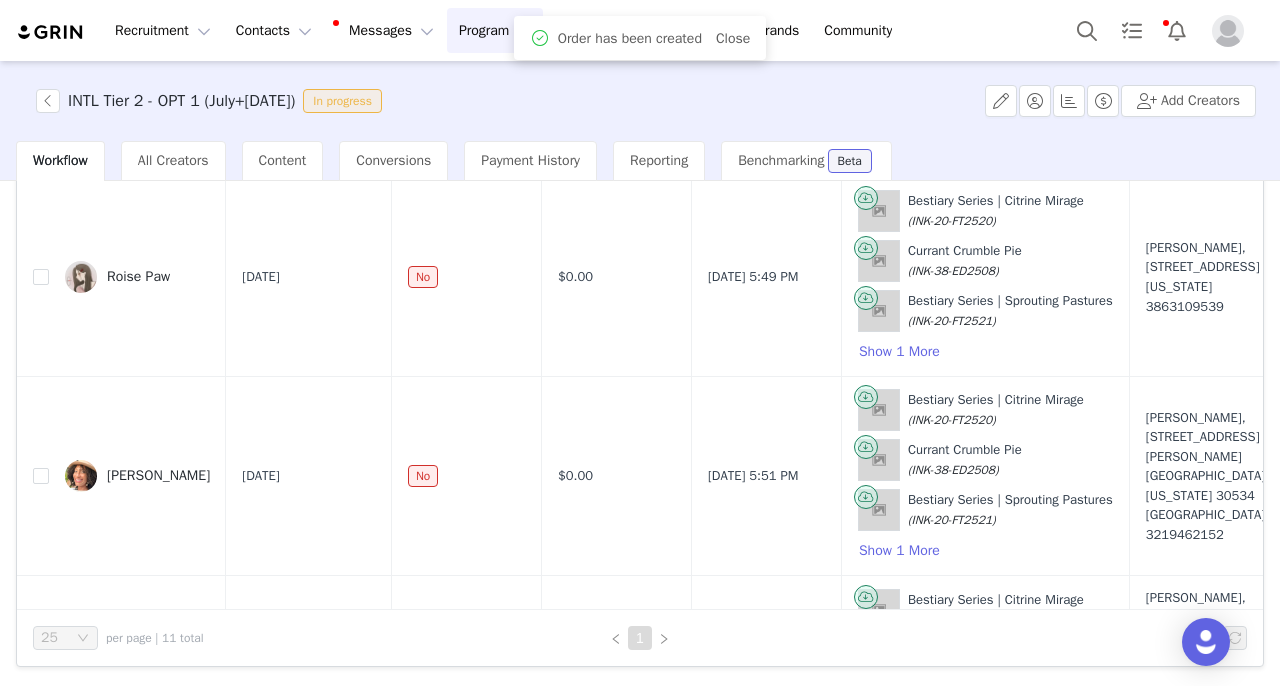 scroll, scrollTop: 0, scrollLeft: 0, axis: both 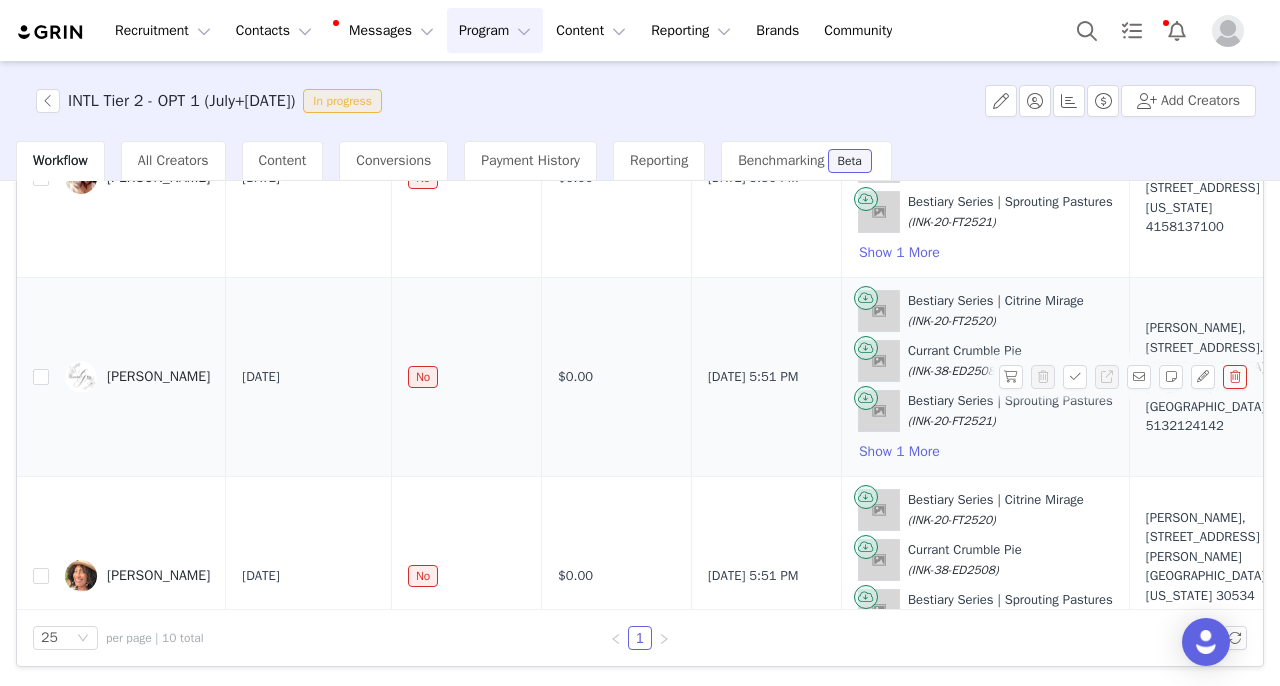 drag, startPoint x: 150, startPoint y: 353, endPoint x: 228, endPoint y: 375, distance: 81.0432 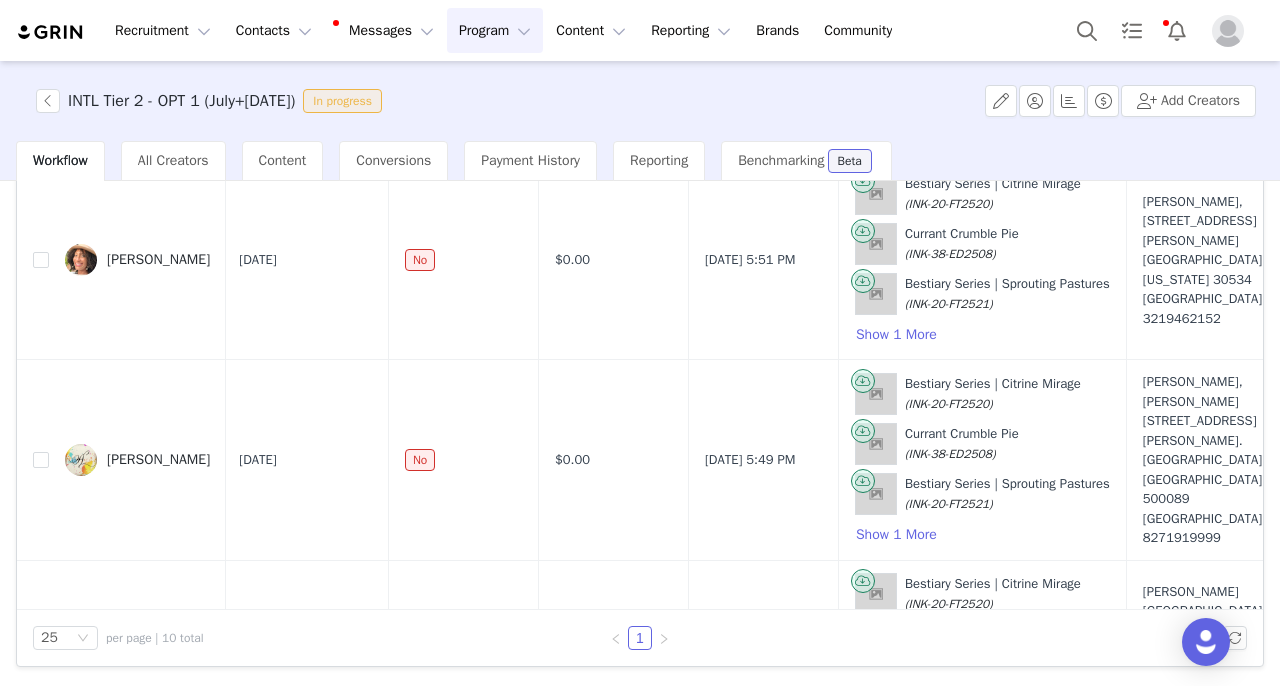 scroll, scrollTop: 1218, scrollLeft: 2, axis: both 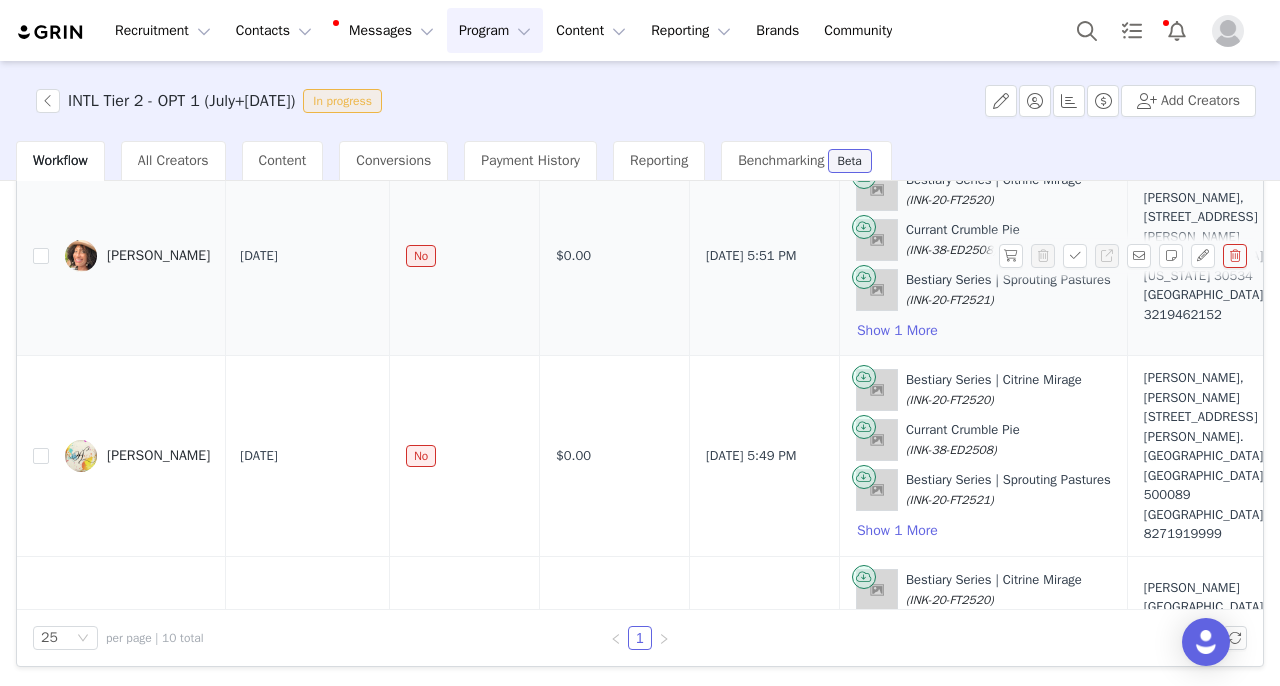 drag, startPoint x: 119, startPoint y: 234, endPoint x: 199, endPoint y: 255, distance: 82.710335 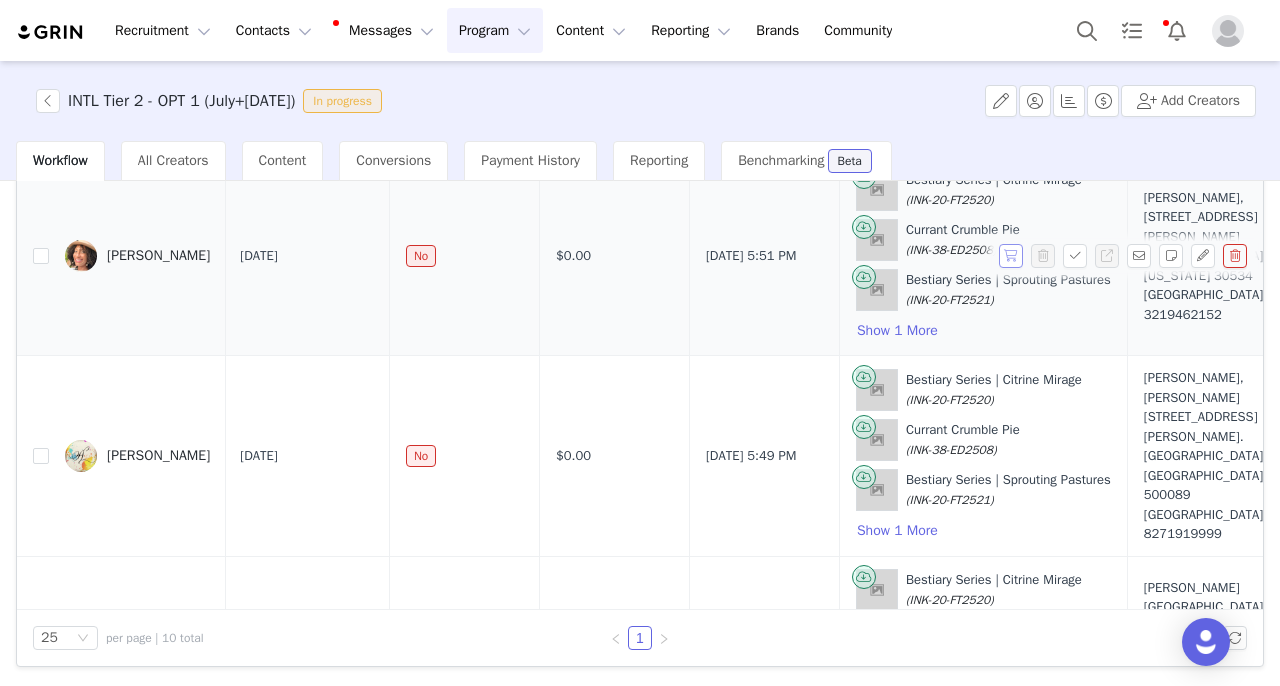 click at bounding box center [1011, 256] 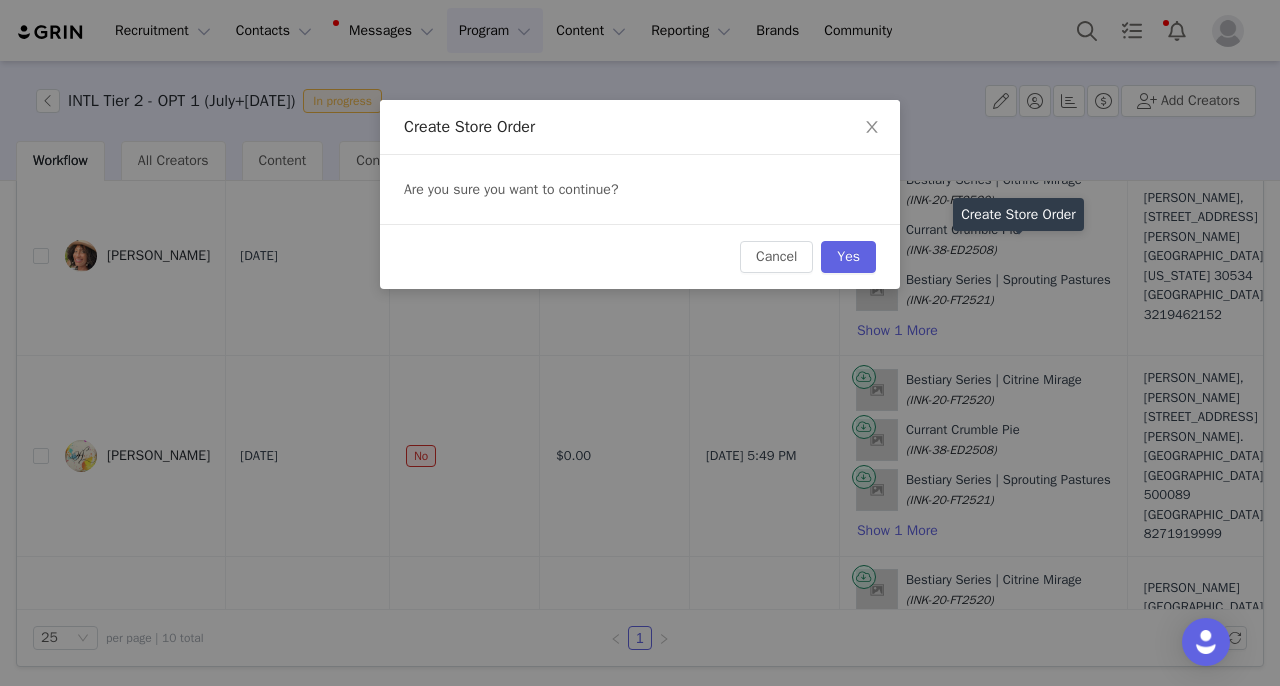 scroll, scrollTop: 1218, scrollLeft: 2, axis: both 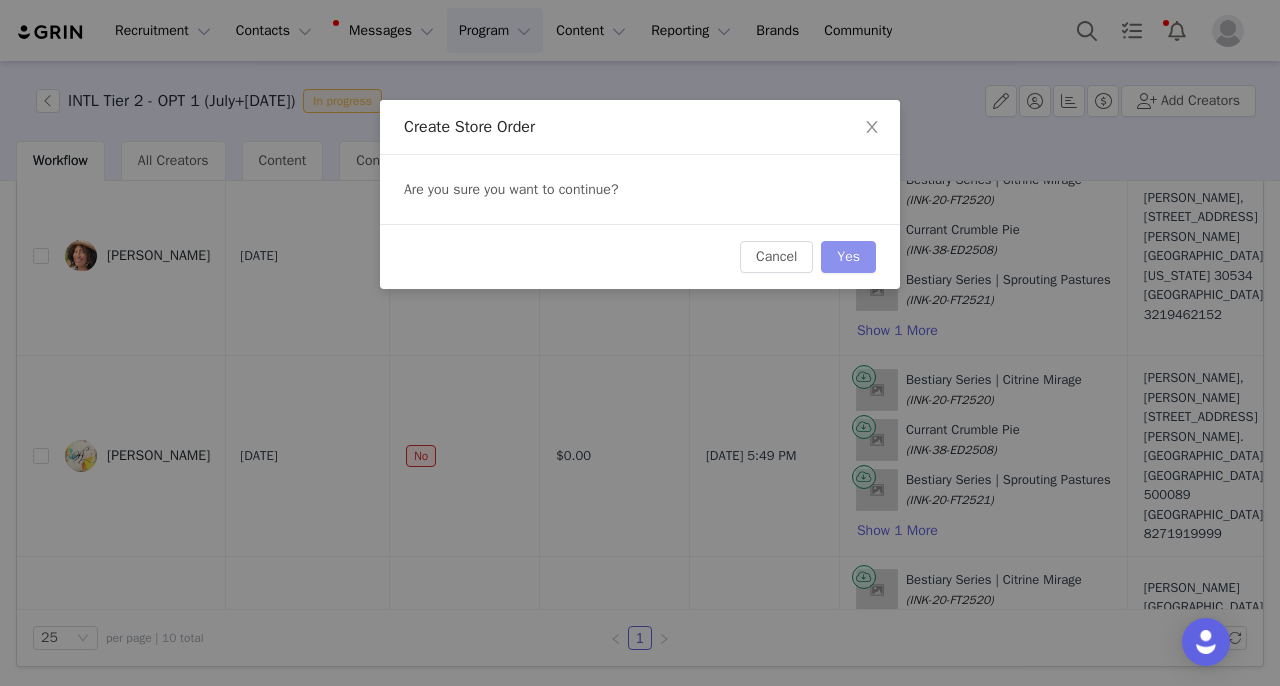 click on "Yes" at bounding box center [848, 257] 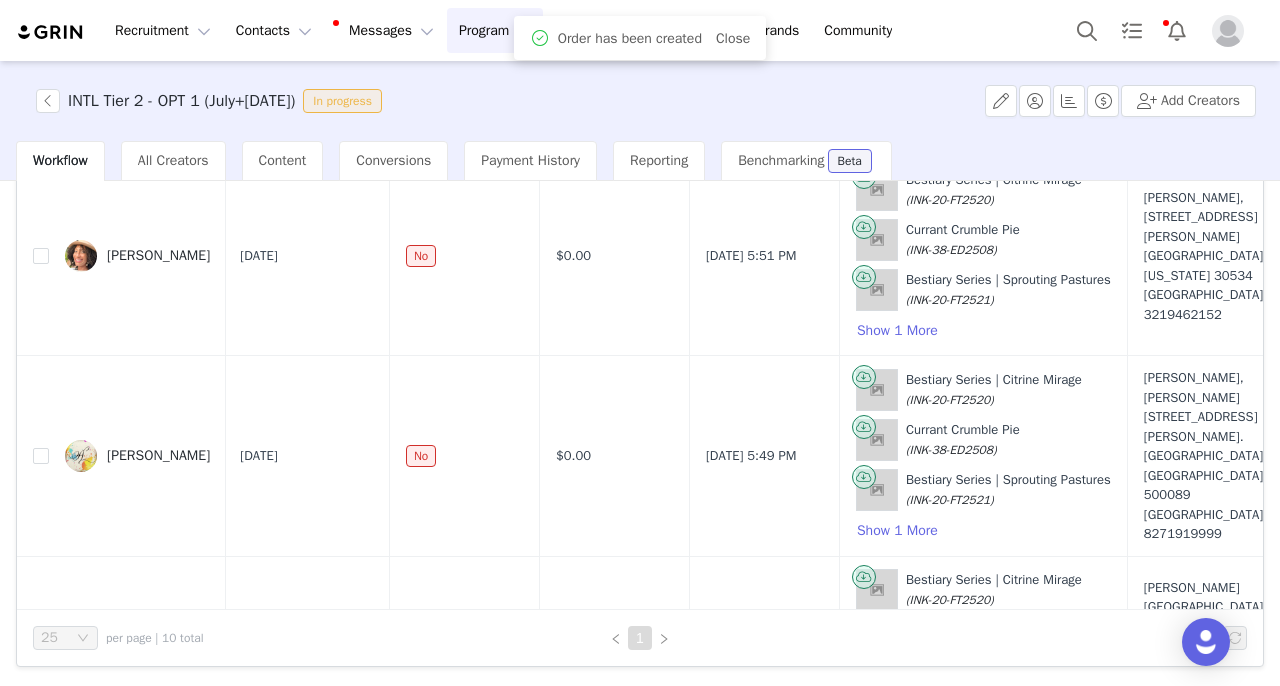 scroll, scrollTop: 0, scrollLeft: 0, axis: both 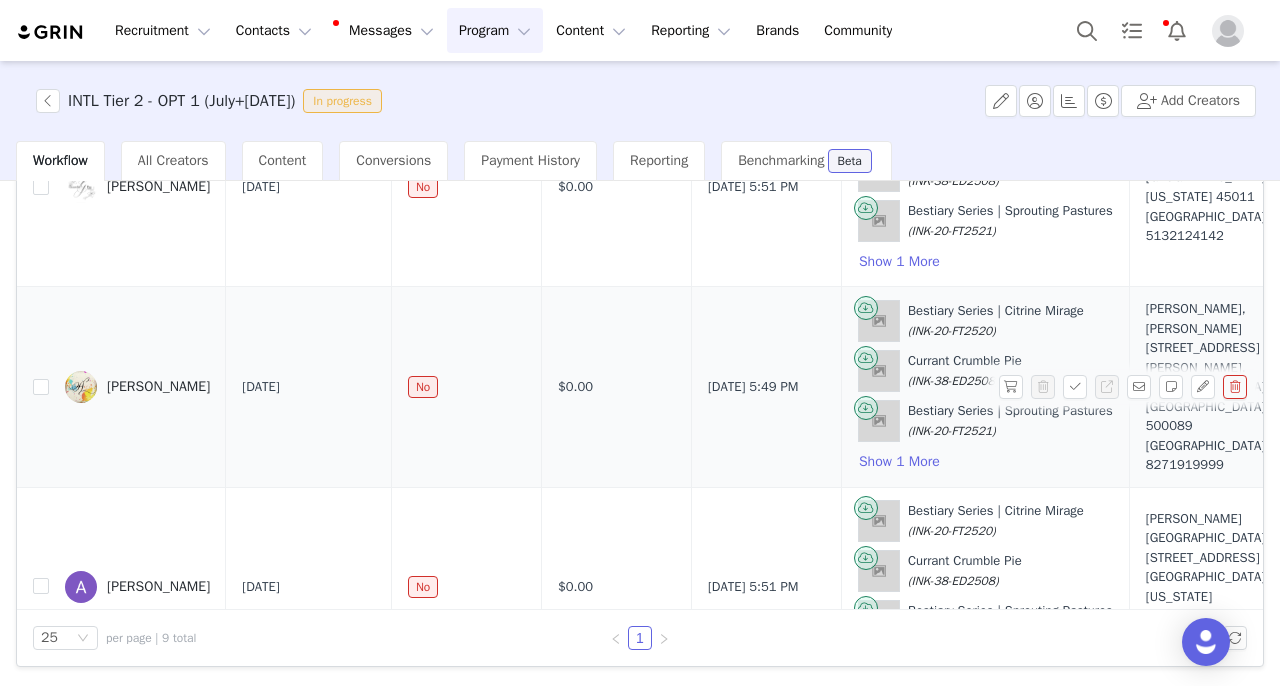 drag, startPoint x: 130, startPoint y: 398, endPoint x: 221, endPoint y: 430, distance: 96.462425 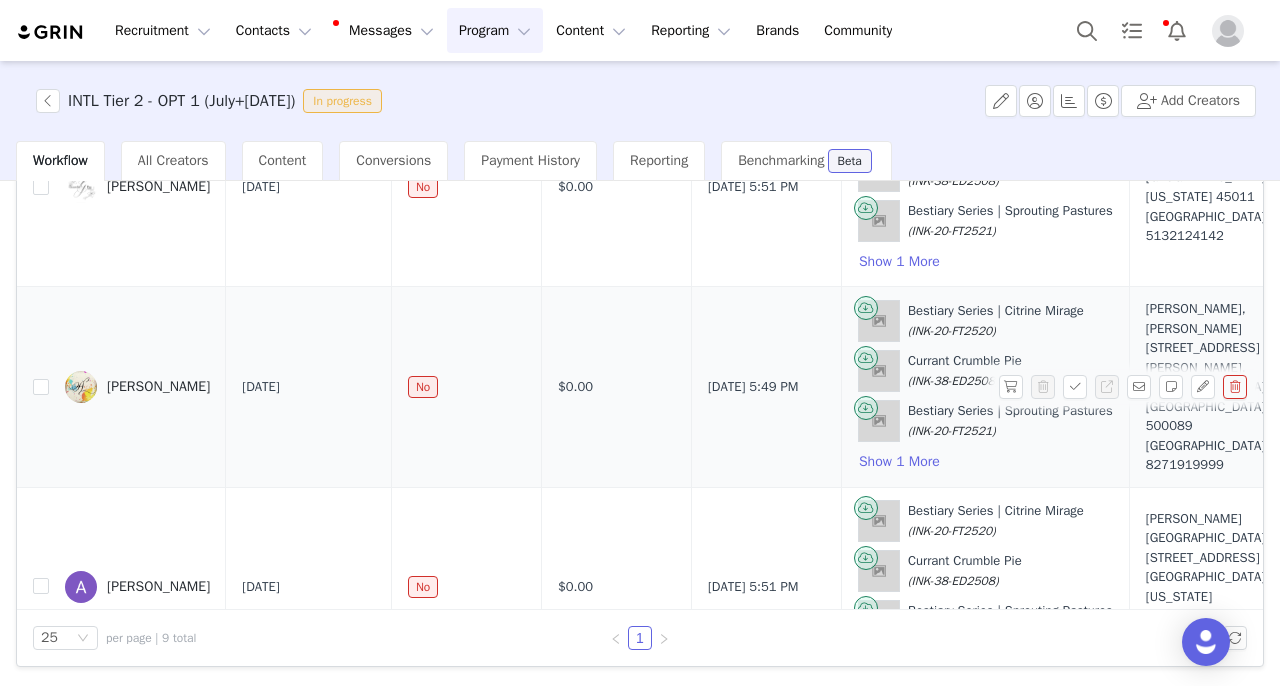 scroll, scrollTop: 1326, scrollLeft: 0, axis: vertical 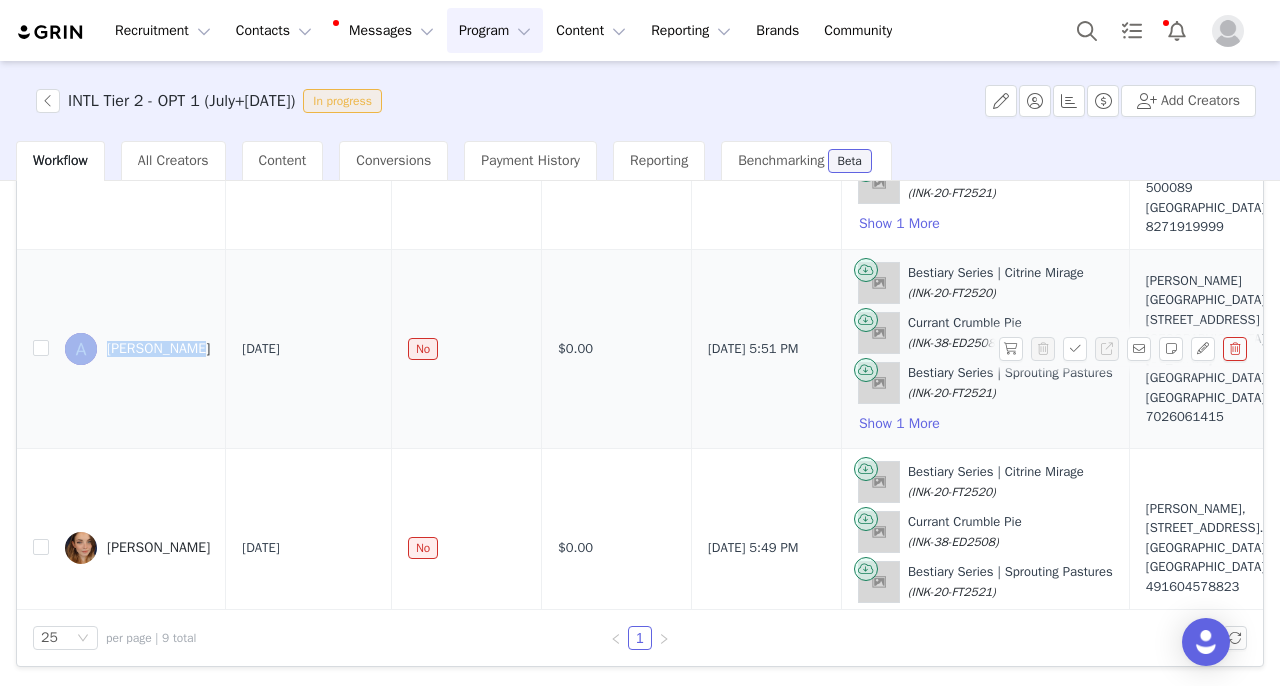 drag, startPoint x: 135, startPoint y: 398, endPoint x: 191, endPoint y: 423, distance: 61.326992 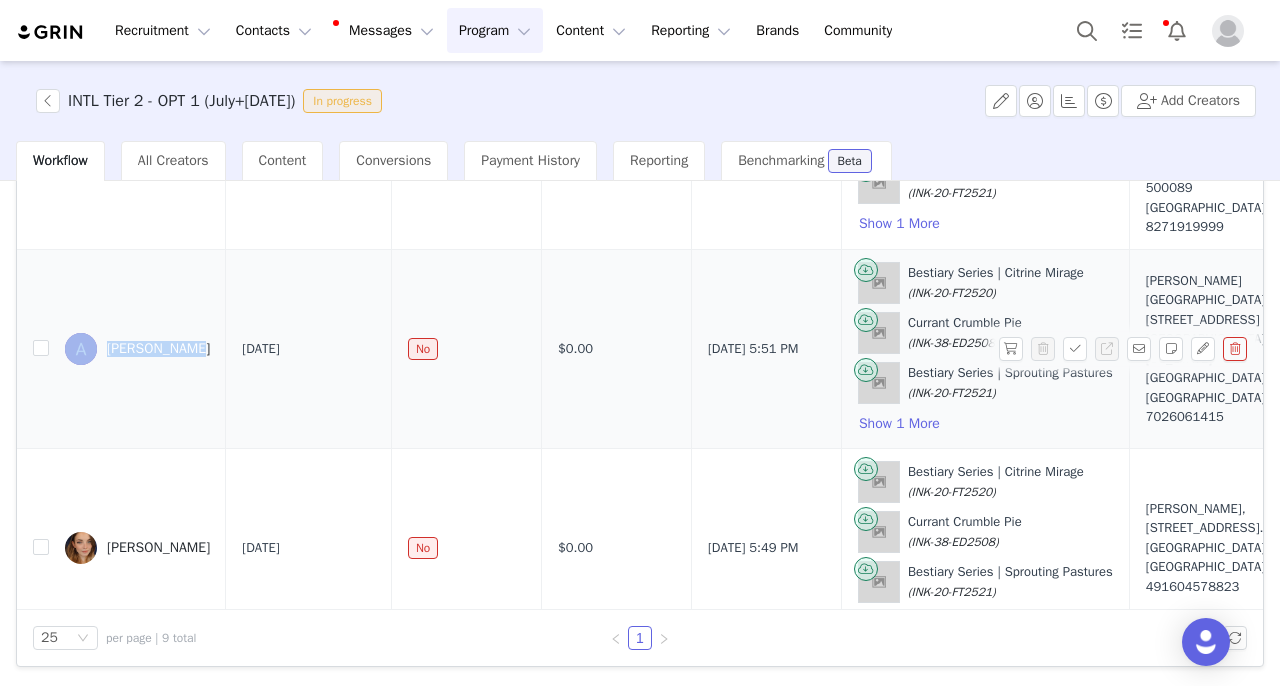 scroll, scrollTop: 1442, scrollLeft: 0, axis: vertical 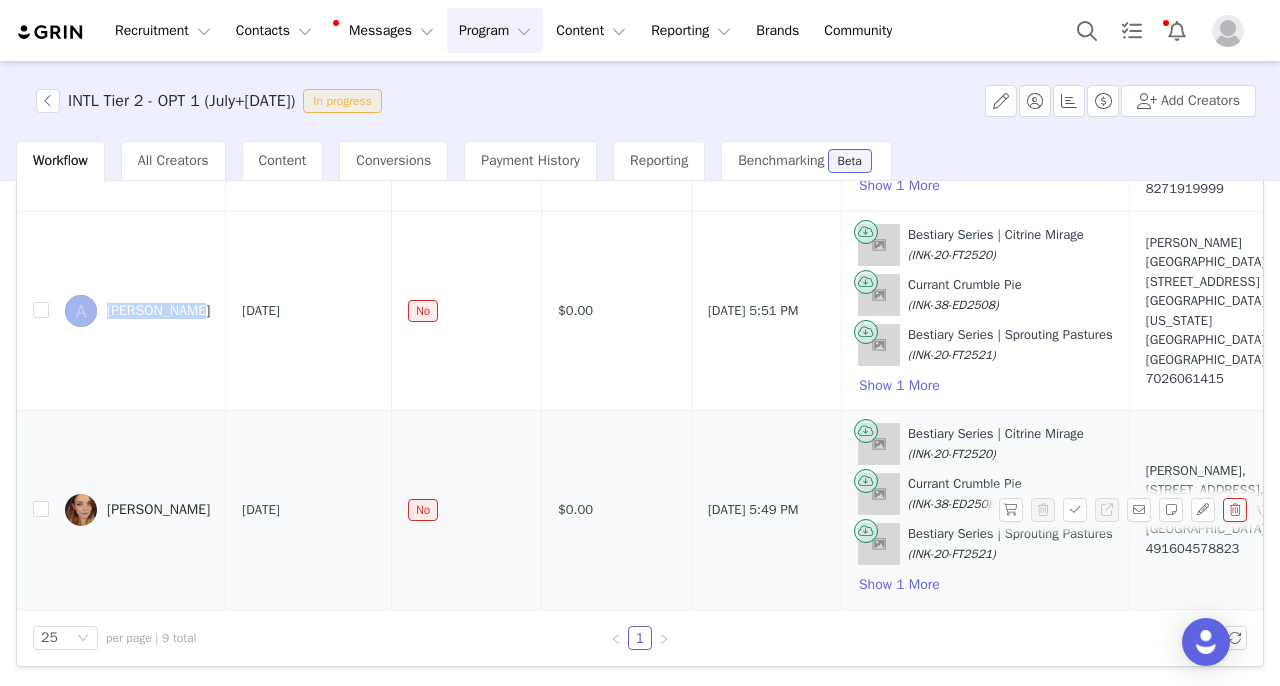 drag, startPoint x: 126, startPoint y: 488, endPoint x: 252, endPoint y: 503, distance: 126.88972 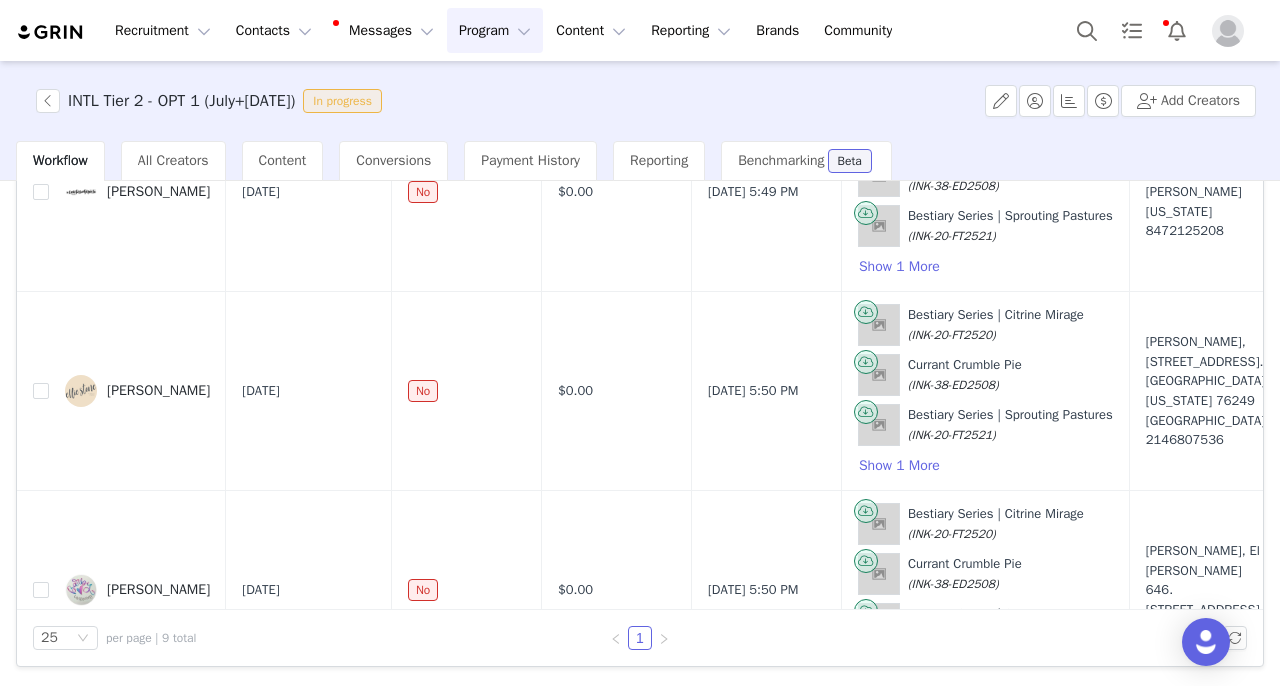 scroll, scrollTop: 0, scrollLeft: 0, axis: both 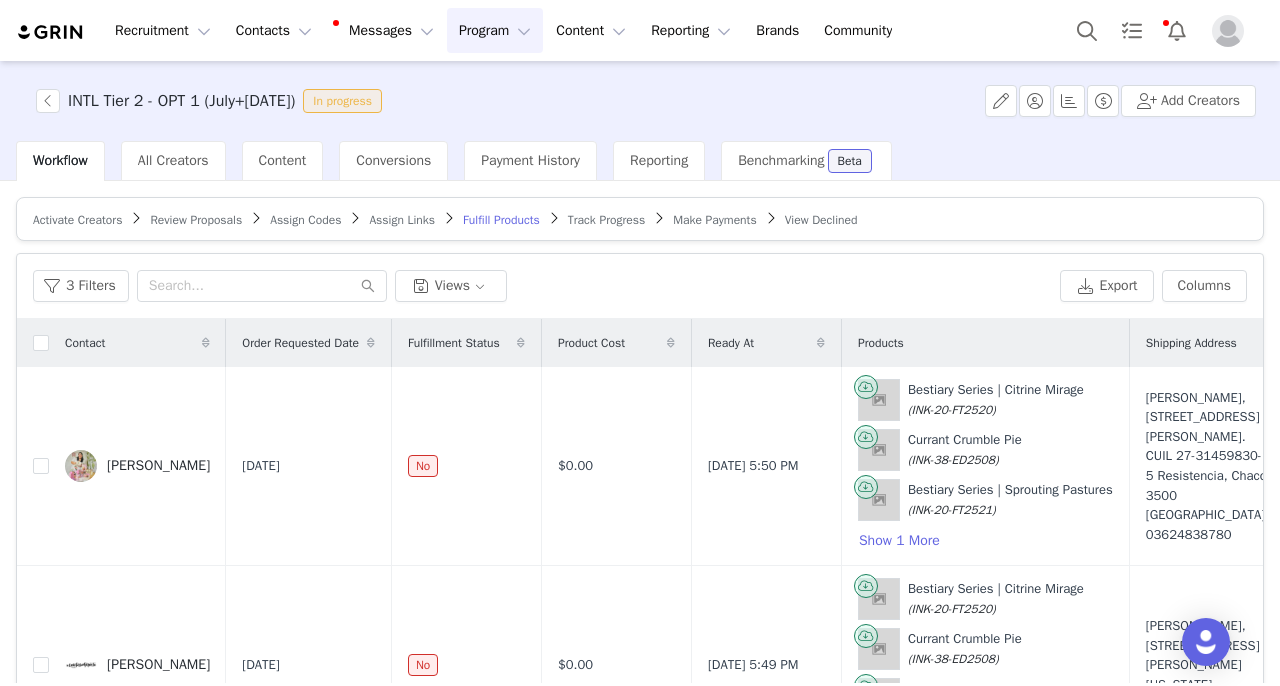 click on "Activate Creators Review Proposals Assign Codes Assign Links Fulfill Products Track Progress Make Payments View Declined" at bounding box center [640, 219] 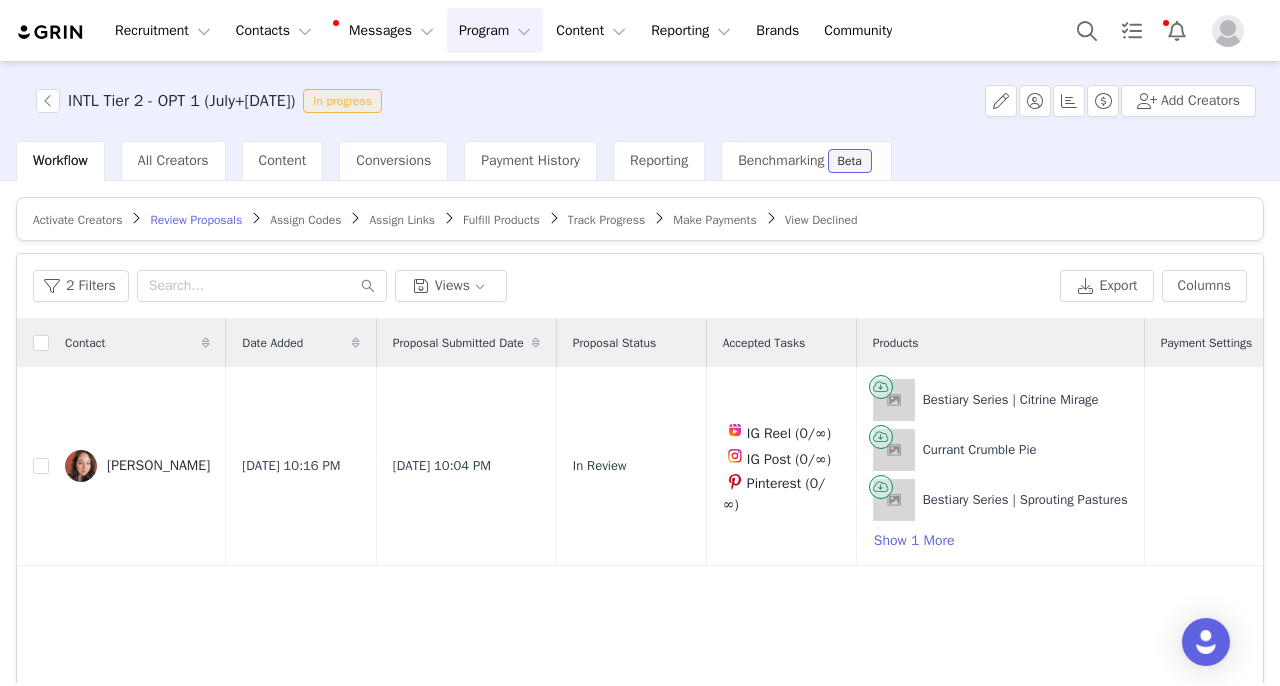 click on "Program Program" at bounding box center (495, 30) 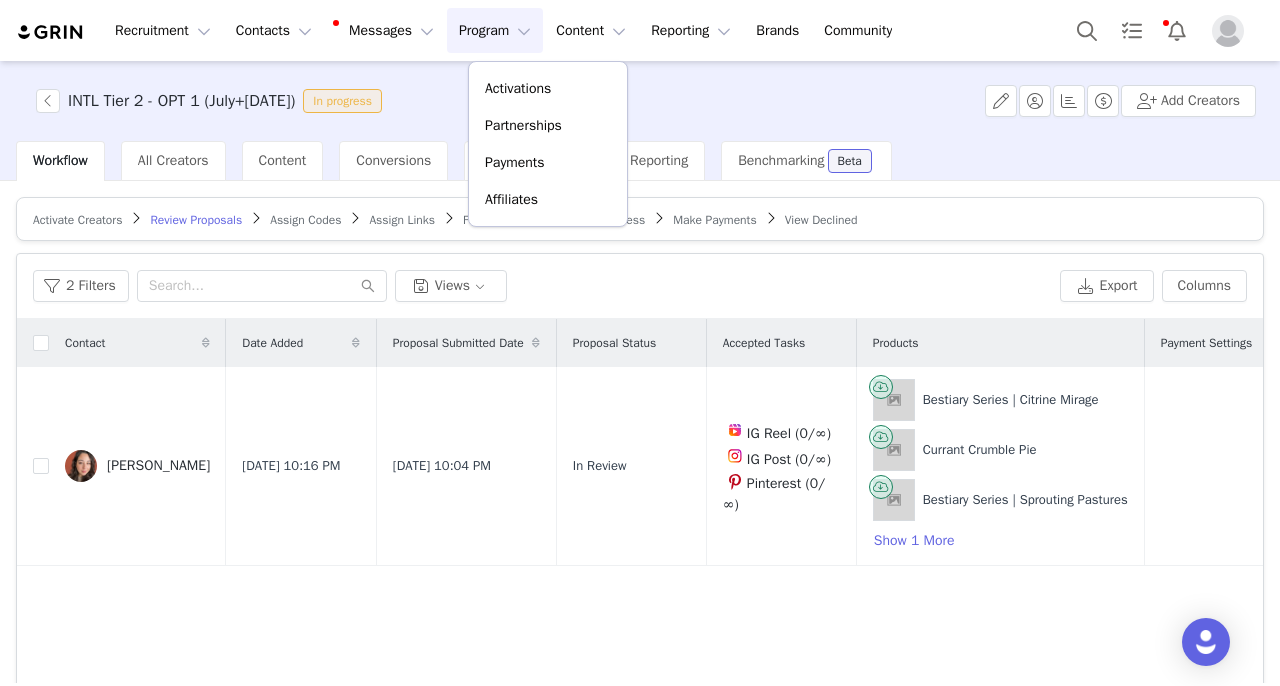 click on "INTL Tier 2 - OPT 1 (July+August 2025) In progress     Add Creators" at bounding box center [640, 101] 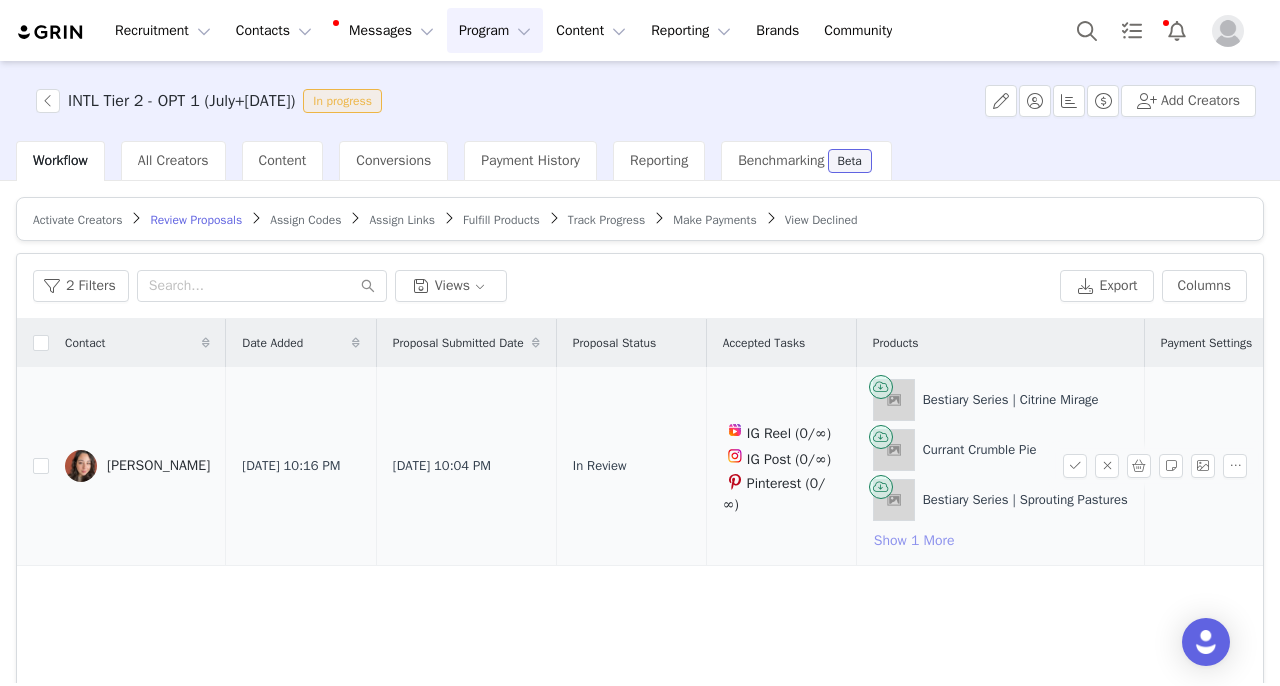 click on "Show 1 More" at bounding box center (914, 541) 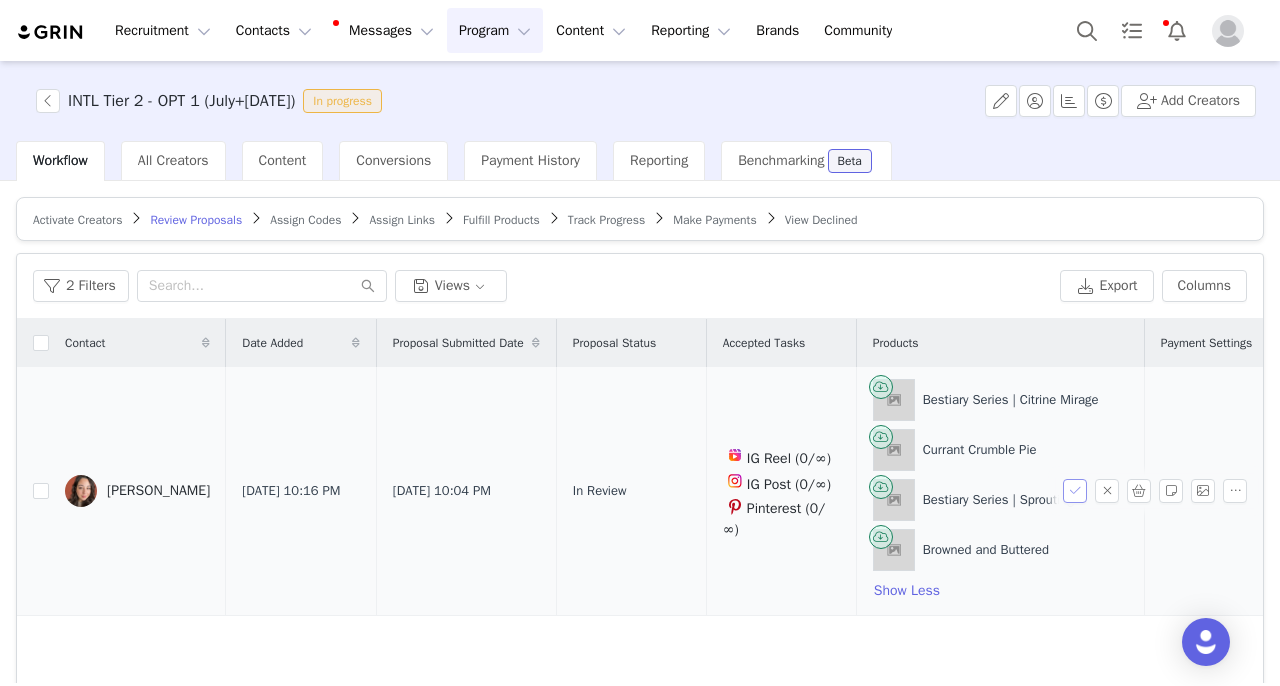 click at bounding box center (1075, 491) 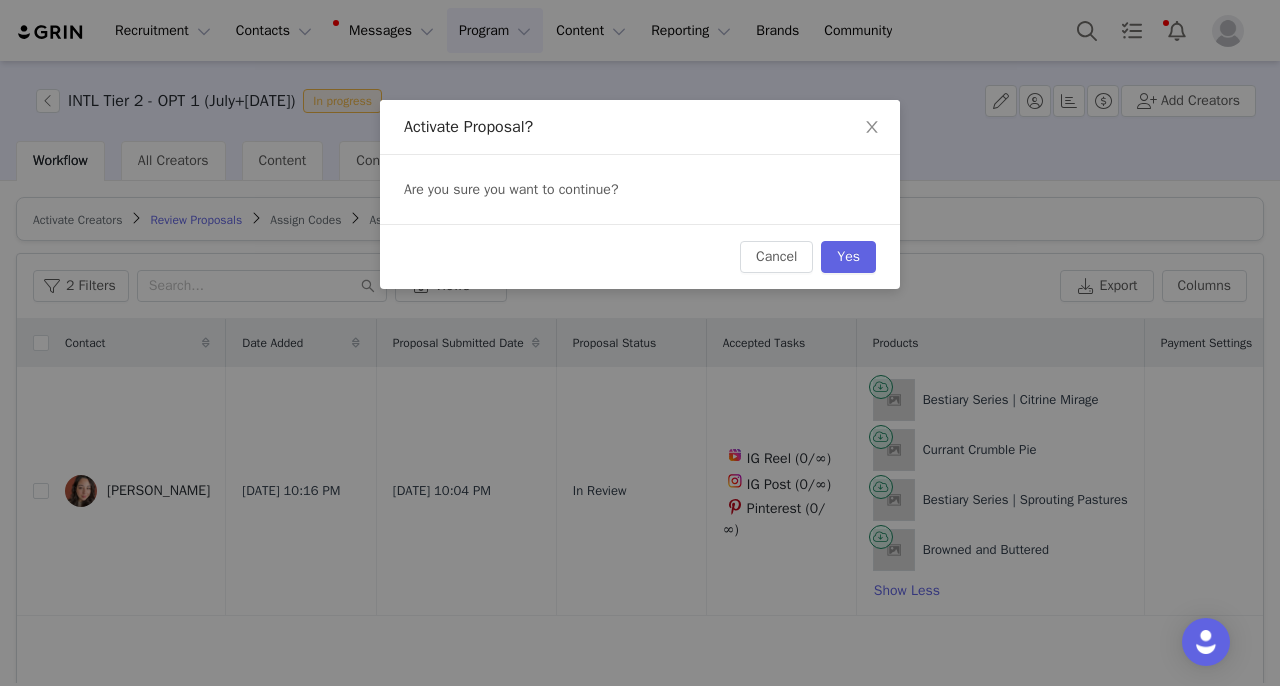 click on "Cancel Yes" at bounding box center [640, 256] 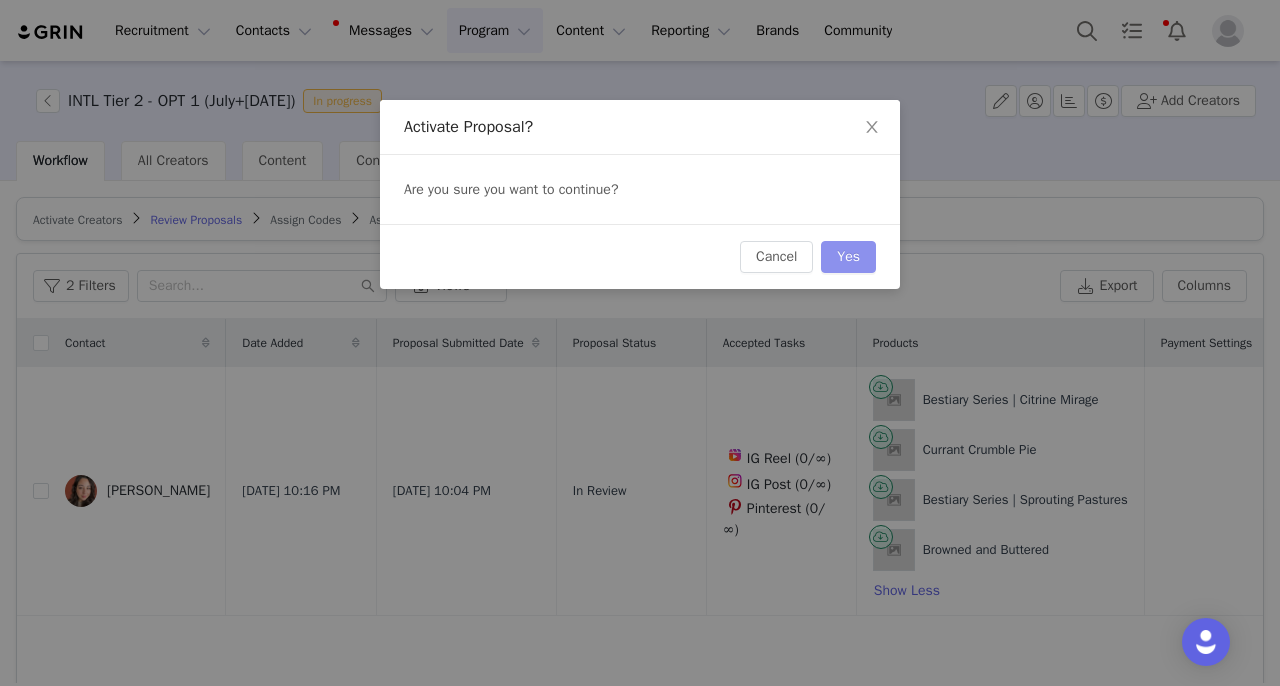 click on "Yes" at bounding box center (848, 257) 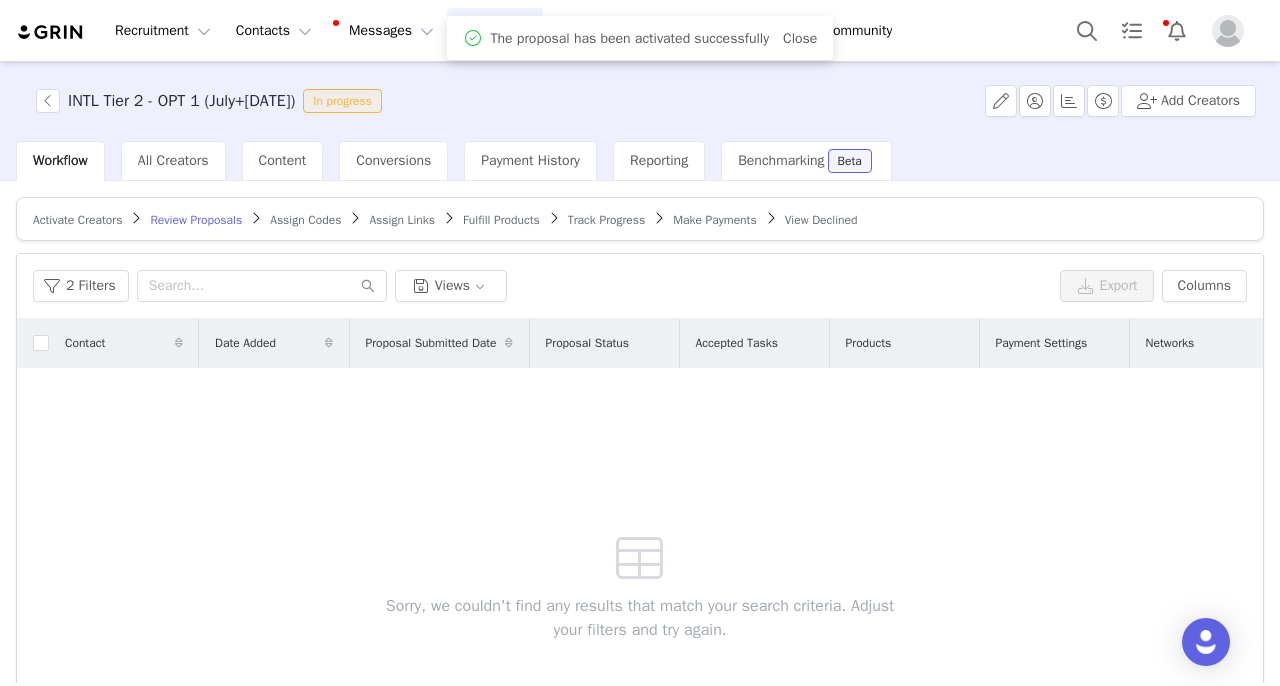 click on "Fulfill Products" at bounding box center [501, 220] 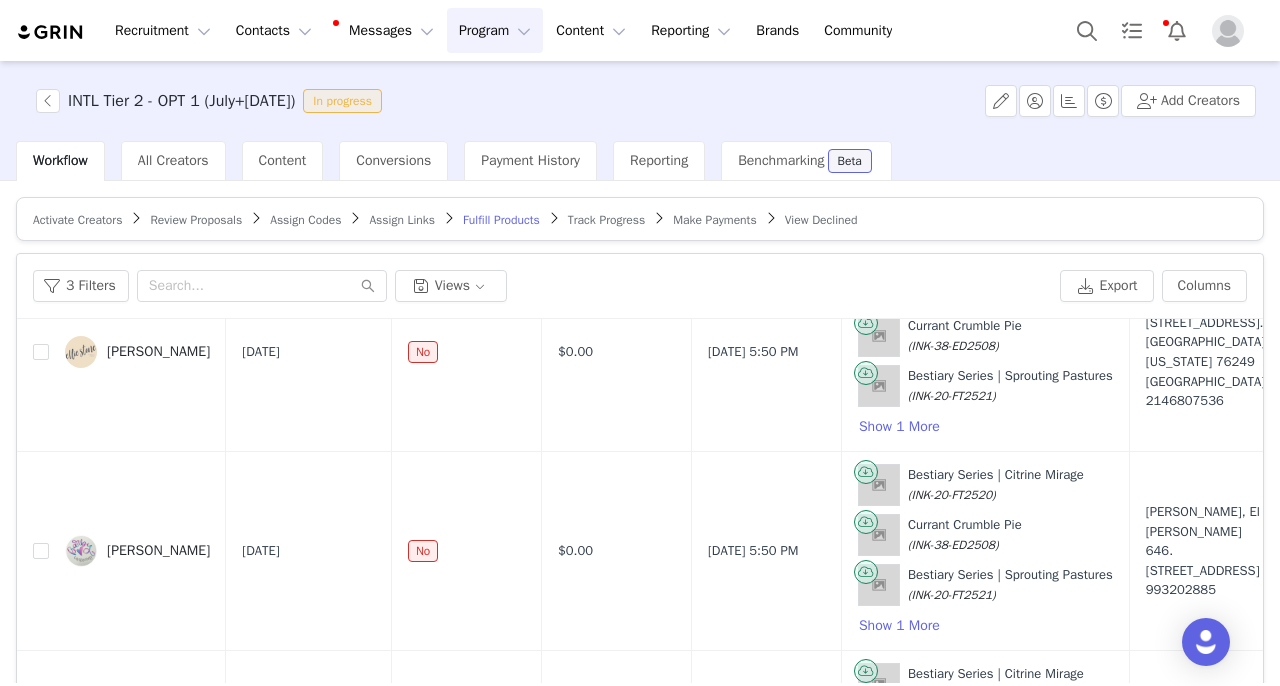 scroll, scrollTop: 1641, scrollLeft: 0, axis: vertical 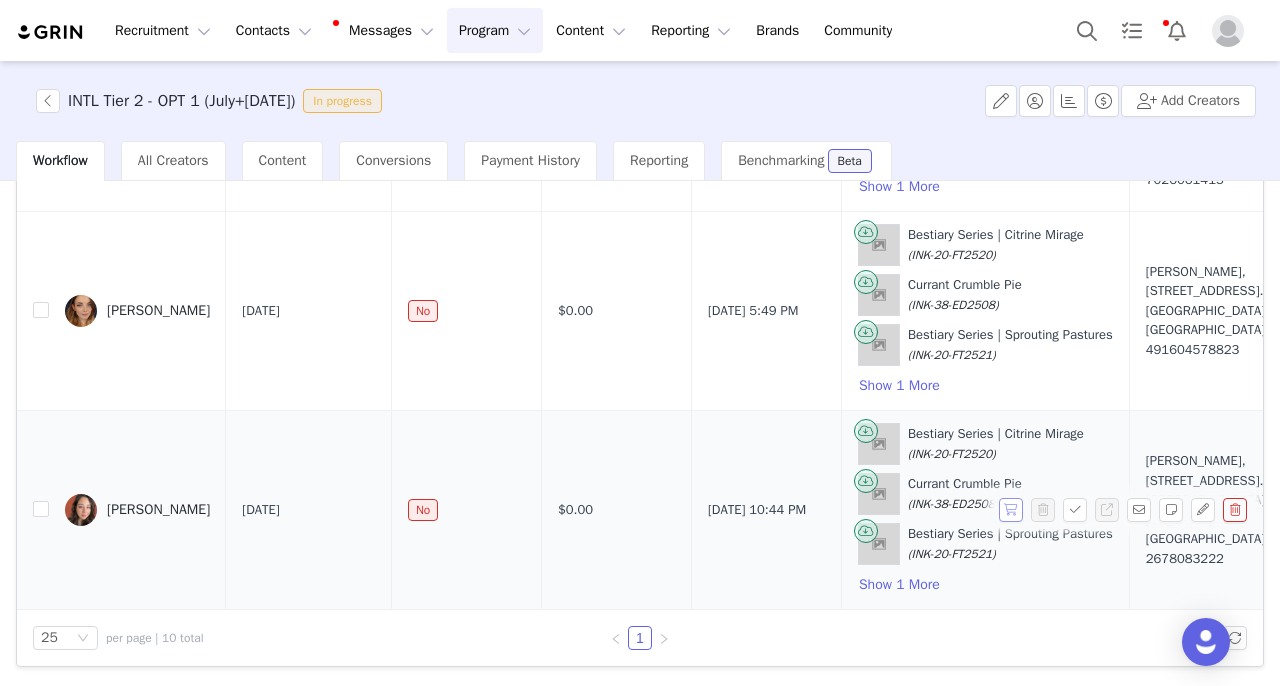 click at bounding box center (1011, 510) 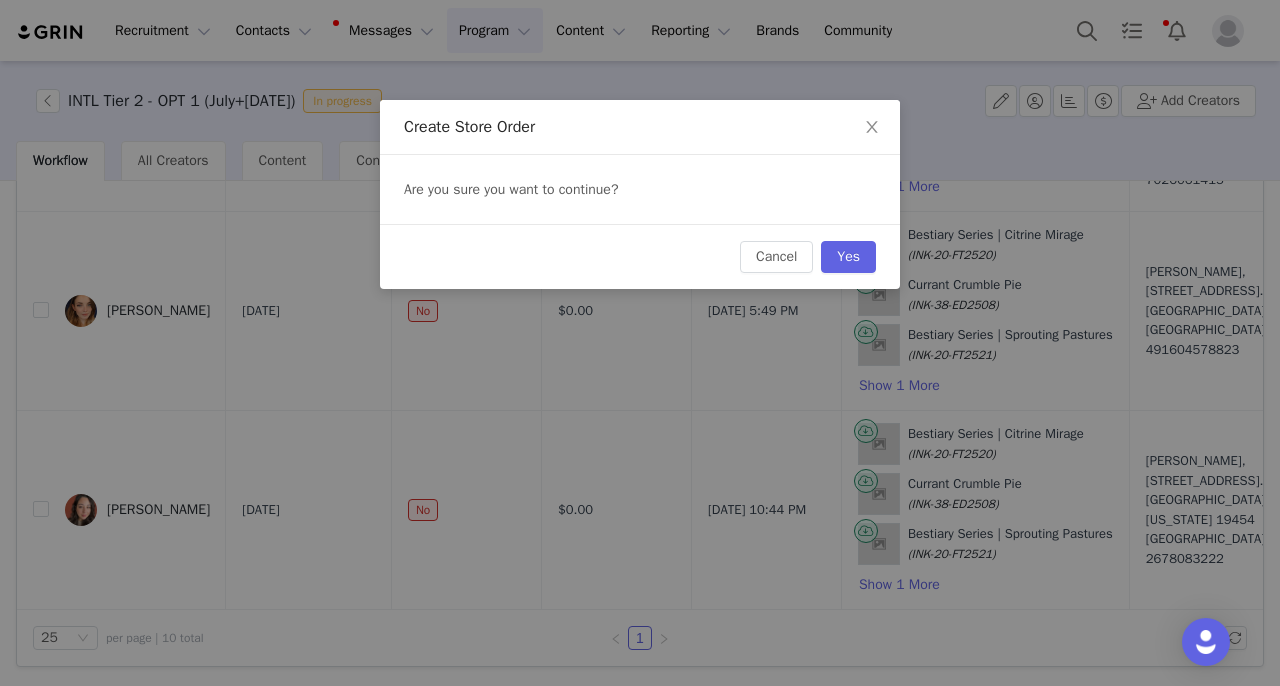 scroll, scrollTop: 1641, scrollLeft: 0, axis: vertical 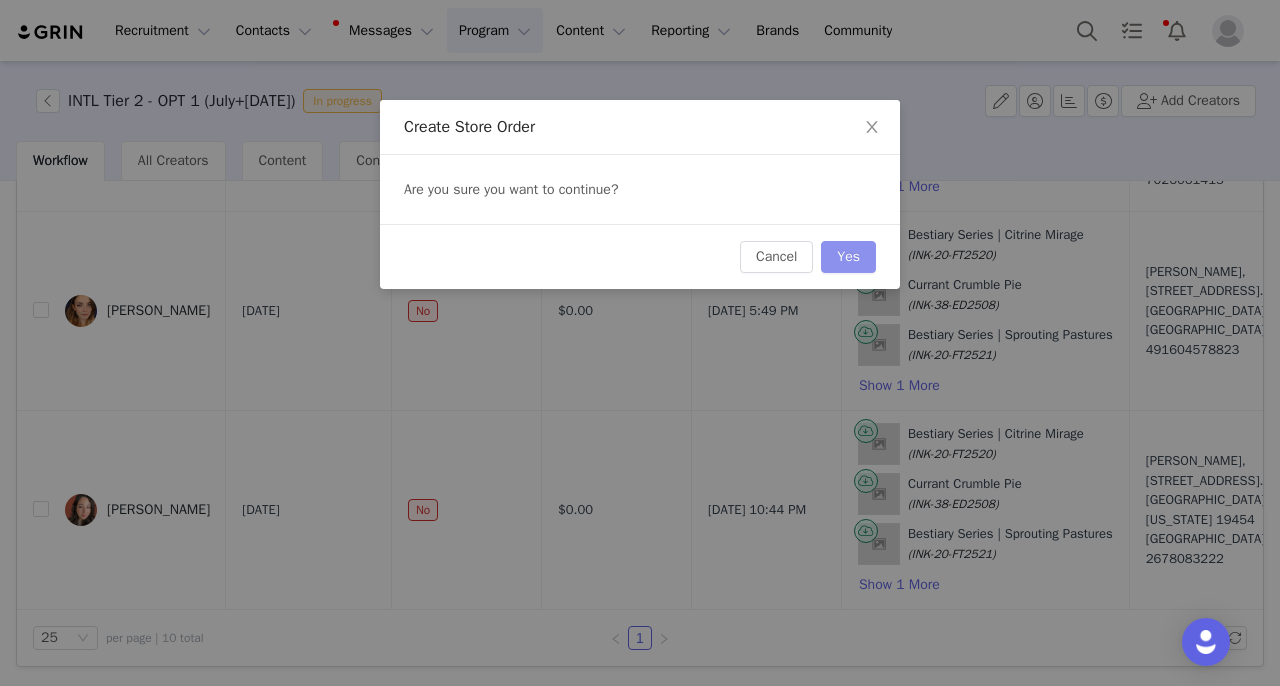 click on "Yes" at bounding box center (848, 257) 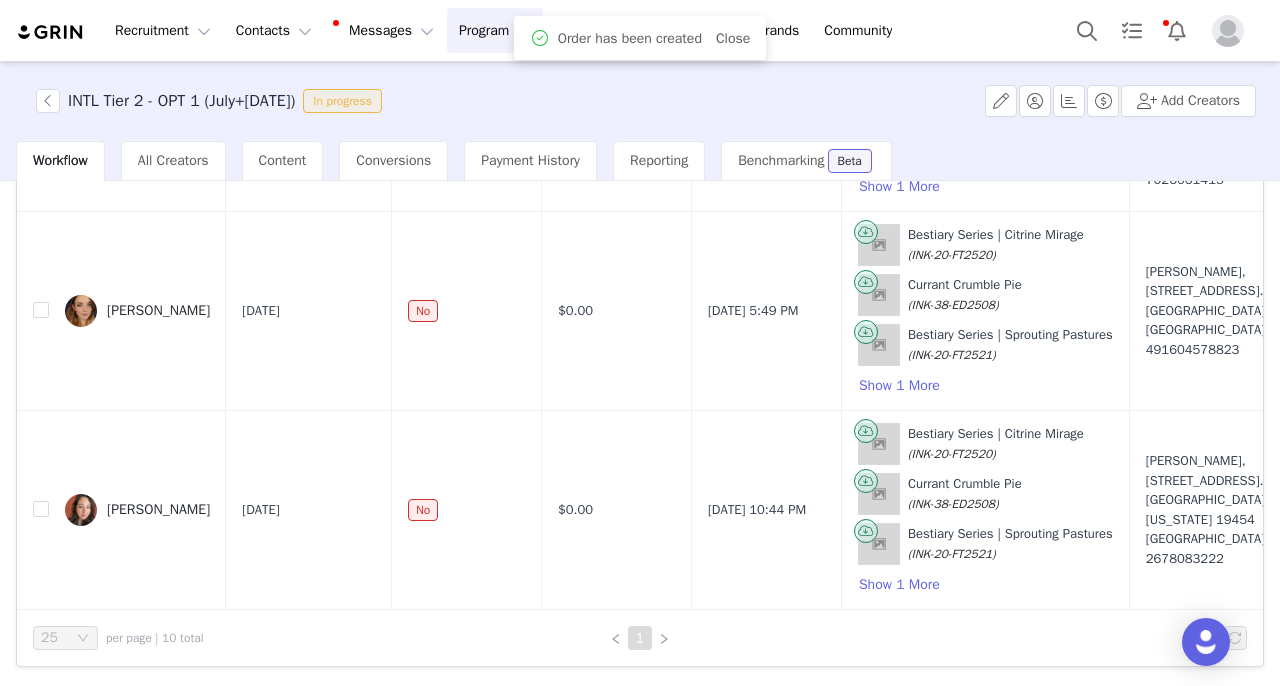 scroll, scrollTop: 0, scrollLeft: 0, axis: both 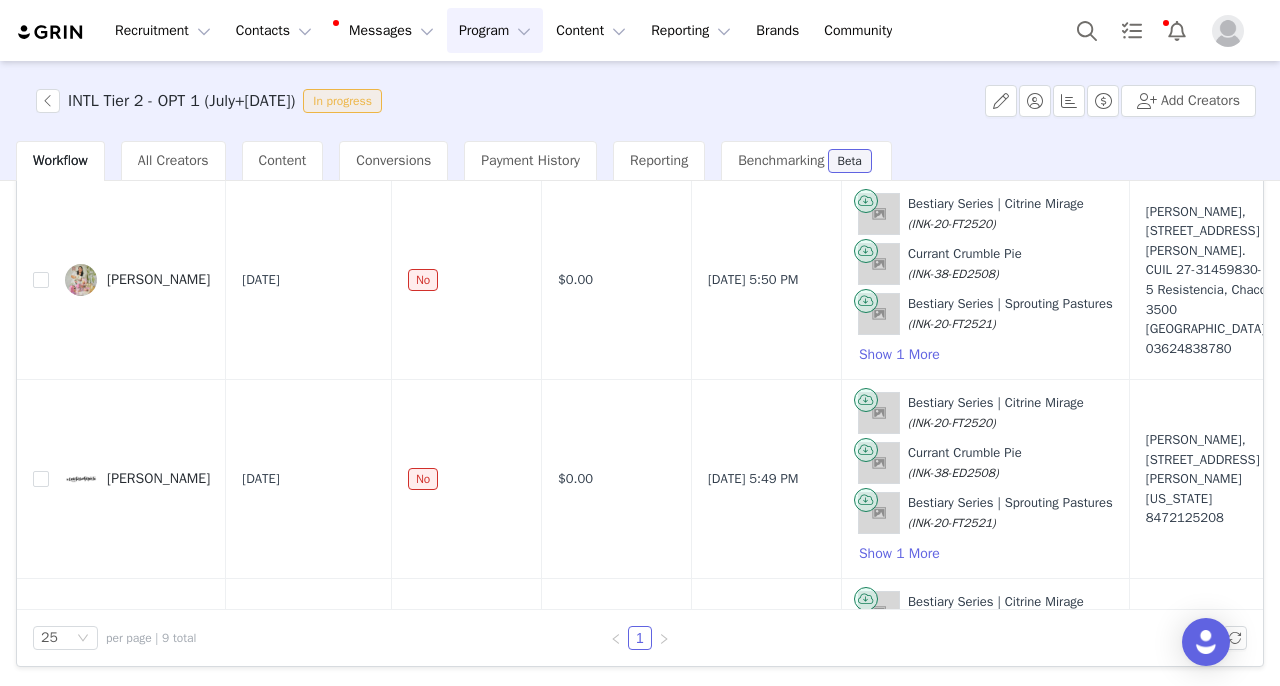 click on "Program Program" at bounding box center [495, 30] 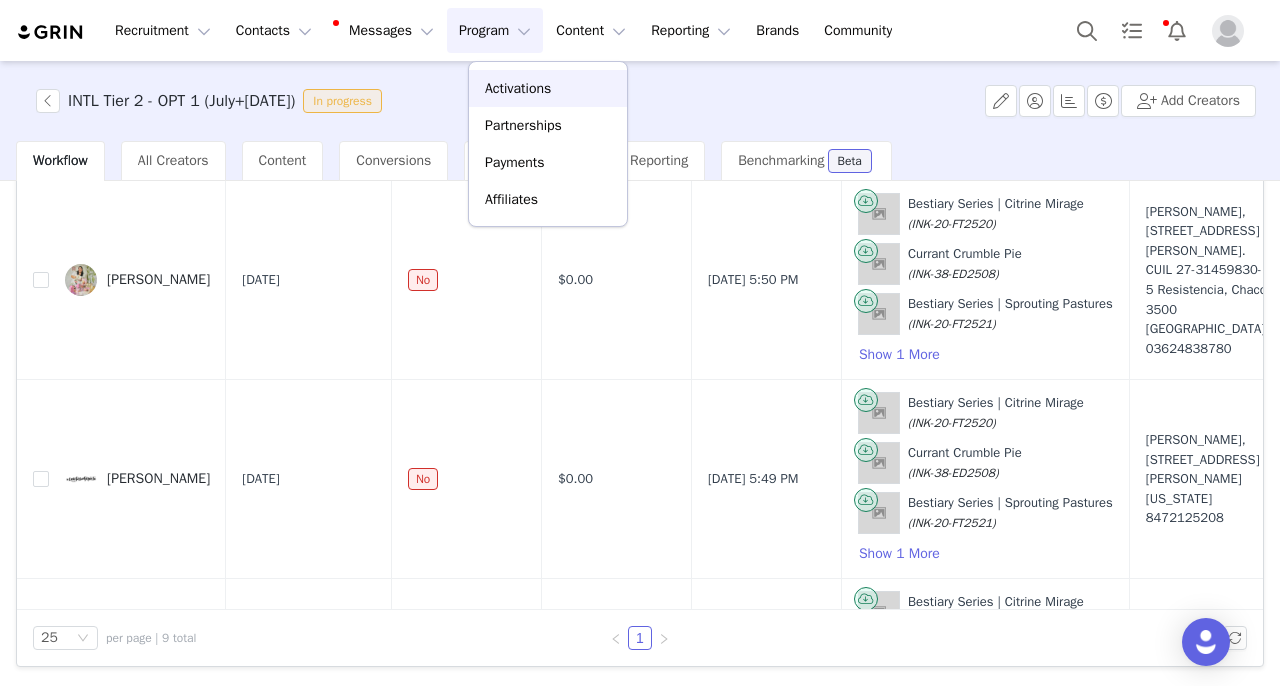 click on "Activations" at bounding box center [518, 88] 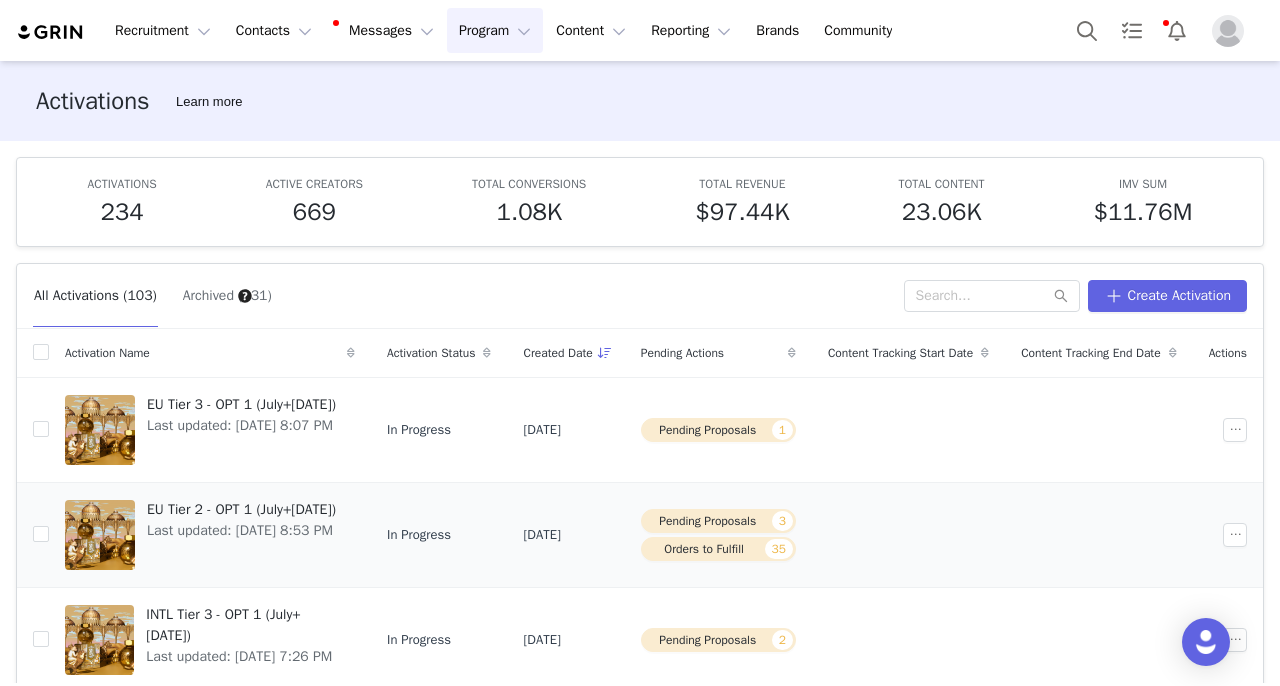click on "EU Tier 2 - OPT 1 (July+[DATE])" at bounding box center (241, 509) 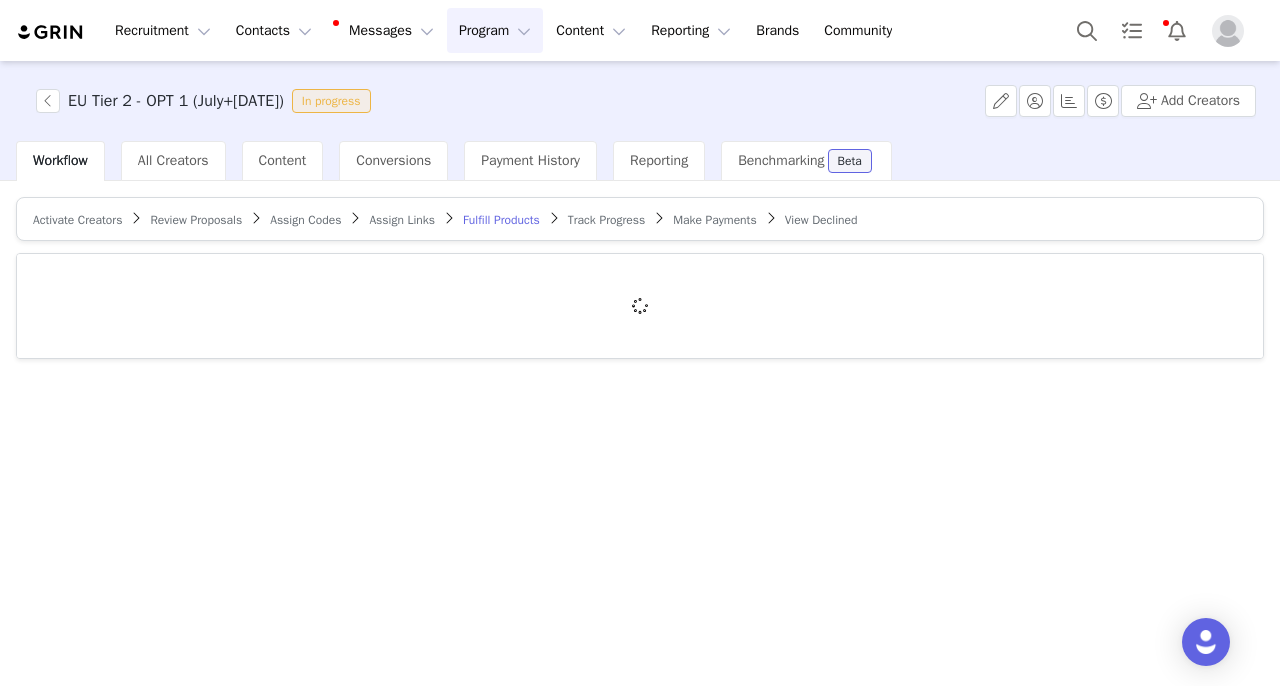 click on "Review Proposals" at bounding box center [196, 220] 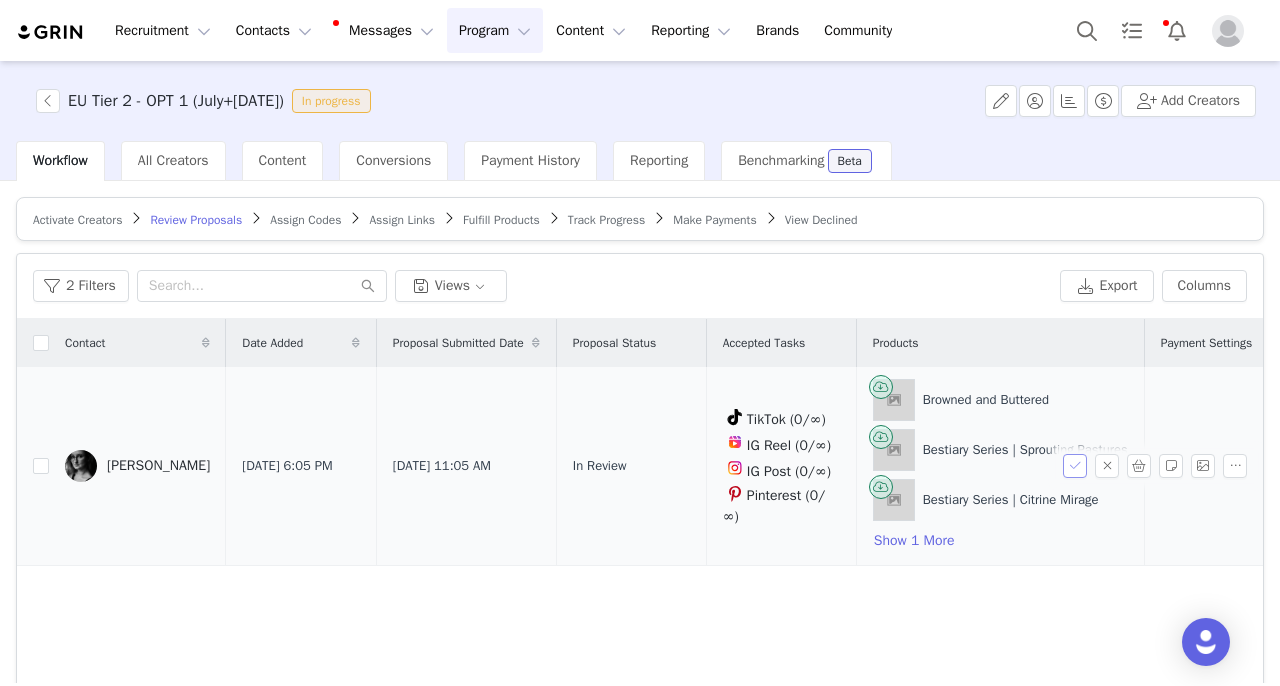 click at bounding box center [1075, 466] 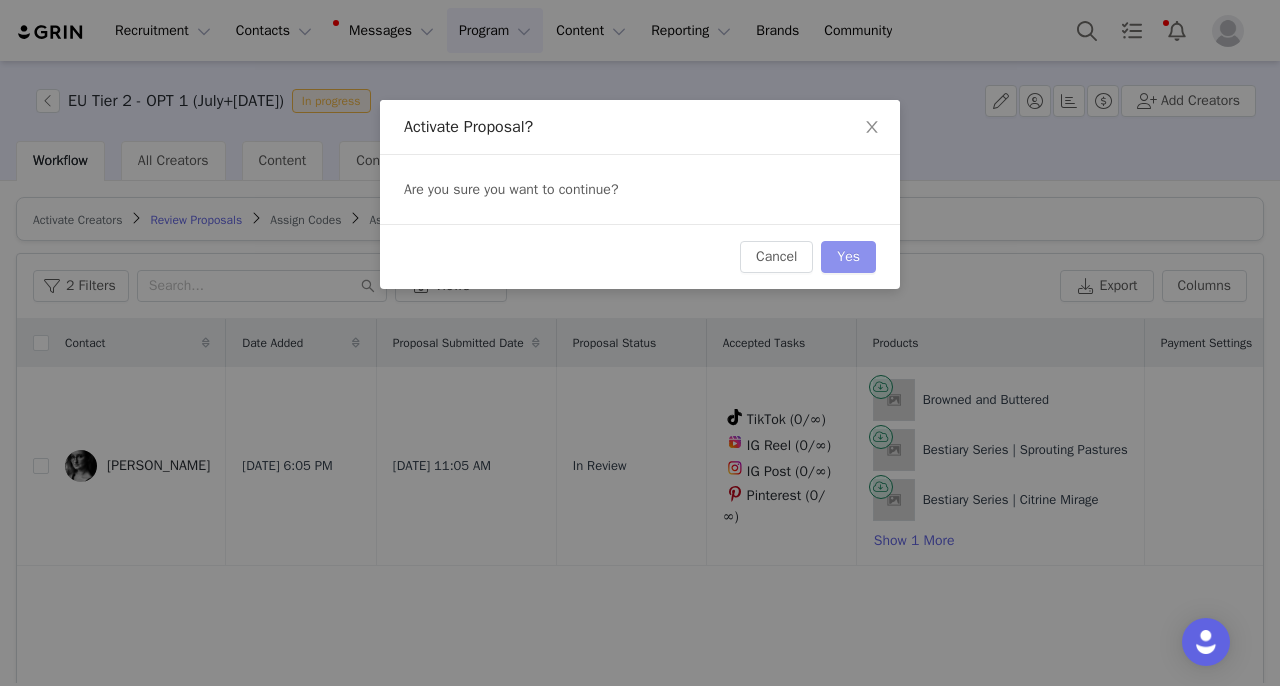 click on "Yes" at bounding box center [848, 257] 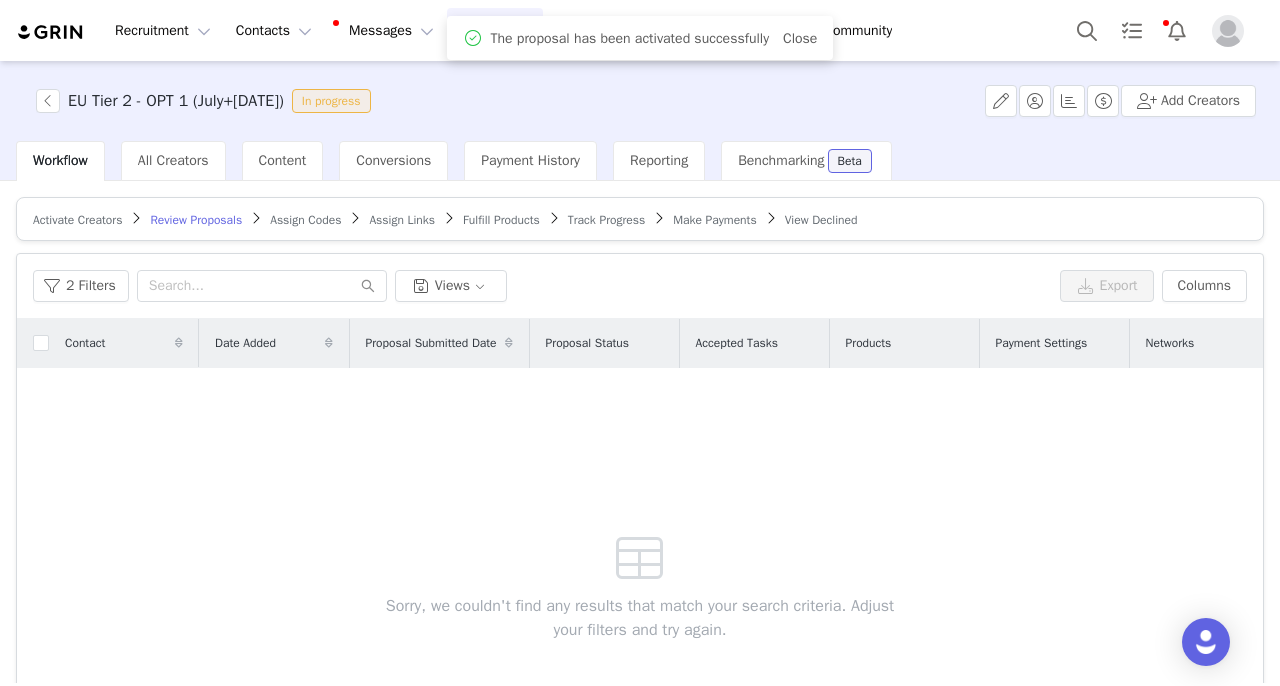 click on "Fulfill Products" at bounding box center [501, 220] 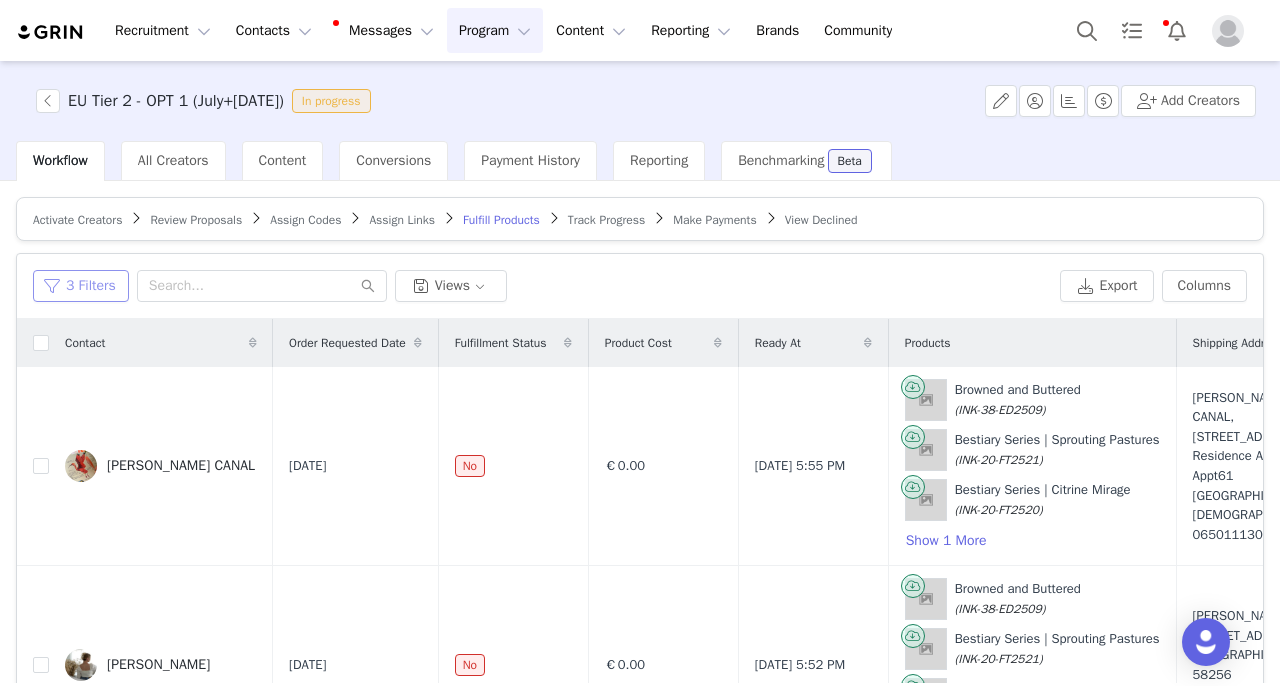 click on "3 Filters" at bounding box center [81, 286] 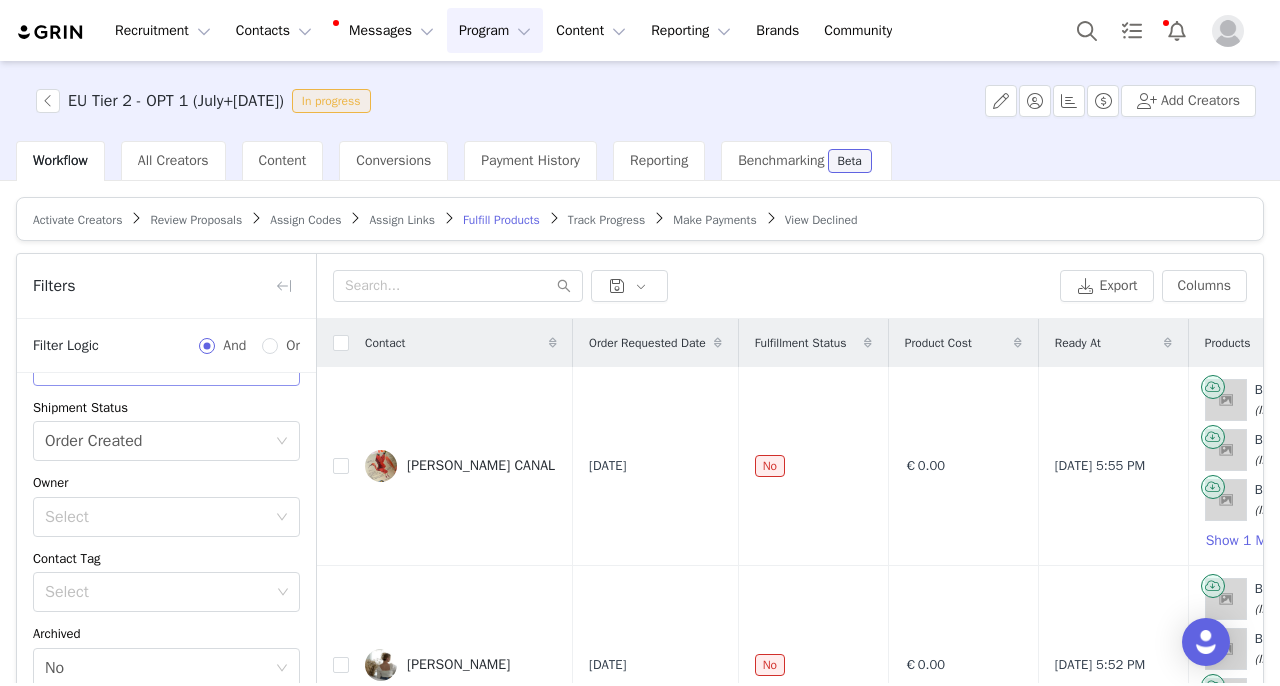 scroll, scrollTop: 239, scrollLeft: 0, axis: vertical 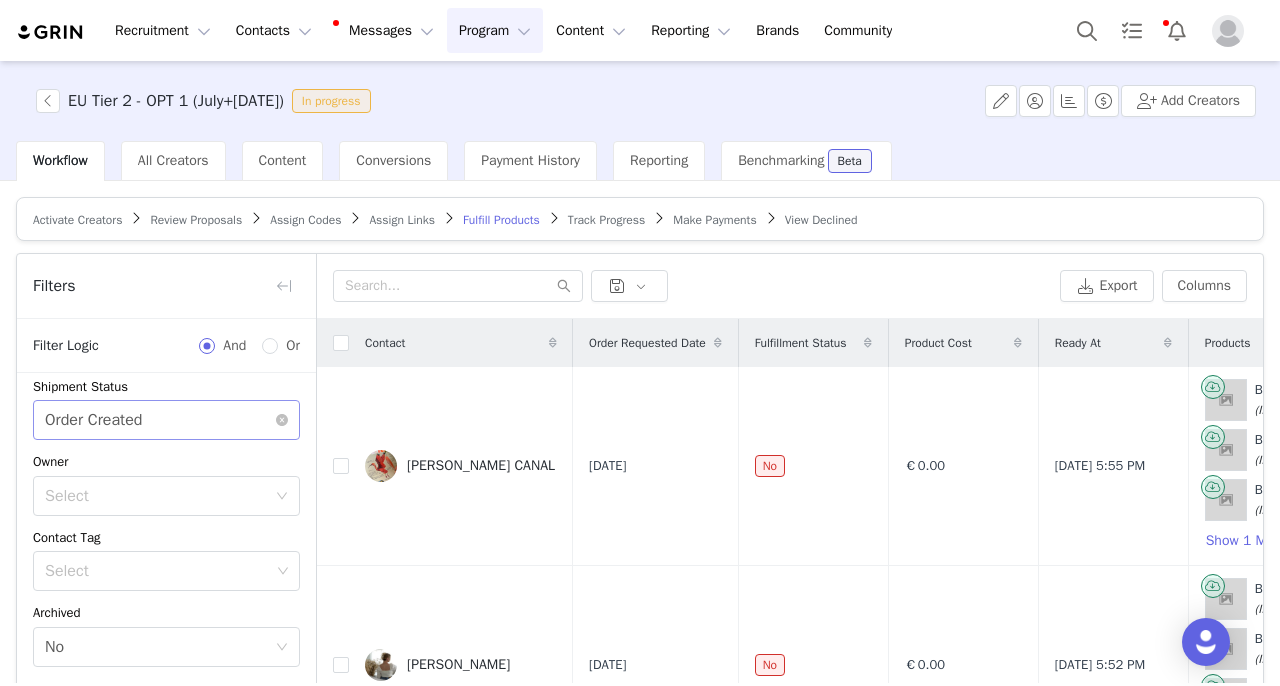 click on "Select Order Created" at bounding box center (160, 420) 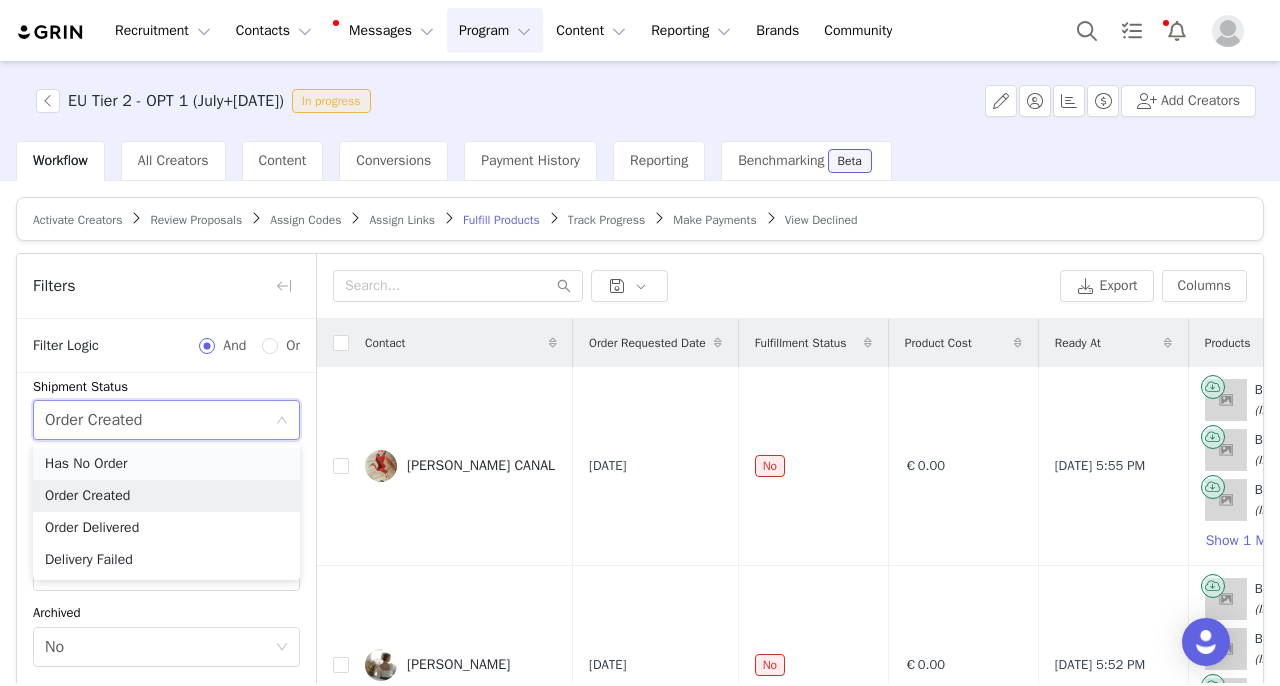 click on "Has No Order" at bounding box center [166, 464] 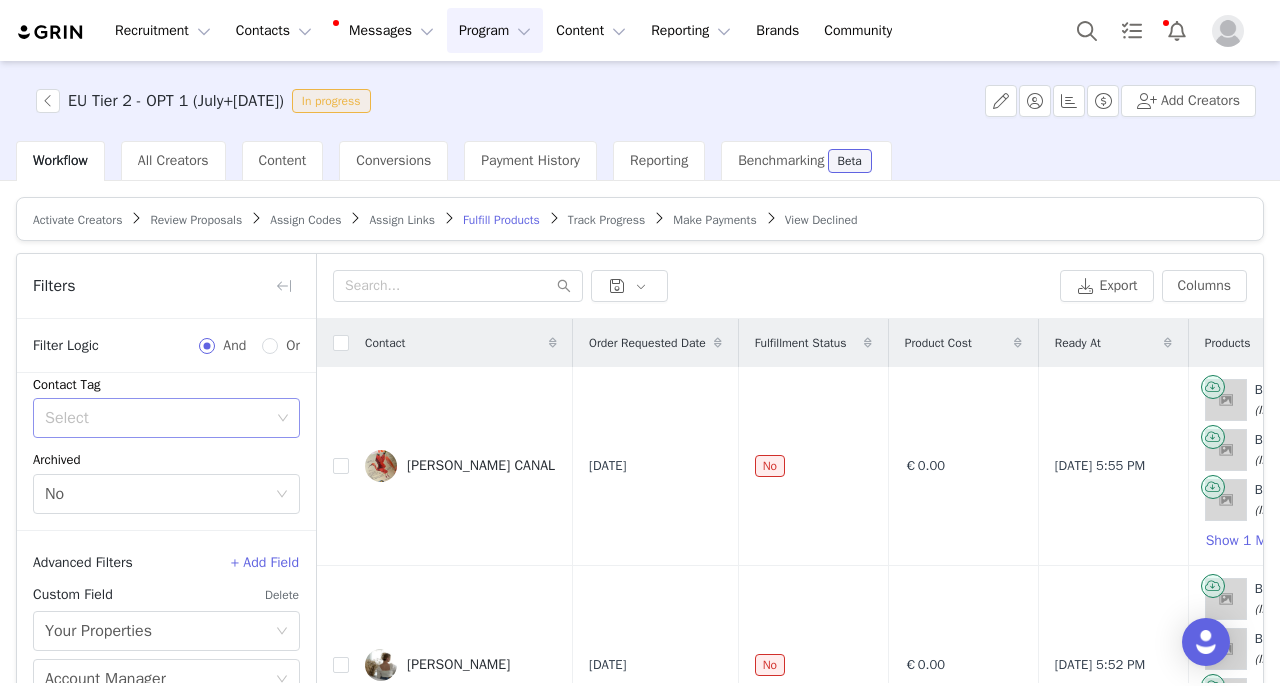 scroll, scrollTop: 424, scrollLeft: 0, axis: vertical 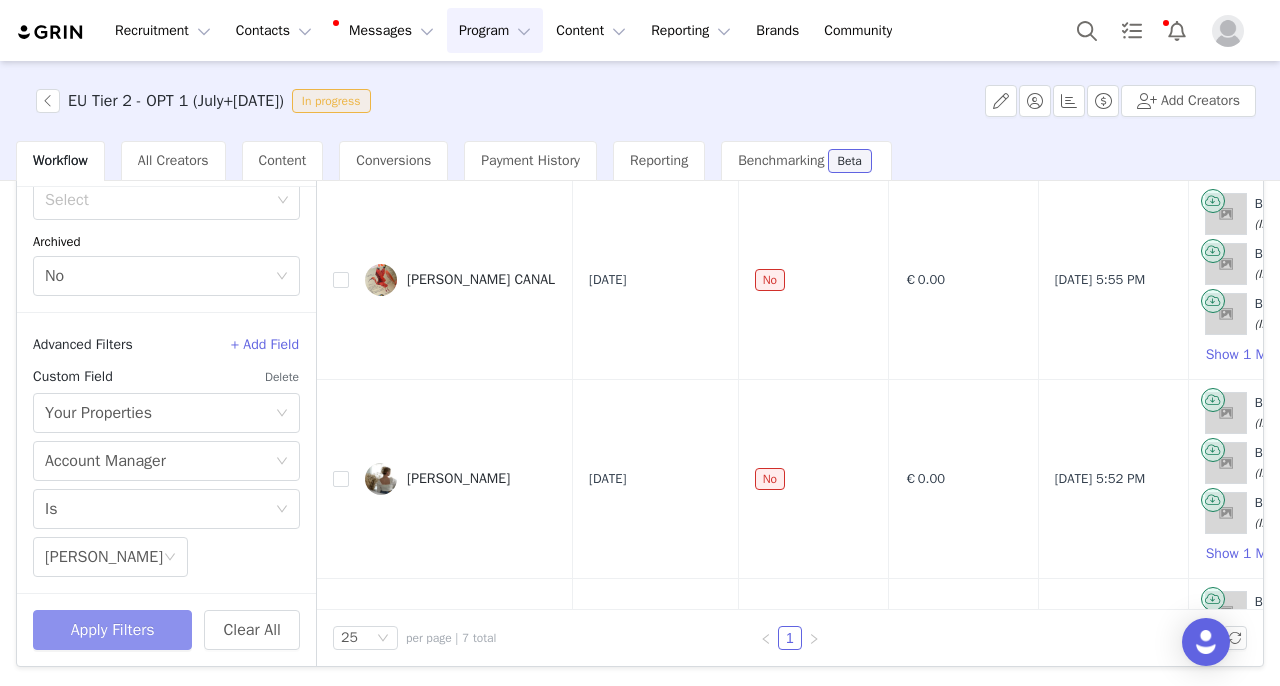 click on "Apply Filters" at bounding box center (112, 630) 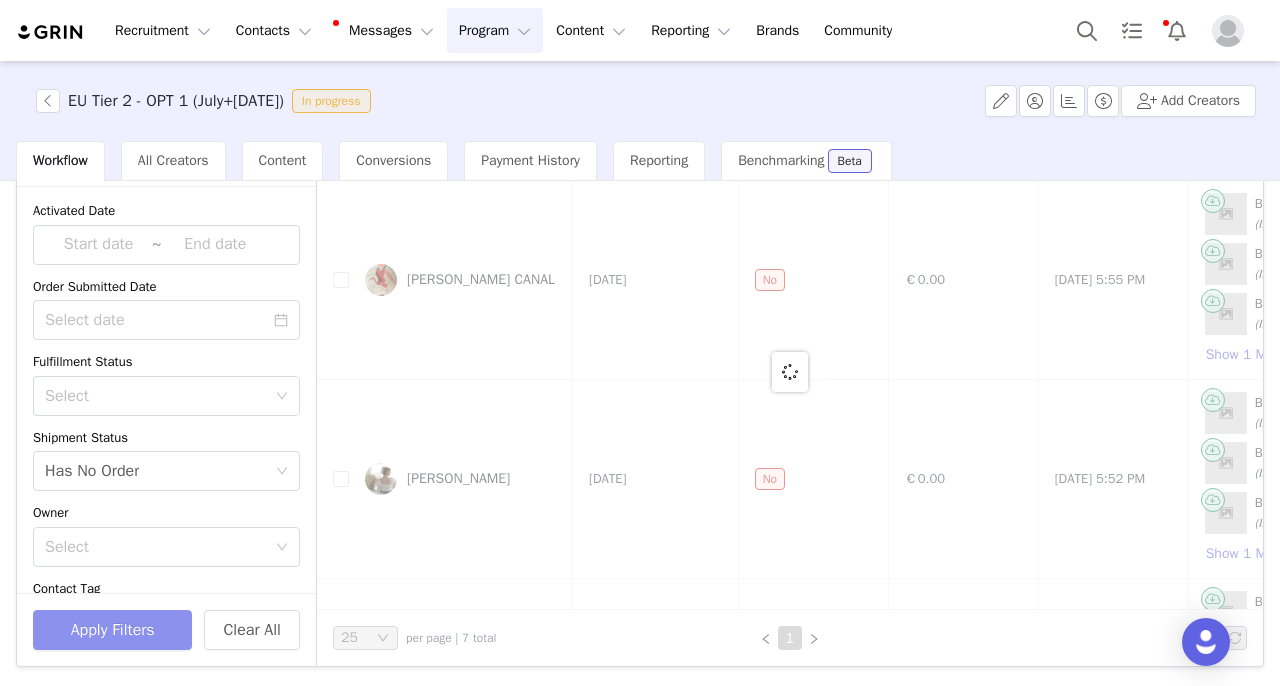 scroll, scrollTop: 0, scrollLeft: 0, axis: both 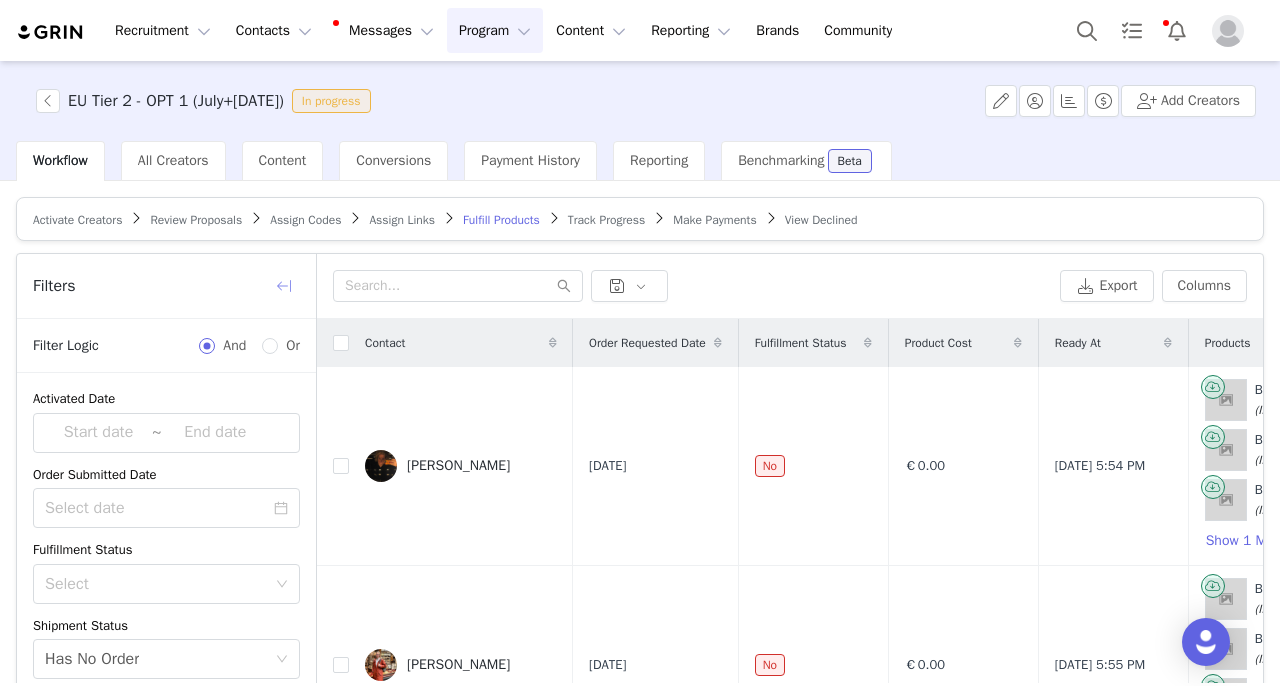 click at bounding box center [284, 286] 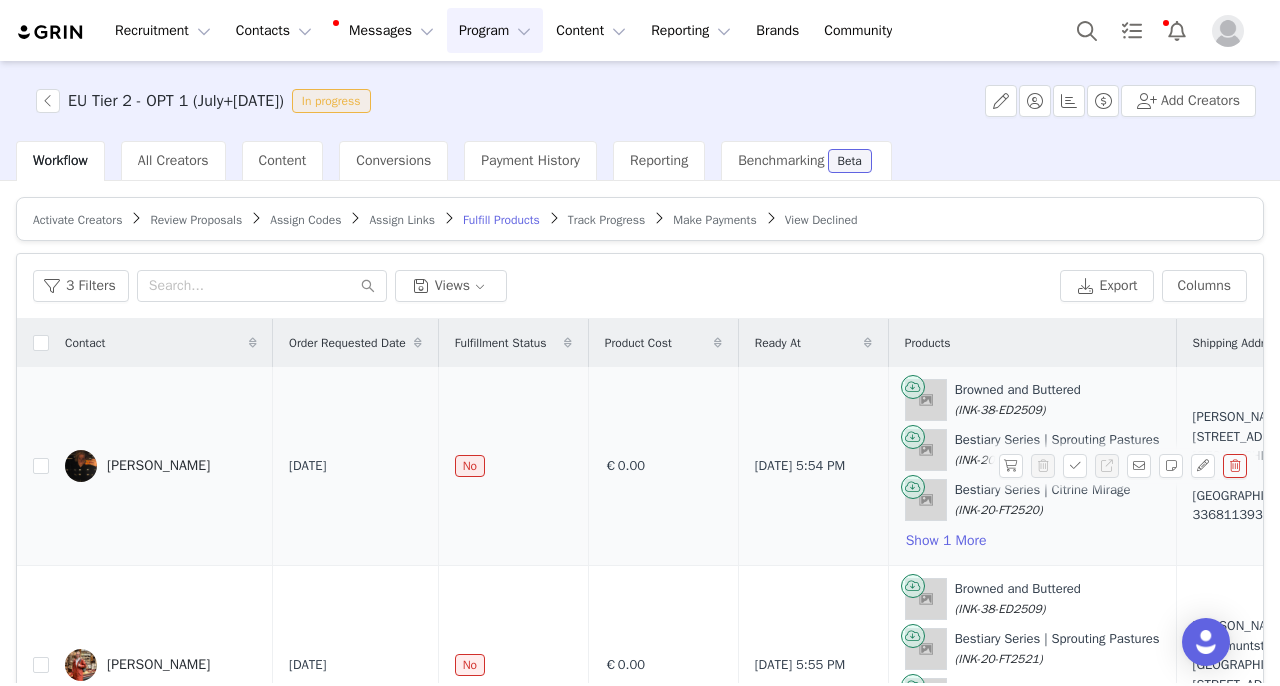 drag, startPoint x: 144, startPoint y: 436, endPoint x: 229, endPoint y: 464, distance: 89.49302 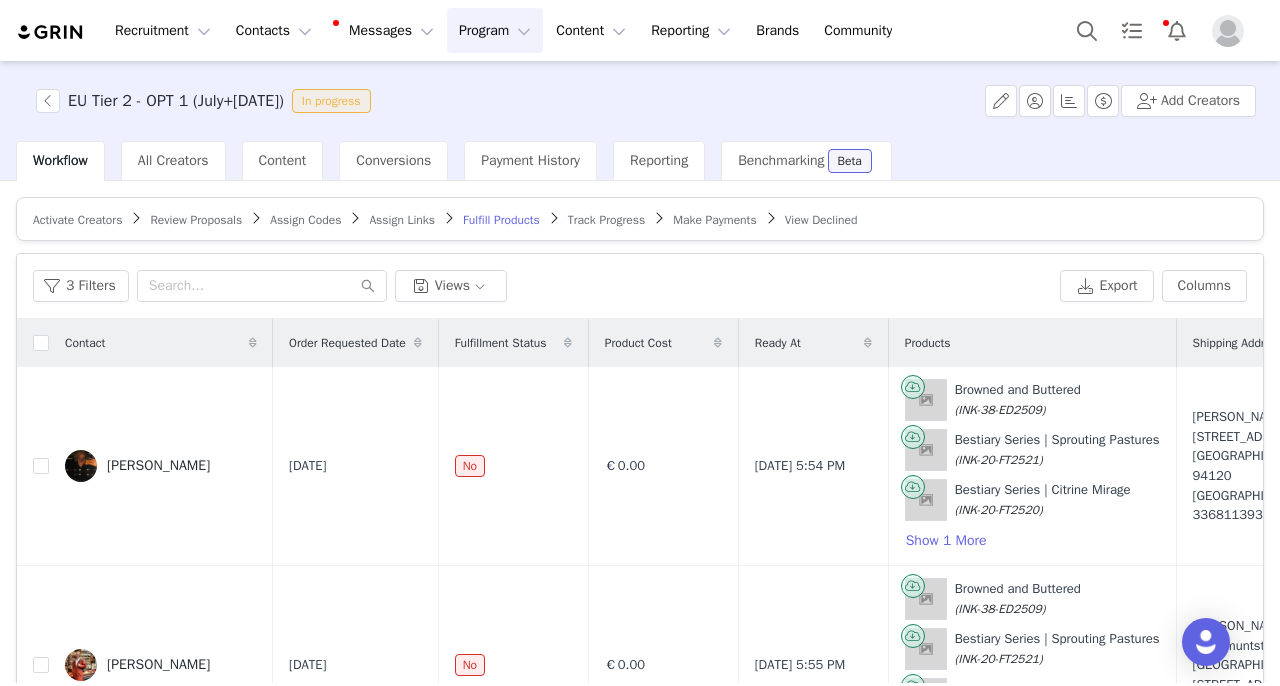 scroll, scrollTop: 0, scrollLeft: 1, axis: horizontal 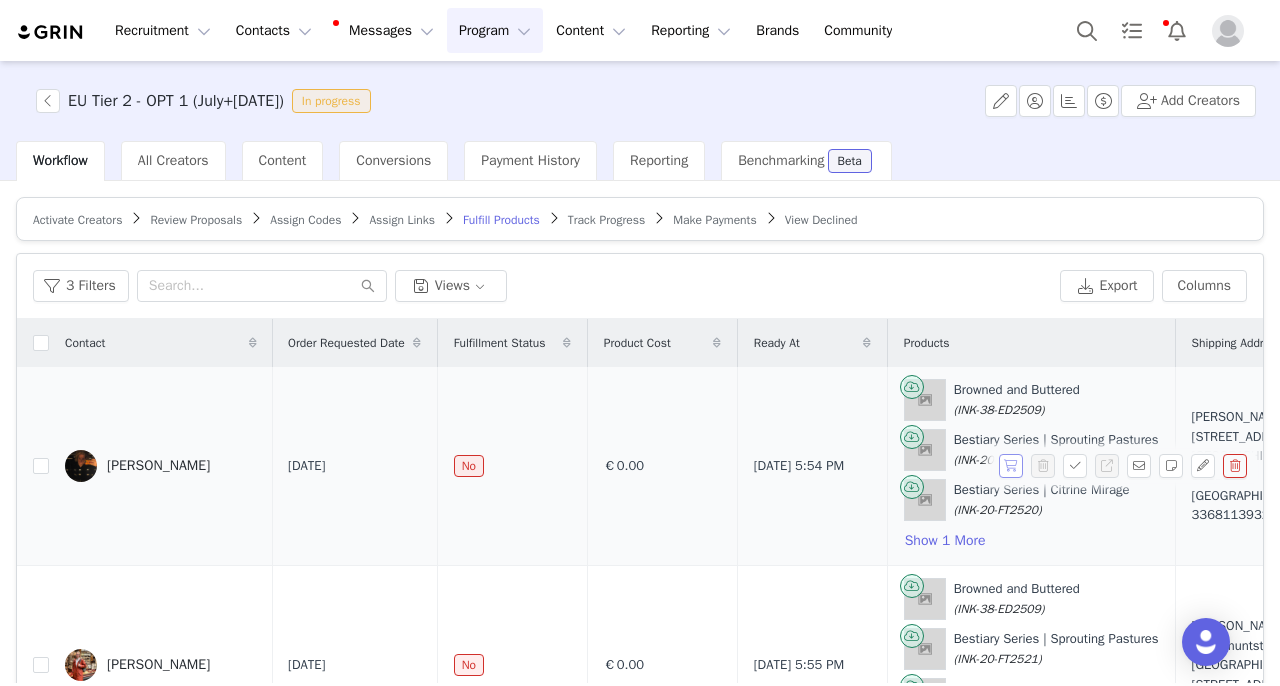 click at bounding box center [1011, 466] 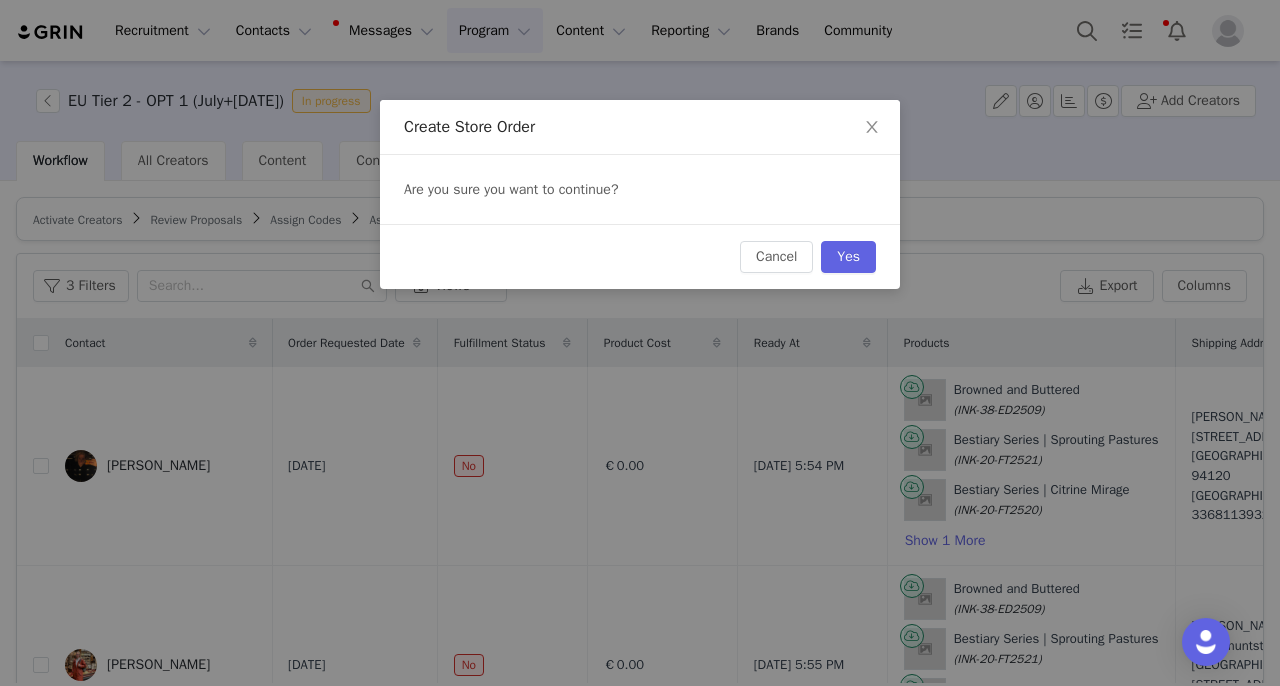 scroll, scrollTop: 0, scrollLeft: 1, axis: horizontal 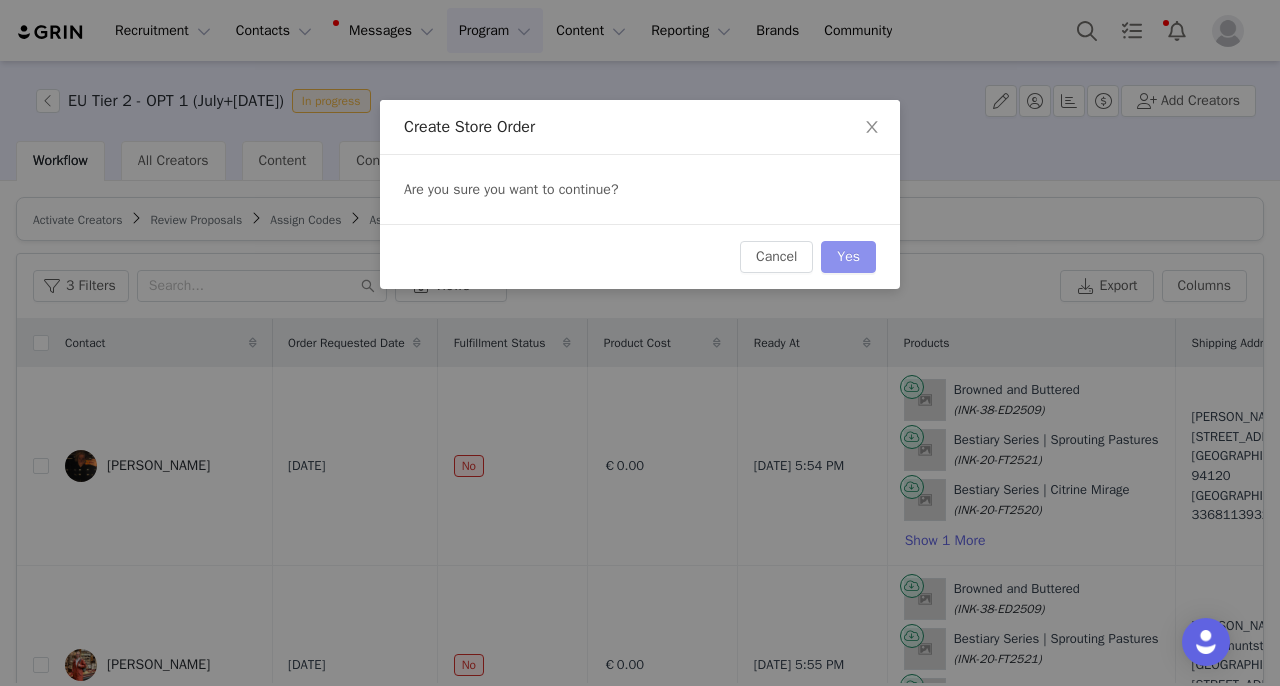 click on "Yes" at bounding box center [848, 257] 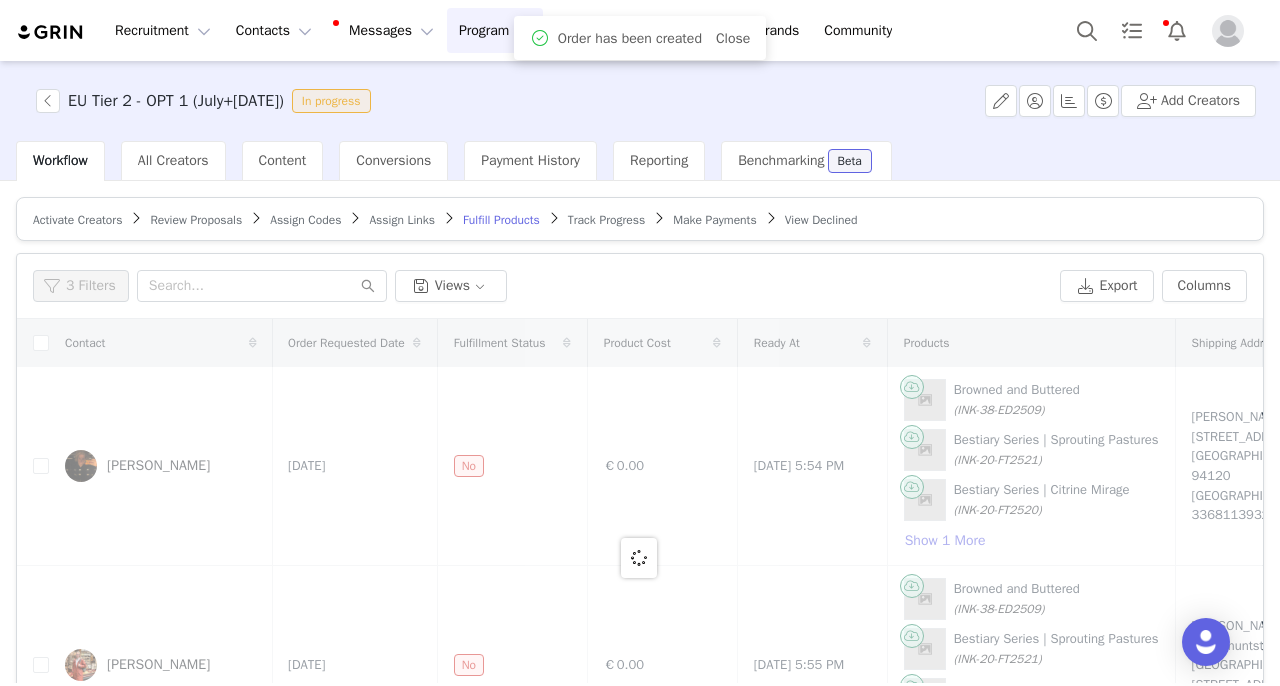 scroll, scrollTop: 0, scrollLeft: 0, axis: both 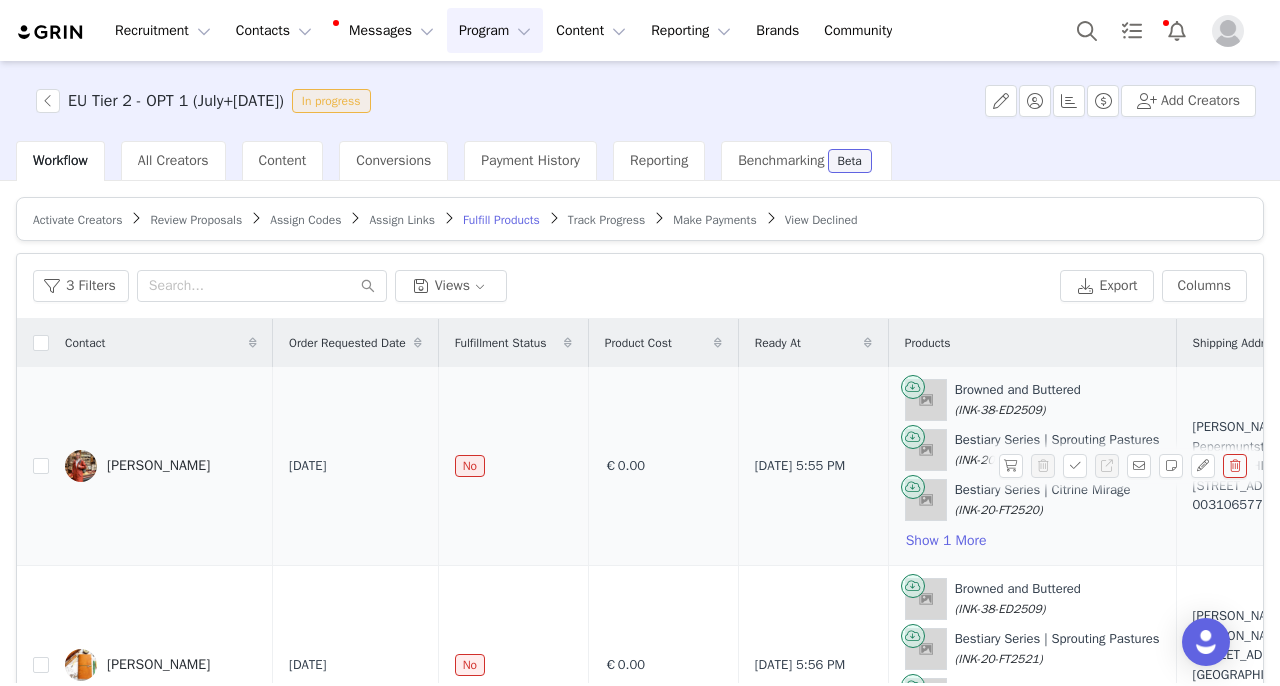 drag, startPoint x: 135, startPoint y: 440, endPoint x: 223, endPoint y: 465, distance: 91.48224 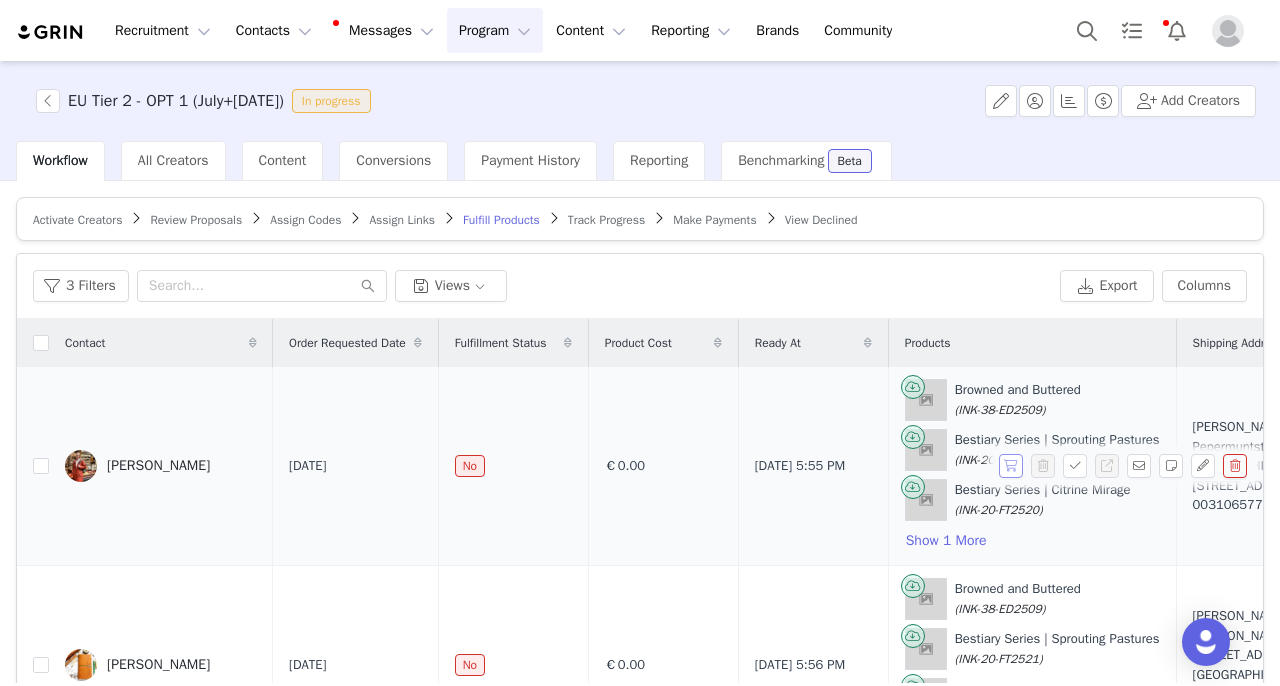 click at bounding box center [1011, 466] 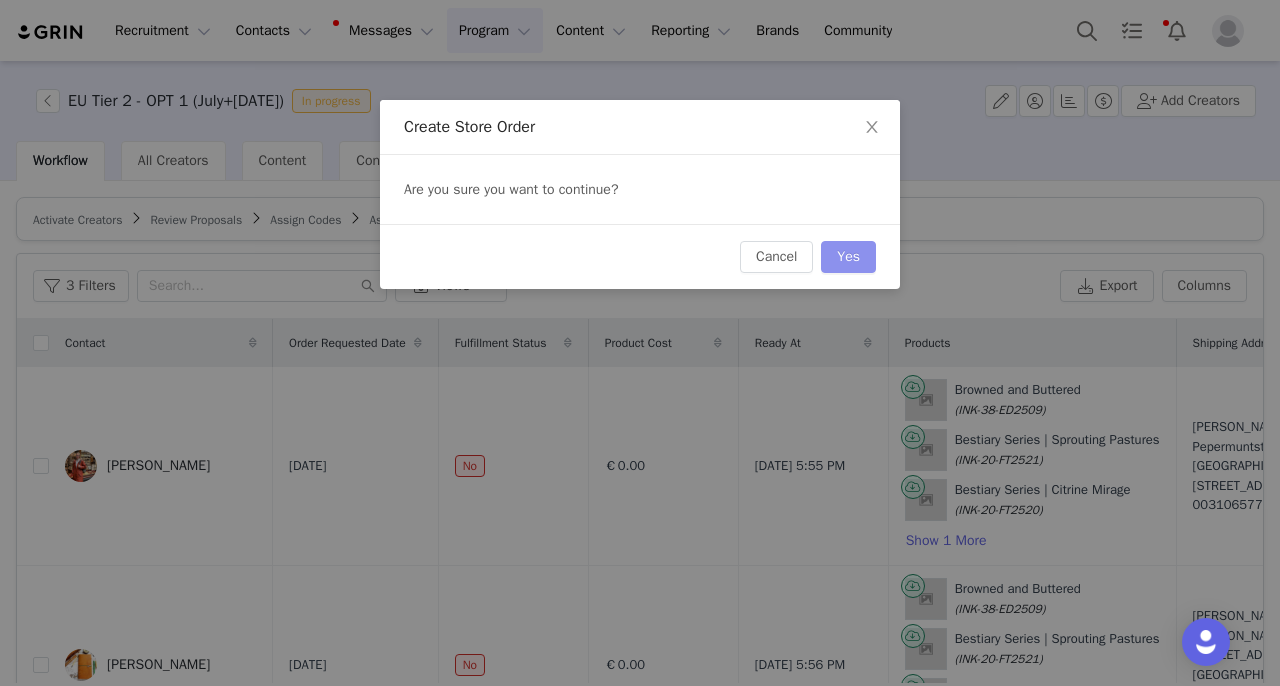 click on "Yes" at bounding box center [848, 257] 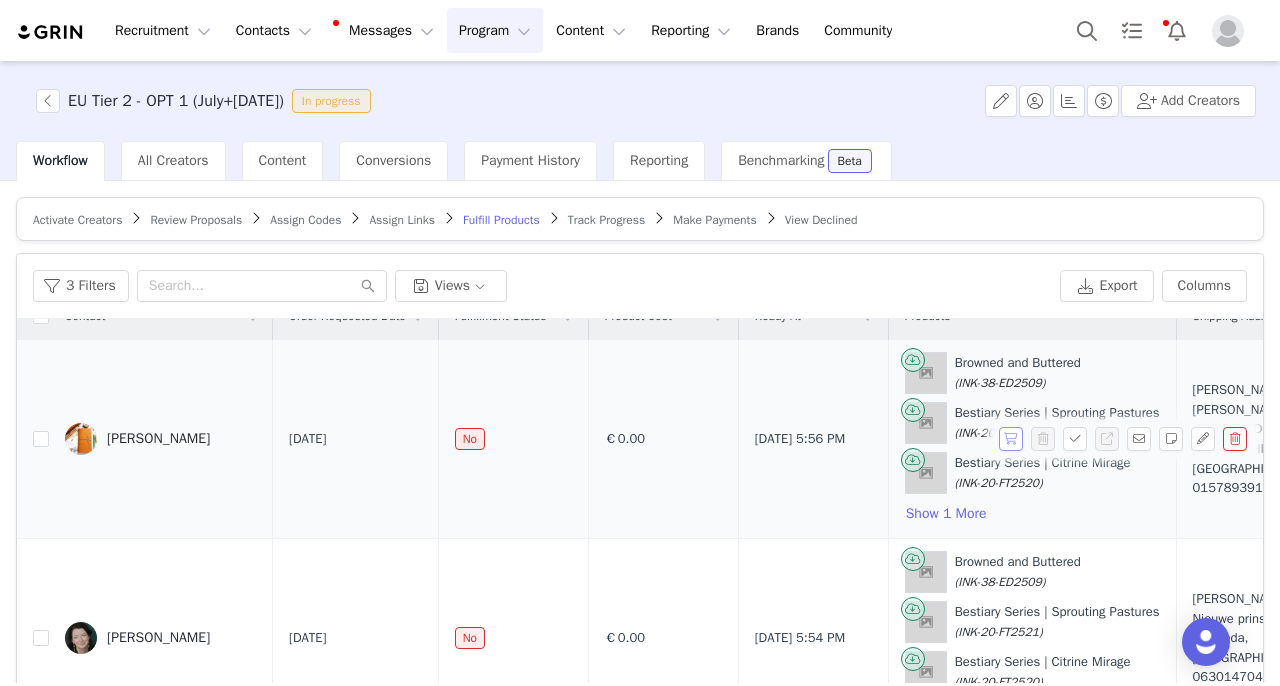 scroll, scrollTop: 0, scrollLeft: 0, axis: both 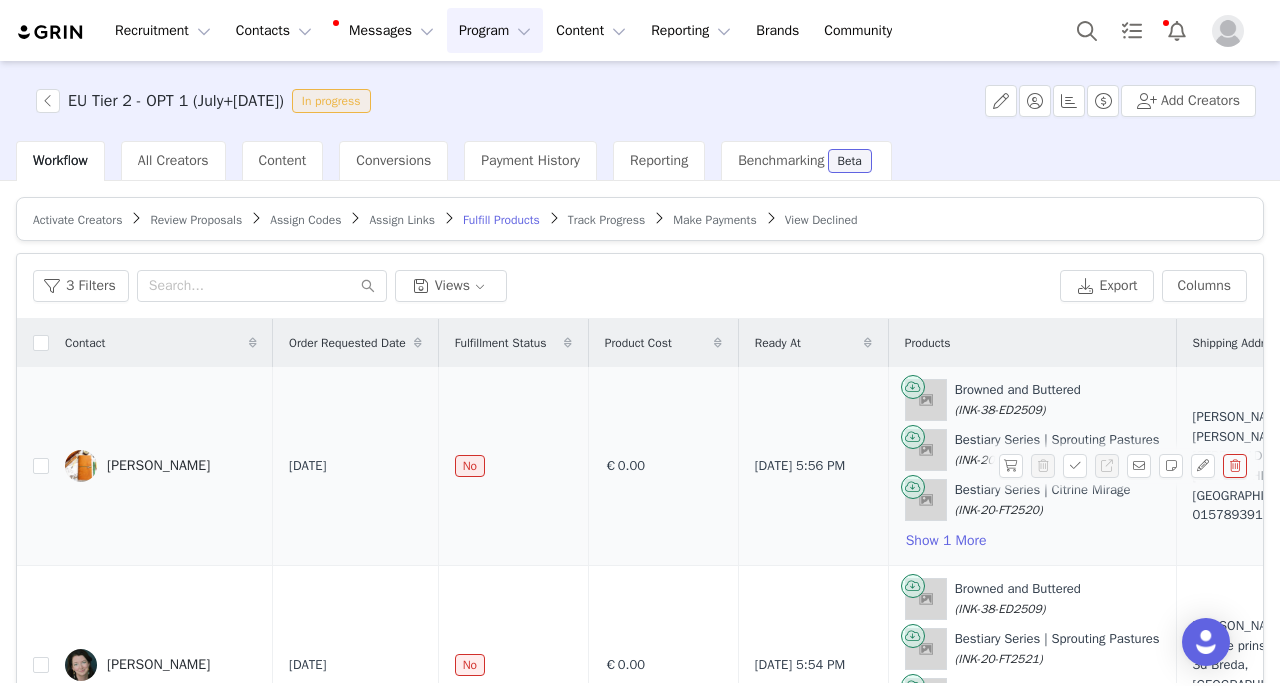 drag, startPoint x: 145, startPoint y: 431, endPoint x: 207, endPoint y: 467, distance: 71.693794 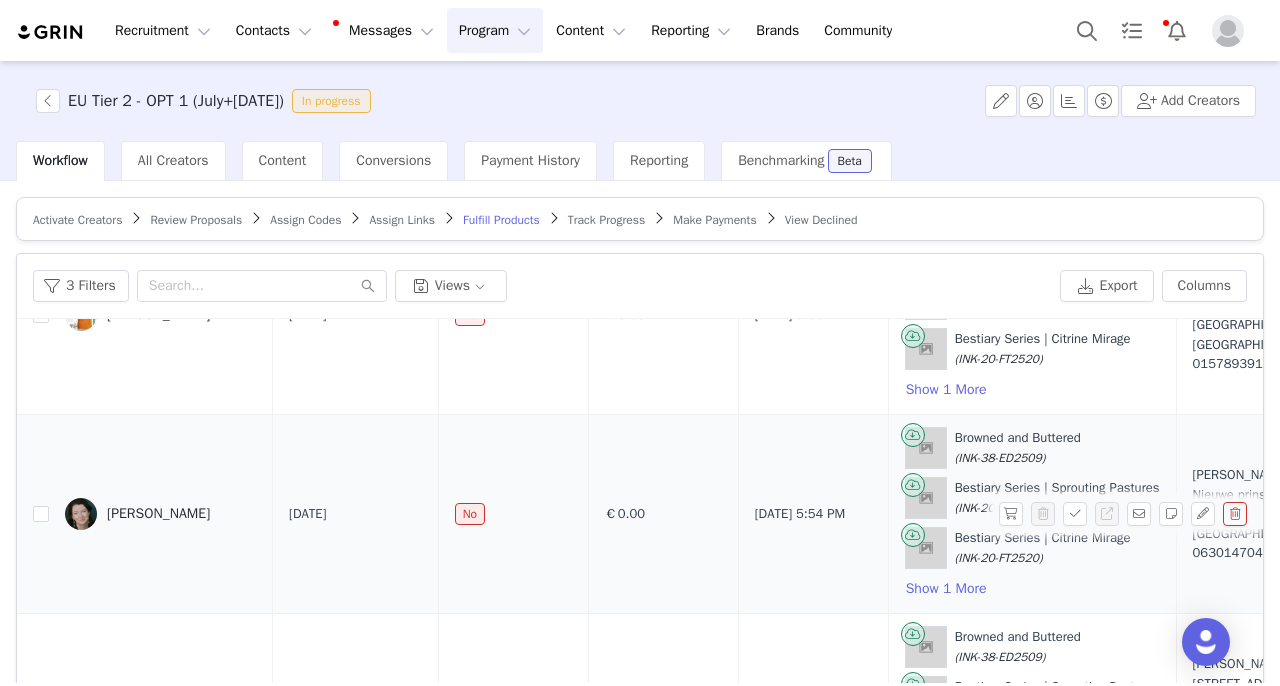 scroll, scrollTop: 179, scrollLeft: 0, axis: vertical 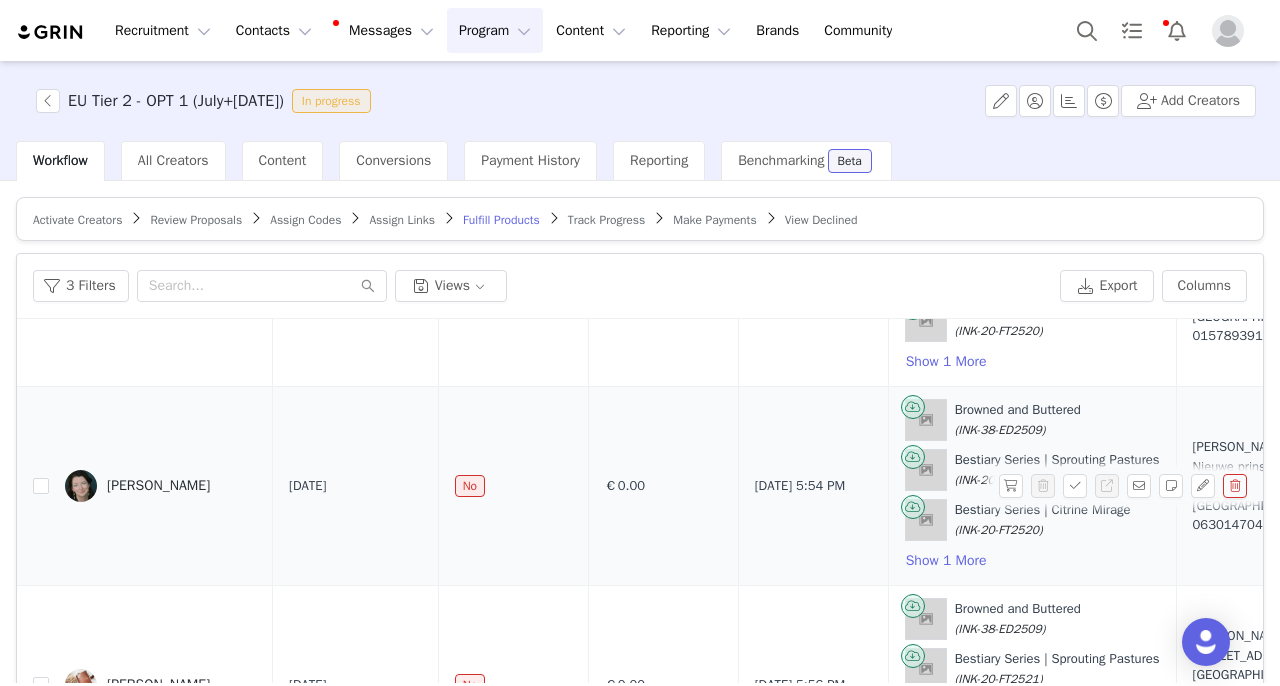 drag, startPoint x: 125, startPoint y: 462, endPoint x: 260, endPoint y: 504, distance: 141.38246 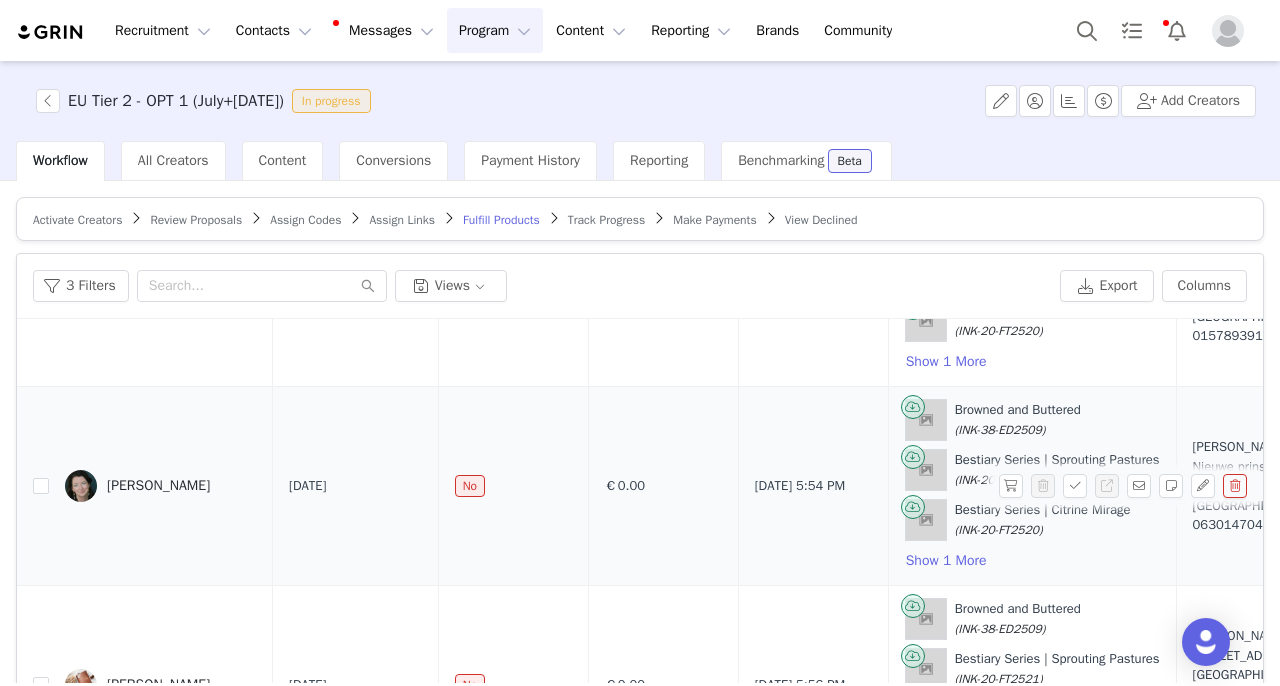 scroll, scrollTop: 405, scrollLeft: 0, axis: vertical 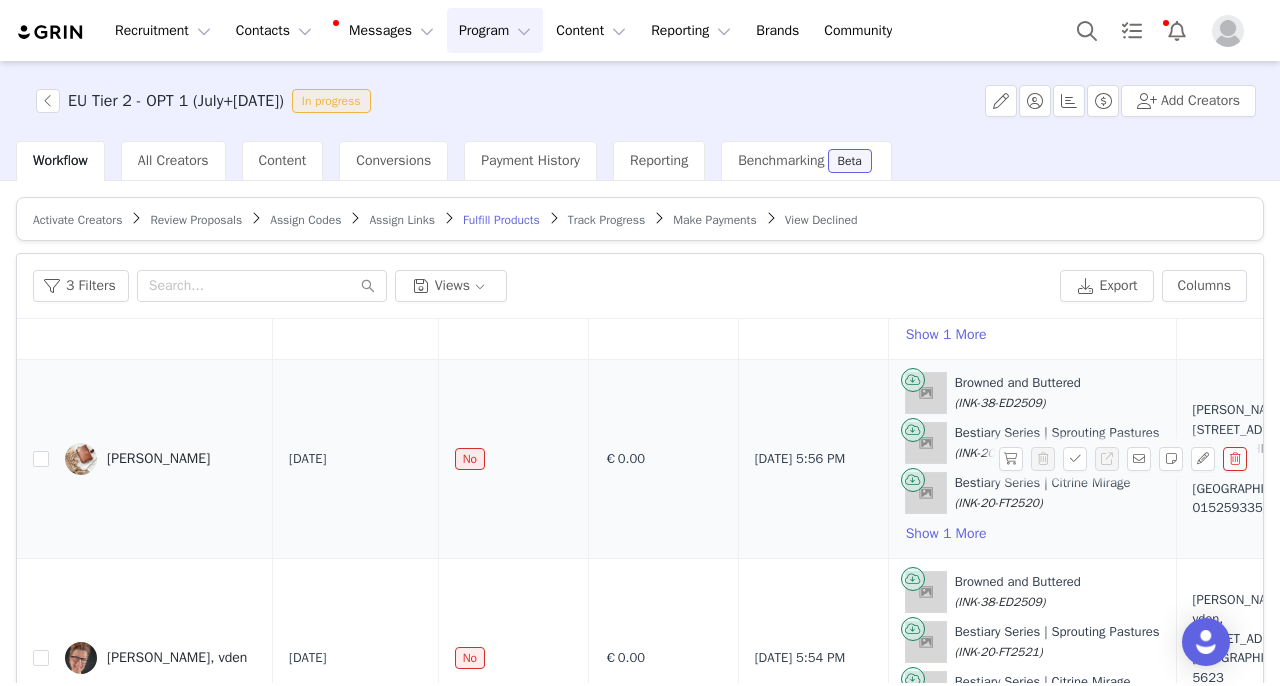 drag, startPoint x: 142, startPoint y: 435, endPoint x: 202, endPoint y: 461, distance: 65.39113 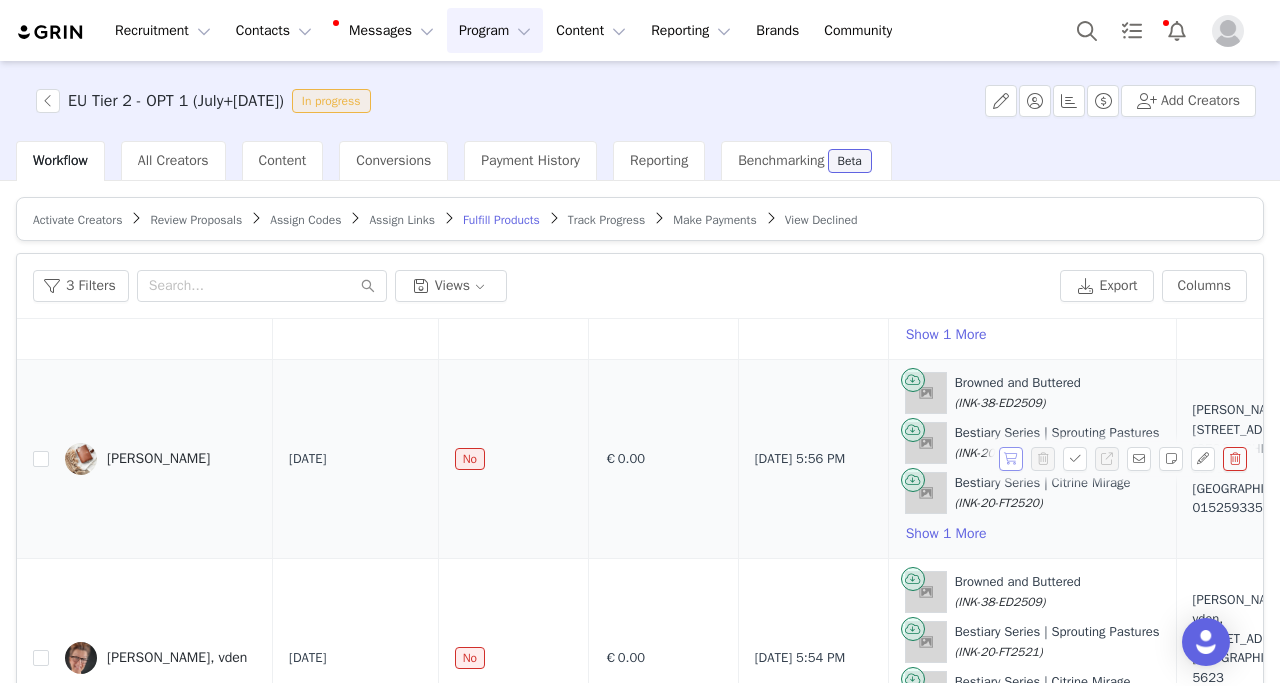 click at bounding box center (1011, 459) 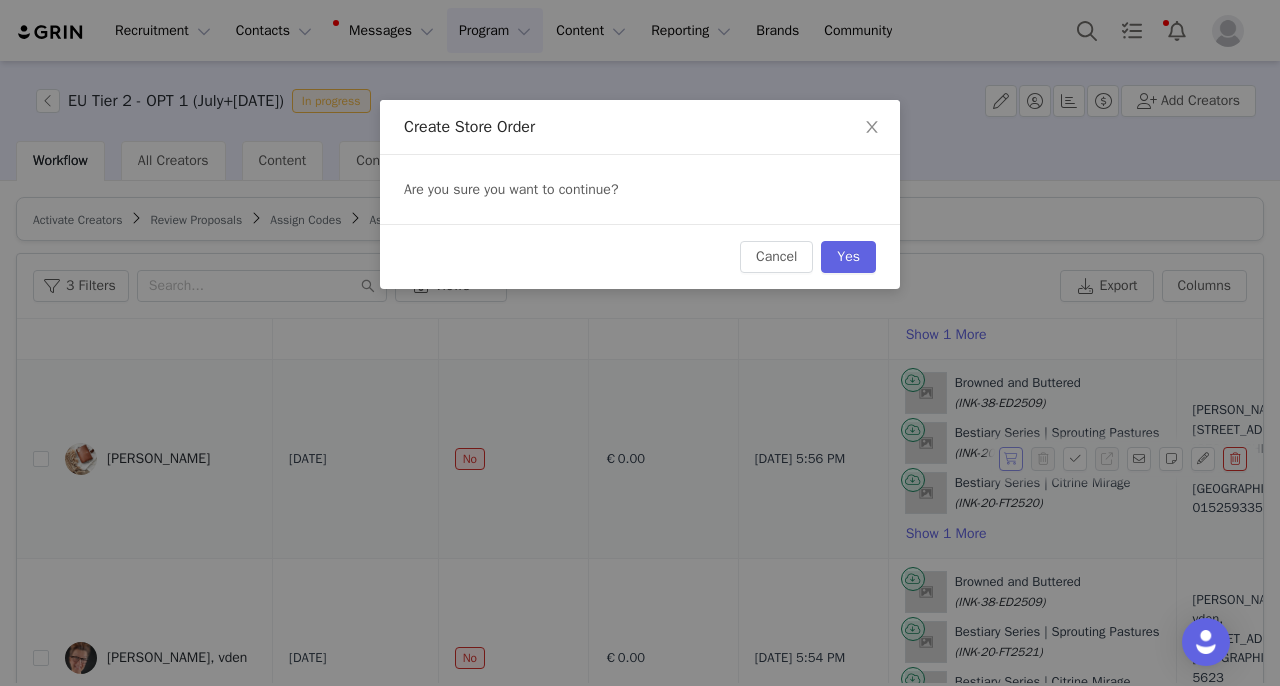scroll, scrollTop: 405, scrollLeft: 0, axis: vertical 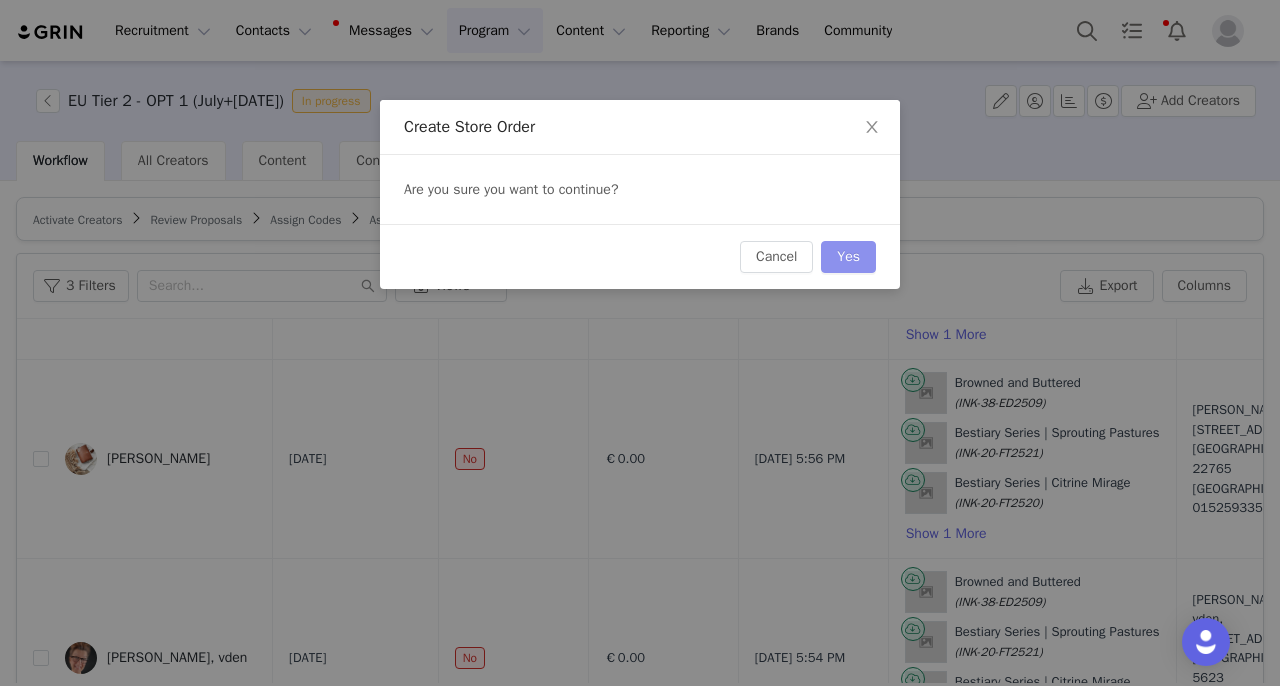 click on "Yes" at bounding box center (848, 257) 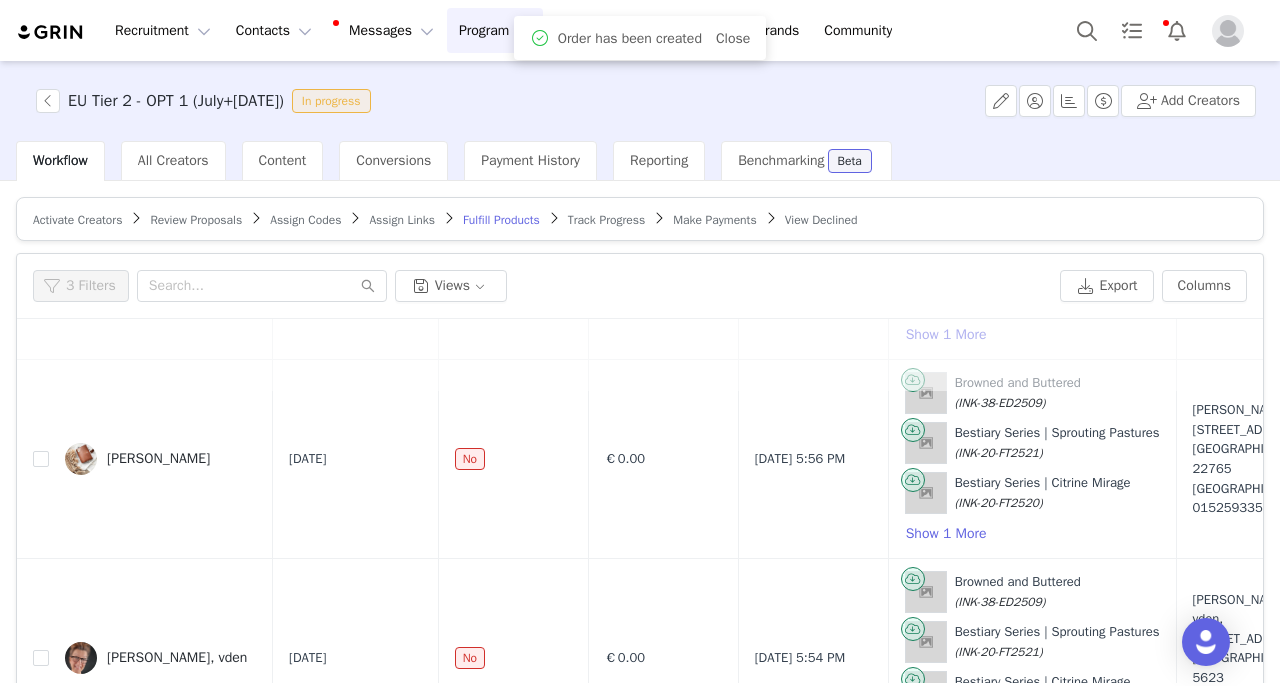 scroll, scrollTop: 0, scrollLeft: 0, axis: both 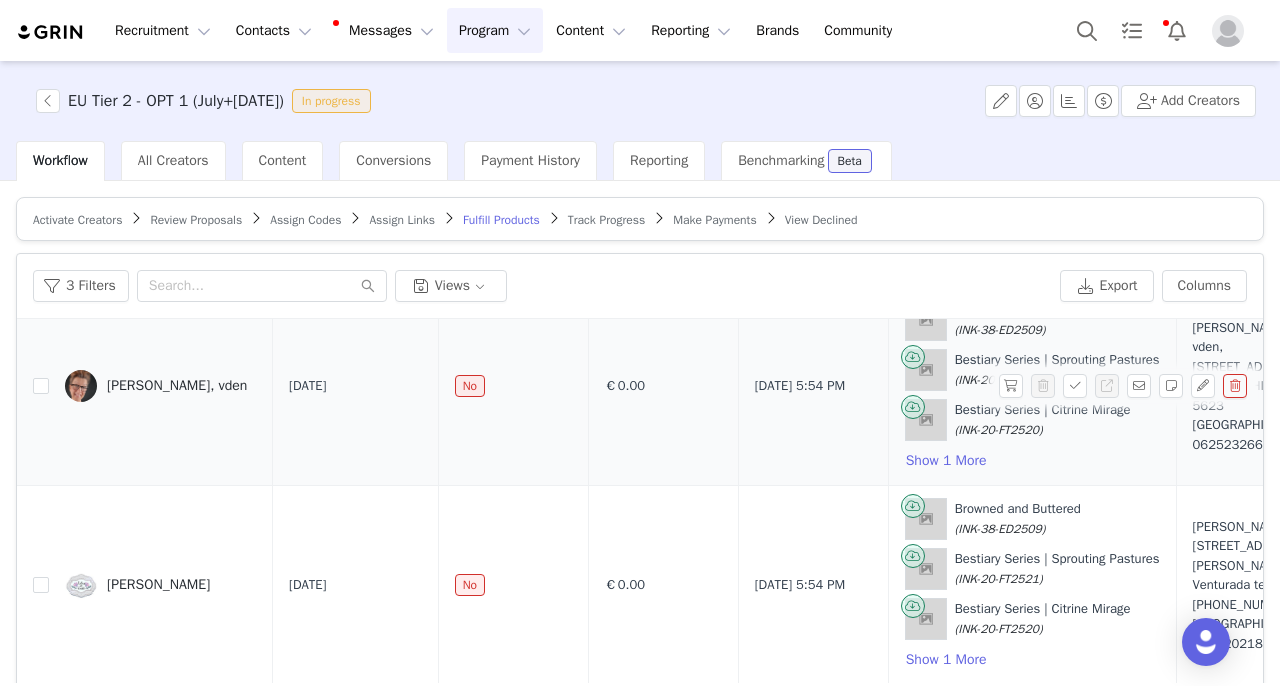 drag, startPoint x: 128, startPoint y: 364, endPoint x: 242, endPoint y: 392, distance: 117.388245 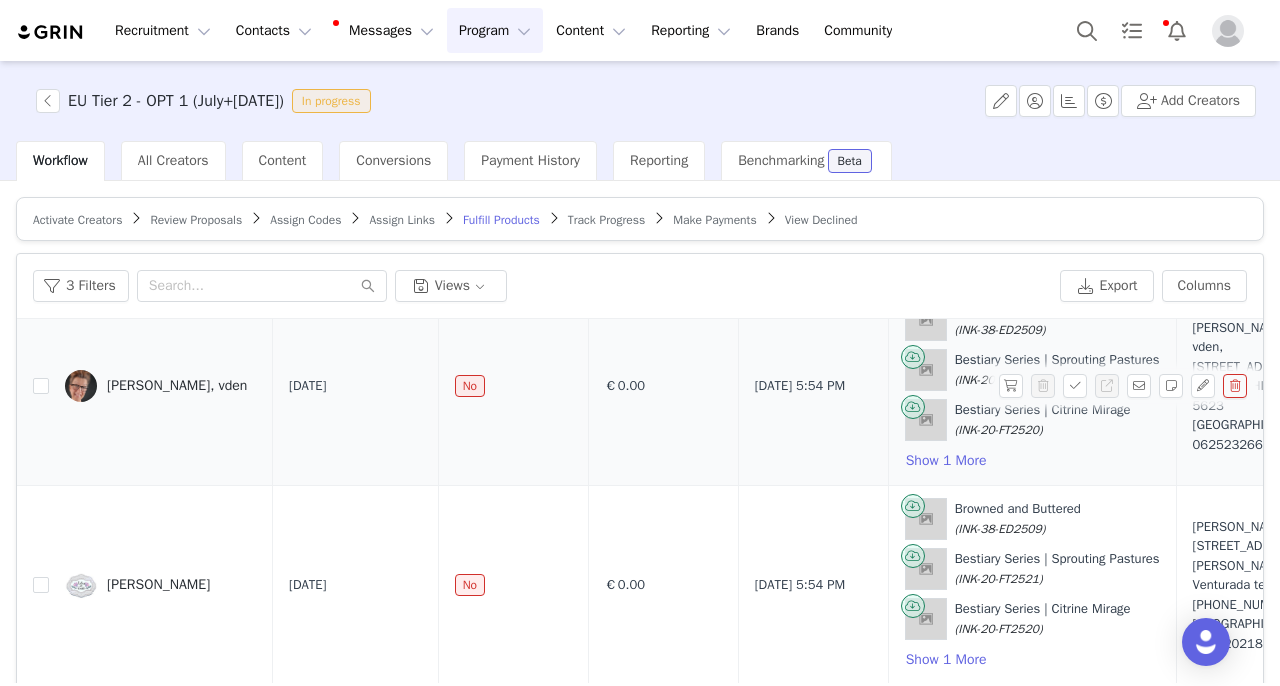 scroll, scrollTop: 623, scrollLeft: 0, axis: vertical 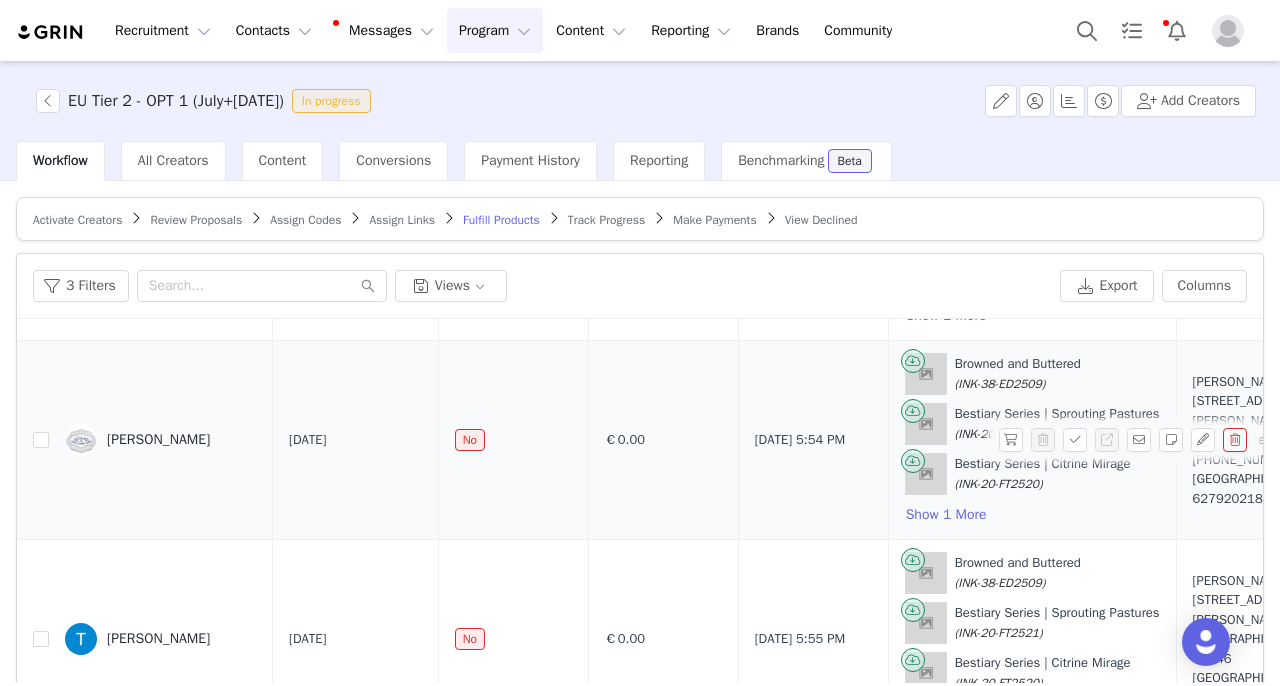 drag, startPoint x: 157, startPoint y: 413, endPoint x: 260, endPoint y: 445, distance: 107.856384 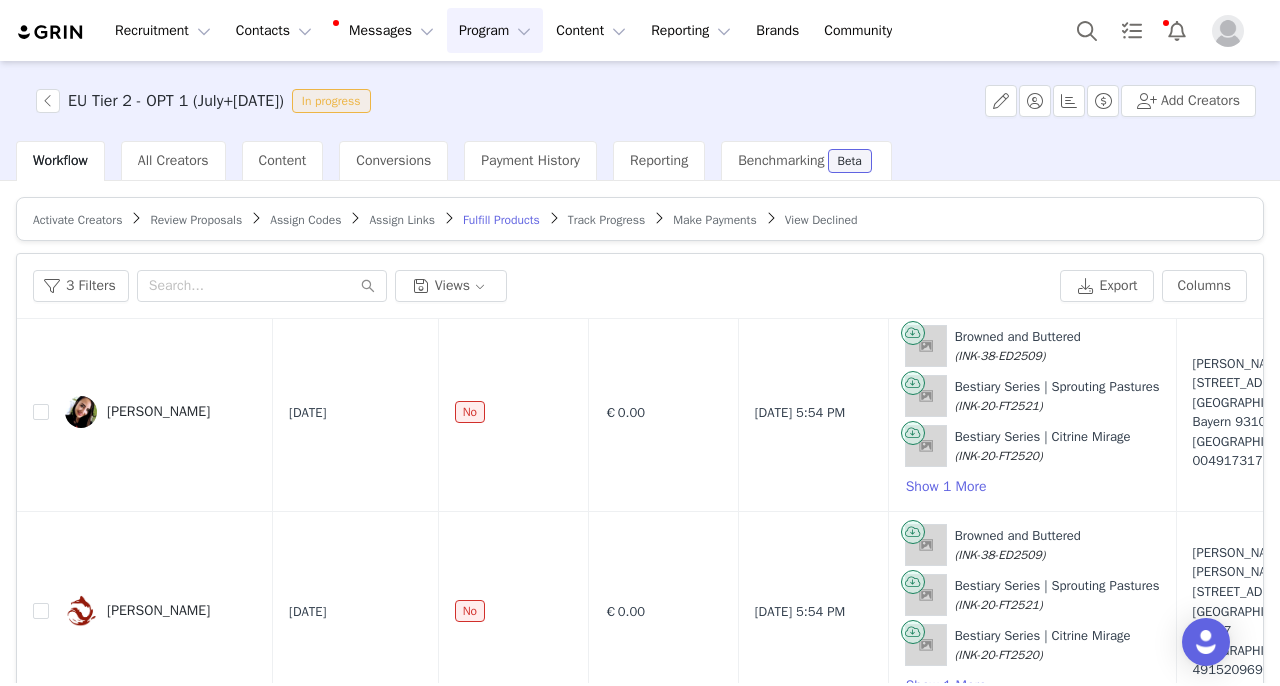 scroll, scrollTop: 4547, scrollLeft: 0, axis: vertical 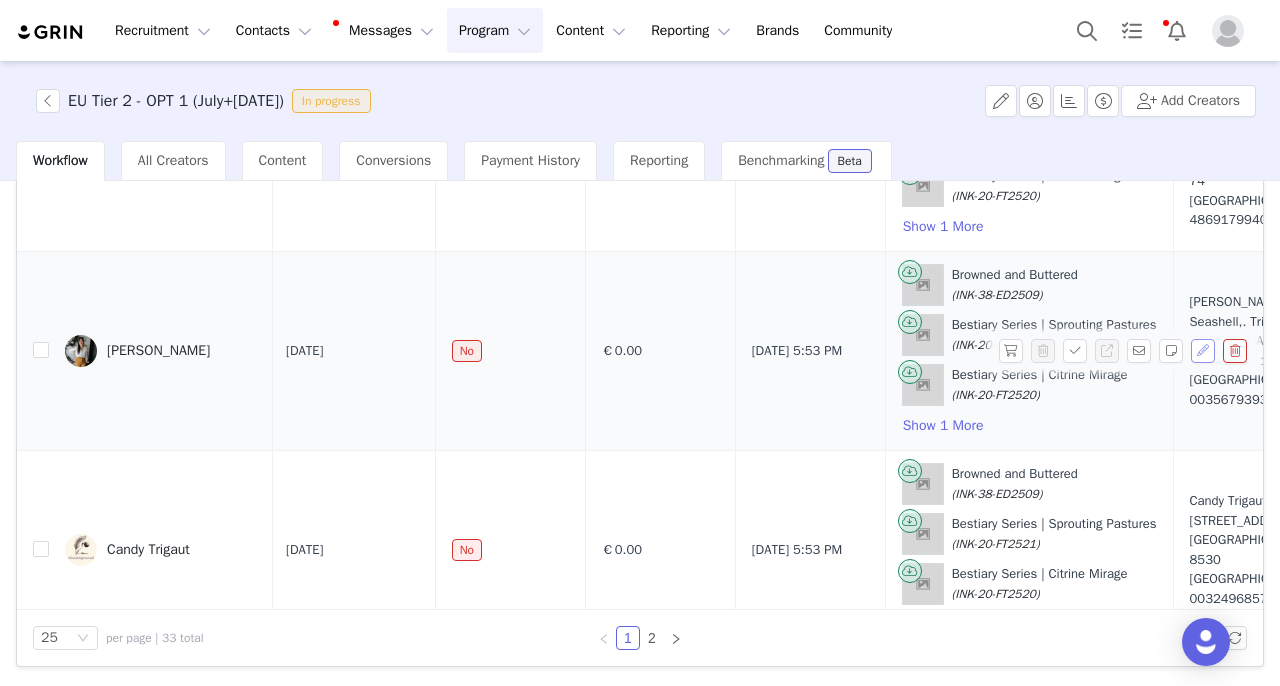 click at bounding box center (1203, 351) 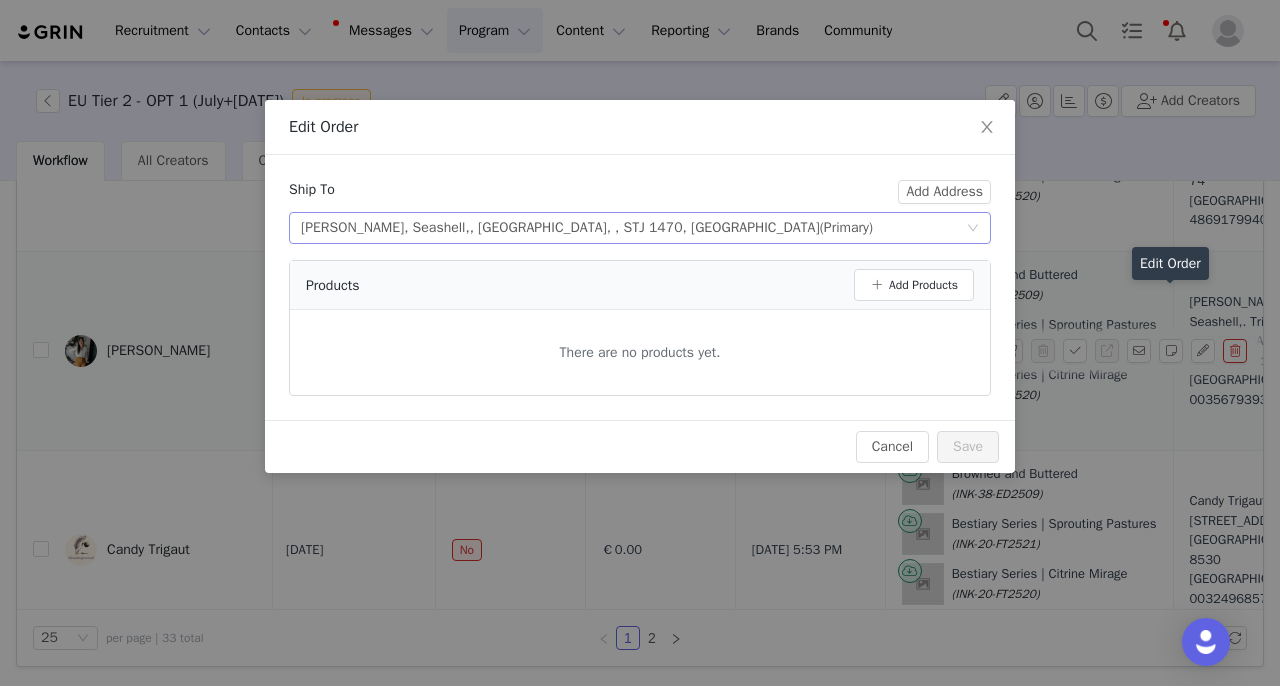 scroll, scrollTop: 1722, scrollLeft: 3, axis: both 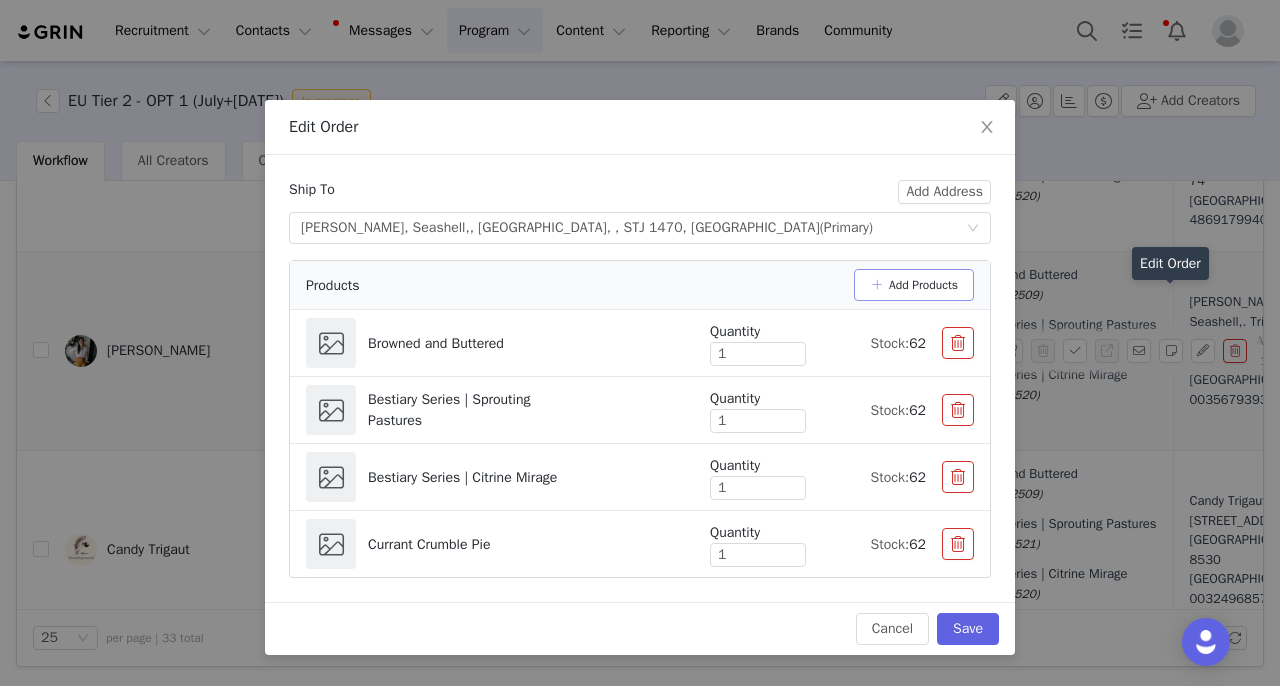 click on "Add Products" at bounding box center [914, 285] 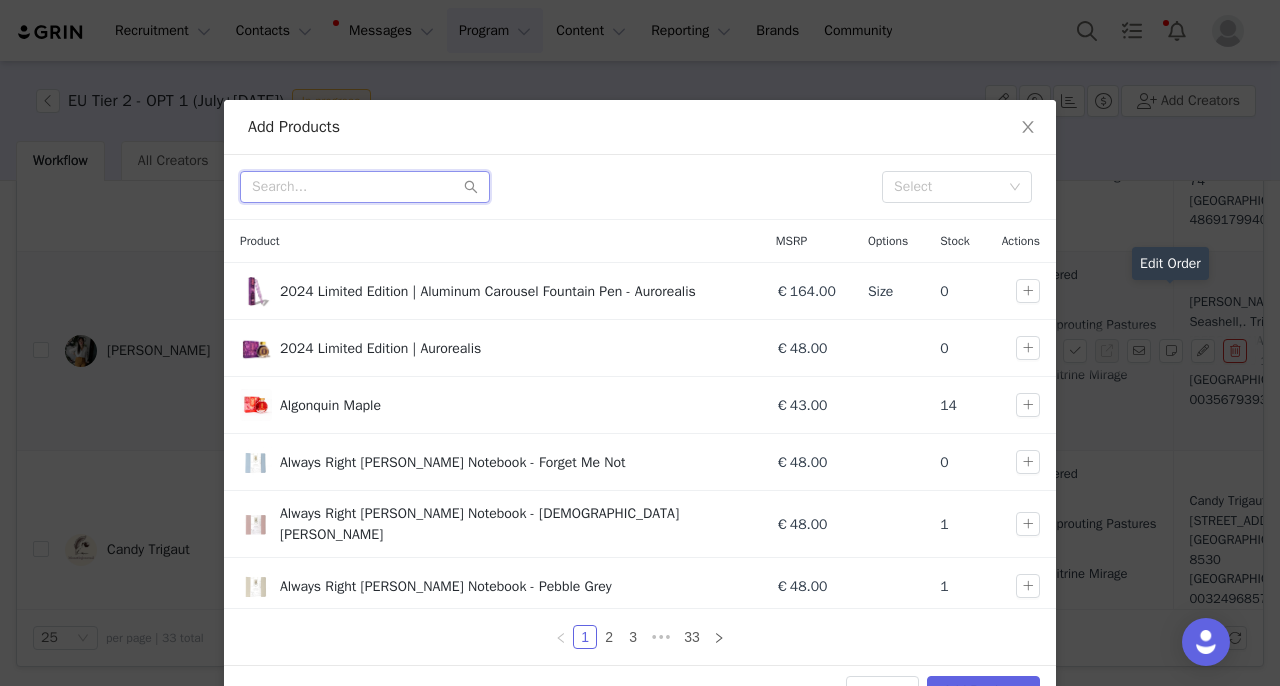 click at bounding box center (365, 187) 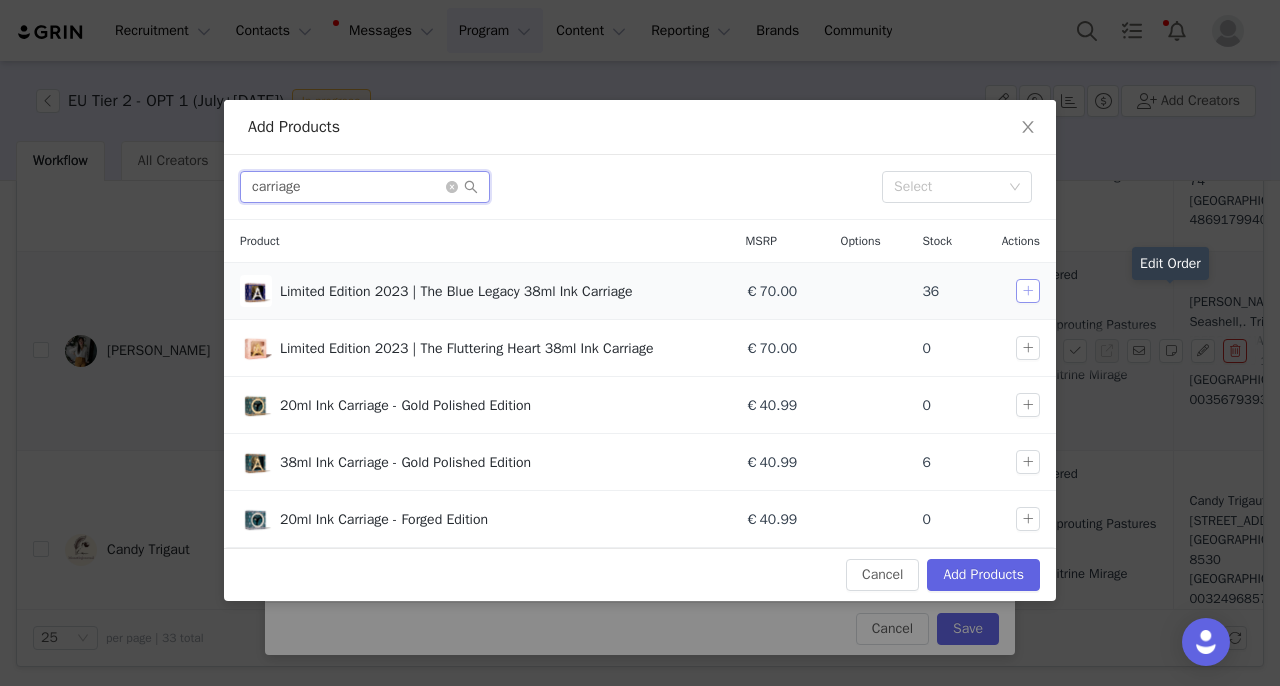 type on "carriage" 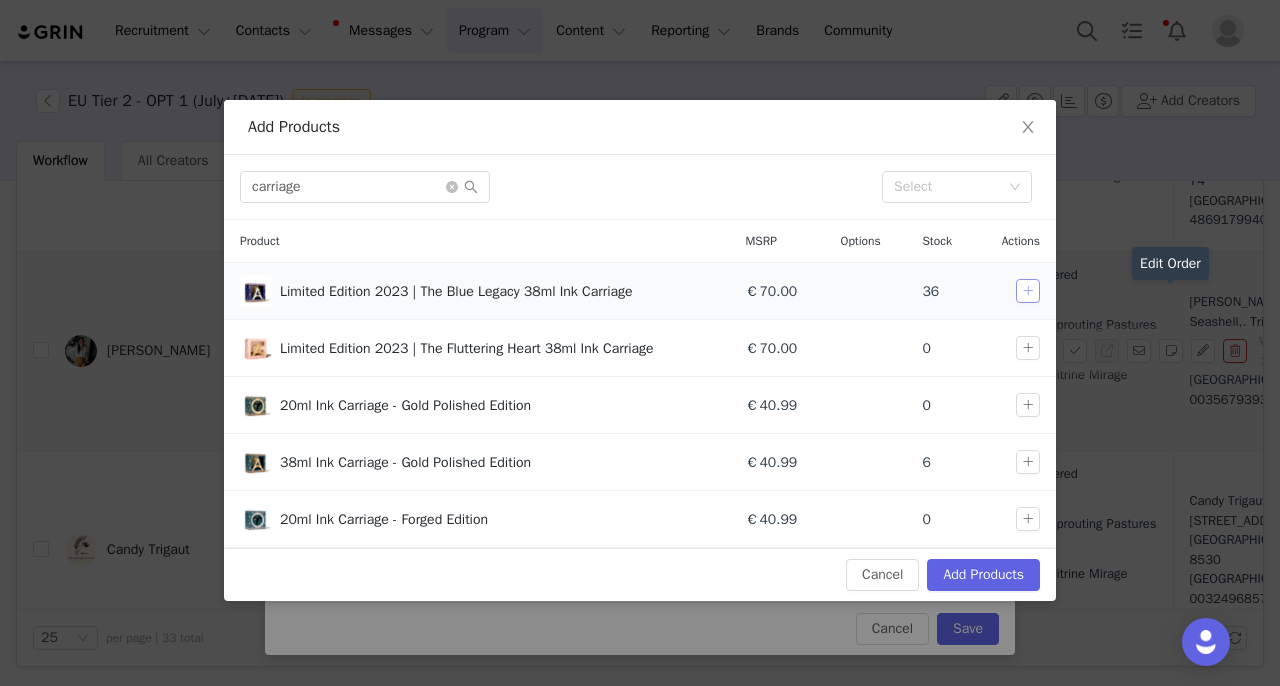click at bounding box center (1028, 291) 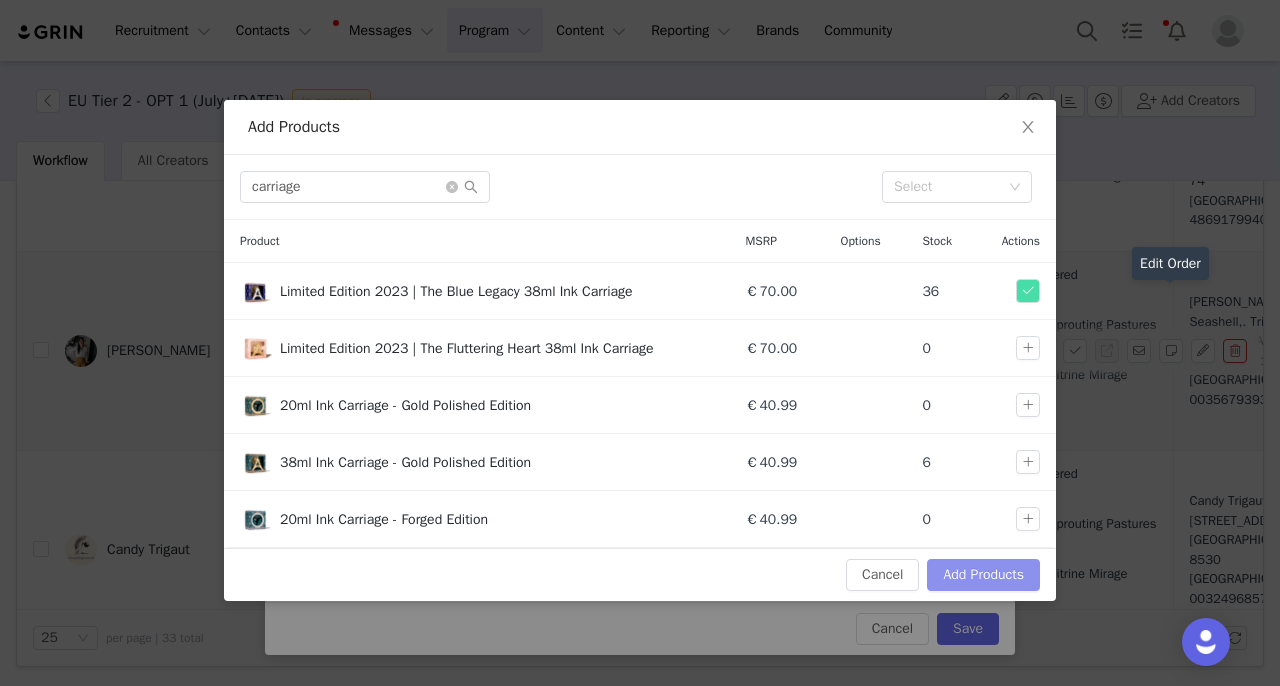 click on "Add Products" at bounding box center (983, 575) 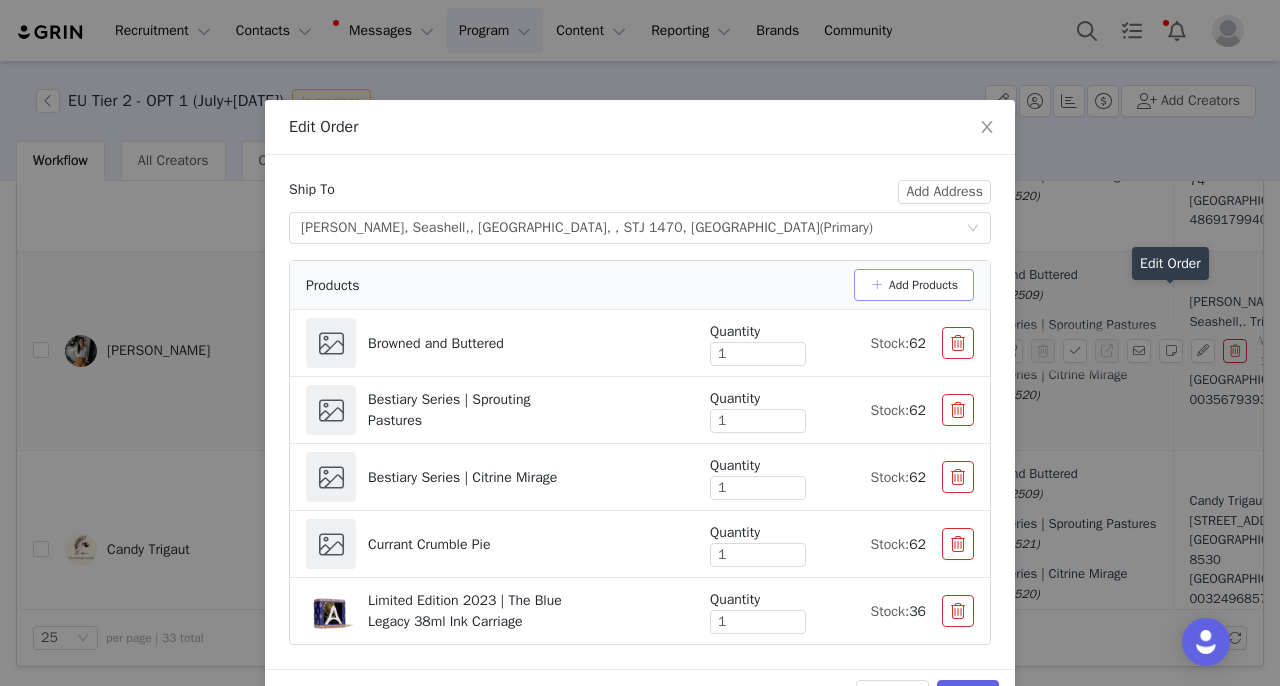scroll, scrollTop: 60, scrollLeft: 0, axis: vertical 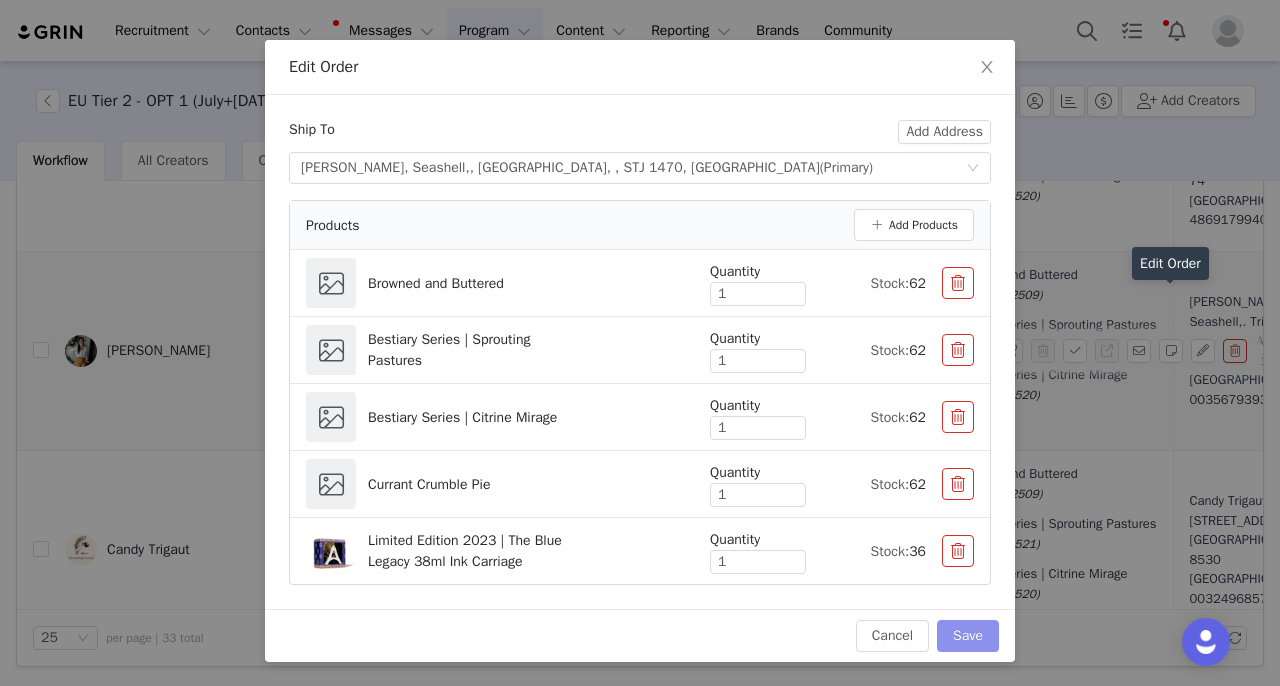 click on "Save" at bounding box center [968, 636] 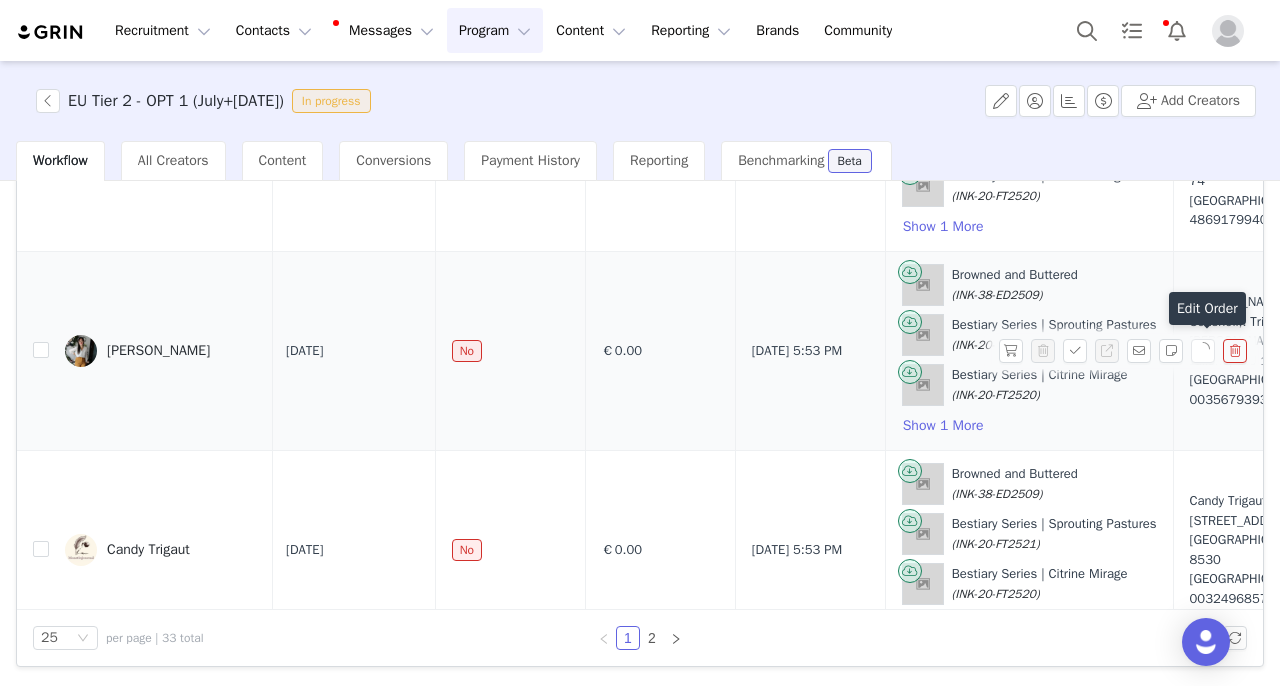 scroll, scrollTop: 1722, scrollLeft: 3, axis: both 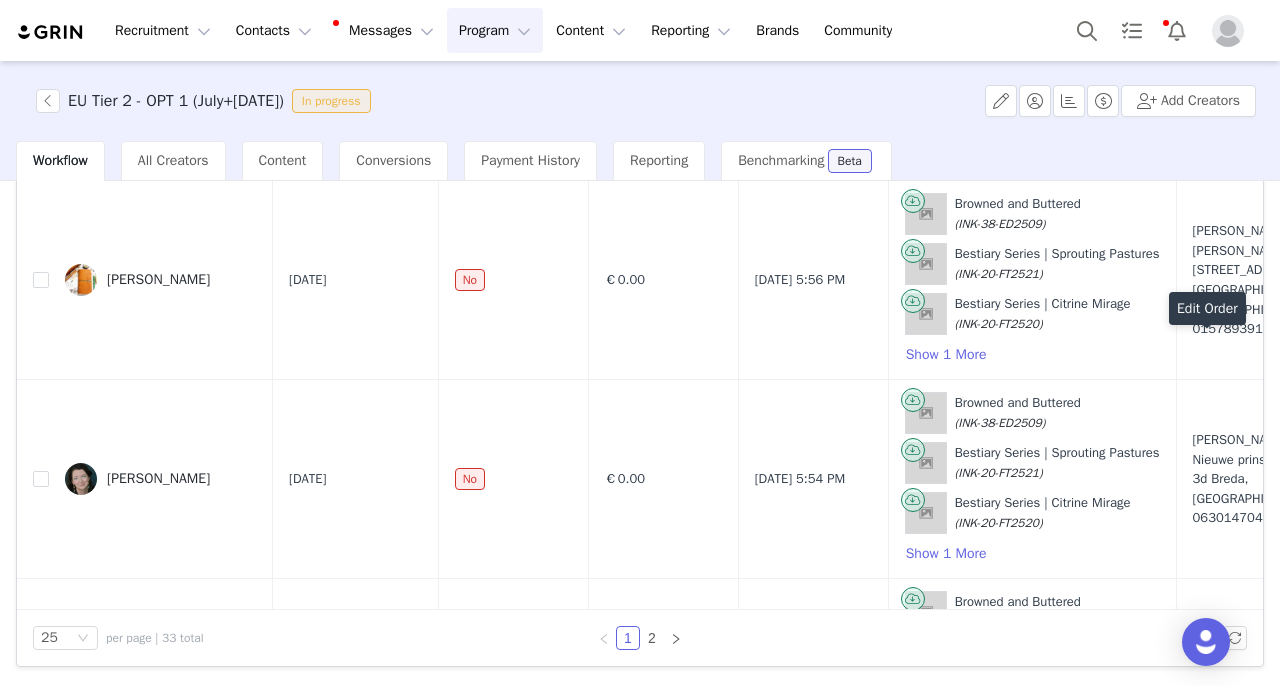 click on "Program Program" at bounding box center (495, 30) 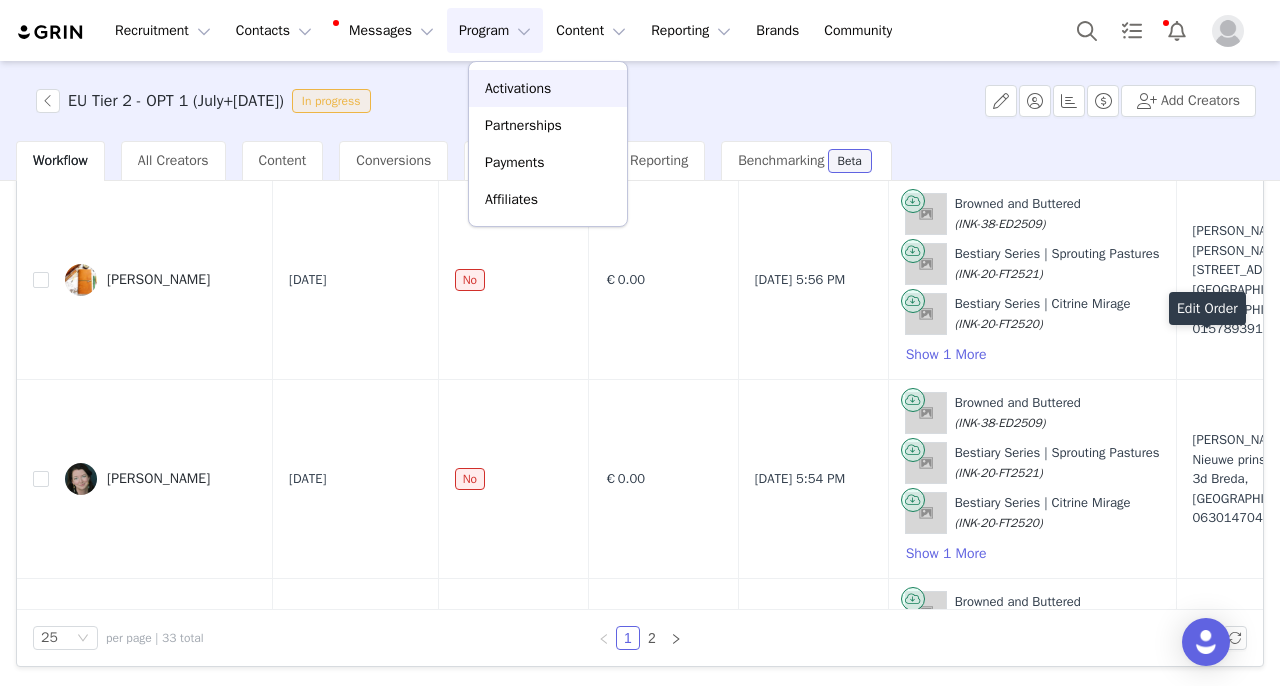 click on "Activations" at bounding box center (518, 88) 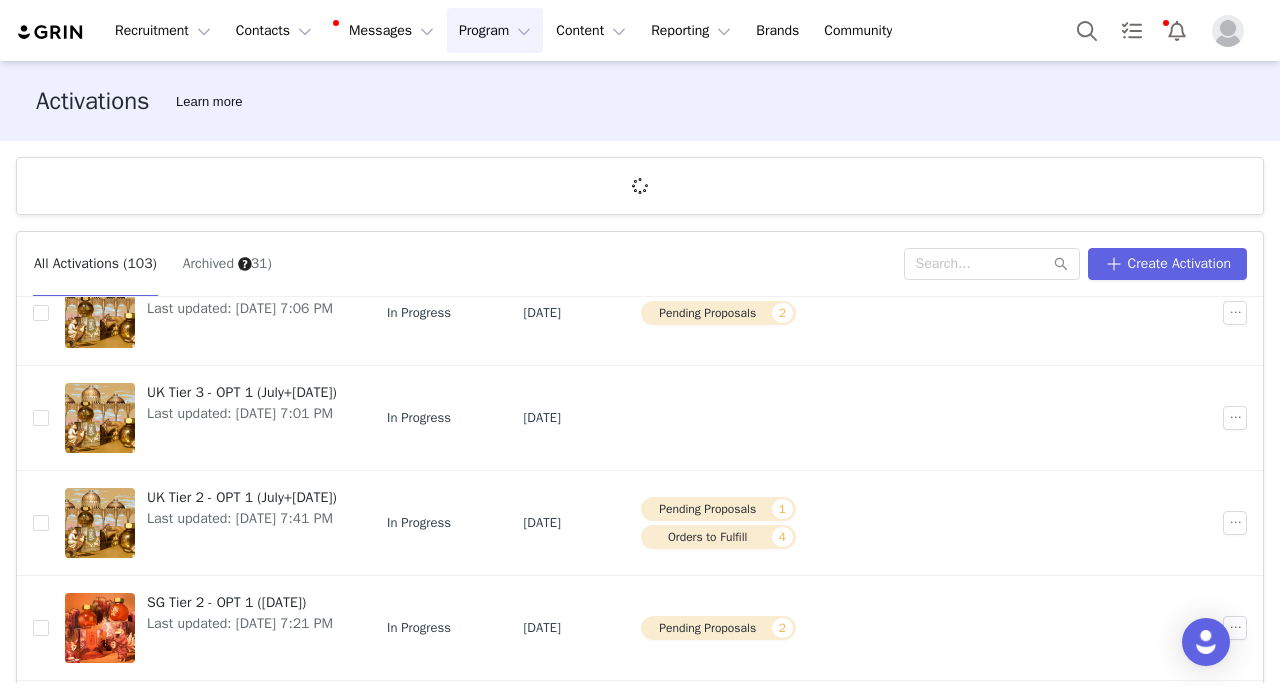 scroll, scrollTop: 615, scrollLeft: 0, axis: vertical 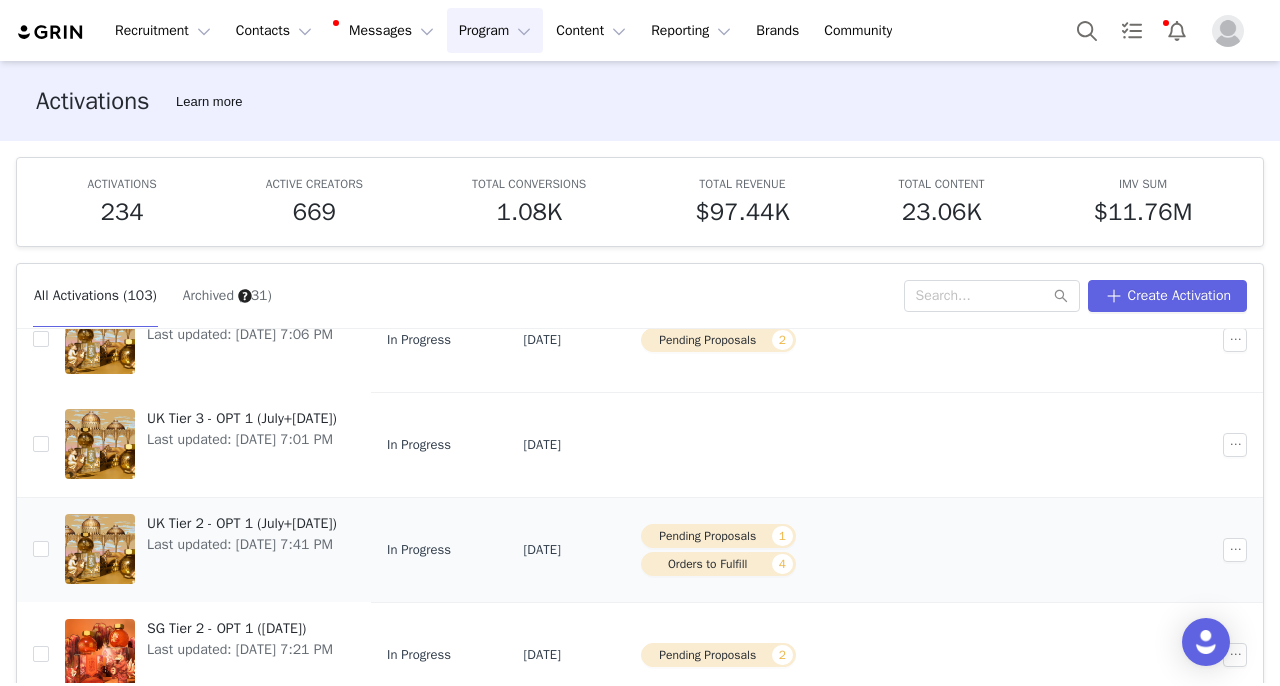 click on "UK Tier 2 - OPT 1 (July+August 2025) Last updated: Jul 3, 2025 7:41 PM" at bounding box center (242, 550) 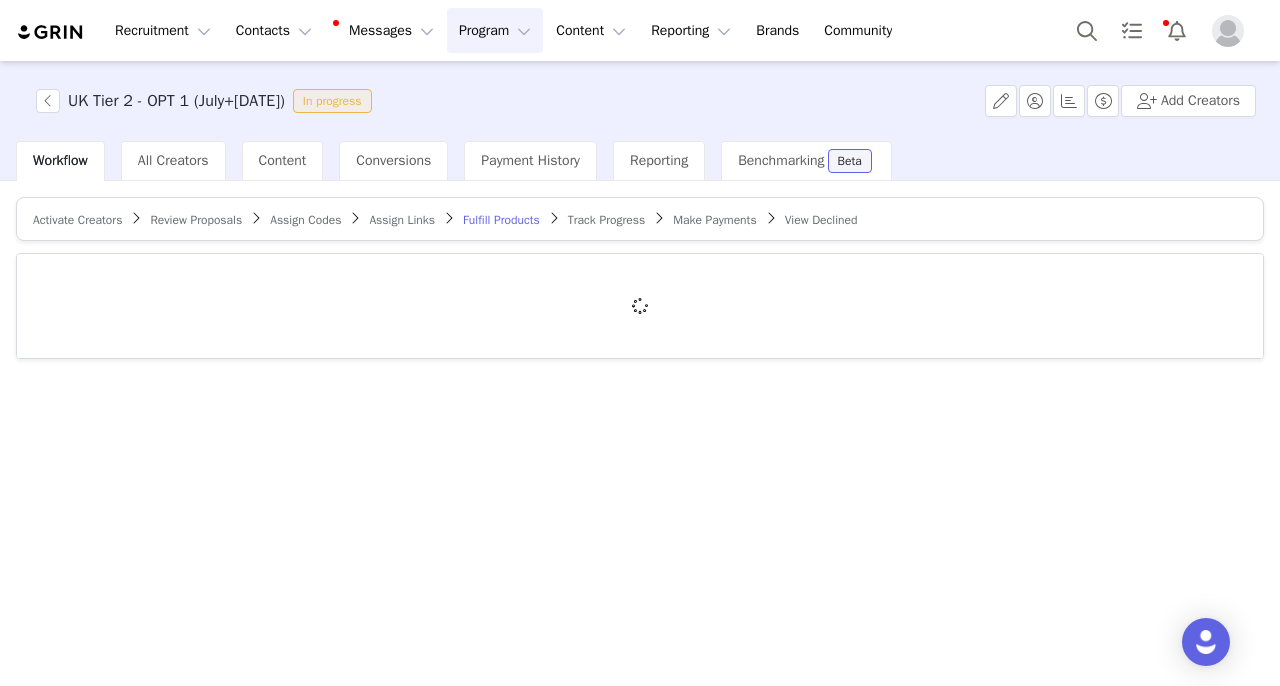 click on "Review Proposals" at bounding box center (196, 220) 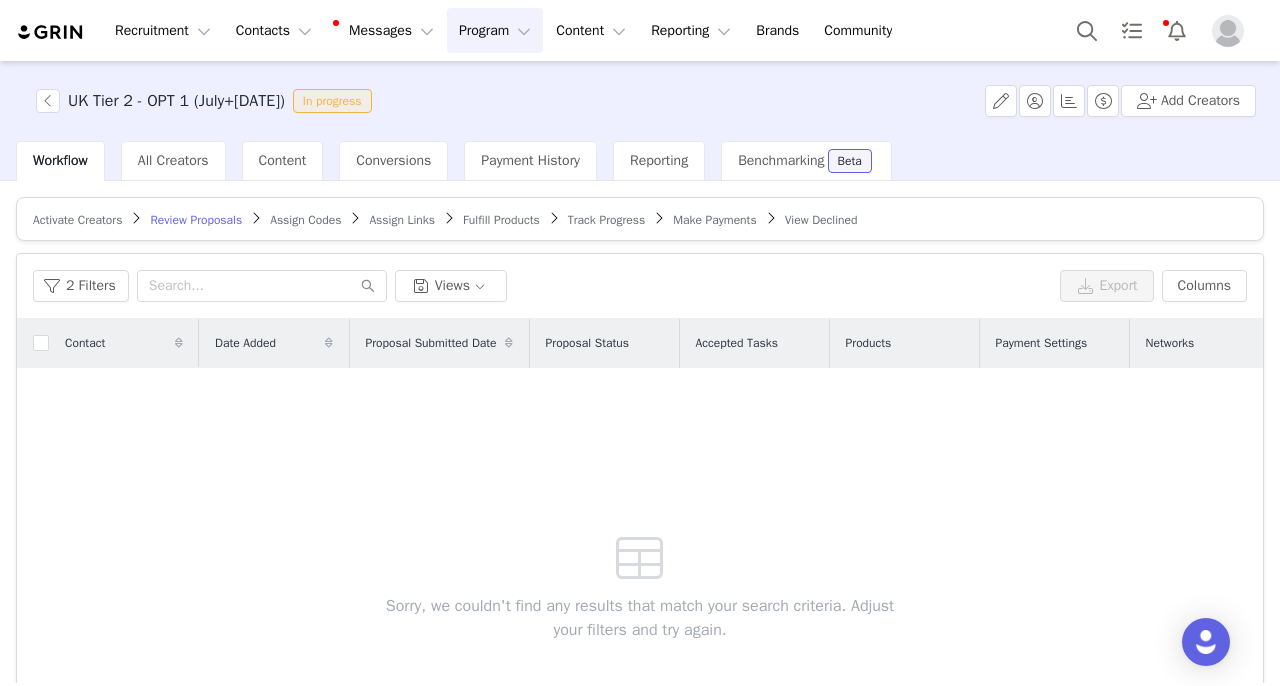 click on "Fulfill Products" at bounding box center [501, 220] 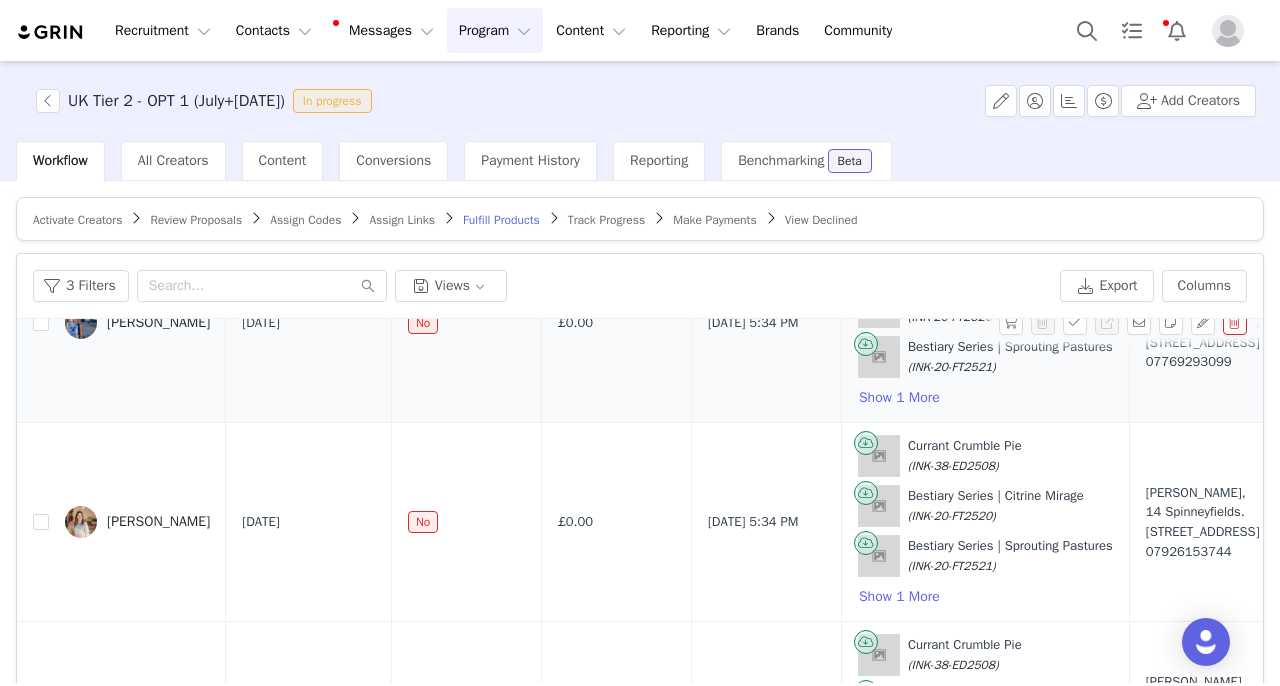 scroll, scrollTop: 369, scrollLeft: 0, axis: vertical 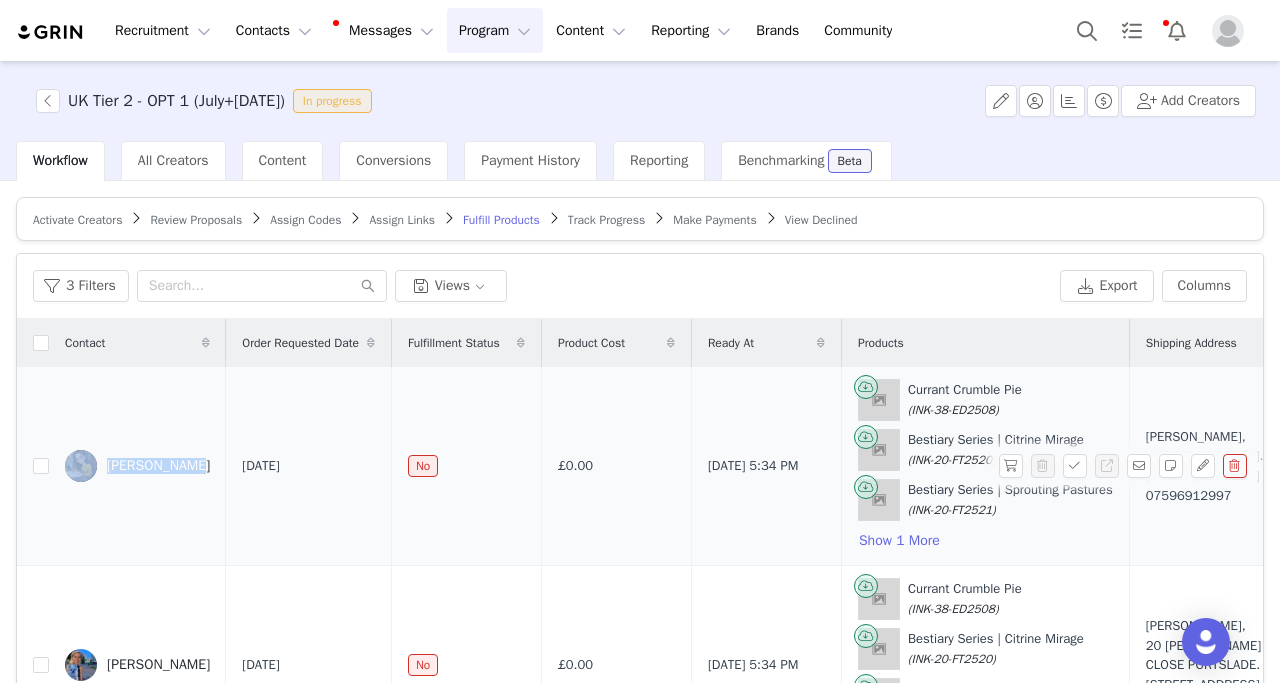 drag, startPoint x: 120, startPoint y: 443, endPoint x: 183, endPoint y: 468, distance: 67.77905 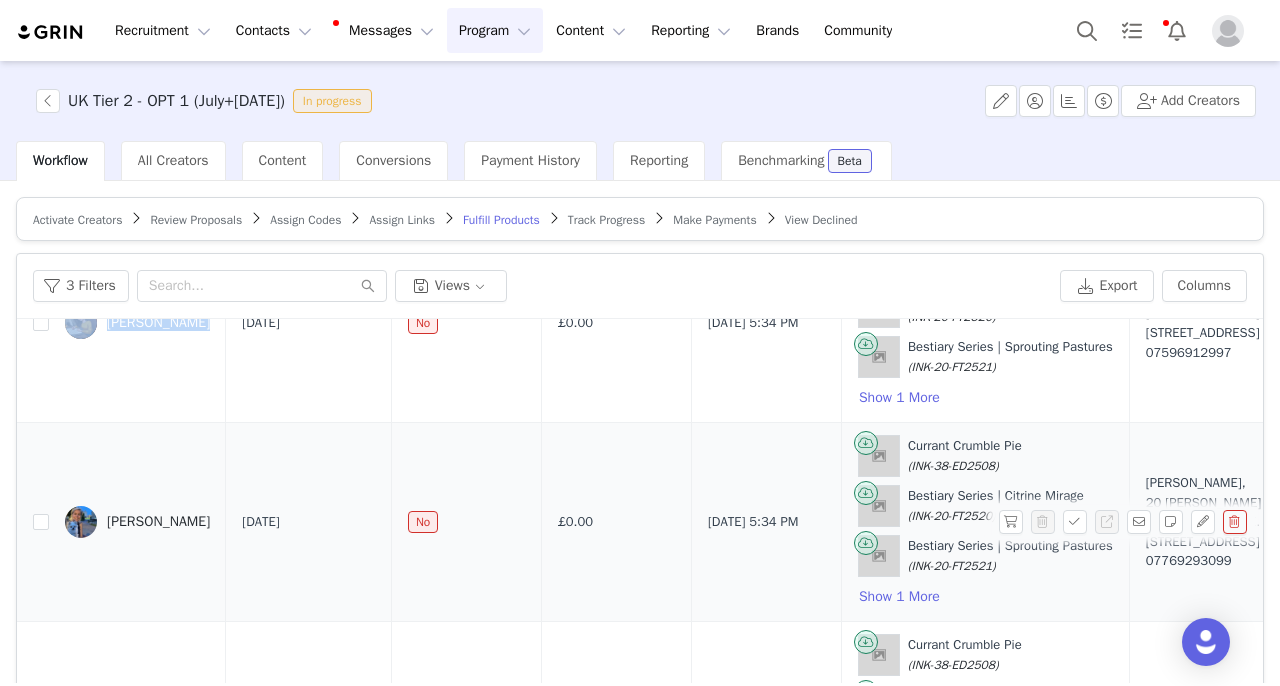 scroll, scrollTop: 369, scrollLeft: 0, axis: vertical 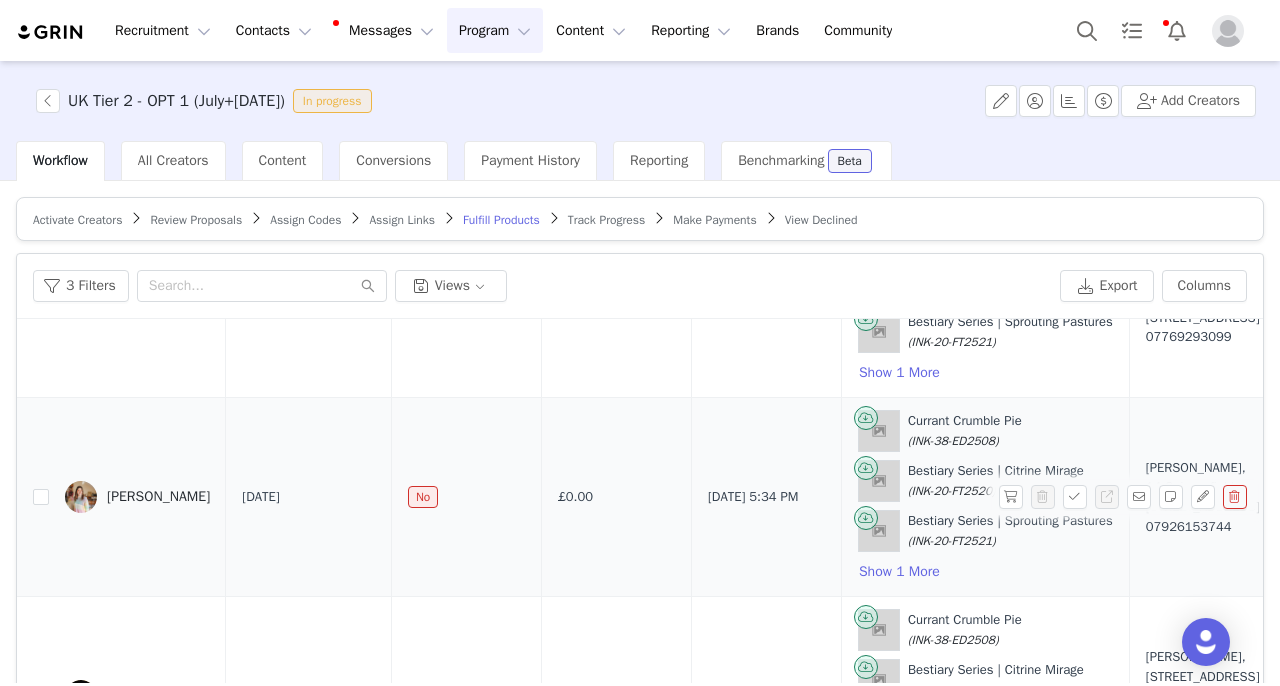 drag, startPoint x: 129, startPoint y: 469, endPoint x: 220, endPoint y: 504, distance: 97.49872 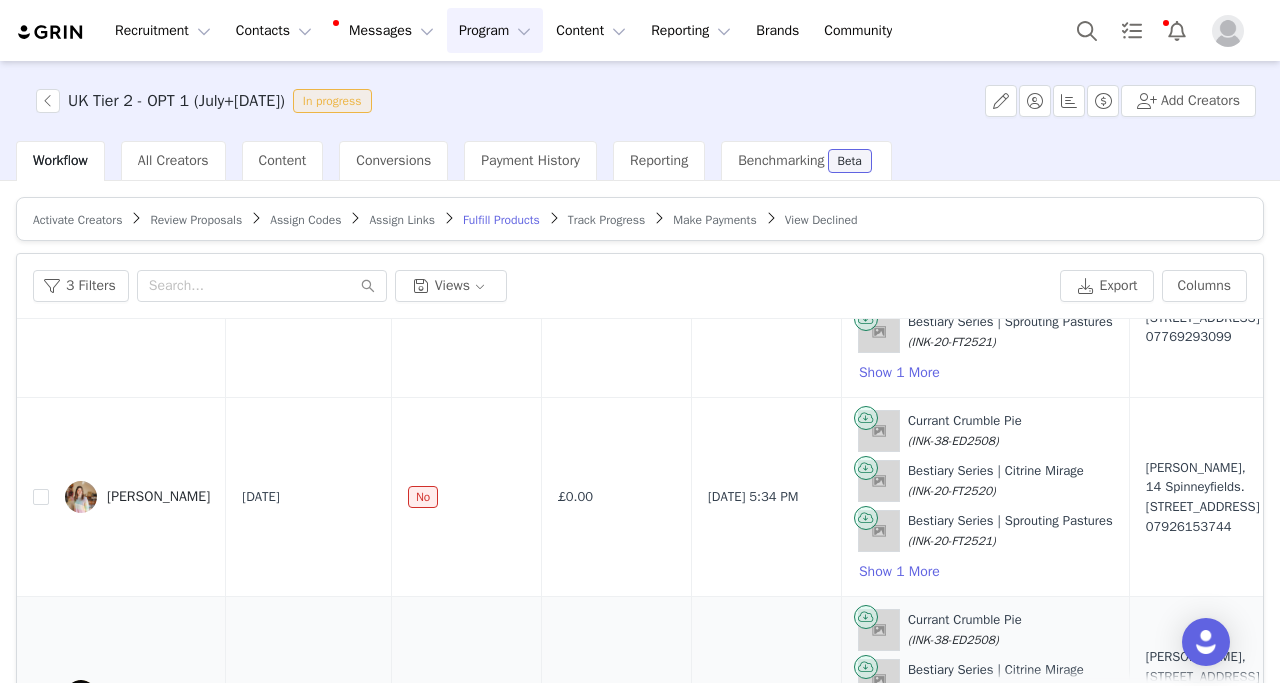scroll, scrollTop: 186, scrollLeft: 0, axis: vertical 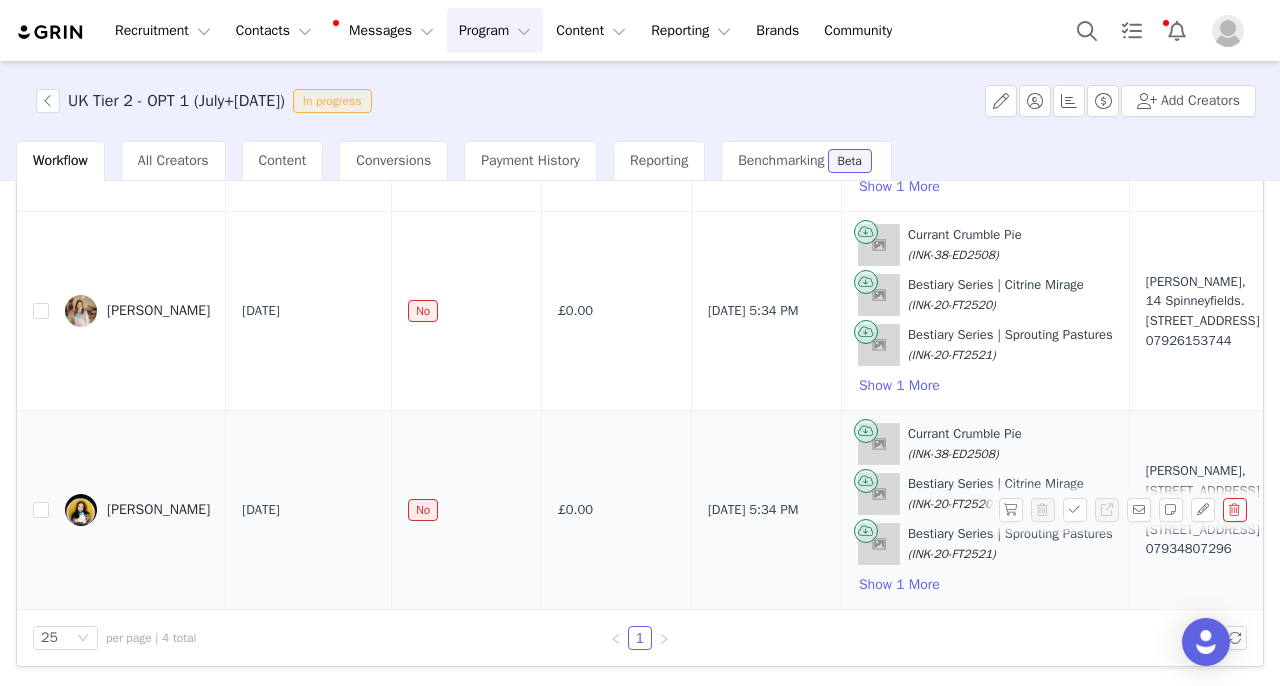 drag, startPoint x: 156, startPoint y: 480, endPoint x: 256, endPoint y: 510, distance: 104.40307 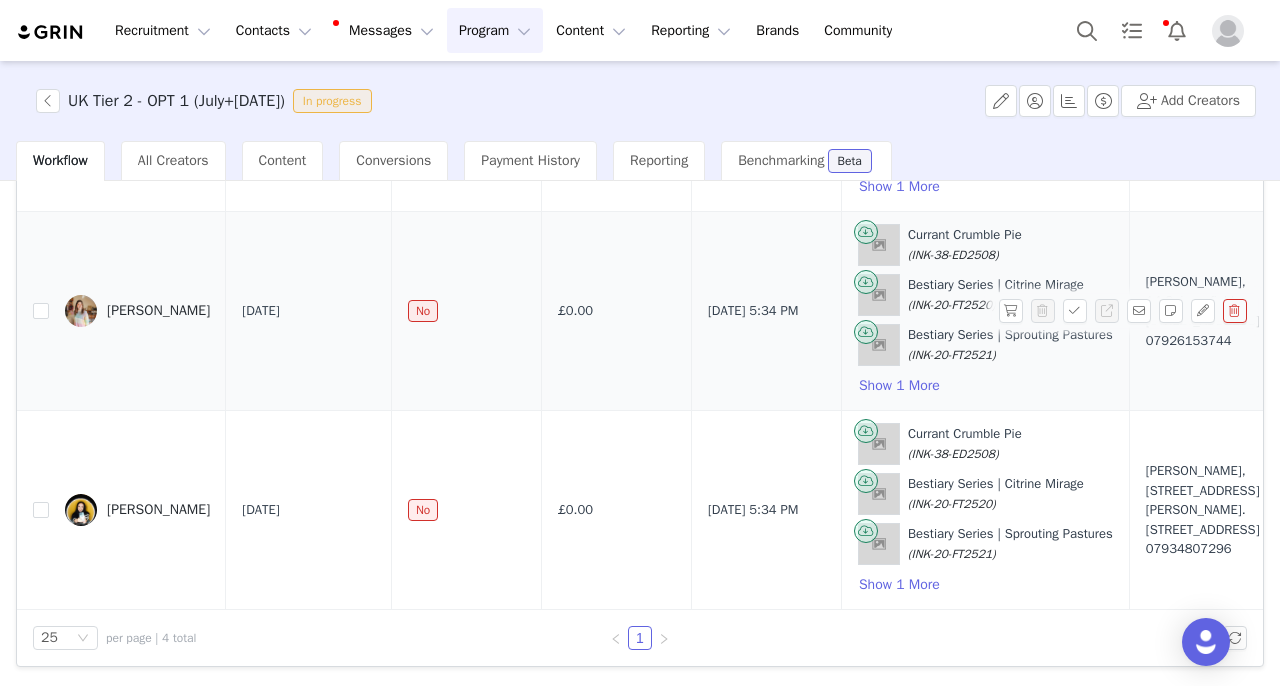 scroll, scrollTop: 169, scrollLeft: 0, axis: vertical 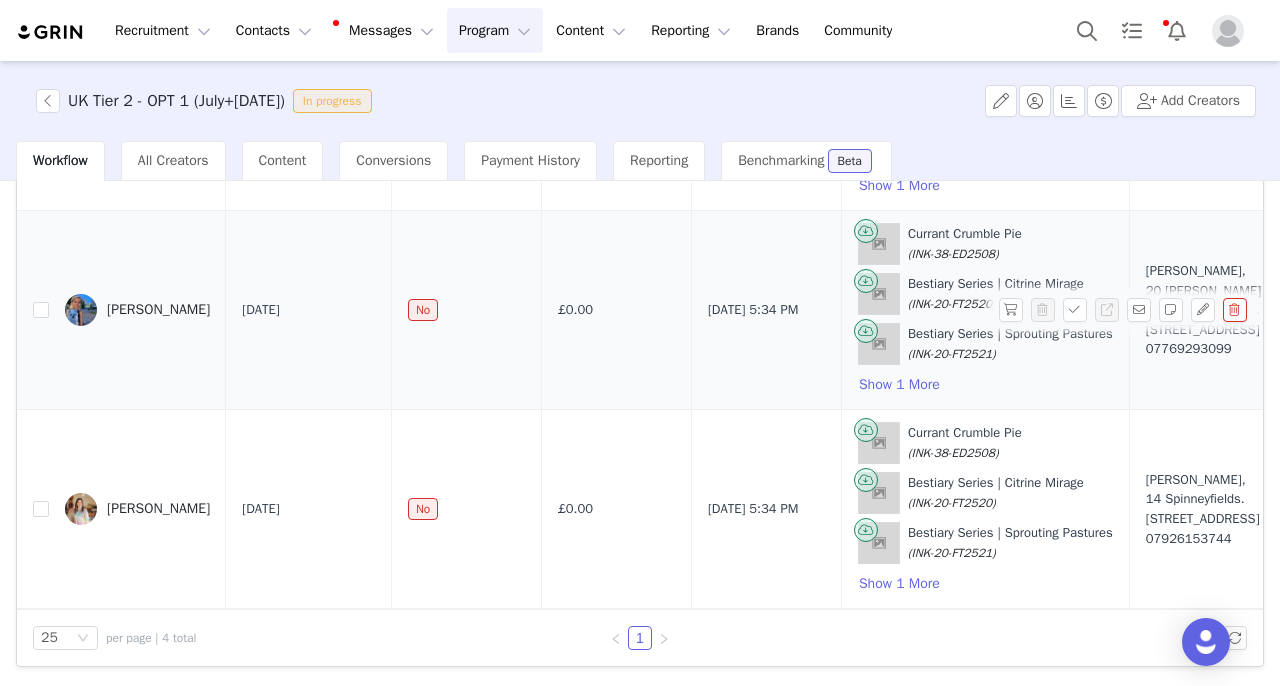 drag, startPoint x: 119, startPoint y: 294, endPoint x: 186, endPoint y: 315, distance: 70.21396 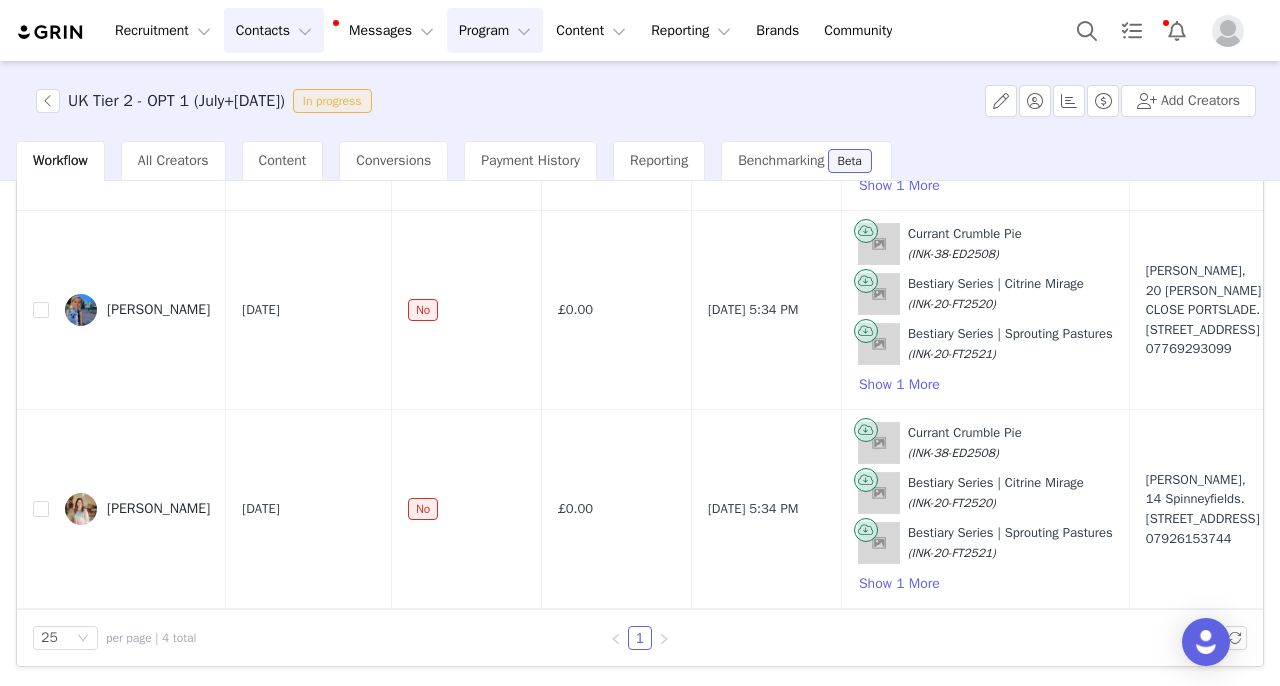 click on "Contacts Contacts" at bounding box center (274, 30) 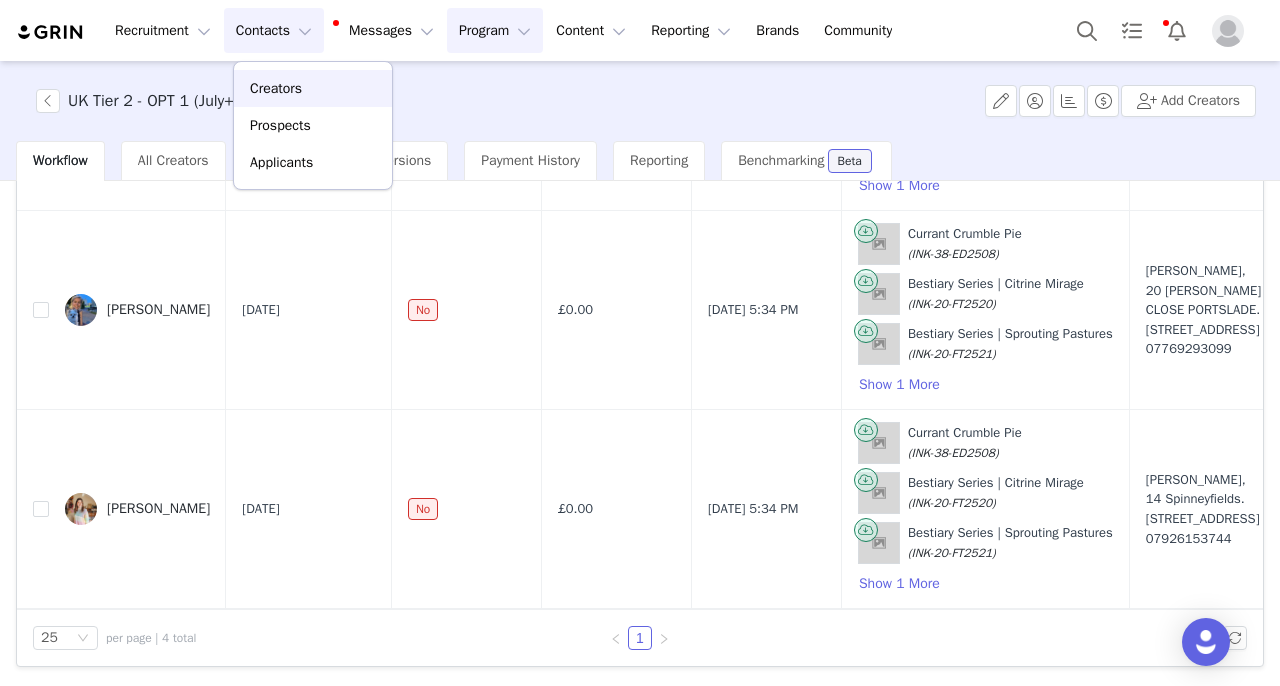 click on "Creators" at bounding box center [276, 88] 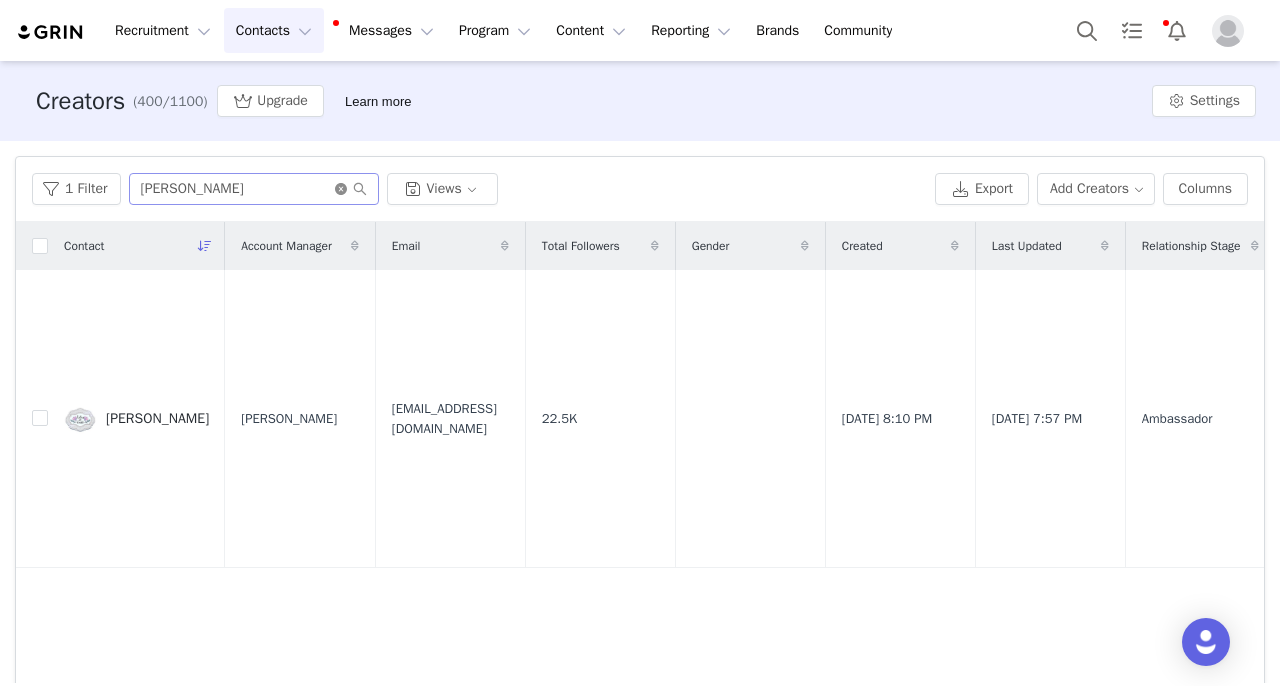 click 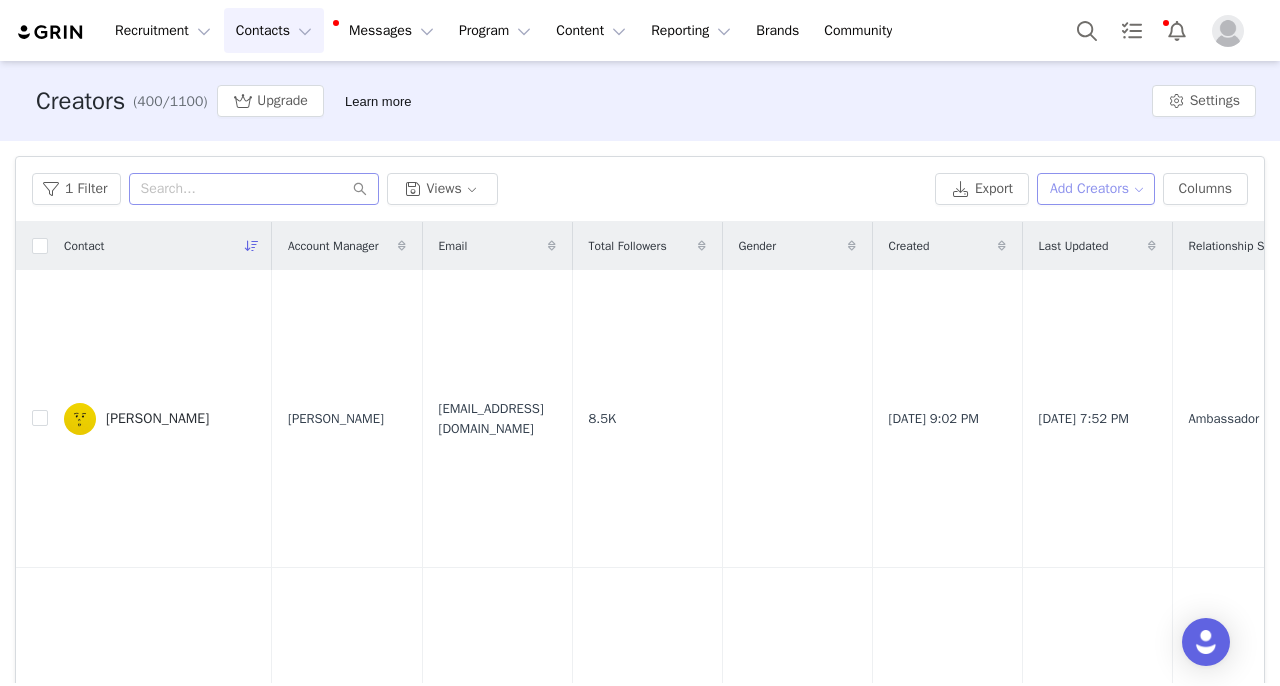 click on "Add Creators" at bounding box center [1096, 189] 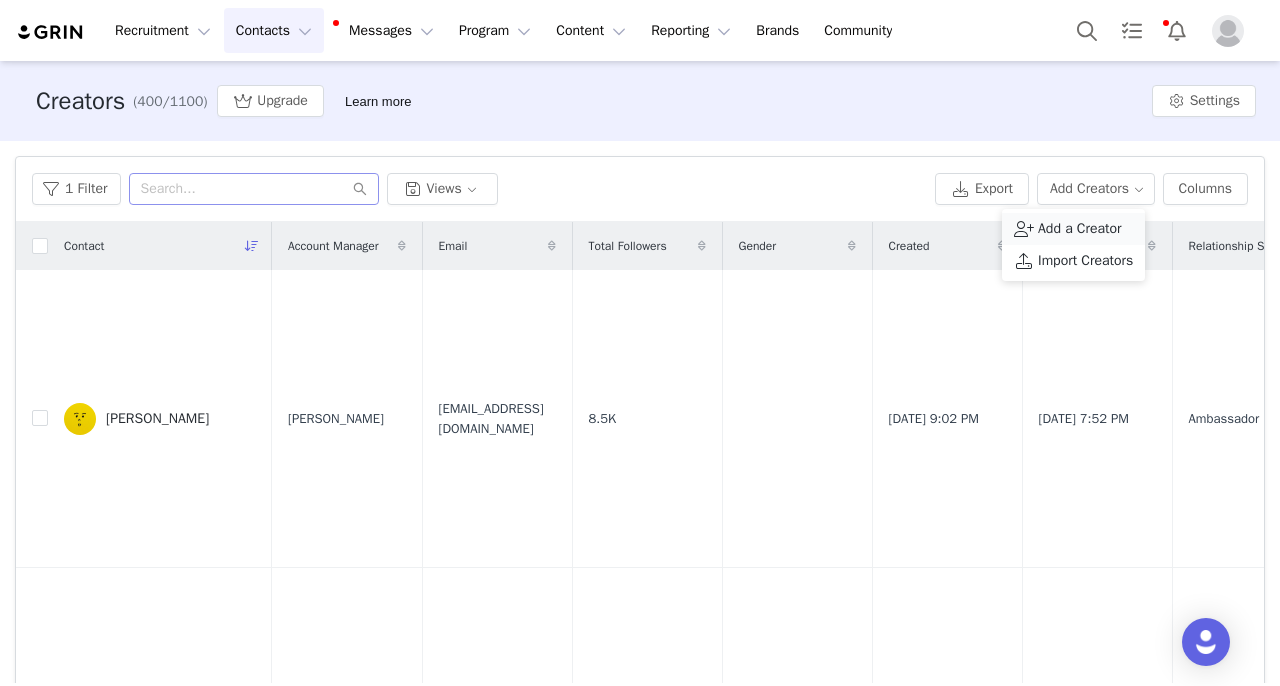 click on "Add a Creator" at bounding box center (1080, 229) 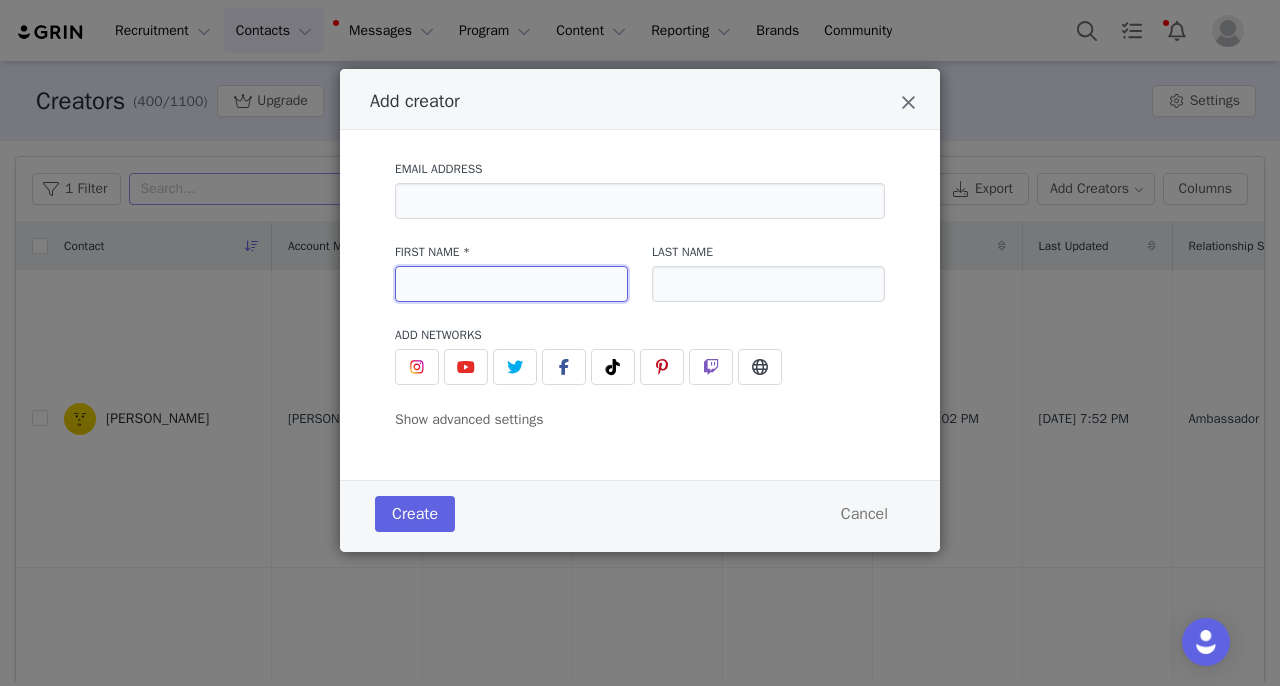 click at bounding box center [511, 284] 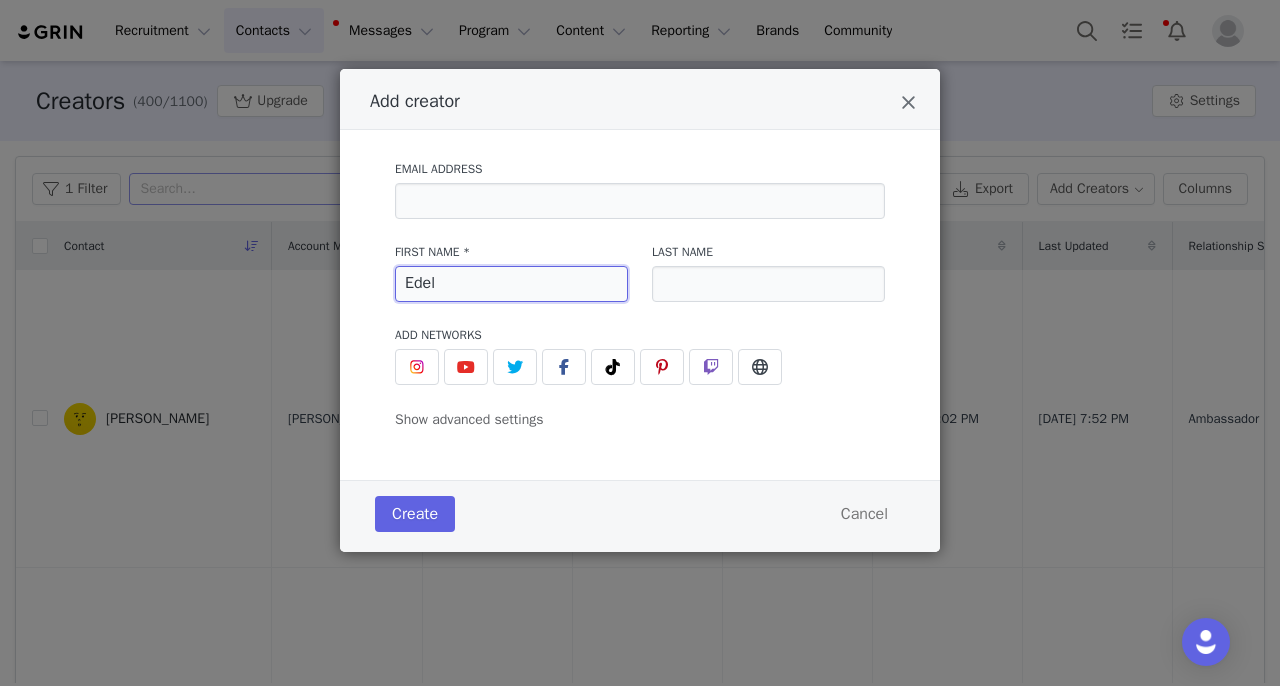 type on "Edel" 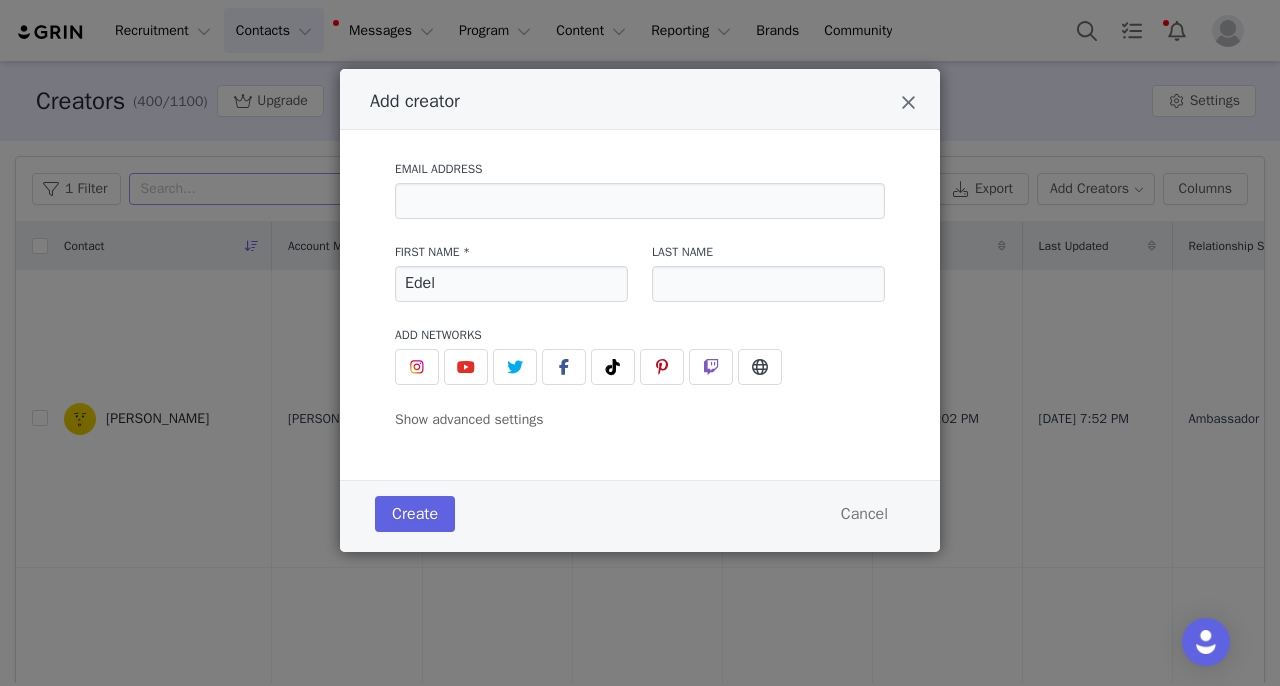 click on "Last Name" at bounding box center (768, 272) 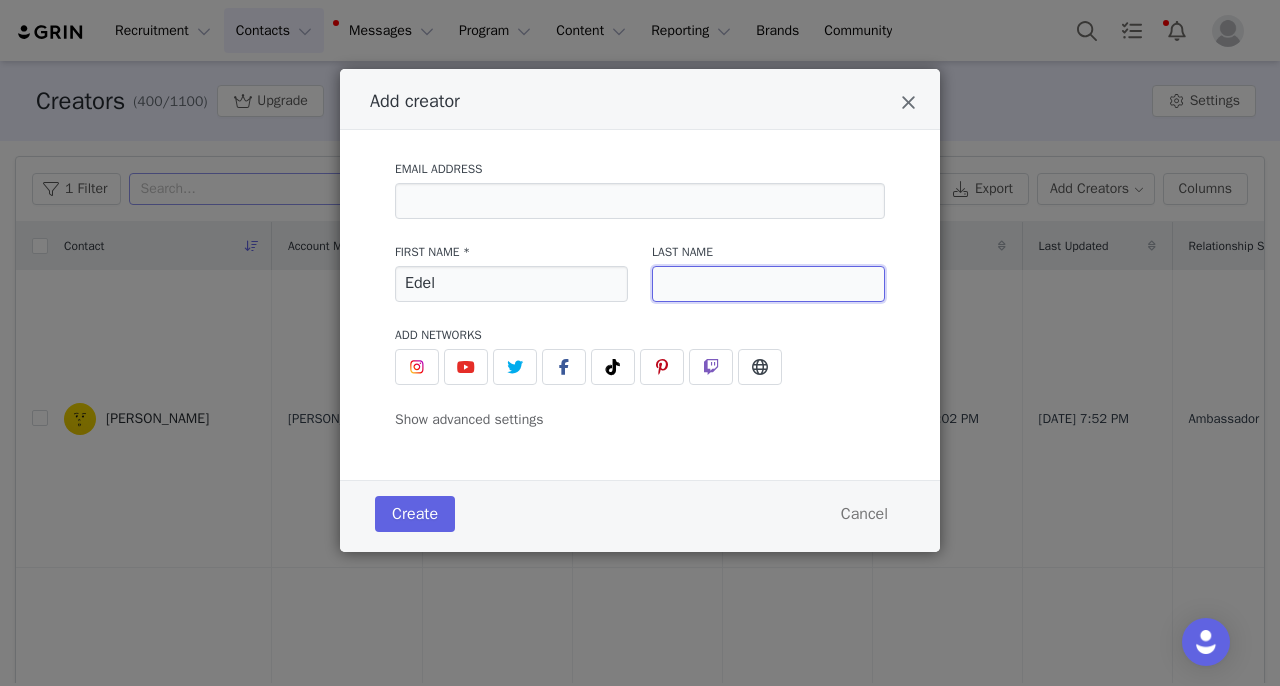 click at bounding box center [768, 284] 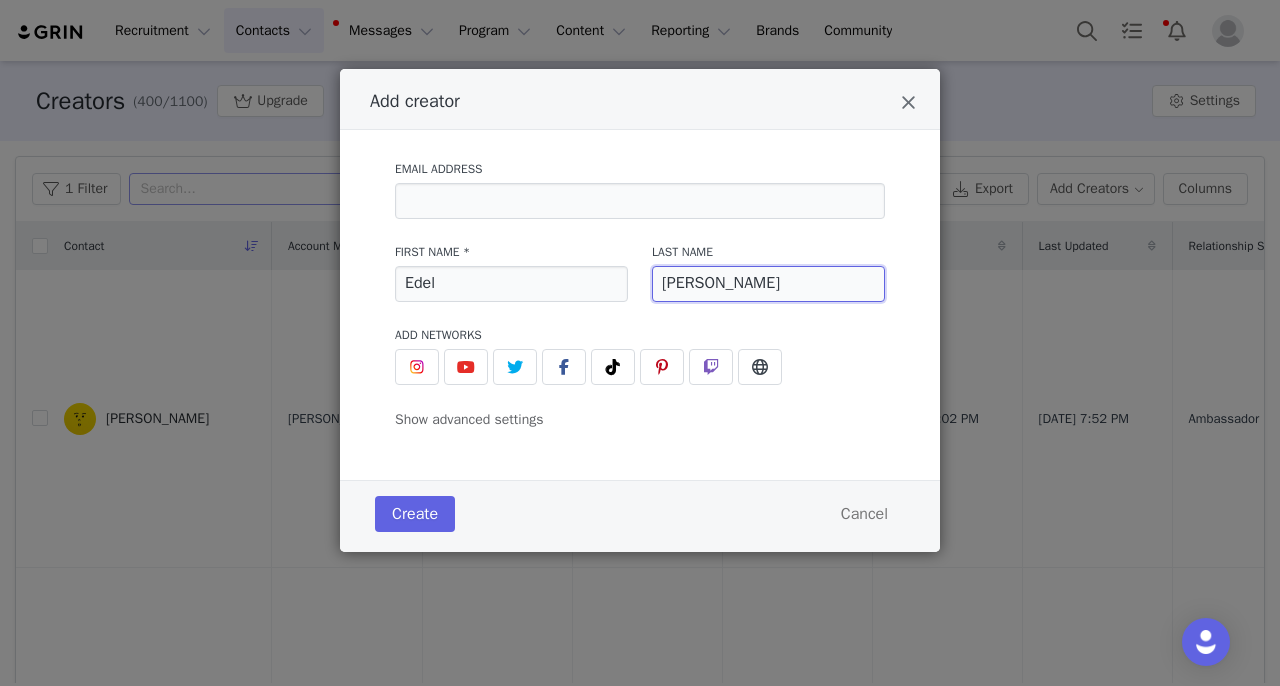 drag, startPoint x: 699, startPoint y: 288, endPoint x: 511, endPoint y: 283, distance: 188.06648 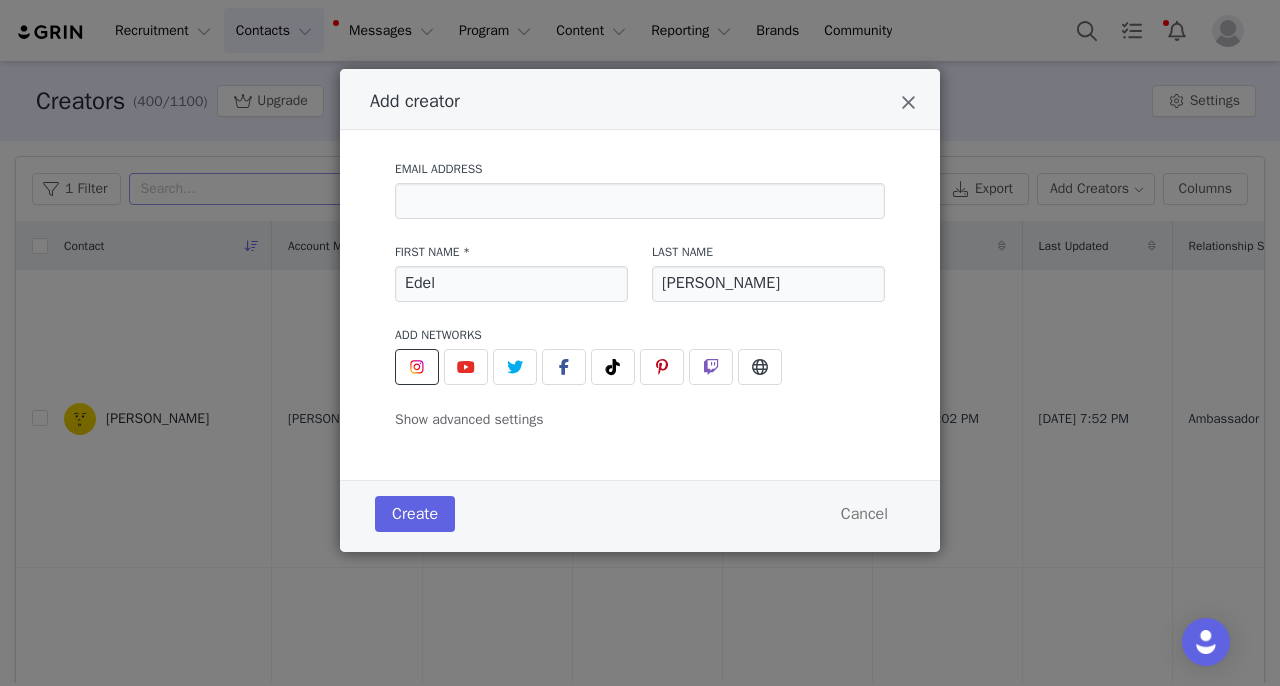 click at bounding box center [417, 367] 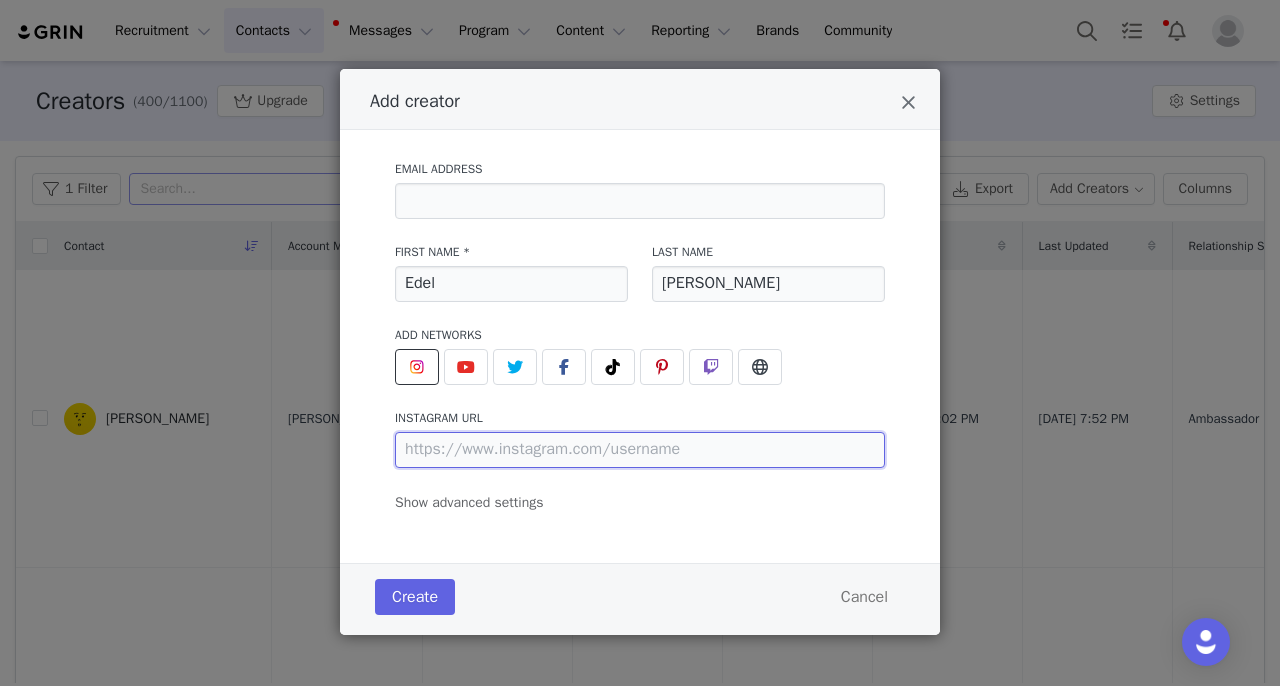 click at bounding box center [640, 450] 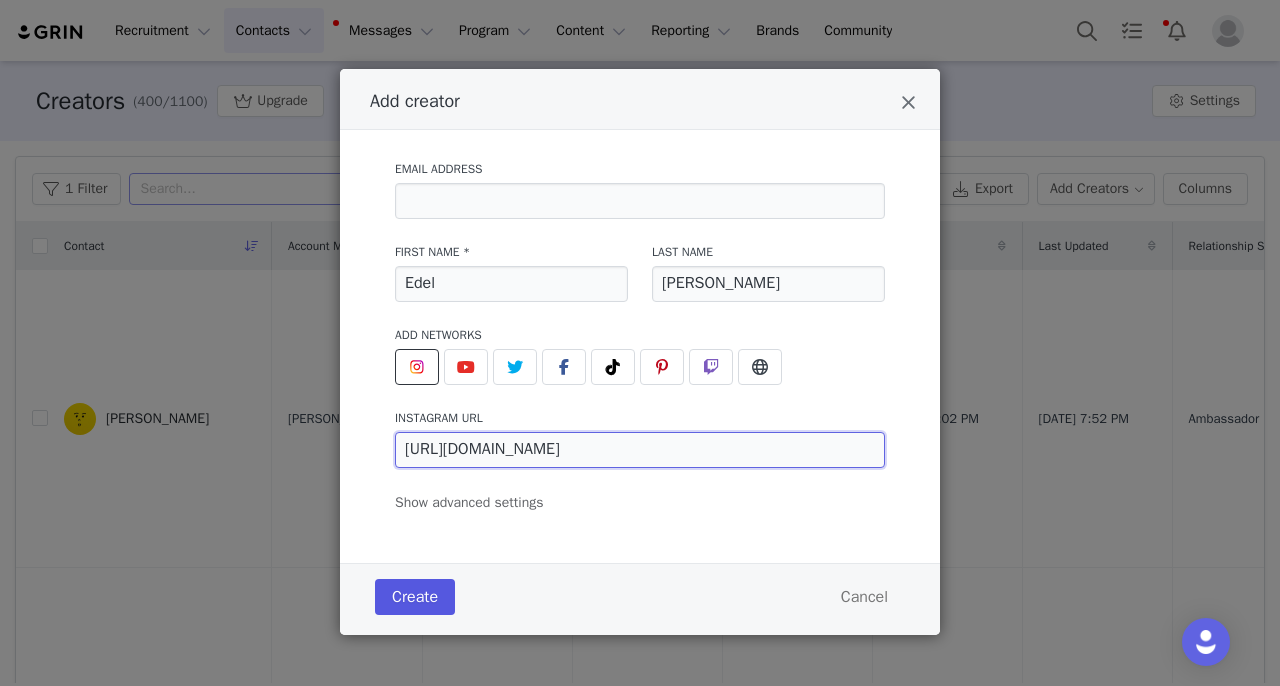 type on "https://www.instagram.com/edelrh_art/" 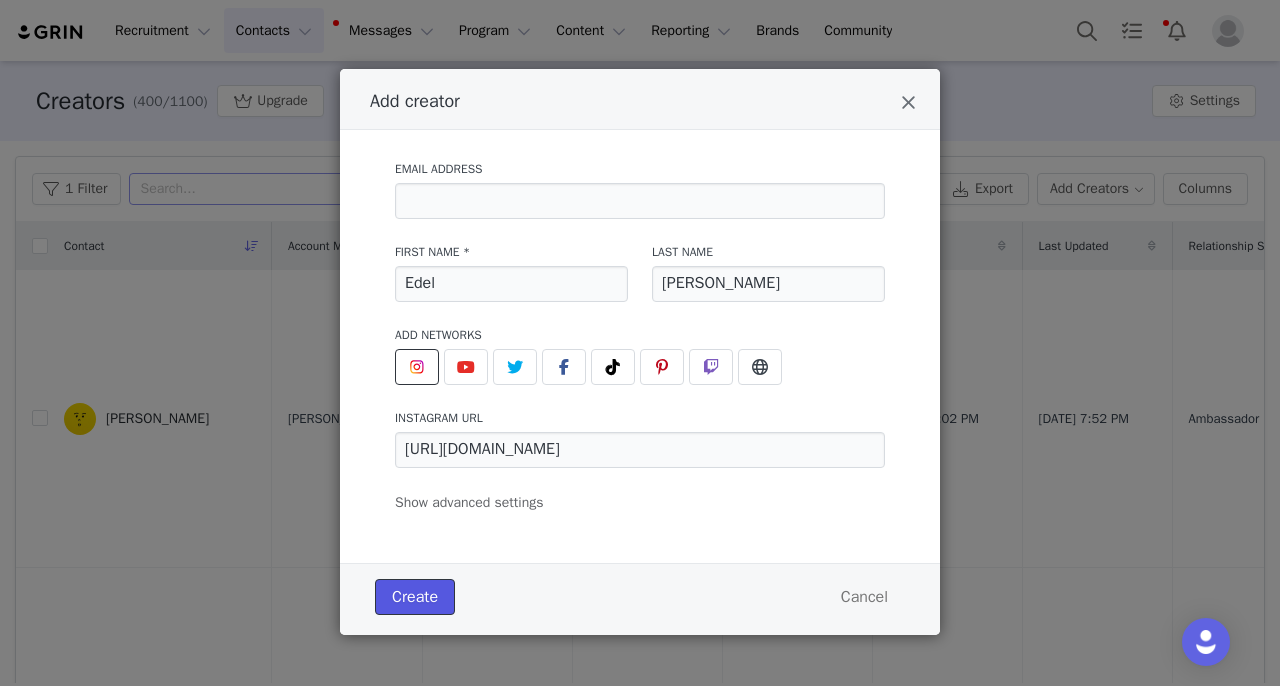 click on "Create" at bounding box center (415, 597) 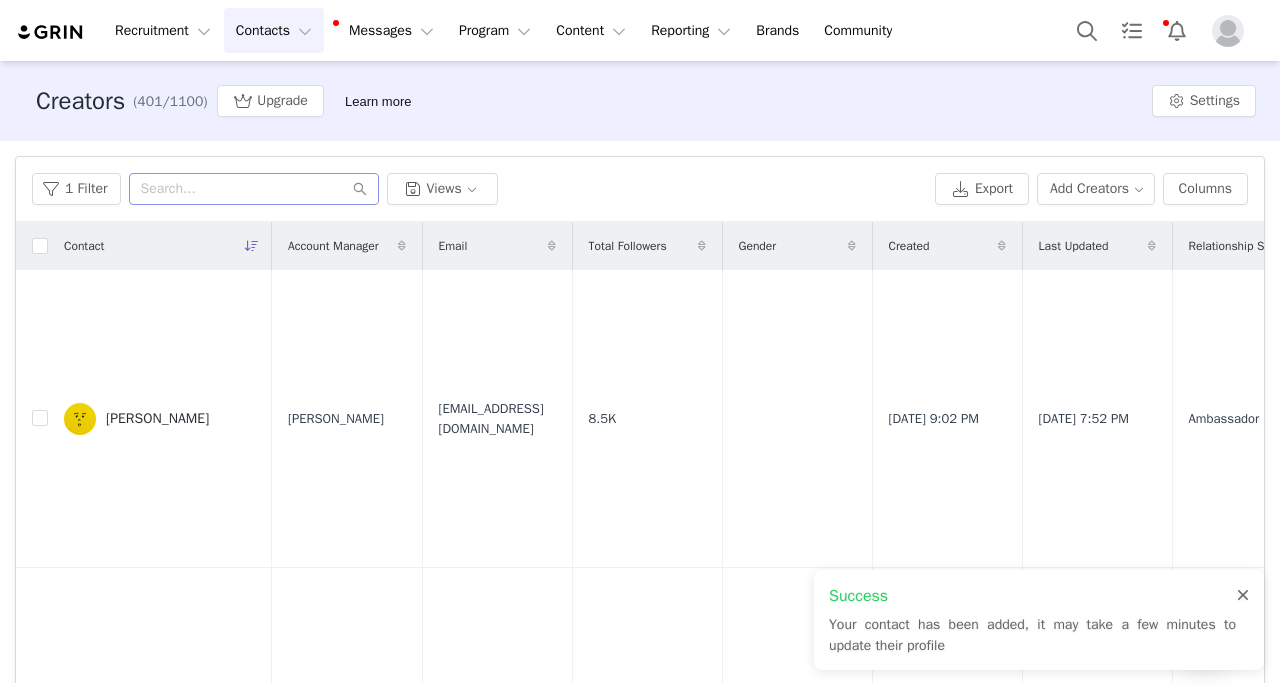 click at bounding box center (1243, 596) 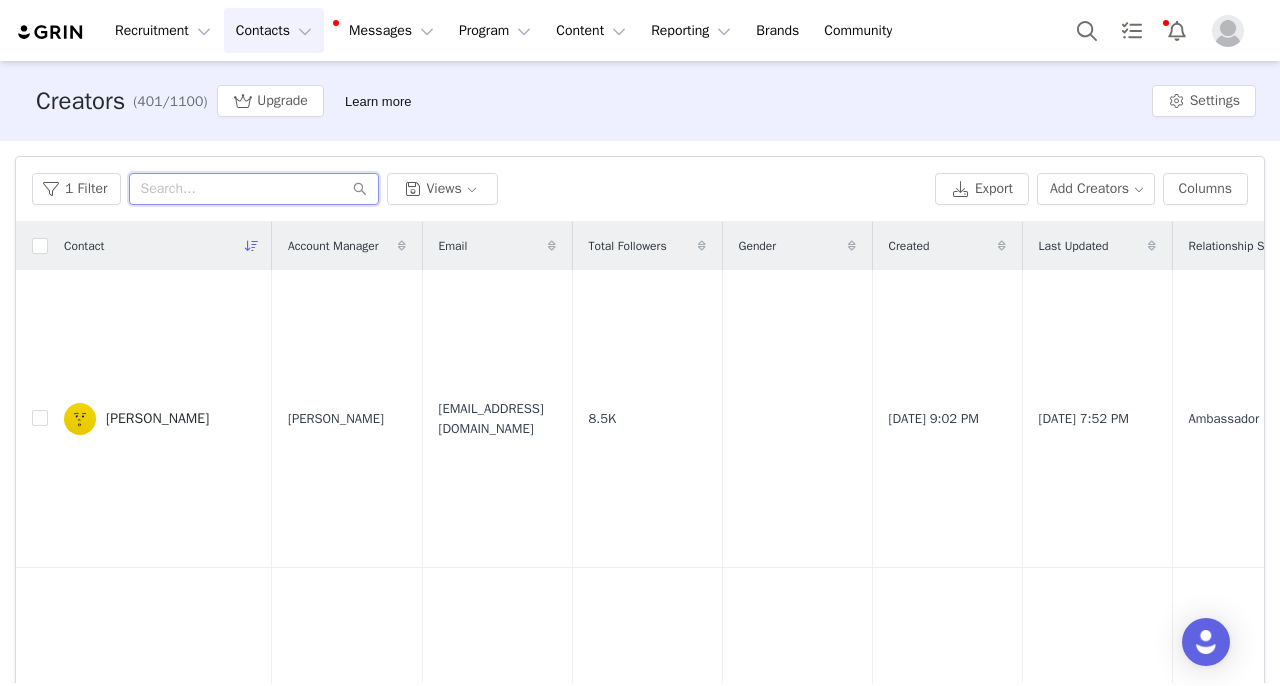 click at bounding box center [254, 189] 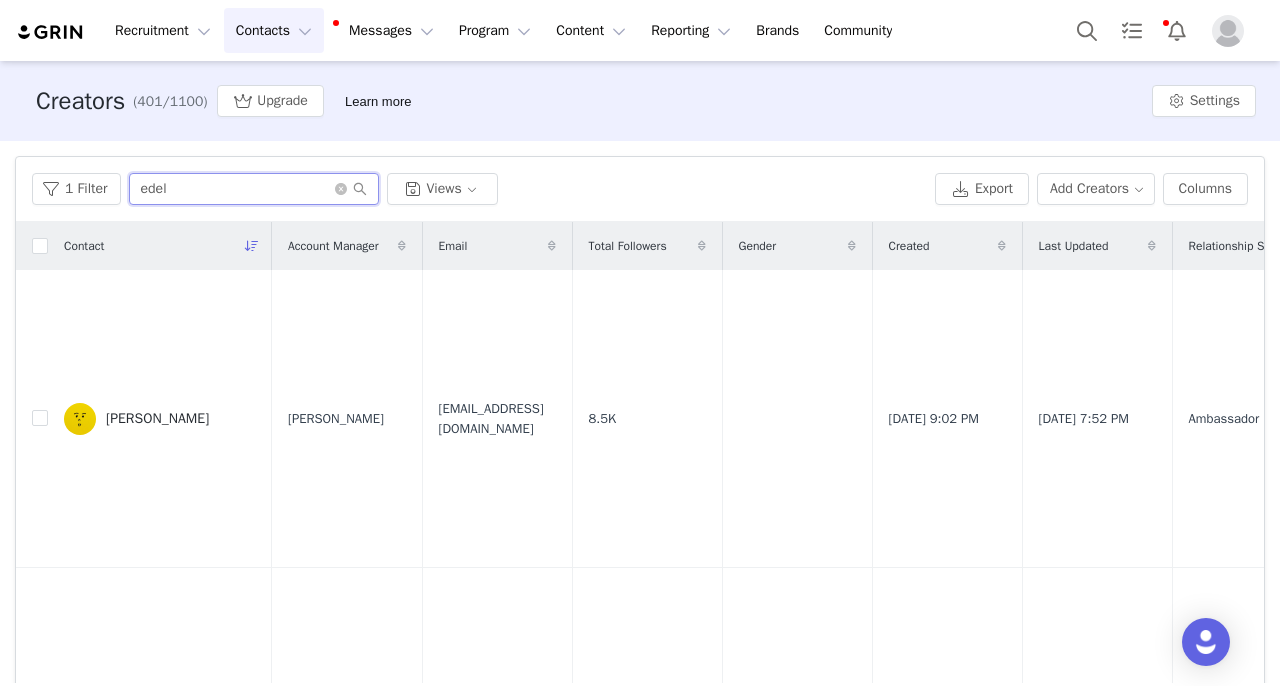 type on "edel" 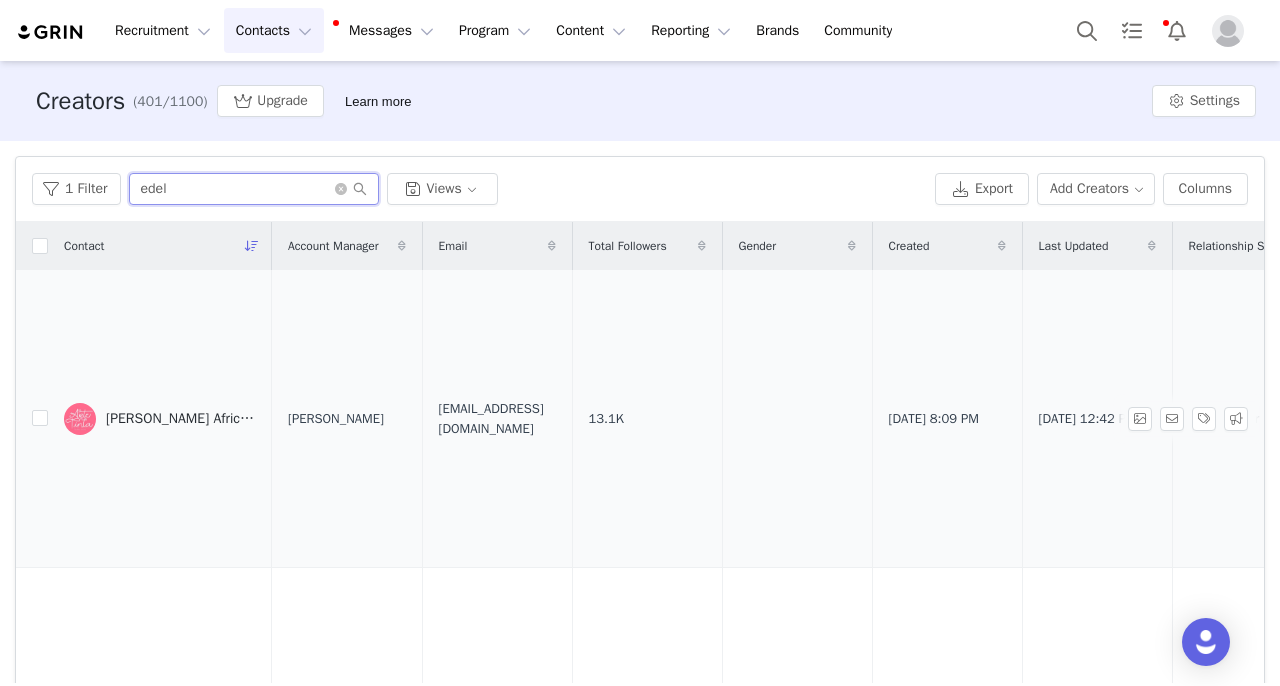 scroll, scrollTop: 232, scrollLeft: 0, axis: vertical 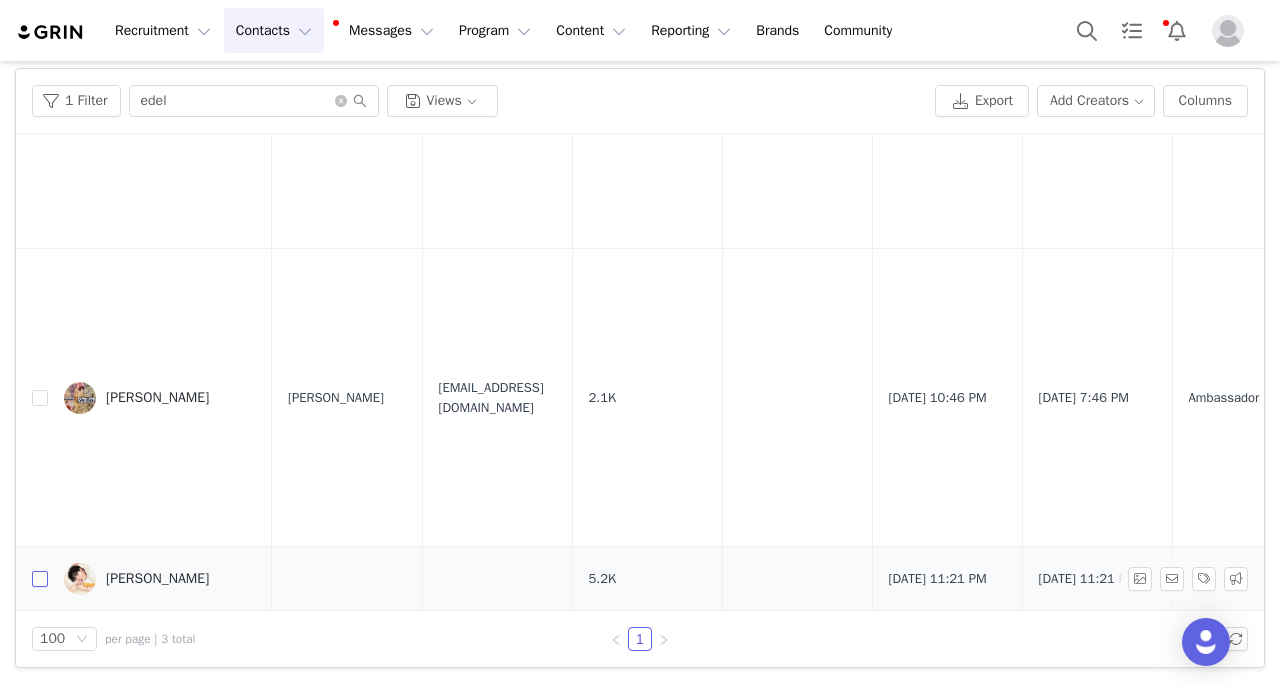 click at bounding box center [40, 579] 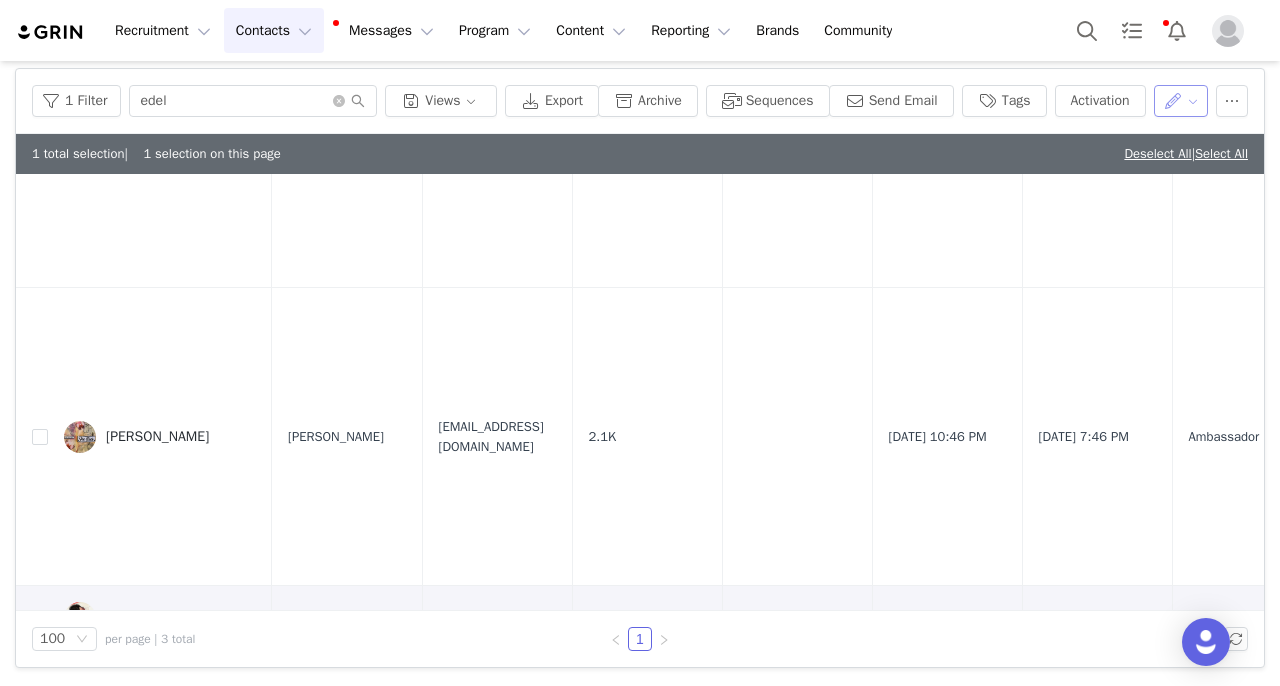 click at bounding box center [1181, 101] 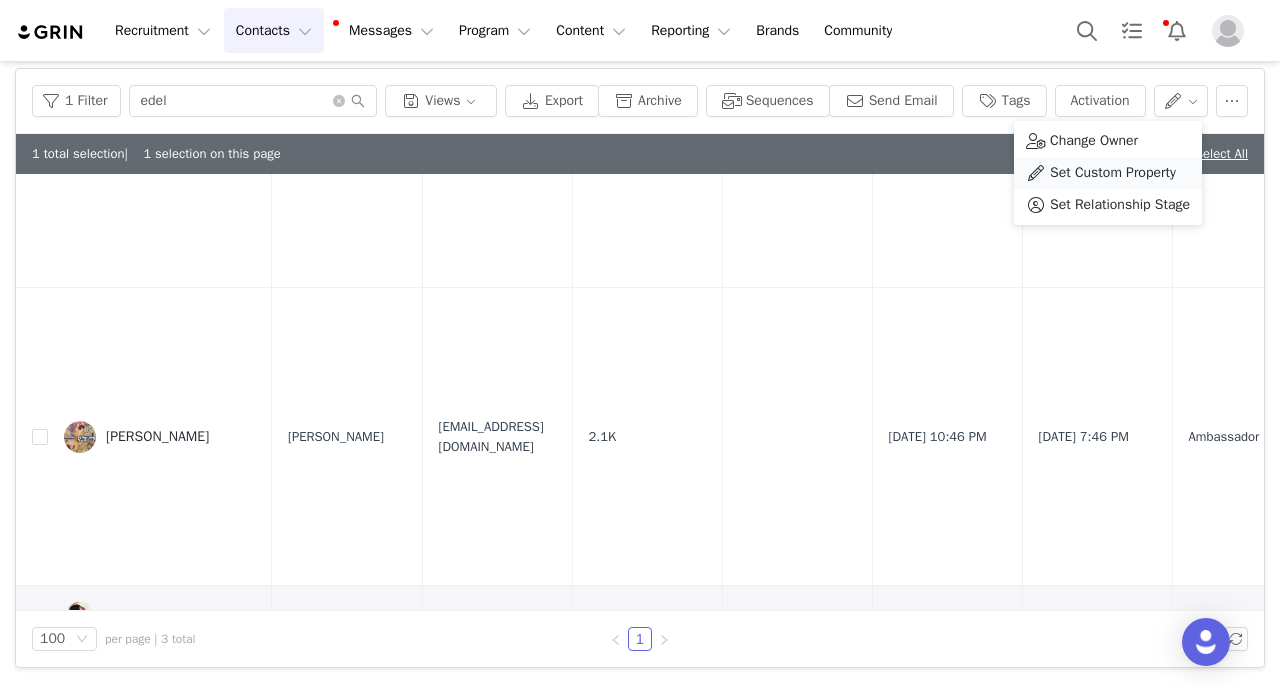 click on "Set Custom Property" at bounding box center (1113, 173) 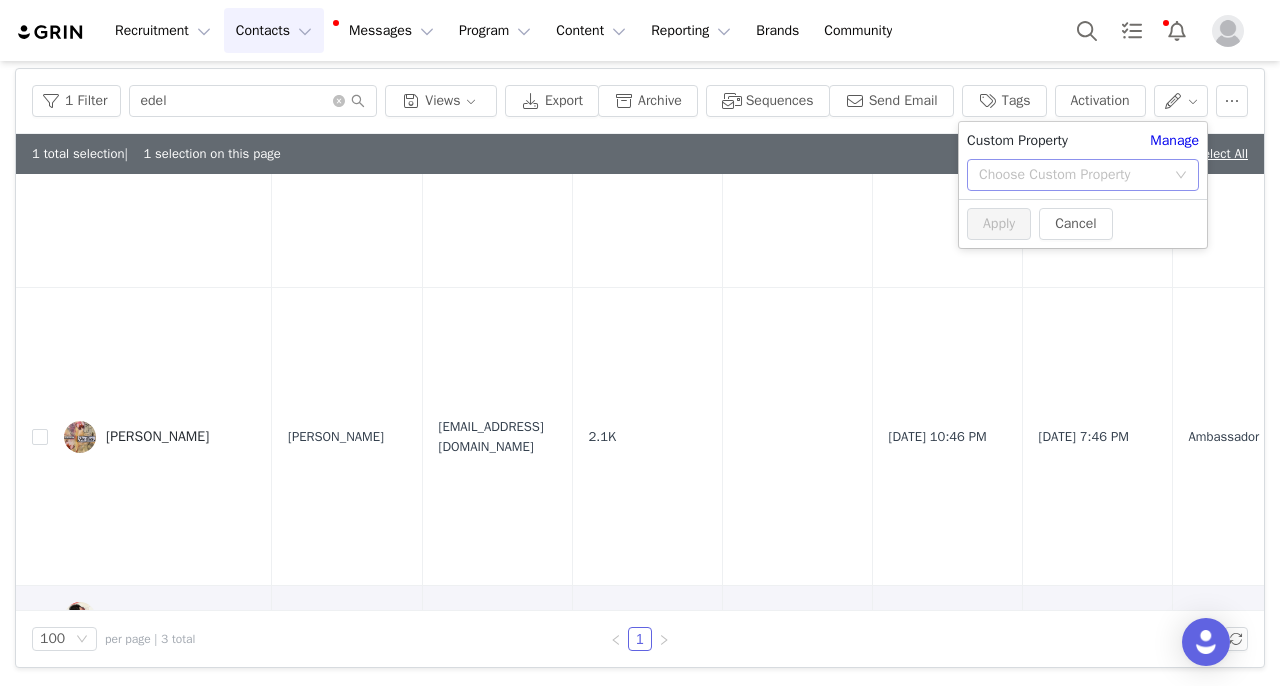 click on "Choose Custom Property" at bounding box center (1072, 175) 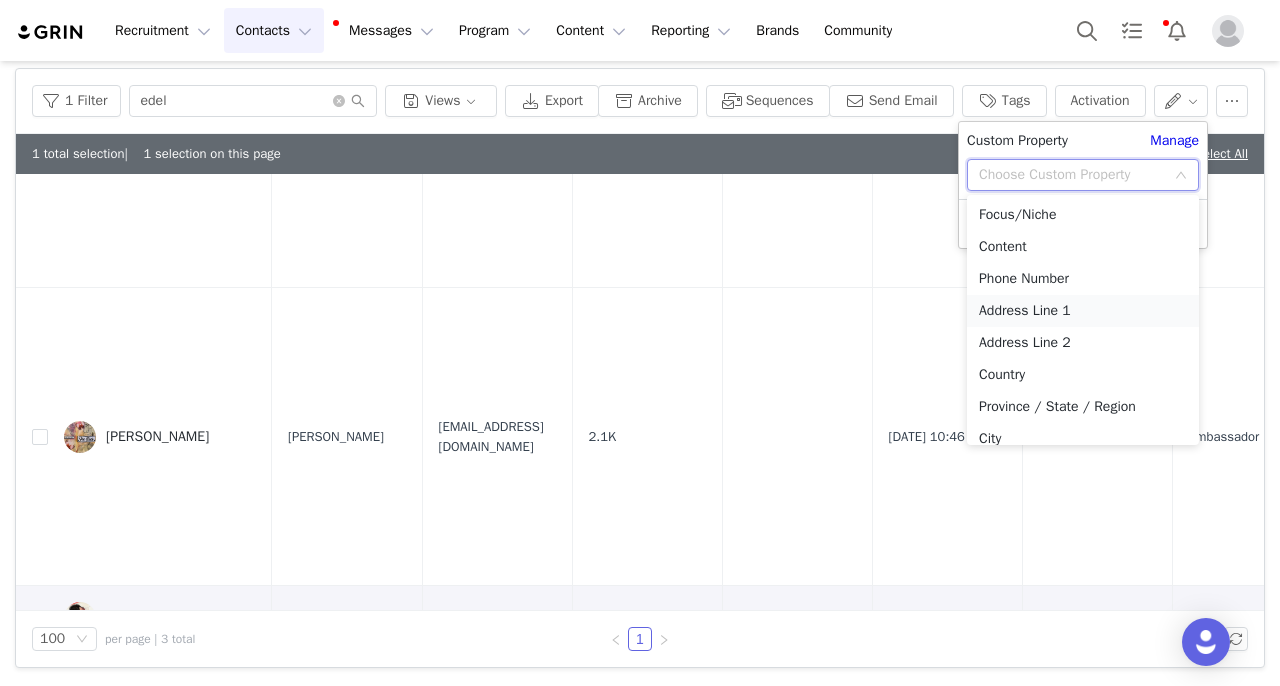 scroll, scrollTop: 206, scrollLeft: 0, axis: vertical 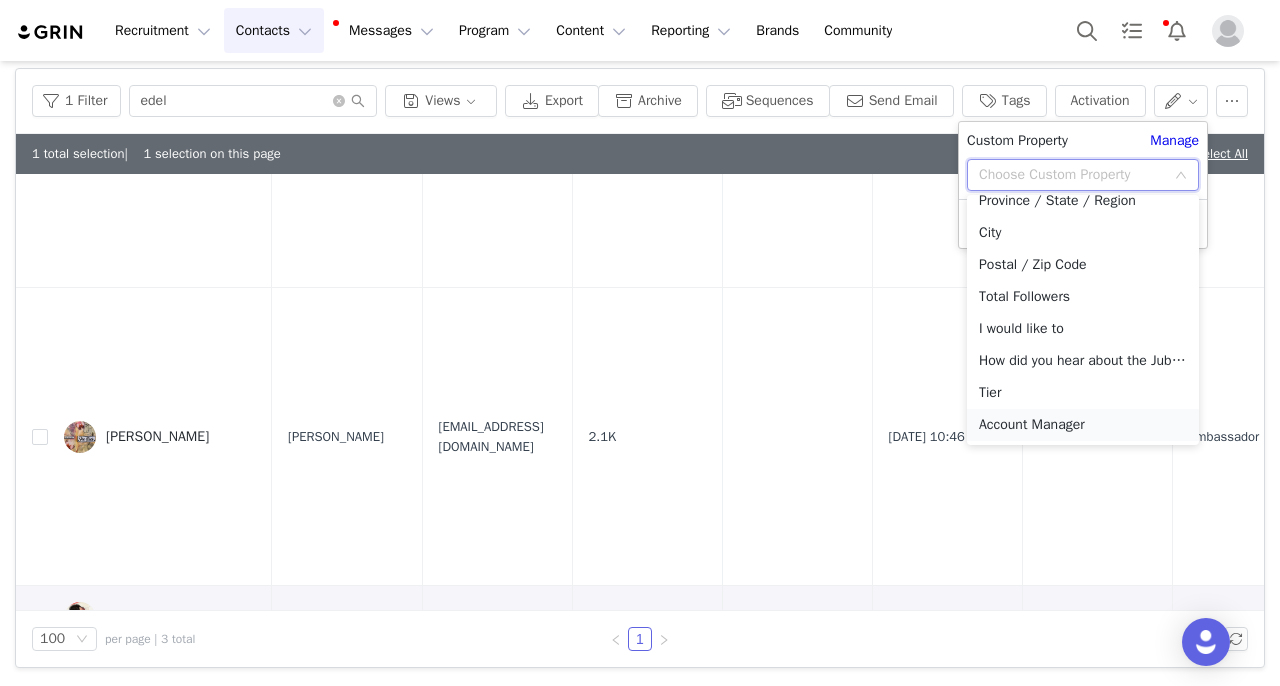 click on "Account Manager" at bounding box center [1083, 425] 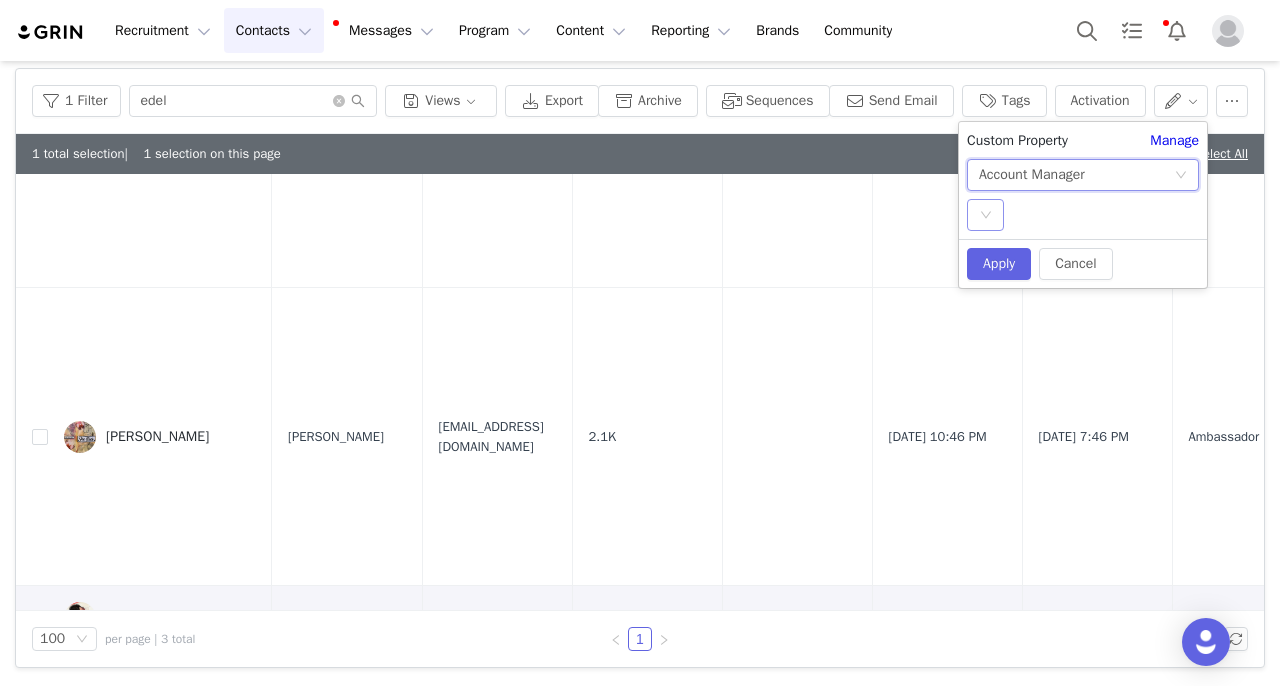 click 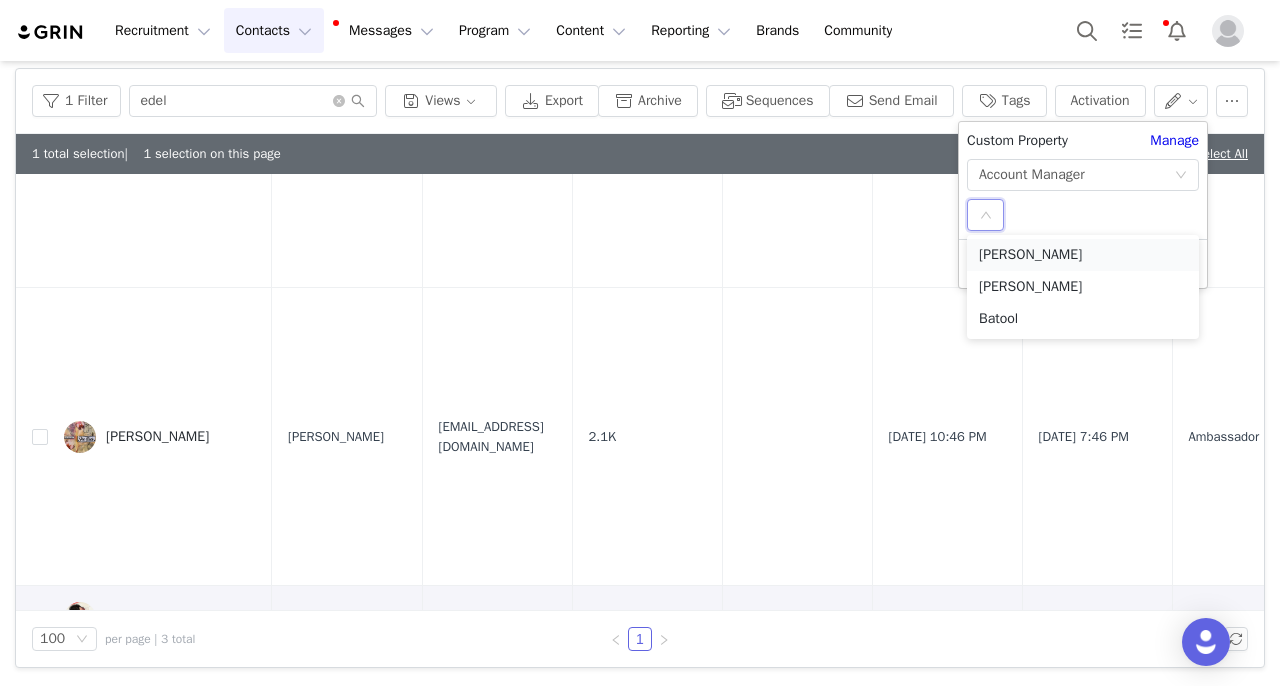 click on "Minahil" at bounding box center (1083, 255) 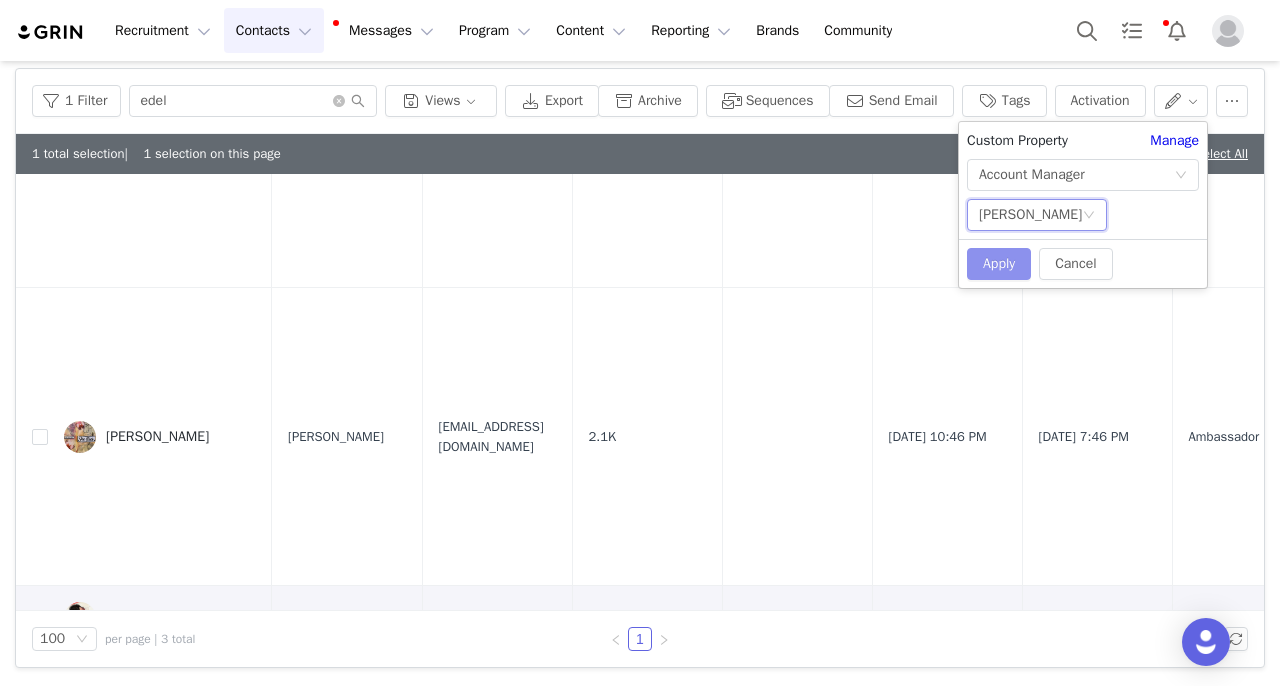 click on "Apply" at bounding box center [999, 264] 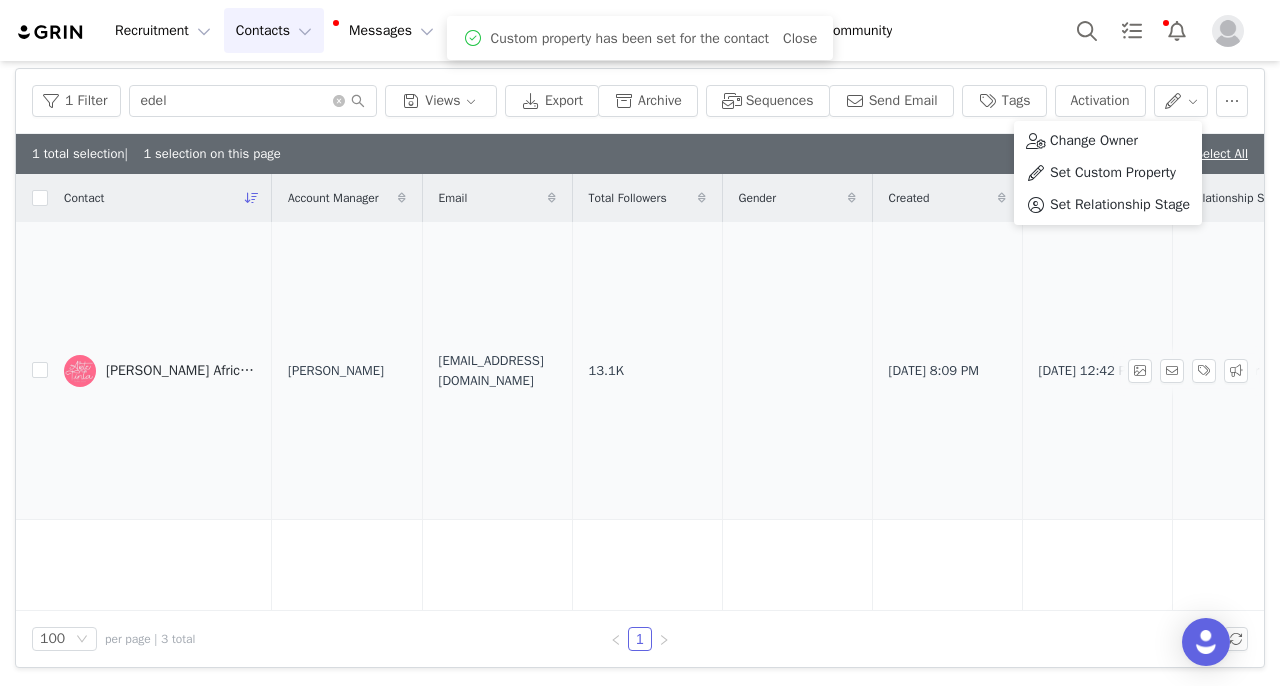 scroll, scrollTop: 272, scrollLeft: 0, axis: vertical 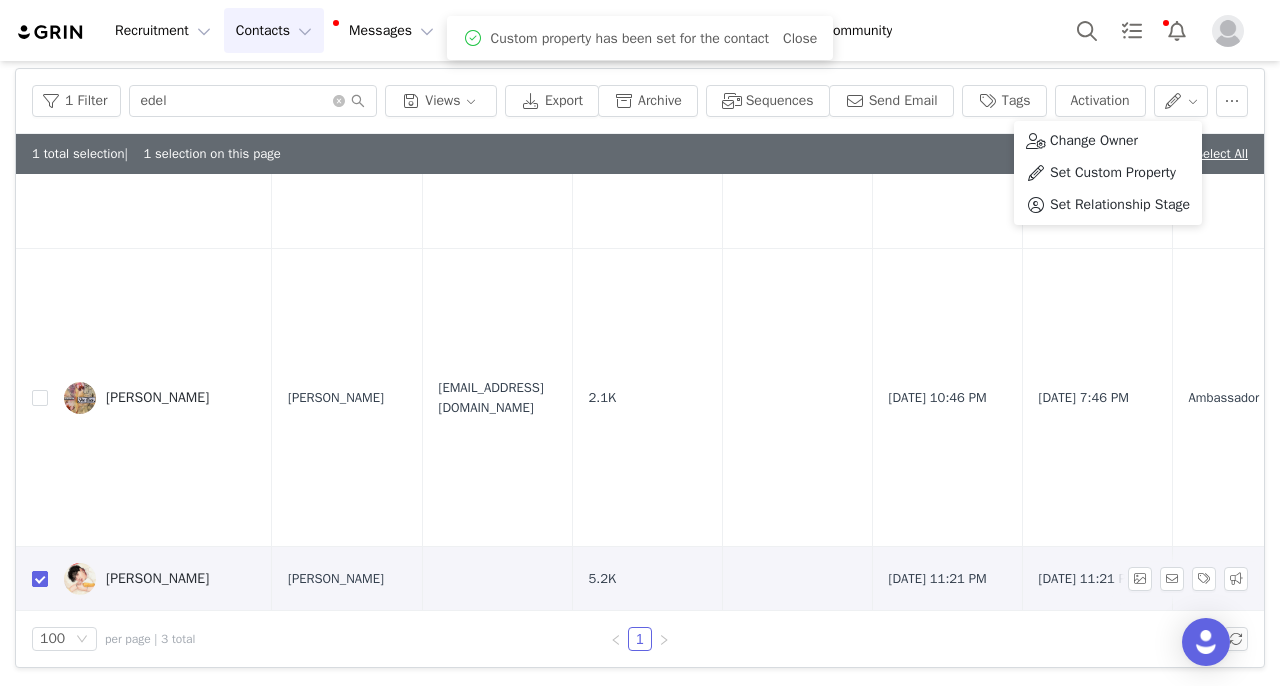 click at bounding box center [40, 579] 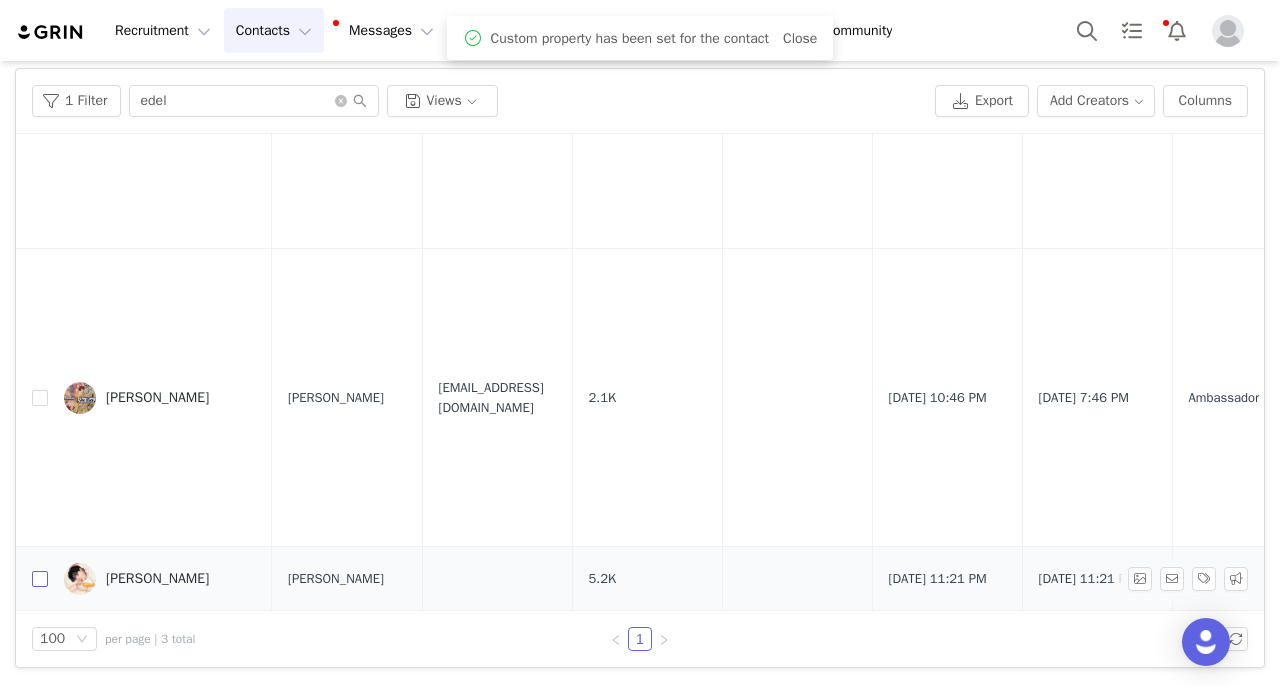 scroll, scrollTop: 232, scrollLeft: 0, axis: vertical 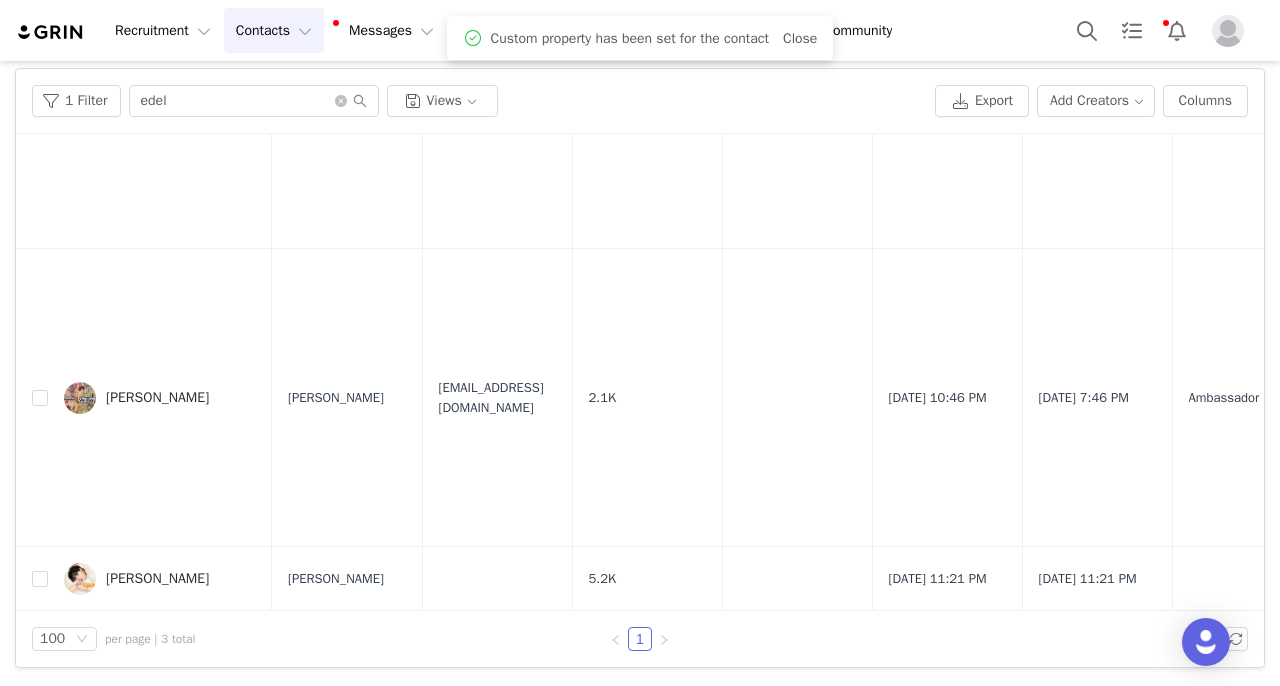 click on "Edel Ryder-Hanrahan" at bounding box center (157, 579) 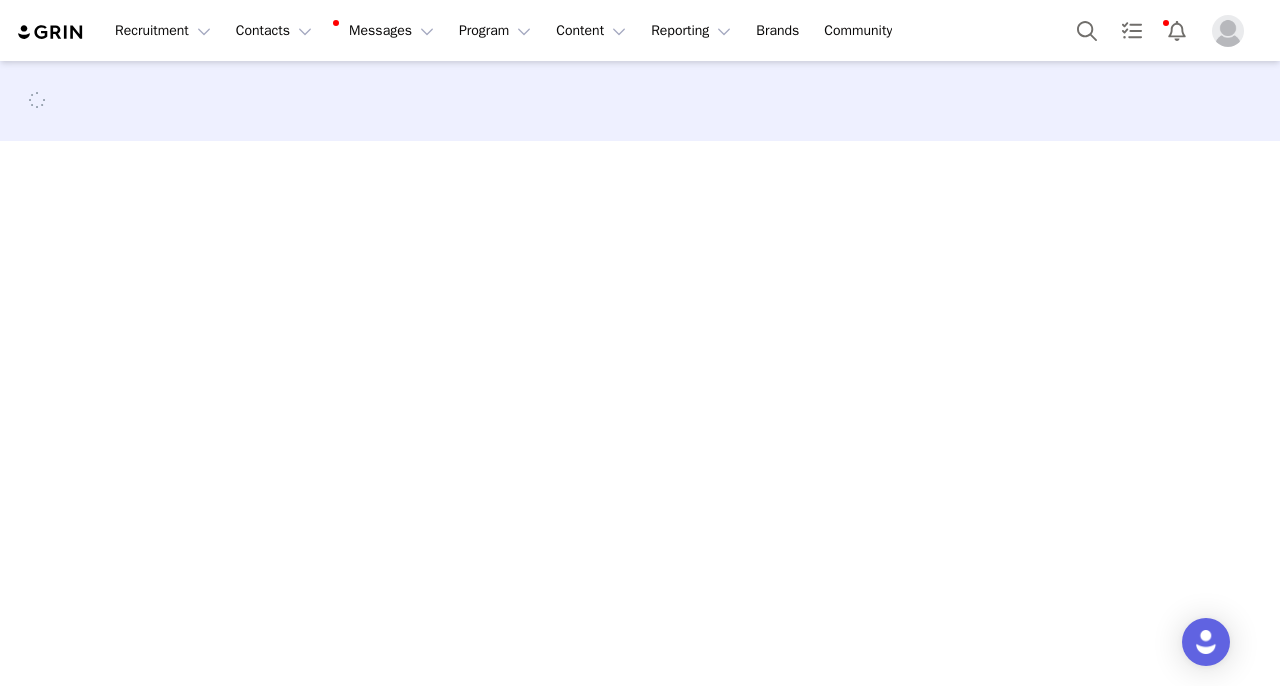 scroll, scrollTop: 0, scrollLeft: 0, axis: both 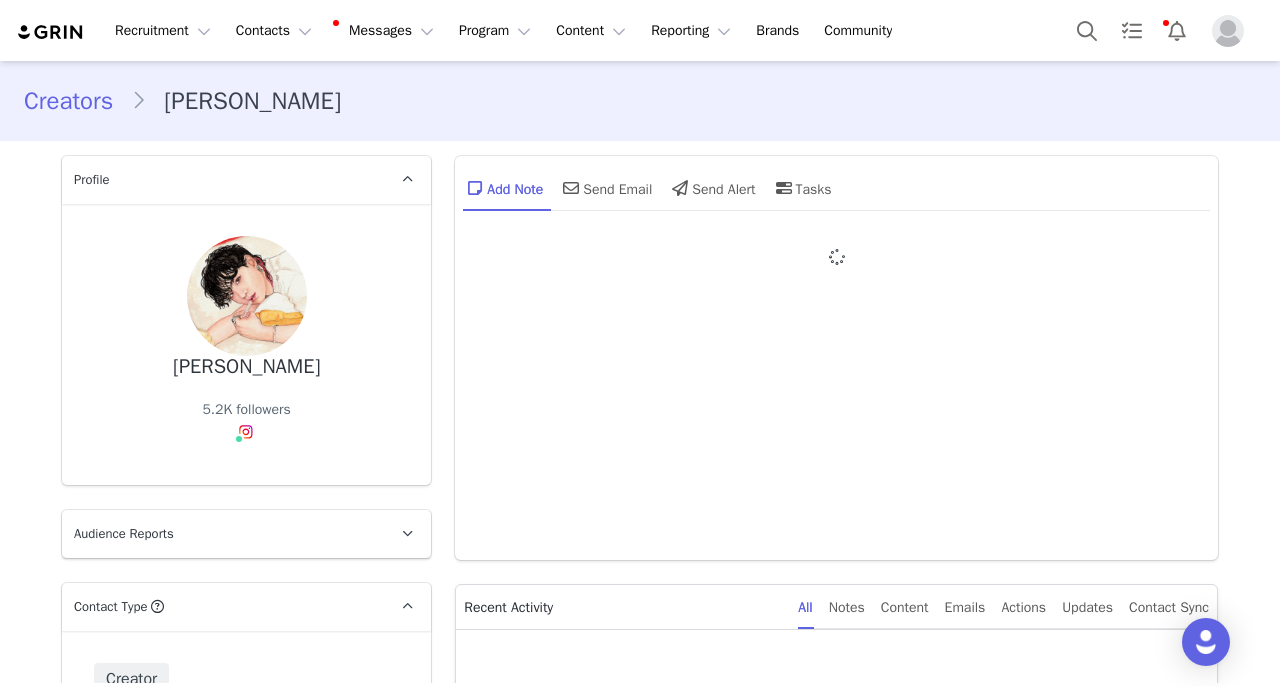 type on "+1 (United States)" 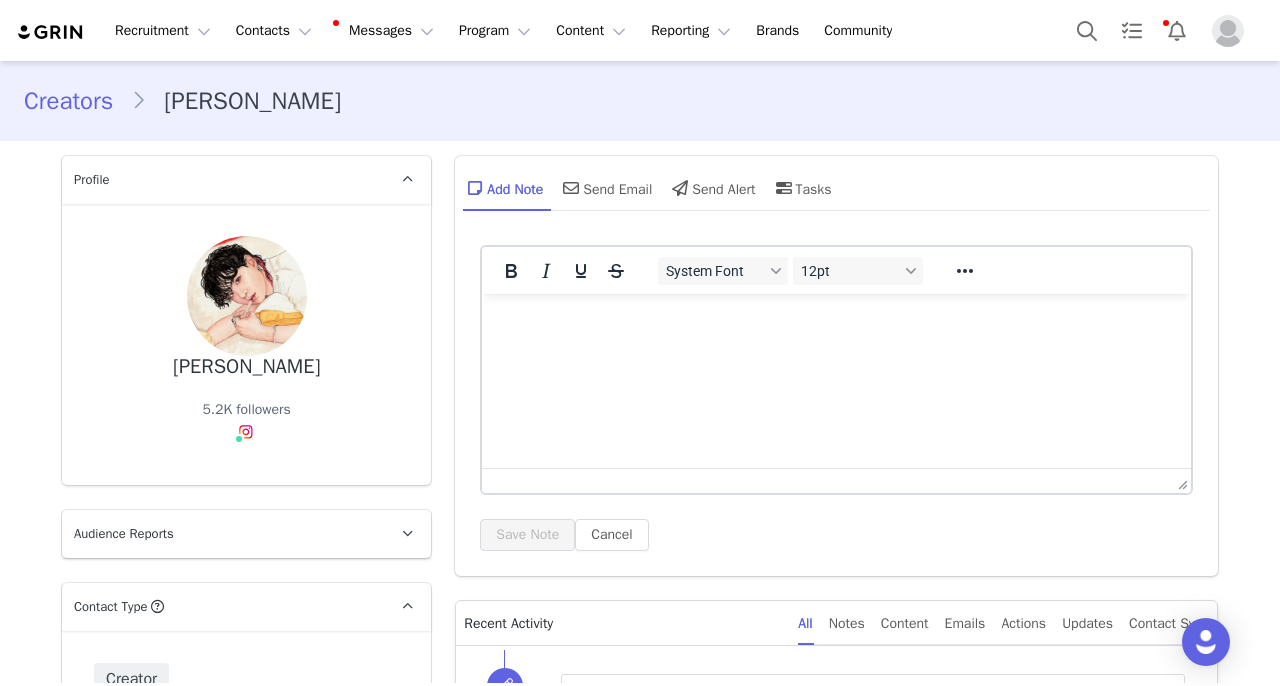 scroll, scrollTop: 0, scrollLeft: 0, axis: both 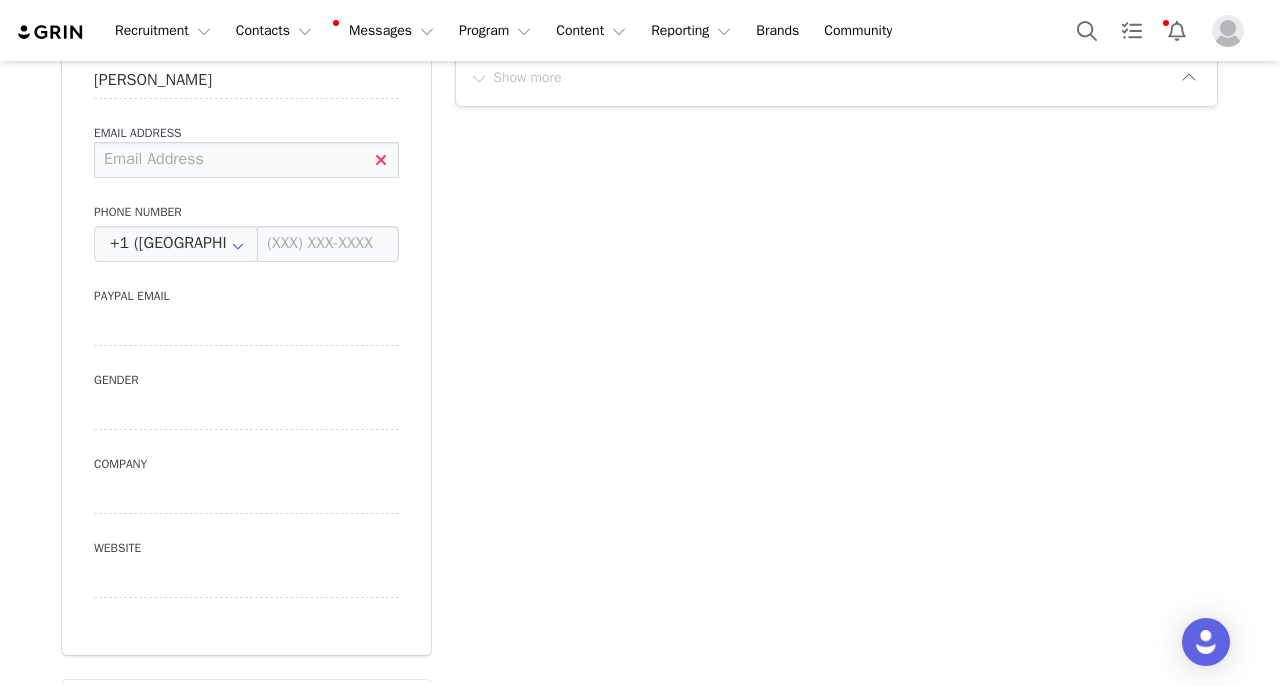 click at bounding box center [246, 160] 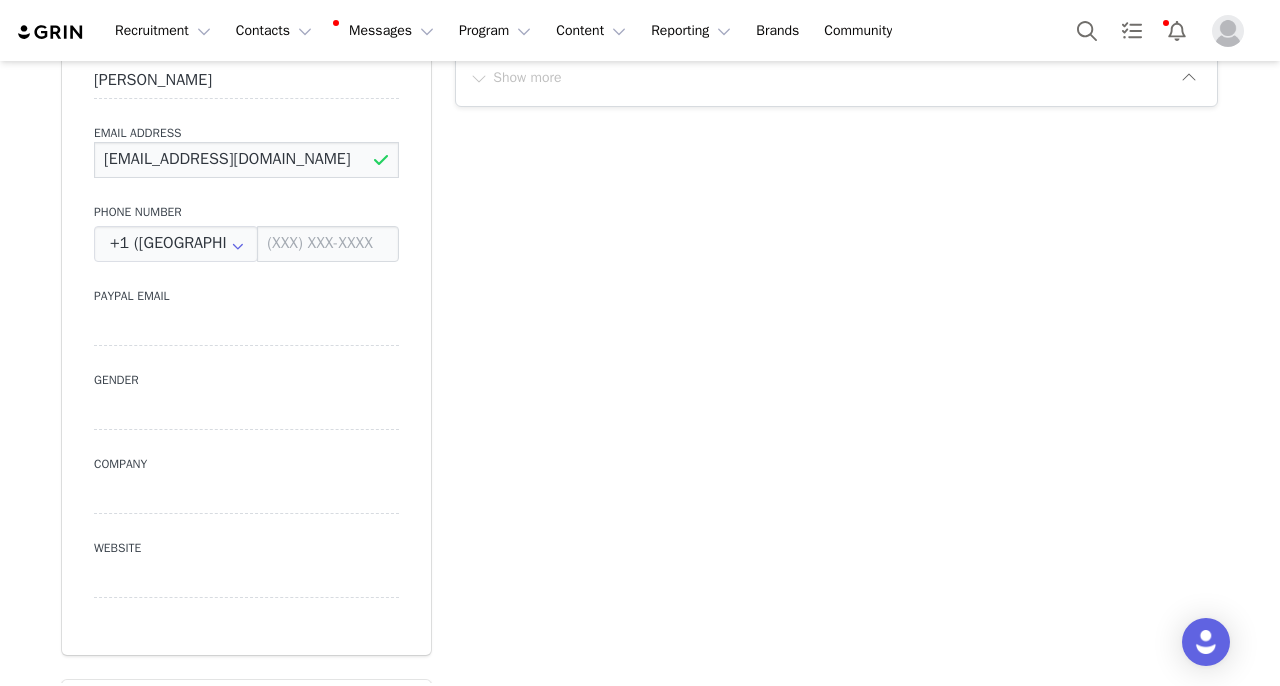 type on "edelrh@gmail.com" 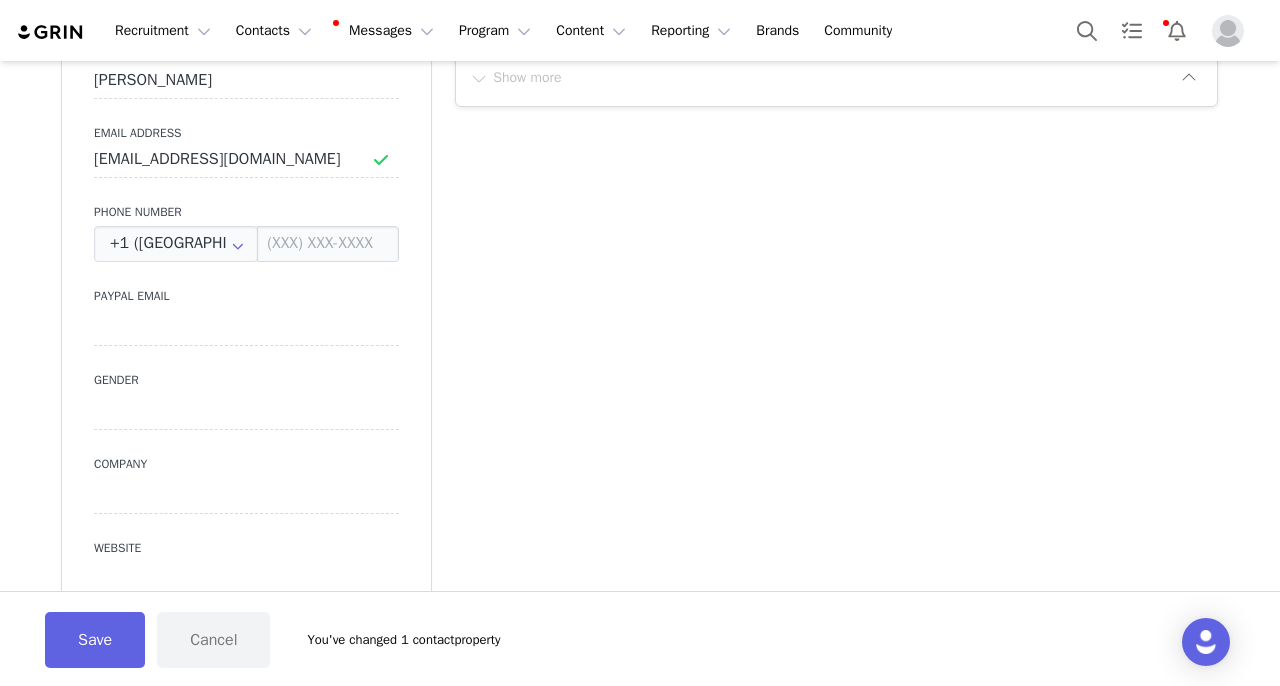 click on "Phone Number" at bounding box center [246, 212] 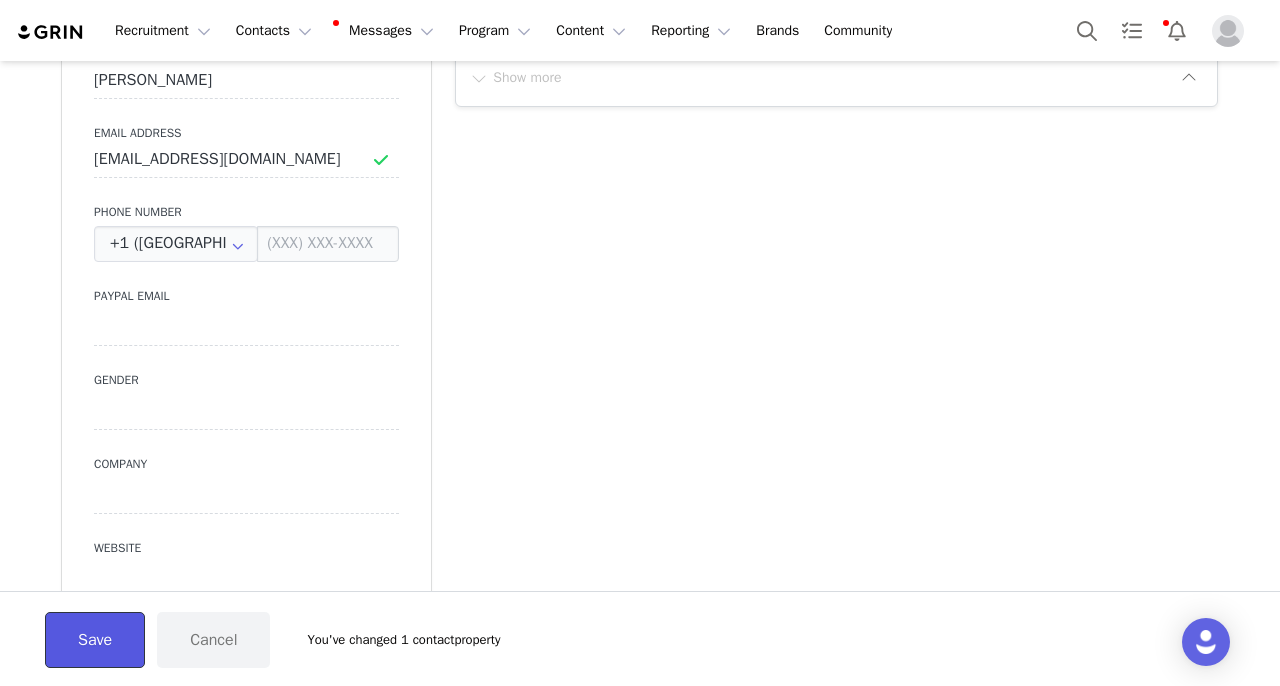 click on "Save" at bounding box center [95, 640] 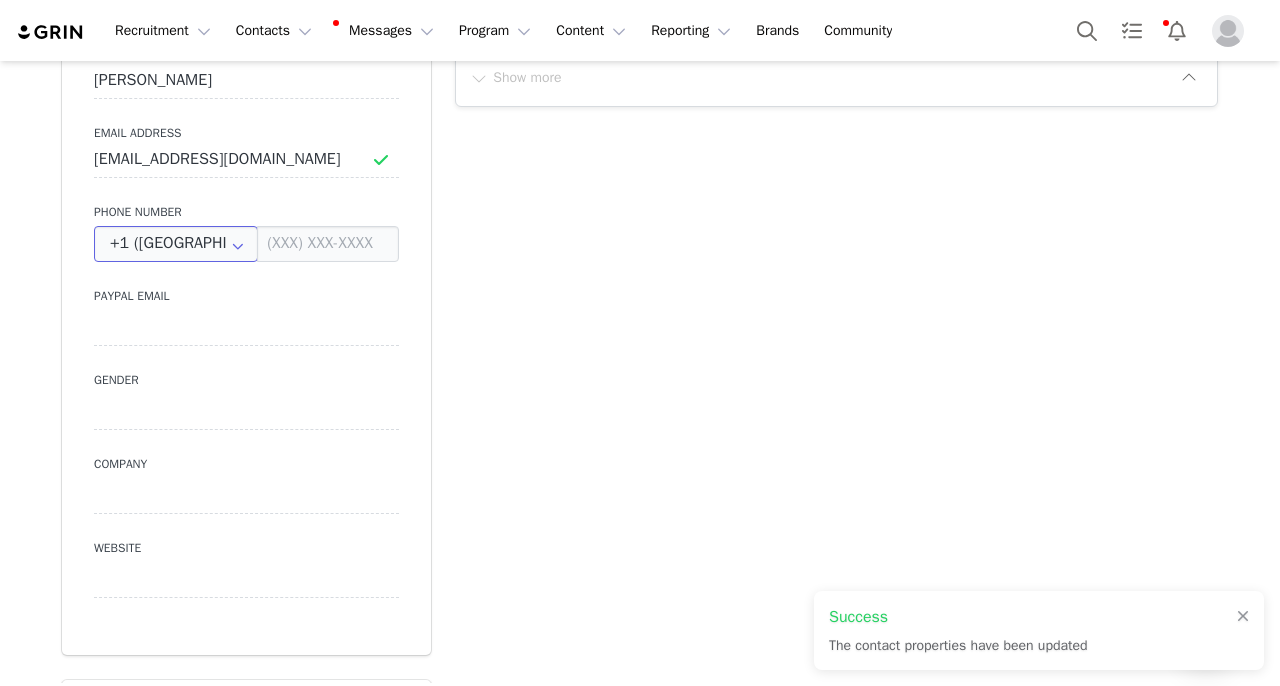 click on "+1 (United States)" at bounding box center (176, 244) 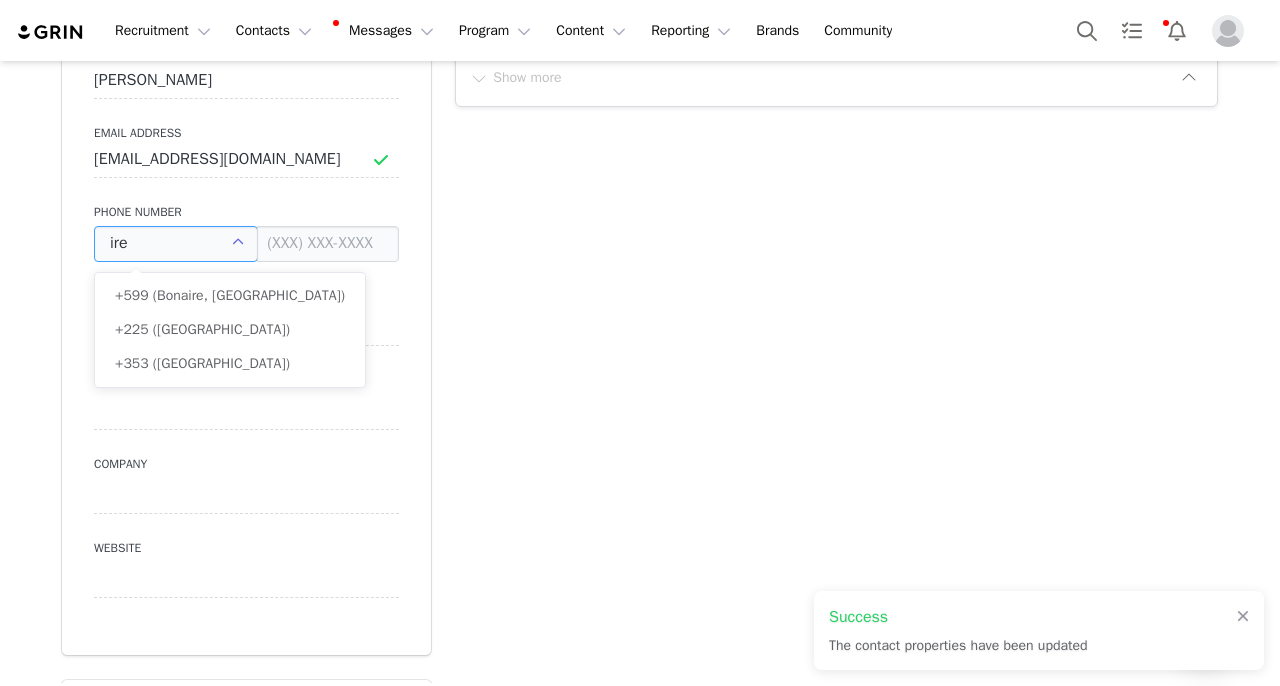 scroll, scrollTop: 0, scrollLeft: 0, axis: both 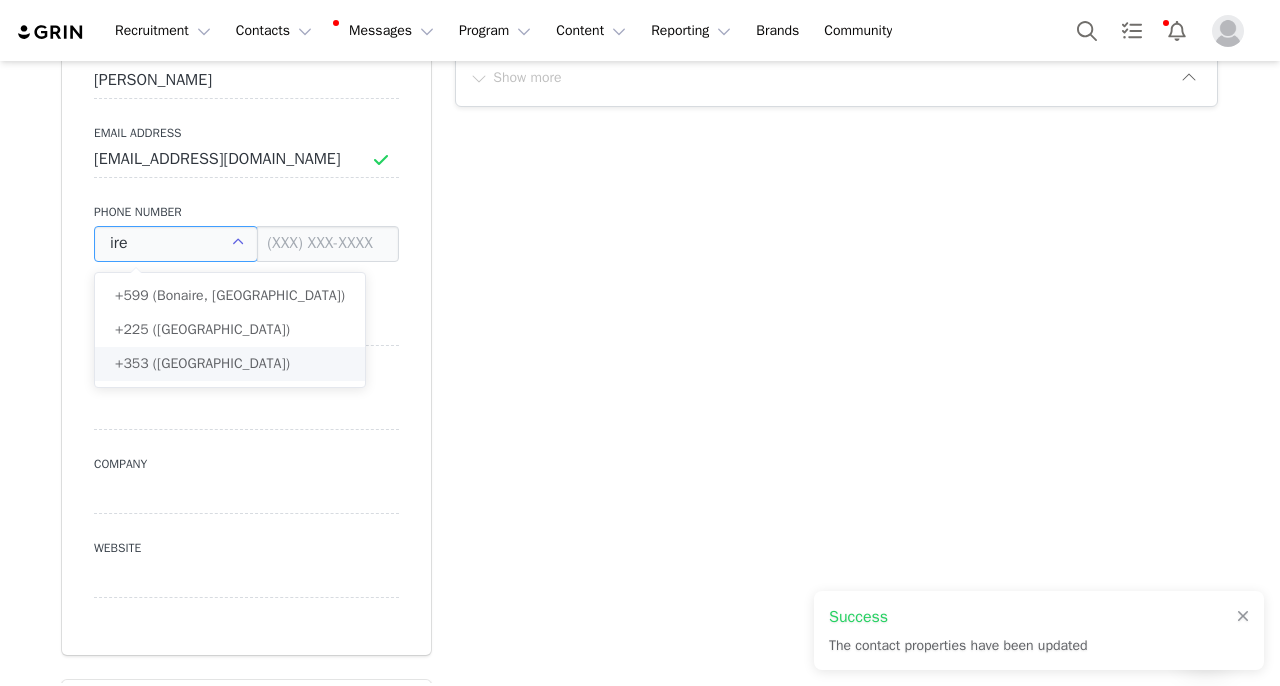 click on "+353 (Ireland)" at bounding box center [230, 364] 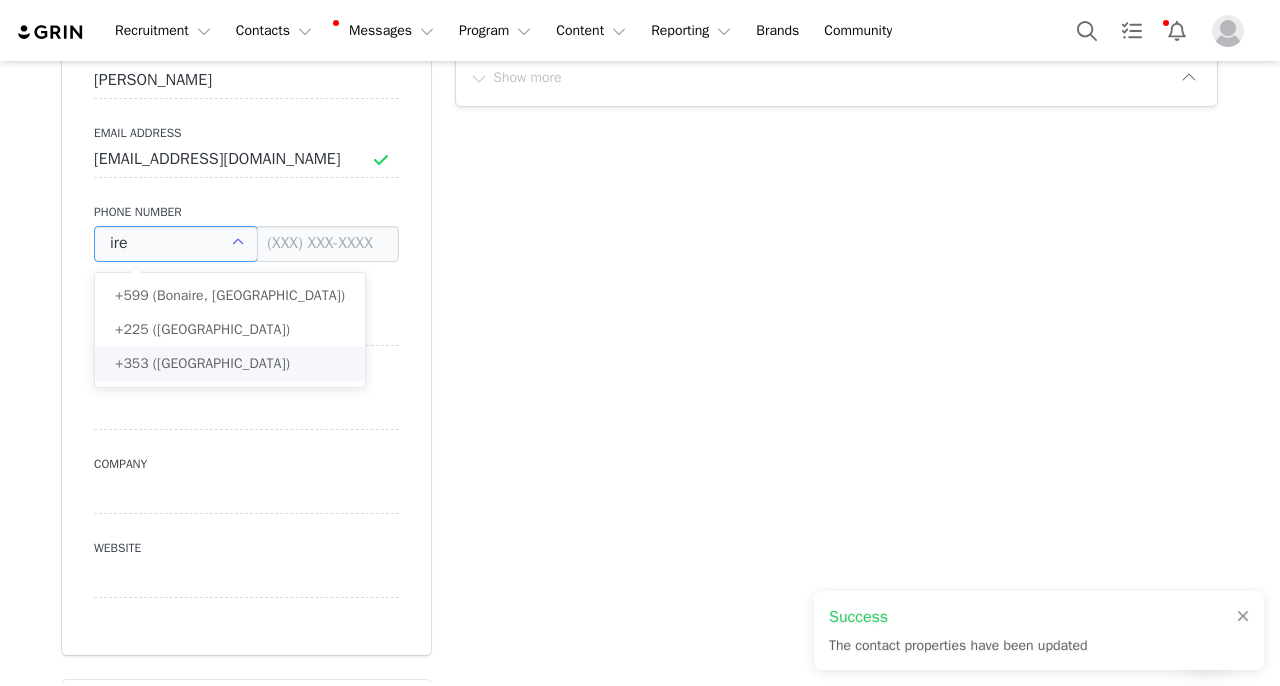 type on "+353 (Ireland)" 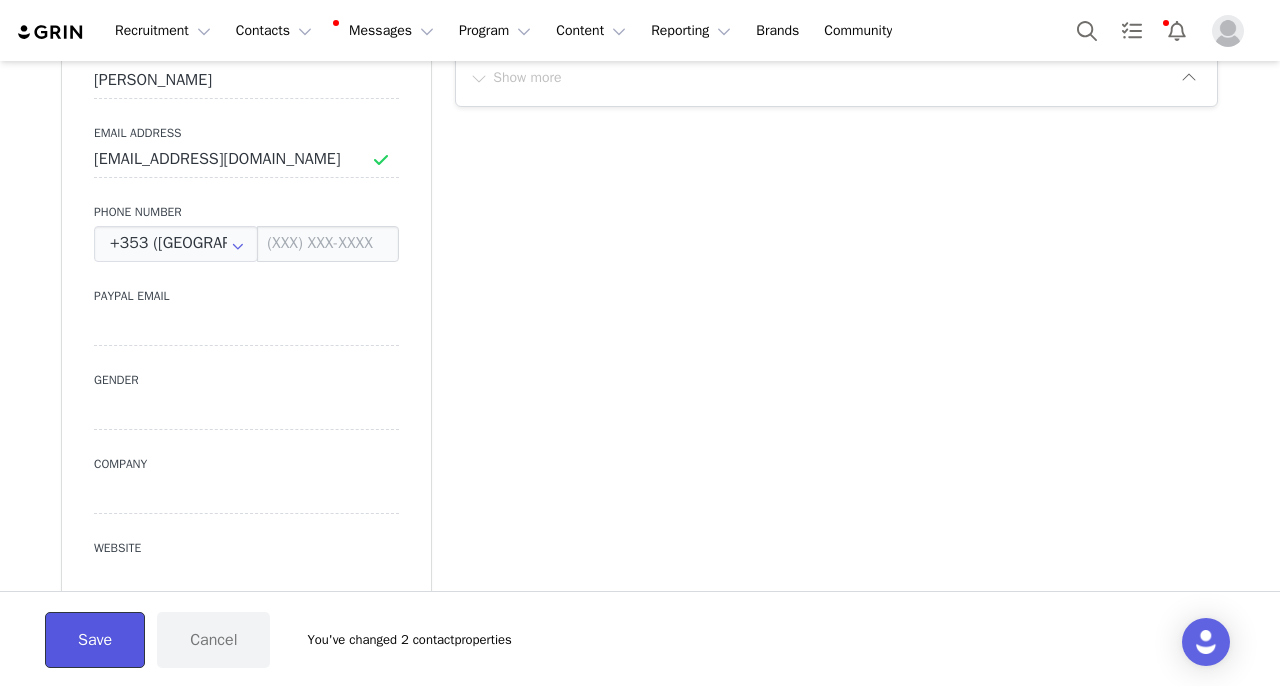 click on "Save" at bounding box center [95, 640] 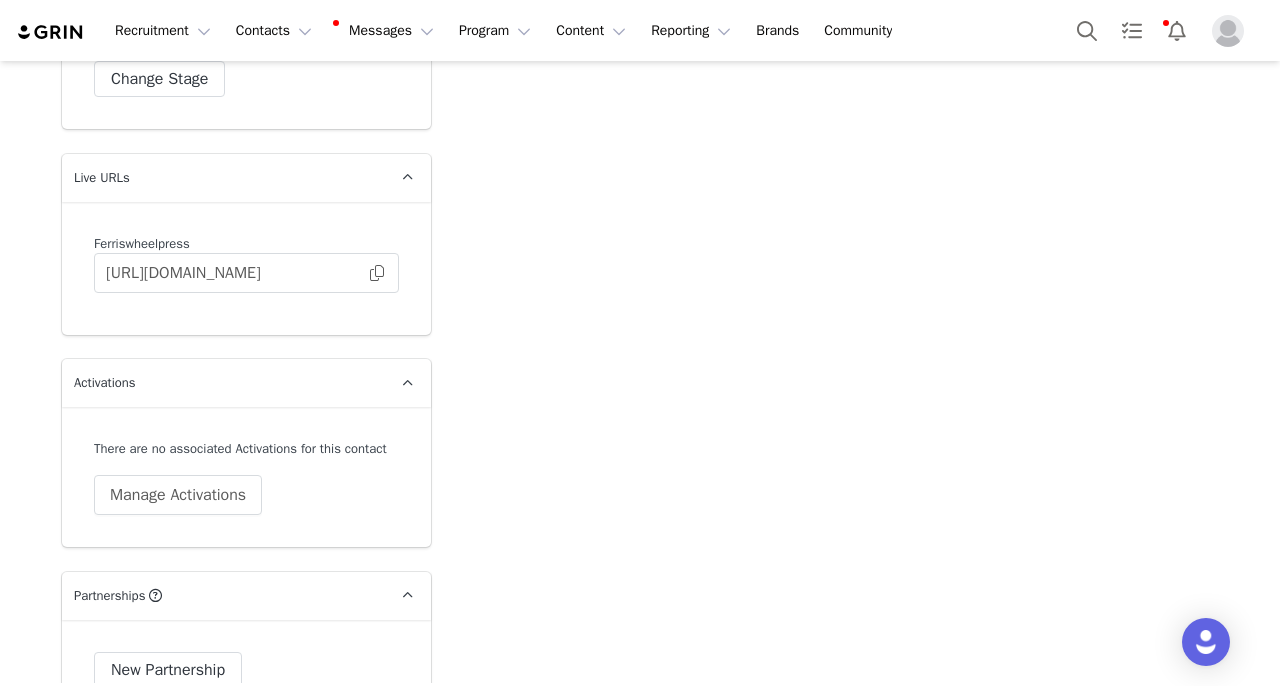 scroll, scrollTop: 4719, scrollLeft: 0, axis: vertical 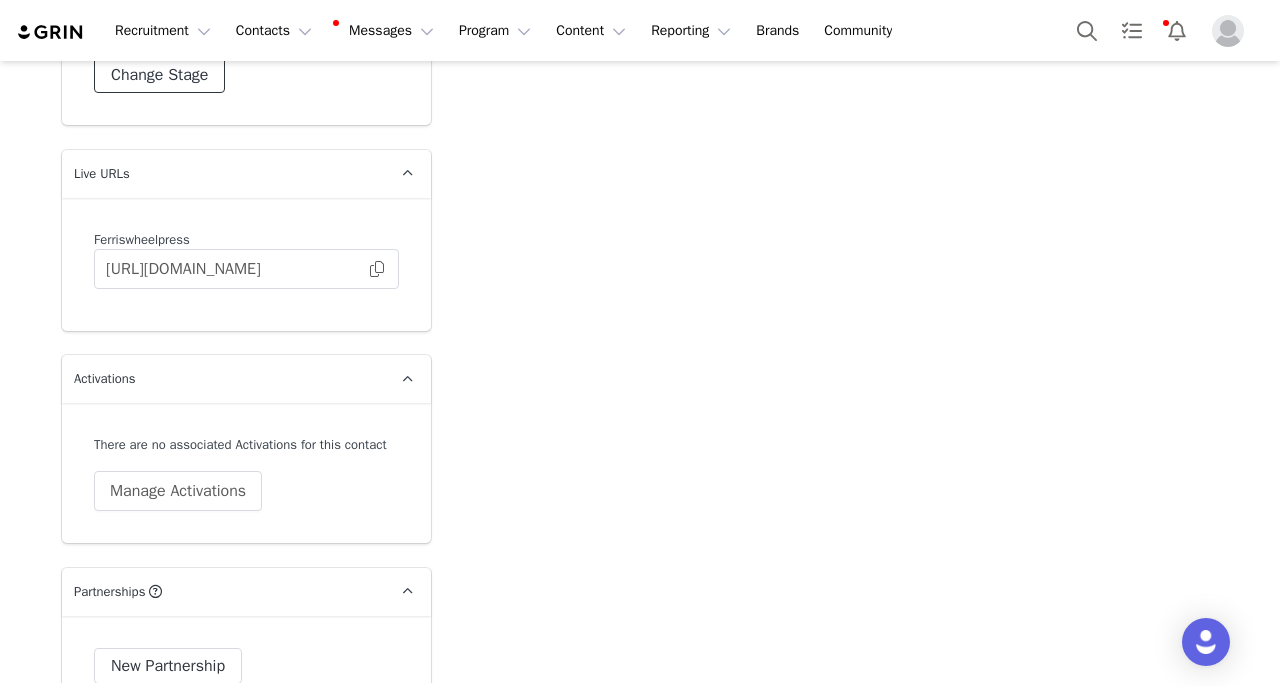 click on "Change Stage" at bounding box center [159, 75] 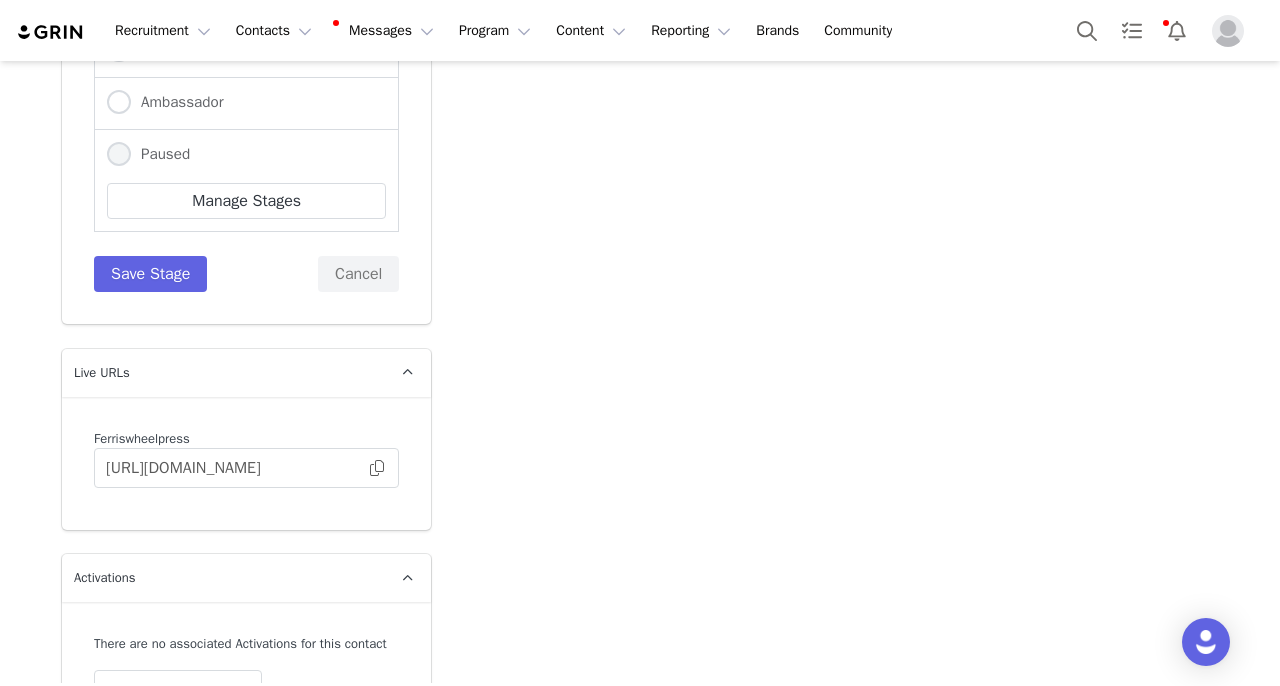 scroll, scrollTop: 4792, scrollLeft: 0, axis: vertical 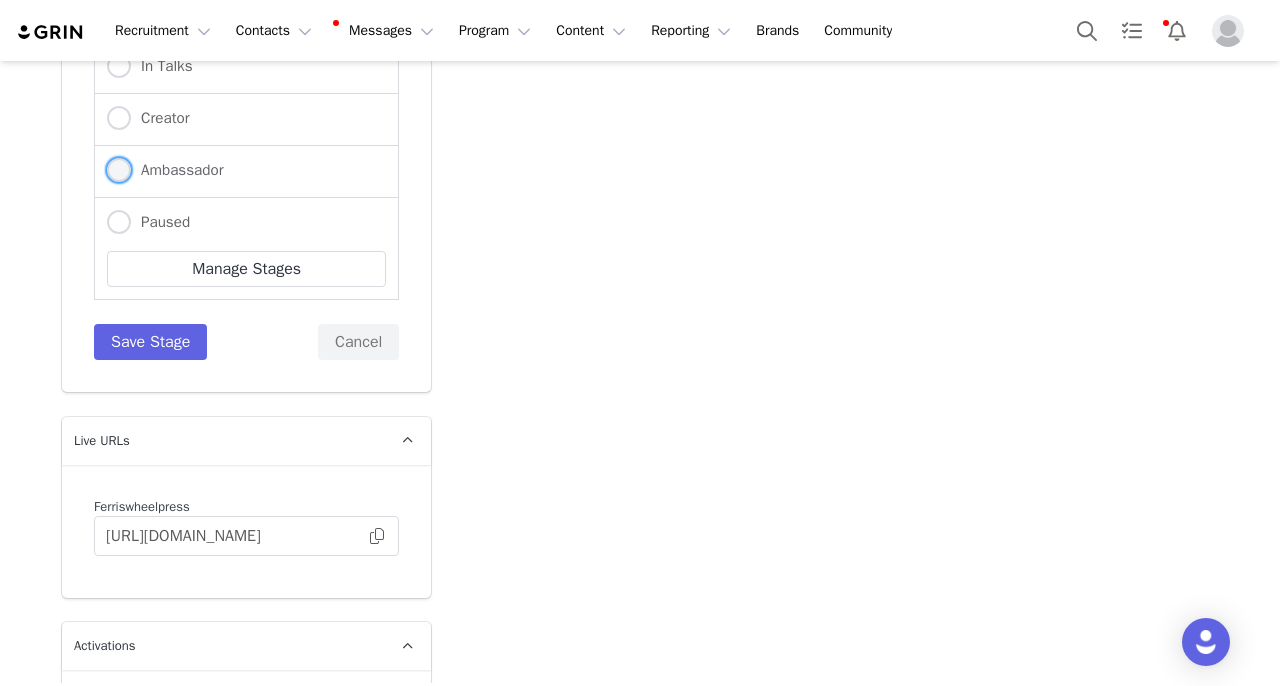 click at bounding box center (119, 170) 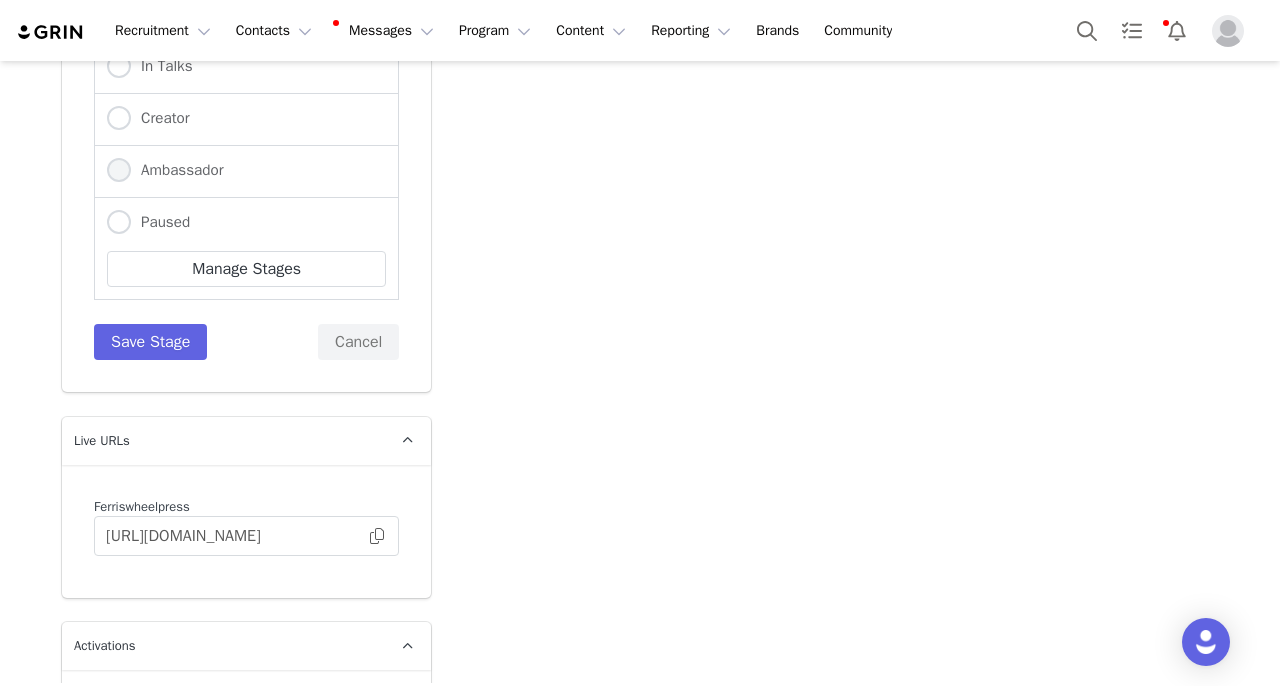 click on "Ambassador" at bounding box center [119, 171] 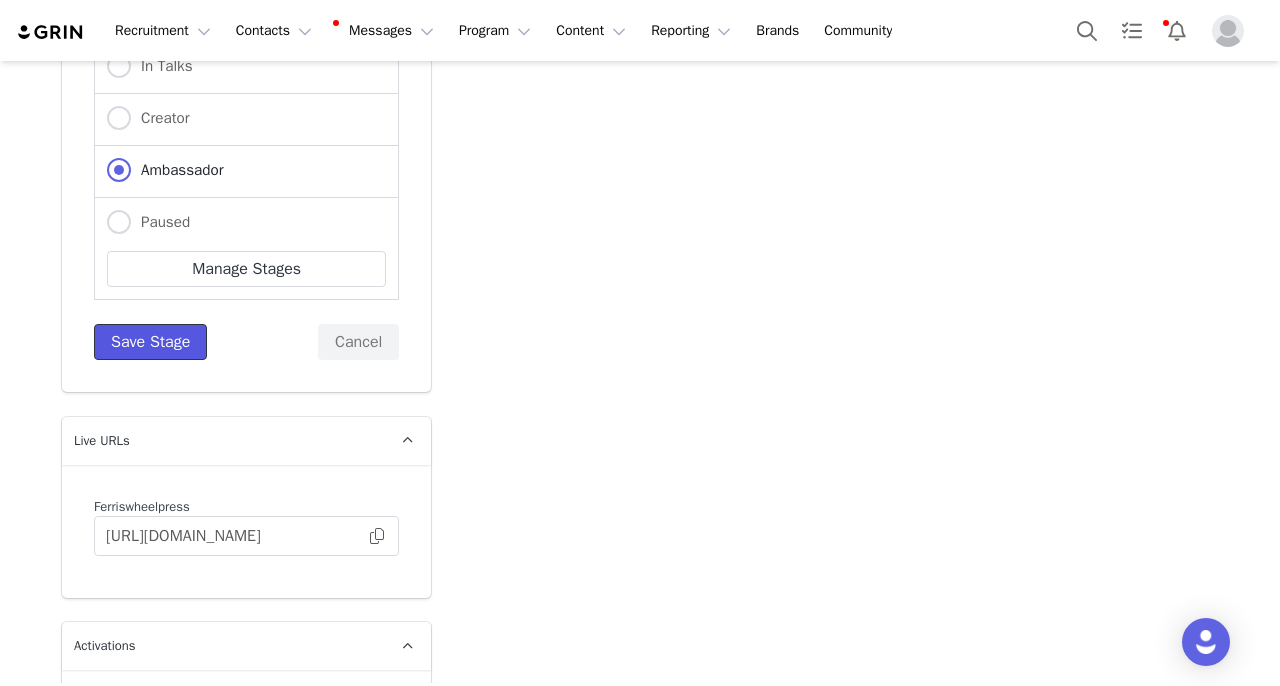 click on "Save Stage" at bounding box center (150, 342) 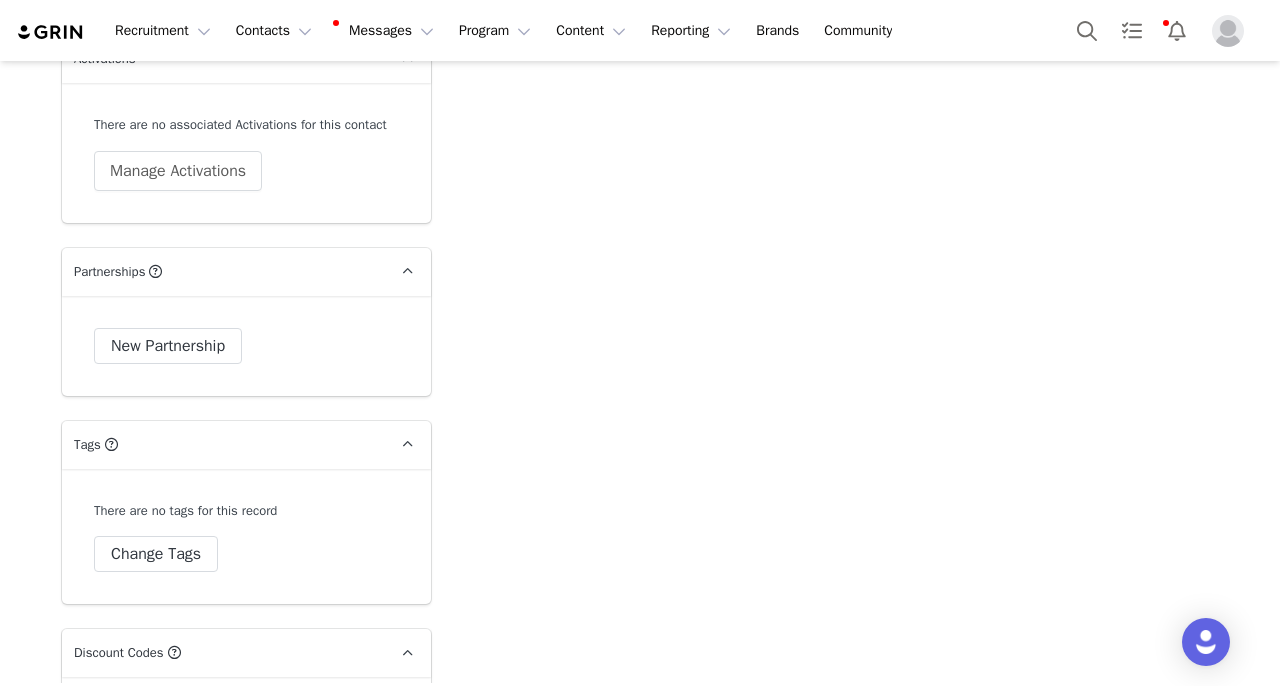 scroll, scrollTop: 5041, scrollLeft: 0, axis: vertical 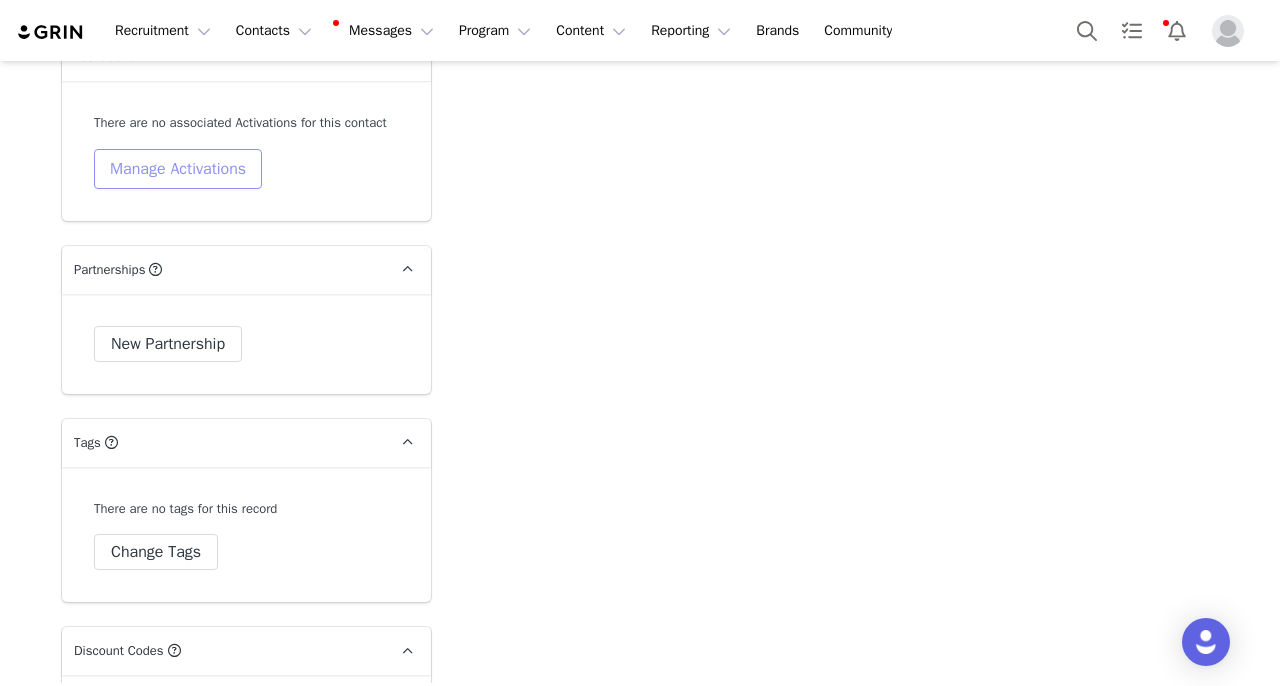click on "Manage Activations" at bounding box center [178, 169] 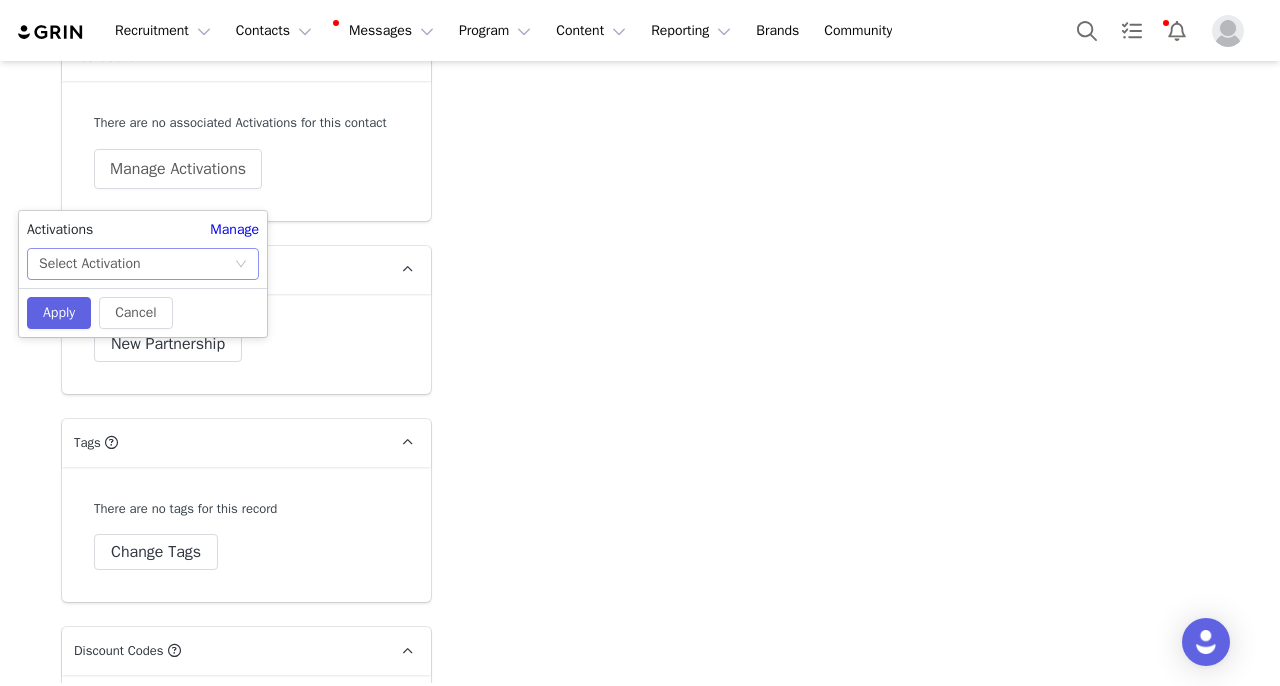 click on "Select Activation" at bounding box center [136, 264] 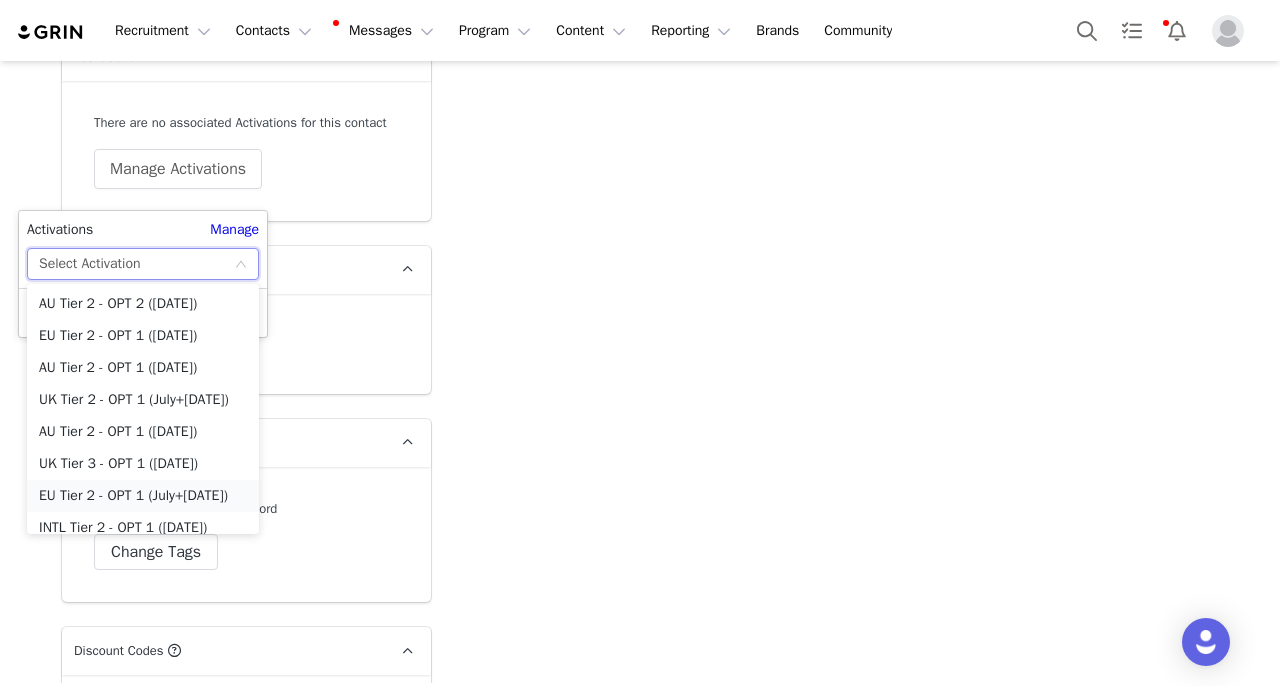 click on "EU Tier 2 - OPT 1 (July+[DATE])" at bounding box center (143, 496) 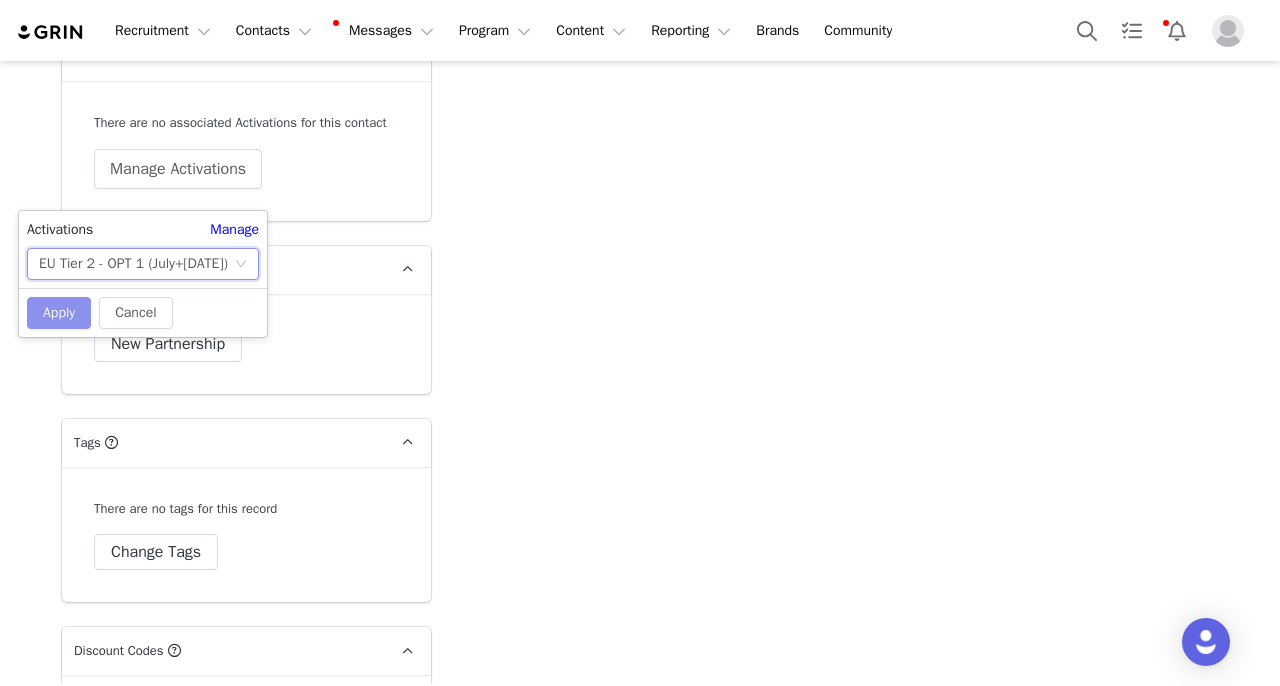 click on "Apply" at bounding box center [59, 313] 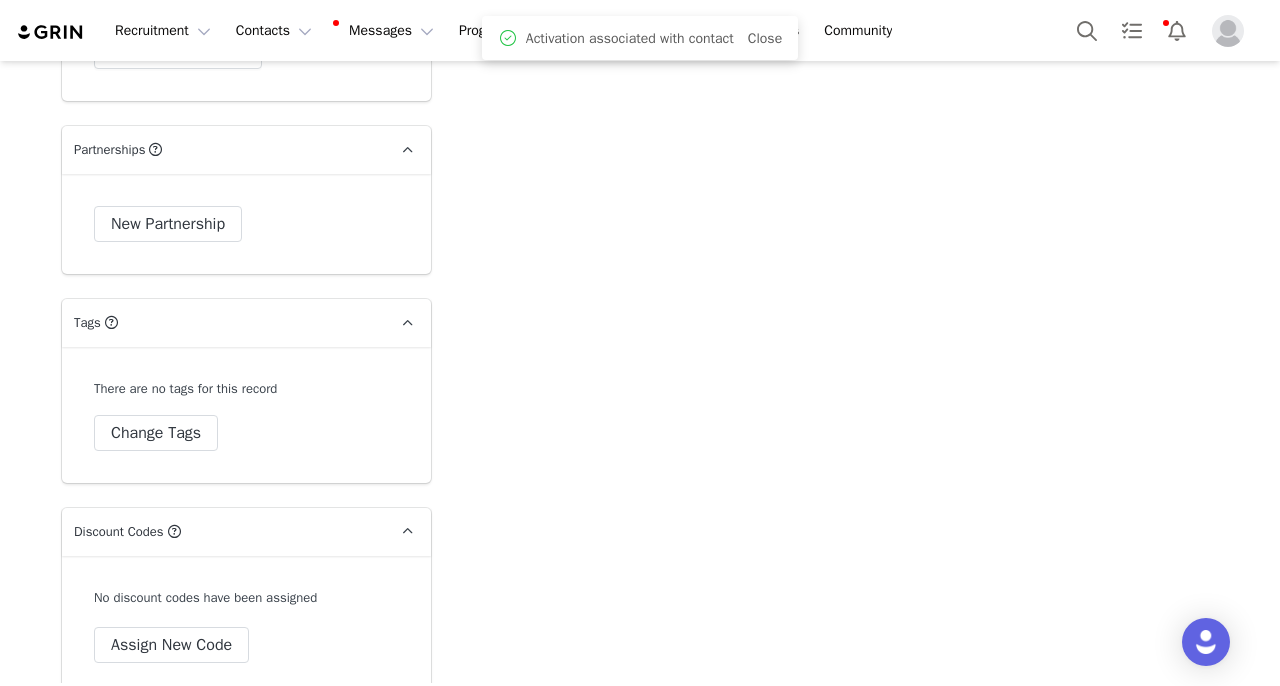 scroll, scrollTop: 5429, scrollLeft: 0, axis: vertical 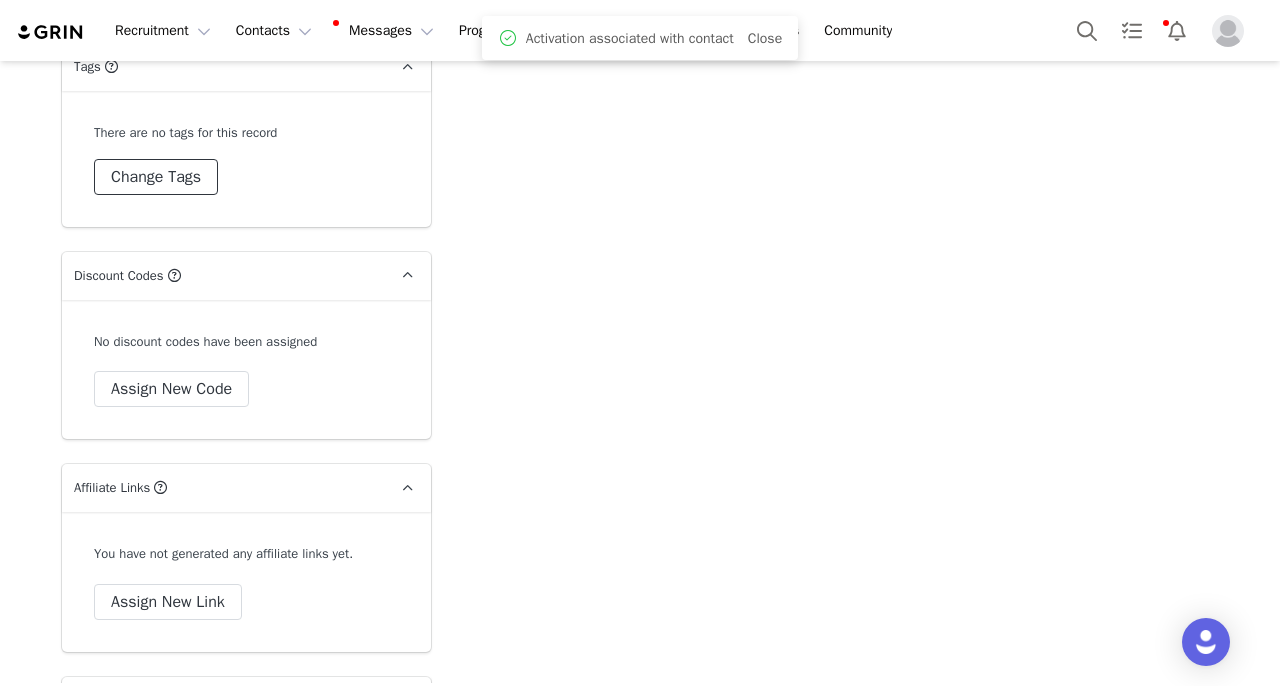 click on "Change Tags" at bounding box center (156, 177) 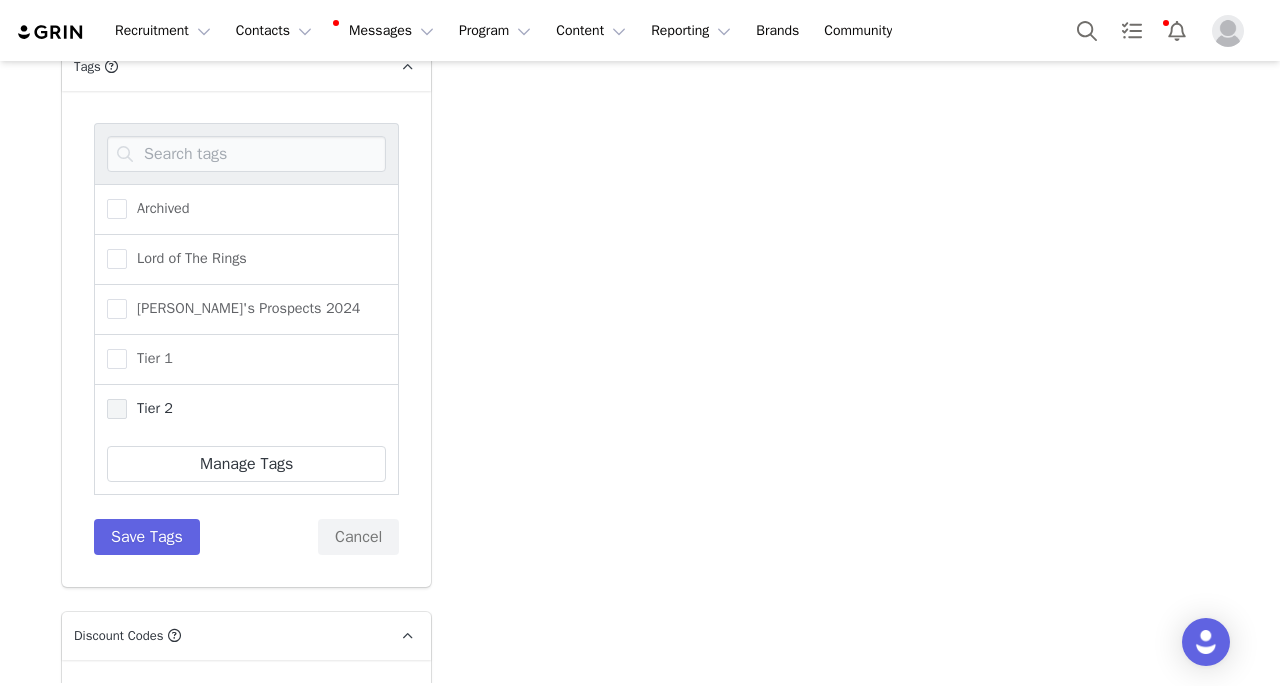 click at bounding box center [117, 409] 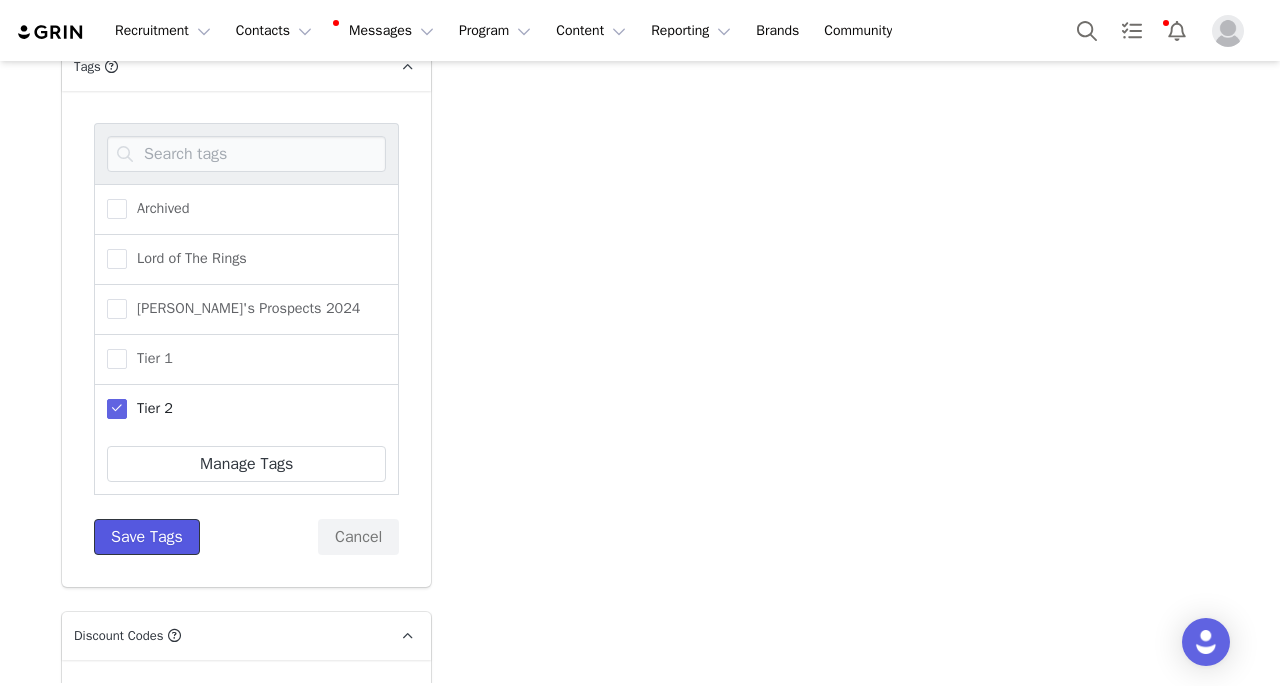 click on "Save Tags" at bounding box center [147, 537] 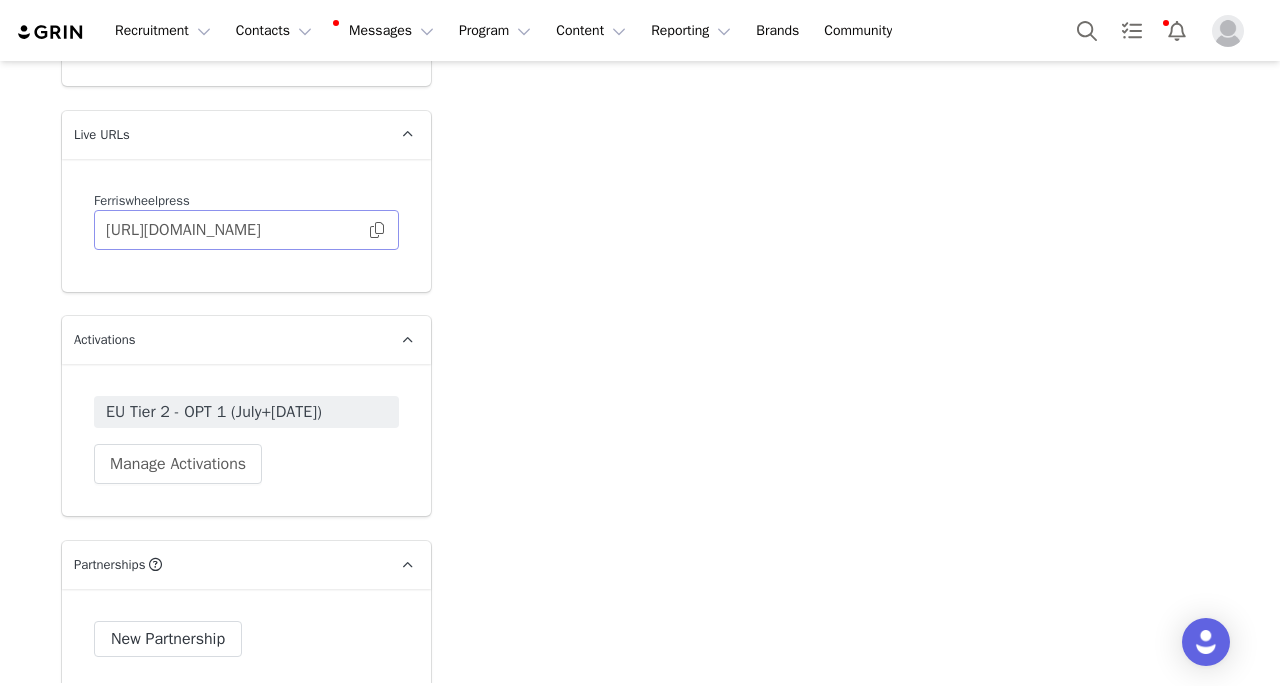 scroll, scrollTop: 4738, scrollLeft: 0, axis: vertical 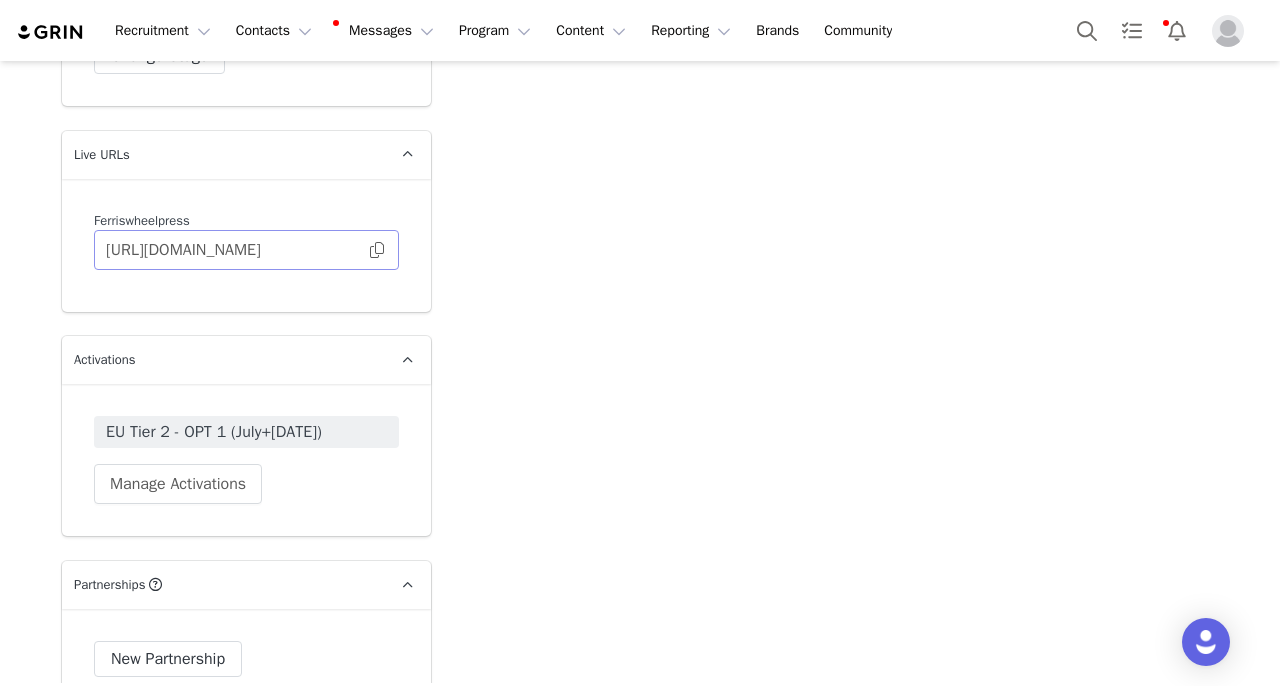 click at bounding box center (377, 250) 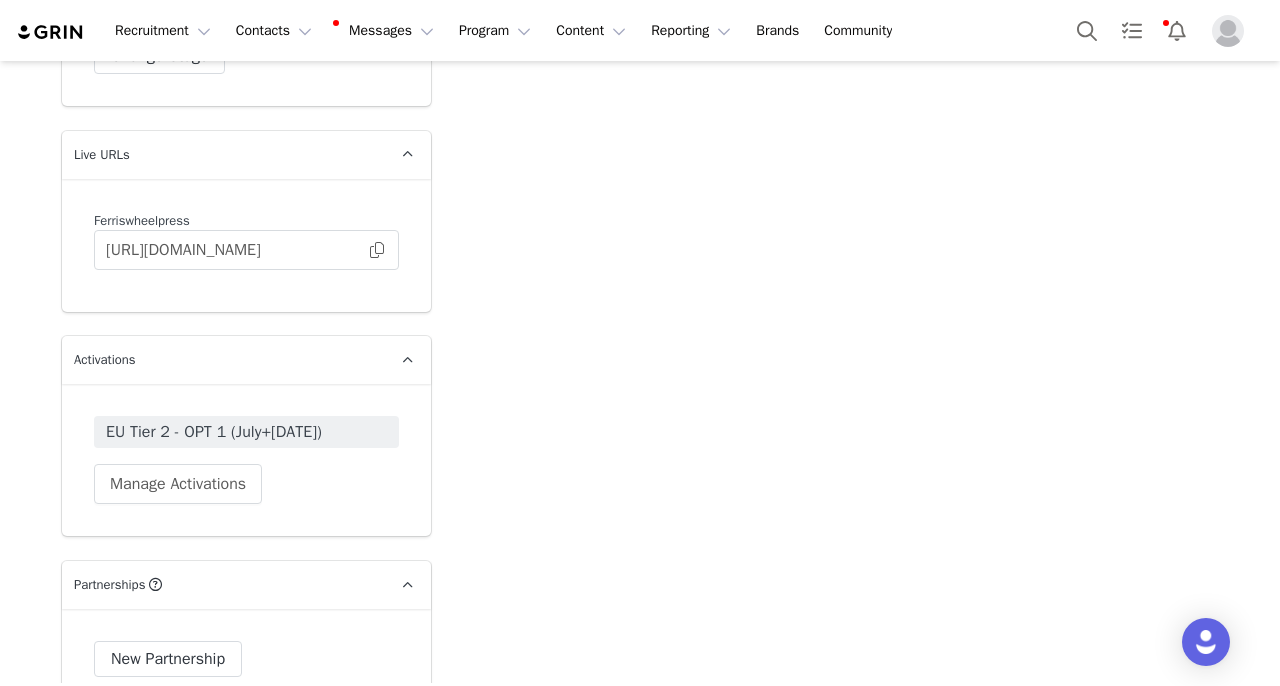 scroll, scrollTop: 0, scrollLeft: 0, axis: both 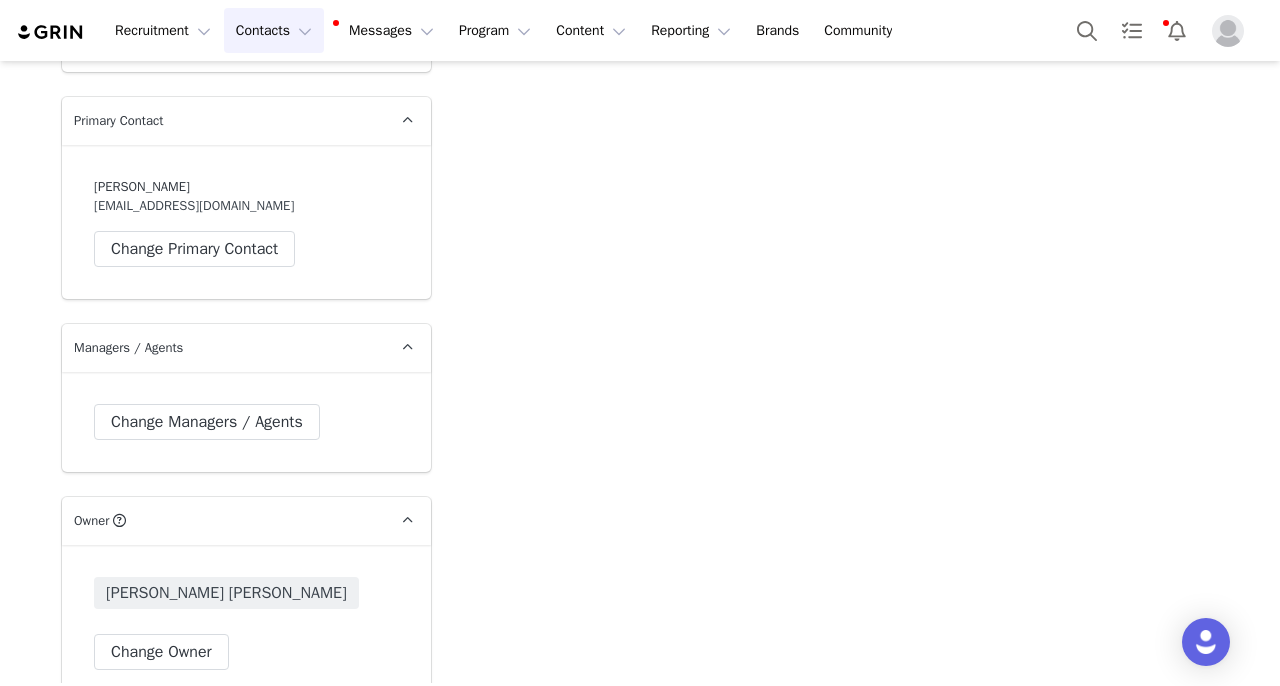 click on "Contacts Contacts" at bounding box center (274, 30) 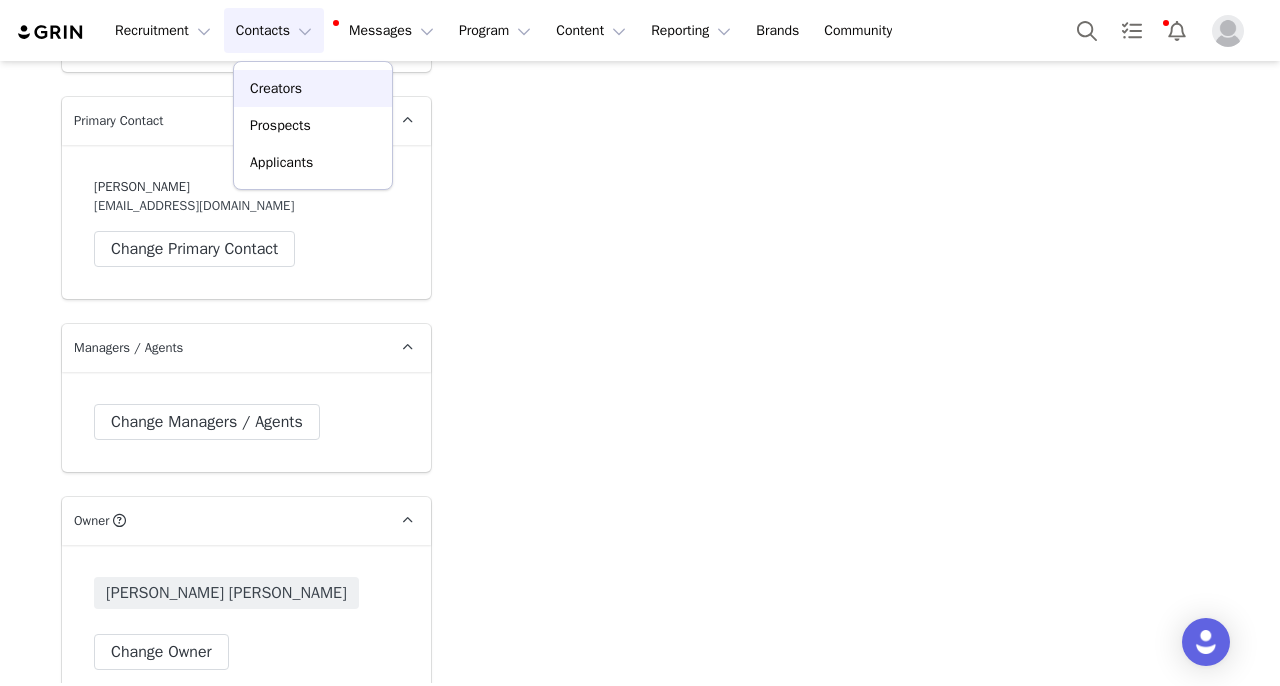 click on "Creators" at bounding box center (313, 88) 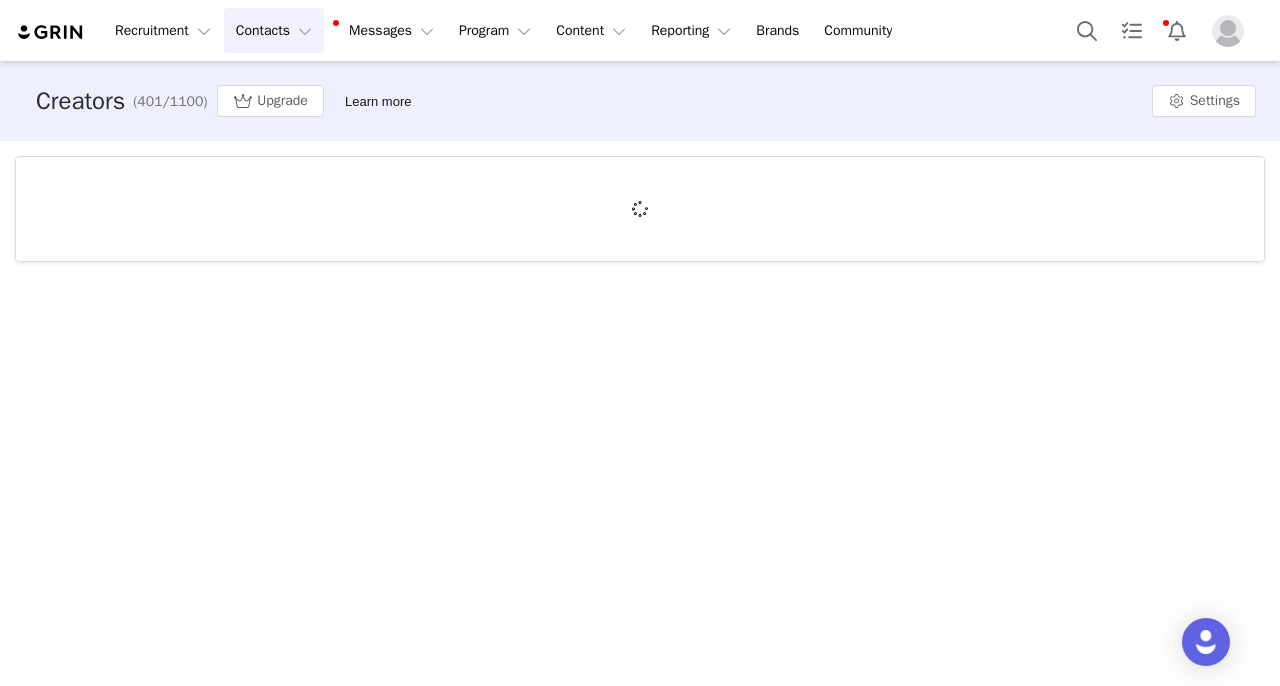 scroll, scrollTop: 0, scrollLeft: 0, axis: both 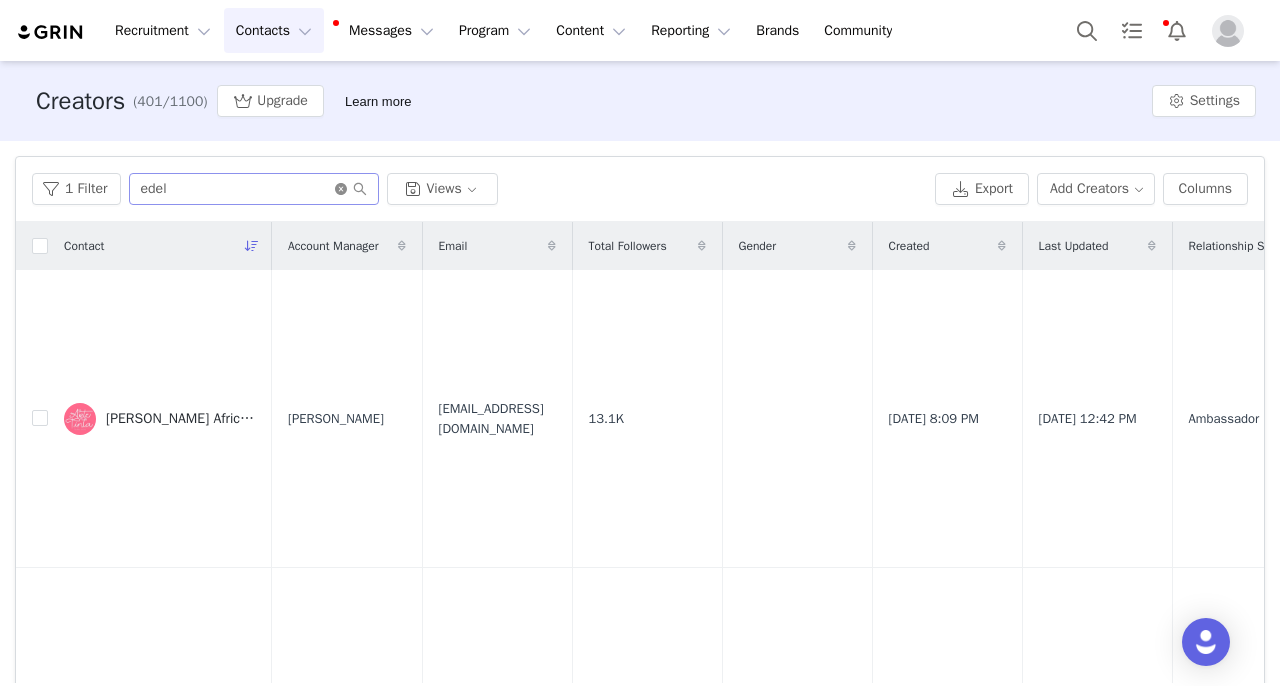 click 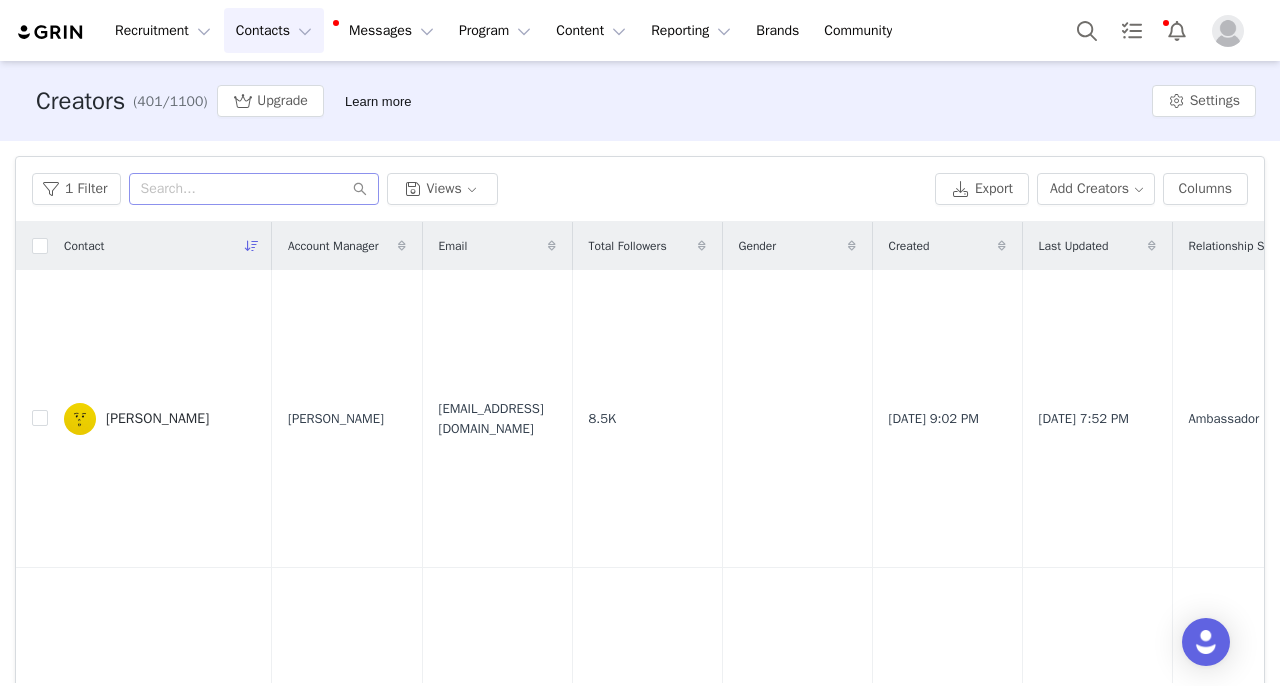click on "1 Filter Views     Export  Add Creators      Columns" at bounding box center (640, 189) 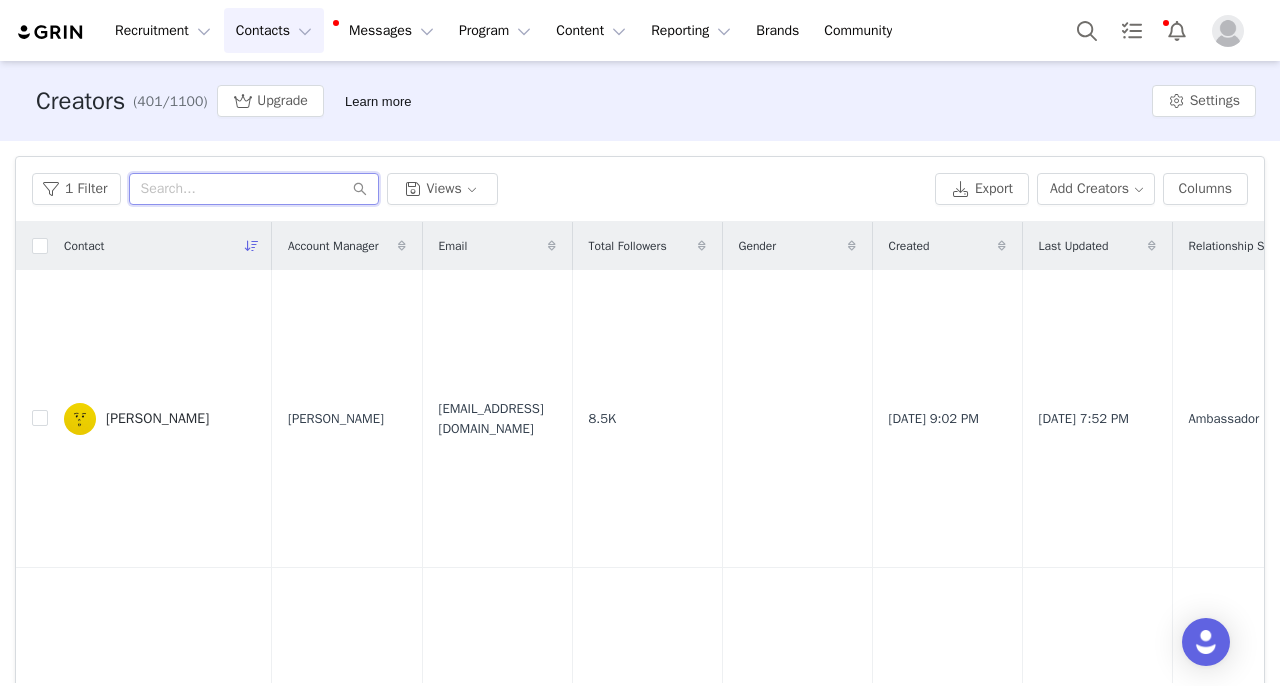 click at bounding box center (254, 189) 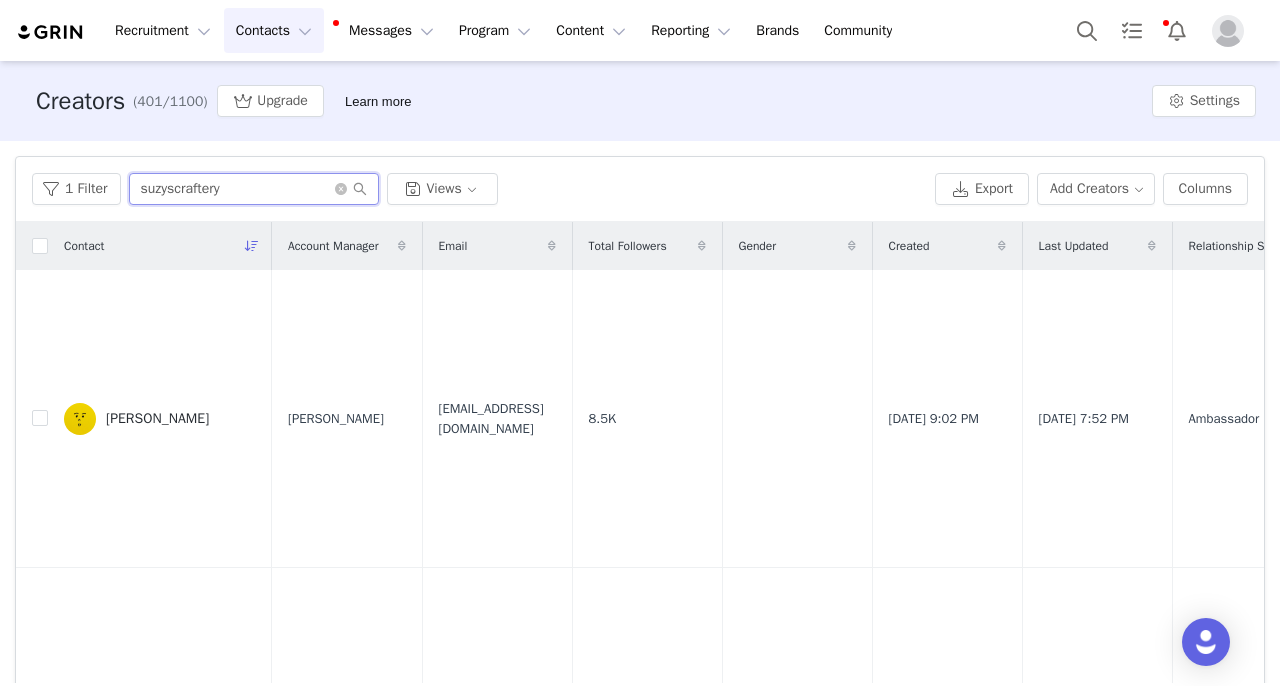 type on "suzyscraftery" 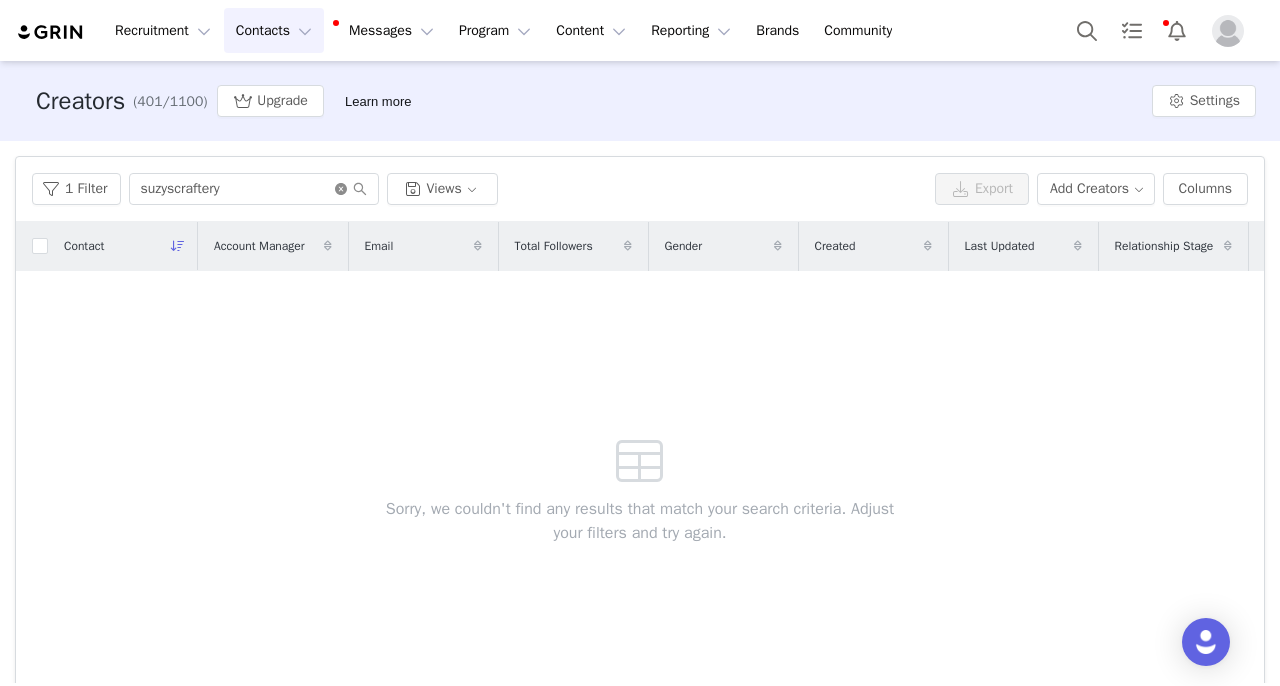 click 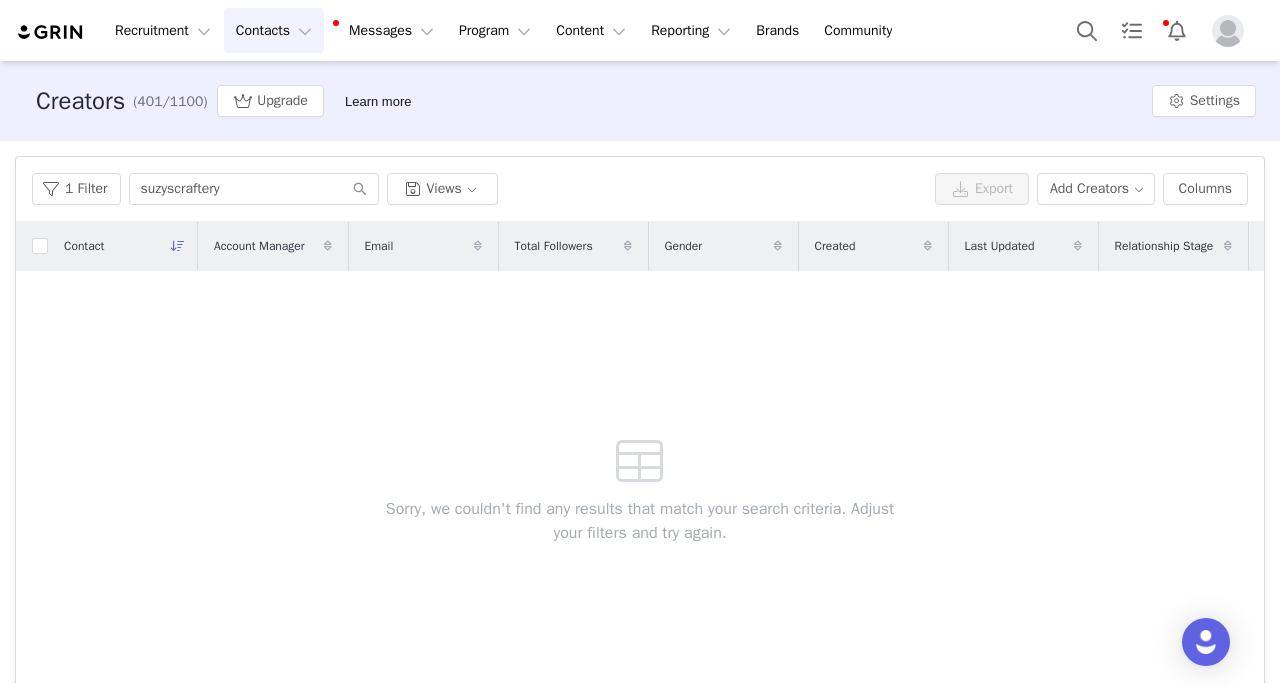 type 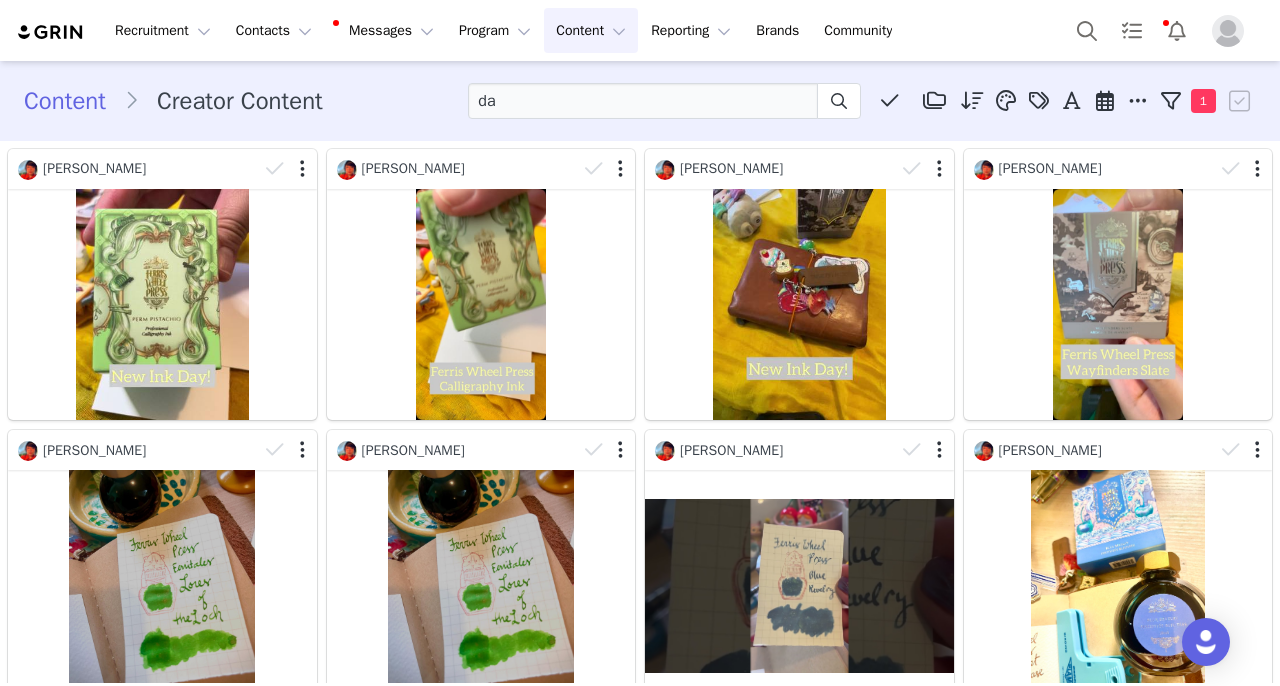 scroll, scrollTop: 0, scrollLeft: 0, axis: both 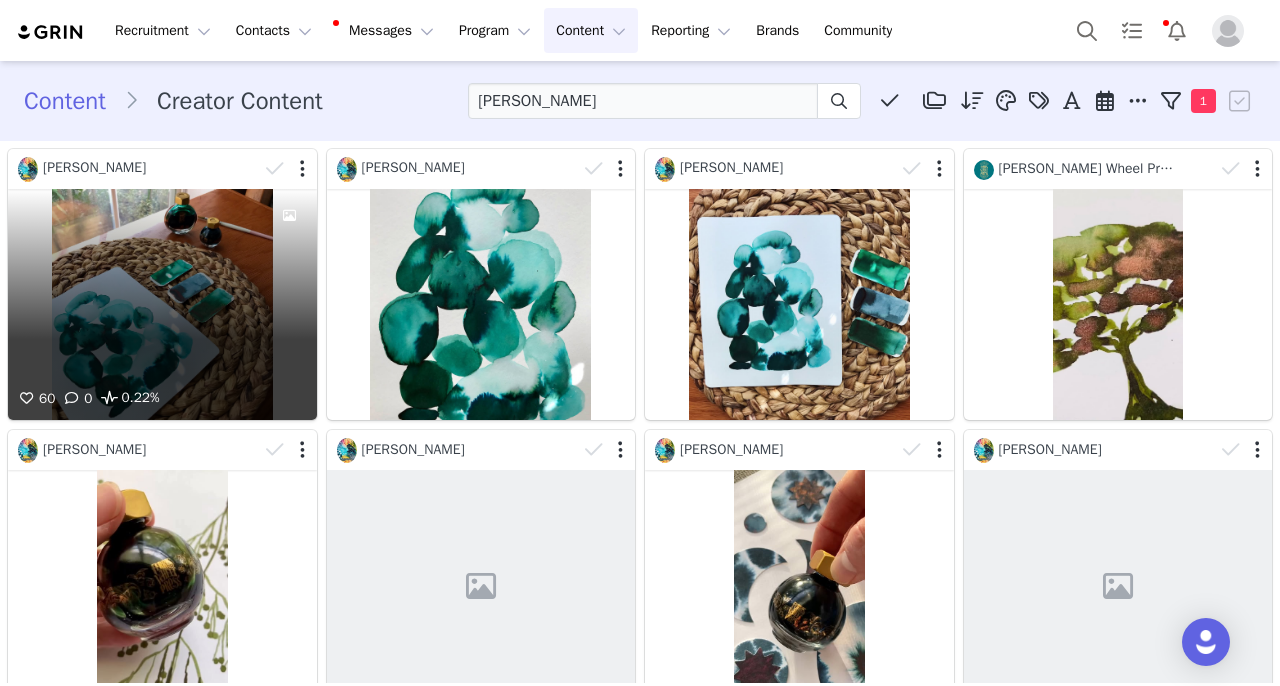 click on "60  0  0.22%" at bounding box center [162, 304] 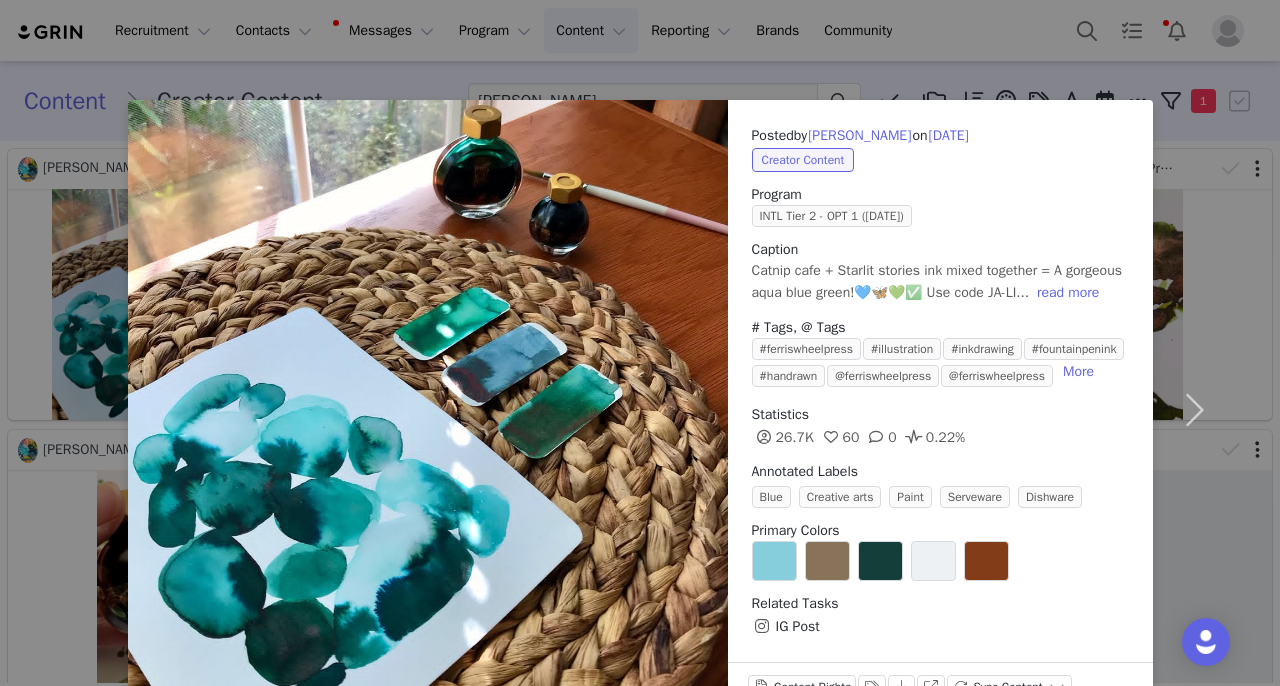 scroll, scrollTop: 70, scrollLeft: 0, axis: vertical 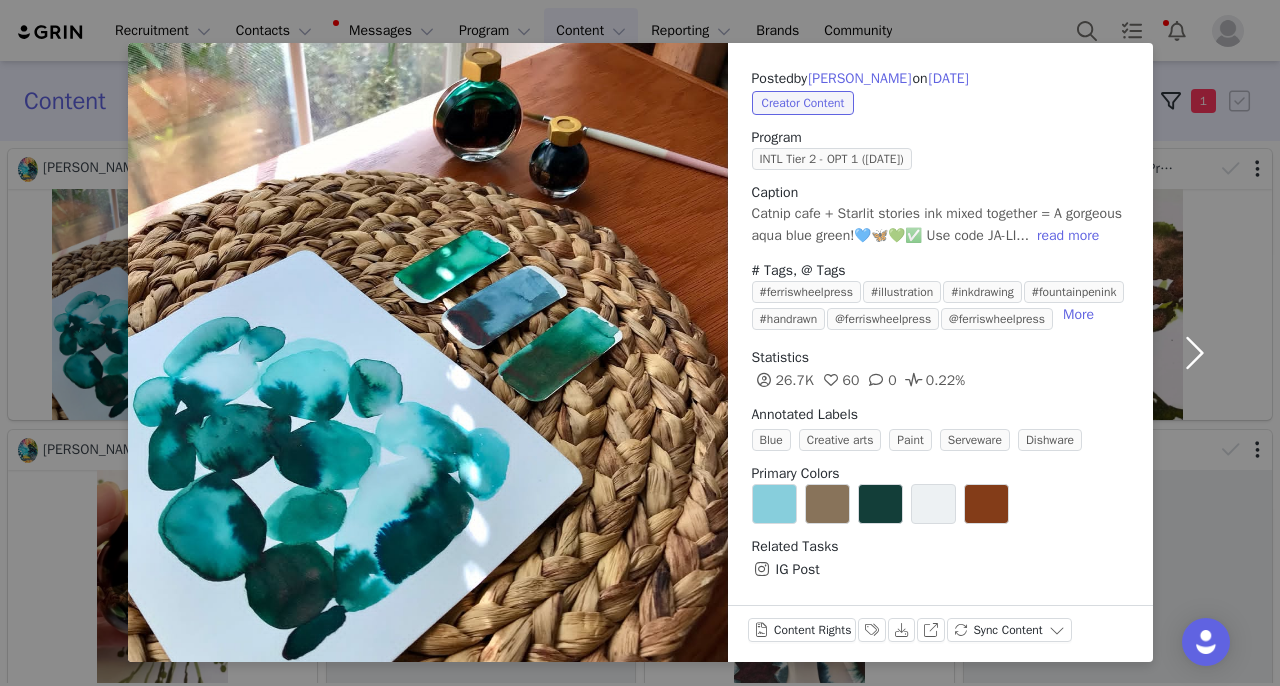 click at bounding box center [1195, 352] 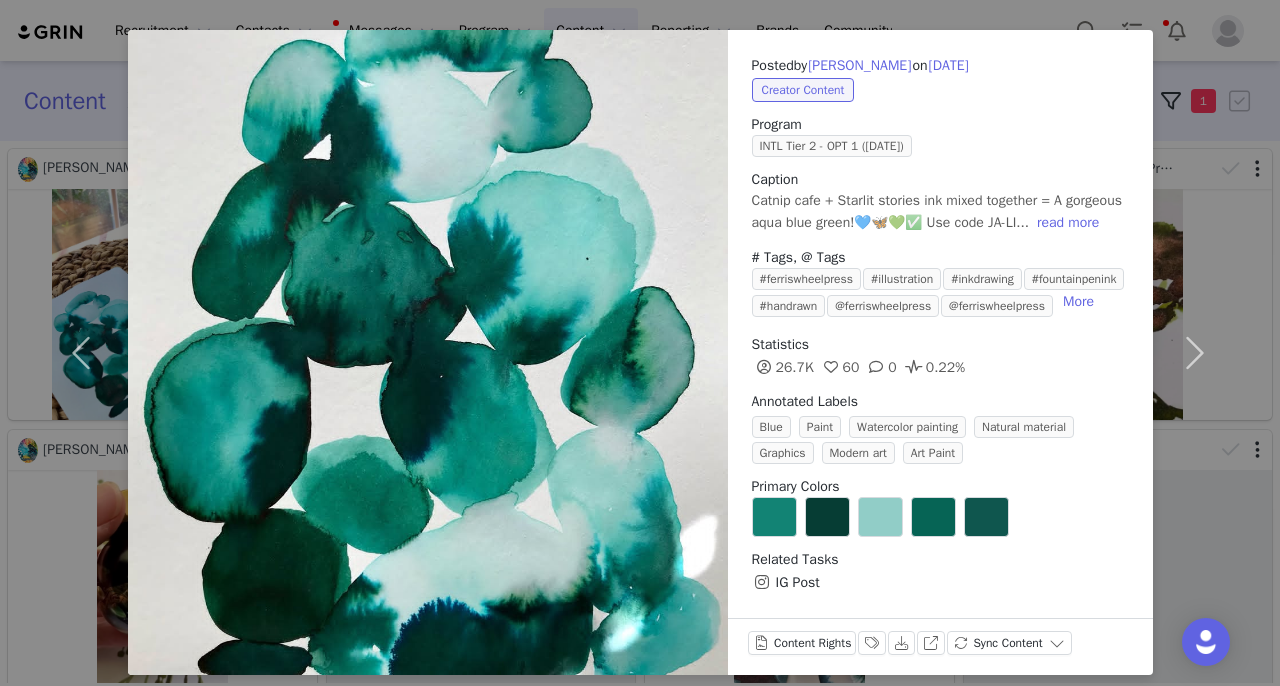 scroll, scrollTop: 127, scrollLeft: 0, axis: vertical 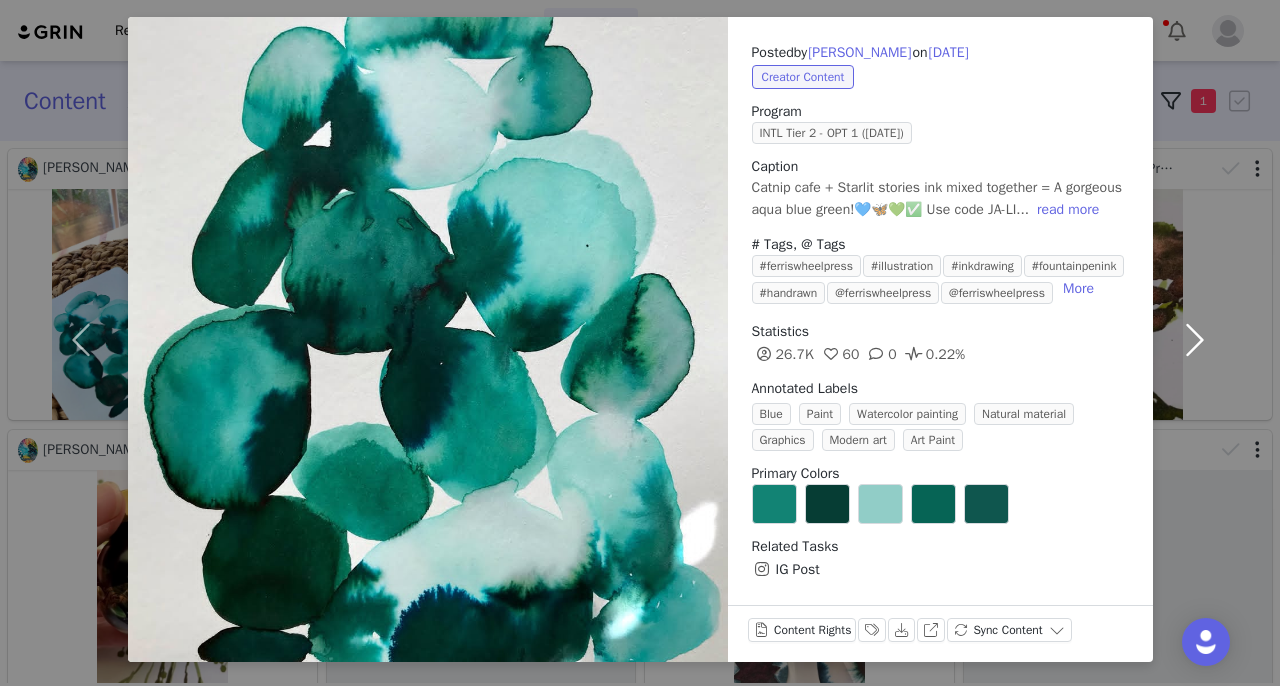 click at bounding box center (1195, 339) 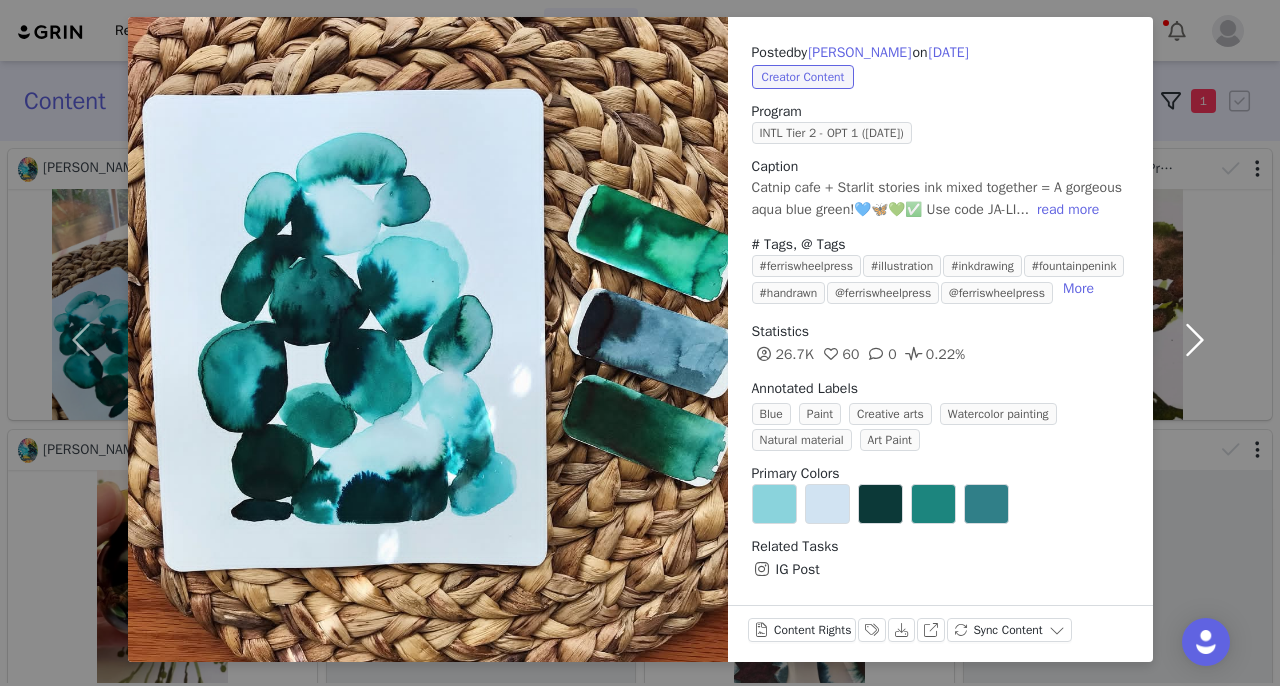 click at bounding box center [1195, 339] 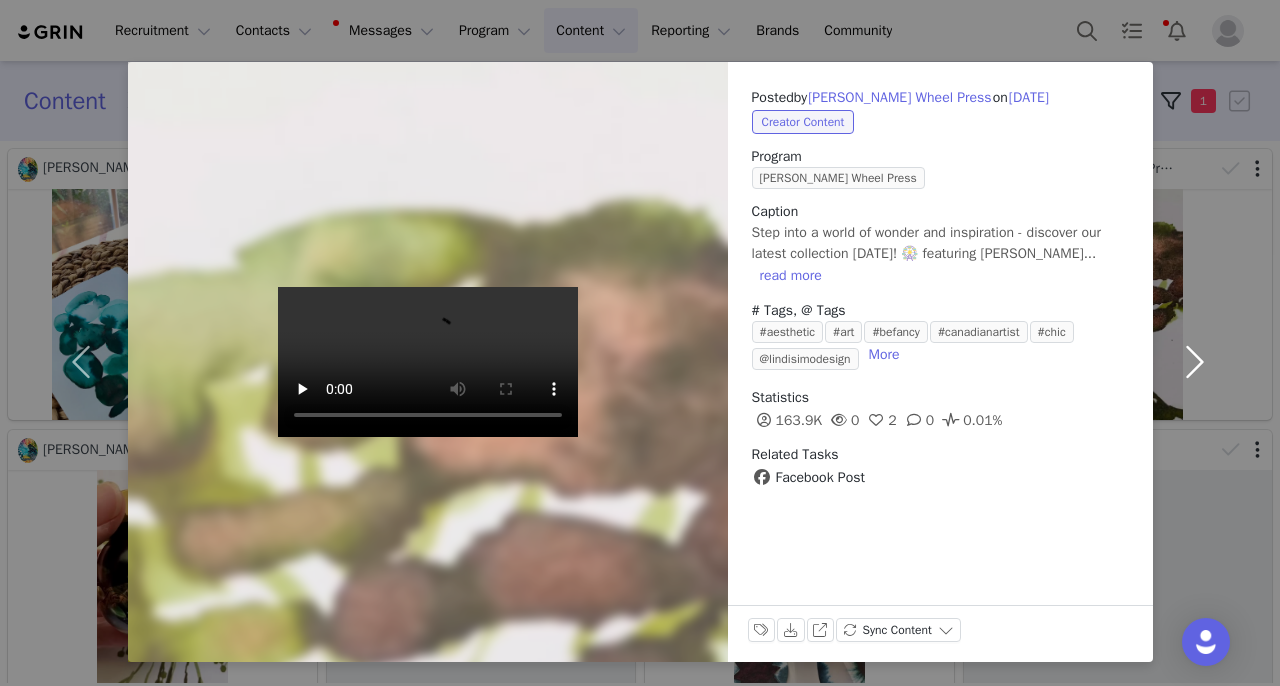 scroll, scrollTop: 38, scrollLeft: 0, axis: vertical 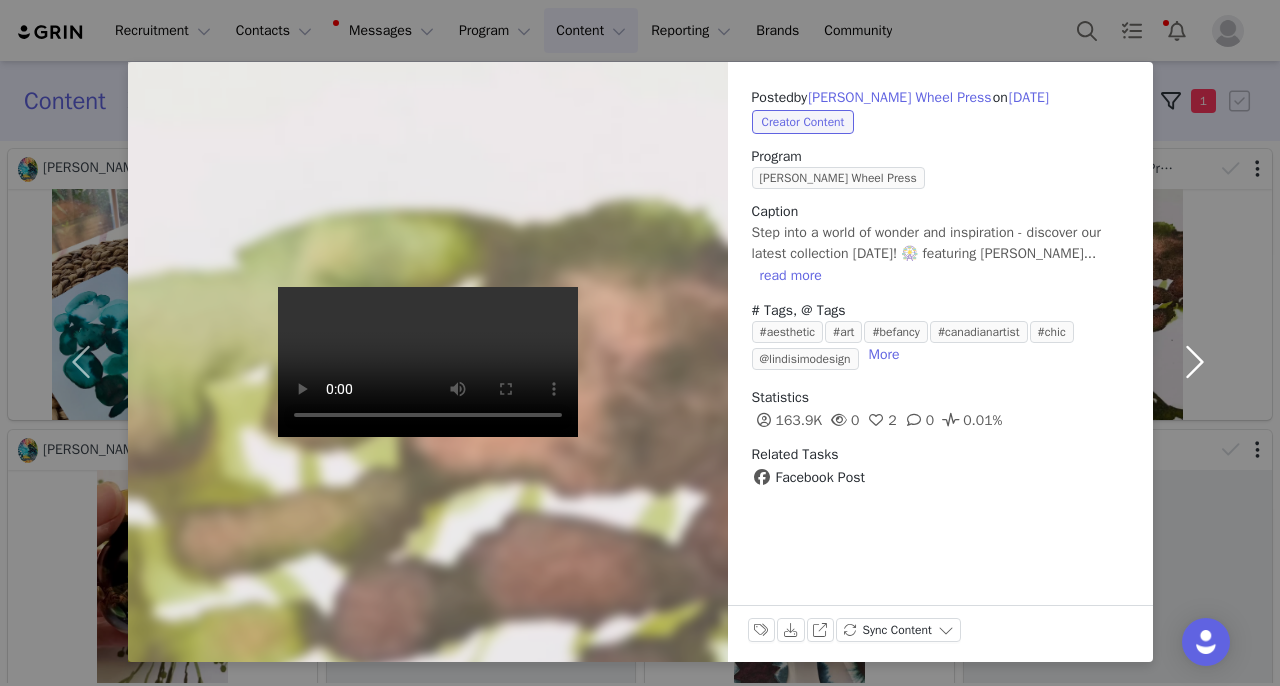click at bounding box center [1195, 362] 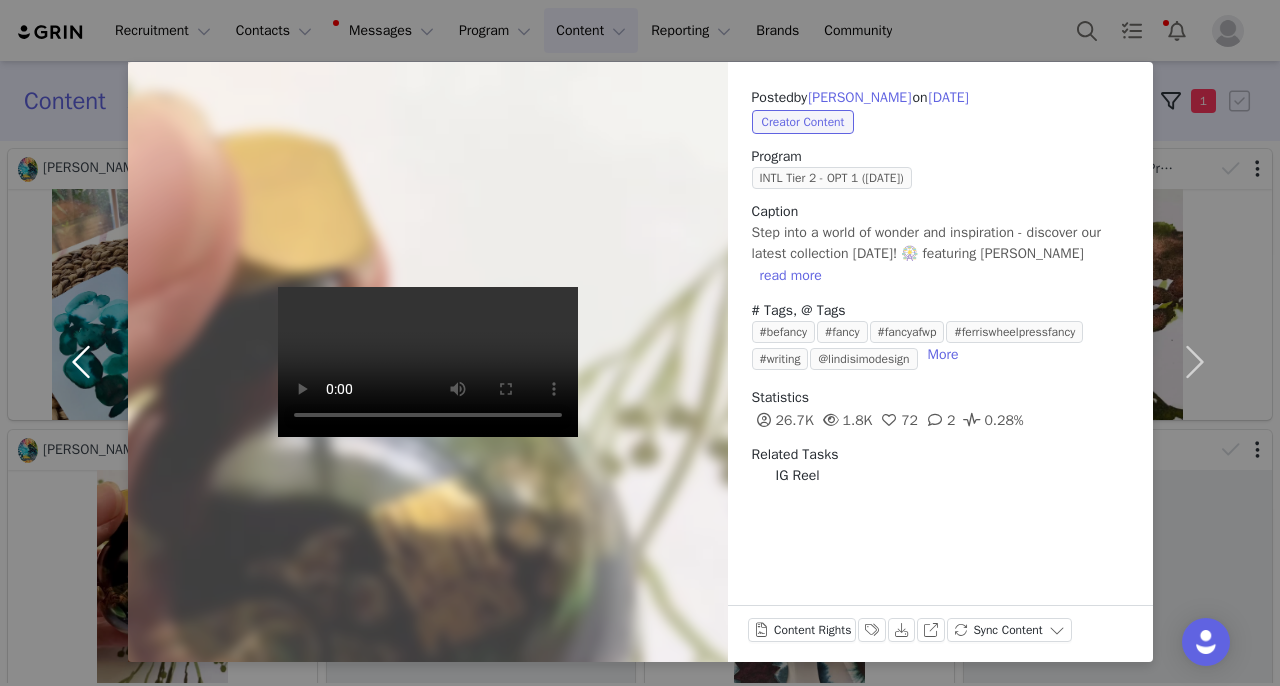 click at bounding box center (86, 362) 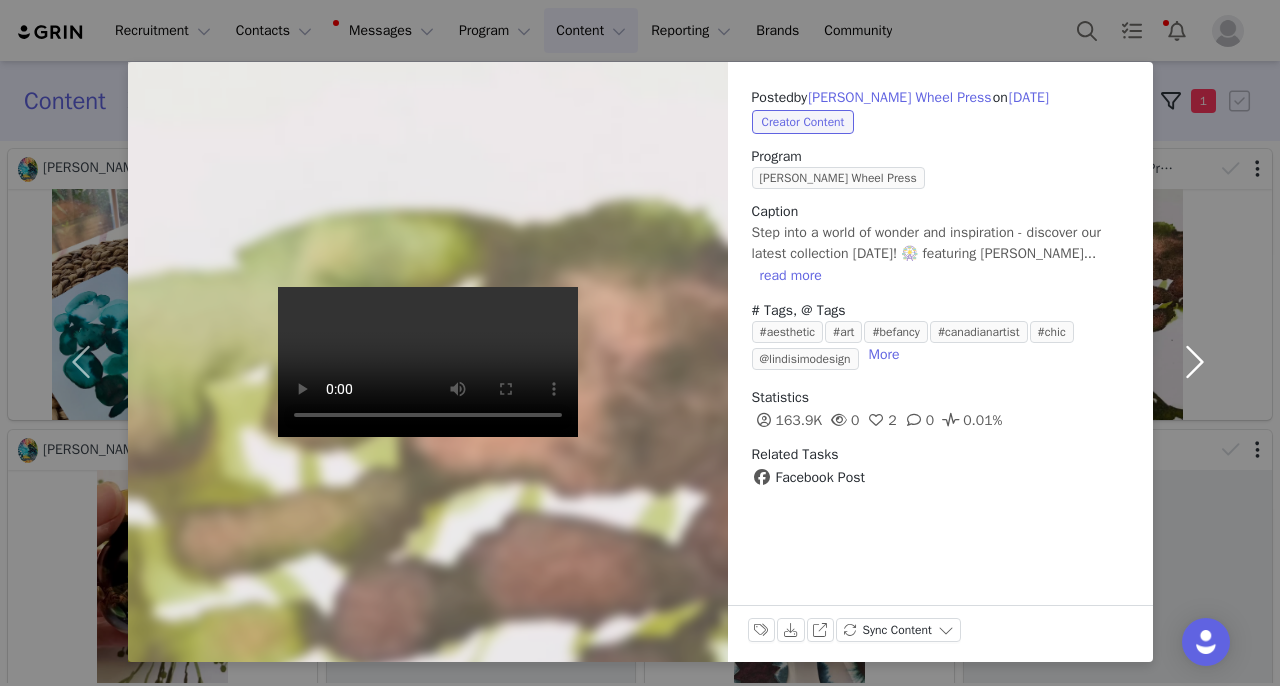 click at bounding box center (1195, 362) 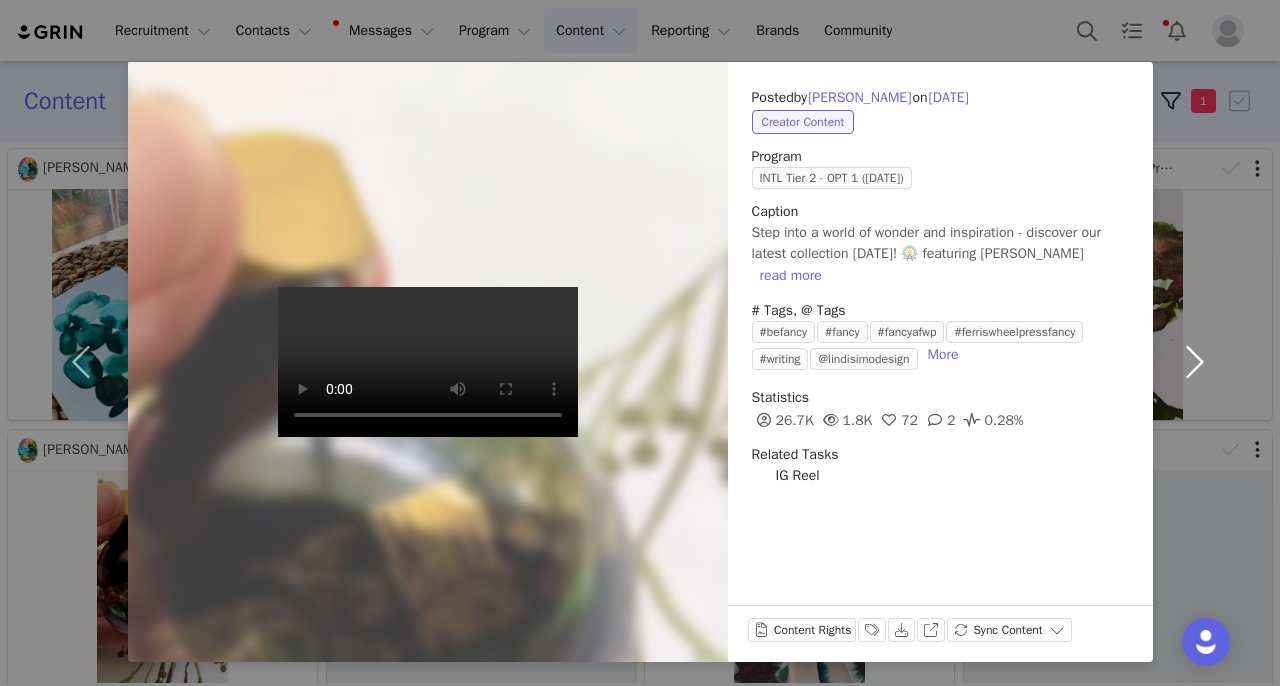 click at bounding box center [1195, 362] 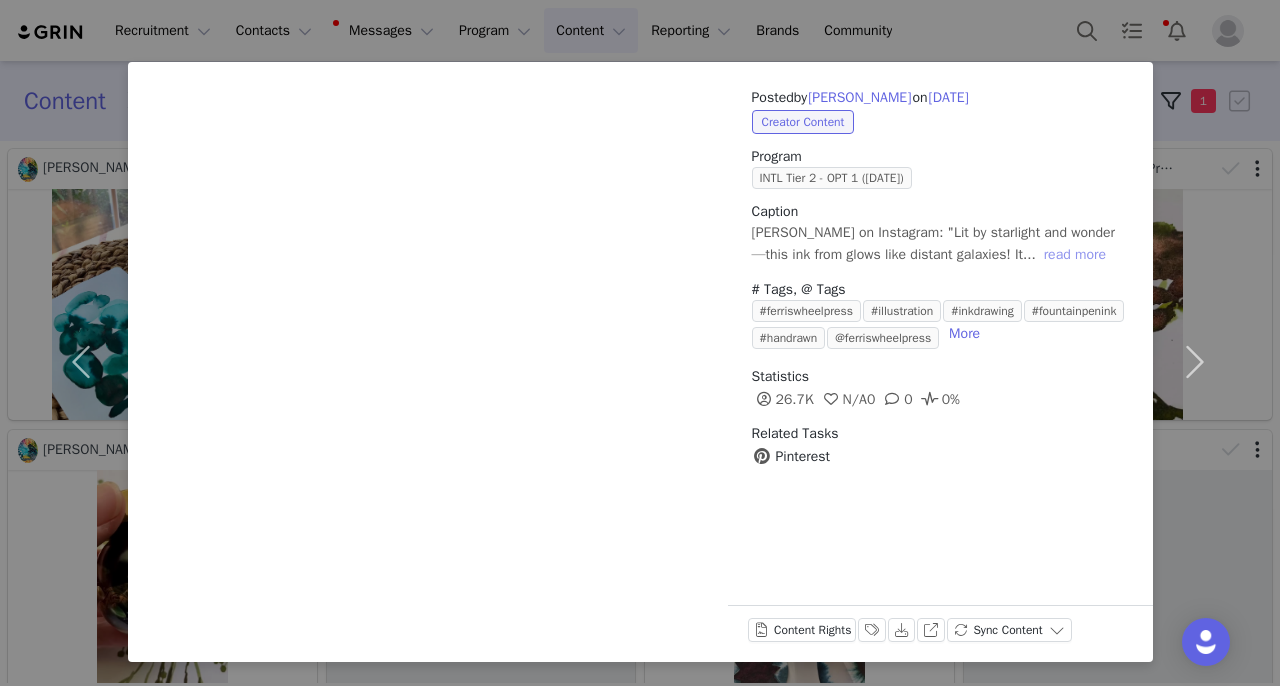 click on "read more" at bounding box center (1075, 255) 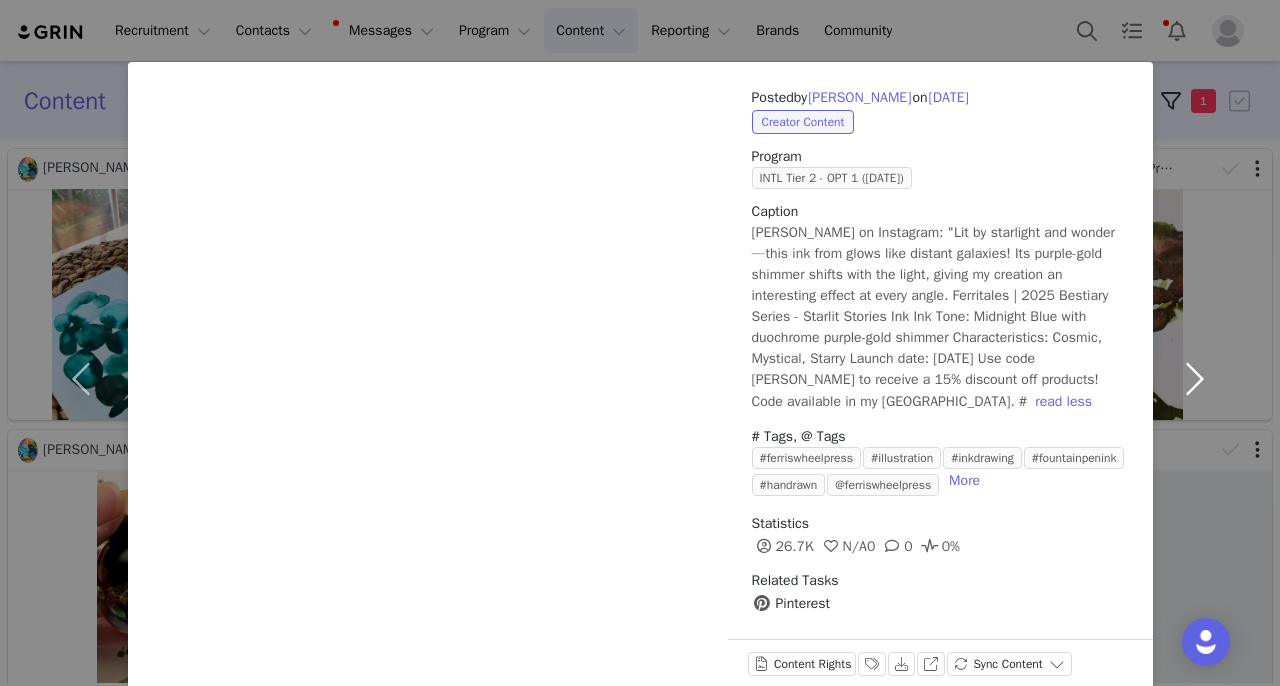 click at bounding box center (1195, 379) 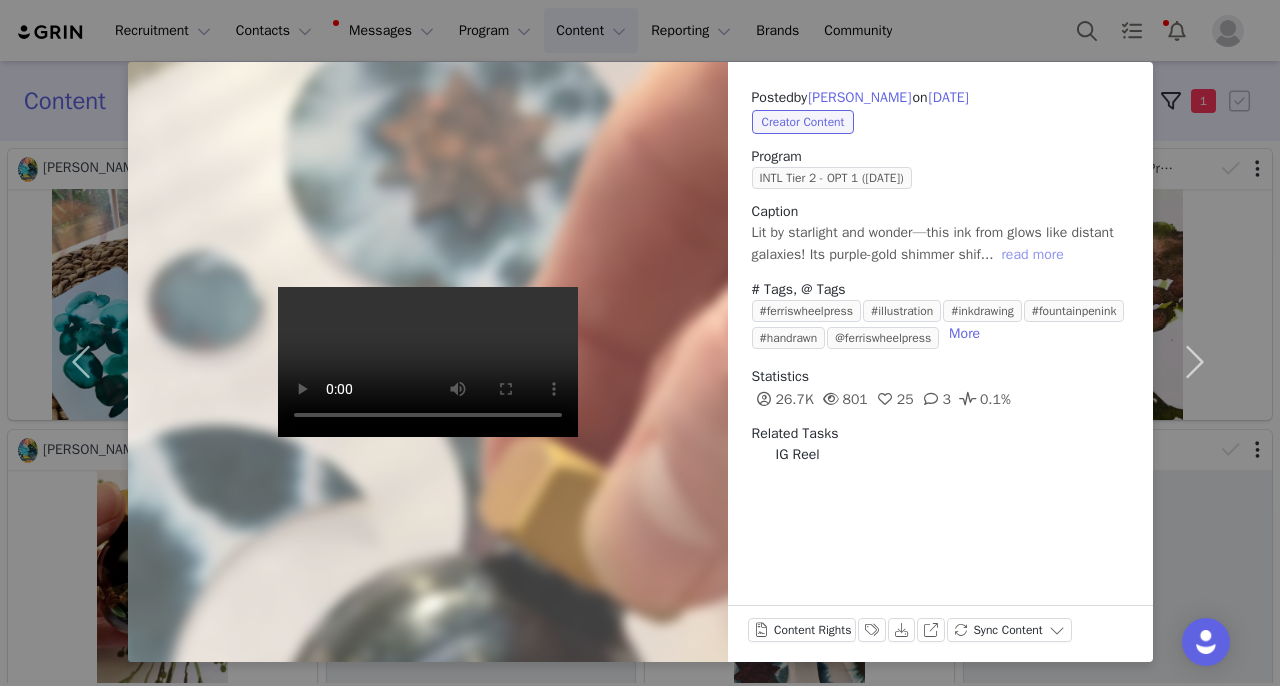 click on "read more" at bounding box center (1032, 255) 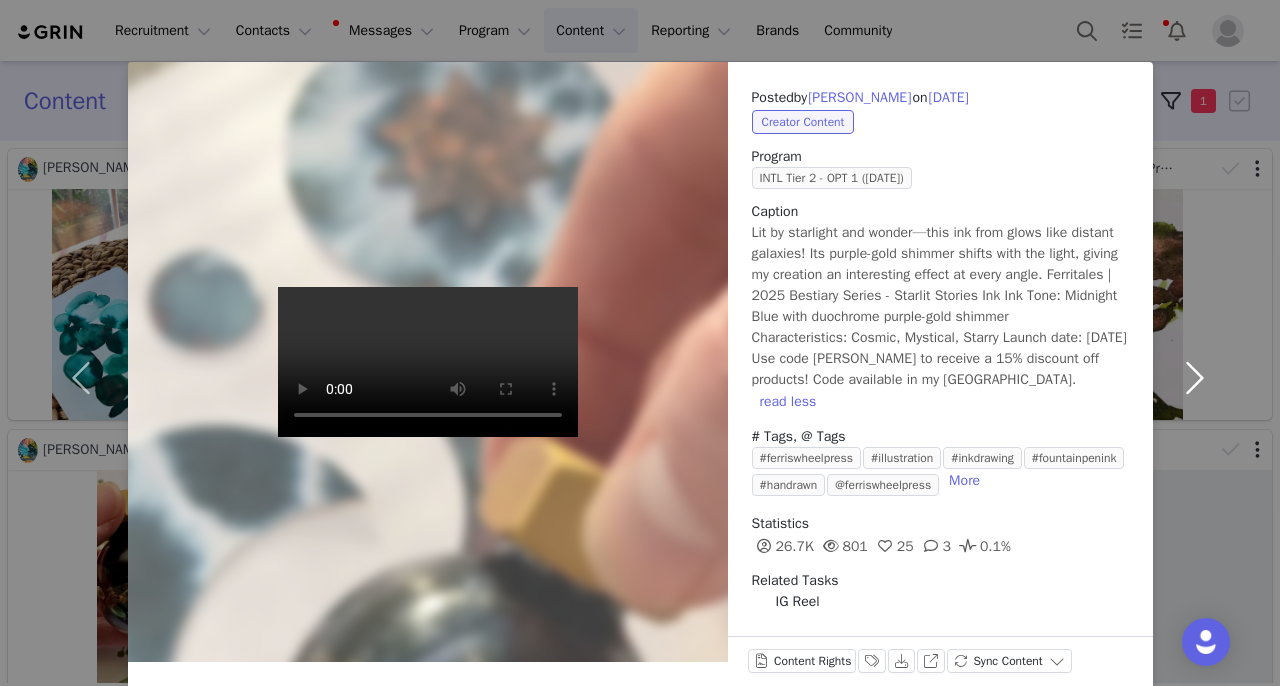 click at bounding box center (1195, 377) 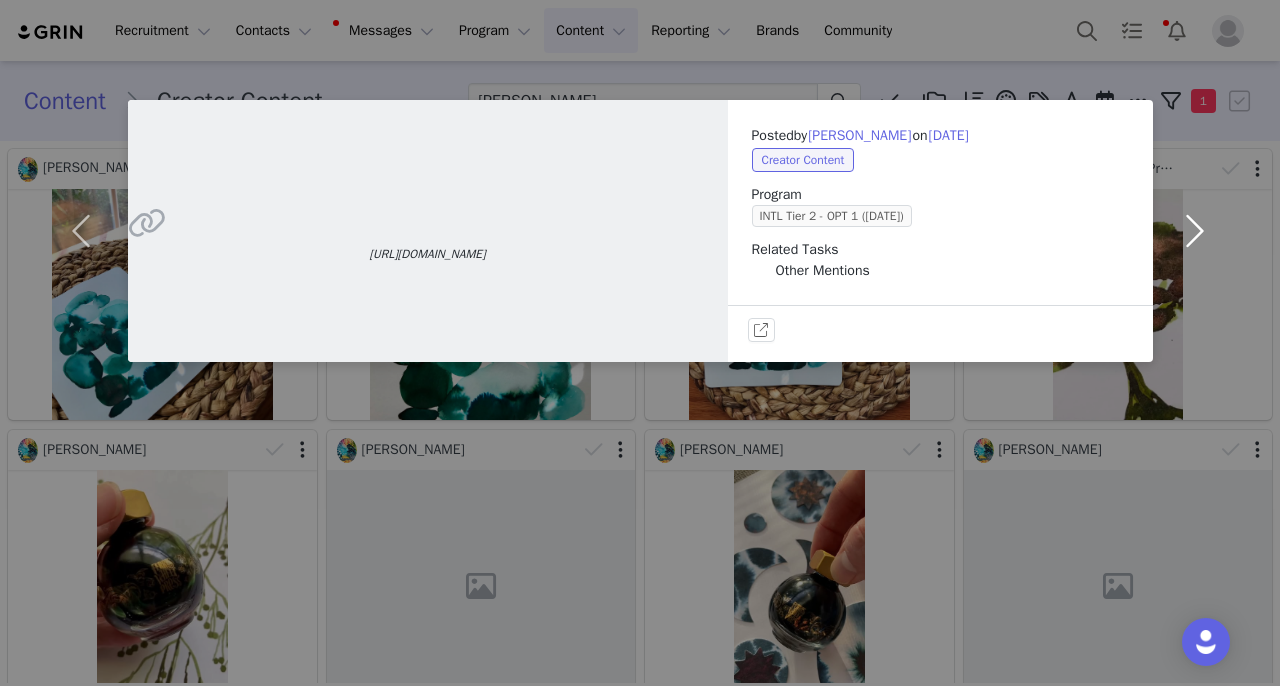 scroll, scrollTop: 0, scrollLeft: 0, axis: both 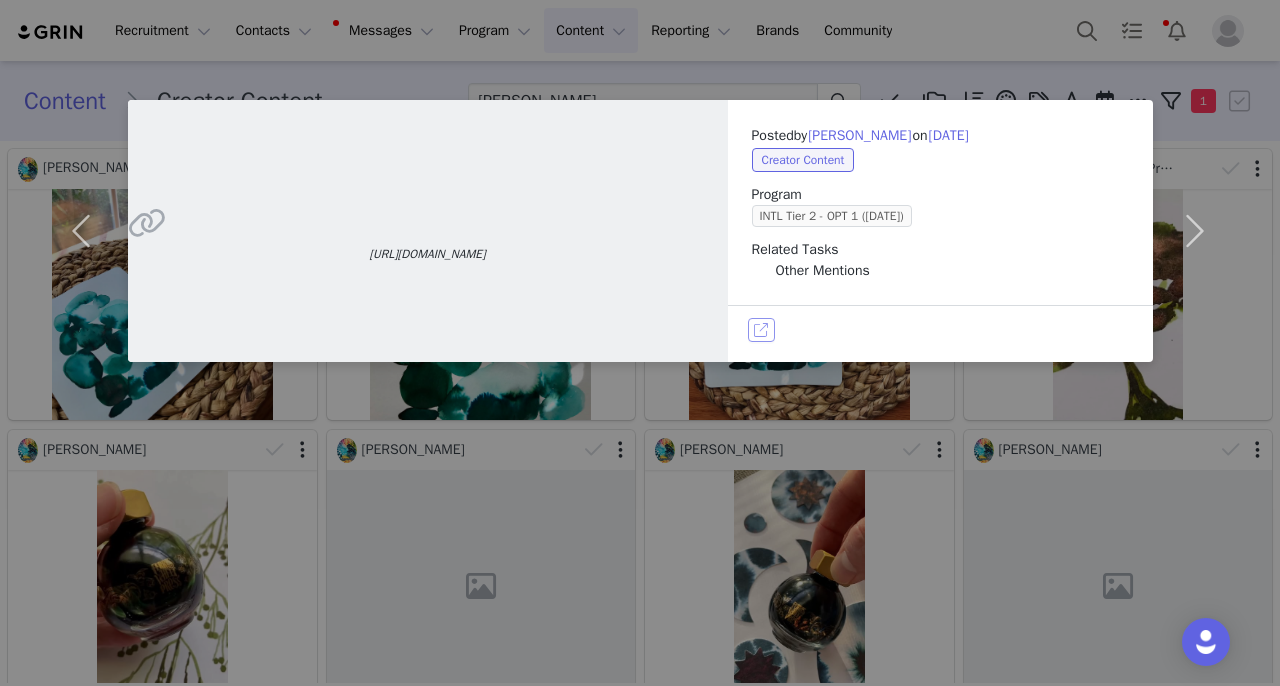 click on "View on Other Uploads" at bounding box center [762, 330] 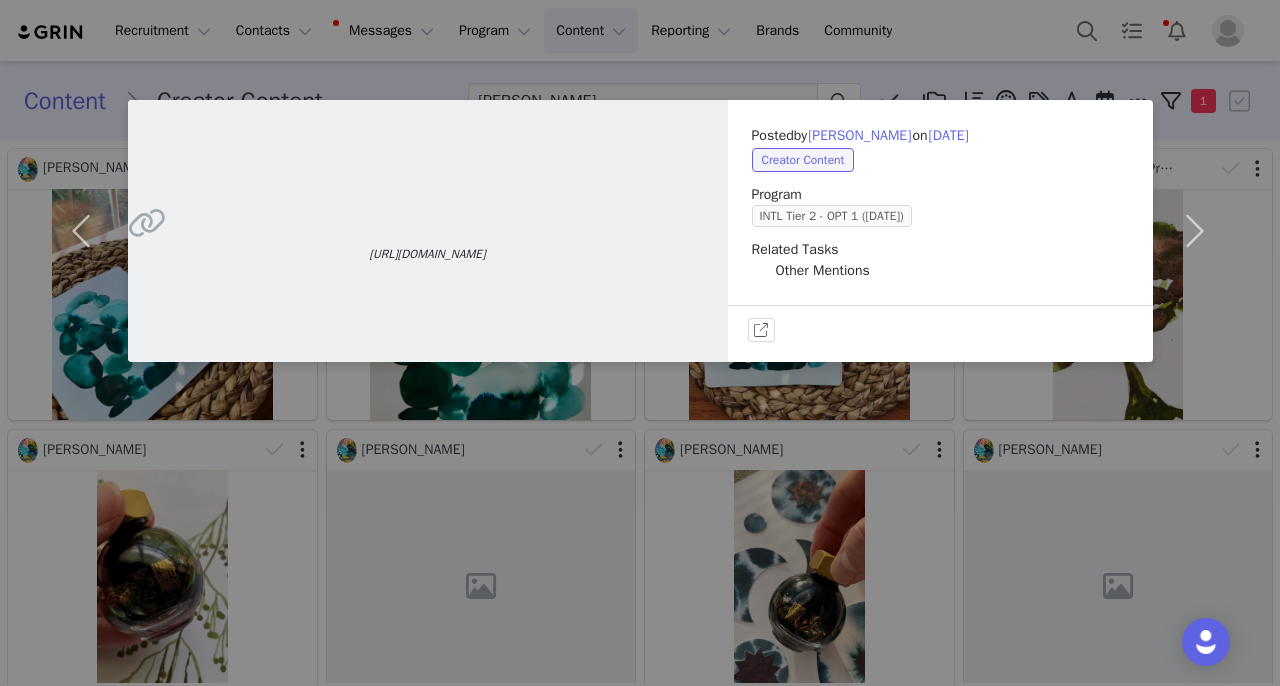 click on "[URL][DOMAIN_NAME]  Posted  by  [PERSON_NAME]  on  [DATE]  Creator Content  Program INTL Tier 2 - OPT 1 ([DATE]) Related Tasks Other Mentions     View on Other Uploads" at bounding box center [640, 343] 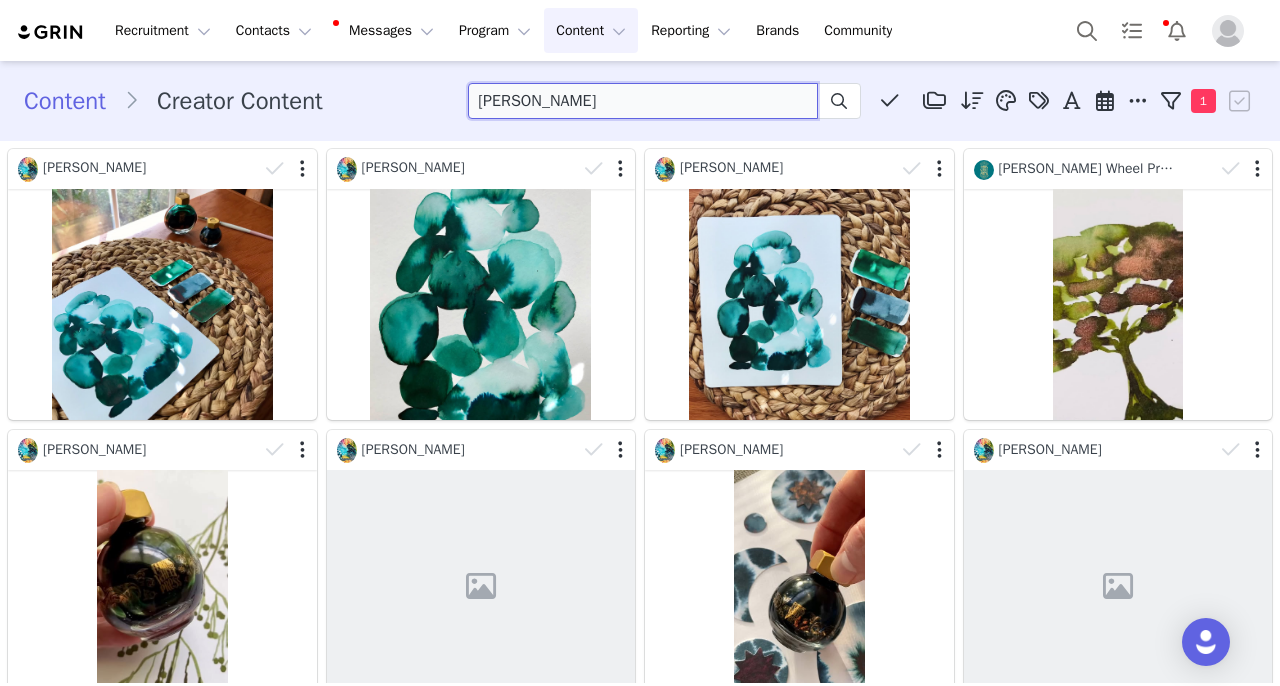 drag, startPoint x: 567, startPoint y: 101, endPoint x: 262, endPoint y: 95, distance: 305.05902 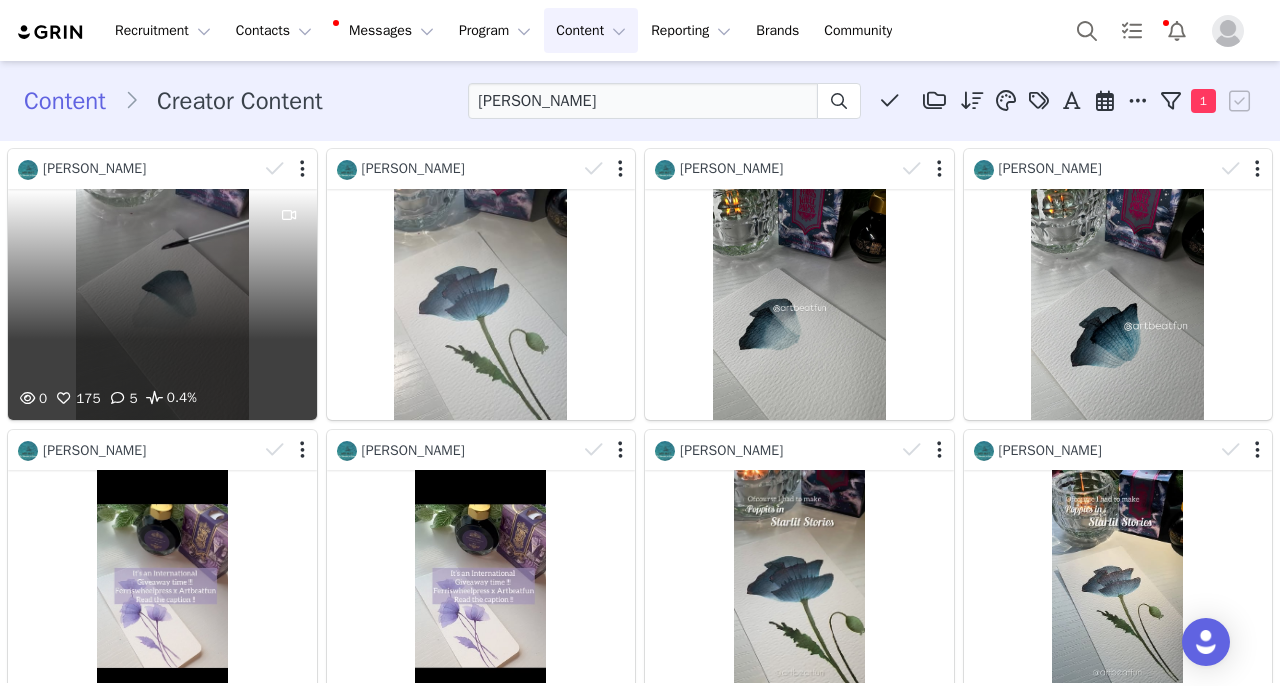 click on "0  175  5  0.4%" at bounding box center [162, 304] 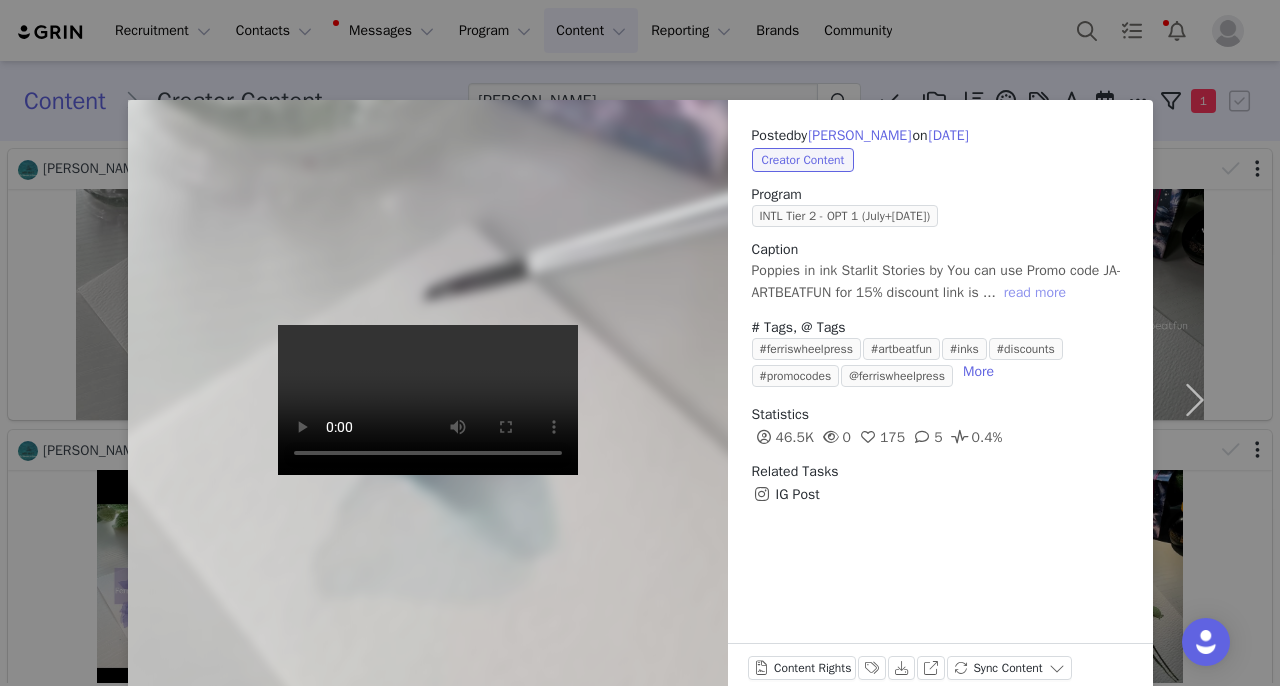 click on "read more" at bounding box center [1035, 293] 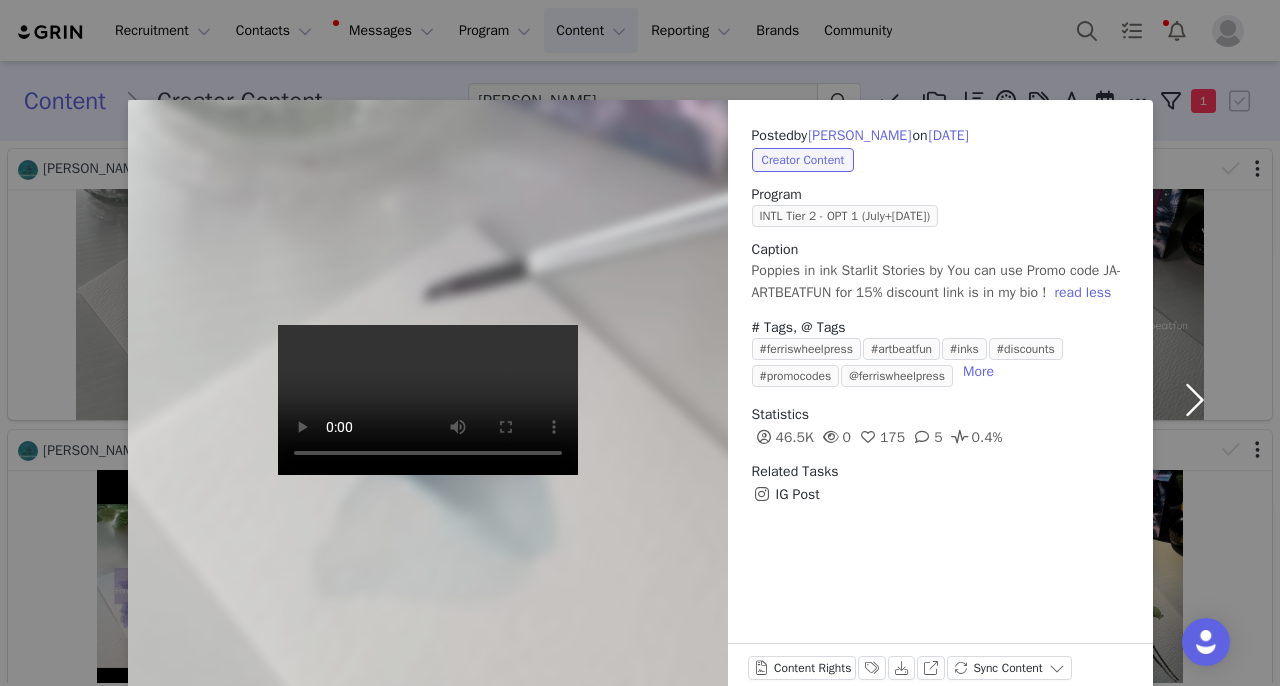click at bounding box center (1195, 400) 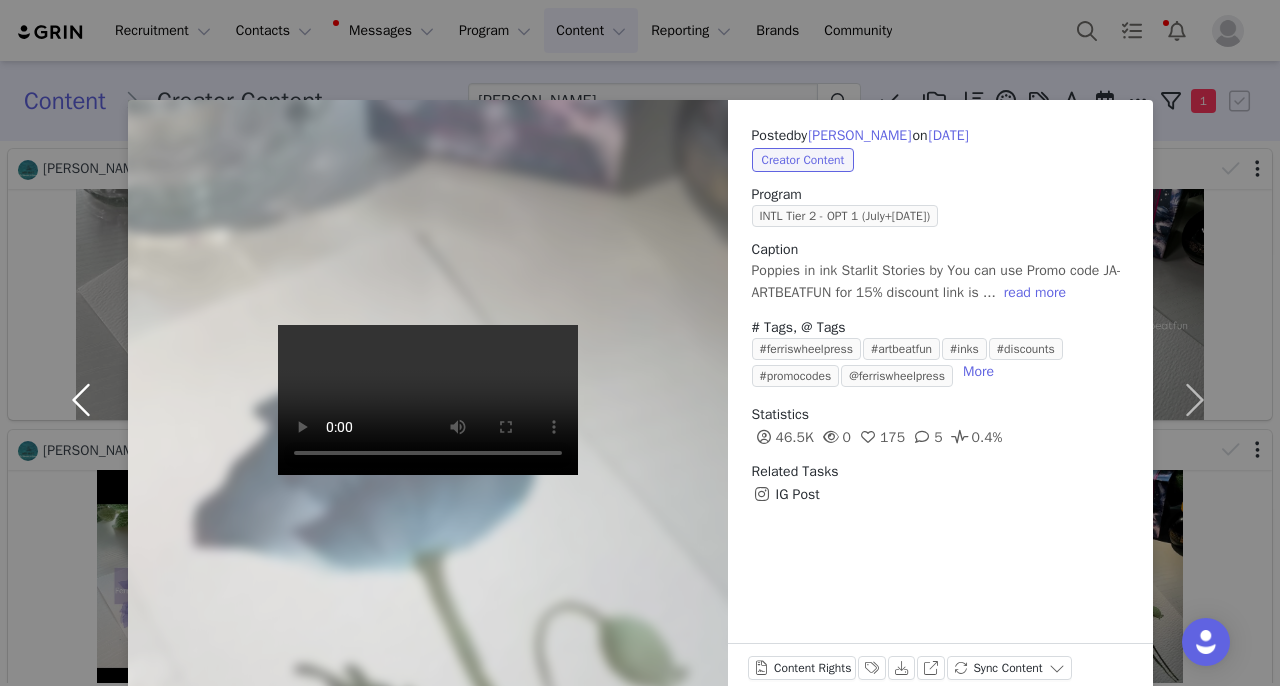click at bounding box center [86, 400] 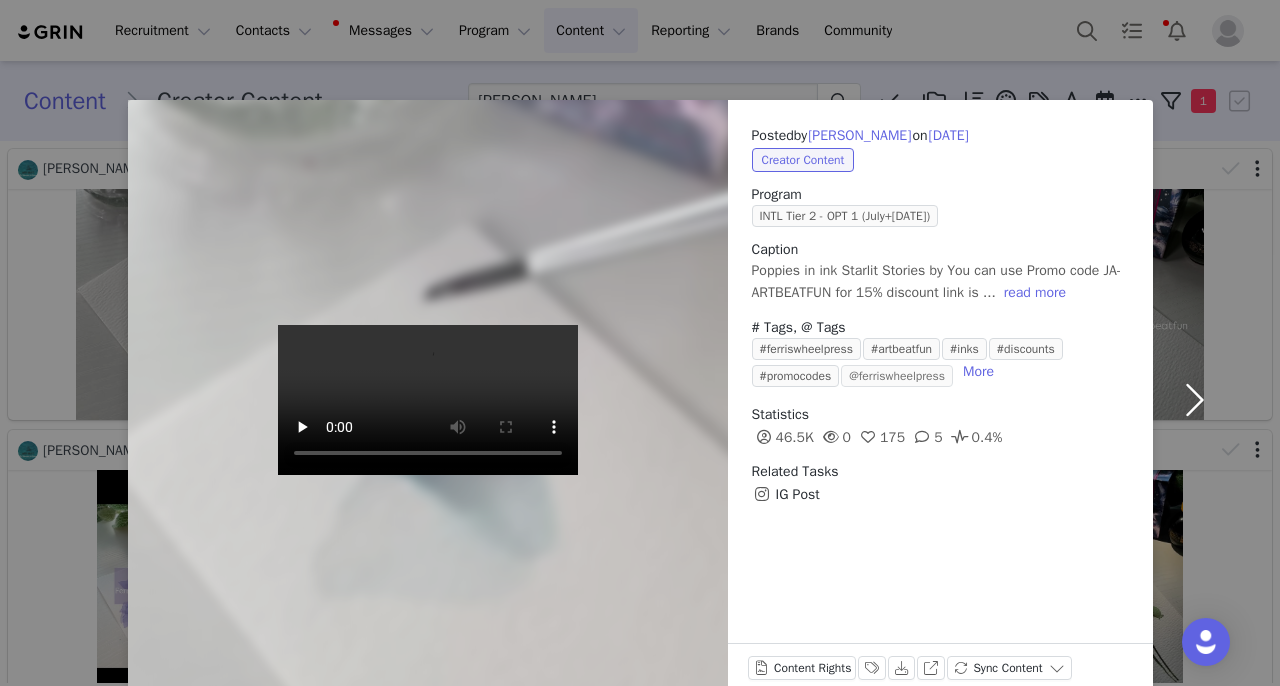 scroll, scrollTop: 38, scrollLeft: 0, axis: vertical 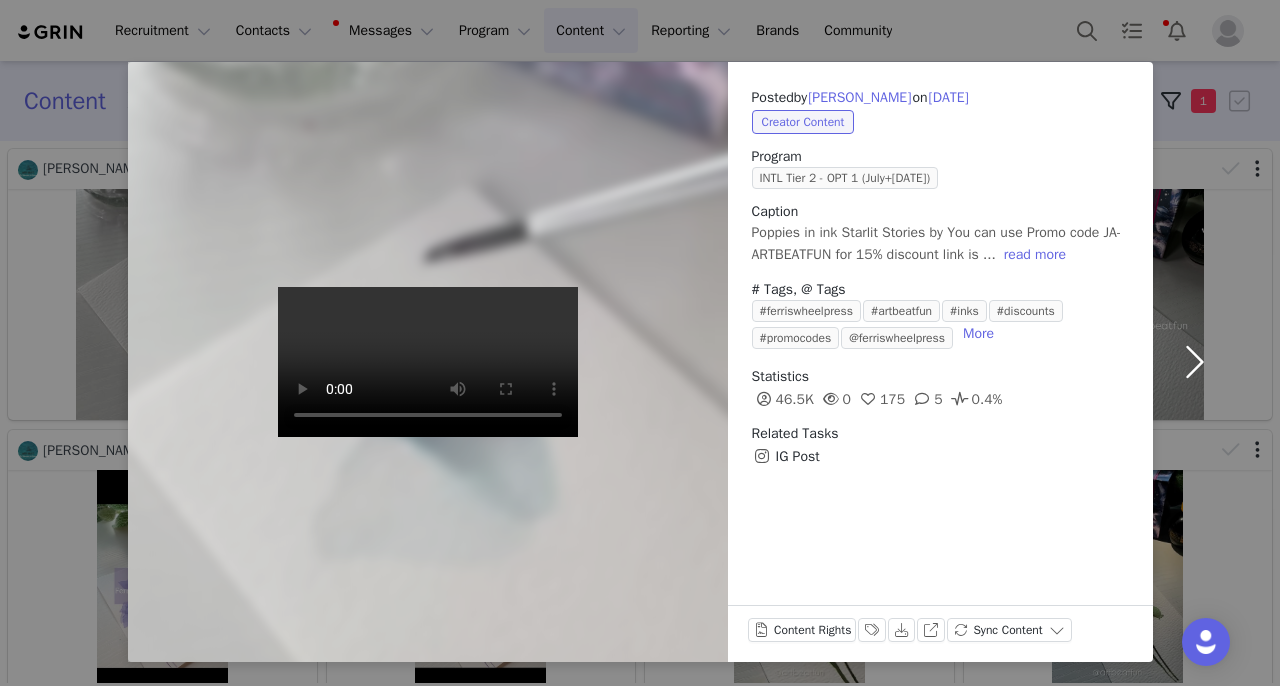 click at bounding box center [1195, 362] 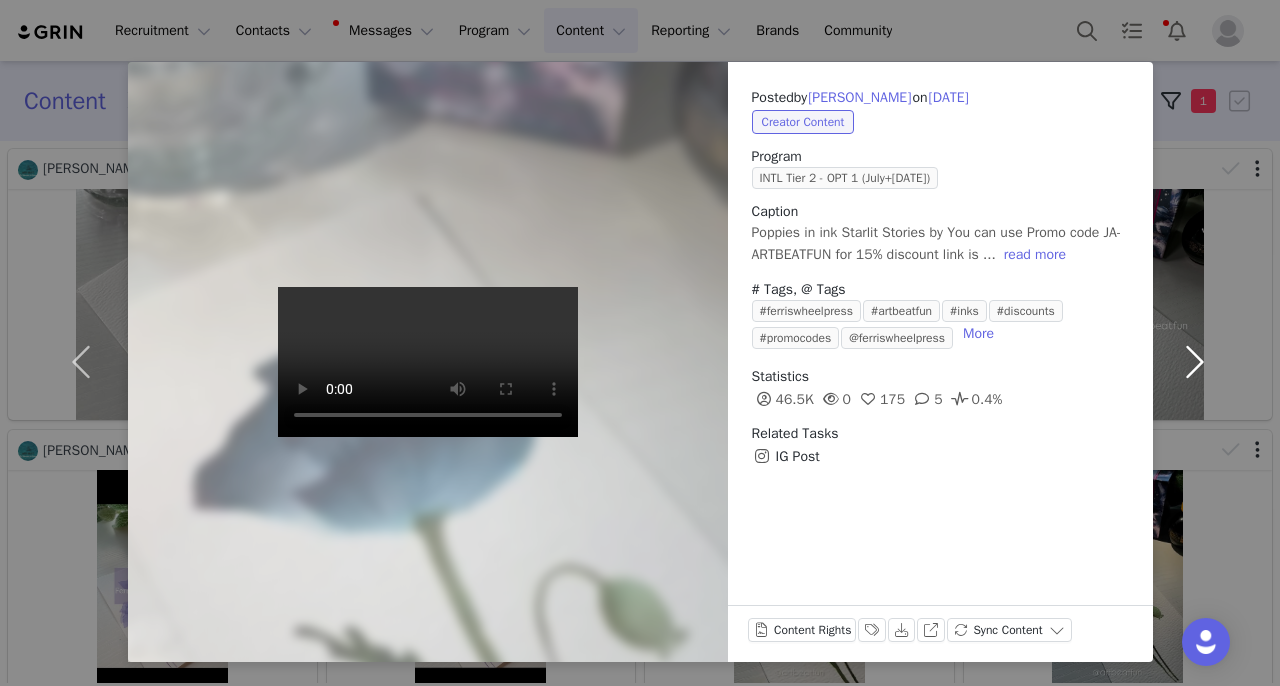 click at bounding box center [1195, 362] 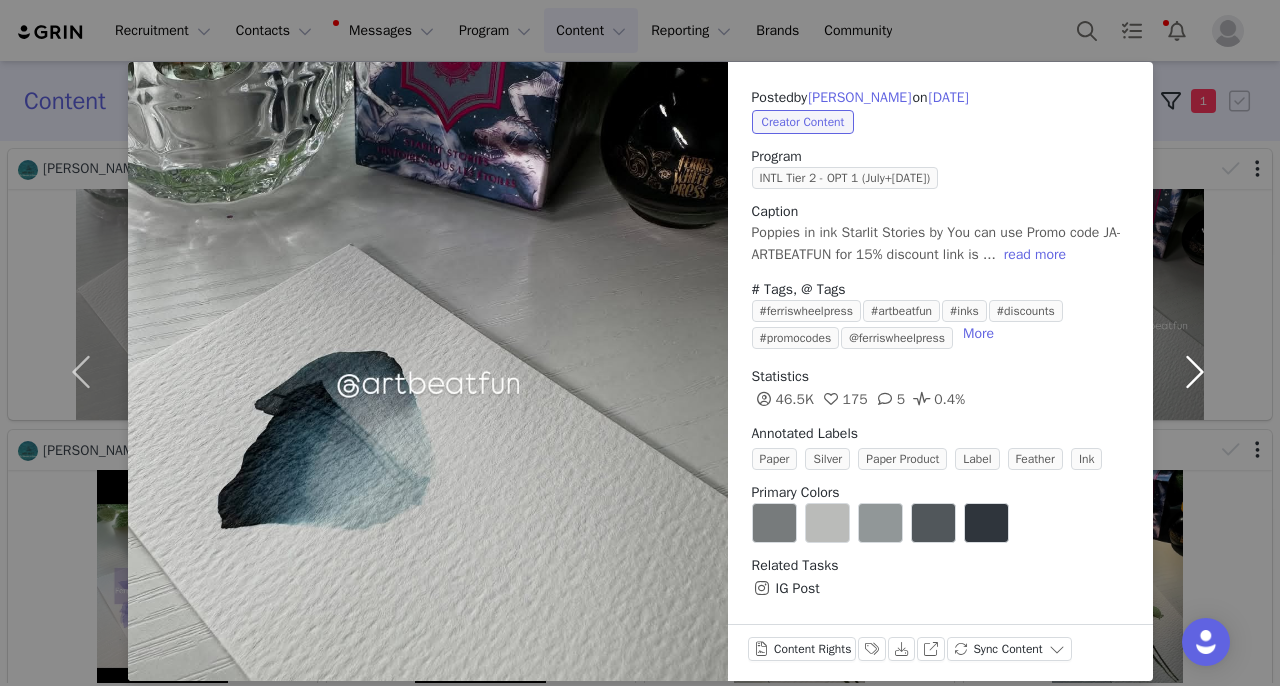 click at bounding box center [1195, 371] 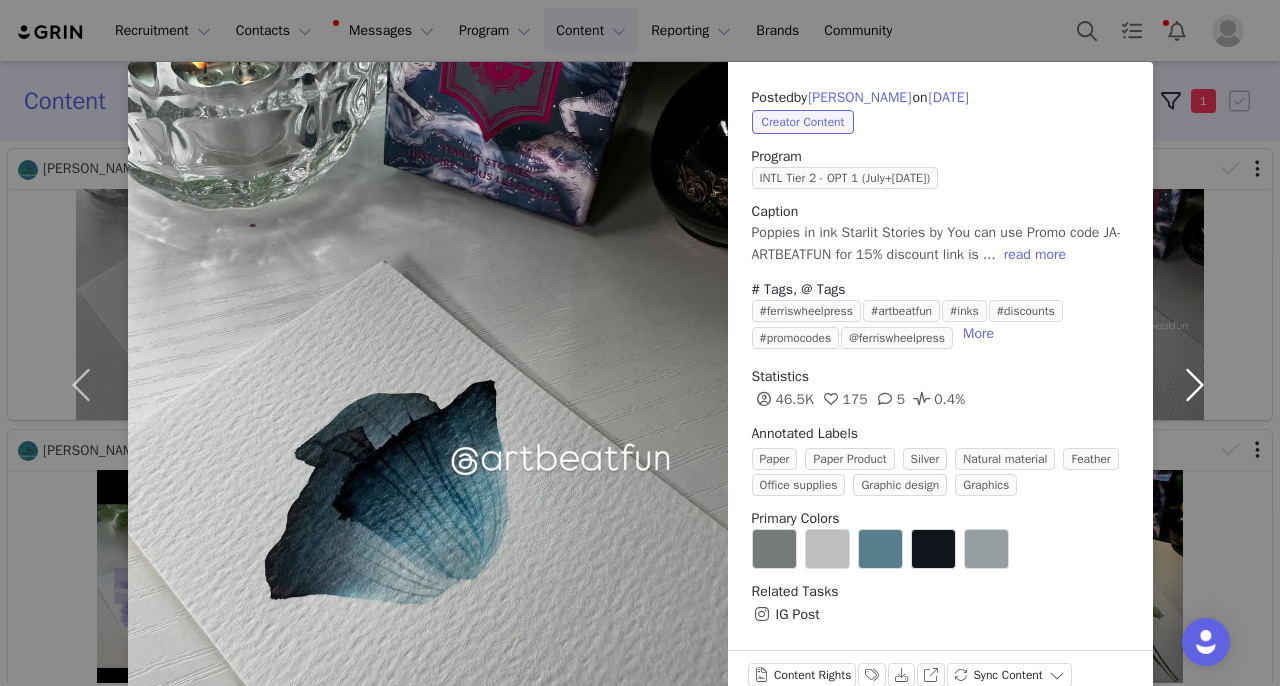 click at bounding box center [1195, 384] 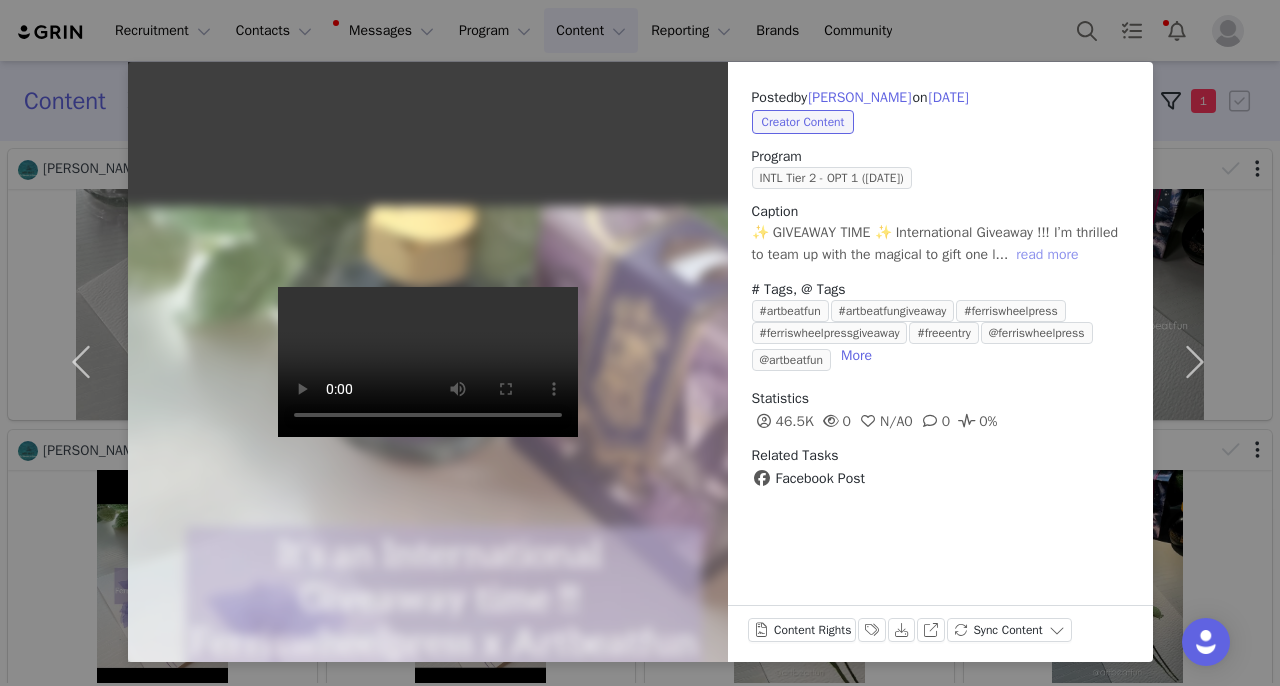 click on "read more" at bounding box center (1047, 255) 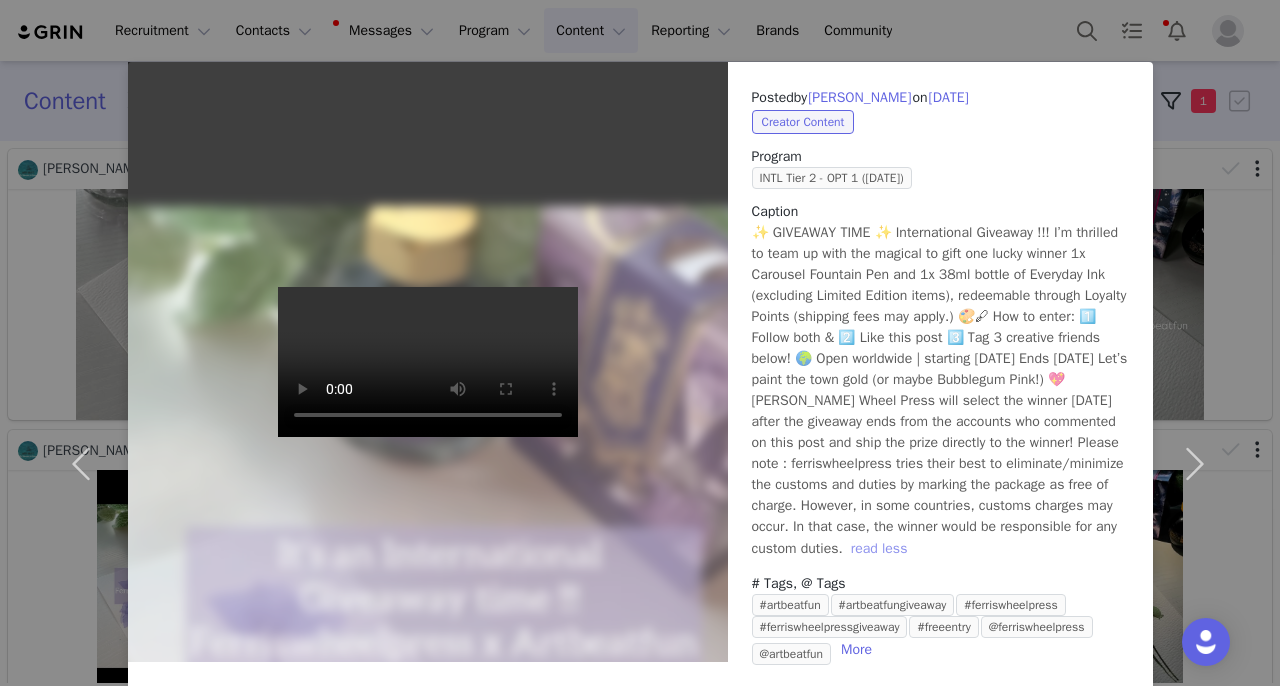 scroll, scrollTop: 111, scrollLeft: 0, axis: vertical 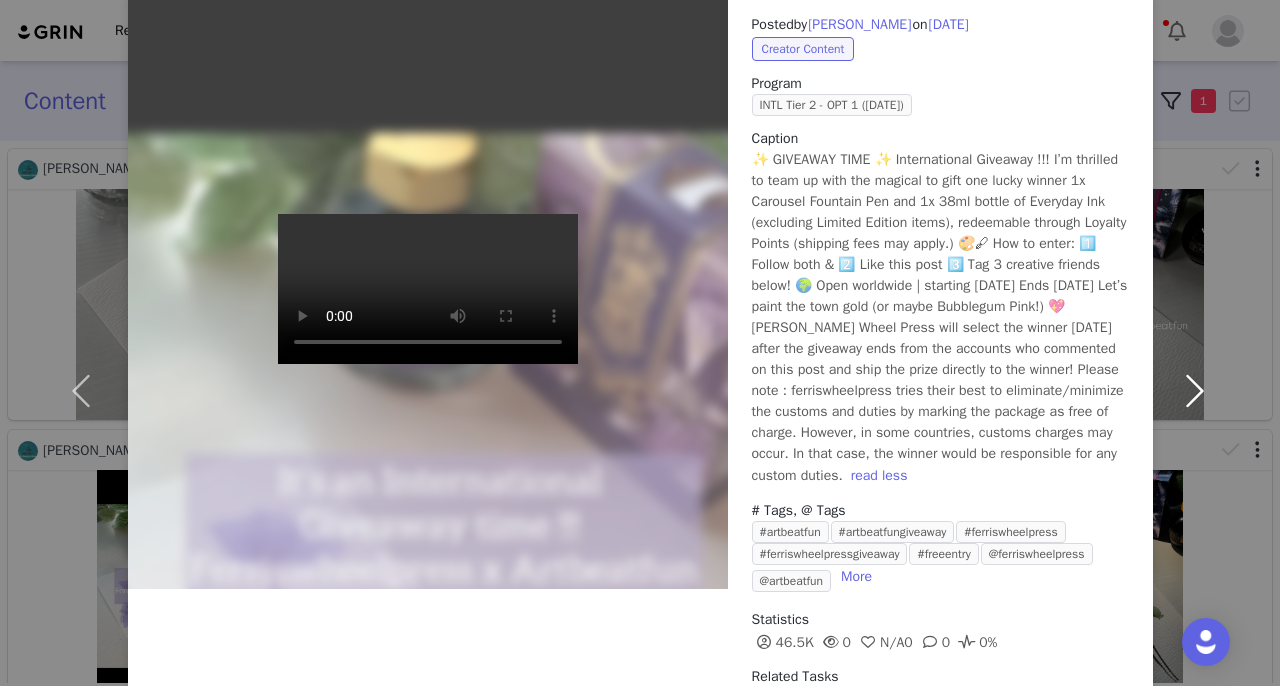 click at bounding box center (1195, 390) 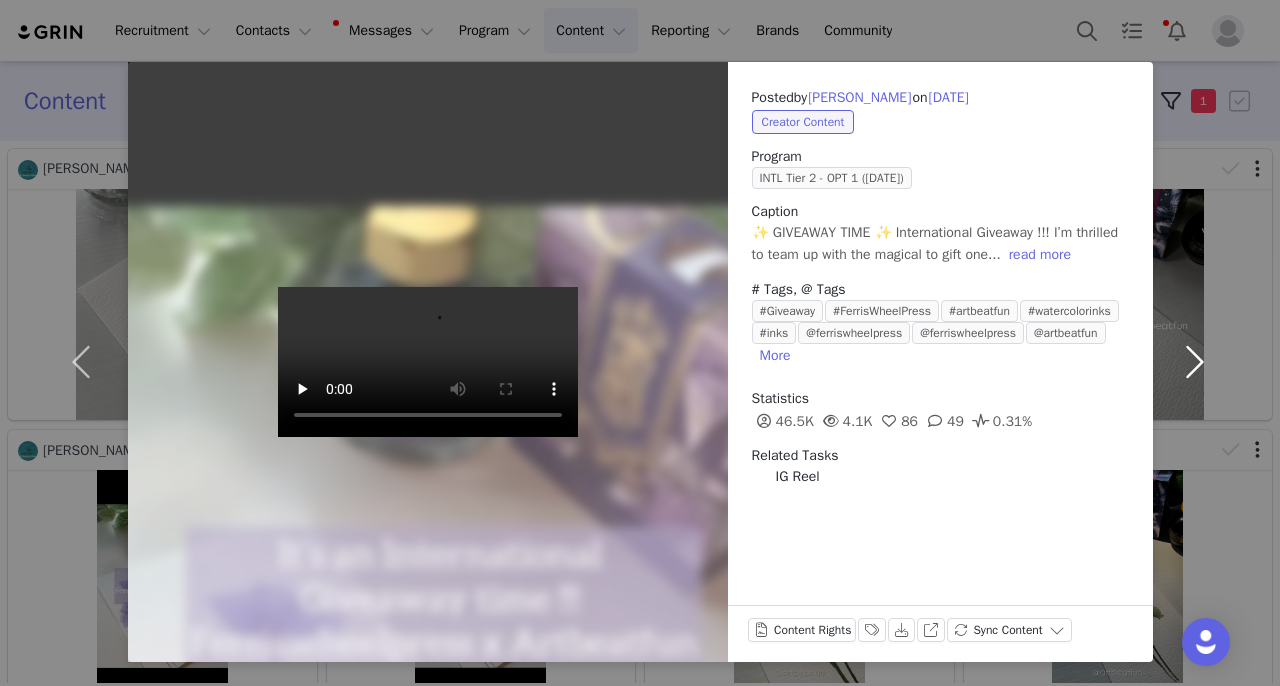 scroll, scrollTop: 38, scrollLeft: 0, axis: vertical 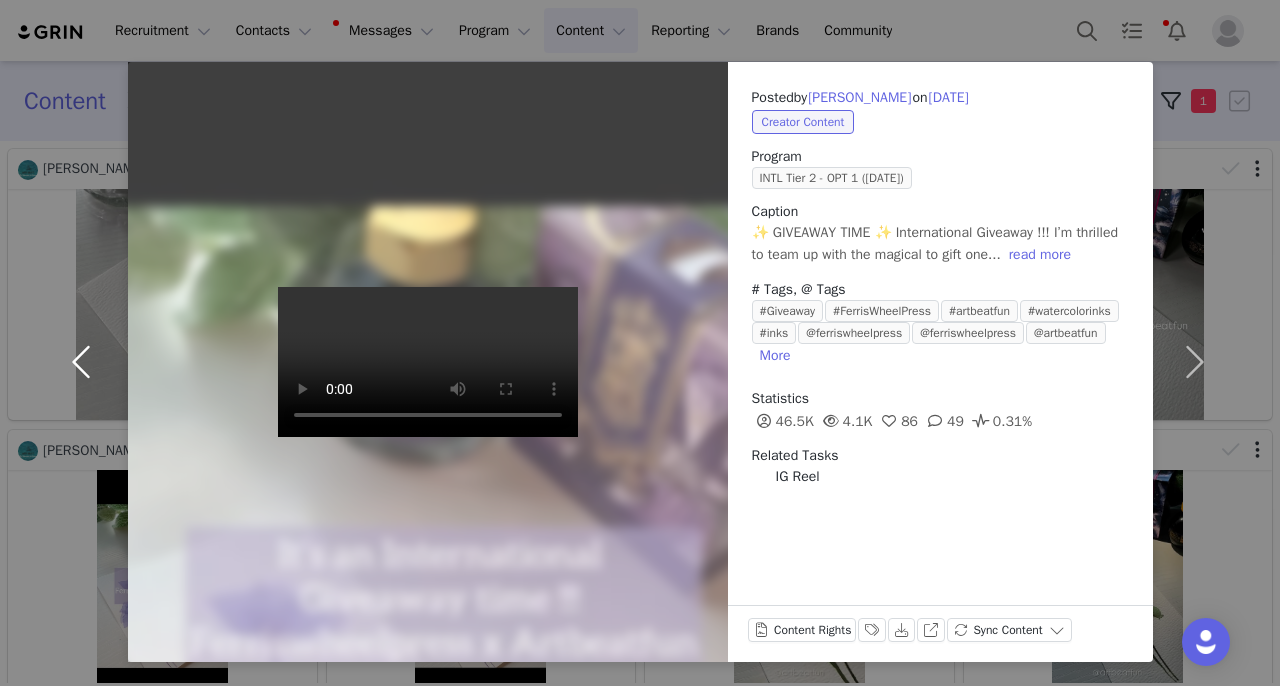 click at bounding box center [86, 362] 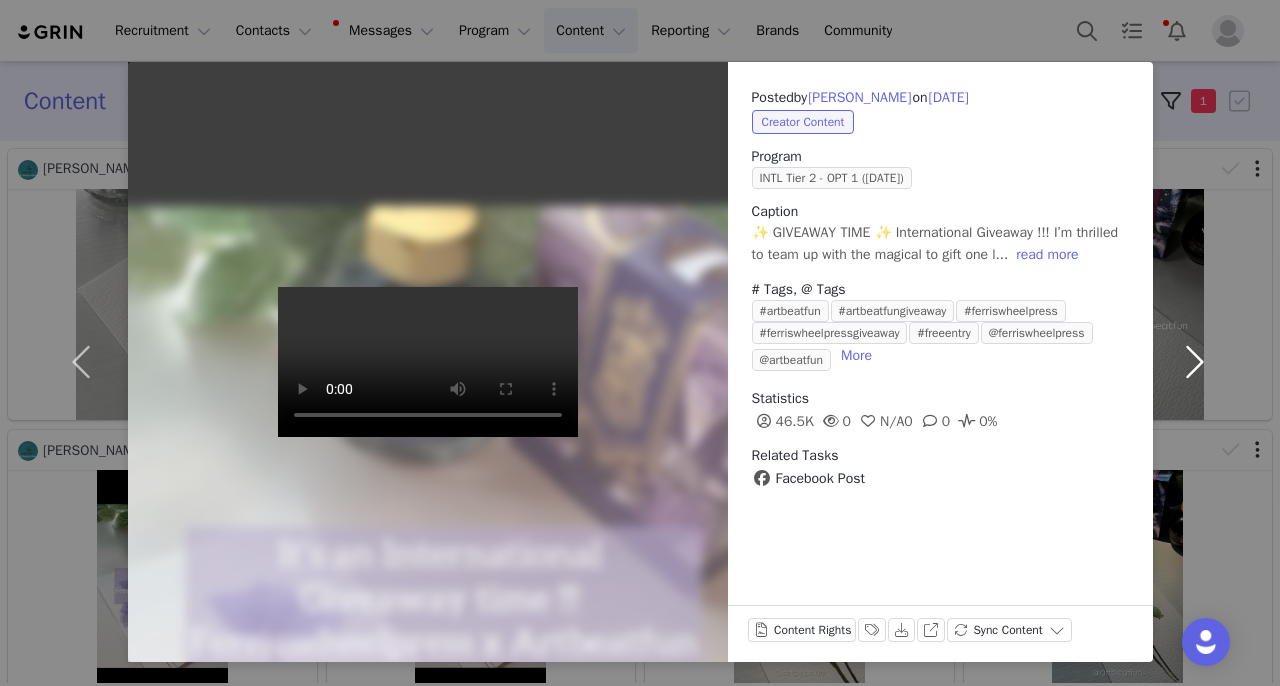 click at bounding box center [1195, 362] 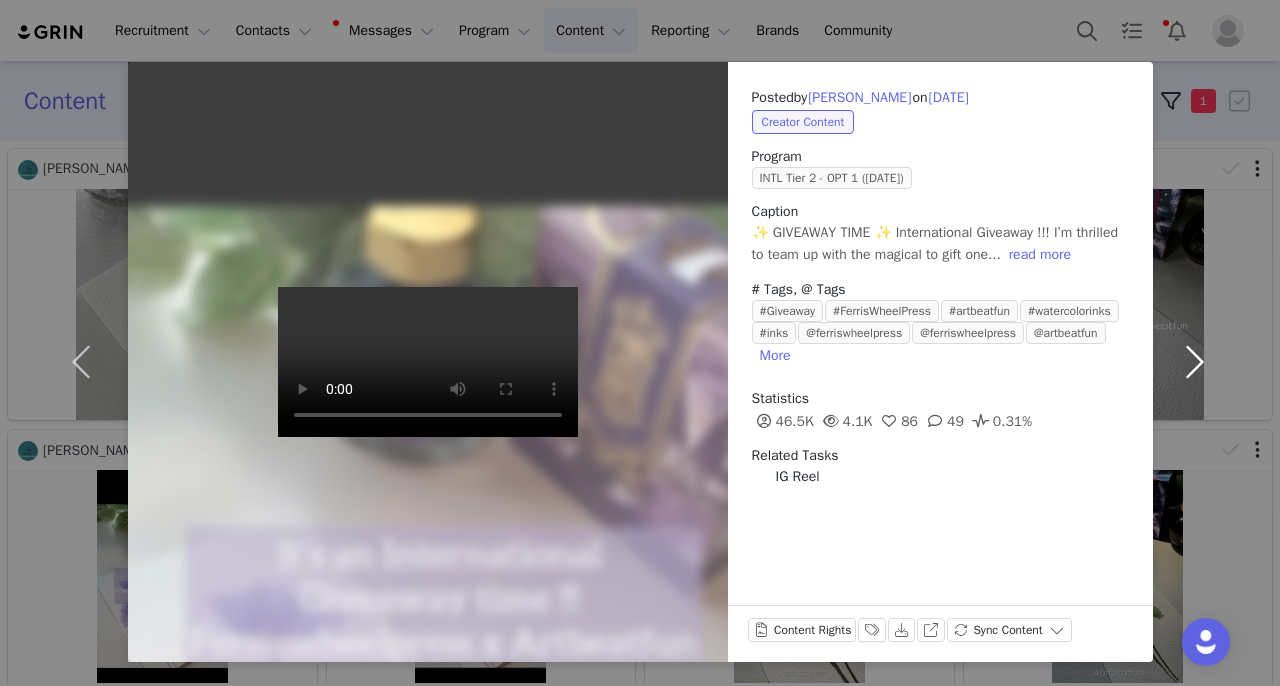 click at bounding box center [1195, 362] 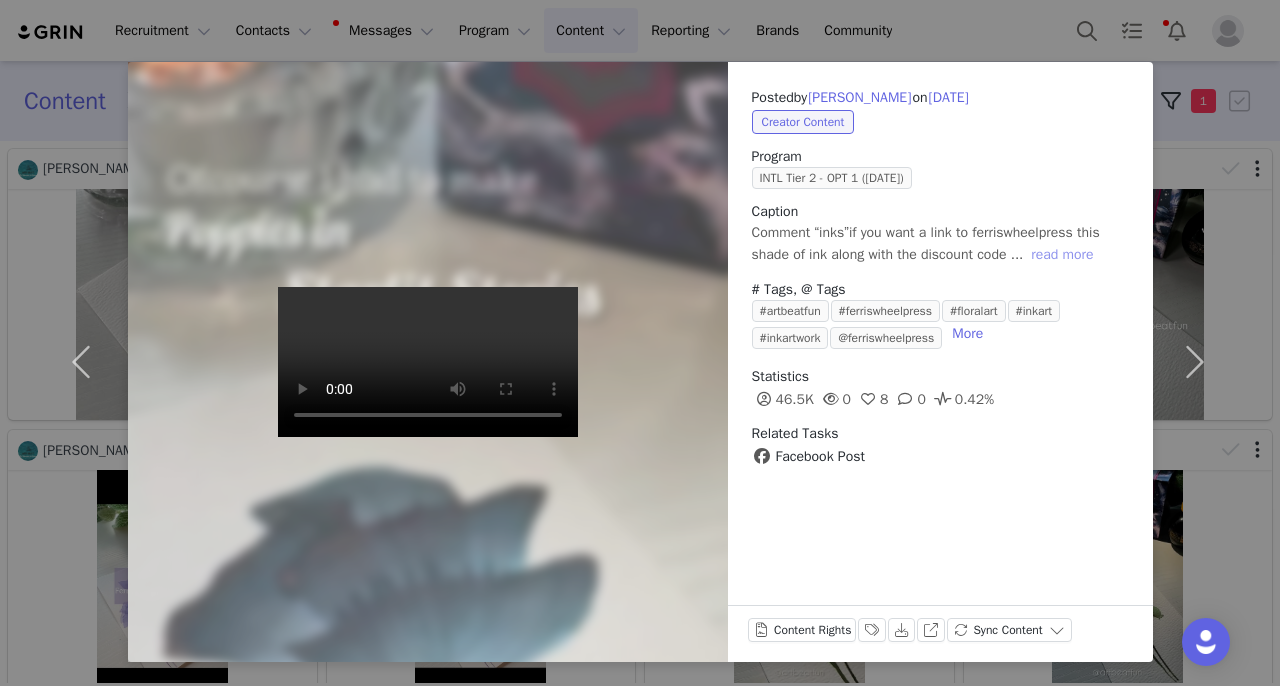 click on "read more" at bounding box center (1062, 255) 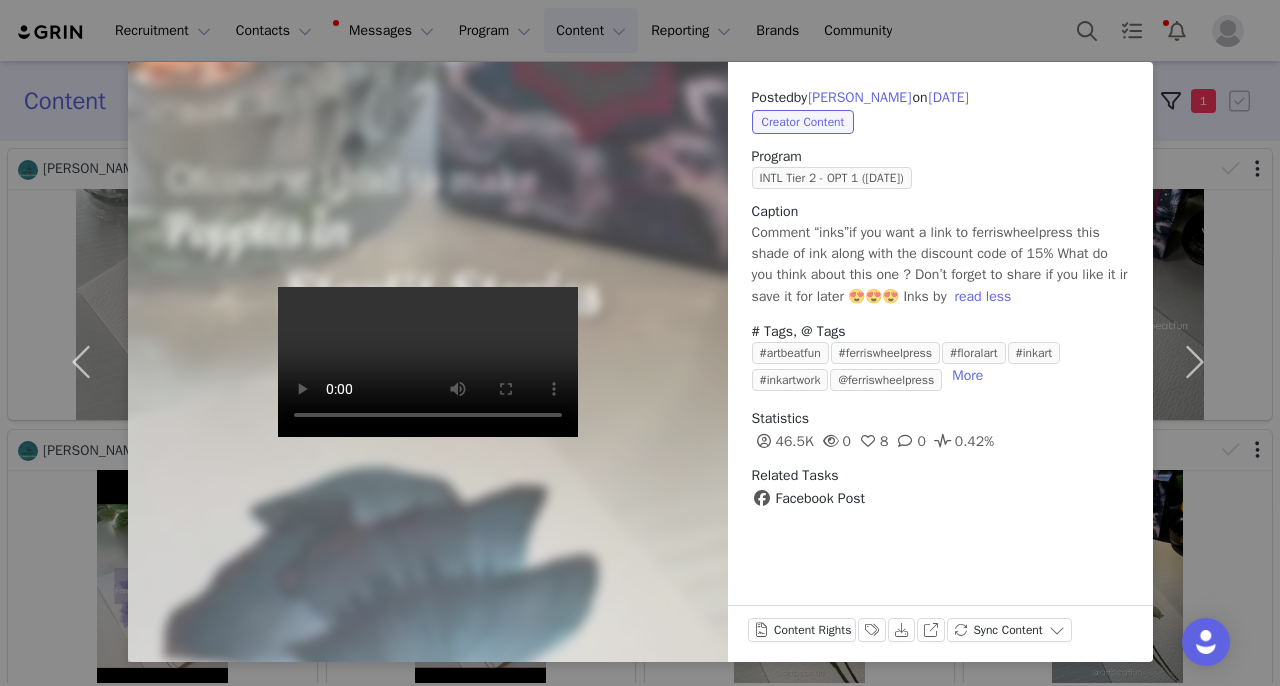 click on "Posted  by  [PERSON_NAME]  on  [DATE]  Creator Content  Program INTL Tier 2 - OPT 1 ([DATE]) Caption Comment “inks”if you want a link to ferriswheelpress this shade of ink along with the discount code of 15% What do you think about this one ? Don’t forget to share if you like it ir save it for later 😍😍😍 Inks by                 read less # Tags, @ Tags  #artbeatfun   #ferriswheelpress   #floralart   #inkart   #inkartwork   @ferriswheelpress  More     Statistics 46.5K  0  8  0  0.42%  Related Tasks Facebook Post     Content Rights Labels & Tags Download View on Facebook Sync Content" at bounding box center (640, 343) 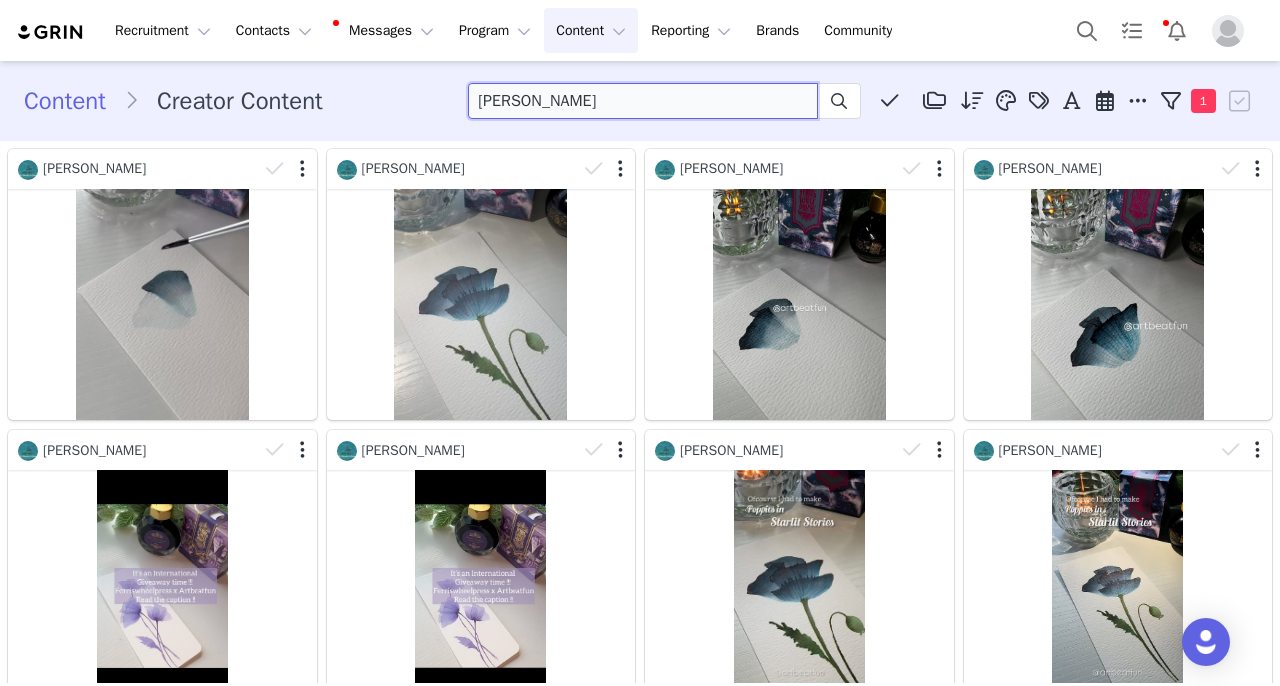 drag, startPoint x: 604, startPoint y: 108, endPoint x: 488, endPoint y: 112, distance: 116.06895 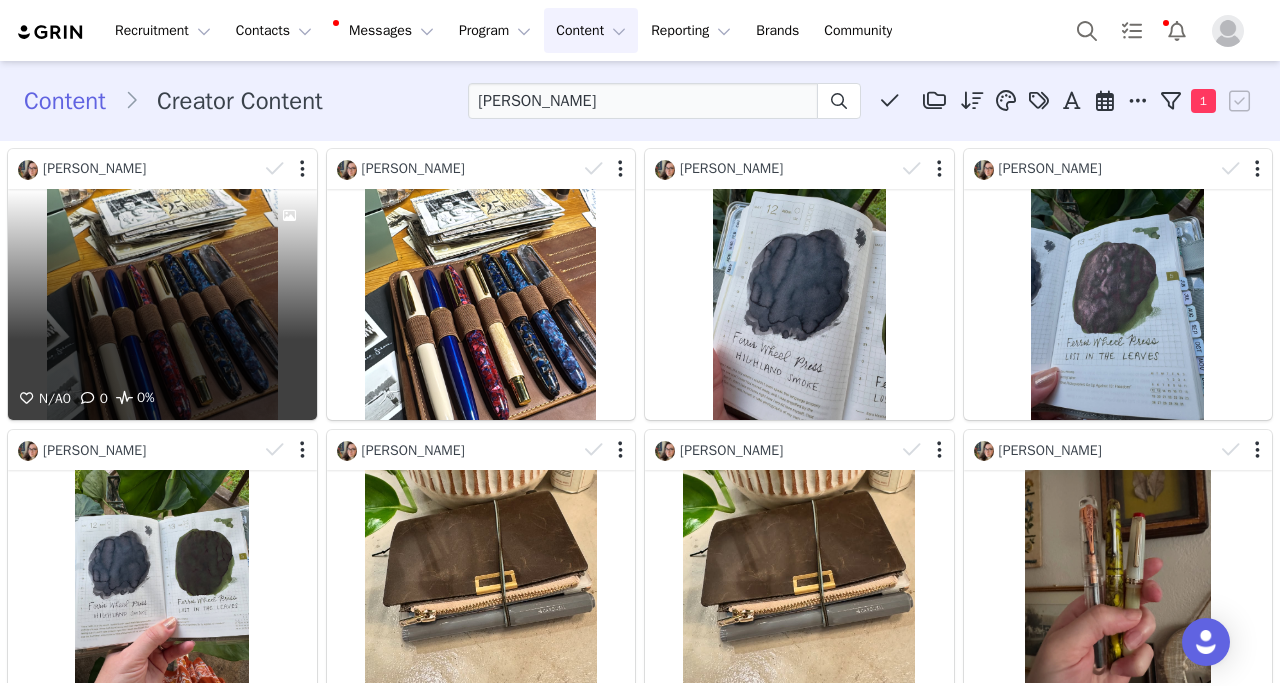 click on "N/A  0  0  0%" at bounding box center (162, 304) 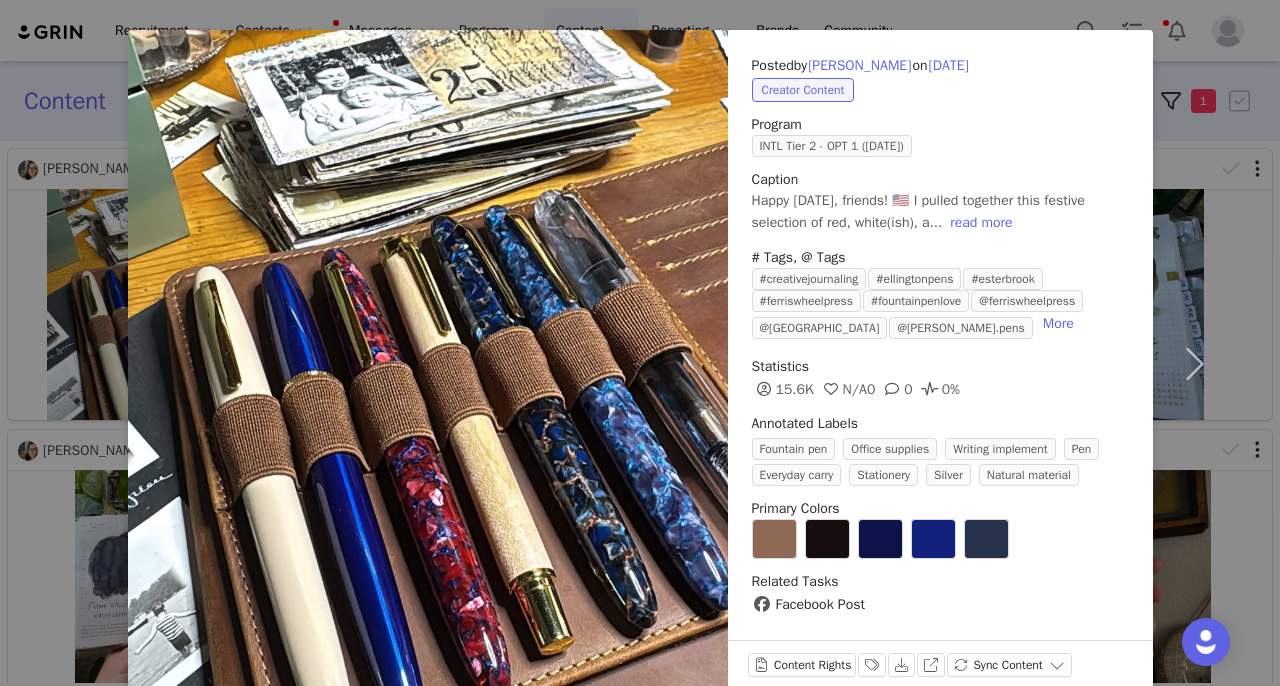 scroll, scrollTop: 75, scrollLeft: 0, axis: vertical 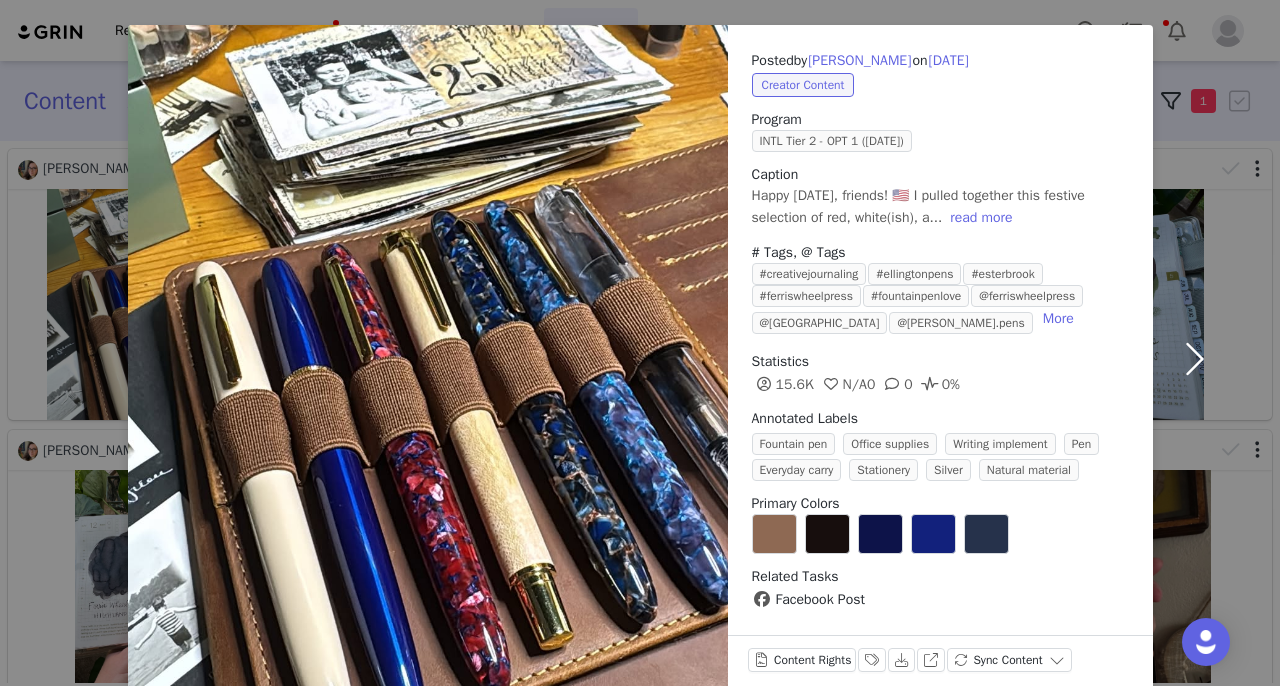 click at bounding box center (1195, 358) 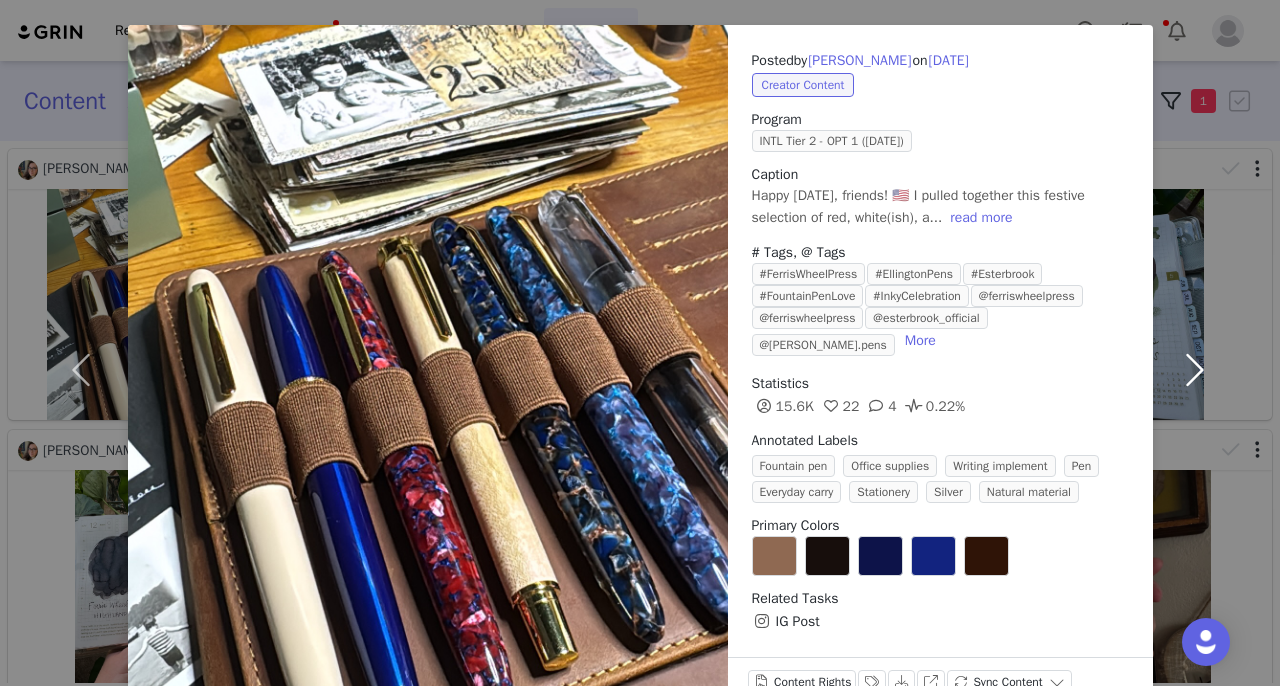click at bounding box center [1195, 369] 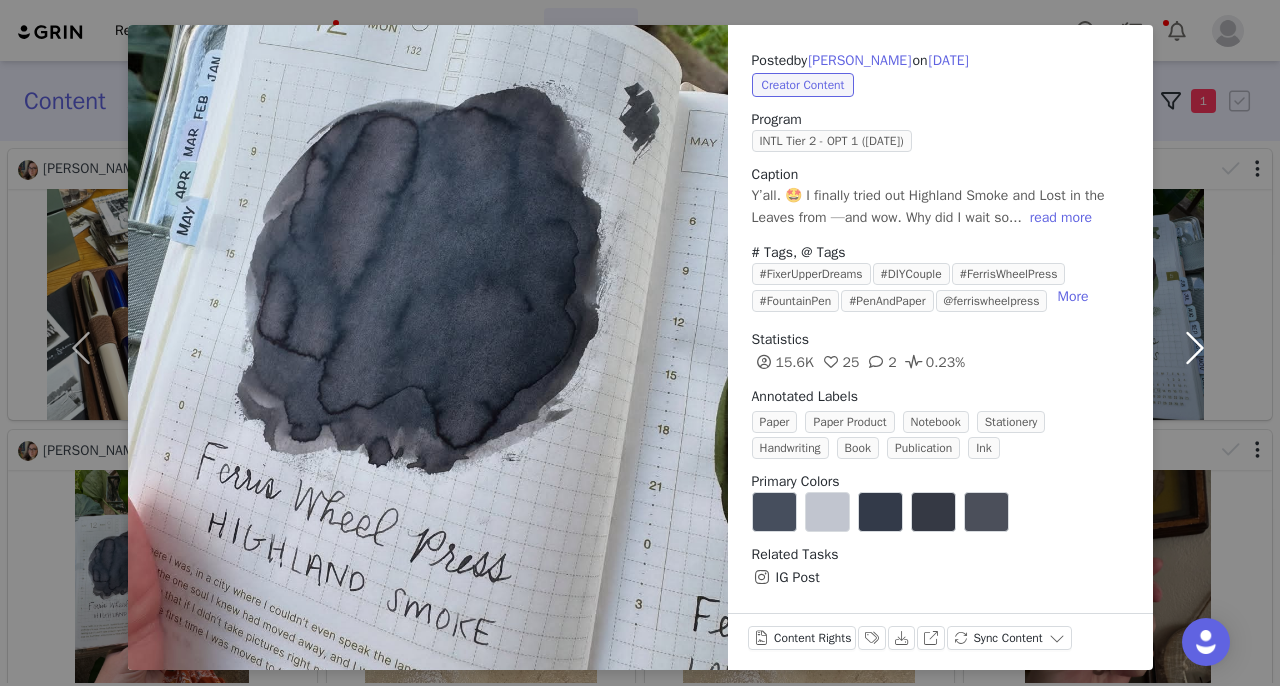 click at bounding box center [1195, 347] 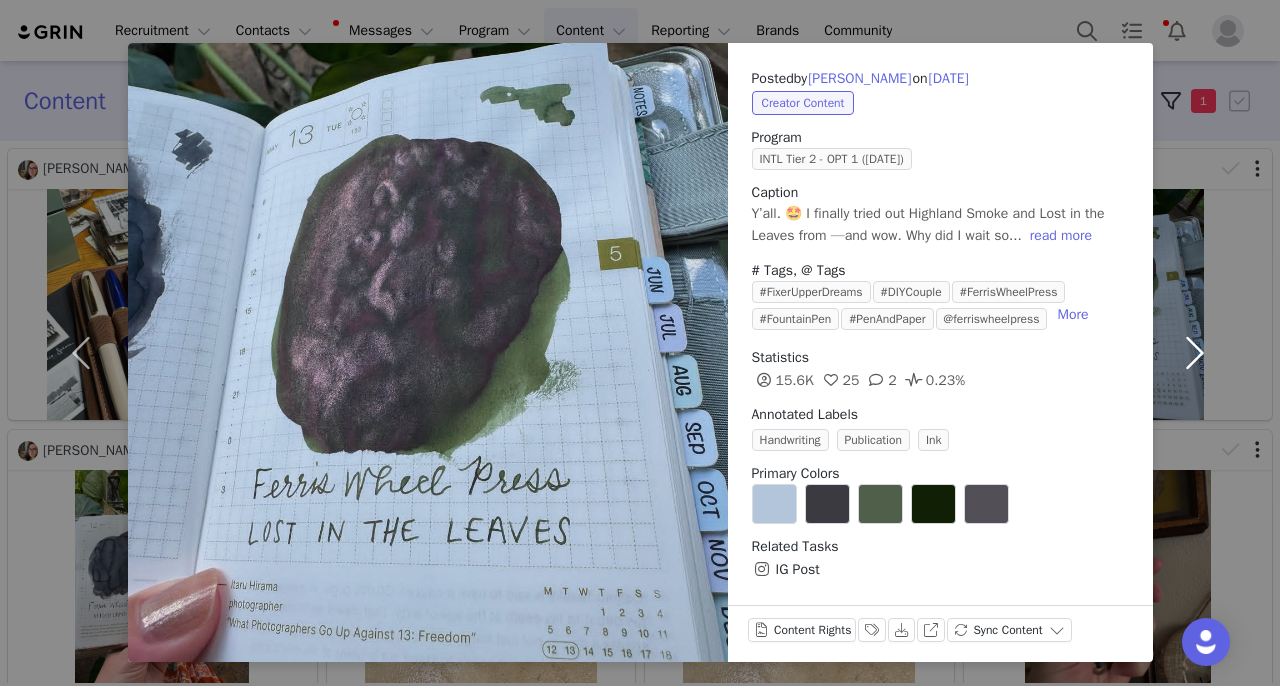 scroll, scrollTop: 58, scrollLeft: 0, axis: vertical 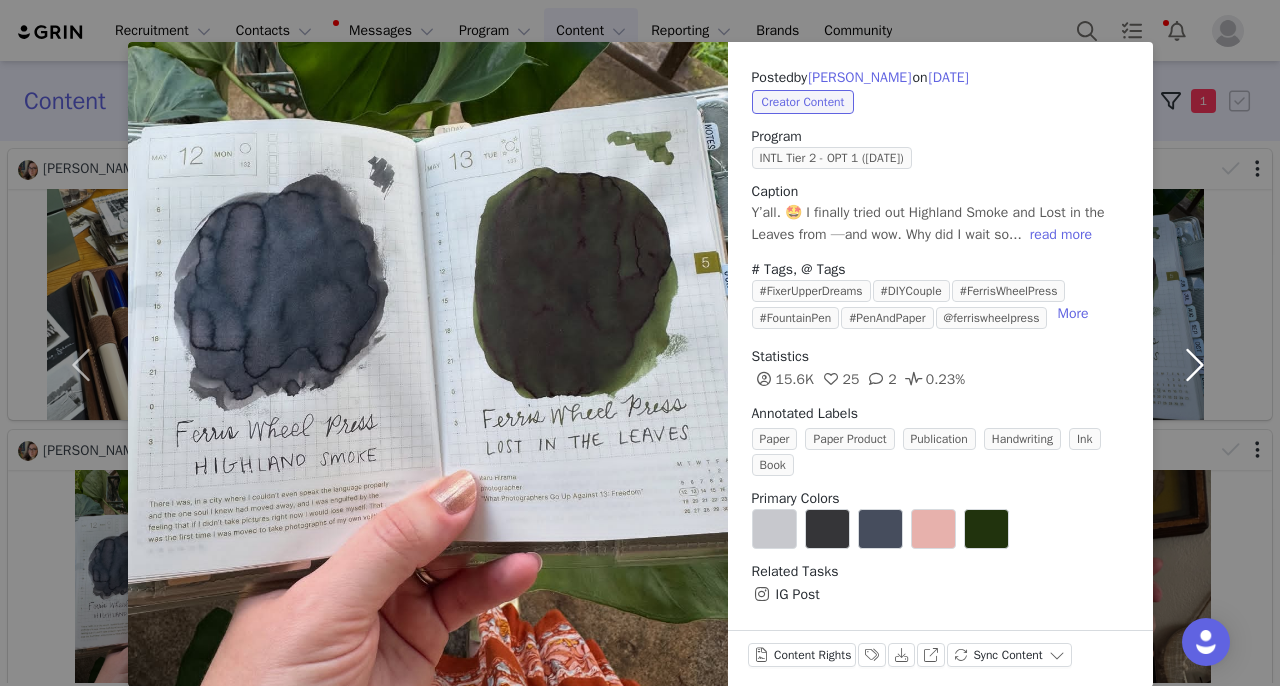 click at bounding box center [1195, 364] 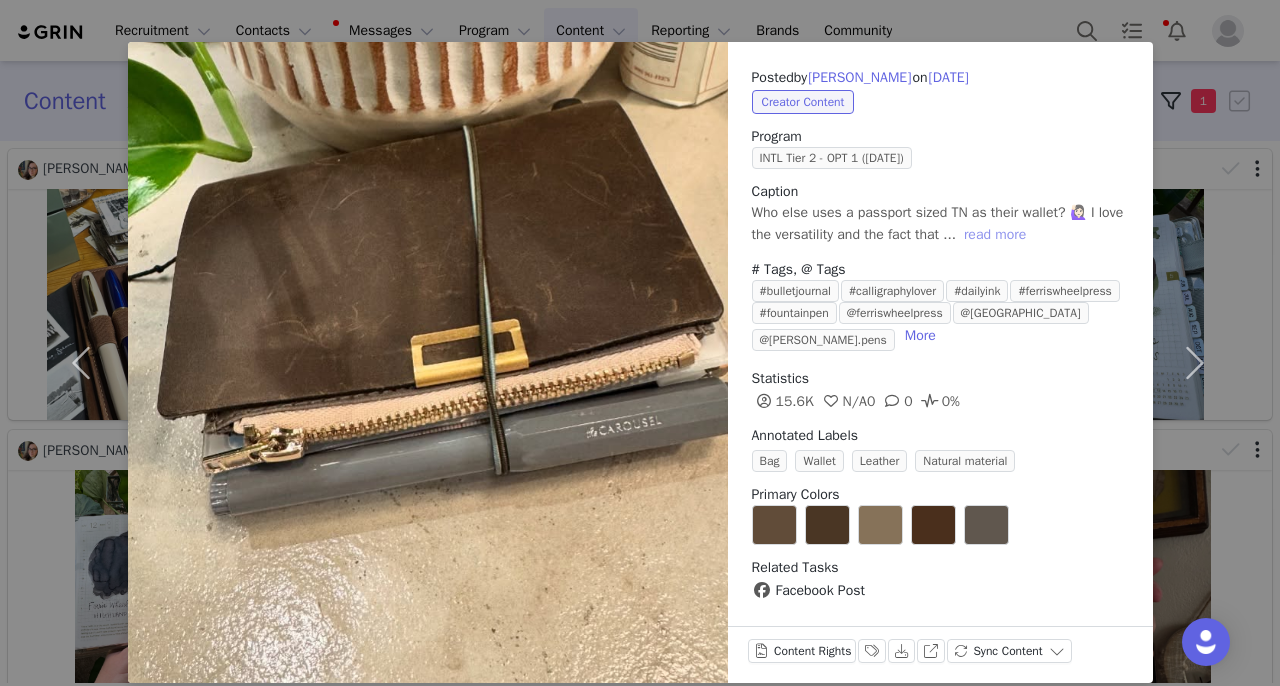 click on "read more" at bounding box center [995, 235] 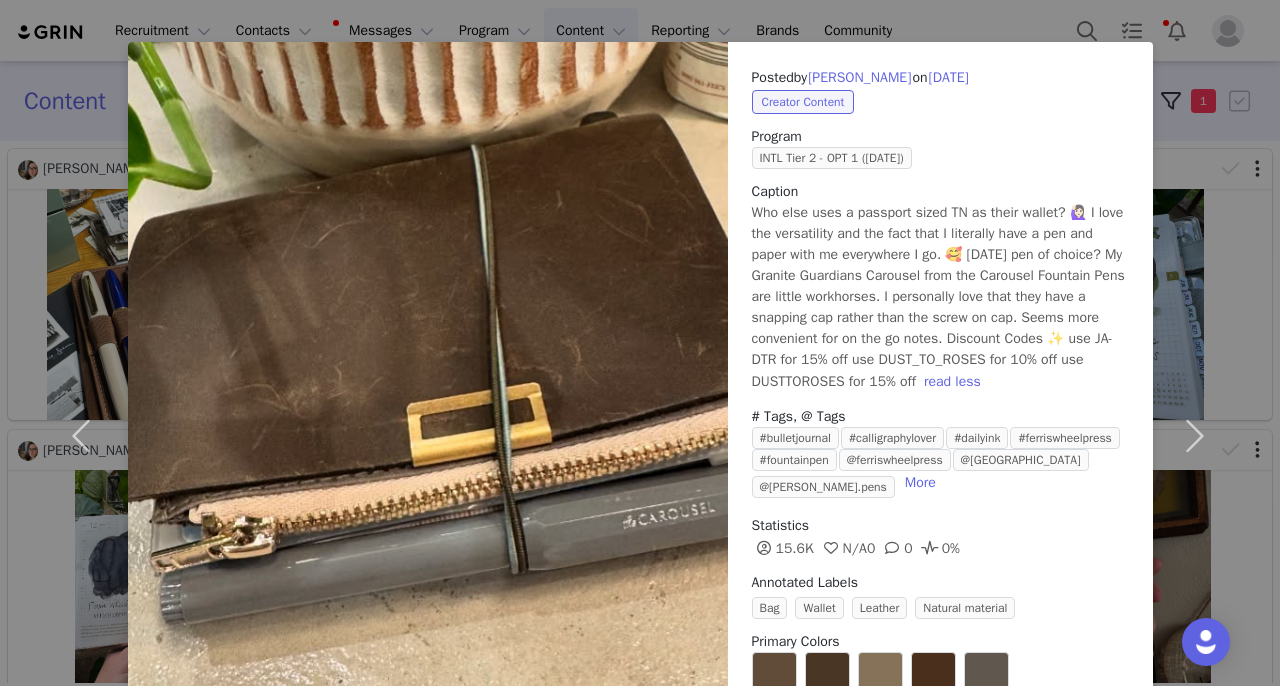 click on "Posted  by  [PERSON_NAME]  on  [DATE]  Creator Content  Program INTL Tier 2 - OPT 1 ([DATE]) Caption Who else uses a passport sized TN as their wallet? 🙋🏻‍♀️ I love the versatility and the fact that I literally have a pen and paper with me everywhere I go. 🥰 [DATE] pen of choice? My Granite Guardians Carousel from  the Carousel Fountain Pens are little workhorses. I personally love that they have a snapping cap rather than the screw on cap. Seems more convenient for on the go notes. Discount Codes ✨  use JA-DTR for 15% off  use DUST_TO_ROSES for 10% off  use DUSTTOROSES for 15% off                     read less # Tags, @ Tags  #bulletjournal   #calligraphylover   #dailyink   #ferriswheelpress   #fountainpen   @ferriswheelpress   @lochby   @[PERSON_NAME].pens  More     Statistics 15.6K   N/A  0  0  0%  Annotated Labels  Bag   Wallet   Leather   Natural material  Primary Colors Related Tasks Facebook Post     Content Rights Labels & Tags Download View on Facebook Sync Content" at bounding box center [640, 343] 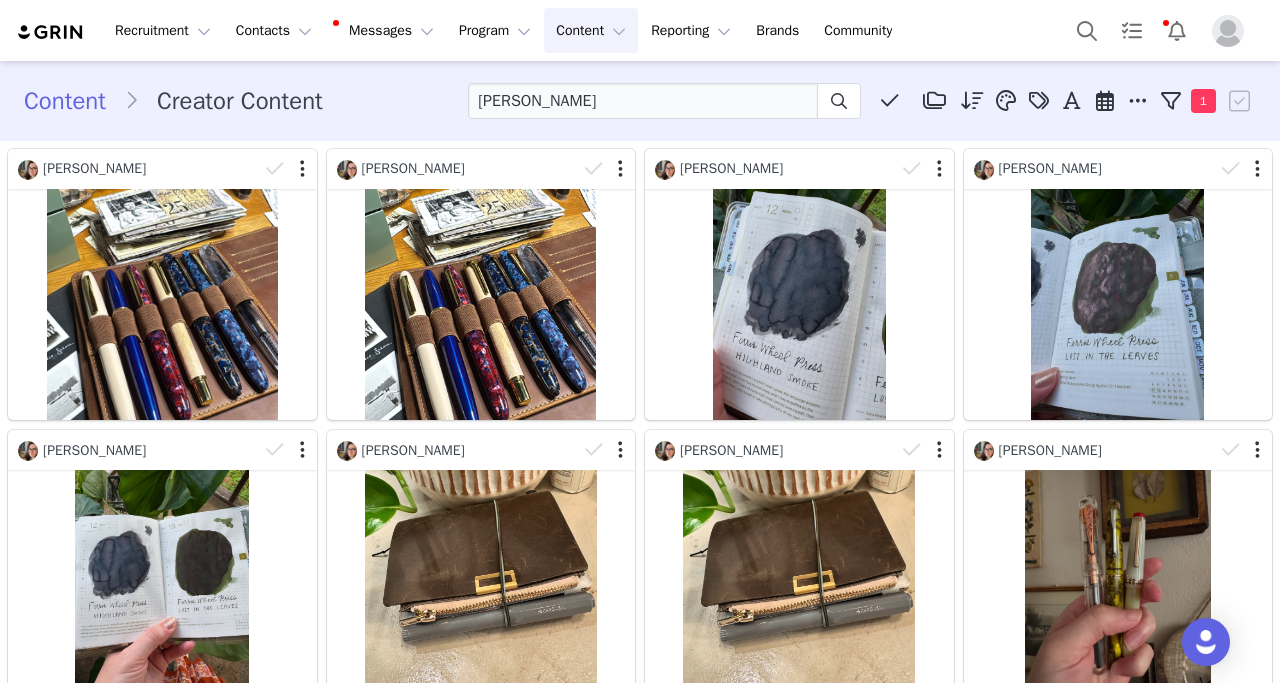 scroll, scrollTop: 81, scrollLeft: 0, axis: vertical 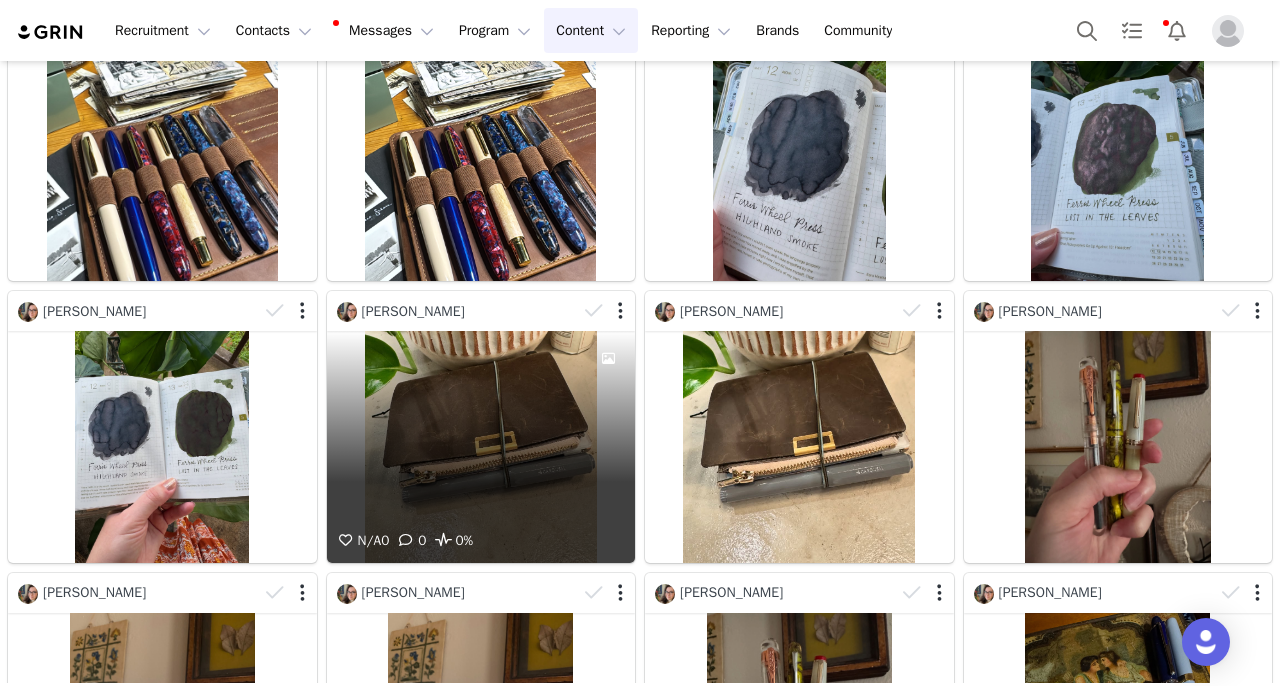 click on "N/A  0  0  0%" at bounding box center [481, 446] 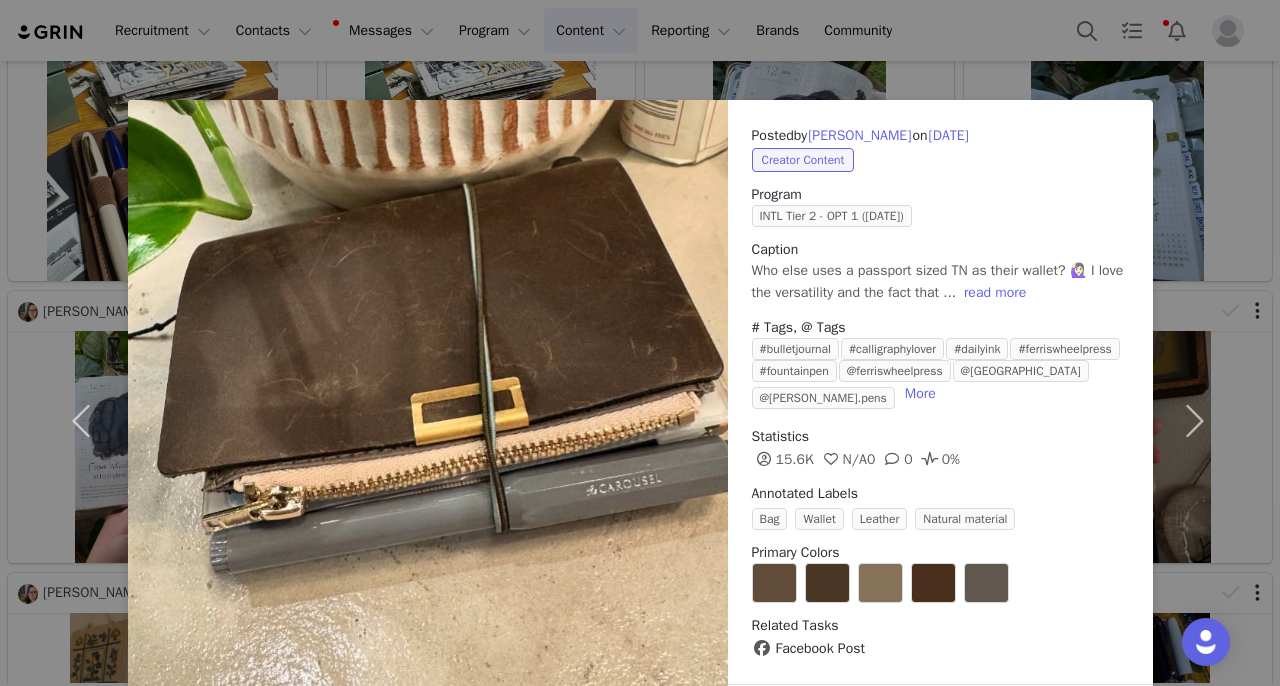 click on "Posted  by  [PERSON_NAME]  on  [DATE]  Creator Content  Program INTL Tier 2 - OPT 1 ([DATE]) Caption Who else uses a passport sized TN as their wallet? 🙋🏻‍♀️ I love the versatility and the fact that ... read more # Tags, @ Tags  #bulletjournal   #calligraphylover   #dailyink   #ferriswheelpress   #fountainpen   @ferriswheelpress   @[PERSON_NAME]   @[PERSON_NAME].pens  More     Statistics 15.6K   N/A  0  0  0%  Annotated Labels  Bag   Wallet   Leather   Natural material  Primary Colors Related Tasks Facebook Post     Content Rights Labels & Tags Download View on Facebook Sync Content" at bounding box center [640, 343] 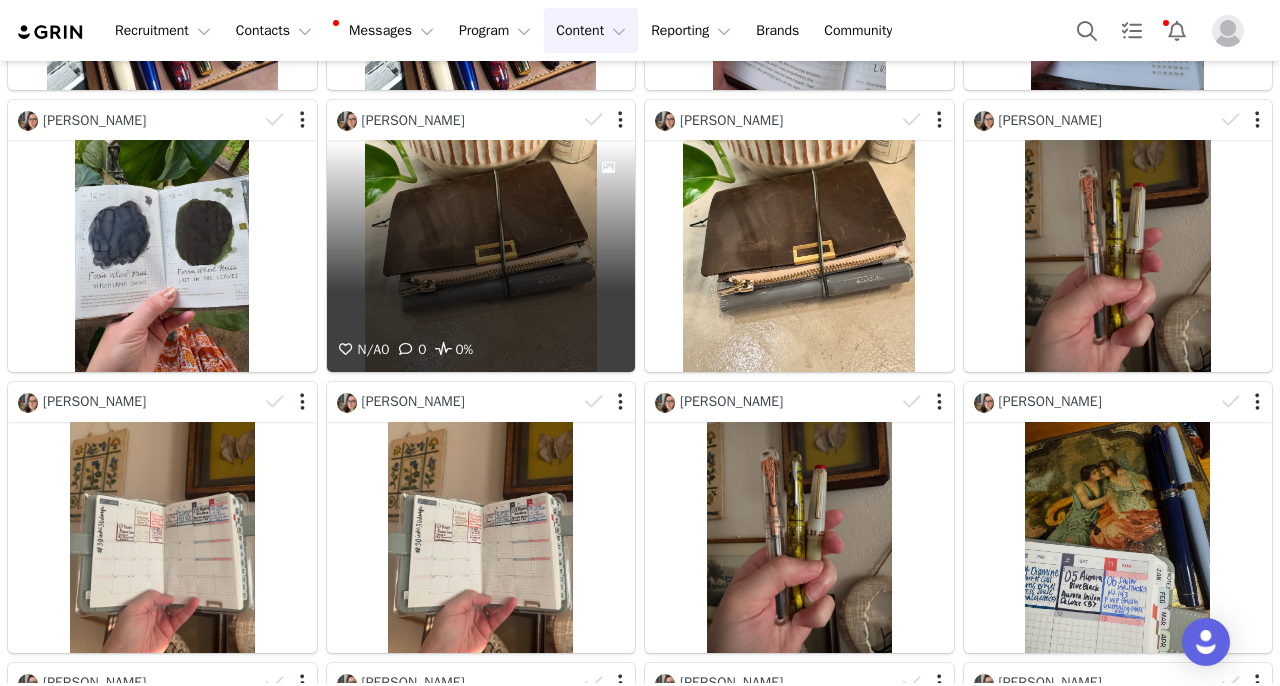 scroll, scrollTop: 332, scrollLeft: 0, axis: vertical 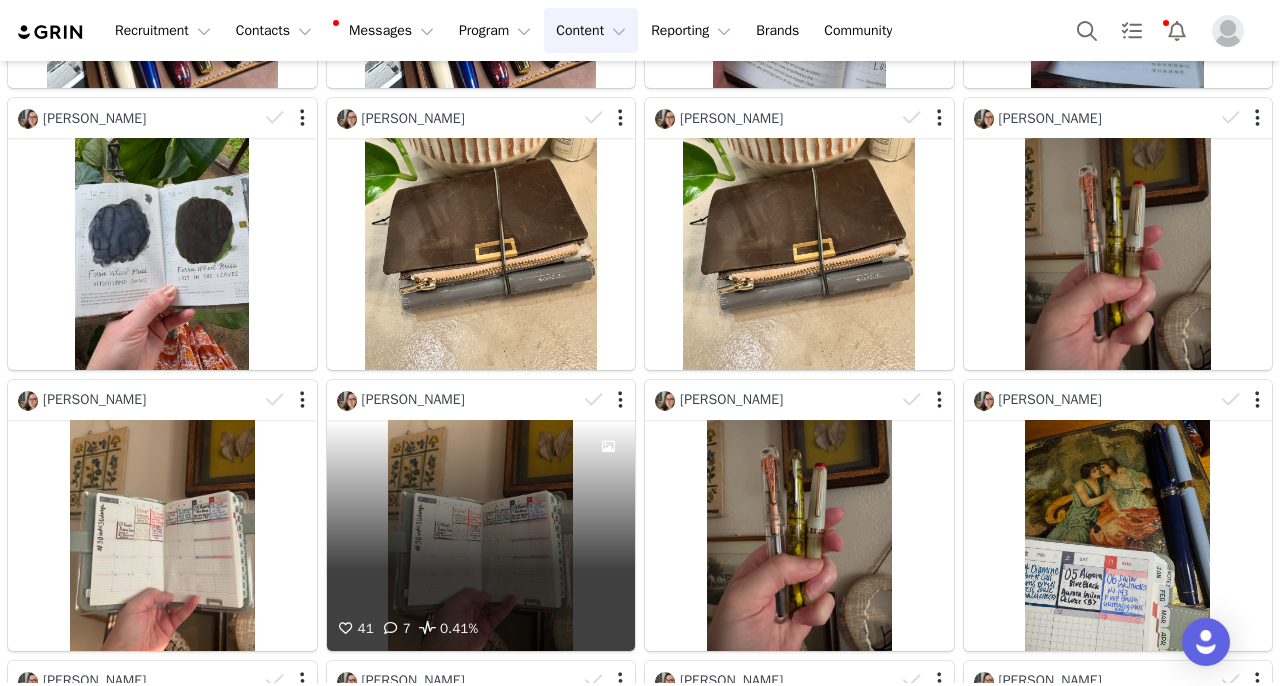 click on "41  7  0.41%" at bounding box center (481, 535) 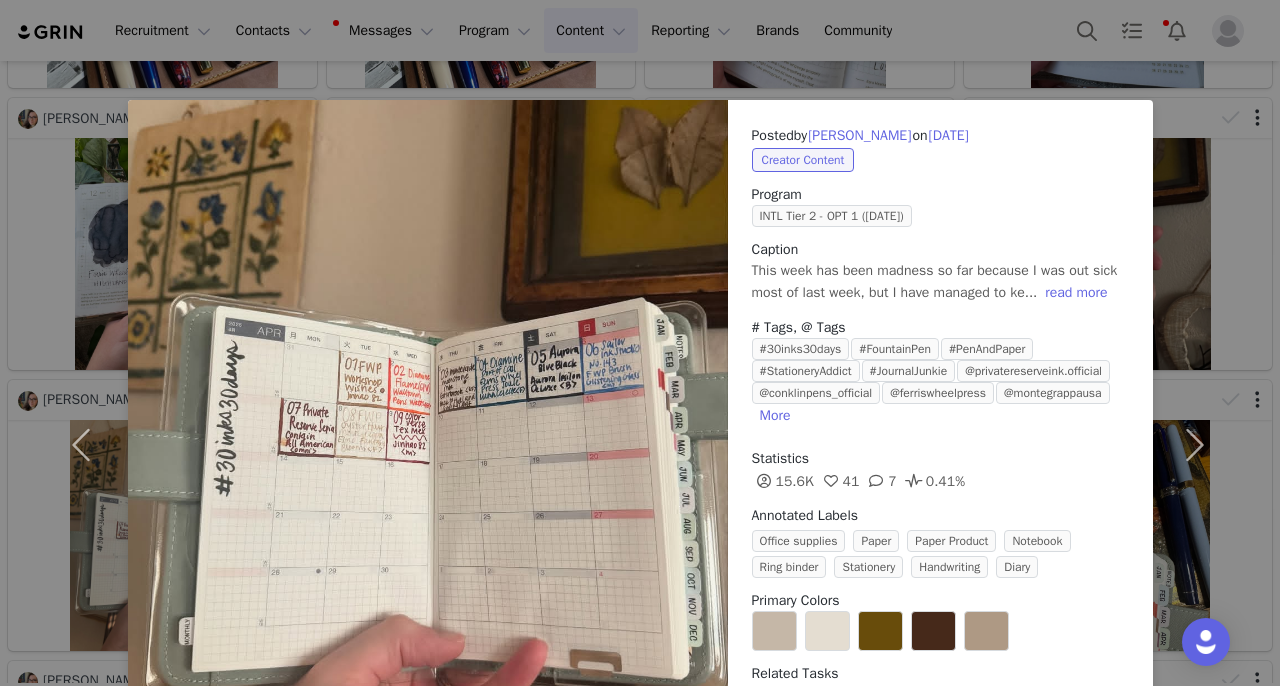 click on "Posted  by  [PERSON_NAME]  on  [DATE]  Creator Content  Program INTL Tier 2 - OPT 1 ([DATE]) [PERSON_NAME] week has been madness so far because I was out sick most of last week, but I have managed to ke... read more # Tags, @ Tags  #30inks30days   #FountainPen   #PenAndPaper   #StationeryAddict   #JournalJunkie   @privatereserveink.official   @conklinpens_official   @ferriswheelpress   @montegrappausa  More     Statistics 15.6K  41  7  0.41%  Annotated Labels  Office supplies   Paper   Paper Product   Notebook   Ring binder   Stationery   Handwriting   Diary  Primary Colors Related Tasks IG Post     Content Rights Labels & Tags Download View on Instagram Sync Content" at bounding box center (640, 343) 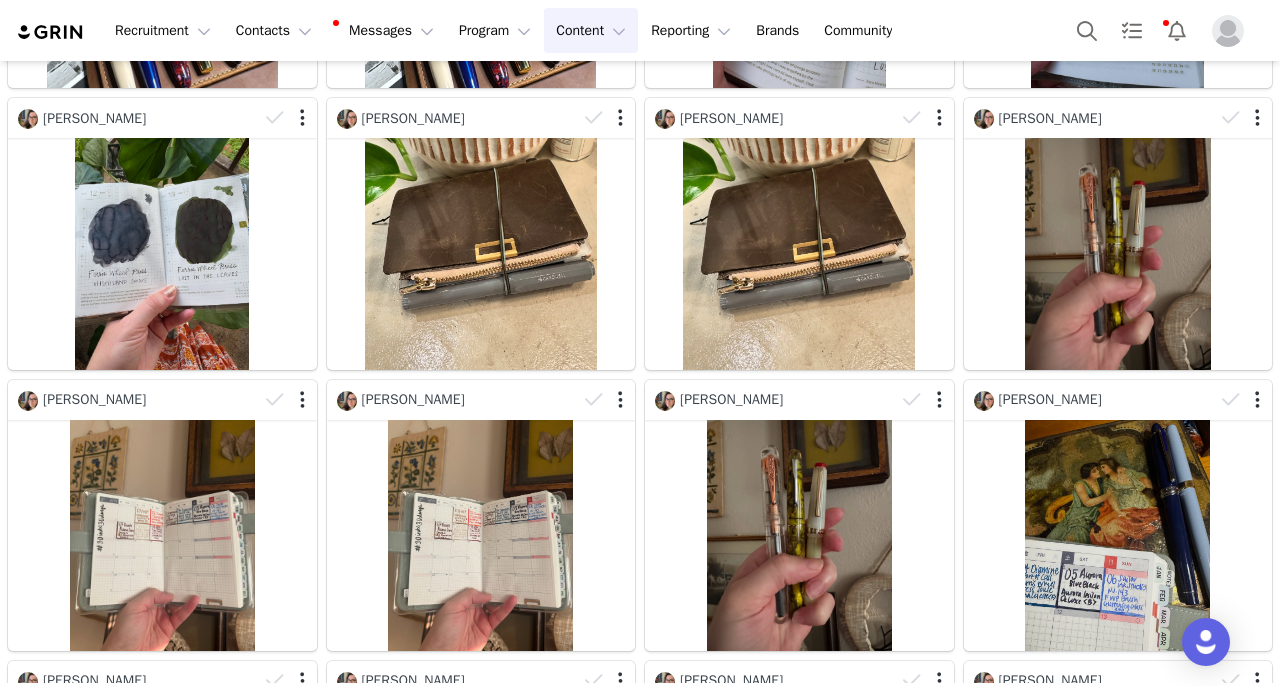 scroll, scrollTop: 332, scrollLeft: 0, axis: vertical 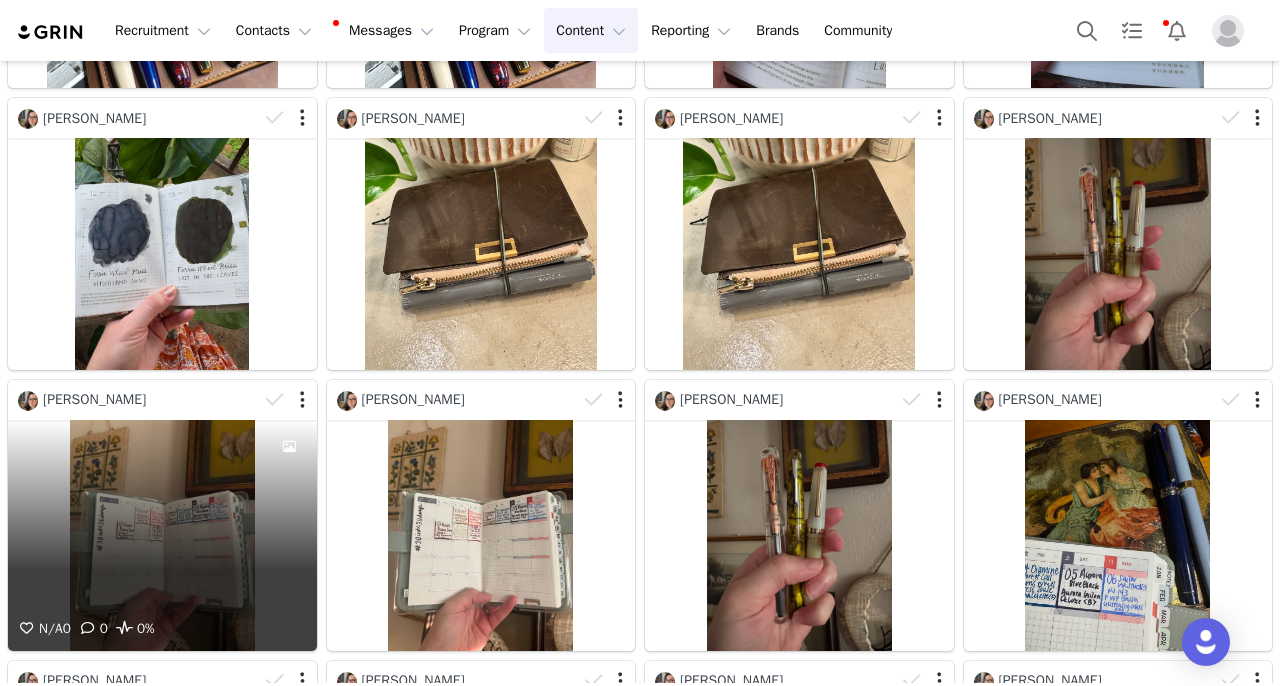 click on "N/A  0  0  0%" at bounding box center [162, 535] 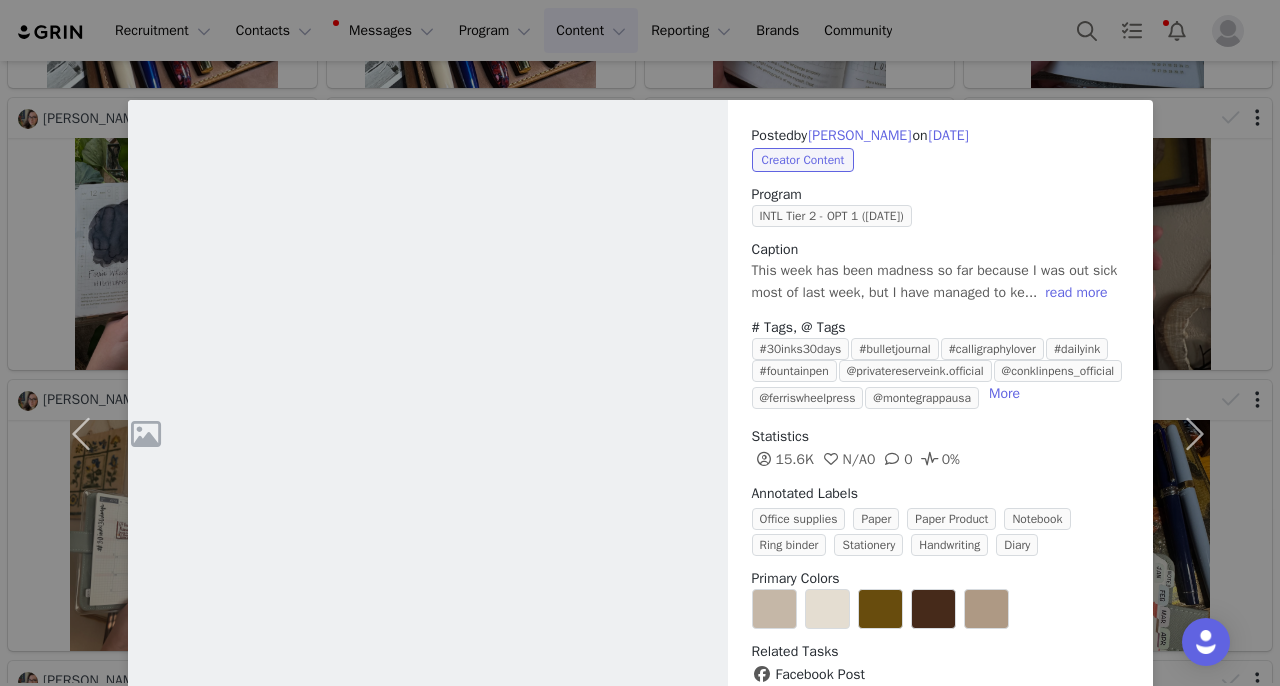 click on "Posted  by  [PERSON_NAME]  on  [DATE]  Creator Content  Program INTL Tier 2 - OPT 1 ([DATE]) [PERSON_NAME] week has been madness so far because I was out sick most of last week, but I have managed to ke... read more # Tags, @ Tags  #30inks30days   #bulletjournal   #calligraphylover   #dailyink   #fountainpen   @privatereserveink.official   @conklinpens_official   @ferriswheelpress   @montegrappausa  More     Statistics 15.6K   N/A  0  0  0%  Annotated Labels  Office supplies   Paper   Paper Product   Notebook   Ring binder   Stationery   Handwriting   Diary  Primary Colors Related Tasks Facebook Post     Content Rights Labels & Tags Download View on Facebook Sync Content" at bounding box center [640, 343] 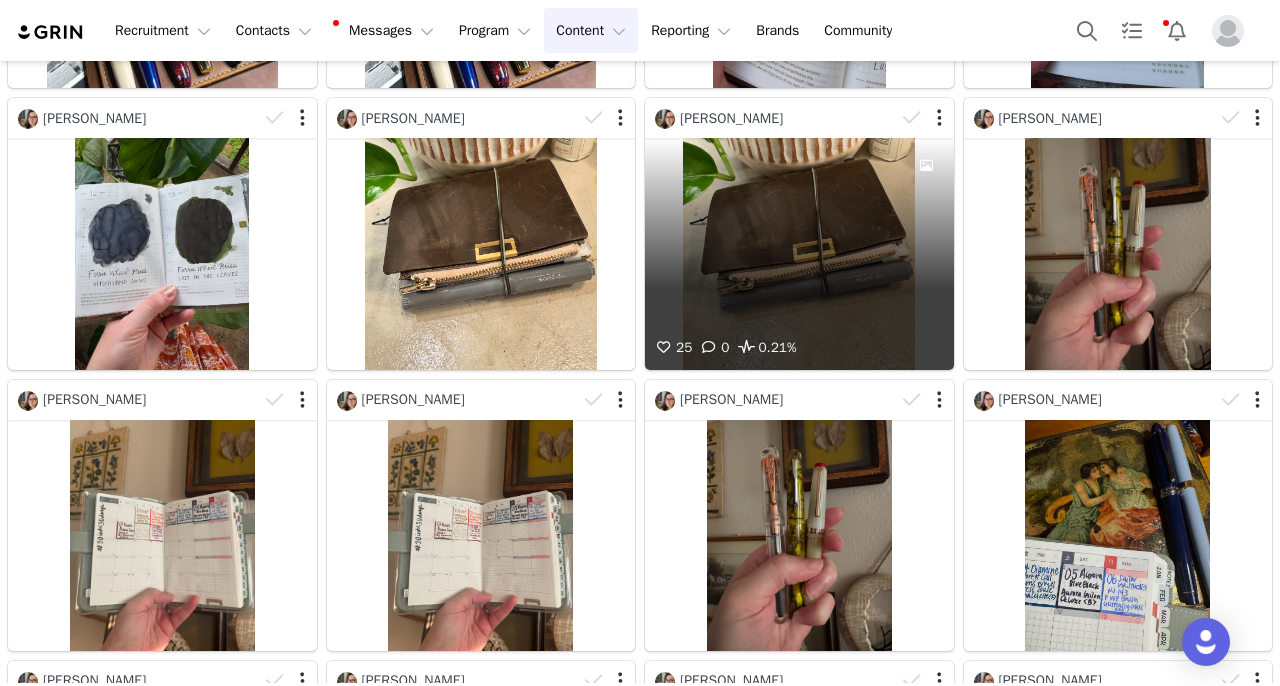 click on "25  0  0.21%" at bounding box center [799, 253] 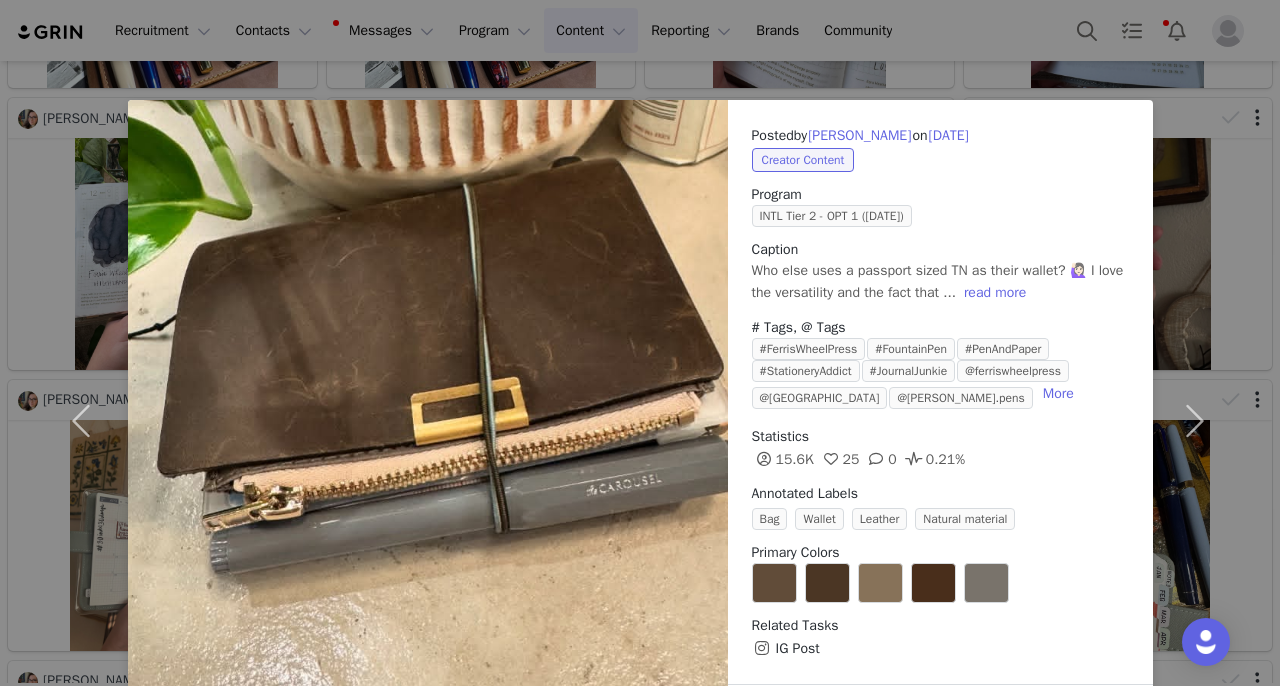 click on "Posted  by  [PERSON_NAME]  on  [DATE]  Creator Content  Program INTL Tier 2 - OPT 1 ([DATE]) Caption Who else uses a passport sized TN as their wallet? 🙋🏻‍♀️ I love the versatility and the fact that ... read more # Tags, @ Tags  #FerrisWheelPress   #FountainPen   #PenAndPaper   #StationeryAddict   #JournalJunkie   @ferriswheelpress   @lochby   @[PERSON_NAME].pens  More     Statistics 15.6K  25  0  0.21%  Annotated Labels  Bag   Wallet   Leather   Natural material  Primary Colors Related Tasks IG Post     Content Rights Labels & Tags Download View on Instagram Sync Content" at bounding box center [640, 343] 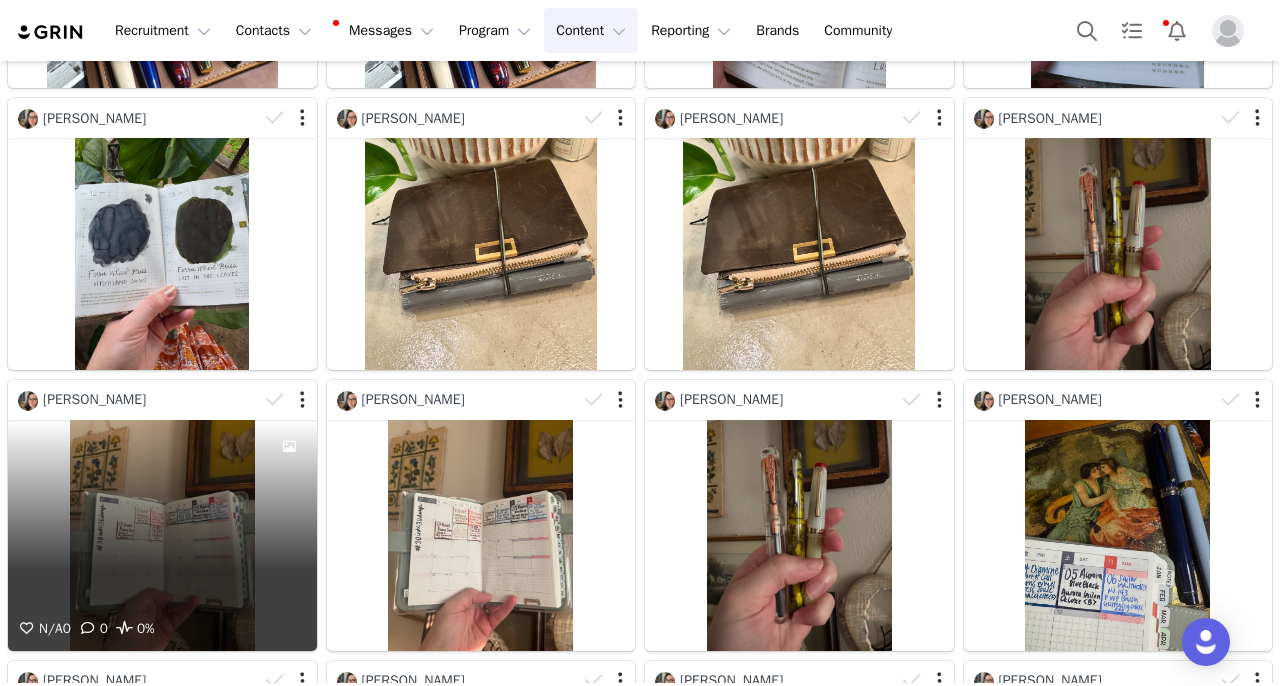 scroll, scrollTop: 332, scrollLeft: 0, axis: vertical 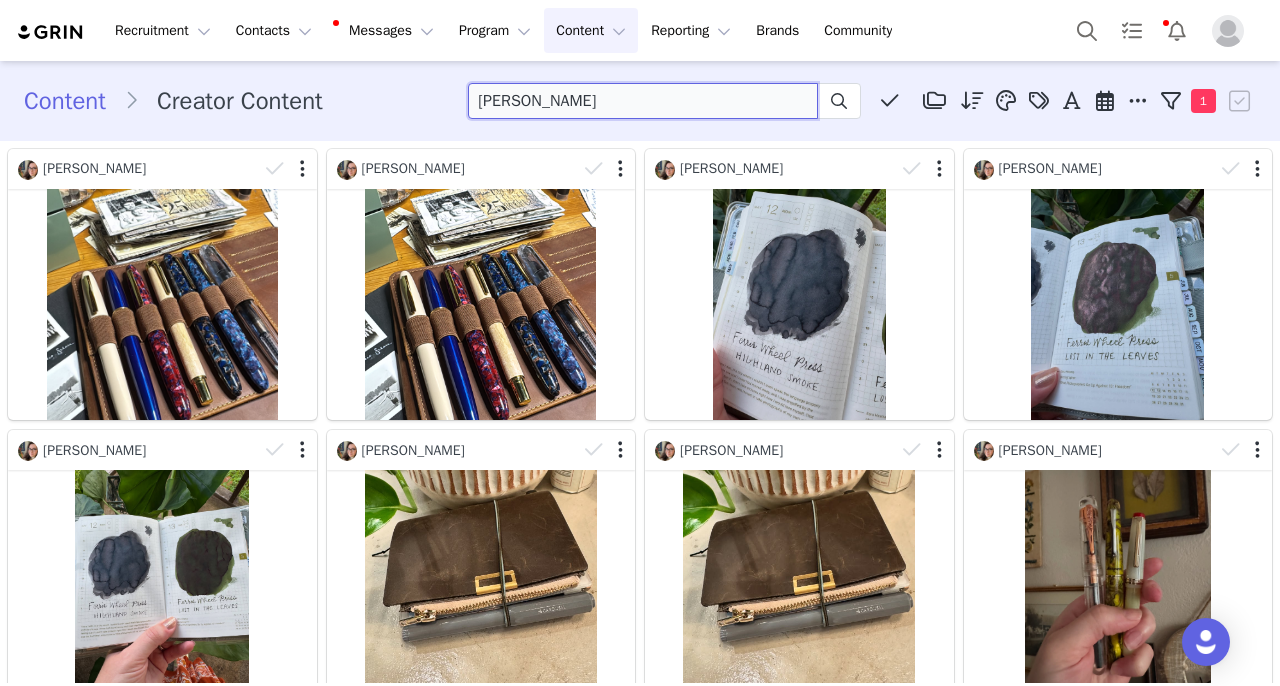 drag, startPoint x: 612, startPoint y: 106, endPoint x: 247, endPoint y: 106, distance: 365 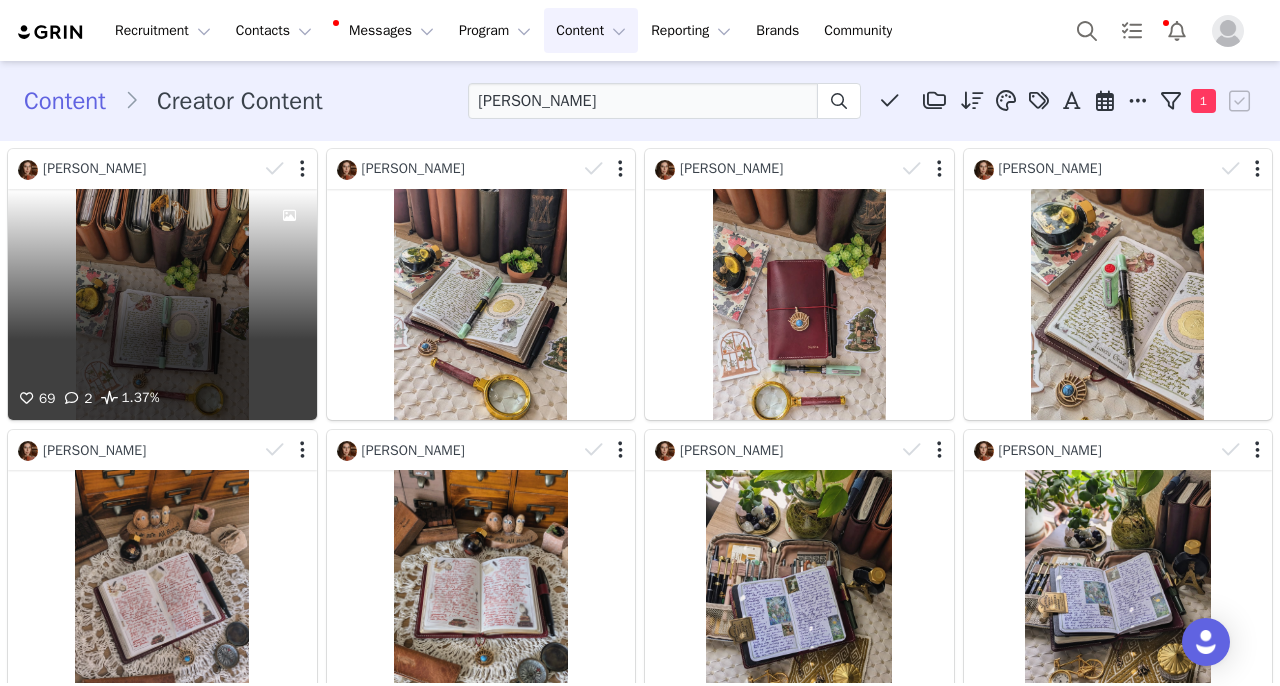 click on "69  2  1.37%" at bounding box center [162, 304] 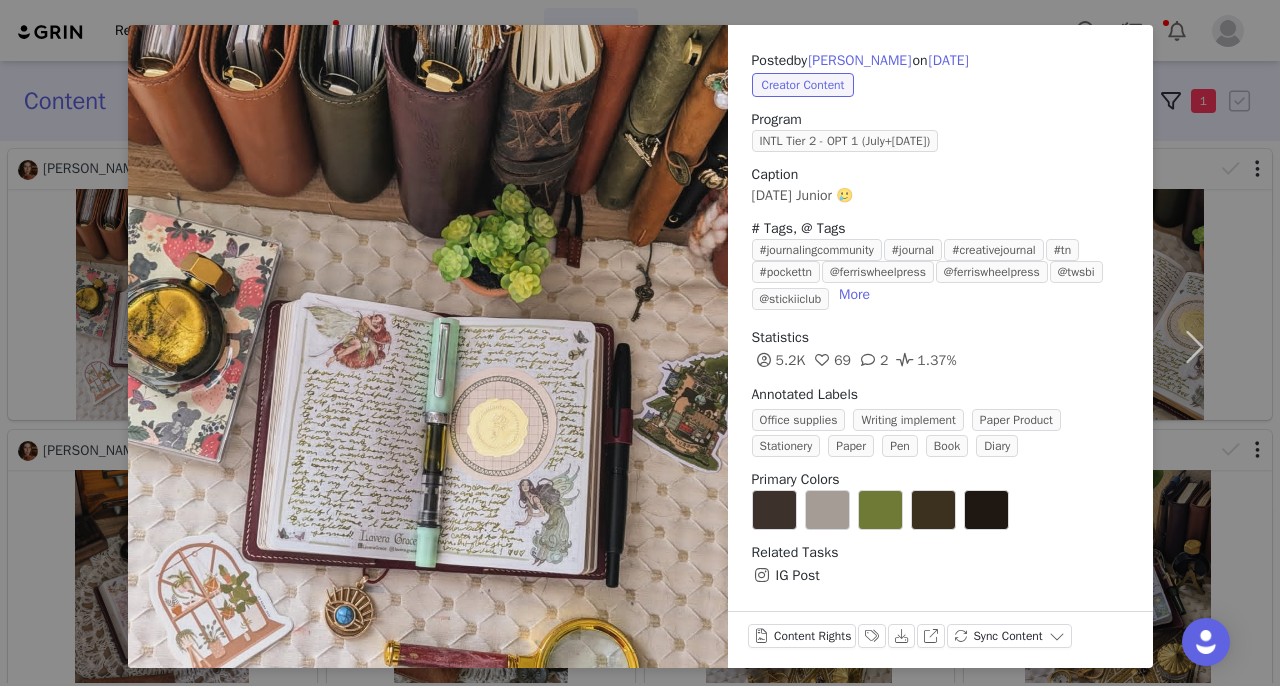 scroll, scrollTop: 76, scrollLeft: 0, axis: vertical 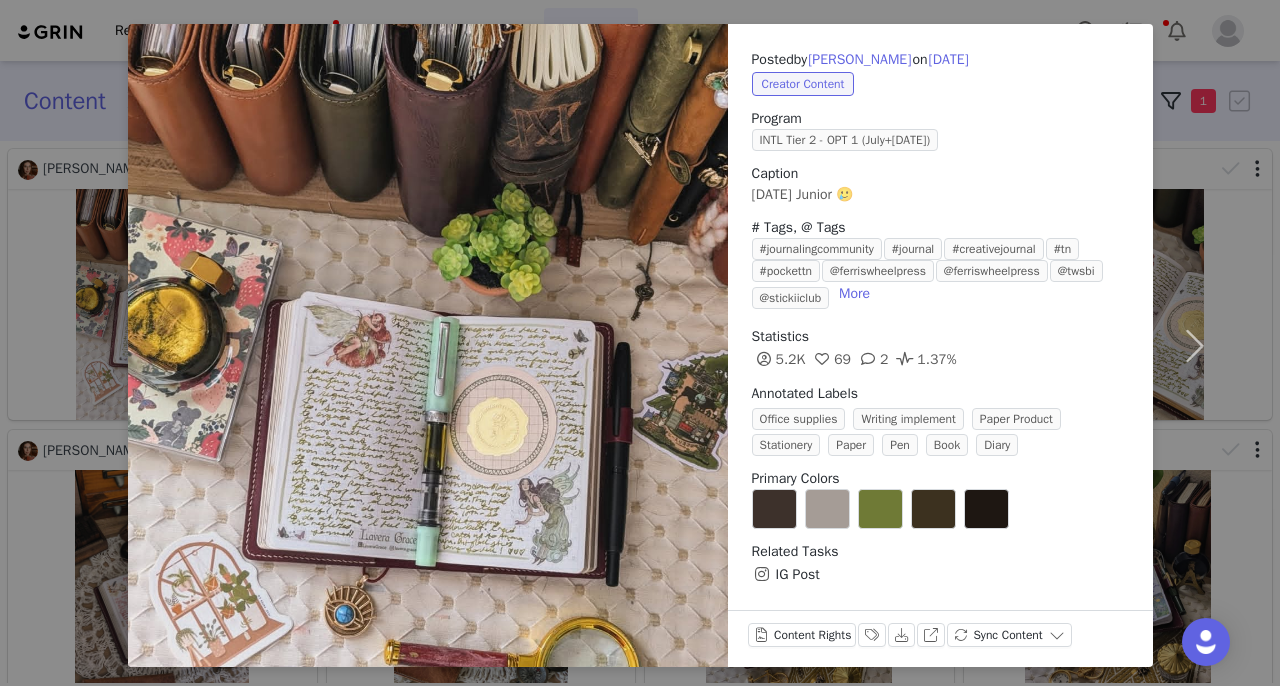 click on "Posted  by  [PERSON_NAME]  on  [DATE]  Creator Content  Program INTL Tier 2 - OPT 1 (July+[DATE]) Caption [DATE] Junior 🥲
# Tags, @ Tags  #journalingcommunity   #journal   #creativejournal   #tn   #pockettn   @ferriswheelpress   @ferriswheelpress   @twsbi   @stickiiclub  More     Statistics 5.2K  69  2  1.37%  Annotated Labels  Office supplies   Writing implement   Paper Product   Stationery   Paper   Pen   Book   Diary  Primary Colors Related Tasks IG Post     Content Rights Labels & Tags Download View on Instagram Sync Content" at bounding box center [640, 343] 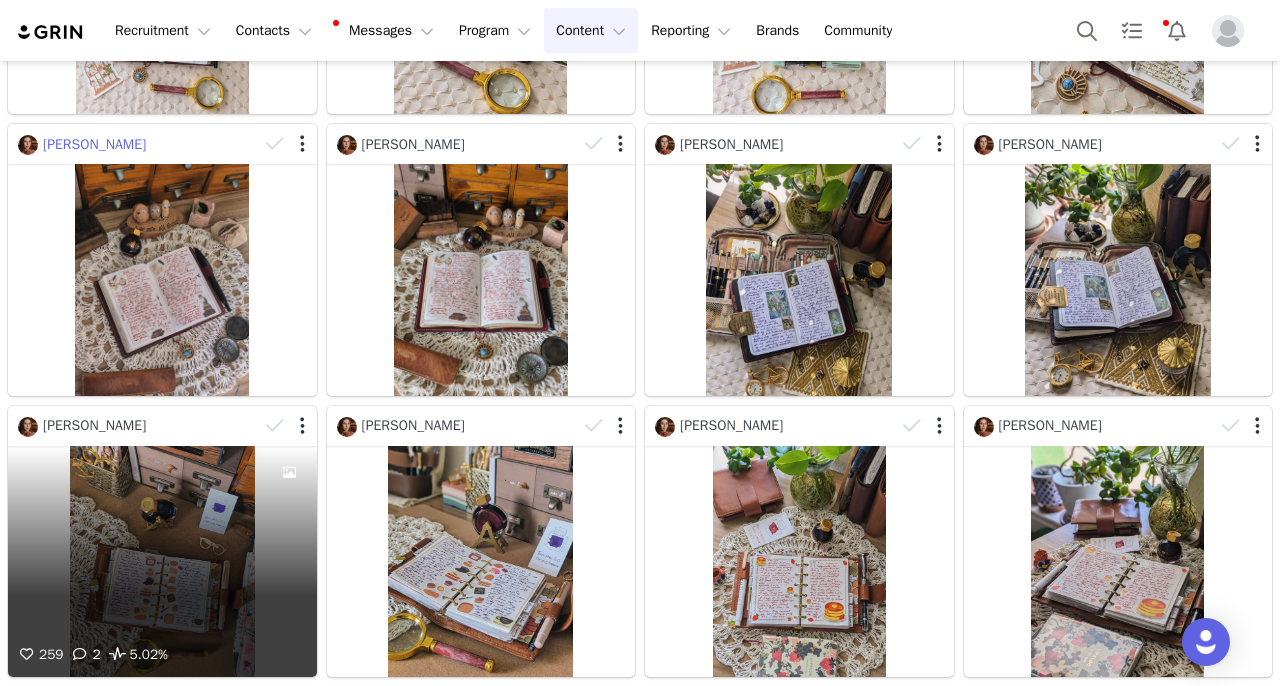 scroll, scrollTop: 311, scrollLeft: 0, axis: vertical 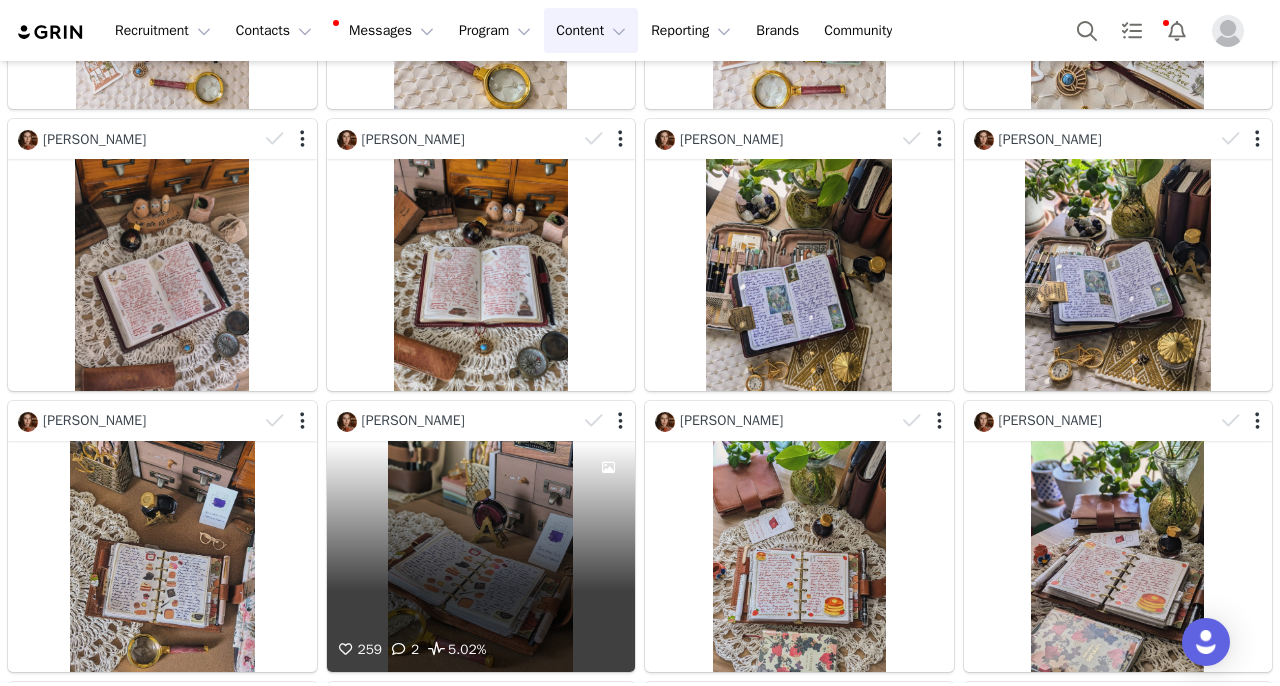 click on "259  2  5.02%" at bounding box center [481, 556] 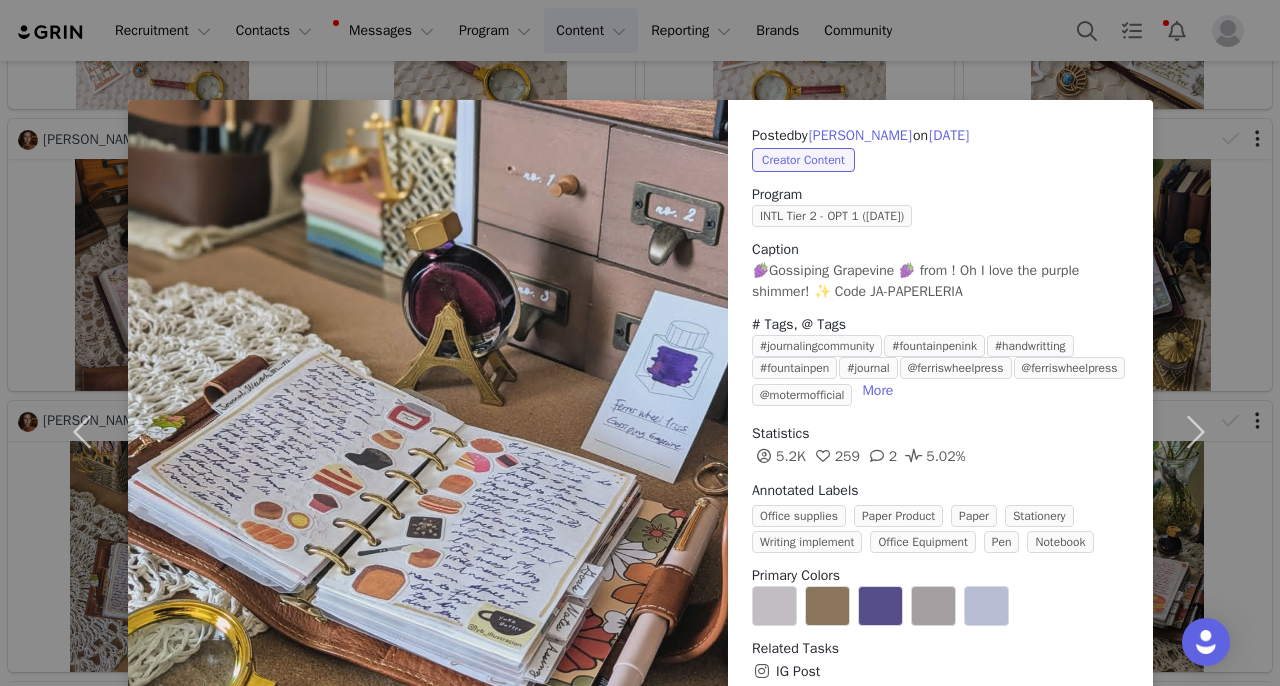 scroll, scrollTop: 311, scrollLeft: 0, axis: vertical 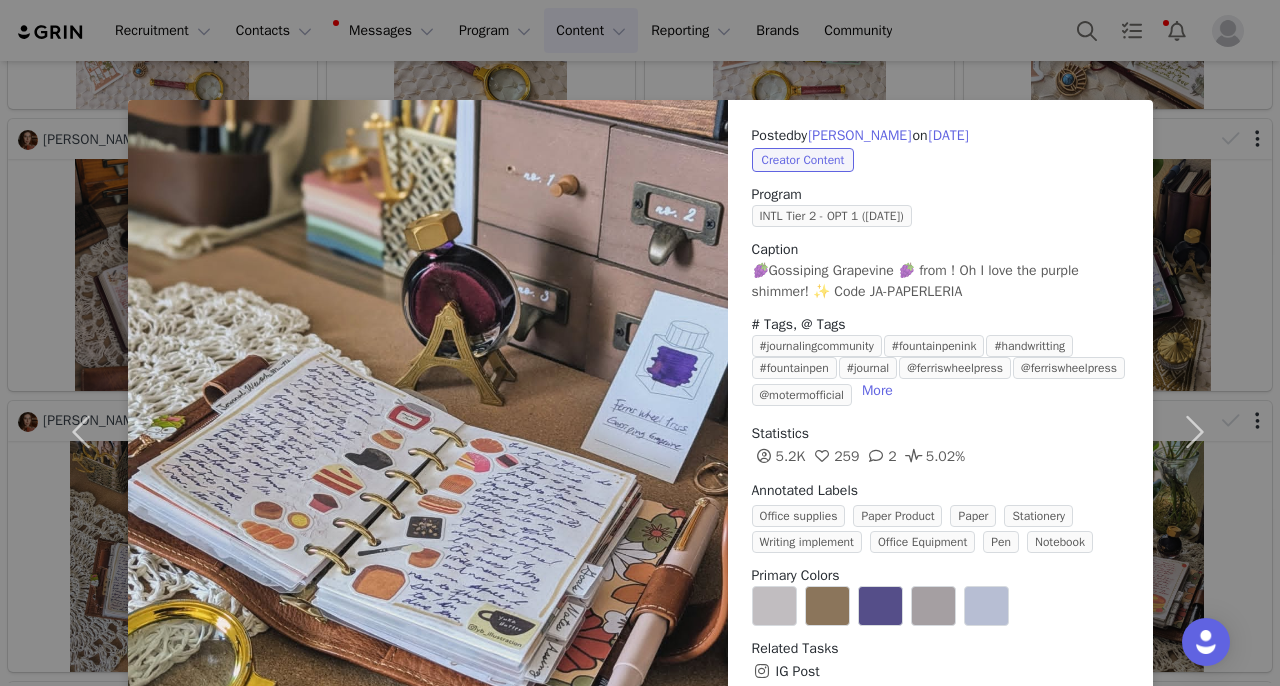 click on "Posted  by  [PERSON_NAME]  on  [DATE]  Creator Content  Program INTL Tier 2 - OPT 1 ([DATE]) Caption 🍇Gossiping Grapevine 🍇 from  ! Oh I love the purple shimmer! ✨
Code JA-PAPERLERIA
# Tags, @ Tags  #journalingcommunity   #fountainpenink   #handwritting   #fountainpen   #journal   @ferriswheelpress   @ferriswheelpress   @motermofficial  More     Statistics 5.2K  259  2  5.02%  Annotated Labels  Office supplies   Paper Product   Paper   Stationery   Writing implement   Office Equipment   Pen   Notebook  Primary Colors Related Tasks IG Post     Content Rights Labels & Tags Download View on Instagram Sync Content" at bounding box center (640, 343) 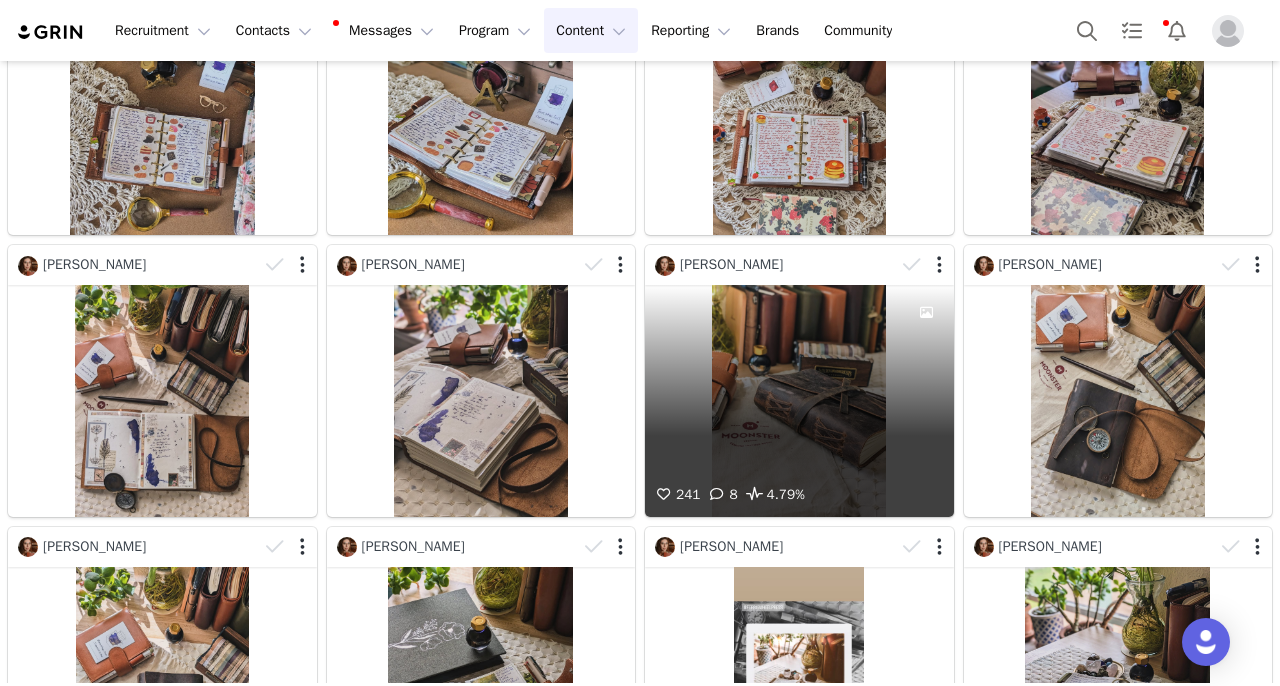 scroll, scrollTop: 752, scrollLeft: 0, axis: vertical 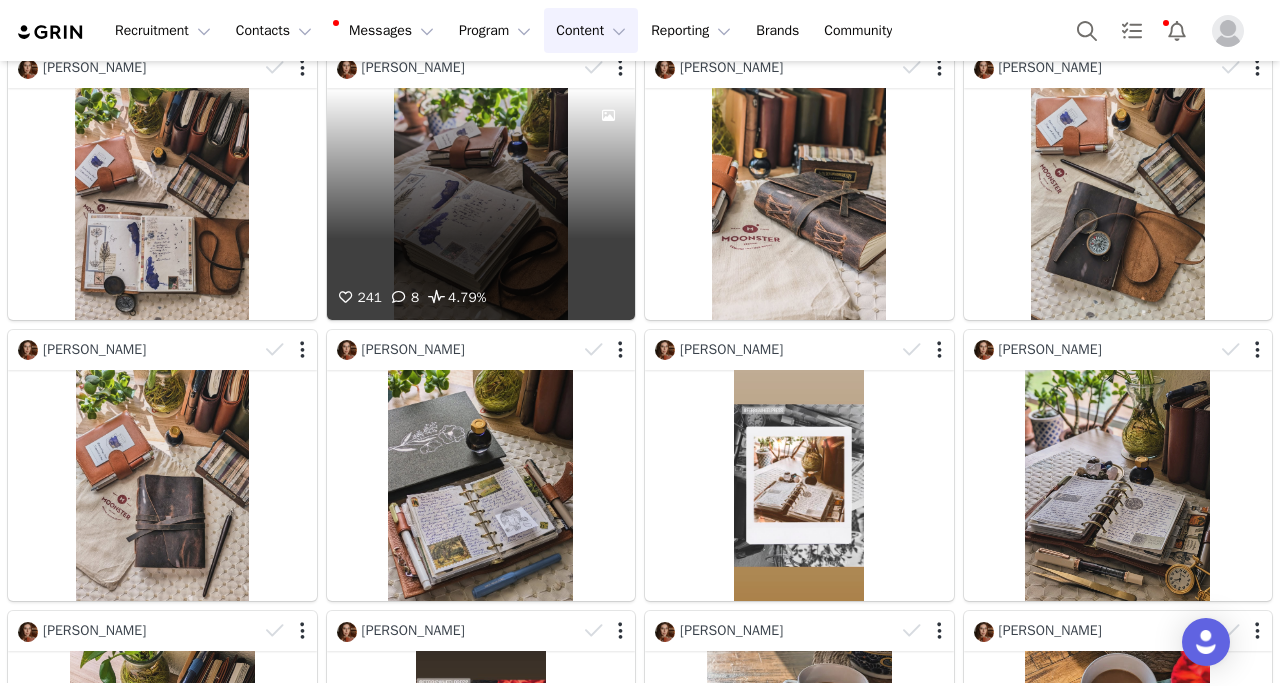 click on "241  8  4.79%" at bounding box center (481, 203) 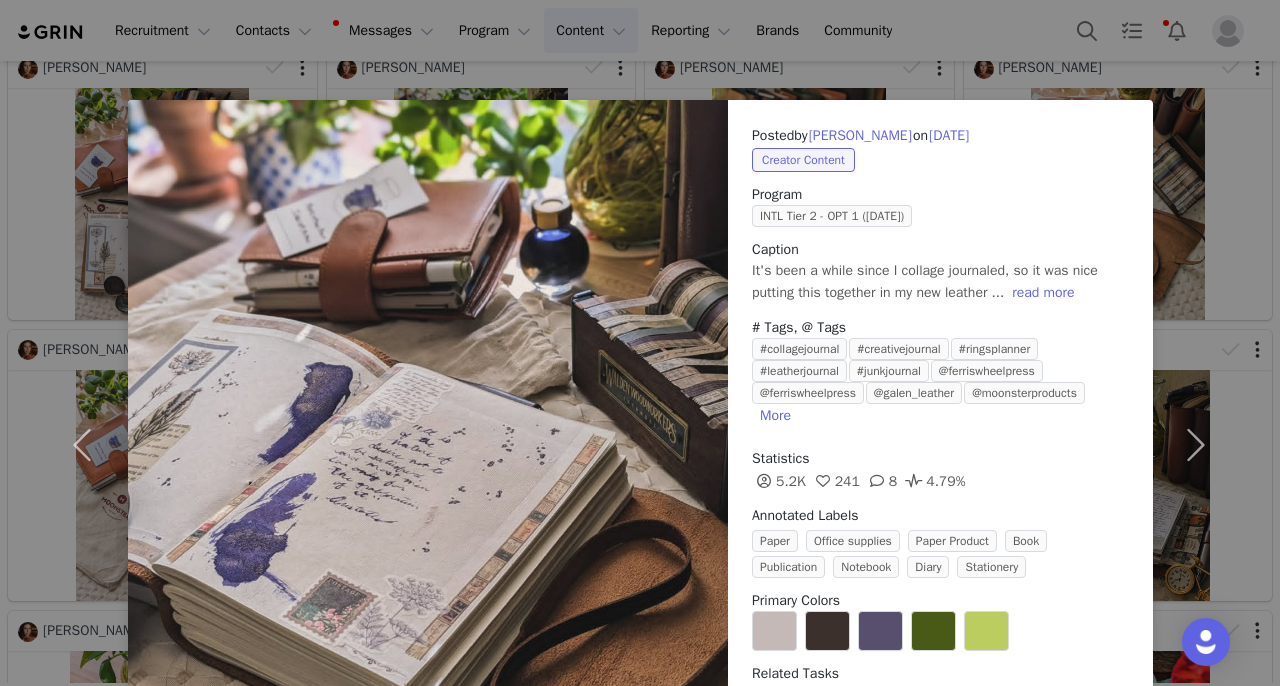 scroll, scrollTop: 945, scrollLeft: 0, axis: vertical 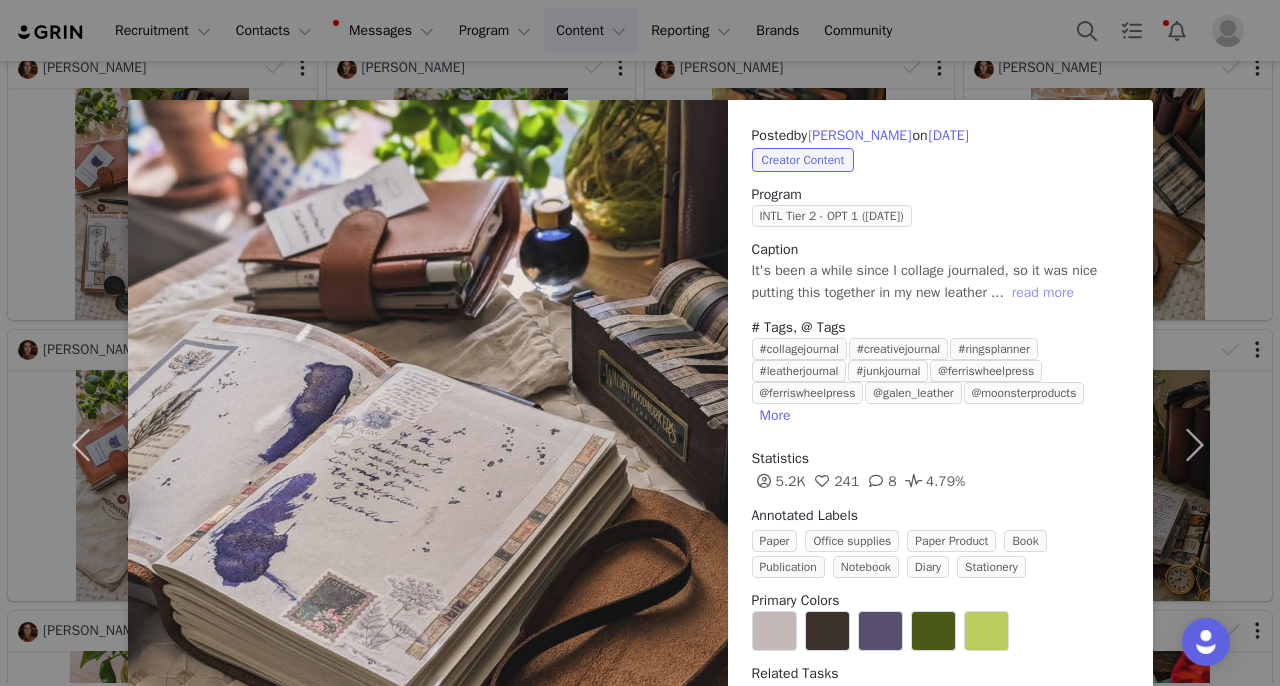click on "read more" at bounding box center [1043, 293] 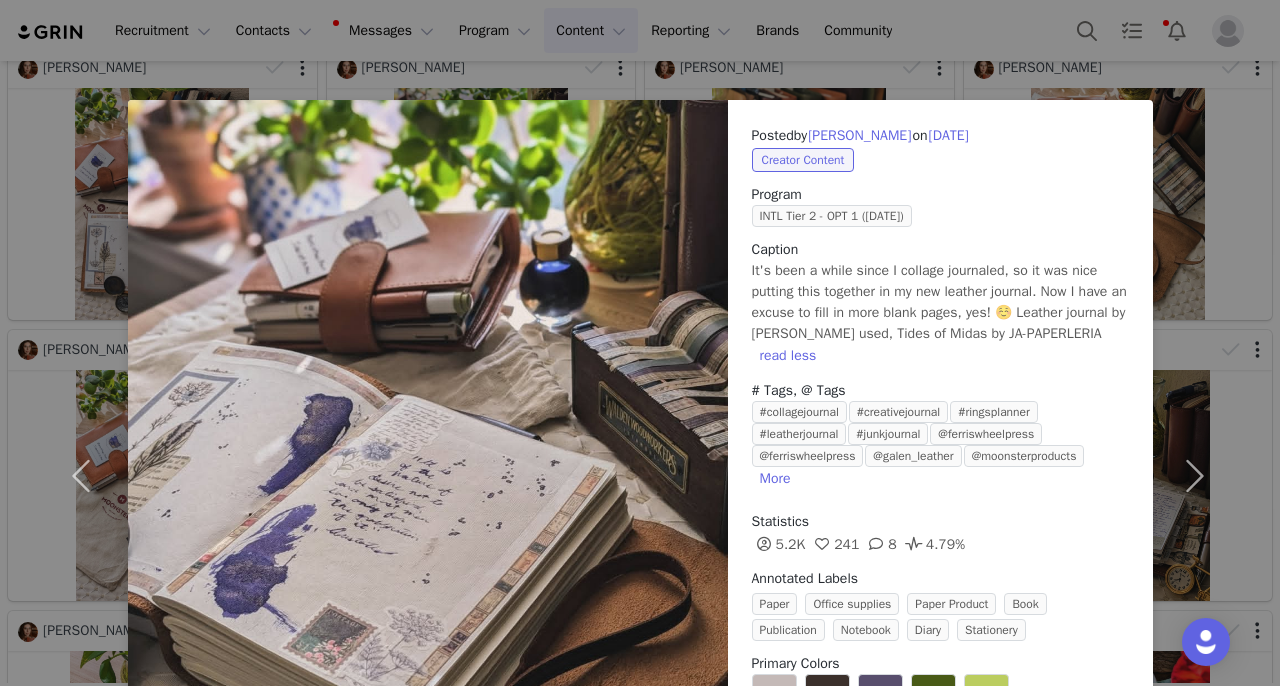 click on "Posted  by  [PERSON_NAME]  on  [DATE]  Creator Content  Program INTL Tier 2 - OPT 1 ([DATE]) Caption It's been a while since I collage journaled, so it was nice putting this together in my new leather journal. Now I have an excuse to fill in more blank pages, yes! ☺️
Leather journal by
[PERSON_NAME] used, Tides of Midas by
JA-PAPERLERIA
read less # Tags, @ Tags  #collagejournal   #creativejournal   #ringsplanner   #leatherjournal   #junkjournal   @ferriswheelpress   @ferriswheelpress   @galen_leather   @moonsterproducts  More     Statistics 5.2K  241  8  4.79%  Annotated Labels  Paper   Office supplies   Paper Product   Book   Publication   Notebook   Diary   Stationery  Primary Colors Related Tasks IG Post     Content Rights Labels & Tags Download View on Instagram Sync Content" at bounding box center [640, 343] 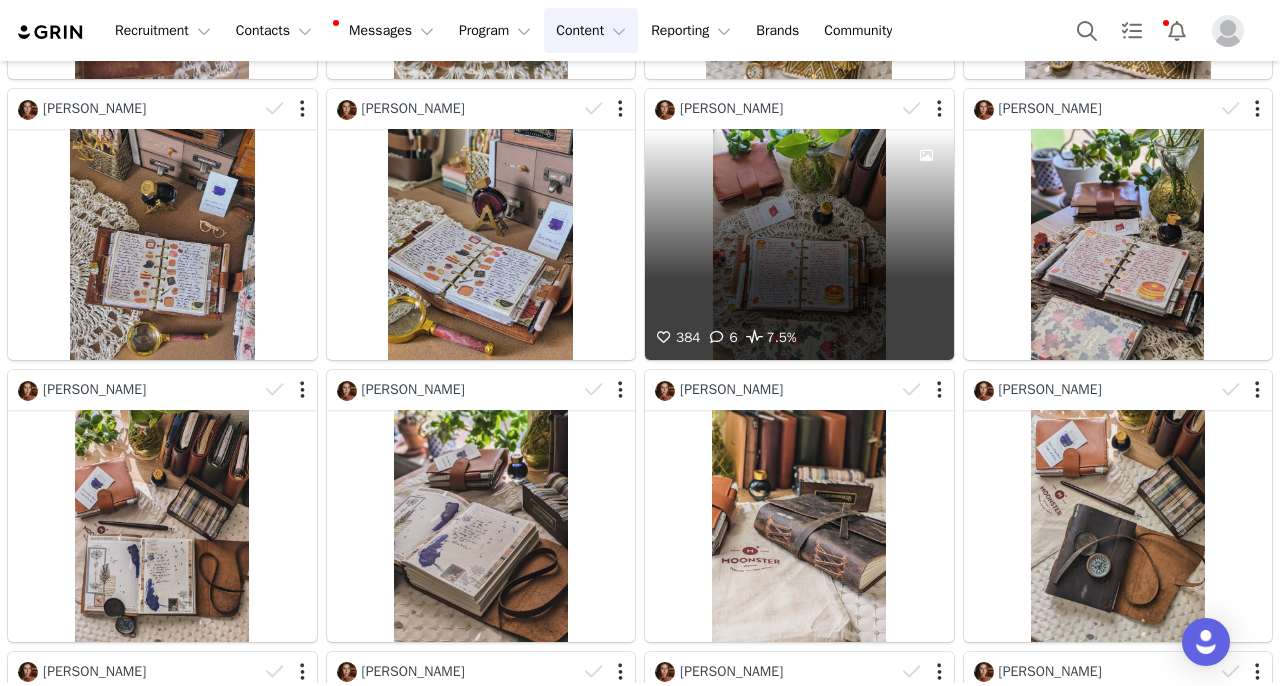 click on "384  6  7.5%" at bounding box center [799, 244] 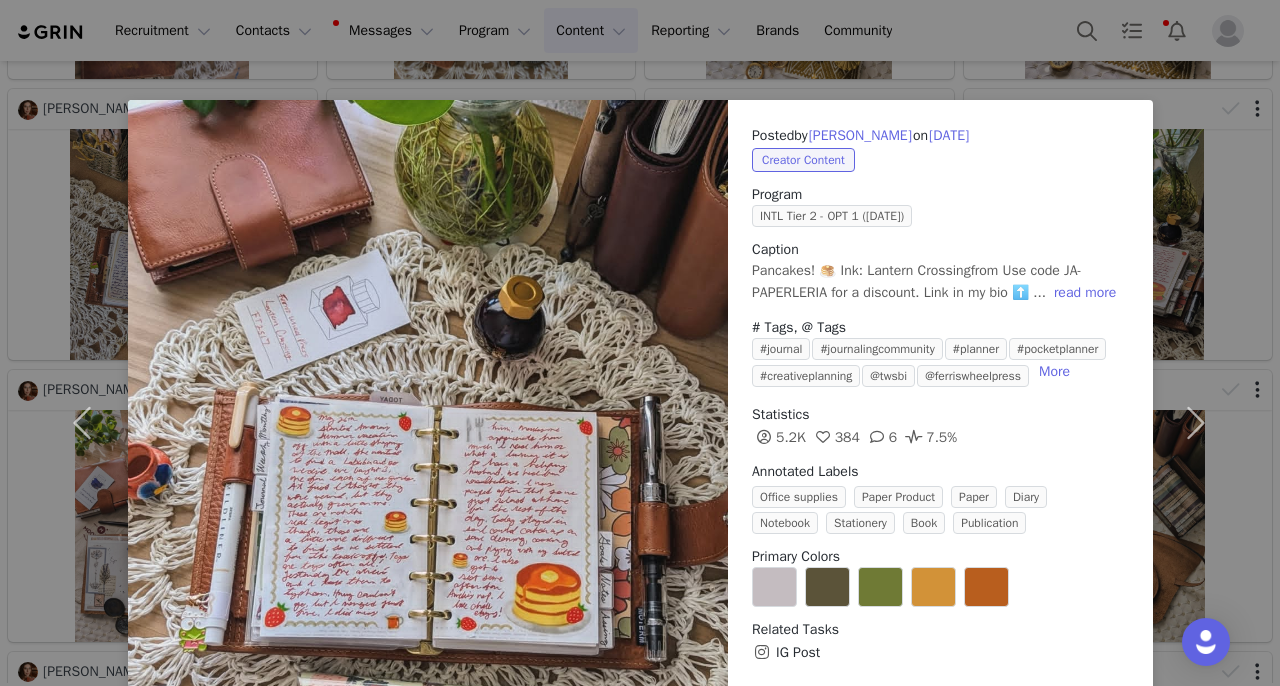 scroll, scrollTop: 623, scrollLeft: 0, axis: vertical 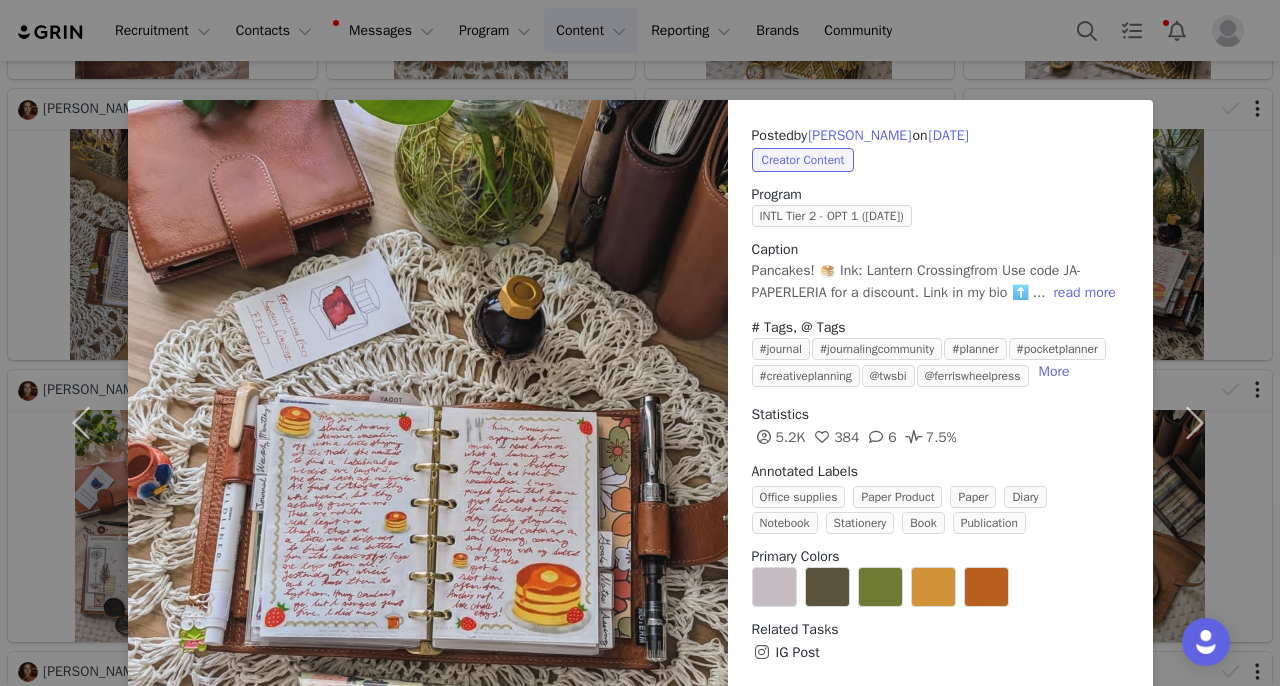 click on "Posted  by  [PERSON_NAME]  on  [DATE]  Creator Content  Program INTL Tier 2 - OPT 1 ([DATE]) Caption Pancakes! 🥞
Ink: Lantern Crossingfrom
Use code JA-PAPERLERIA for a discount. Link in my bio ⬆️
... read more # Tags, @ Tags  #journal   #journalingcommunity   #planner   #pocketplanner   #creativeplanning   @twsbi   @ferriswheelpress  More     Statistics 5.2K  384  6  7.5%  Annotated Labels  Office supplies   Paper Product   Paper   Diary   Notebook   Stationery   Book   Publication  Primary Colors Related Tasks IG Post     Content Rights Labels & Tags Download View on Instagram Sync Content" at bounding box center (640, 343) 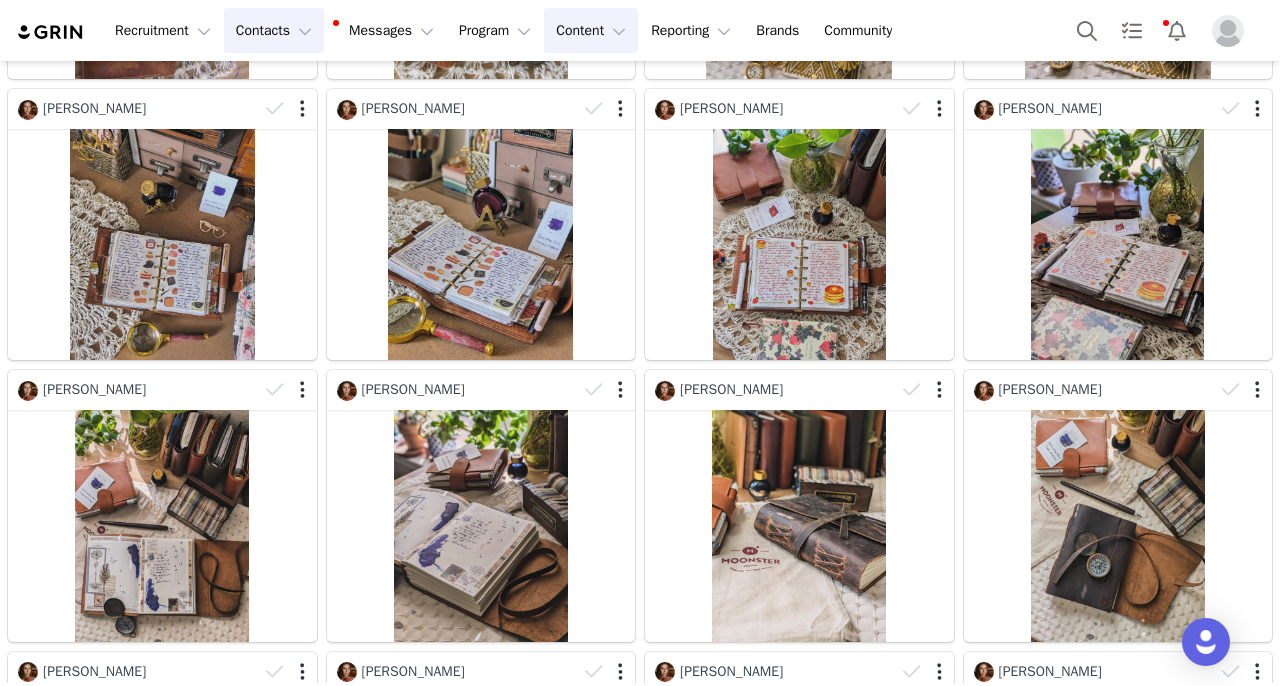 scroll, scrollTop: 0, scrollLeft: 0, axis: both 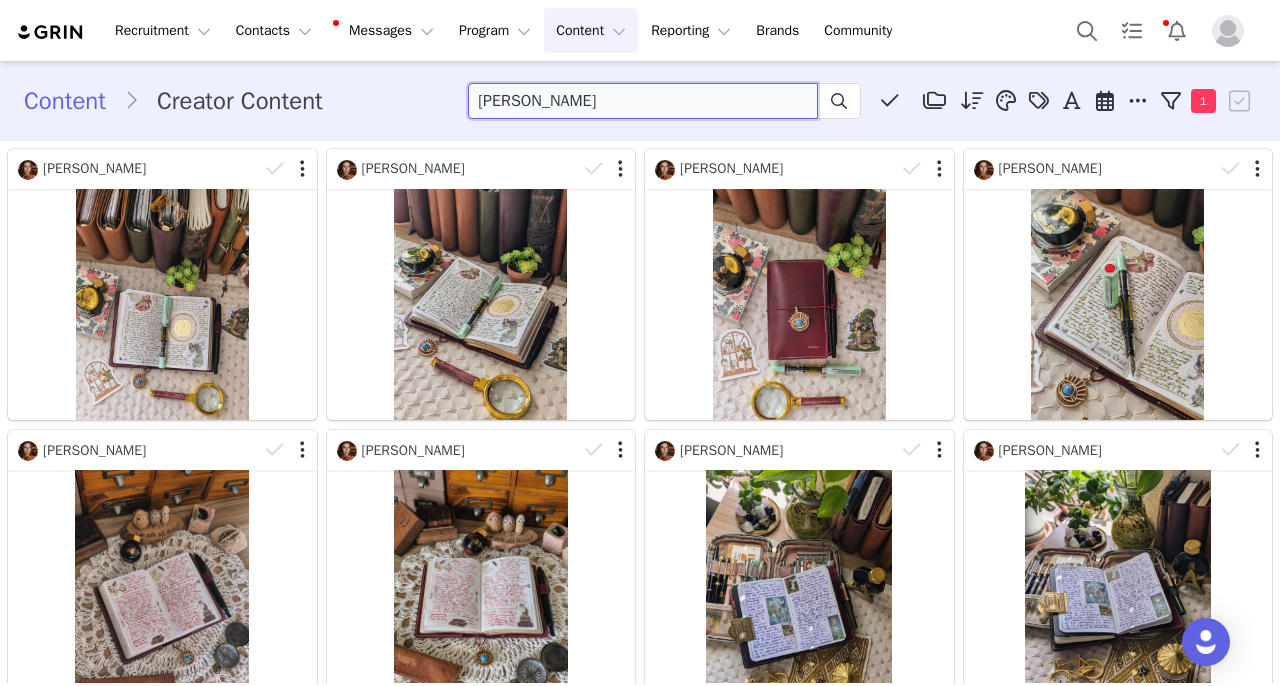 drag, startPoint x: 608, startPoint y: 96, endPoint x: 487, endPoint y: 97, distance: 121.004135 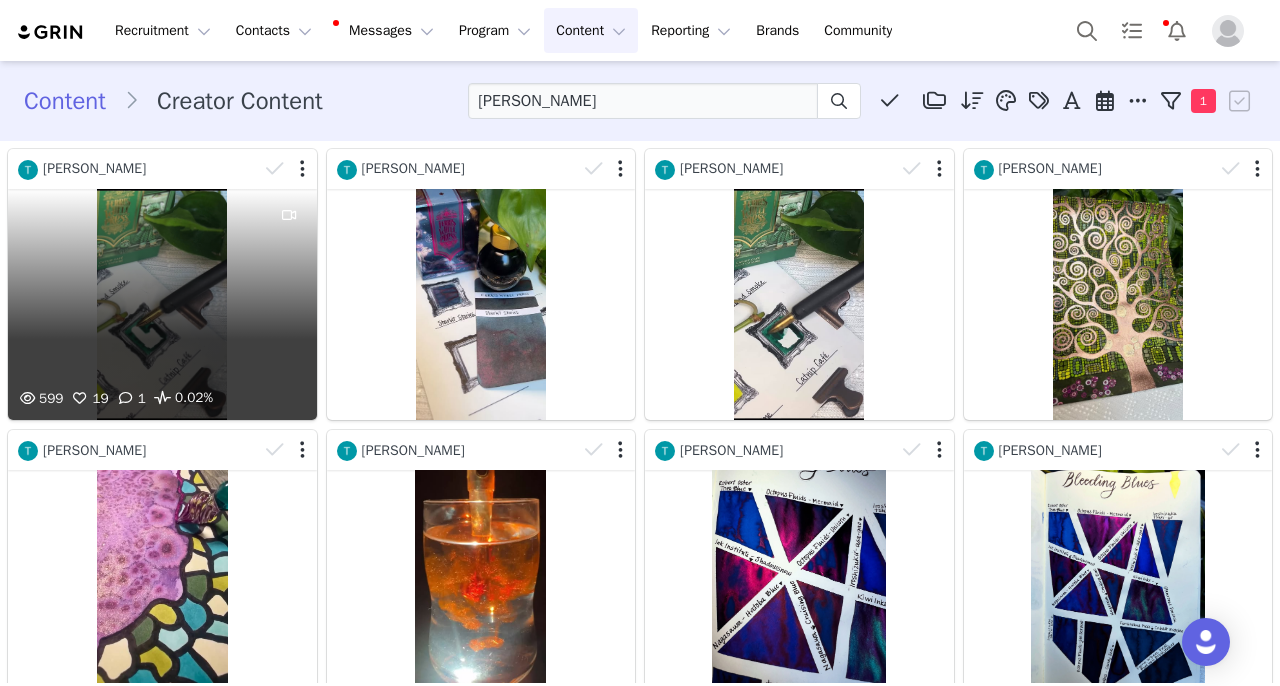 click on "599  19  1  0.02%" at bounding box center (162, 304) 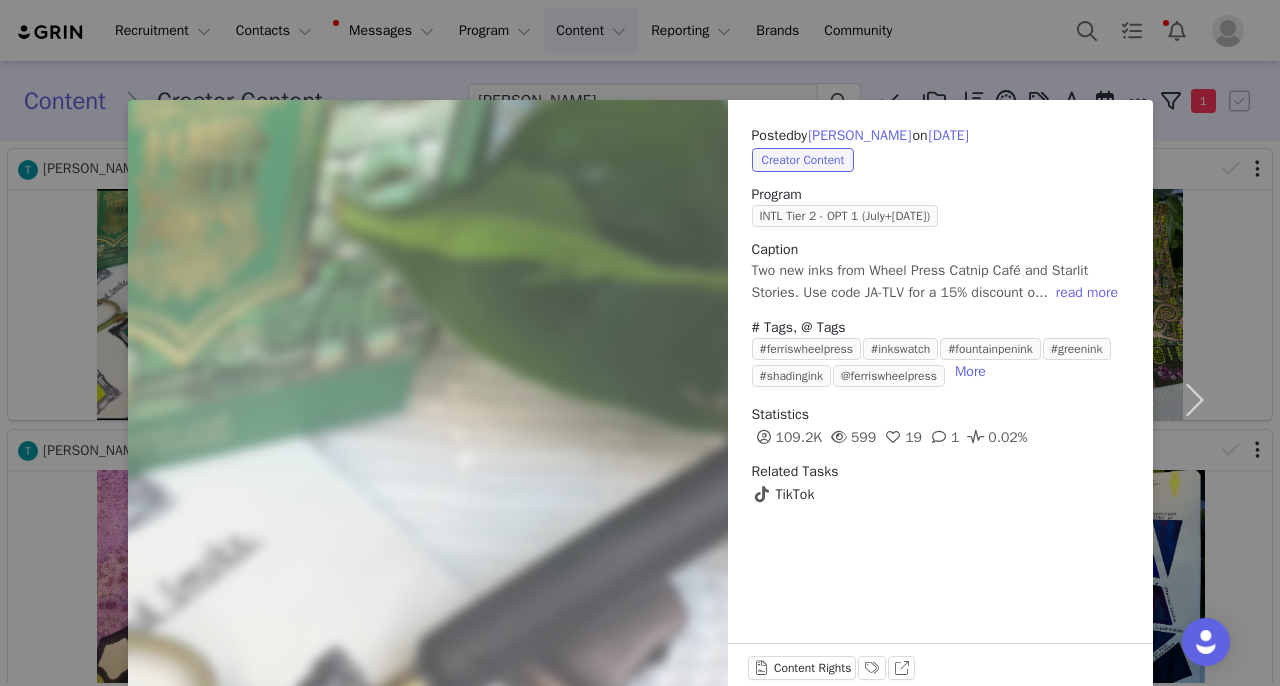 scroll, scrollTop: 38, scrollLeft: 0, axis: vertical 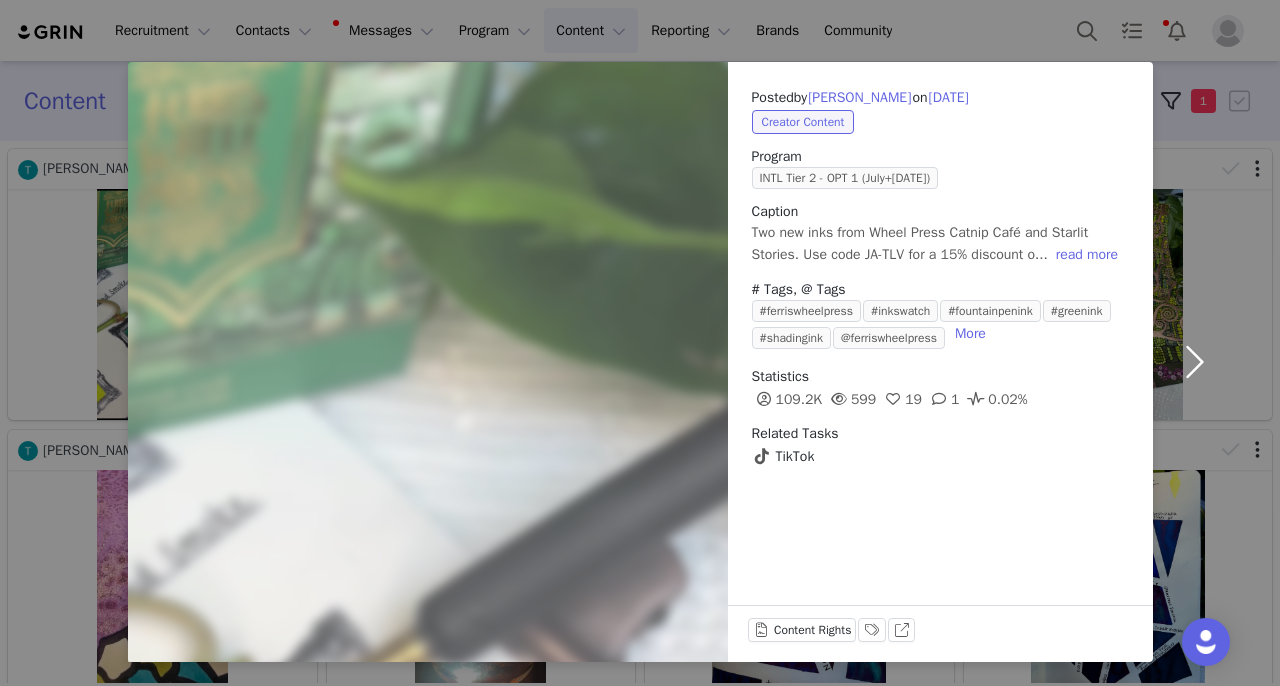 click at bounding box center [1195, 362] 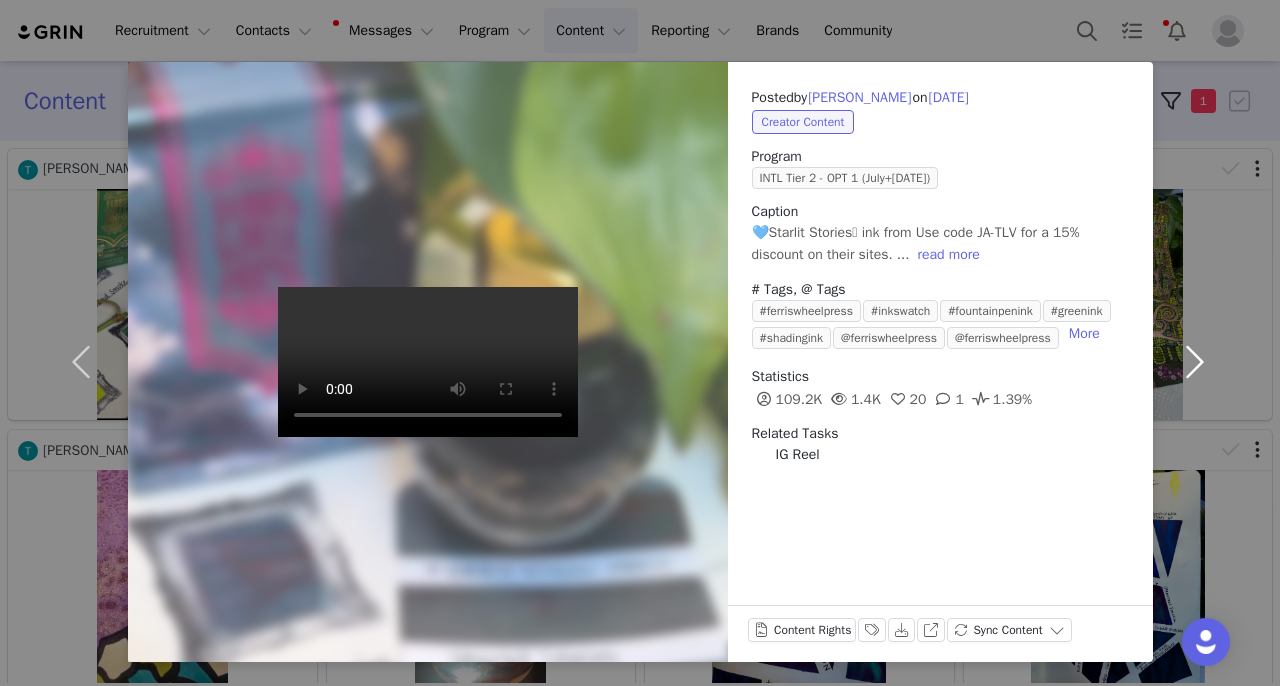 click at bounding box center (1195, 362) 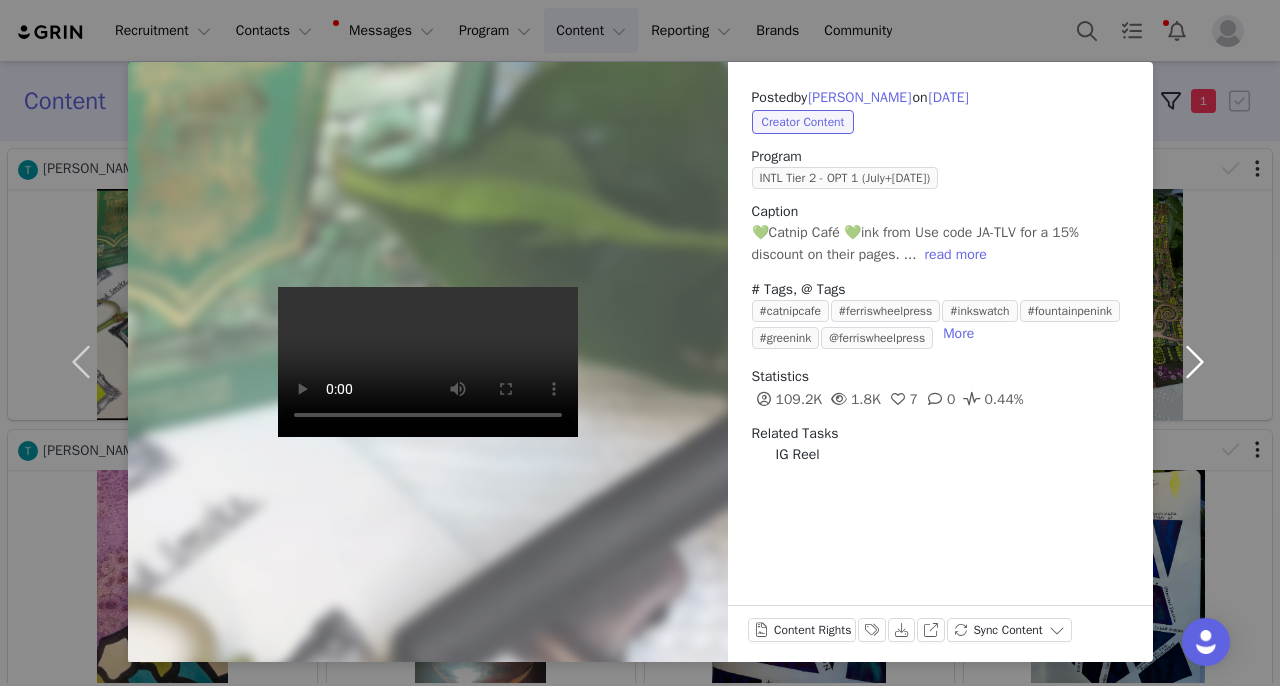 click at bounding box center (1195, 362) 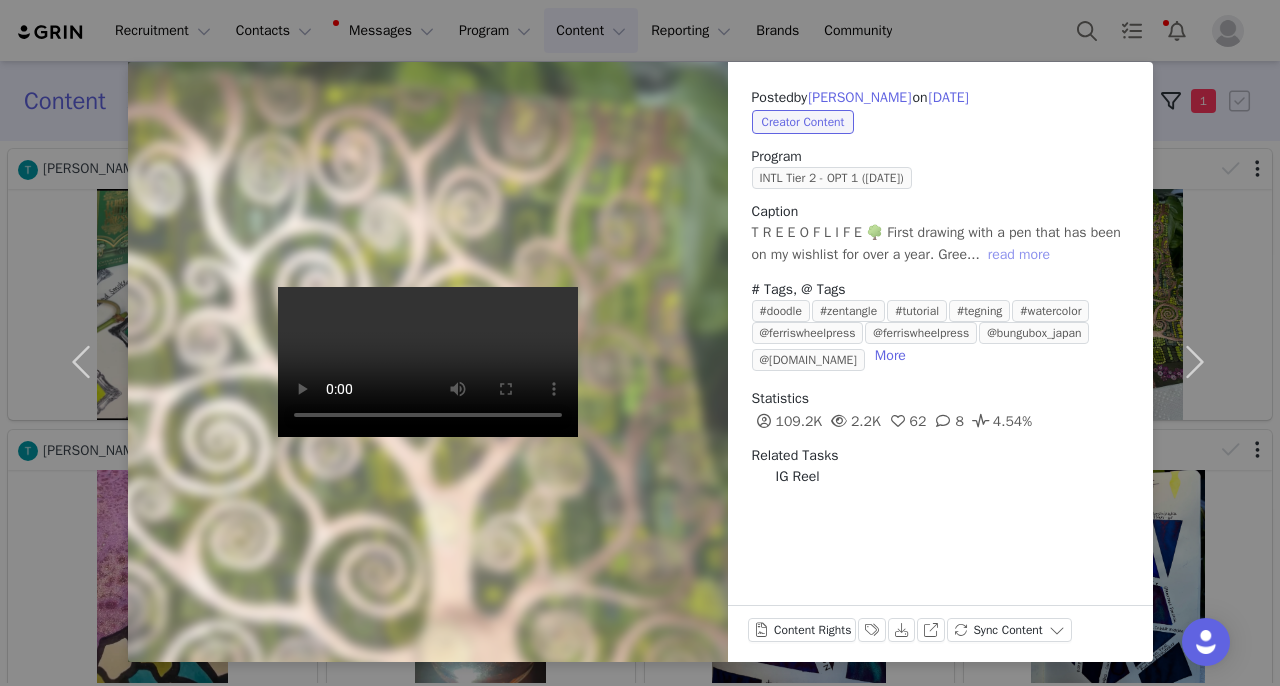 click on "read more" at bounding box center (1019, 255) 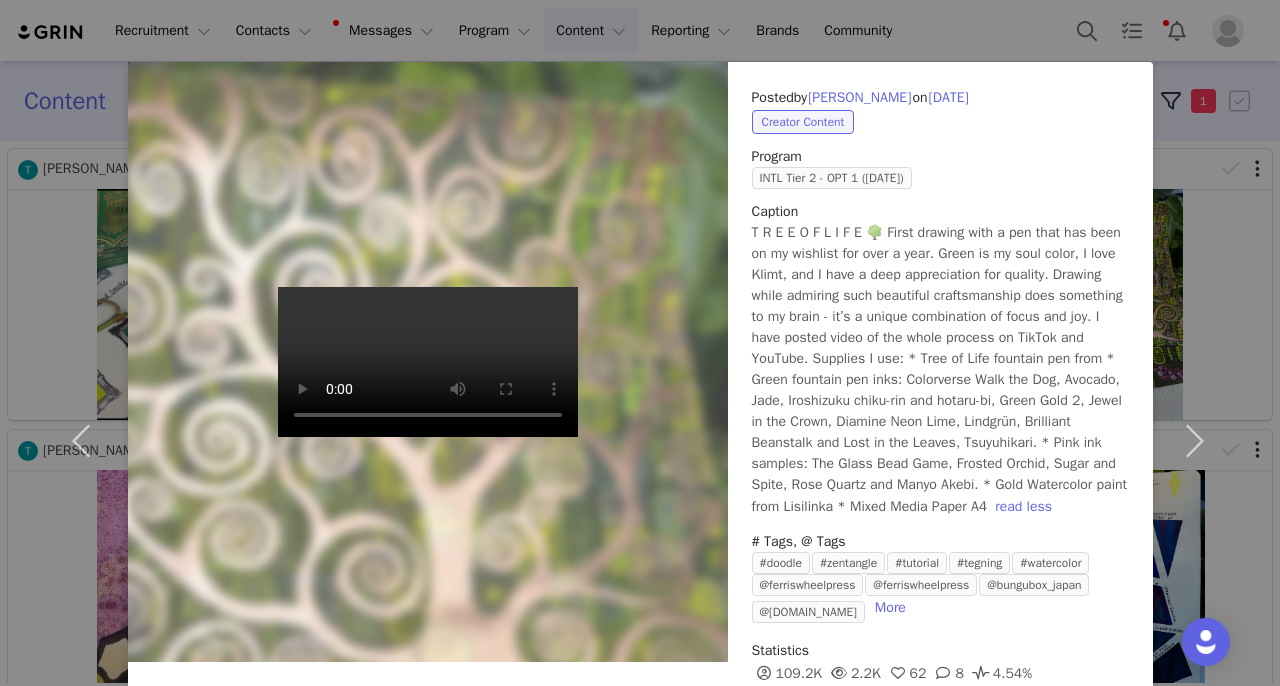click on "Posted  by  [PERSON_NAME]  on  [DATE]  Creator Content  Program INTL Tier 2 - OPT 1 ([DATE]) Caption T R E E  O F  L I F E 🌳
First drawing with a pen that has been on my wishlist for over a year. Green is my soul color, I love Klimt, and I have a deep appreciation for quality. Drawing while admiring such beautiful craftsmanship does something to my brain - it’s a unique combination of focus and joy.
I have posted video of the whole process on TikTok and YouTube.
Supplies I use:
* Tree of Life fountain pen from
* Green fountain pen inks: Colorverse Walk the Dog,  Avocado,  Jade, Iroshizuku chiku-rin and hotaru-bi,  Green Gold 2,  Jewel in the Crown, Diamine Neon Lime,  Lindgrün,  Brilliant Beanstalk and Lost in the Leaves,  Tsuyuhikari.
* Pink ink samples: The Glass Bead Game, Frosted Orchid, Sugar and Spite, Rose Quartz and Manyo Akebi.
* Gold Watercolor paint from Lisilinka
* Mixed Media Paper A4
read less # Tags, @ Tags  #doodle   #zentangle   #tutorial   #tegning  More" at bounding box center [640, 343] 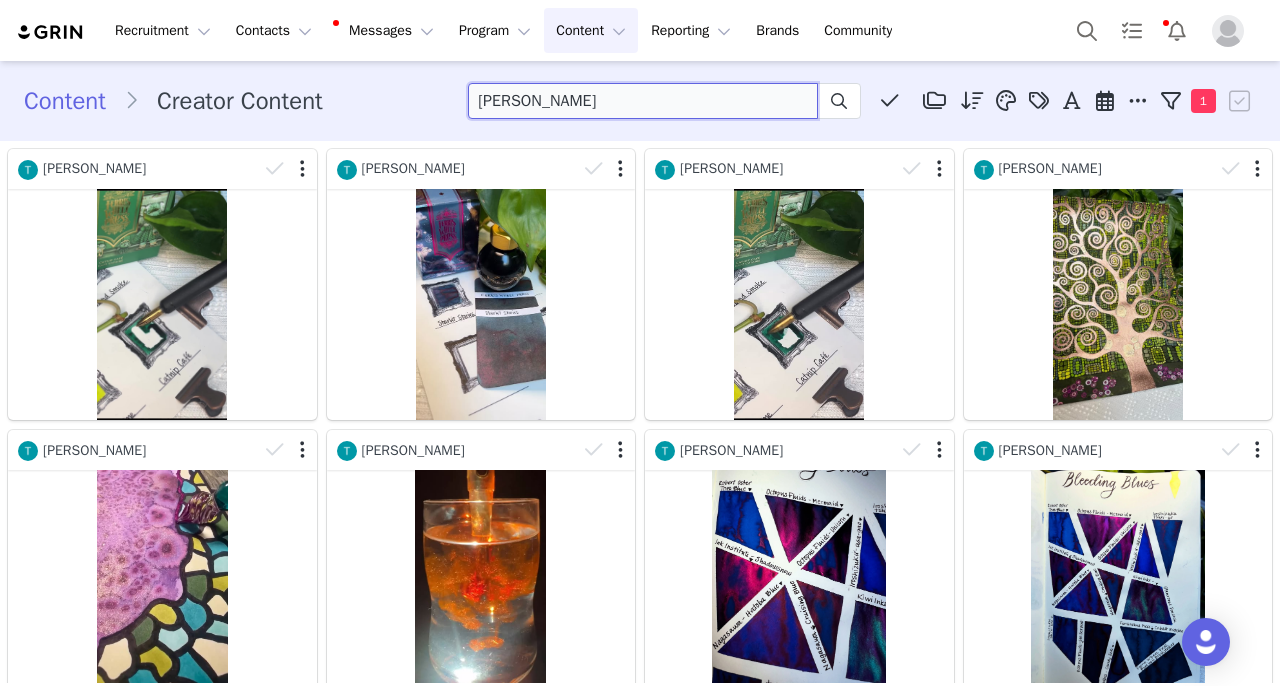 drag, startPoint x: 608, startPoint y: 106, endPoint x: 492, endPoint y: 105, distance: 116.00431 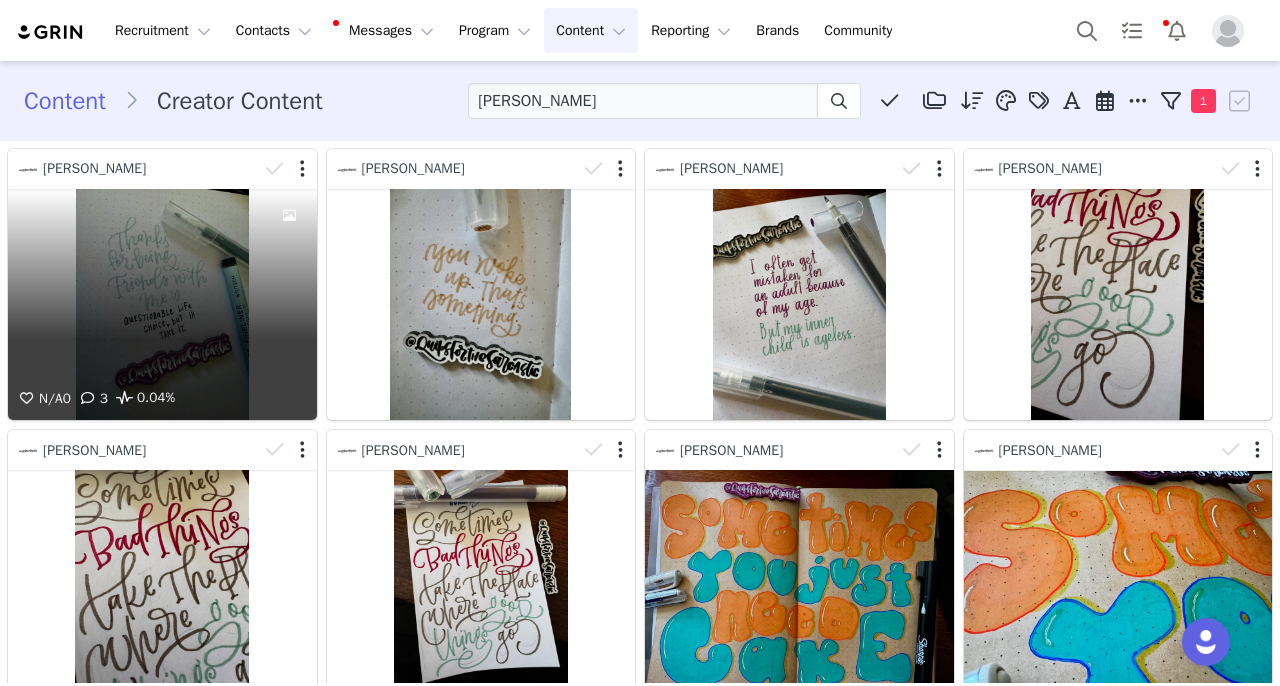 click on "N/A  0  3  0.04%" at bounding box center [162, 304] 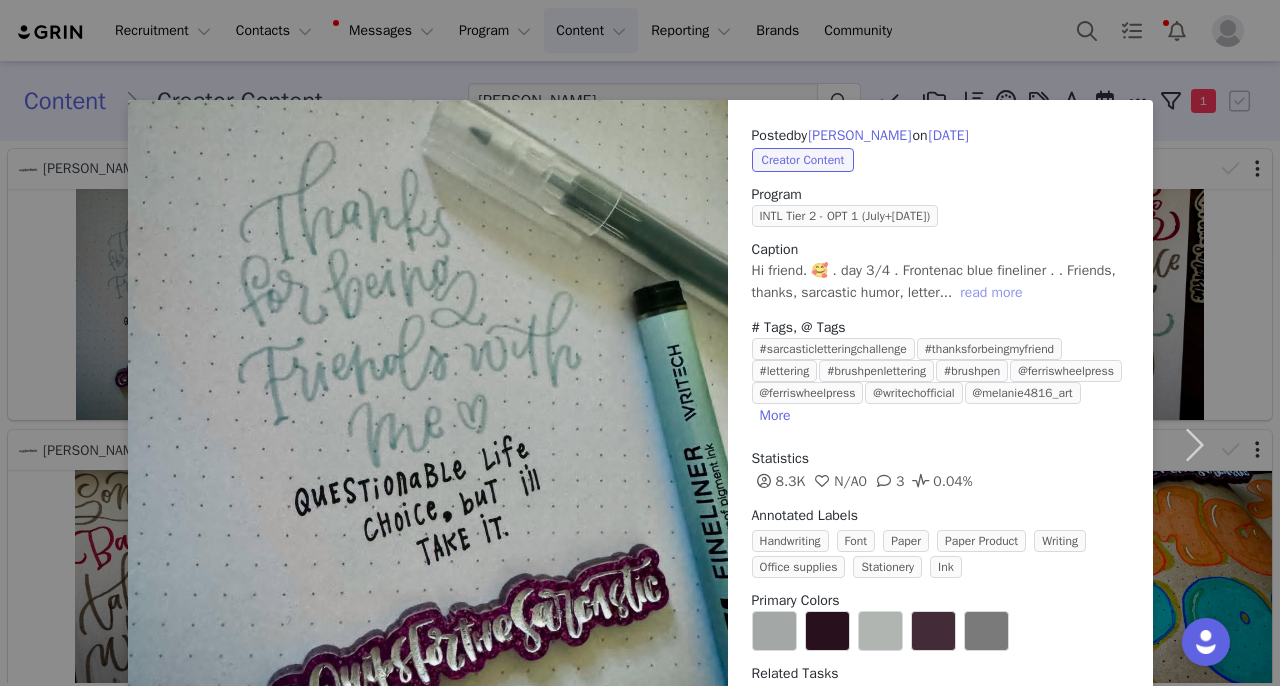 click on "read more" at bounding box center [991, 293] 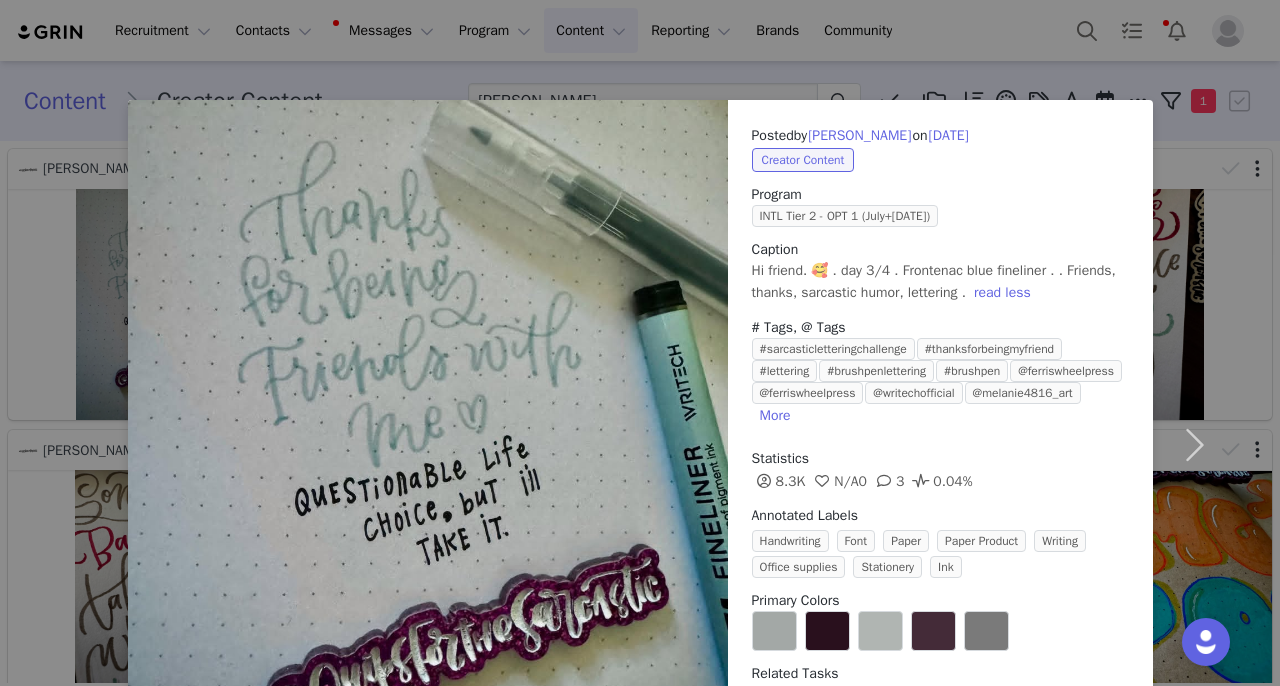 click on "Posted  by  [PERSON_NAME]  on  [DATE]  Creator Content  Program INTL Tier 2 - OPT 1 (July+[DATE]) Caption Hi friend. 🥰
.
day 3/4
.
Frontenac blue
fineliner
.
.
Friends, thanks, sarcastic humor, lettering
.
read less # Tags, @ Tags  #sarcasticletteringchallenge   #thanksforbeingmyfriend   #lettering   #brushpenlettering   #brushpen   @ferriswheelpress   @ferriswheelpress   @writechofficial   @melanie4816_art  More     Statistics 8.3K   N/A  0  3  0.04%  Annotated Labels  Handwriting   Font   Paper   Paper Product   Writing   Office supplies   Stationery   Ink  Primary Colors Related Tasks IG Post     Content Rights Labels & Tags Download View on Instagram Sync Content" at bounding box center (640, 343) 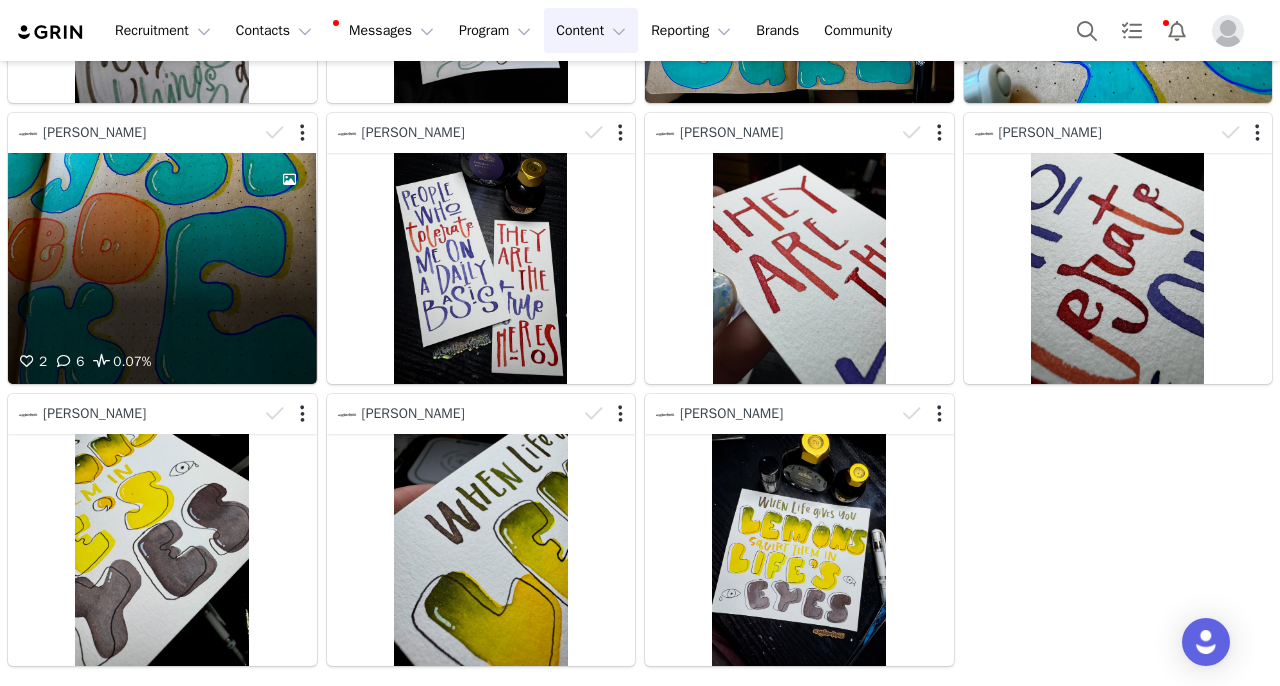 scroll, scrollTop: 607, scrollLeft: 0, axis: vertical 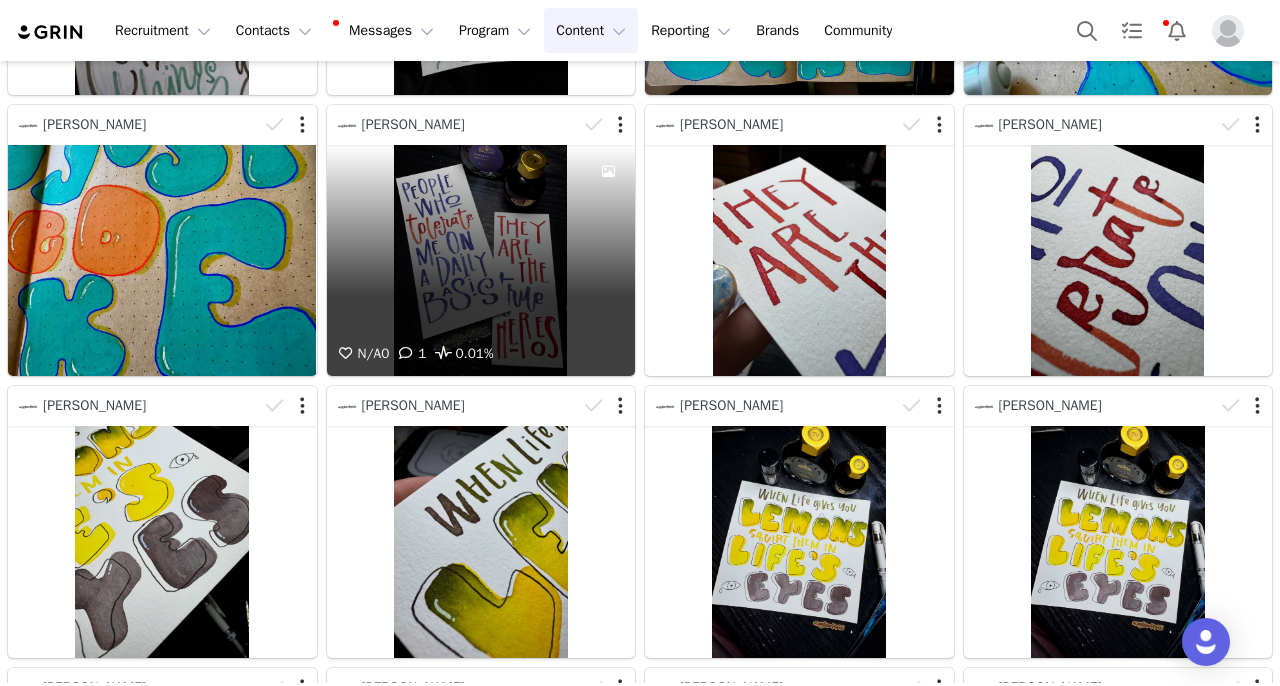 click on "N/A  0  1  0.01%" at bounding box center [481, 260] 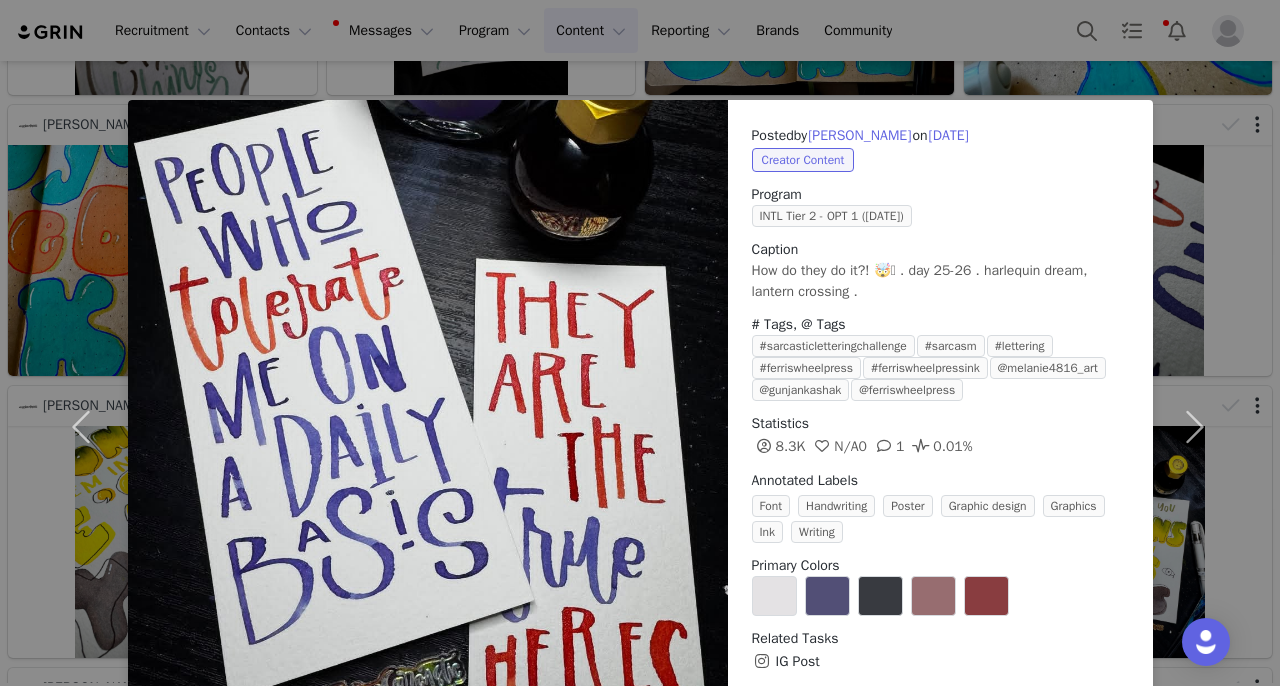 click on "Posted  by  [PERSON_NAME]  on  [DATE]  Creator Content  Program INTL Tier 2 - OPT 1 ([DATE]) Caption How do they do it?! 🤯🫣
.
day 25-26
.
harlequin dream, lantern crossing
.
# Tags, @ Tags  #sarcasticletteringchallenge   #sarcasm   #lettering   #ferriswheelpress   #ferriswheelpressink   @melanie4816_art   @gunjankashak   @ferriswheelpress      Statistics 8.3K   N/A  0  1  0.01%  Annotated Labels  Font   Handwriting   Poster   Graphic design   Graphics   Ink   Writing  Primary Colors Related Tasks IG Post     Content Rights Labels & Tags Download View on Instagram Sync Content" at bounding box center [640, 343] 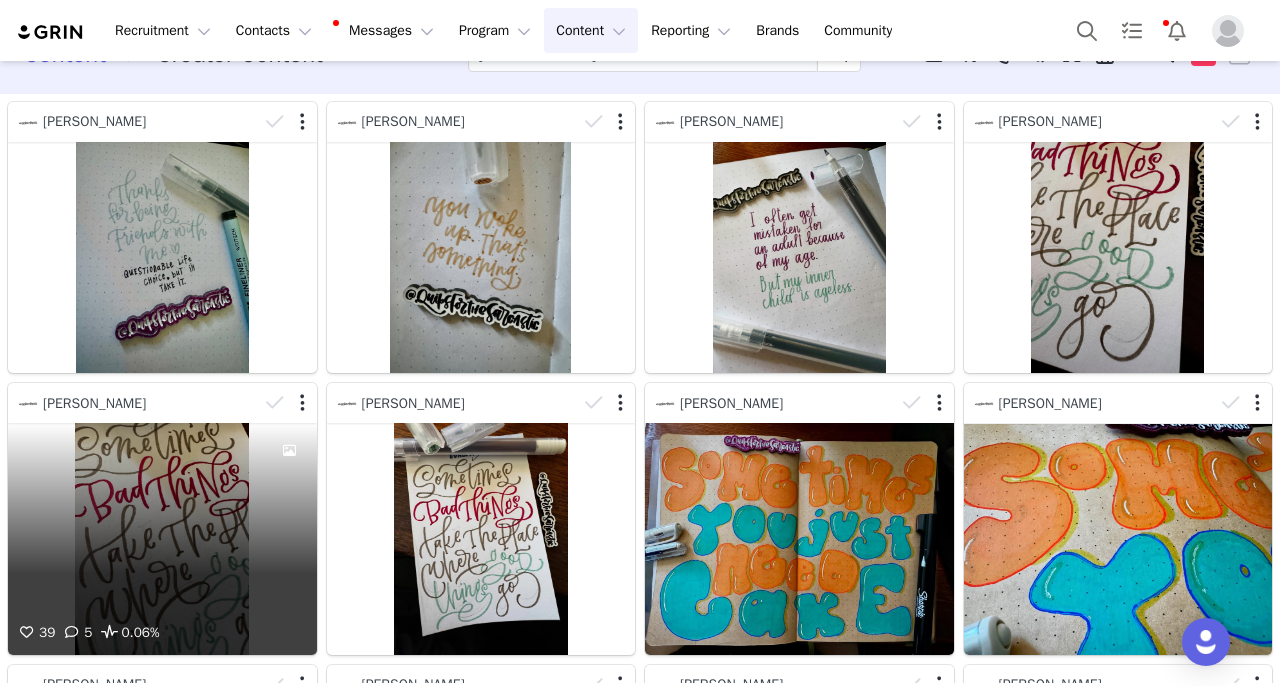 scroll, scrollTop: 5, scrollLeft: 0, axis: vertical 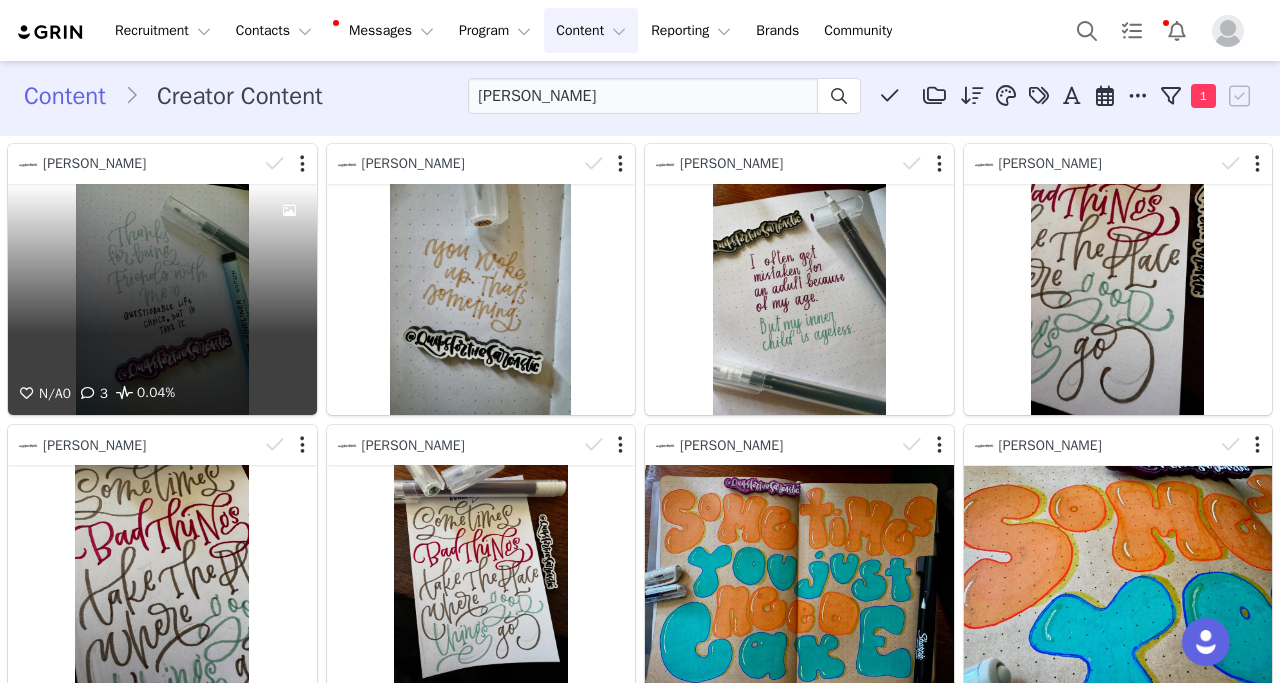 click on "N/A  0  3  0.04%" at bounding box center (162, 299) 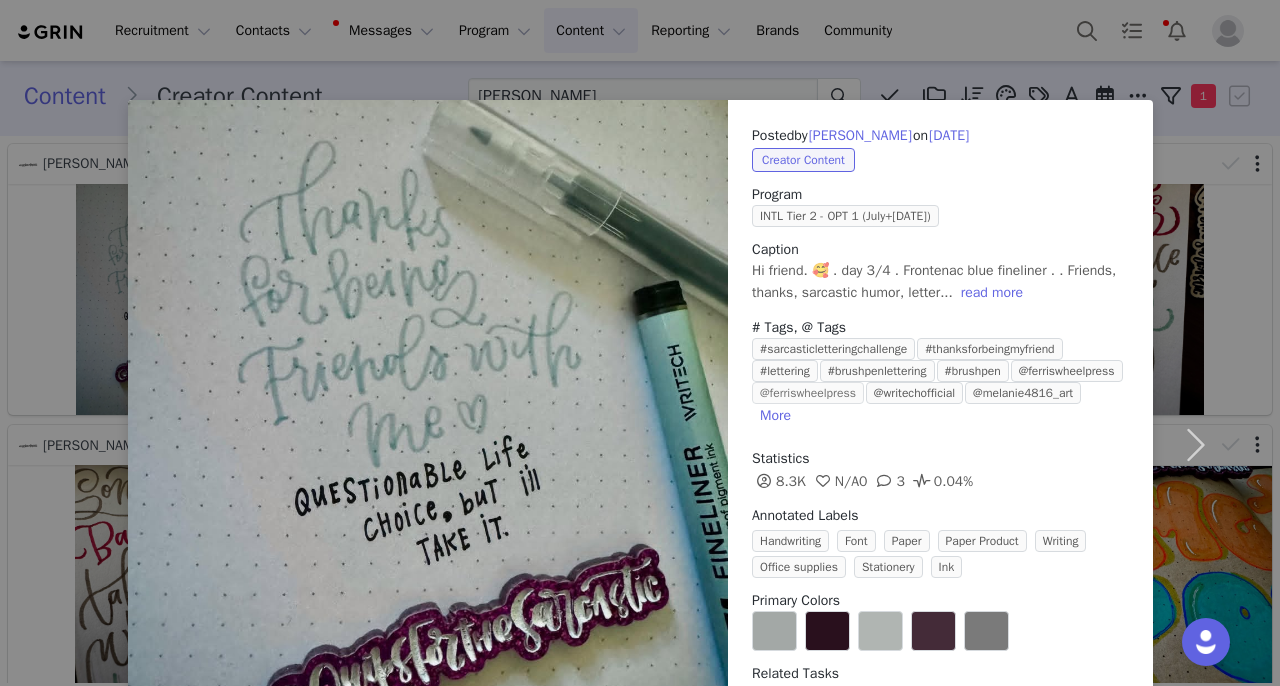 scroll, scrollTop: 5, scrollLeft: 0, axis: vertical 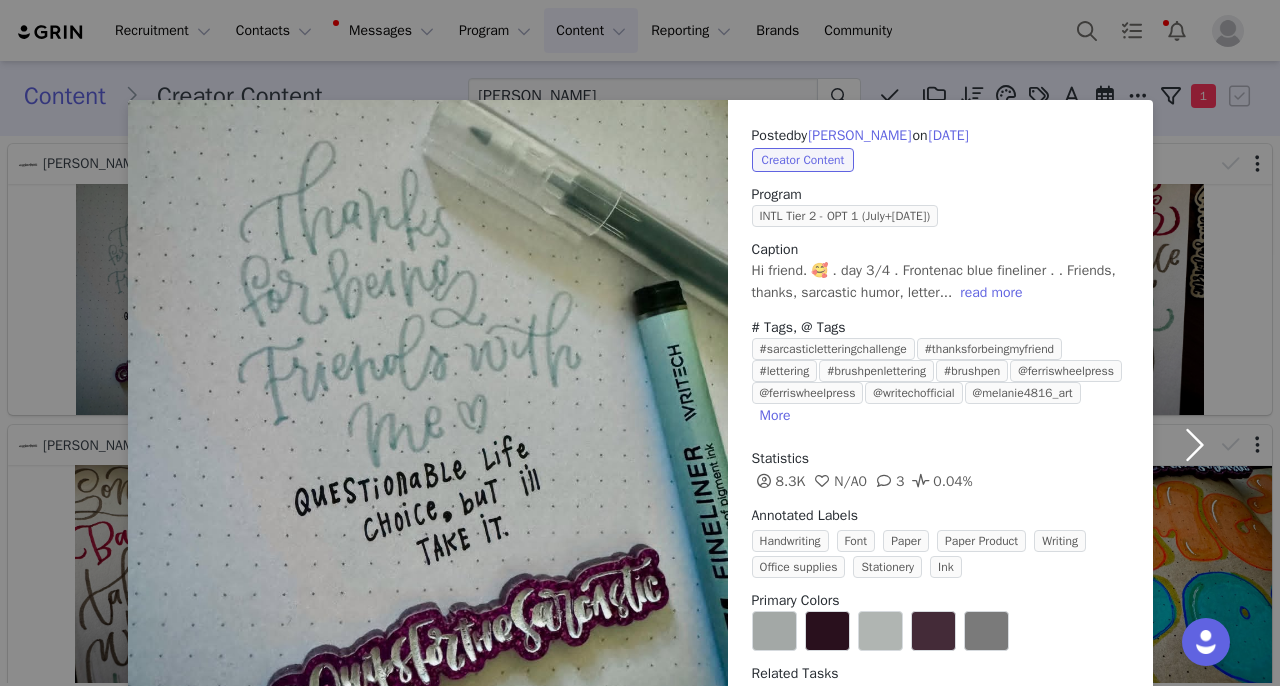 click at bounding box center [1195, 444] 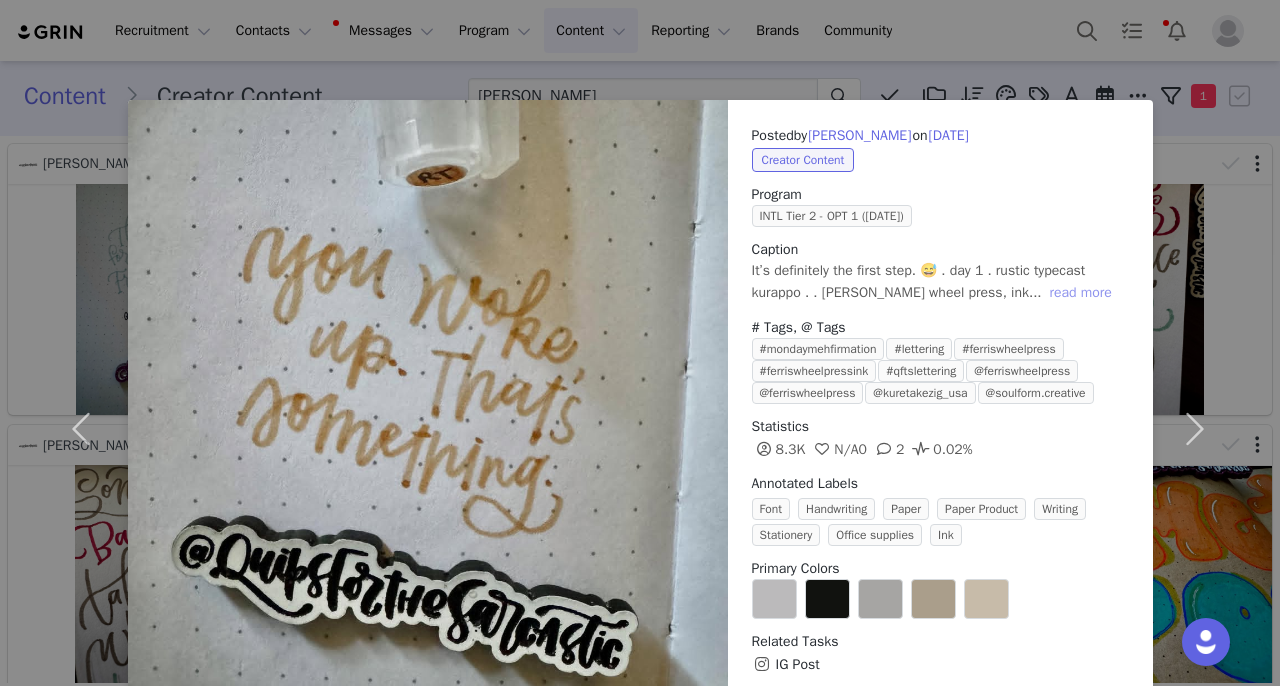 click on "read more" at bounding box center [1081, 293] 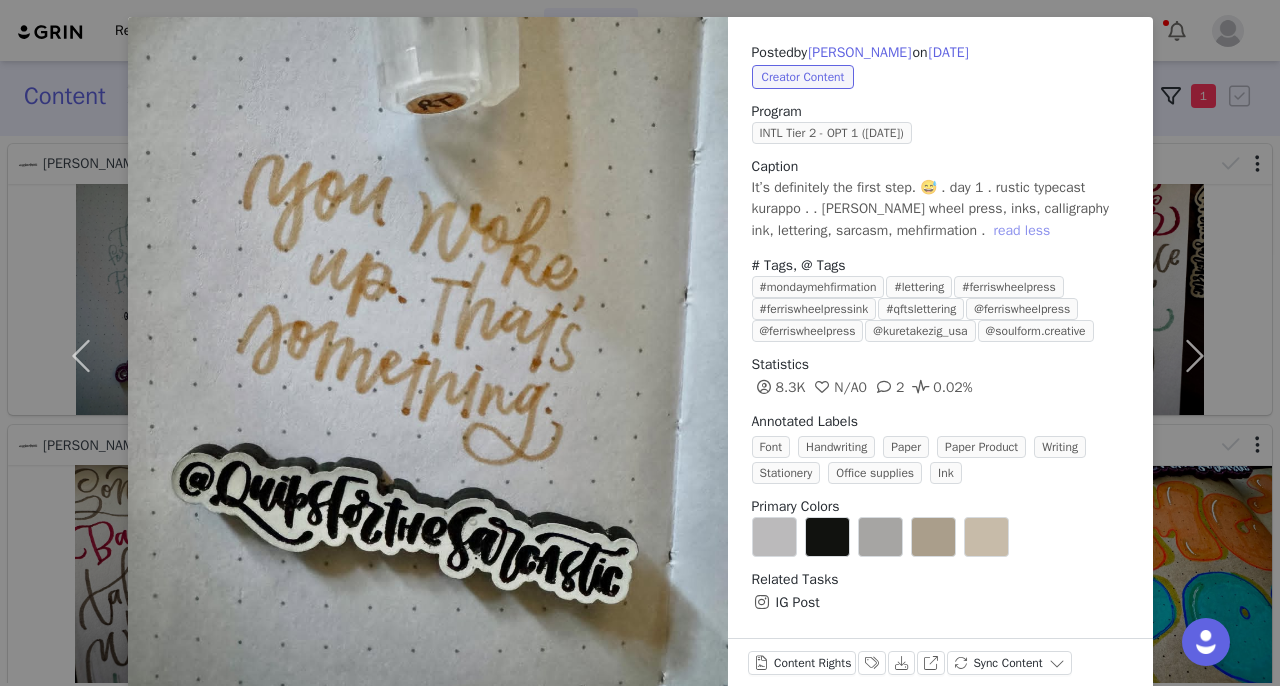 scroll, scrollTop: 117, scrollLeft: 0, axis: vertical 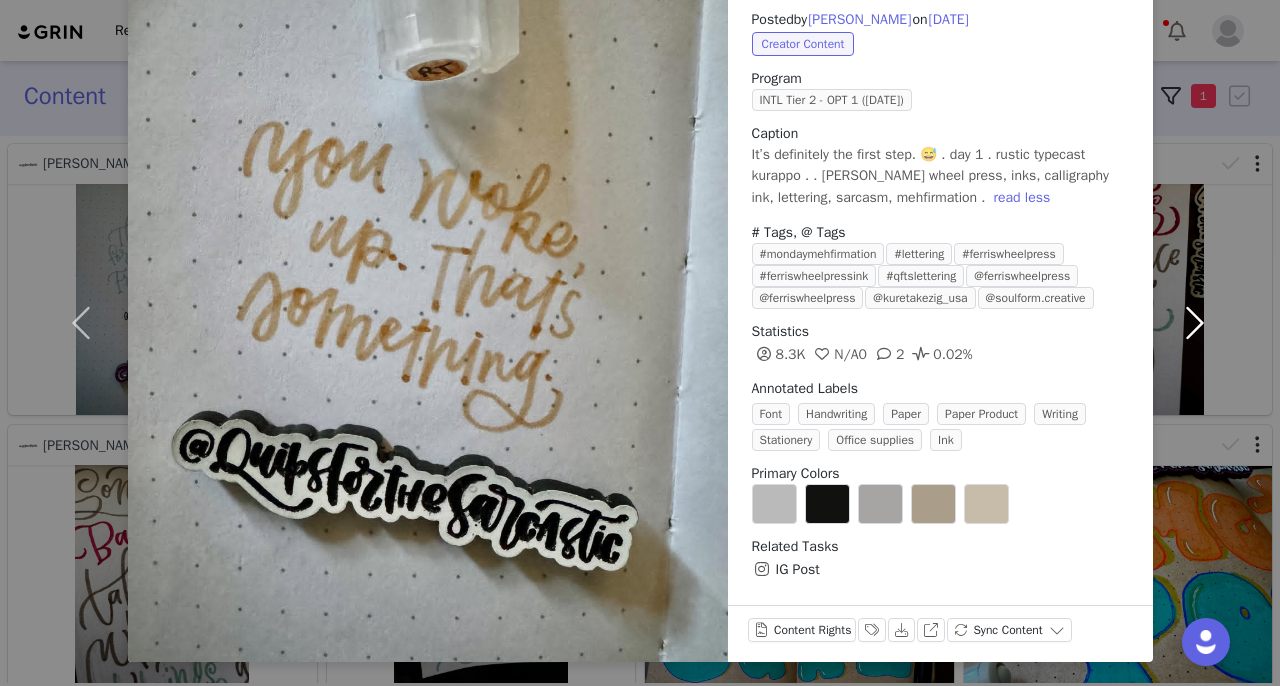 click at bounding box center [1195, 323] 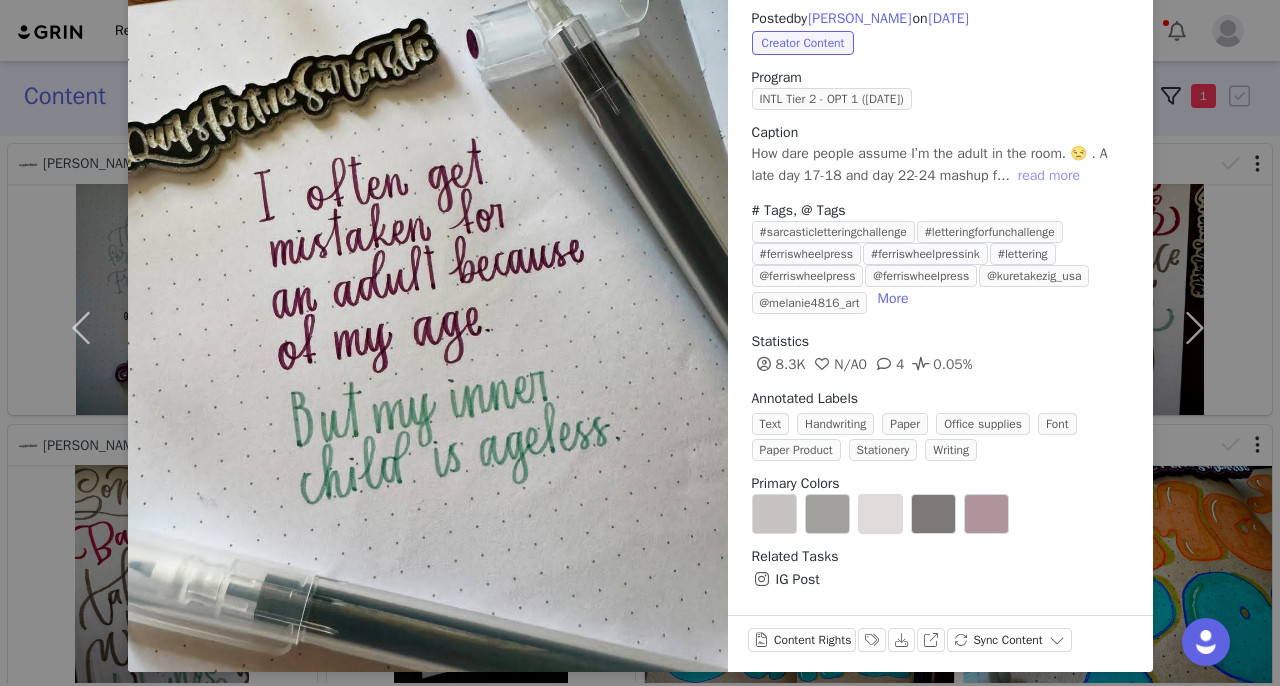 click on "read more" at bounding box center [1049, 176] 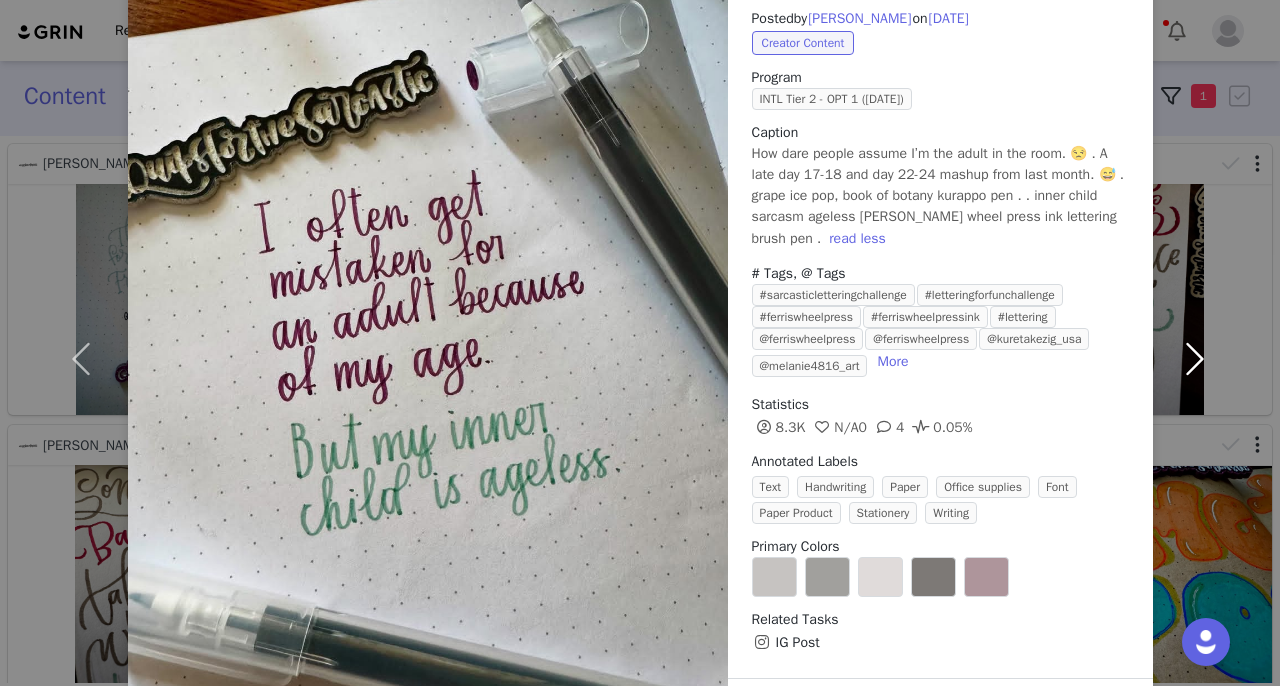 click at bounding box center (1195, 359) 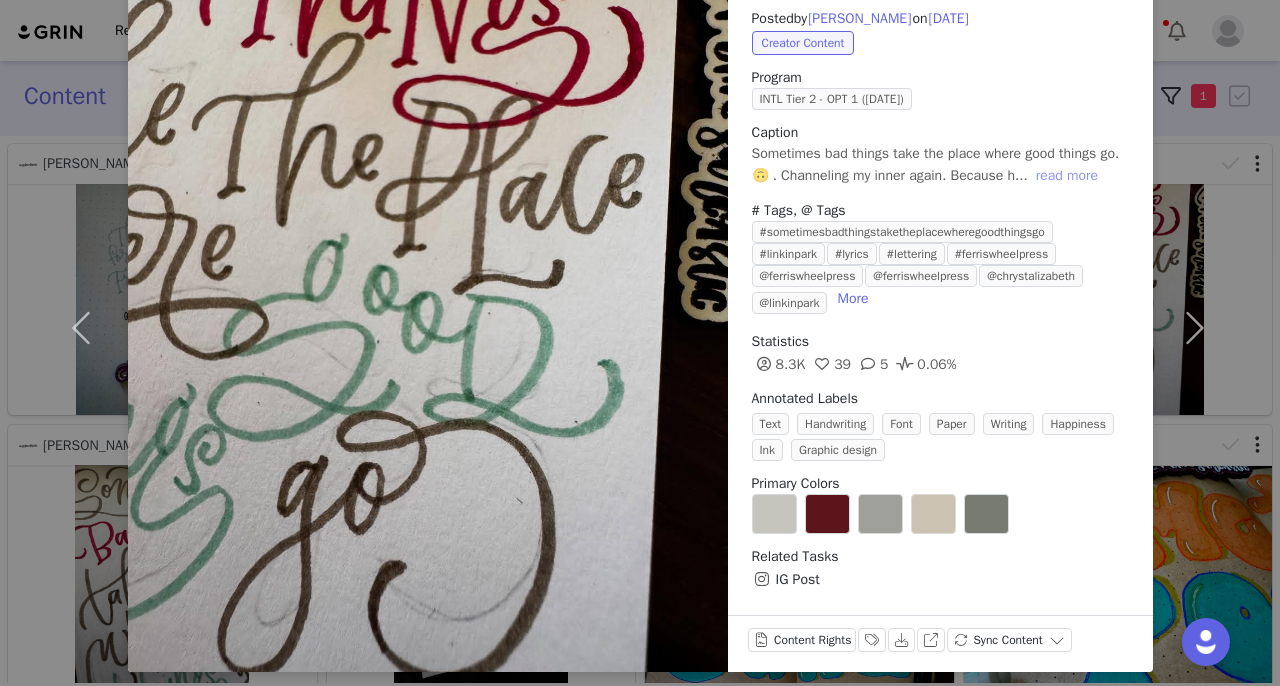click on "read more" at bounding box center (1067, 176) 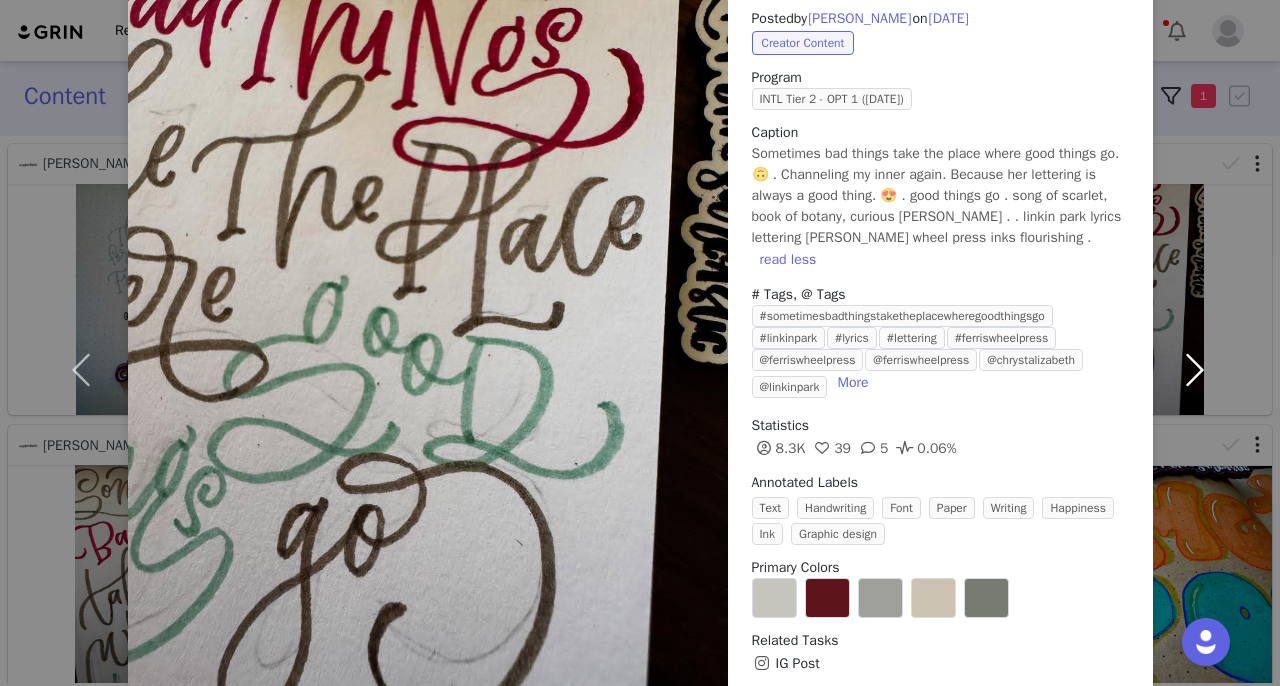 click at bounding box center (1195, 369) 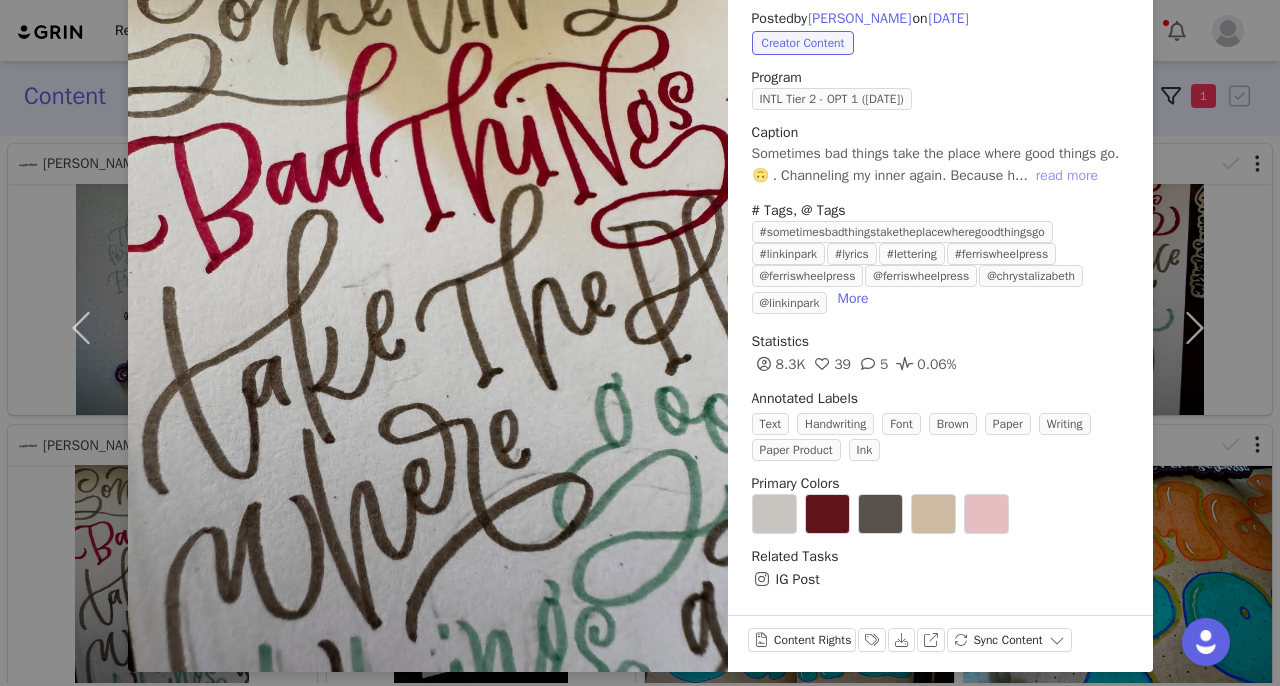 click on "read more" at bounding box center [1067, 176] 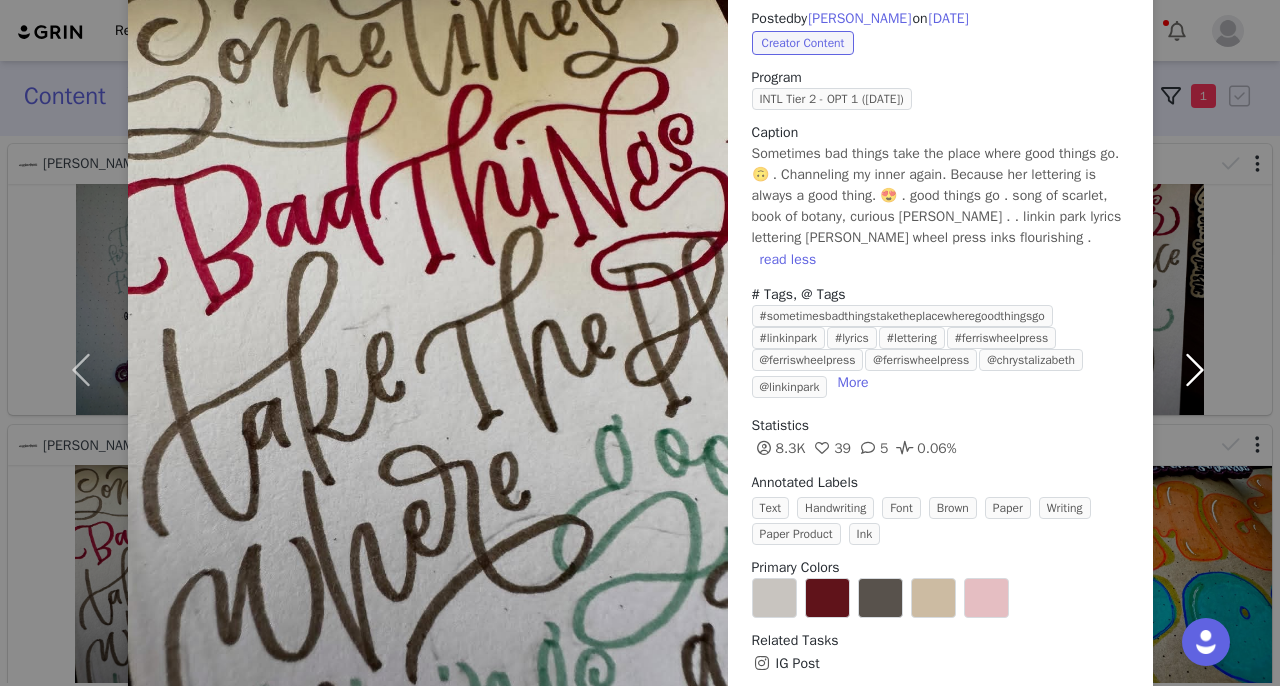 click at bounding box center (1195, 369) 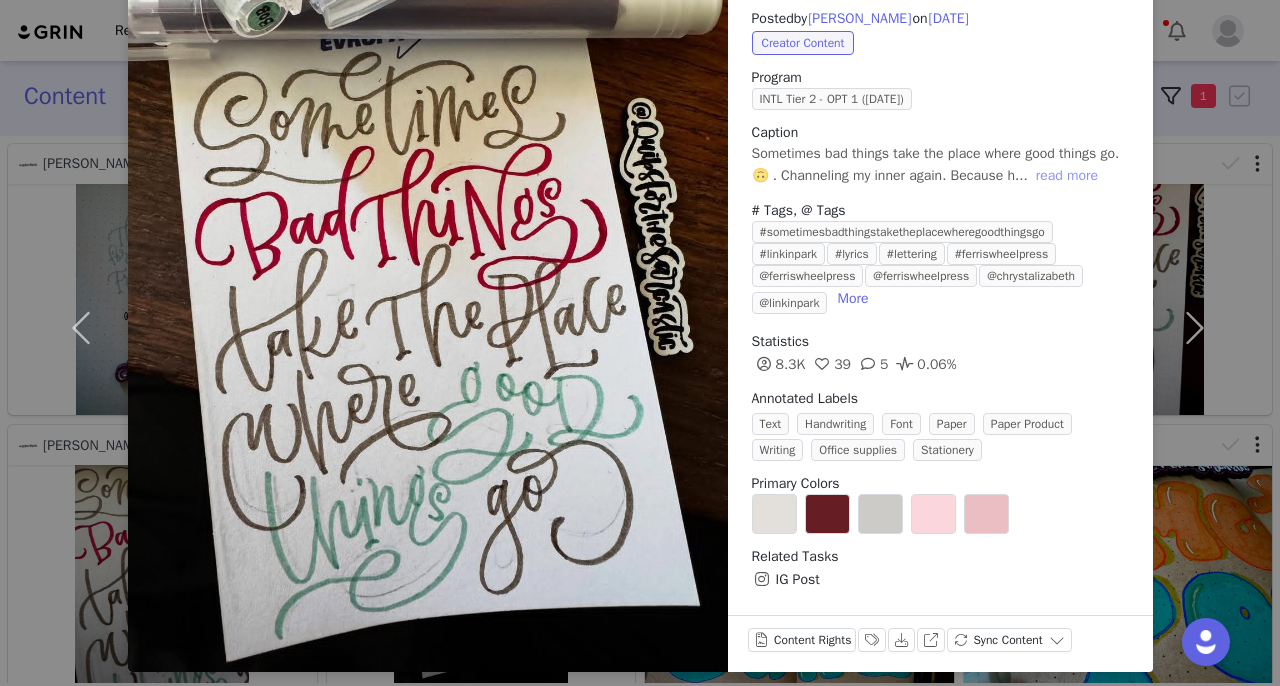 click on "read more" at bounding box center [1067, 176] 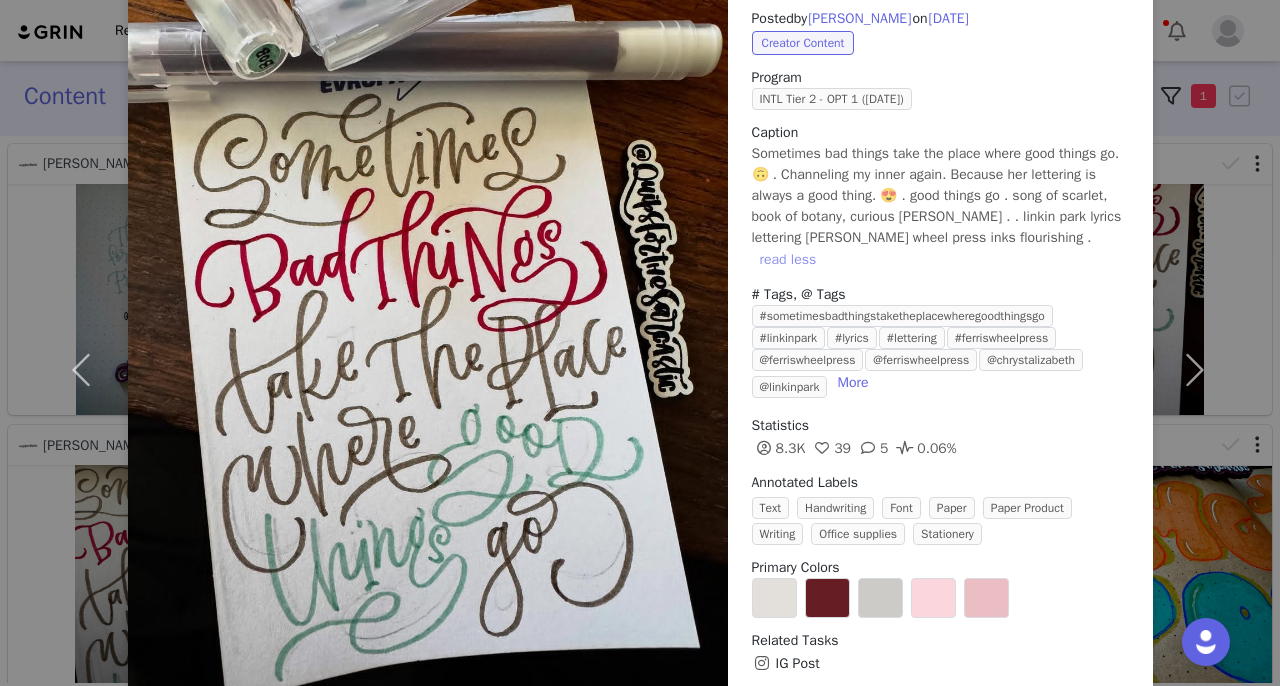 scroll, scrollTop: 173, scrollLeft: 0, axis: vertical 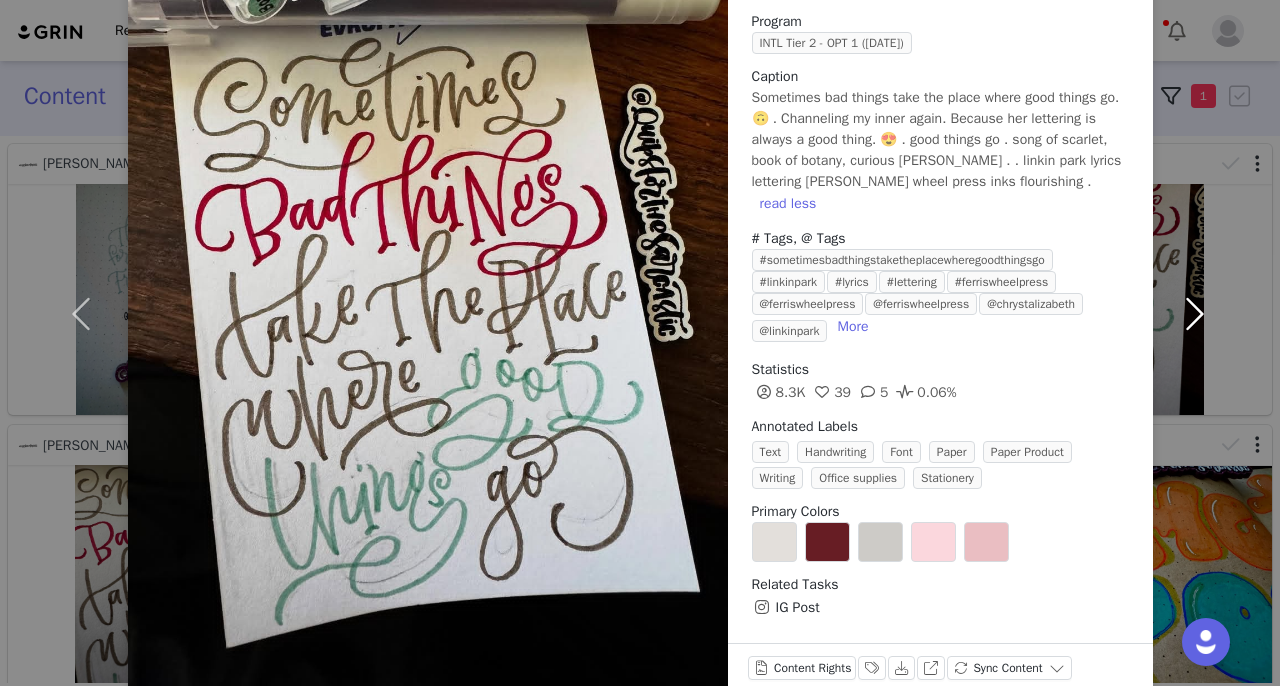 click at bounding box center [1195, 313] 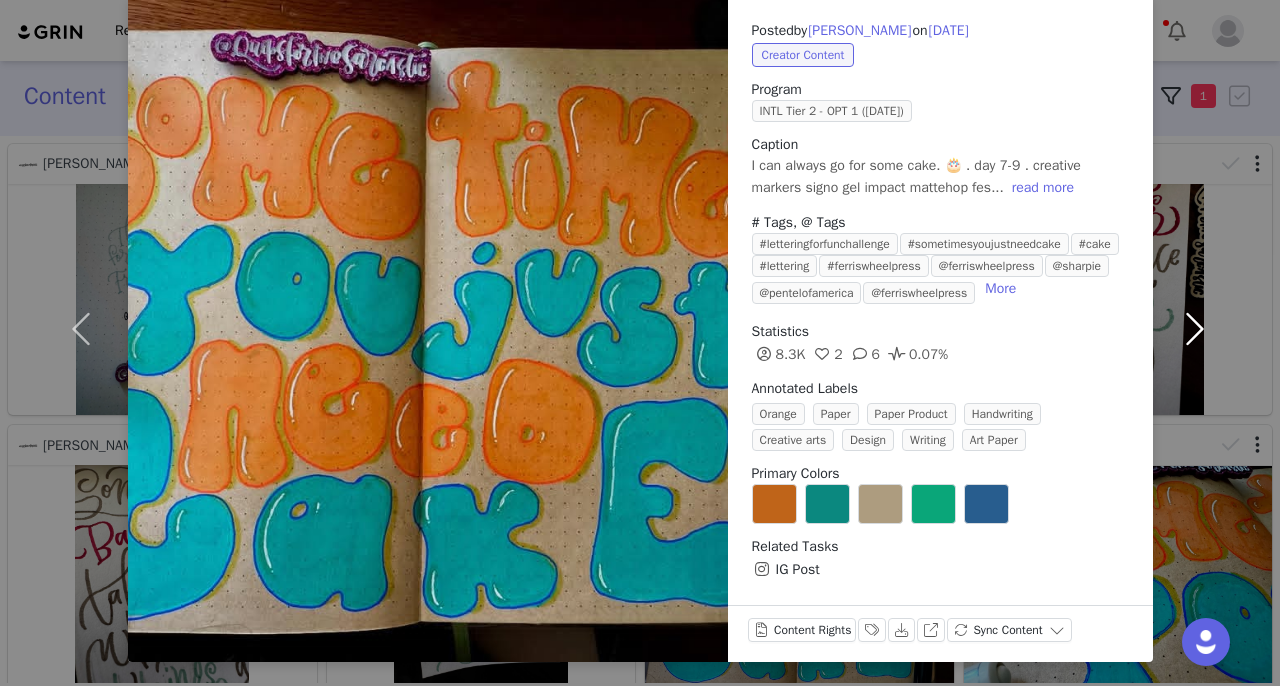 scroll, scrollTop: 106, scrollLeft: 0, axis: vertical 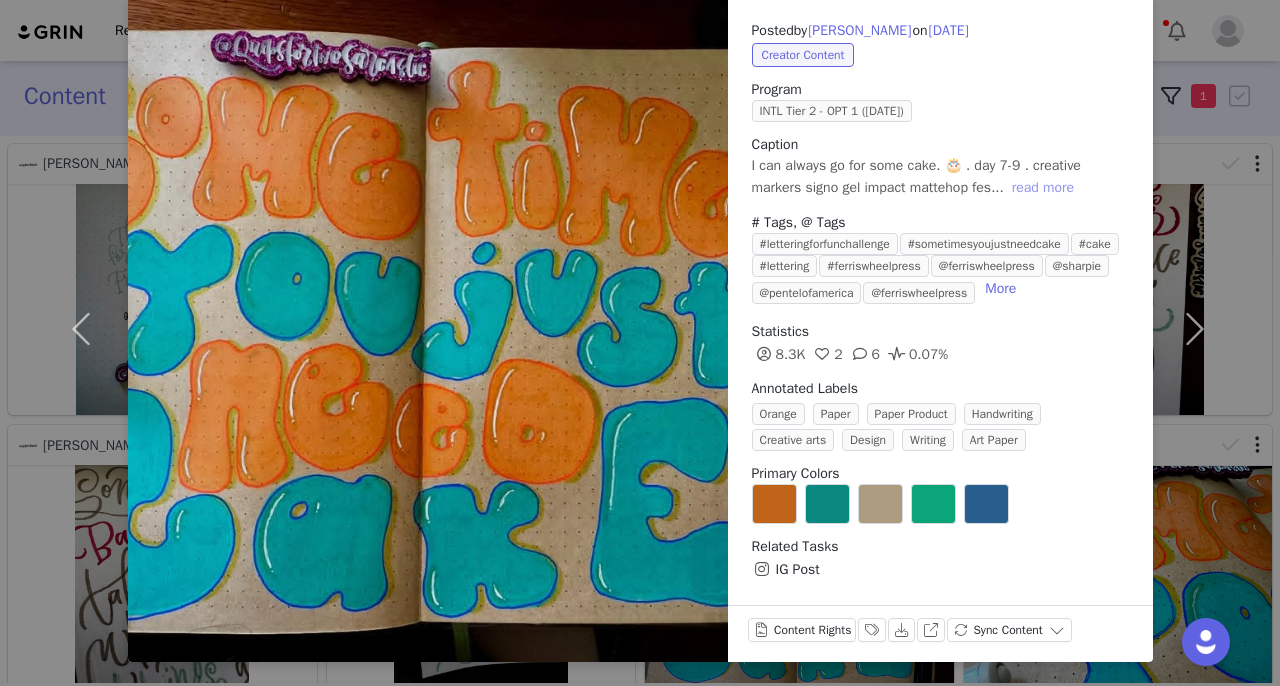 click on "read more" at bounding box center [1043, 188] 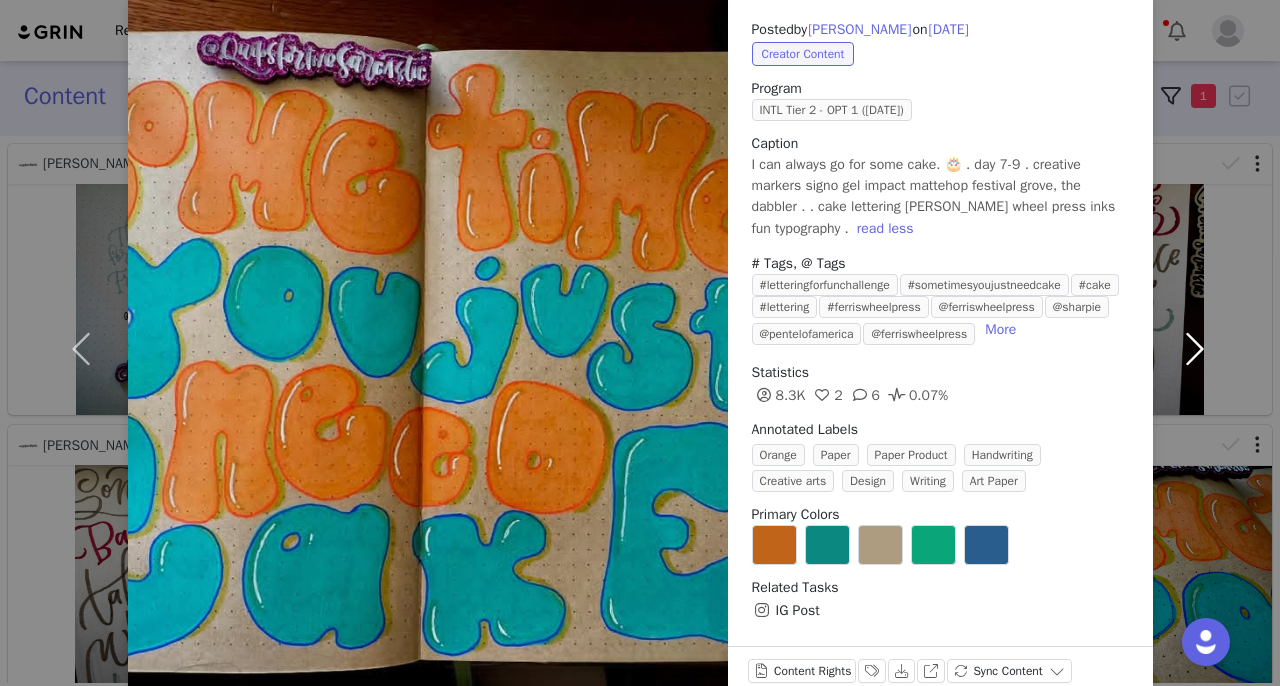 click at bounding box center (1195, 348) 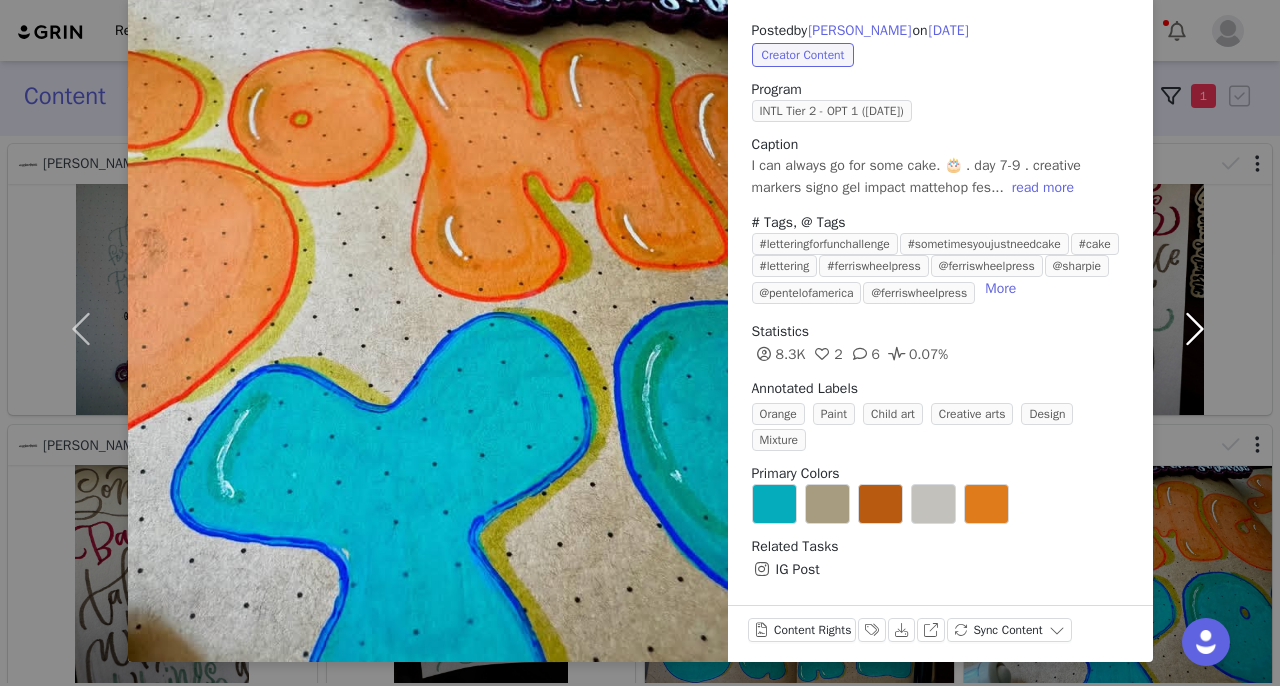 click at bounding box center (1195, 328) 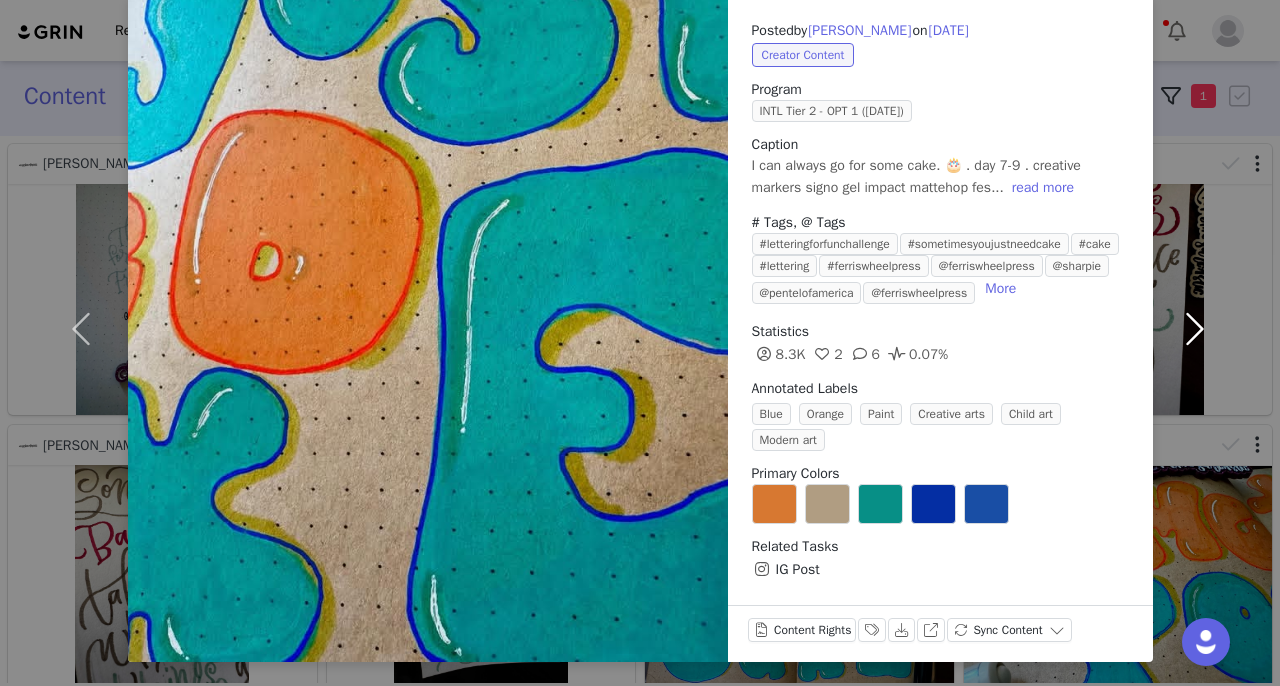 click at bounding box center (1195, 328) 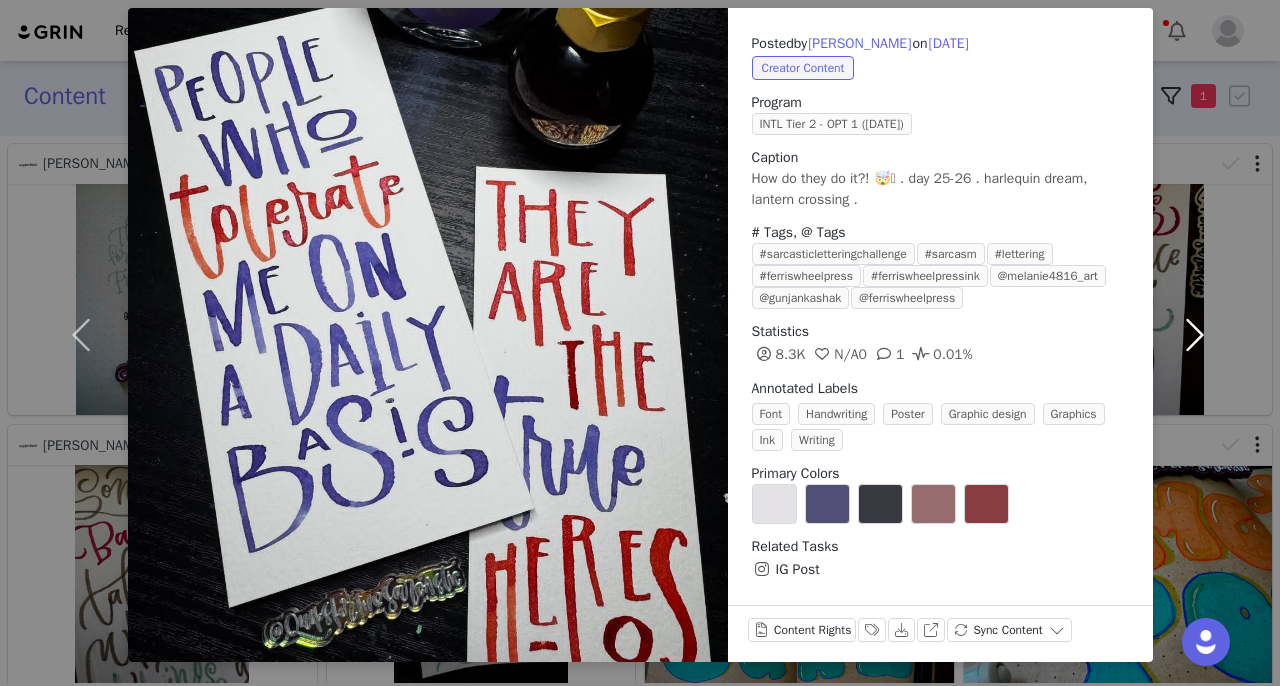 scroll, scrollTop: 93, scrollLeft: 0, axis: vertical 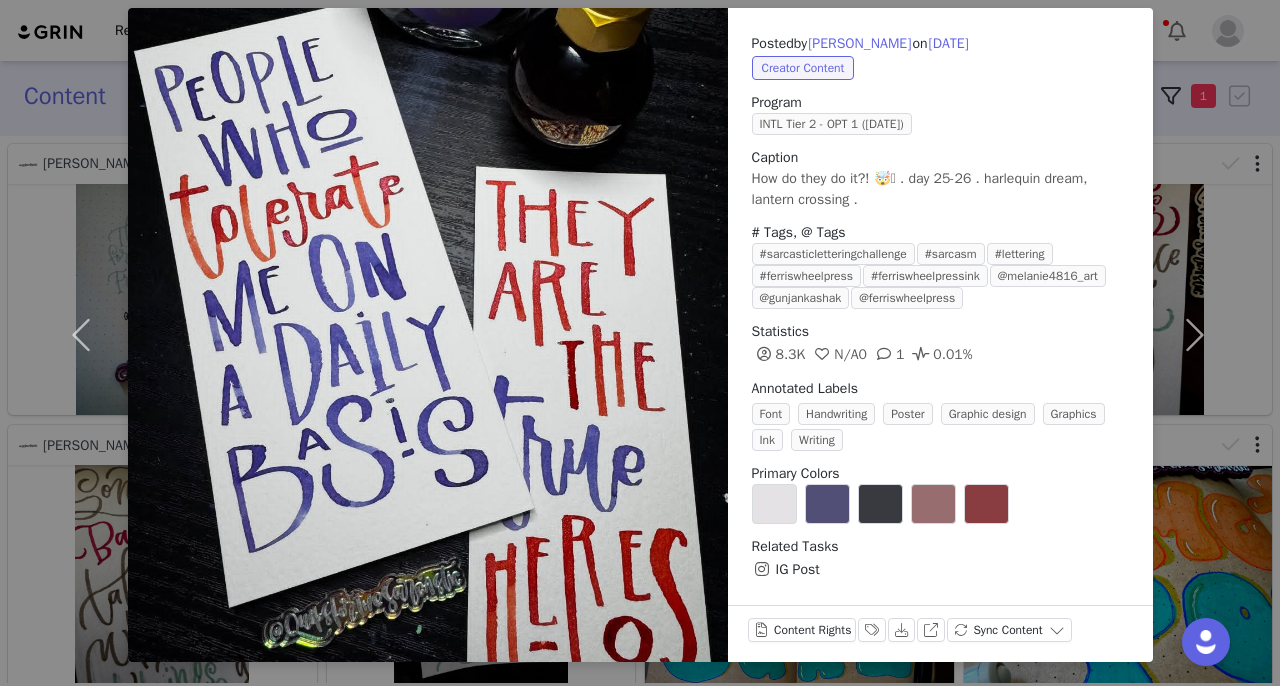 click on "Posted  by  [PERSON_NAME]  on  [DATE]  Creator Content  Program INTL Tier 2 - OPT 1 ([DATE]) Caption How do they do it?! 🤯🫣
.
day 25-26
.
harlequin dream, lantern crossing
.
# Tags, @ Tags  #sarcasticletteringchallenge   #sarcasm   #lettering   #ferriswheelpress   #ferriswheelpressink   @melanie4816_art   @gunjankashak   @ferriswheelpress      Statistics 8.3K   N/A  0  1  0.01%  Annotated Labels  Font   Handwriting   Poster   Graphic design   Graphics   Ink   Writing  Primary Colors Related Tasks IG Post     Content Rights Labels & Tags Download View on Instagram Sync Content" at bounding box center (640, 343) 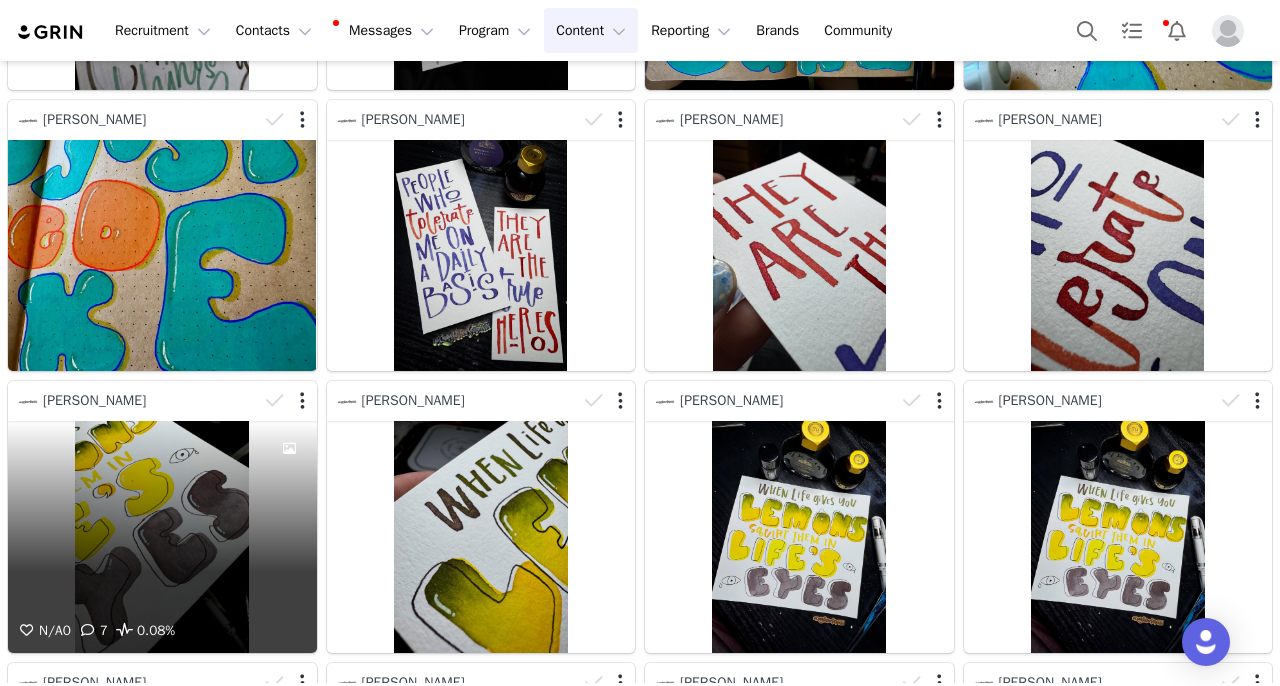 scroll, scrollTop: 0, scrollLeft: 0, axis: both 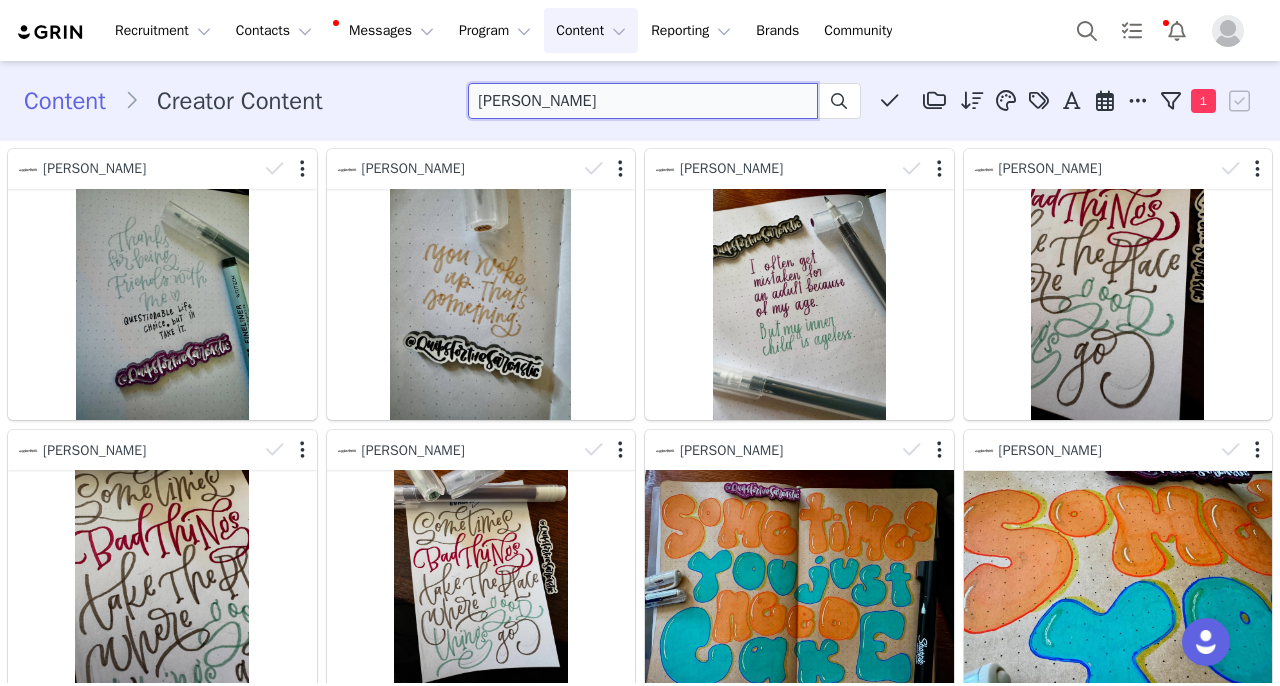 drag, startPoint x: 611, startPoint y: 97, endPoint x: 162, endPoint y: 97, distance: 449 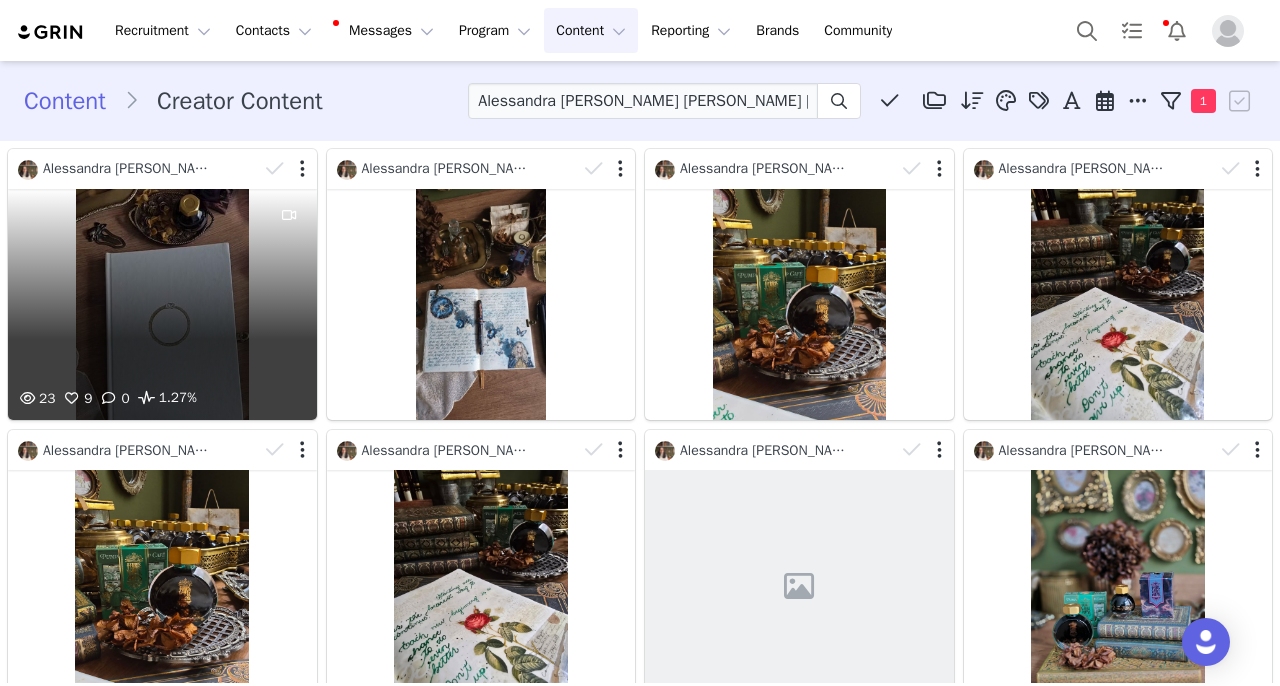 click on "23  9  0  1.27%" at bounding box center [162, 304] 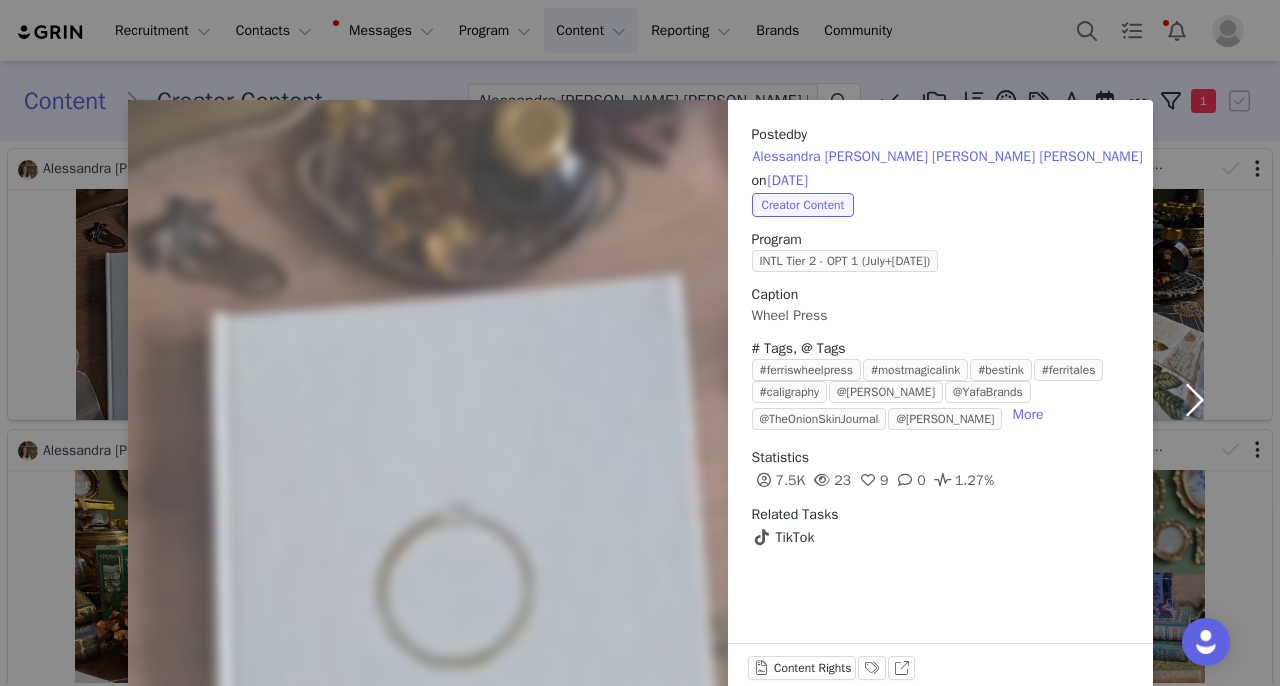 click at bounding box center [1195, 400] 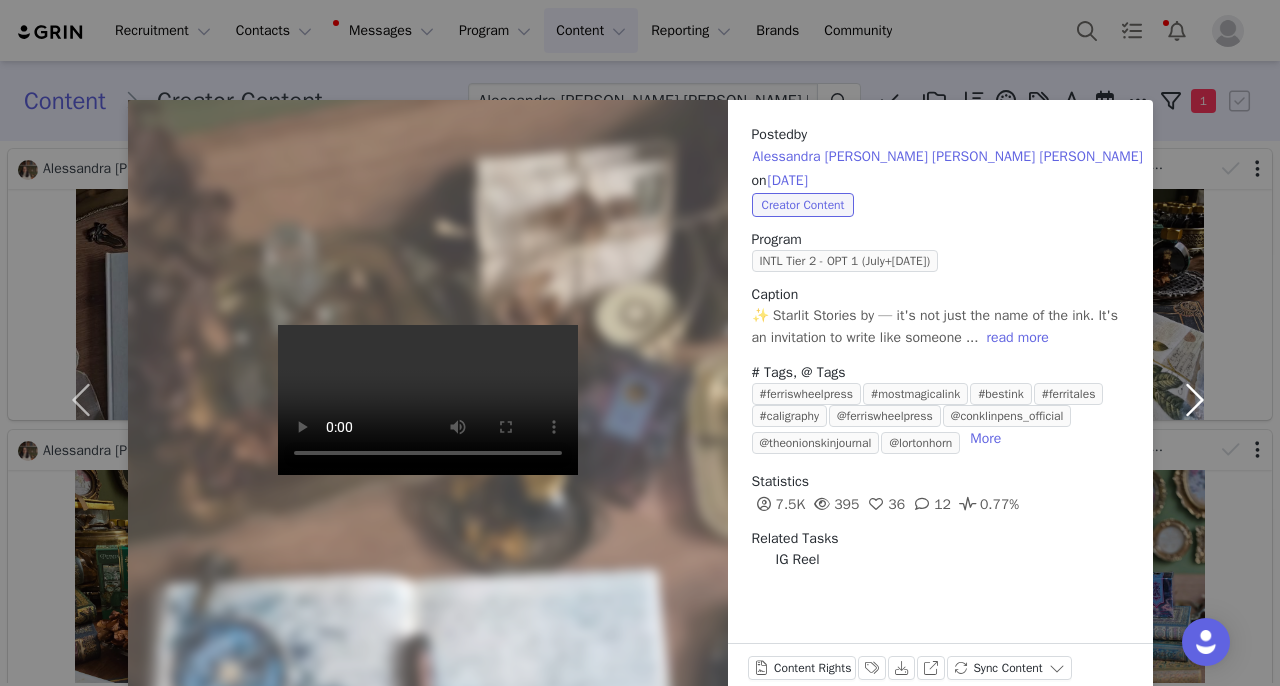 click at bounding box center (1195, 400) 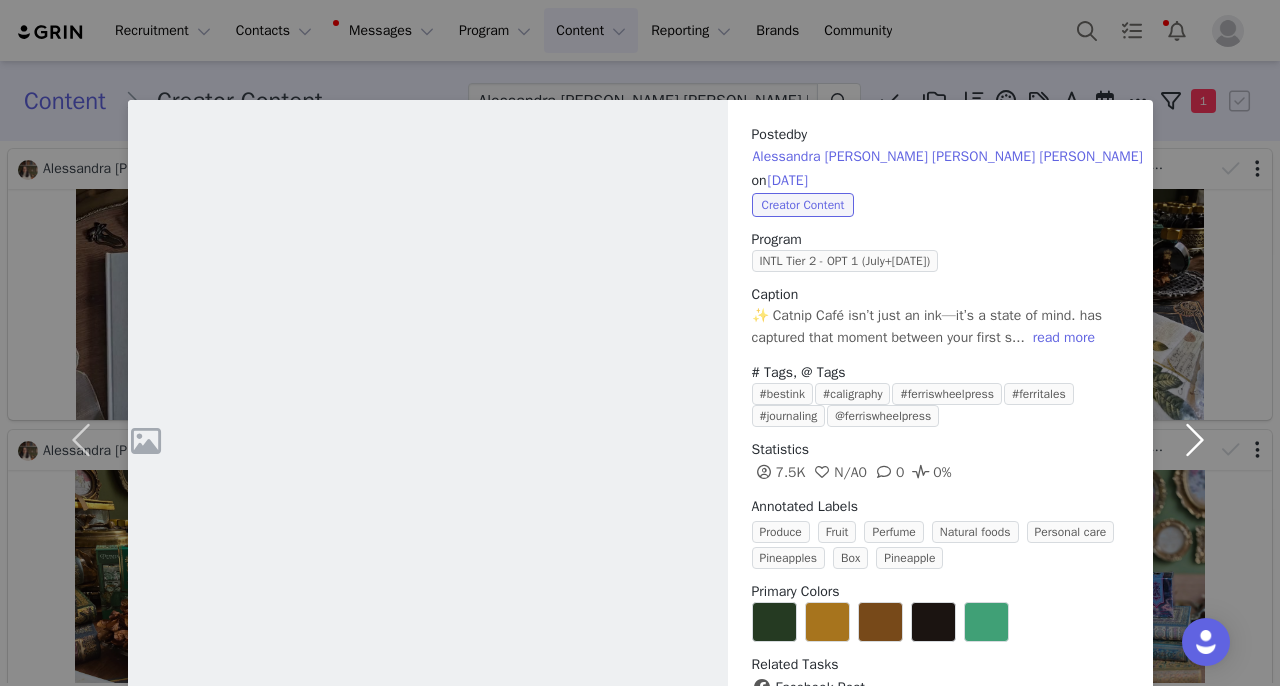 click at bounding box center [1195, 440] 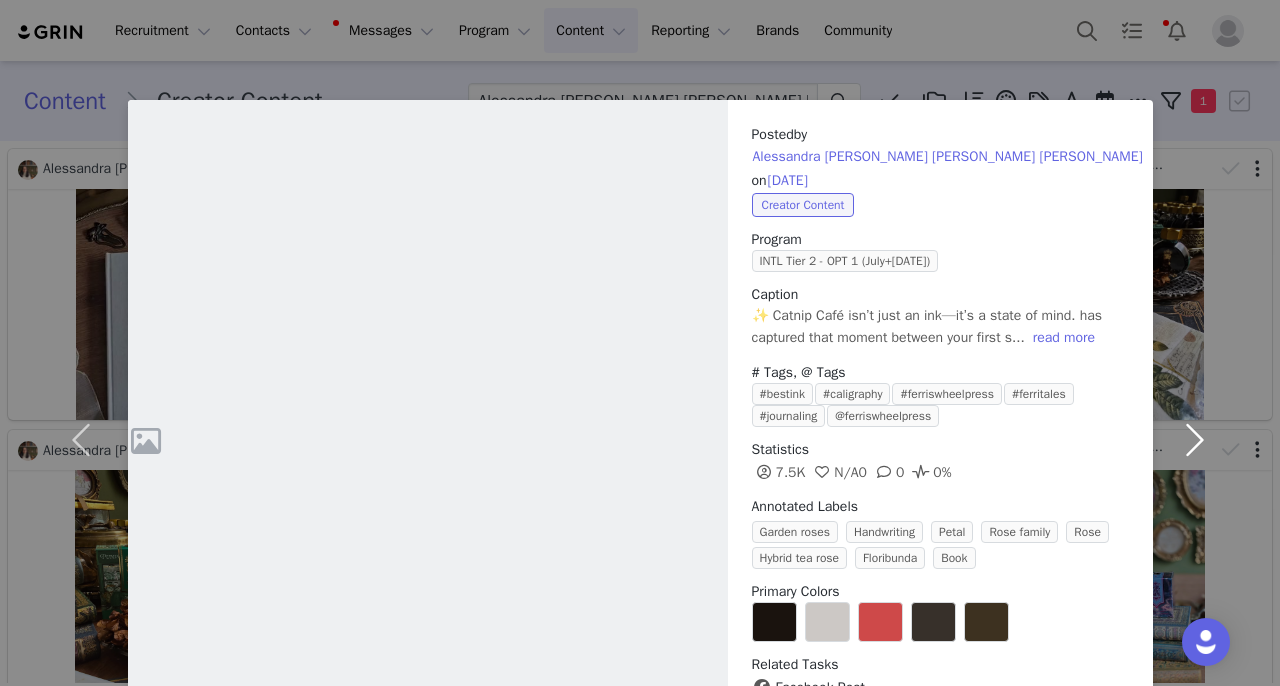 click at bounding box center (1195, 440) 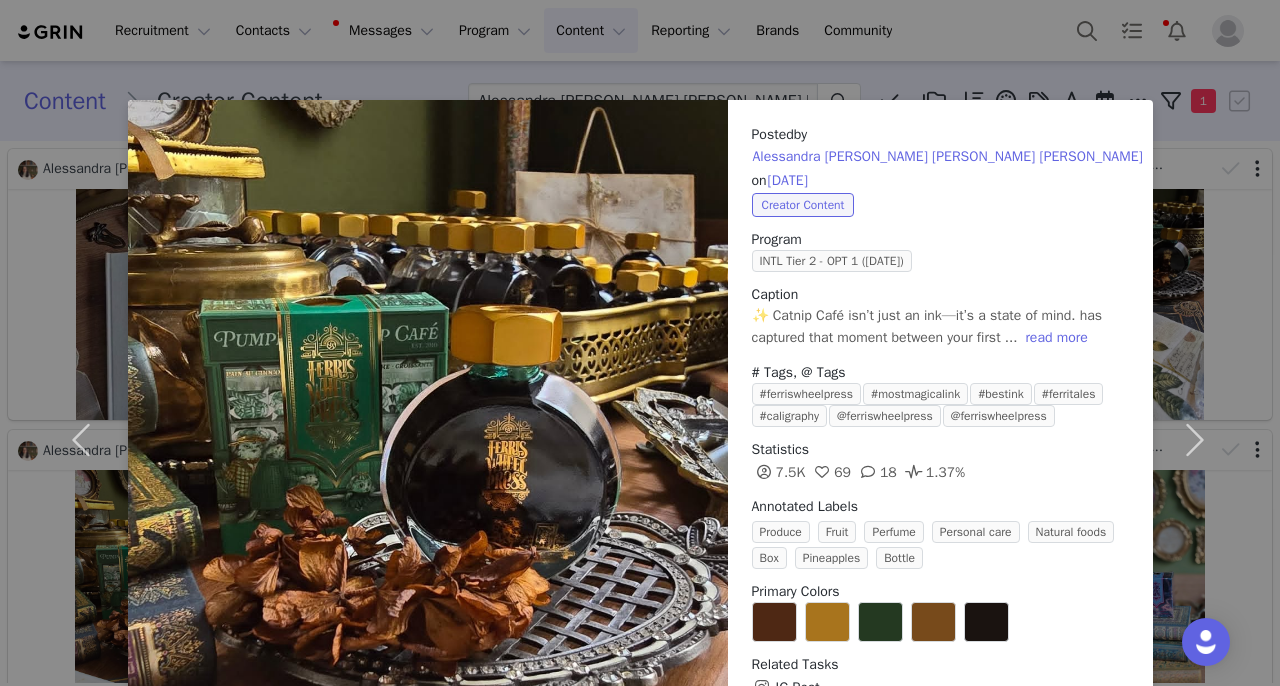 click on "Posted  by  Alessandra [PERSON_NAME] [PERSON_NAME] [PERSON_NAME]  on  [DATE]  Creator Content  Program INTL Tier 2 - OPT 1 ([DATE]) Caption ✨ Catnip Café isn’t just an ink—it’s a state of mind.
has captured that moment between your first ... read more # Tags, @ Tags  #ferriswheelpress   #mostmagicalink   #bestink   #ferritales   #caligraphy   @ferriswheelpress   @ferriswheelpress      Statistics 7.5K  69  18  1.37%  Annotated Labels  Produce   Fruit   Perfume   Personal care   Natural foods   Box   Pineapples   Bottle  Primary Colors Related Tasks IG Post     Content Rights Labels & Tags Download View on Instagram Sync Content" at bounding box center (640, 343) 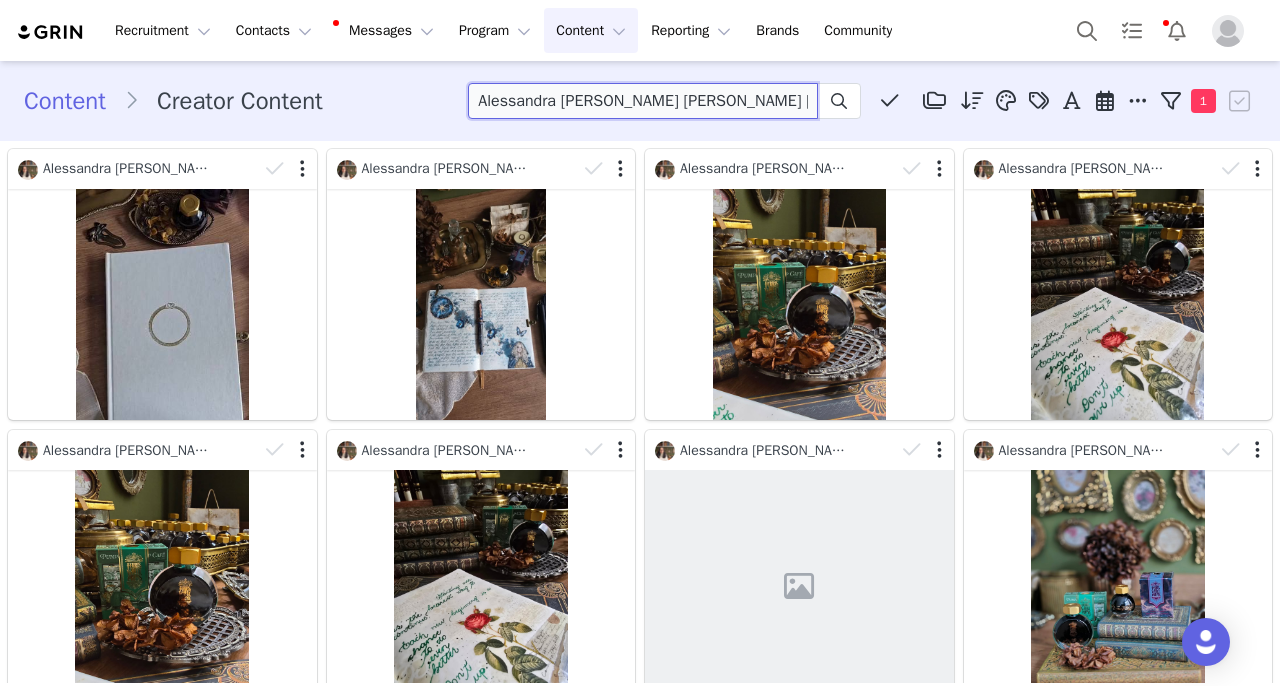 drag, startPoint x: 764, startPoint y: 104, endPoint x: 489, endPoint y: 109, distance: 275.04544 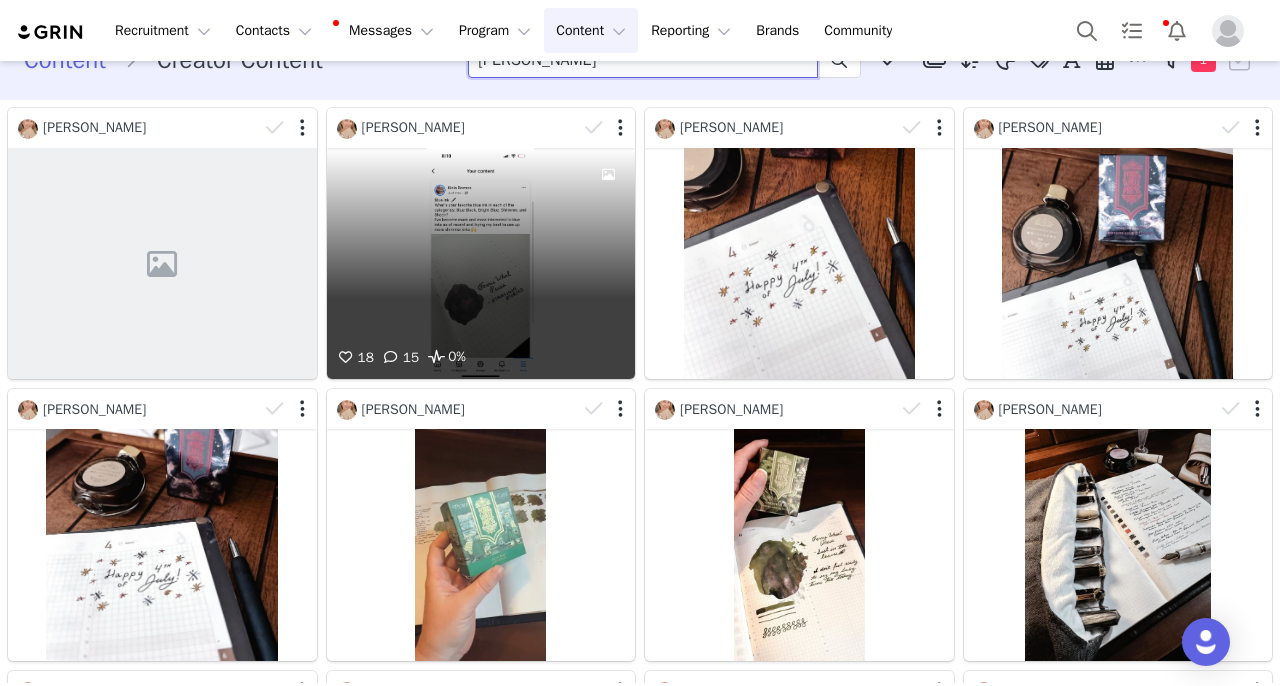 scroll, scrollTop: 0, scrollLeft: 0, axis: both 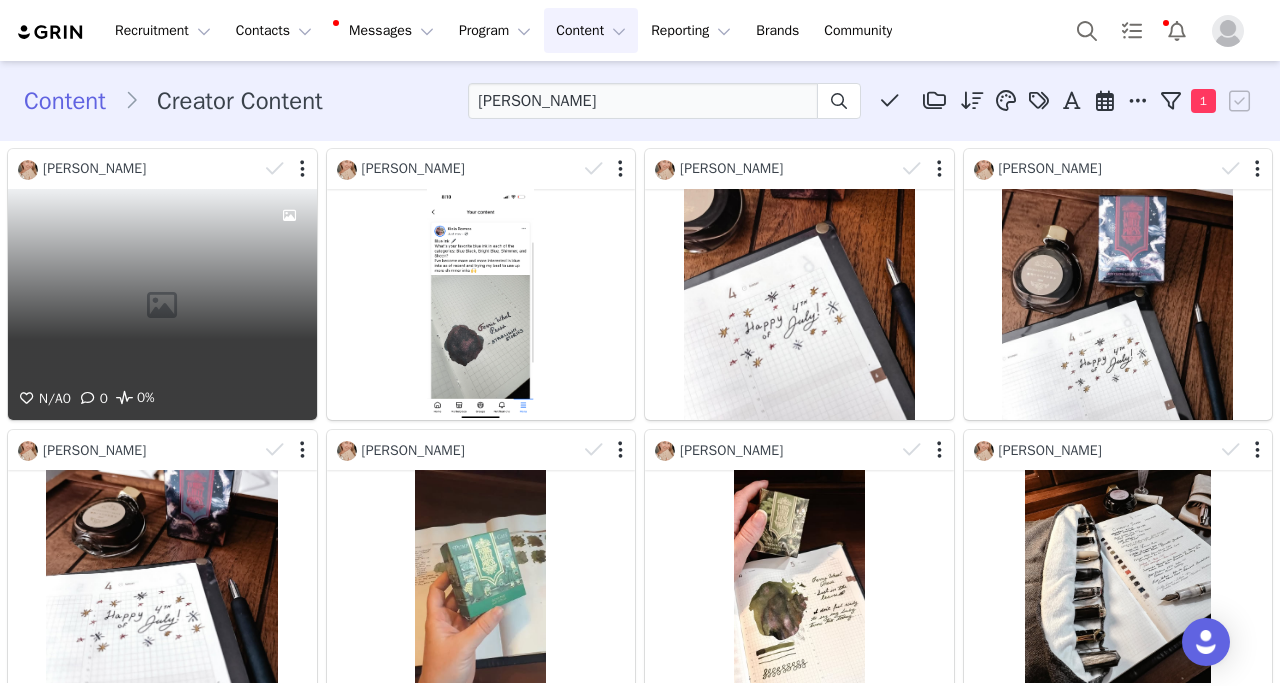click on "N/A  0  0  0%" at bounding box center (162, 304) 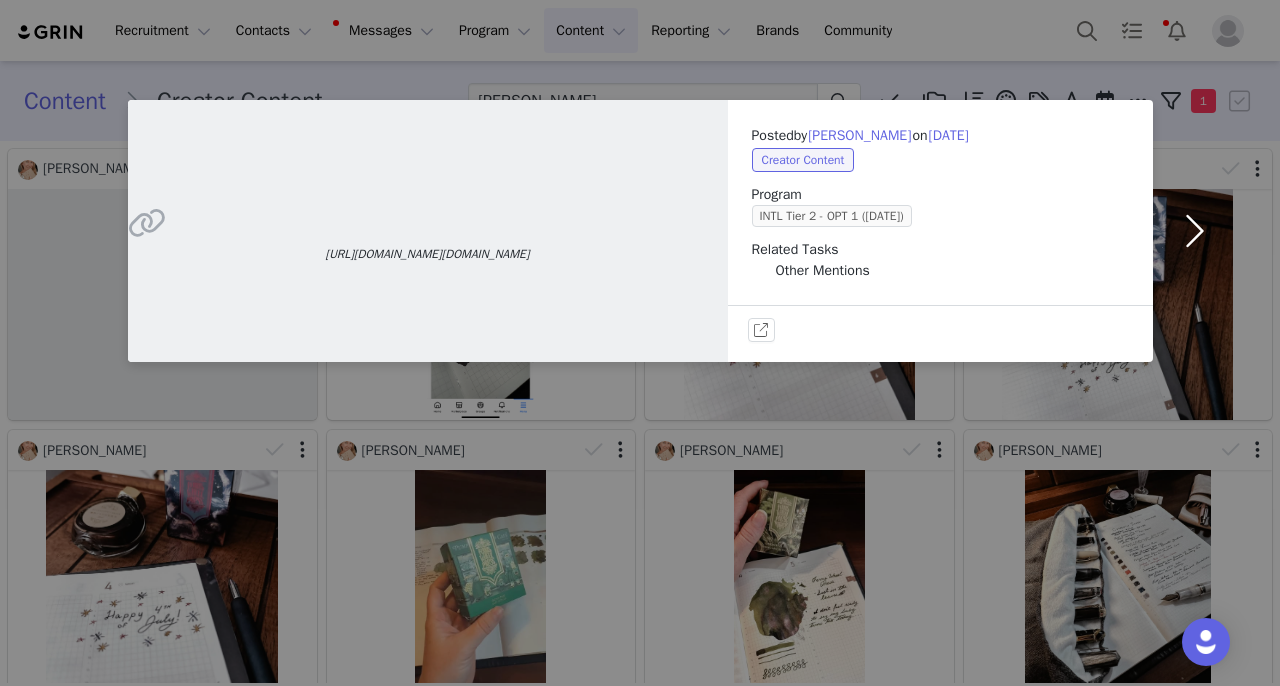 click at bounding box center [1195, 231] 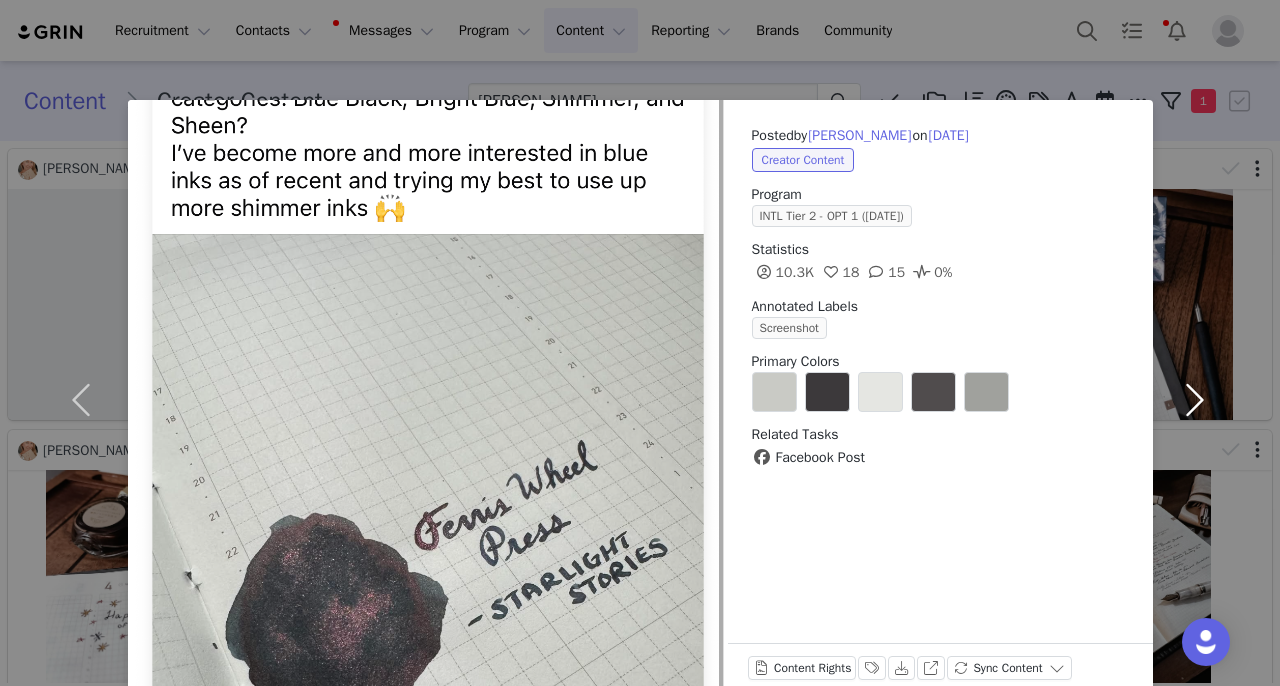 click at bounding box center [1195, 400] 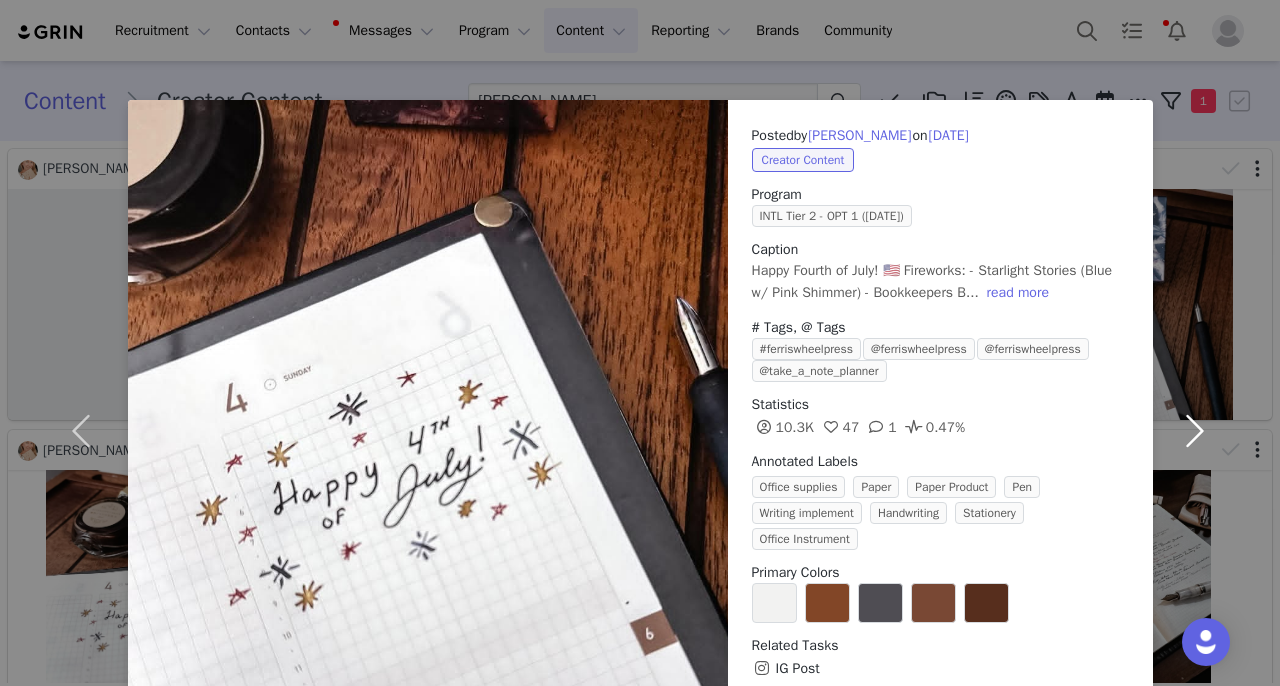 click at bounding box center (1195, 430) 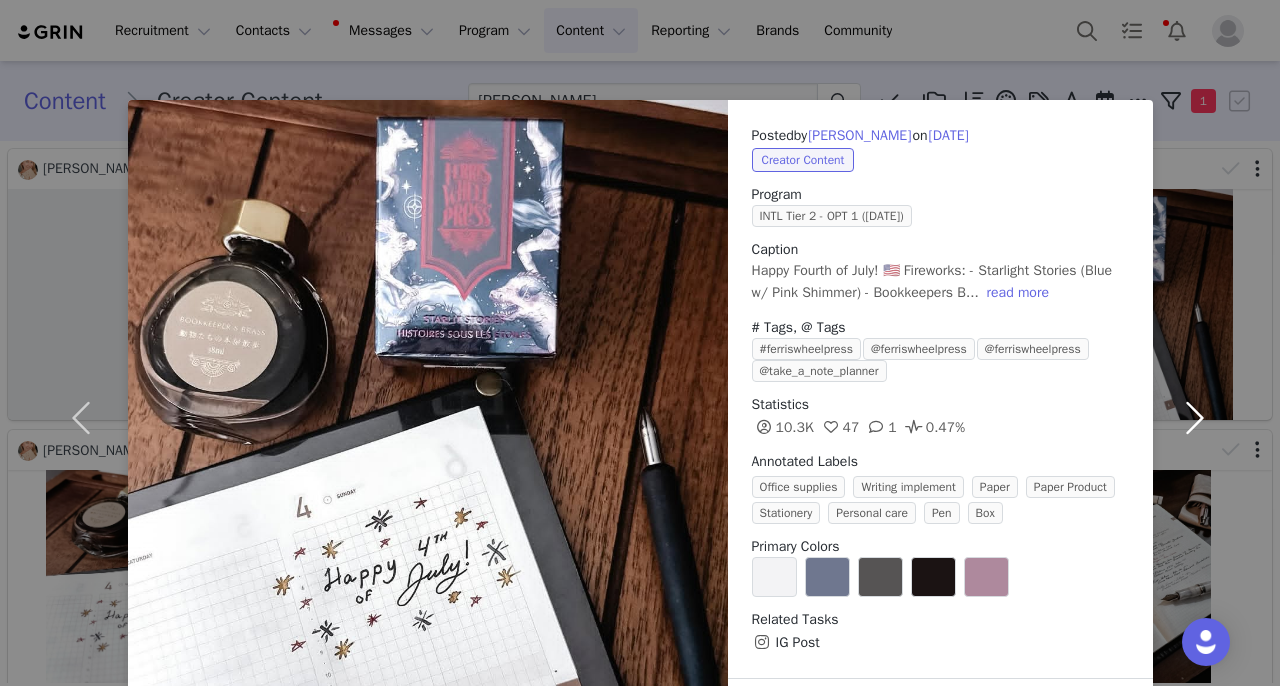 click at bounding box center [1195, 417] 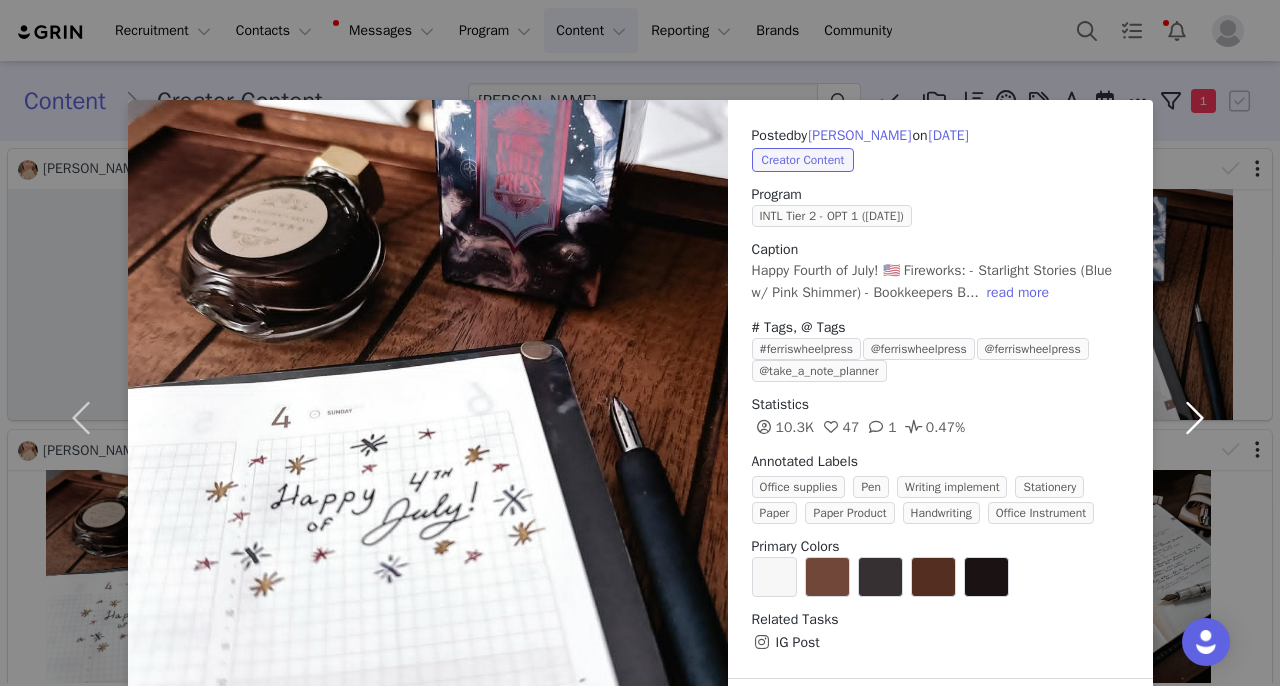 click at bounding box center (1195, 417) 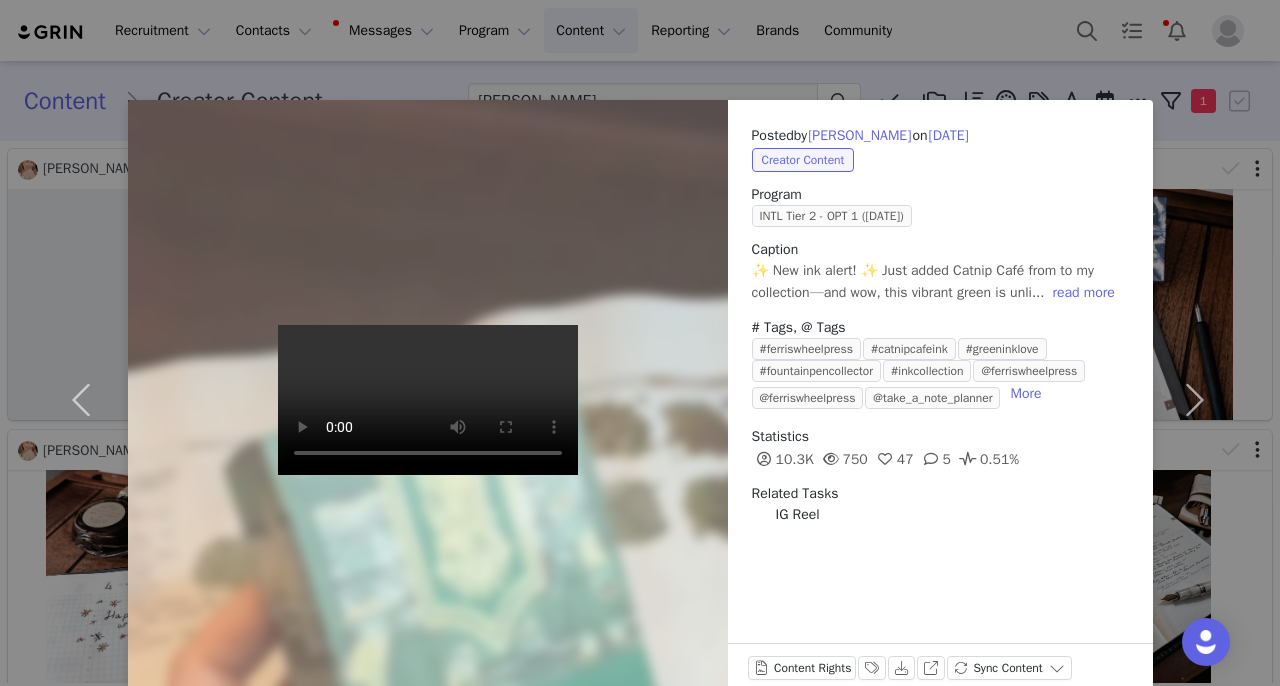 click on "Posted  by  [PERSON_NAME]  on  [DATE]  Creator Content  Program INTL Tier 2 - OPT 1 ([DATE]) Caption ✨ New ink alert! ✨
Just added Catnip Café from  to my collection—and wow, this vibrant green is unli... read more # Tags, @ Tags  #ferriswheelpress   #catnipcafeink   #greeninklove   #fountainpencollector   #inkcollection   @ferriswheelpress   @ferriswheelpress   @take_a_note_planner  More     Statistics 10.3K  750  47  5  0.51%  Related Tasks IG Reel     Content Rights Labels & Tags Download View on Instagram Sync Content" at bounding box center (640, 343) 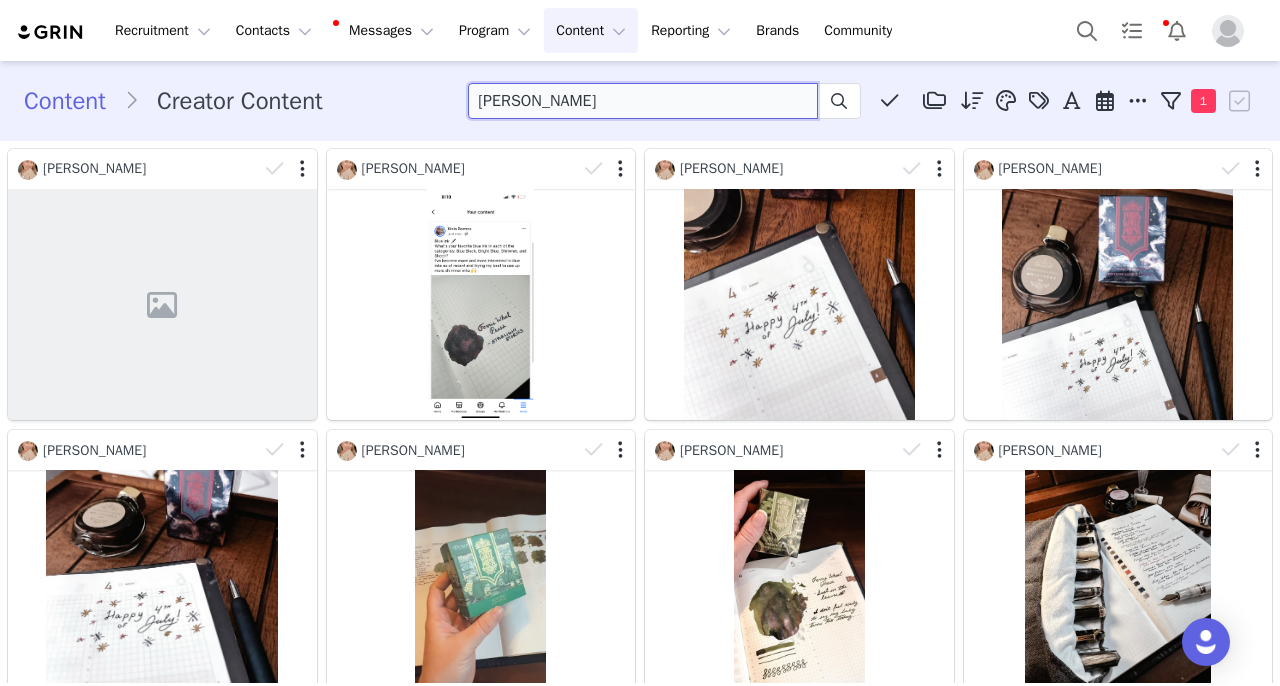 drag, startPoint x: 606, startPoint y: 106, endPoint x: 490, endPoint y: 106, distance: 116 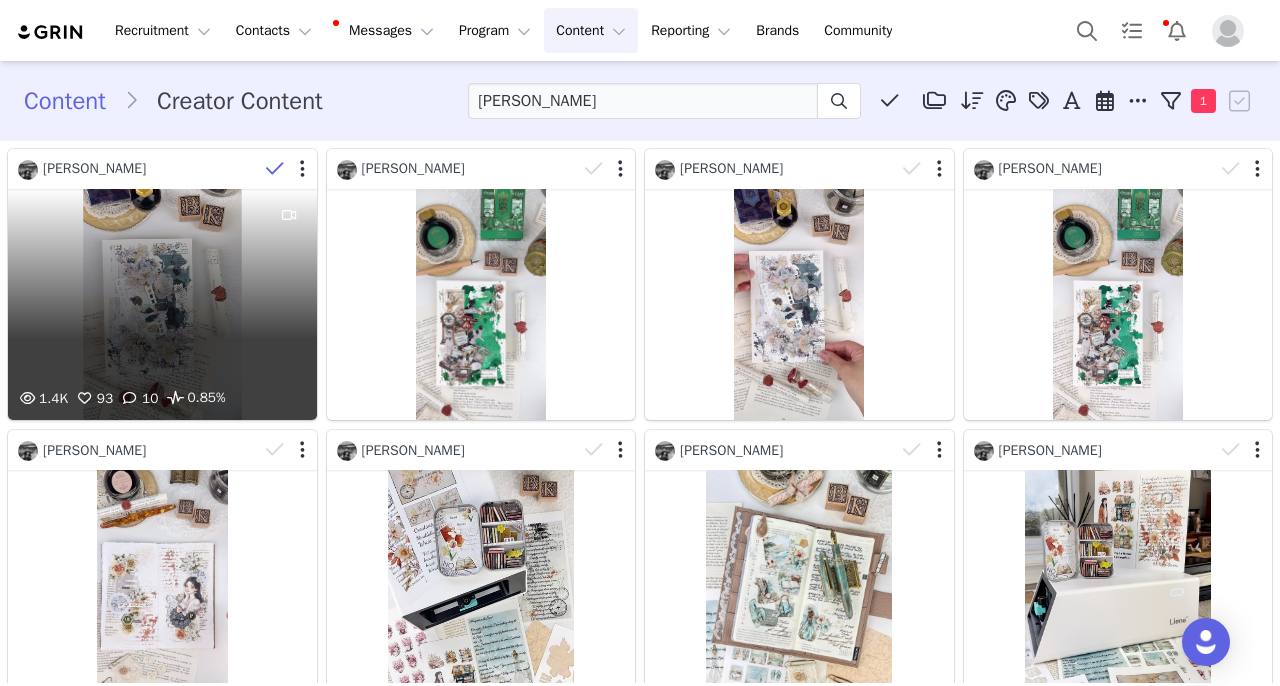 click at bounding box center (275, 169) 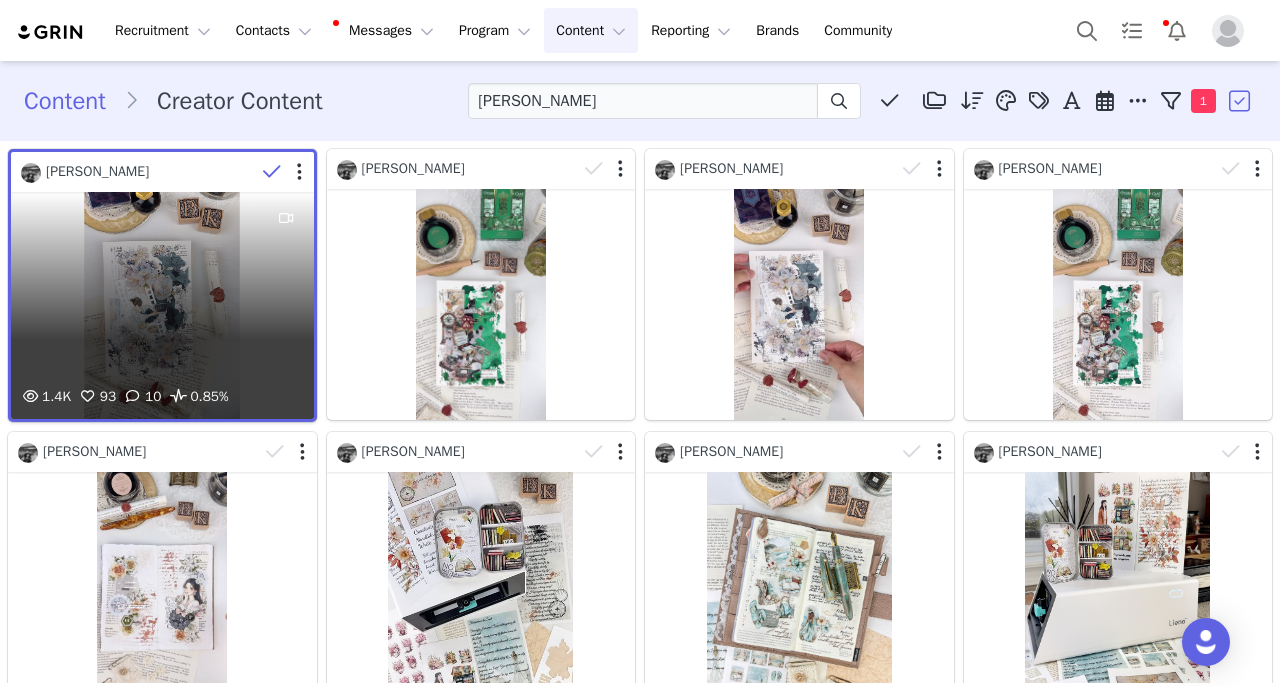click on "1.4K  93  10  0.85%" at bounding box center [162, 305] 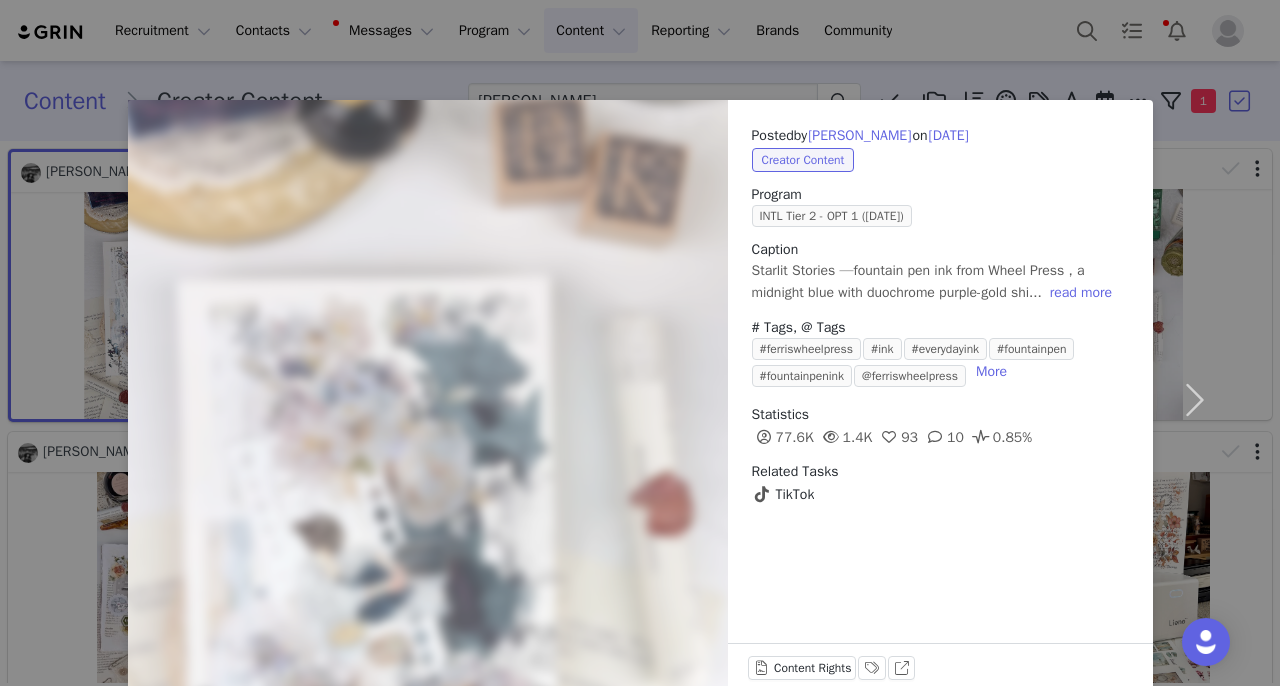 click on "Posted  by  [PERSON_NAME]  on  [DATE]  Creator Content  Program INTL Tier 2 - OPT 1 ([DATE]) Caption Starlit Stories —fountain pen ink from  Wheel Press , a midnight blue with duochrome purple-gold shi... read more # Tags, @ Tags  #ferriswheelpress   #ink   #everydayink   #fountainpen   #fountainpenink   @ferriswheelpress  More     Statistics 77.6K  1.4K  93  10  0.85%  Related Tasks TikTok     Content Rights Labels & Tags View on TikTok" at bounding box center (640, 343) 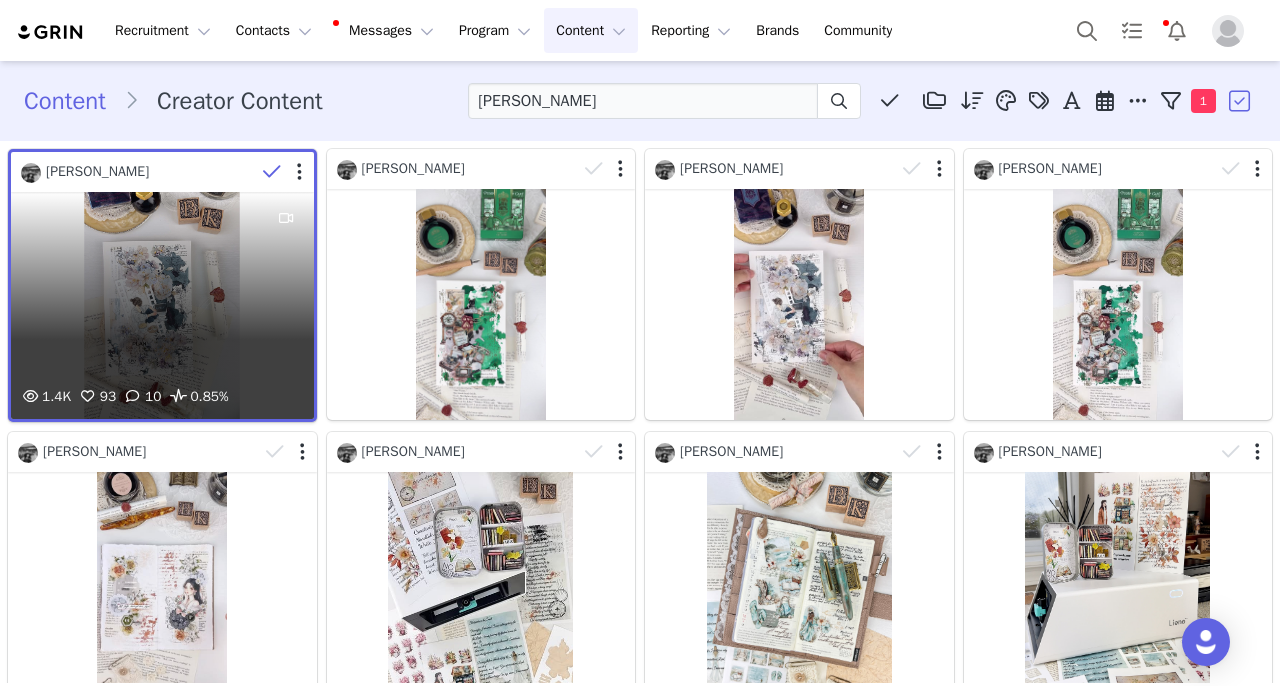 click at bounding box center [272, 172] 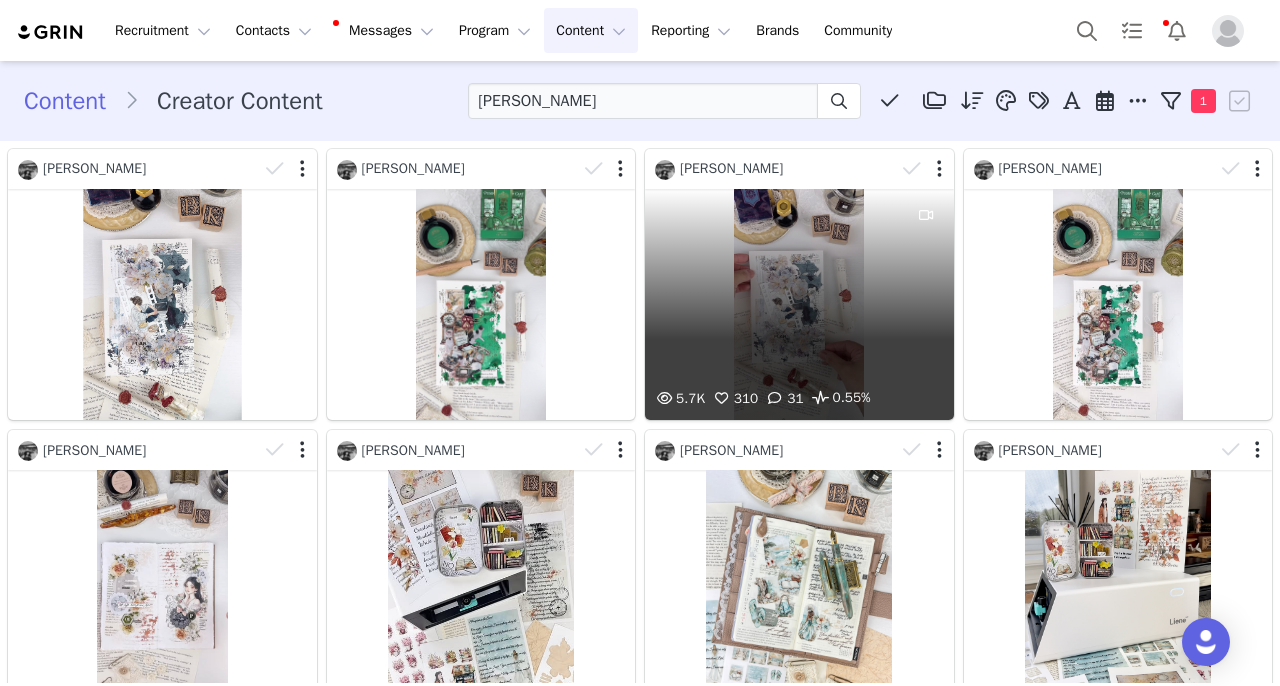 click at bounding box center [927, 287] 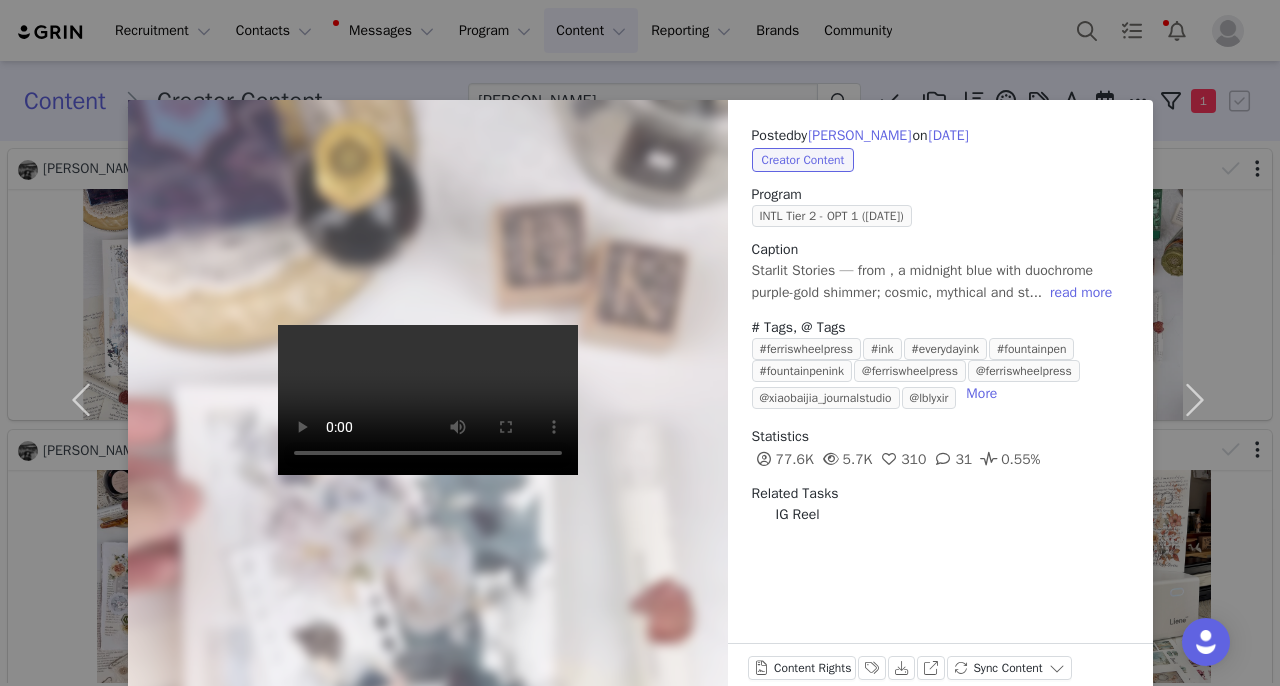 click on "Posted  by  [PERSON_NAME]  on  [DATE]  Creator Content  Program INTL Tier 2 - OPT 1 ([DATE]) Caption Starlit Stories — from , a midnight blue with duochrome purple-gold shimmer; cosmic, mythical and st... read more # Tags, @ Tags  #ferriswheelpress   #ink   #everydayink   #fountainpen   #fountainpenink   @ferriswheelpress   @ferriswheelpress   @xiaobaijia_journalstudio   @lblyxir  More     Statistics 77.6K  5.7K  310  31  0.55%  Related Tasks IG Reel     Content Rights Labels & Tags Download View on Instagram Sync Content" at bounding box center [640, 343] 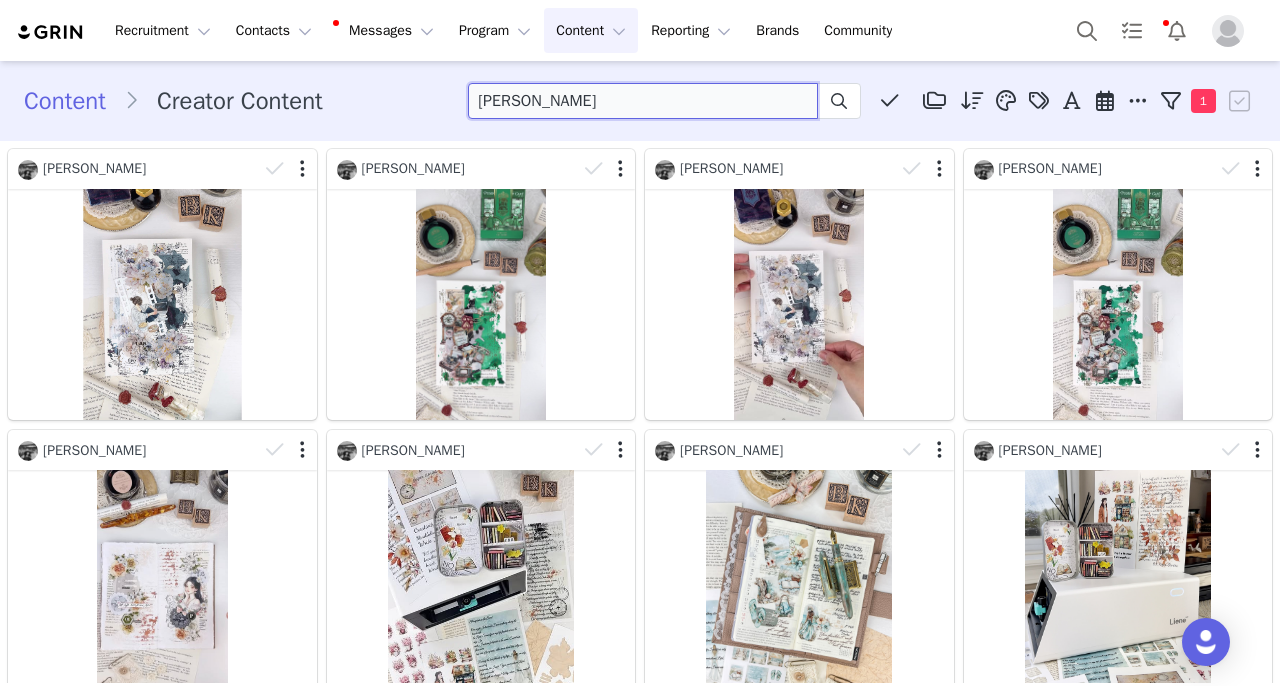 drag, startPoint x: 585, startPoint y: 98, endPoint x: 496, endPoint y: 100, distance: 89.02247 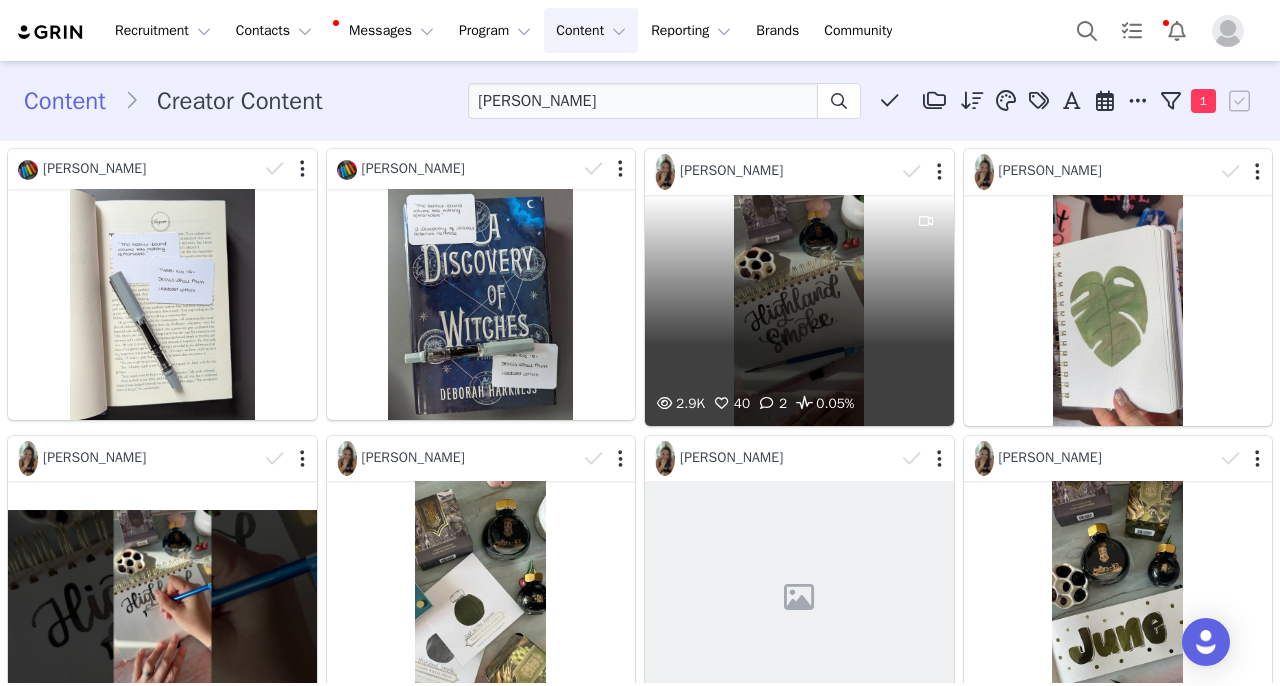click on "2.9K  40  2  0.05%" at bounding box center [799, 310] 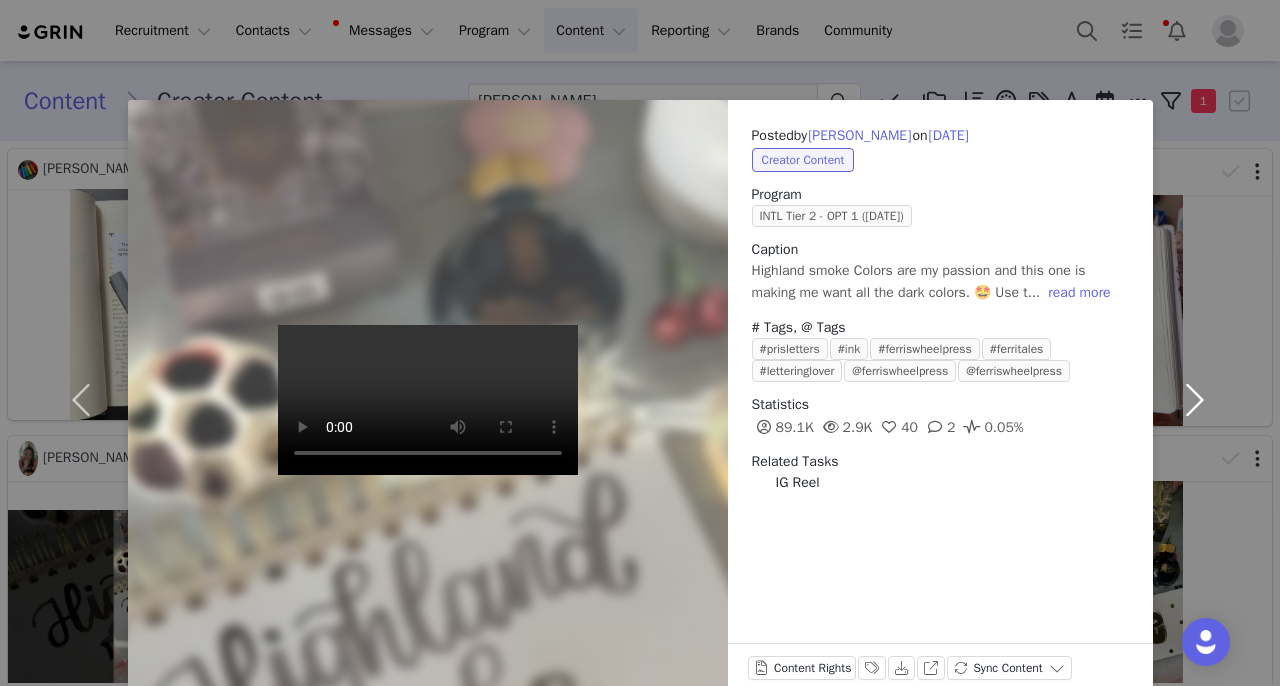 click at bounding box center [1195, 400] 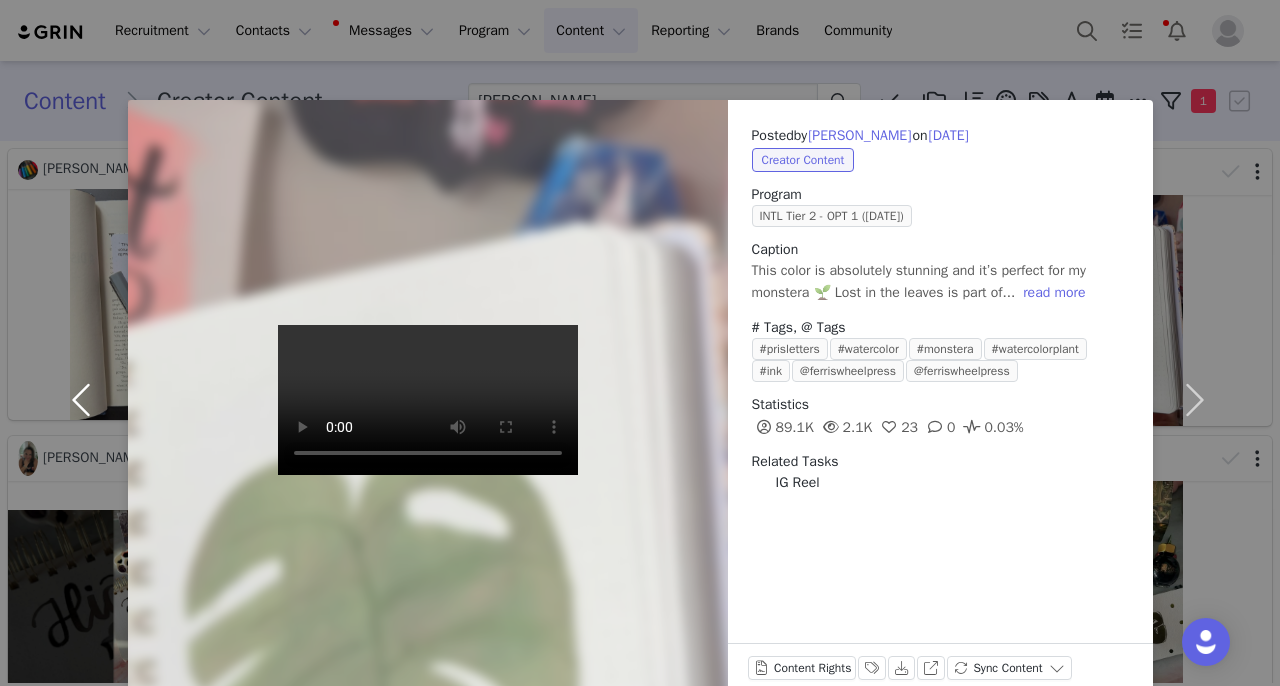 click at bounding box center [86, 400] 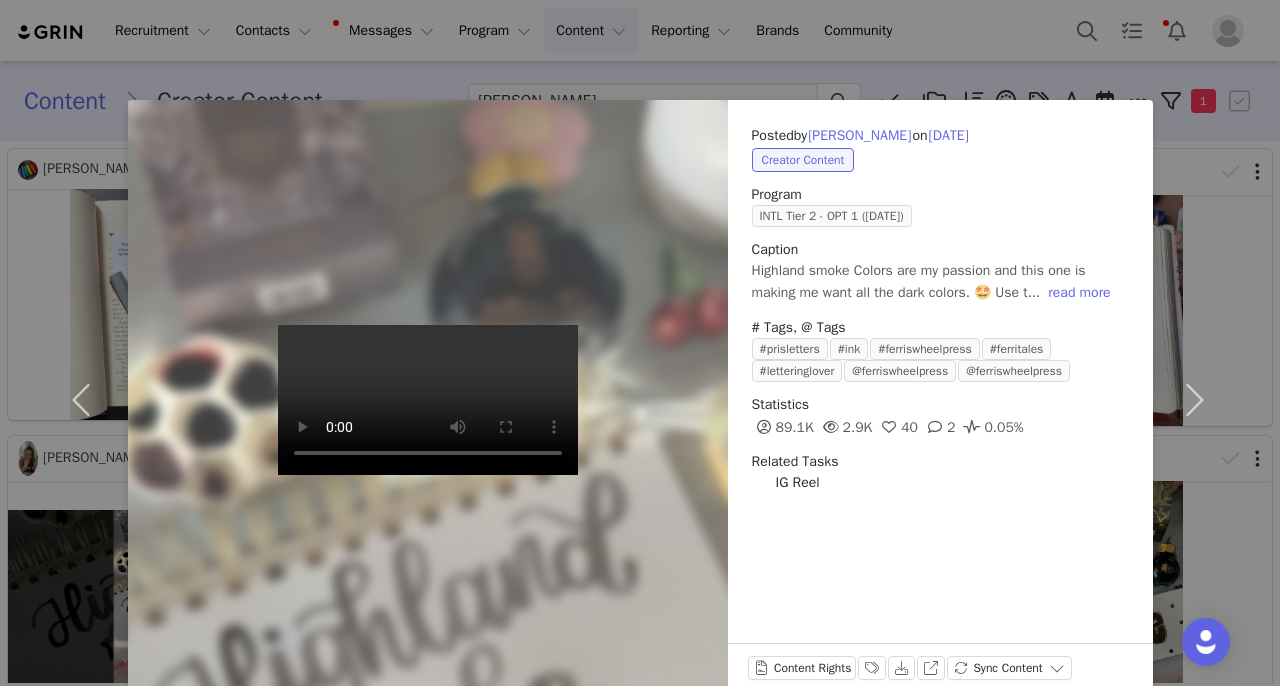 click on "Posted  by  [PERSON_NAME]  on  [DATE]  Creator Content  Program INTL Tier 2 - OPT 1 ([DATE]) Caption Highland smoke
Colors are my passion and this one is making me want all the dark colors. 🤩
Use t... read more # Tags, @ Tags  #prisletters   #ink   #ferriswheelpress   #ferritales   #letteringlover   @ferriswheelpress   @ferriswheelpress      Statistics 89.1K  2.9K  40  2  0.05%  Related Tasks IG Reel     Content Rights Labels & Tags Download View on Instagram Sync Content" at bounding box center [640, 343] 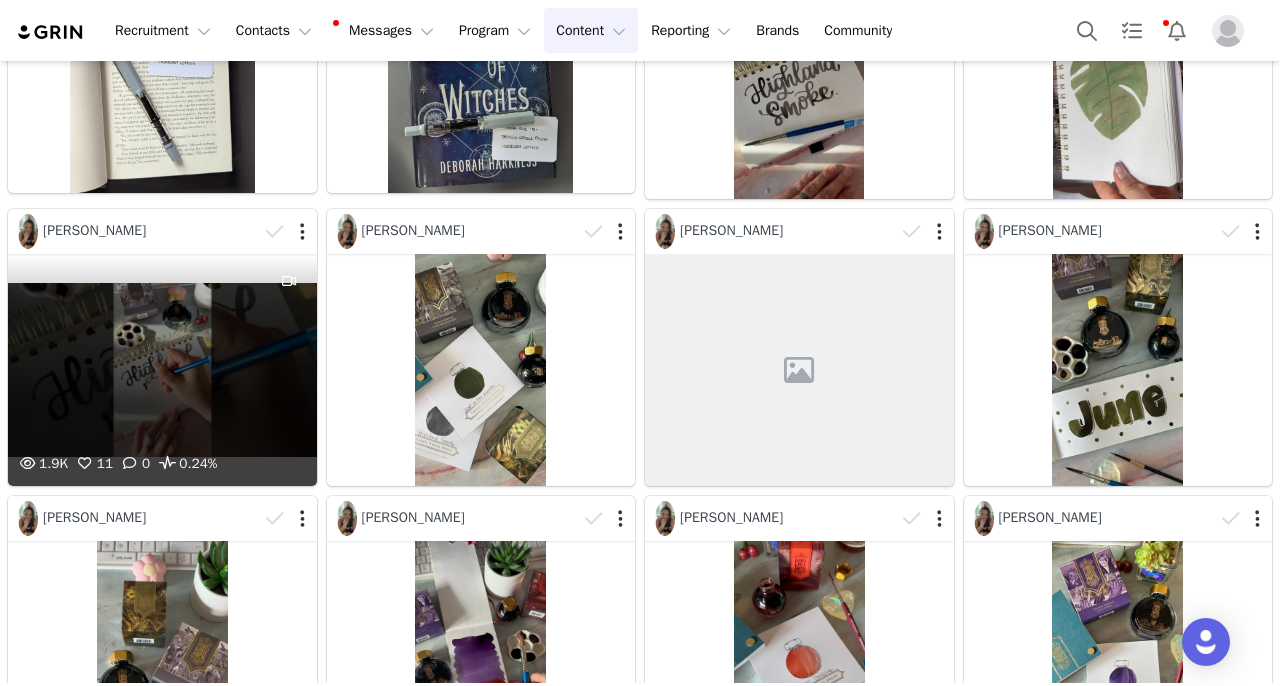 click on "1.9K  11  0  0.24%" at bounding box center (162, 369) 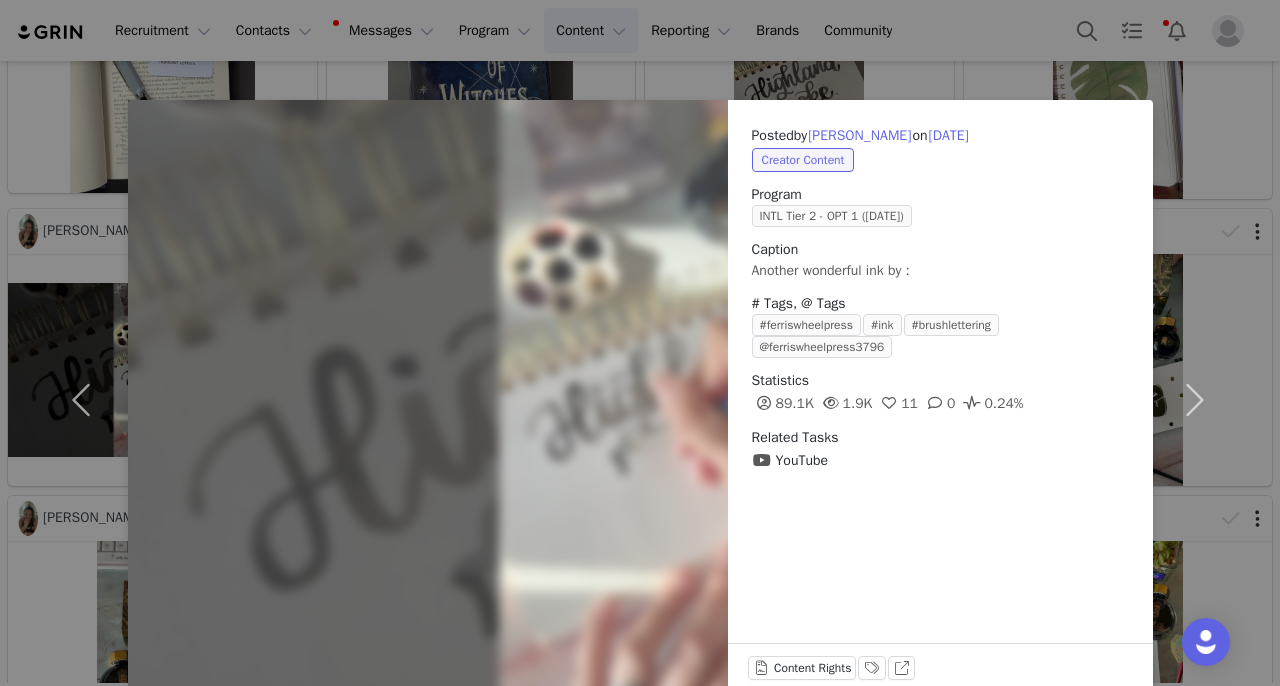 click on "Posted  by  [PERSON_NAME]  on  [DATE]  Creator Content  Program INTL Tier 2 - OPT 1 ([DATE]) Caption Another wonderful ink by     :  # Tags, @ Tags  #ferriswheelpress   #ink   #brushlettering   @ferriswheelpress3796      Statistics 89.1K  1.9K  11  0  0.24%  Related Tasks YouTube     Content Rights Labels & Tags View on YouTube" at bounding box center [640, 343] 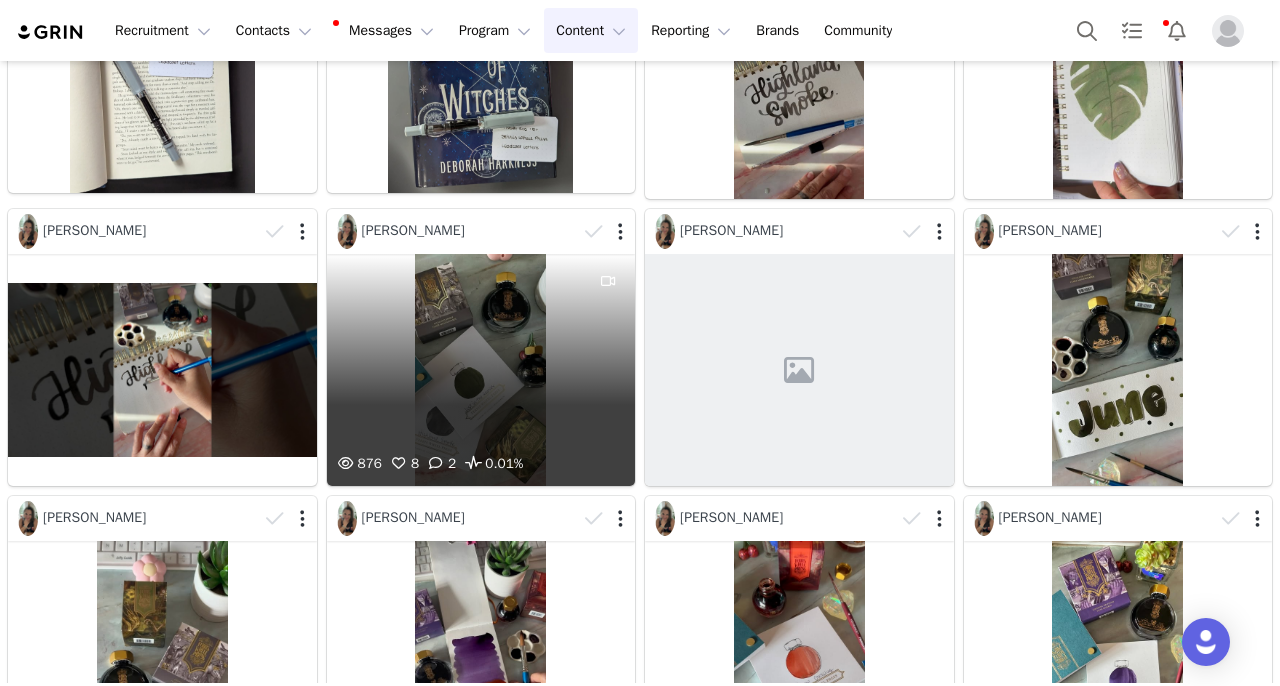 click on "876  8  2  0.01%" at bounding box center (481, 369) 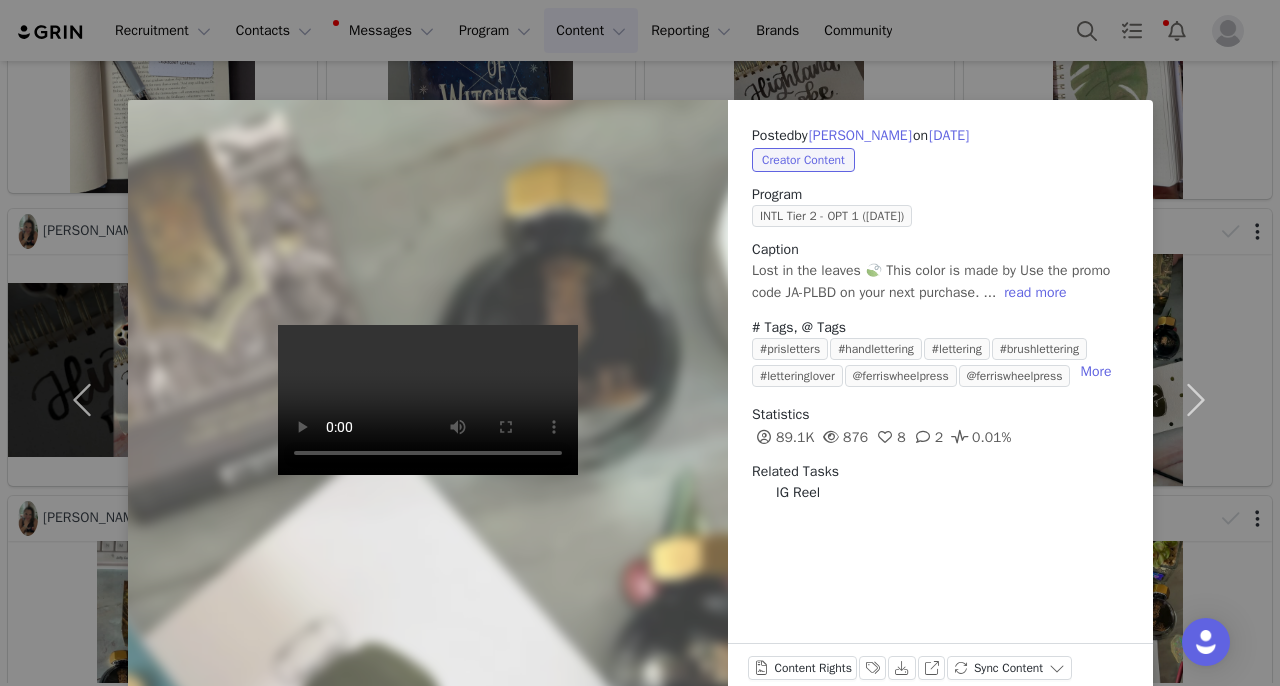 click on "Posted  by  [PERSON_NAME]  on  [DATE]  Creator Content  Program INTL Tier 2 - OPT 1 ([DATE]) Caption Lost in the leaves 🍃
This color is made by
Use the promo code JA-PLBD on your next purchase.
... read more # Tags, @ Tags  #prisletters   #handlettering   #lettering   #brushlettering   #letteringlover   @ferriswheelpress   @ferriswheelpress  More     Statistics 89.1K  876  8  2  0.01%  Related Tasks IG Reel     Content Rights Labels & Tags Download View on Instagram Sync Content" at bounding box center [640, 343] 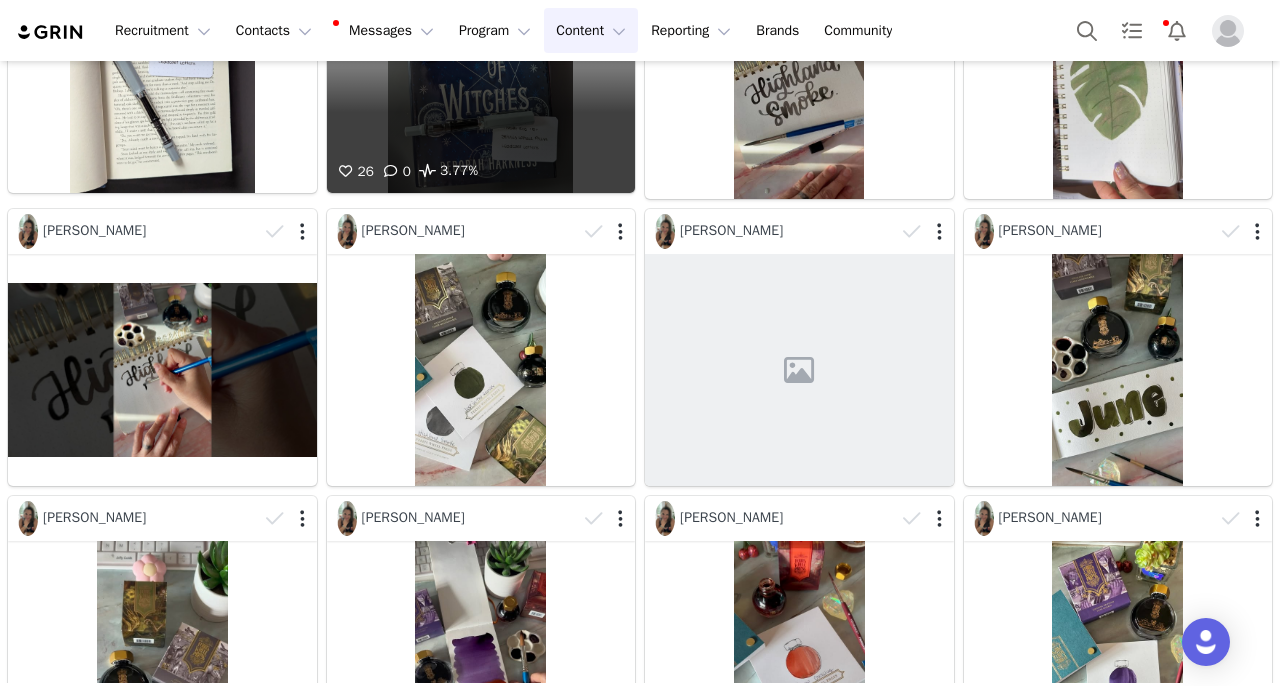 scroll, scrollTop: 0, scrollLeft: 0, axis: both 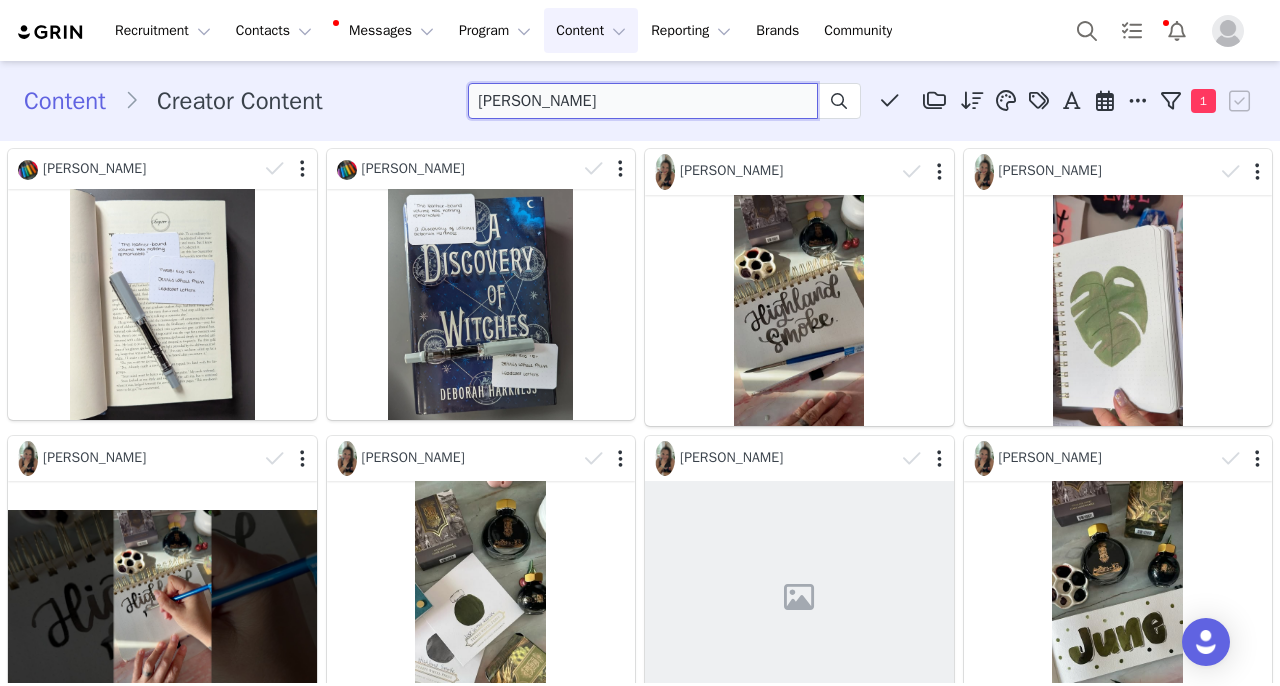 drag, startPoint x: 599, startPoint y: 99, endPoint x: 497, endPoint y: 102, distance: 102.044106 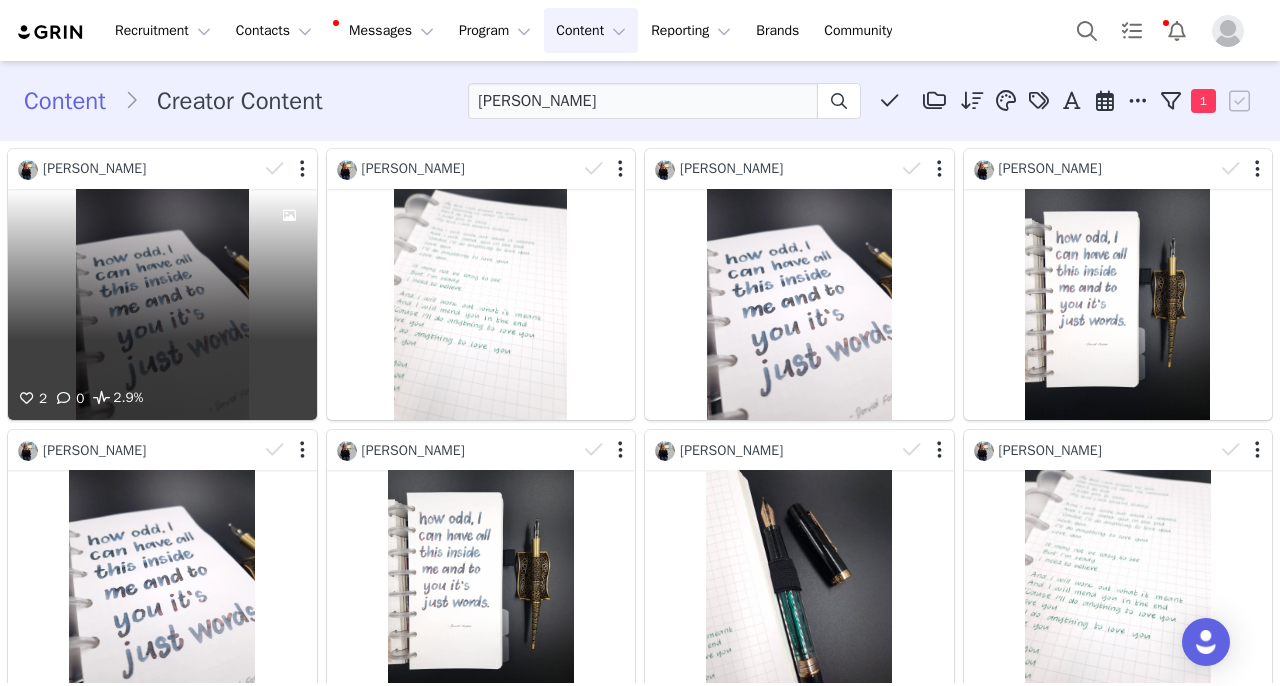 click on "2  0  2.9%" at bounding box center [162, 304] 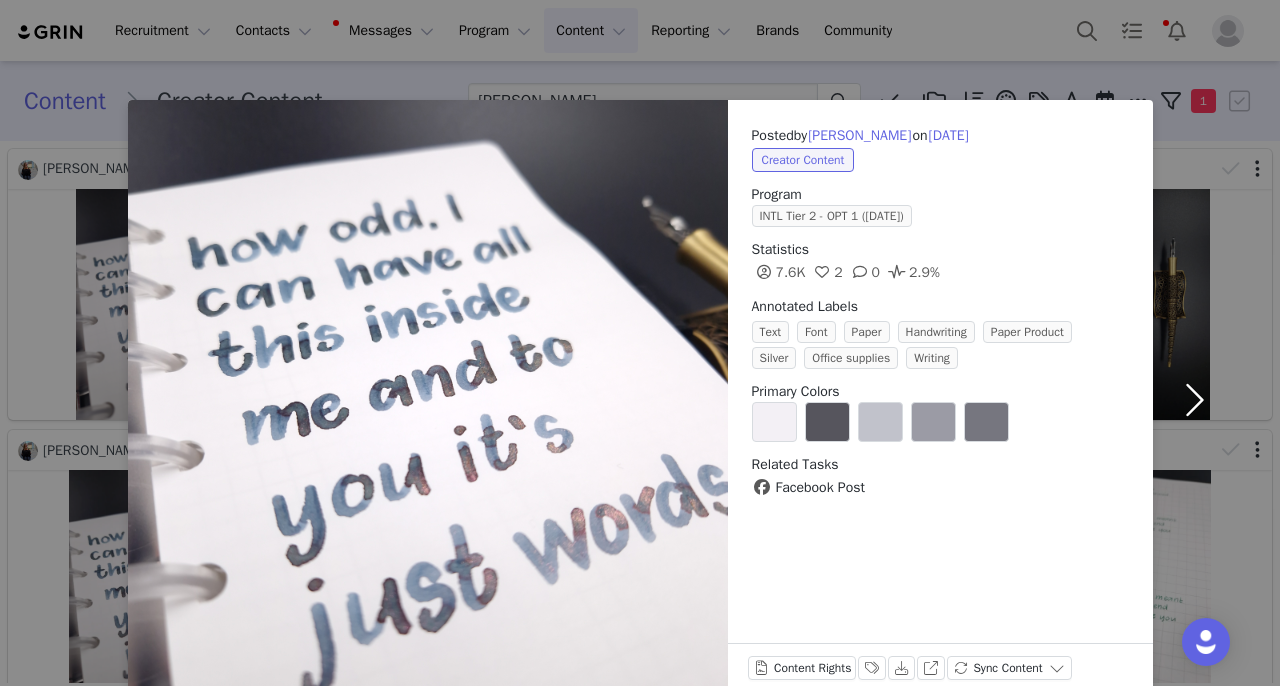click at bounding box center [1195, 400] 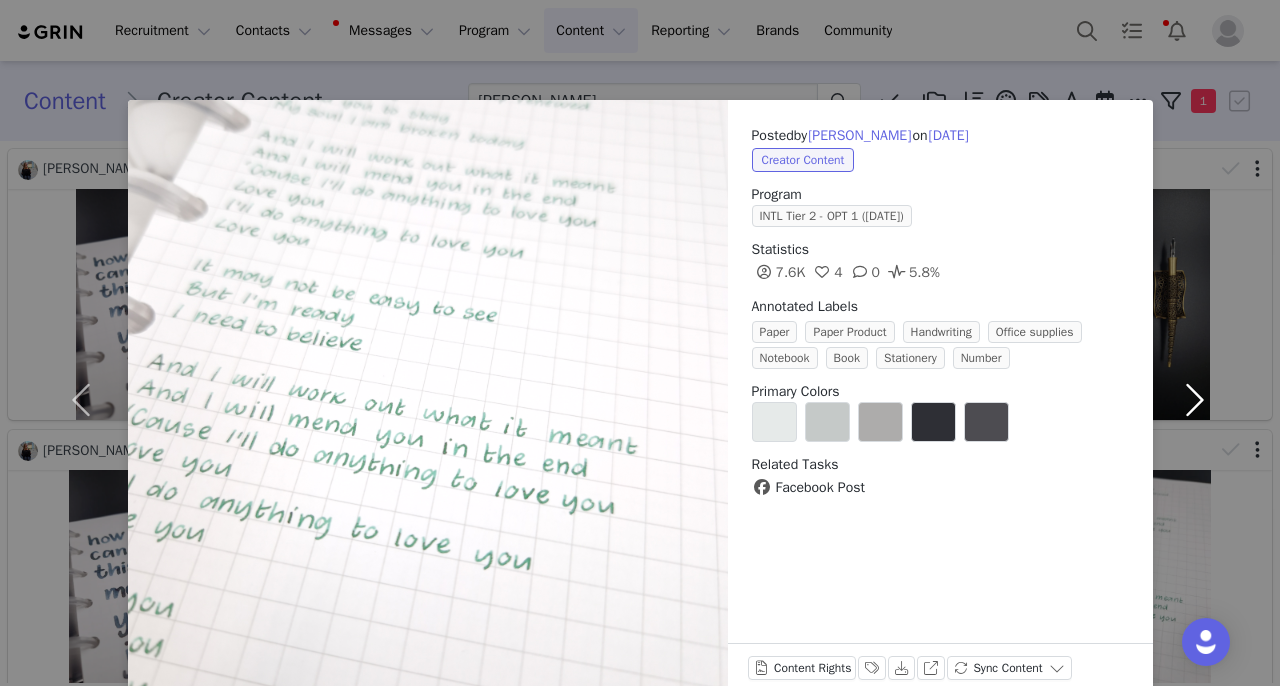 click at bounding box center [1195, 400] 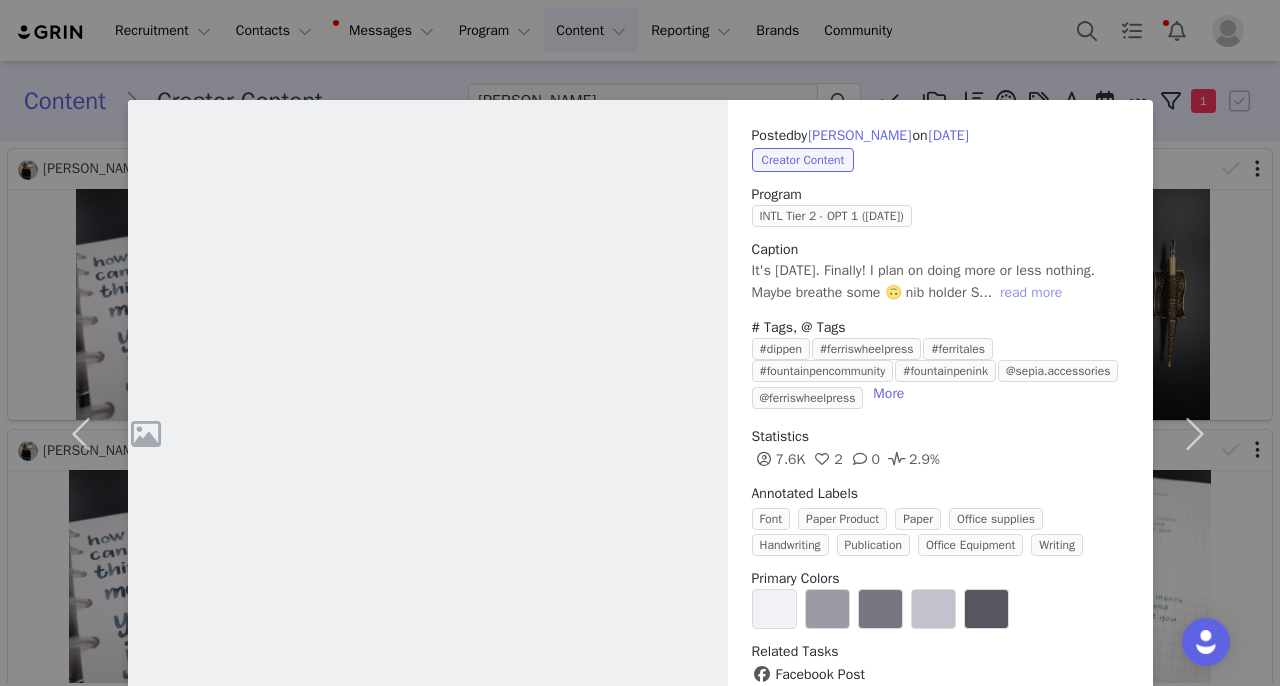 click on "read more" at bounding box center (1031, 293) 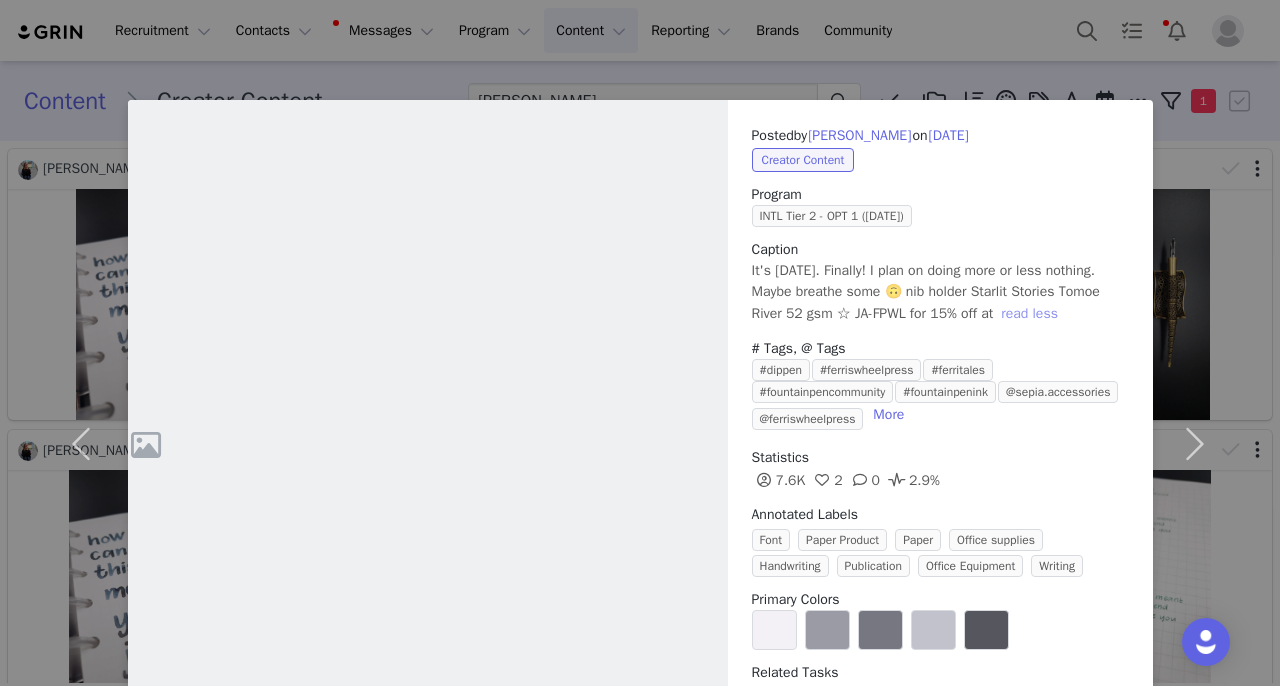 scroll, scrollTop: 111, scrollLeft: 0, axis: vertical 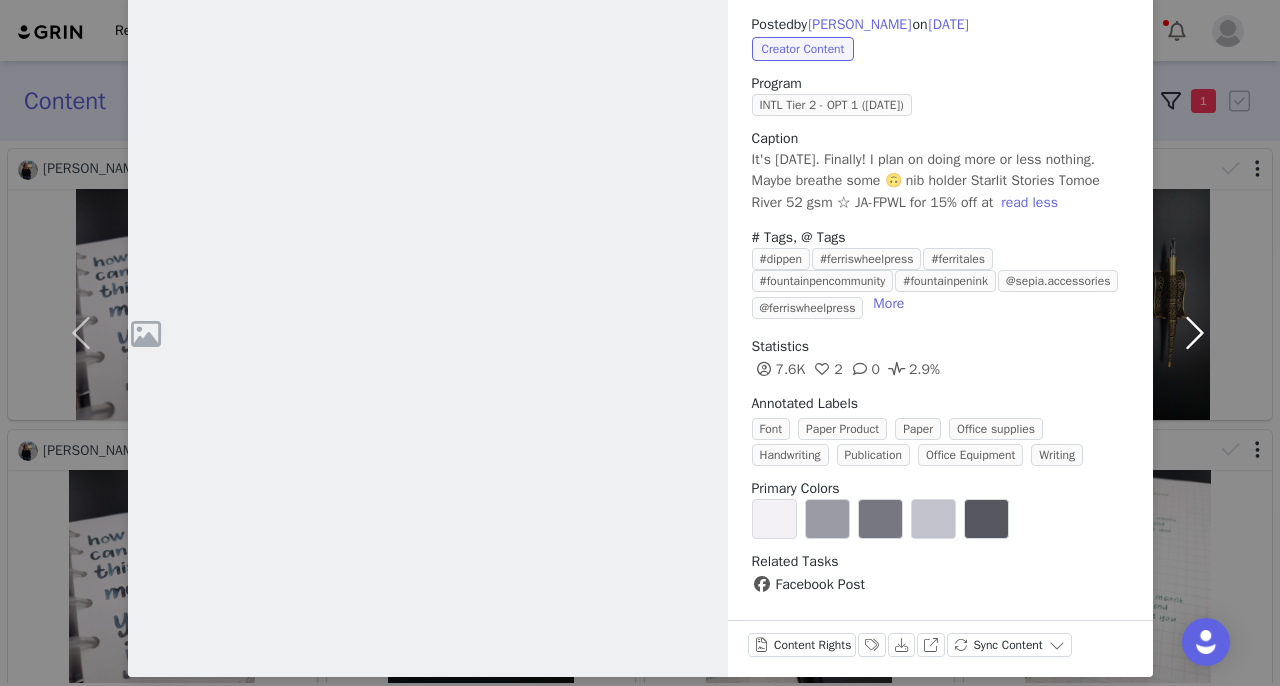 click at bounding box center [1195, 333] 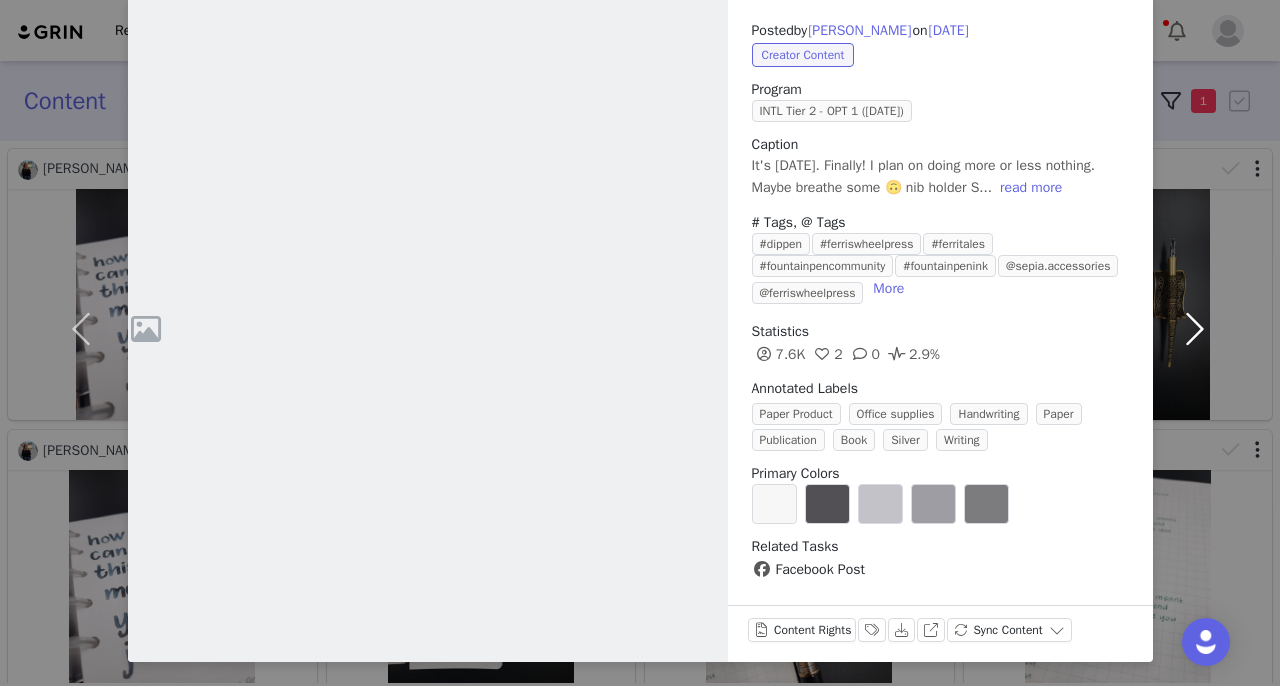 scroll, scrollTop: 106, scrollLeft: 0, axis: vertical 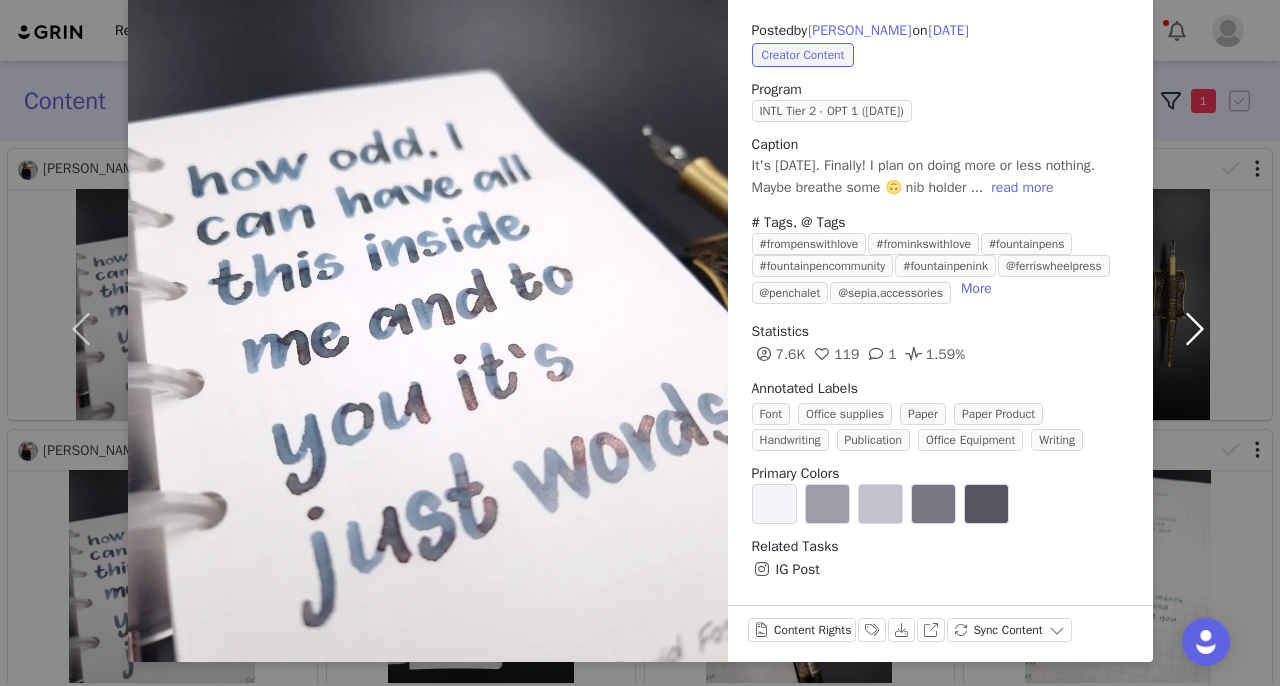 click at bounding box center (1195, 328) 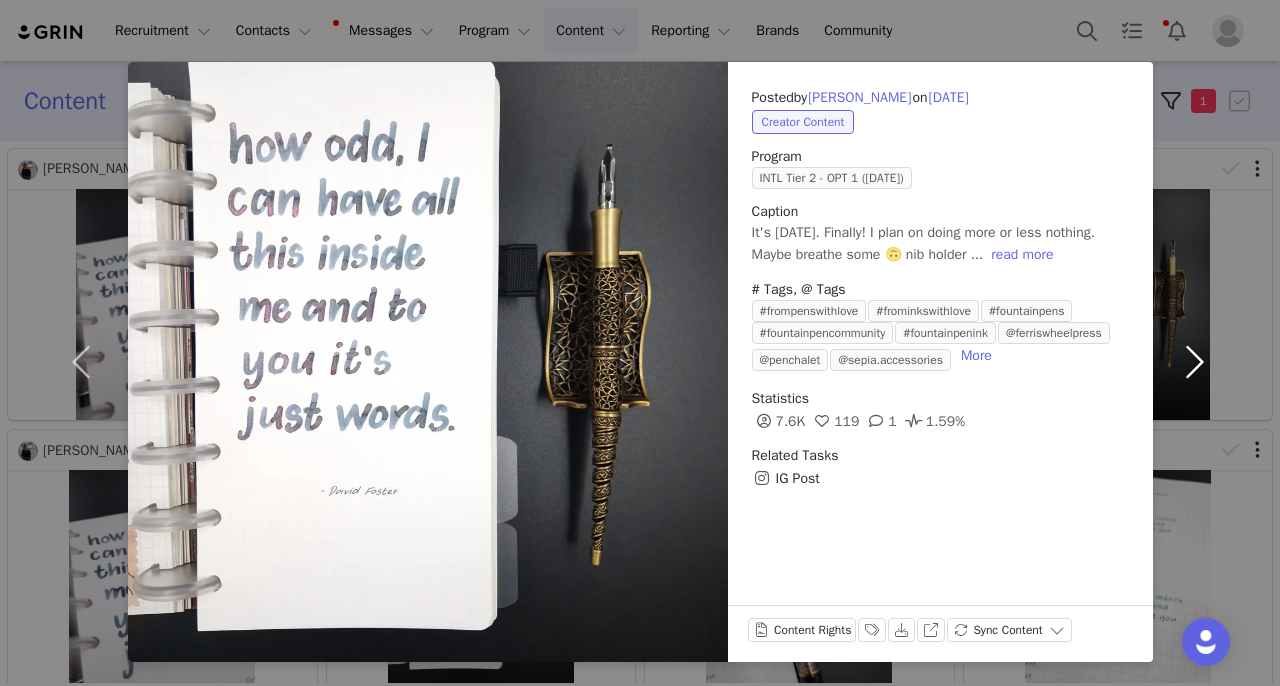 scroll, scrollTop: 38, scrollLeft: 0, axis: vertical 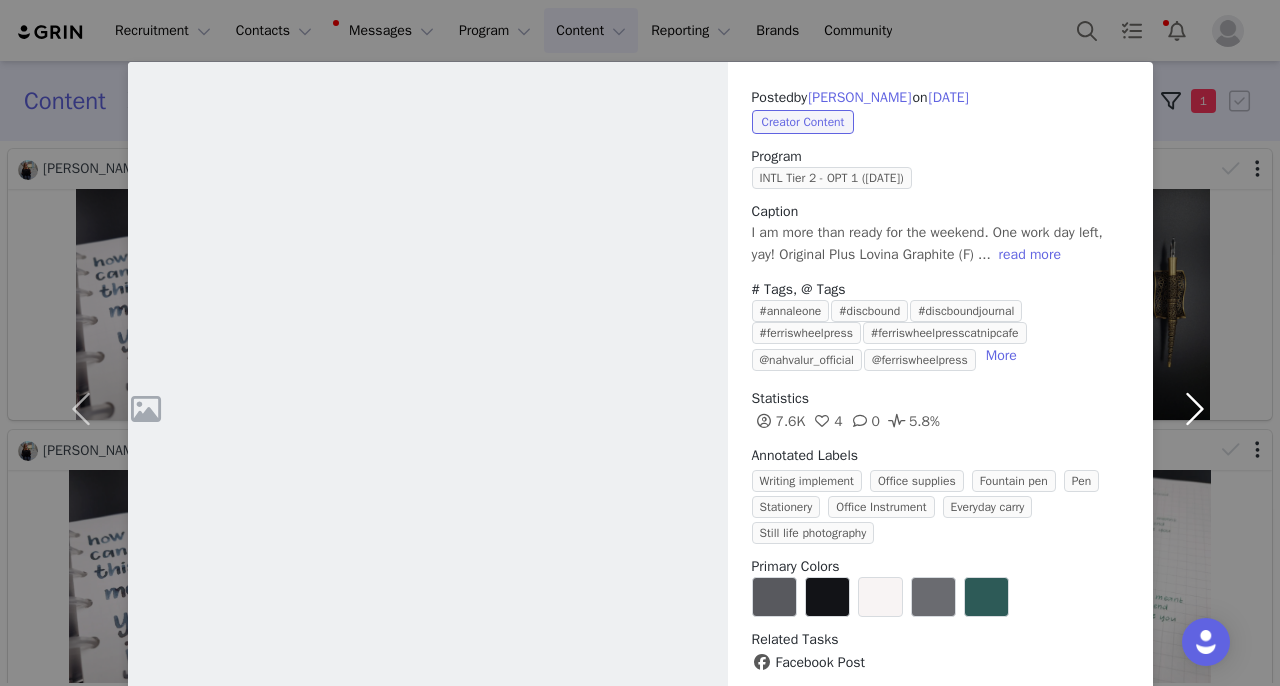 click at bounding box center (1195, 408) 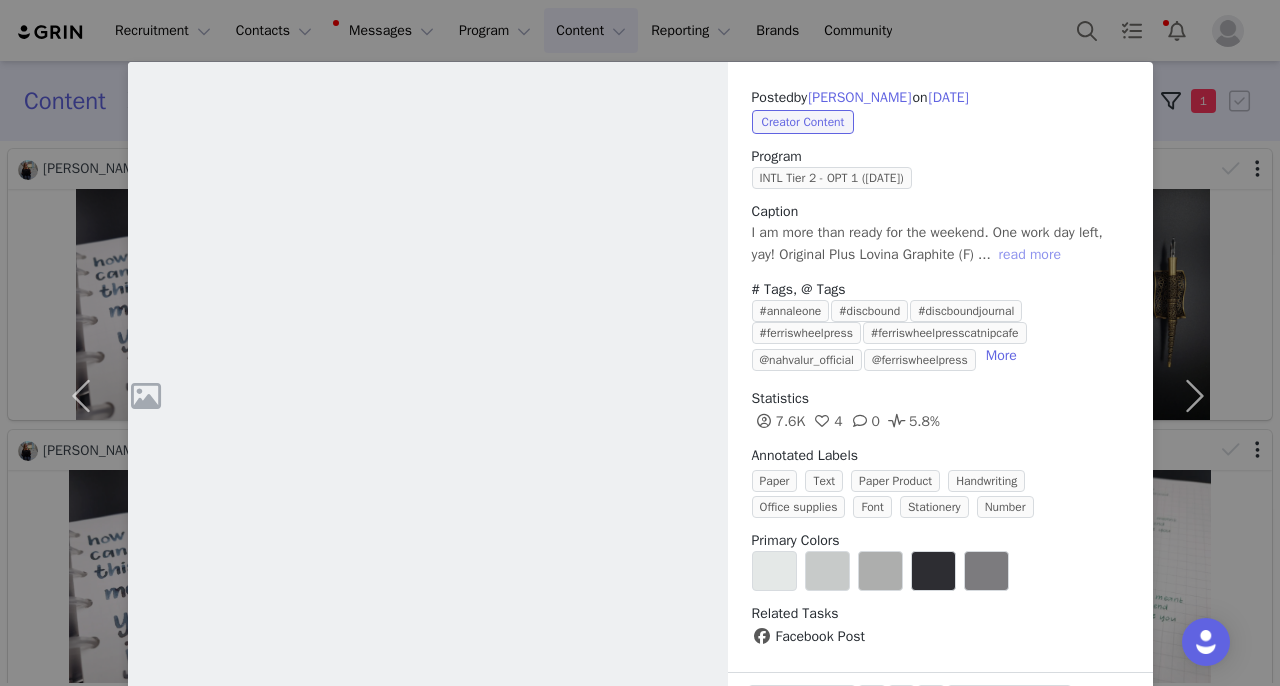 click on "read more" at bounding box center (1030, 255) 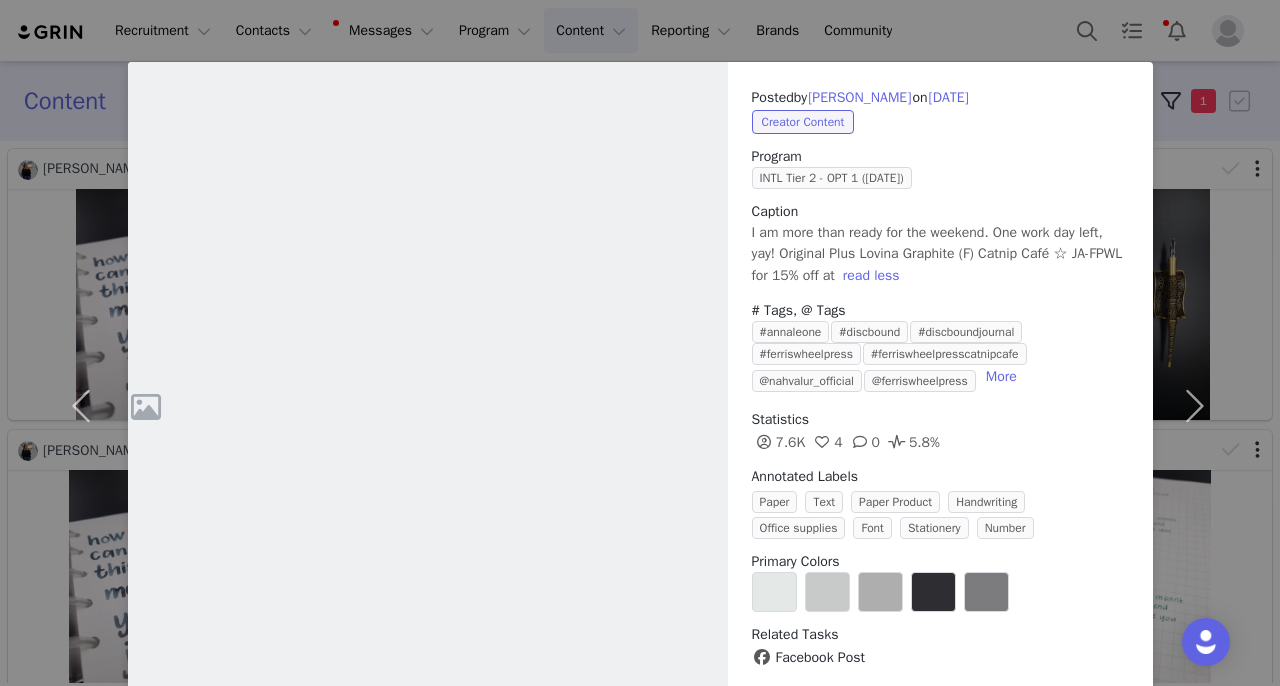 click on "I am more than ready for the weekend. One work day left, yay!   Original Plus Lovina Graphite (F)   Catnip Café ☆ JA-FPWL for 15% off at" at bounding box center [937, 254] 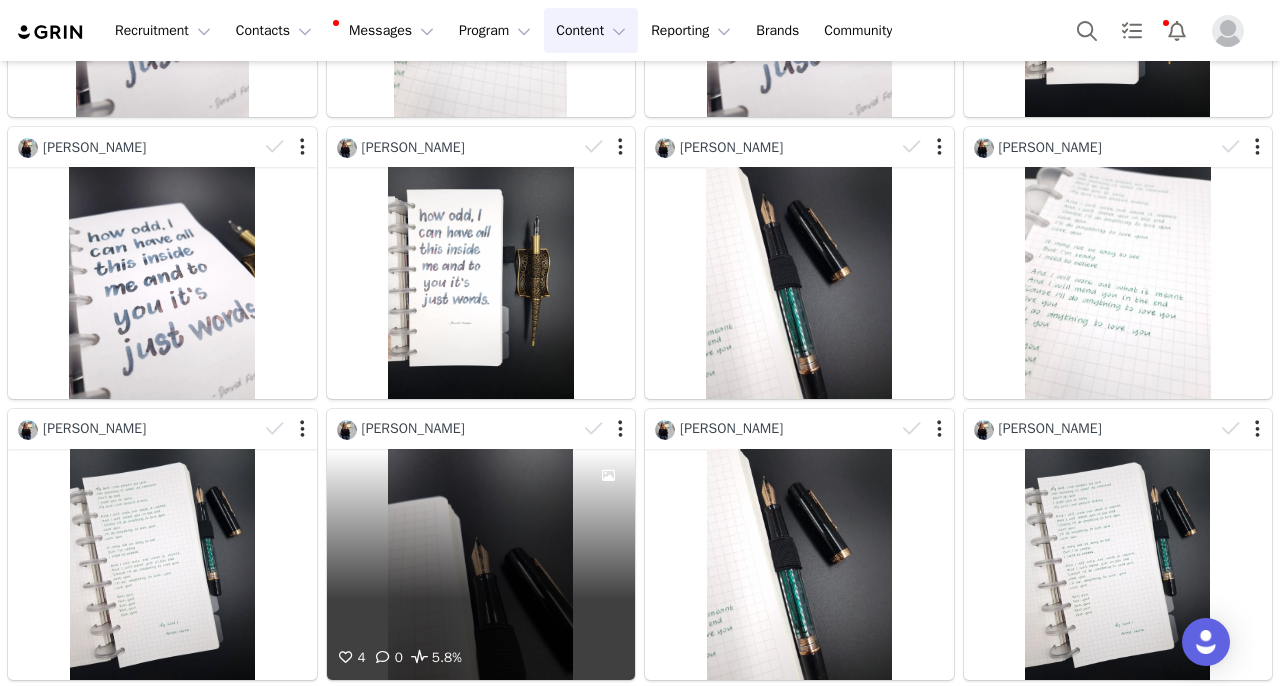 scroll, scrollTop: 401, scrollLeft: 0, axis: vertical 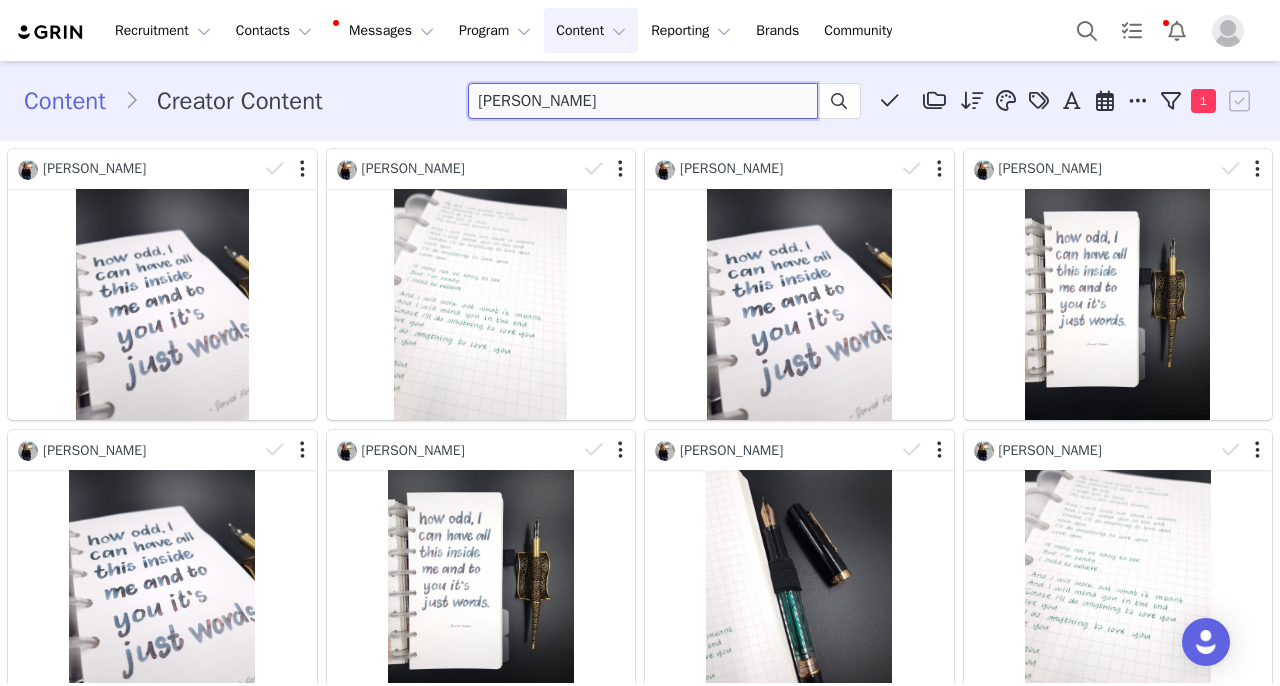 drag, startPoint x: 609, startPoint y: 101, endPoint x: 507, endPoint y: 108, distance: 102.239914 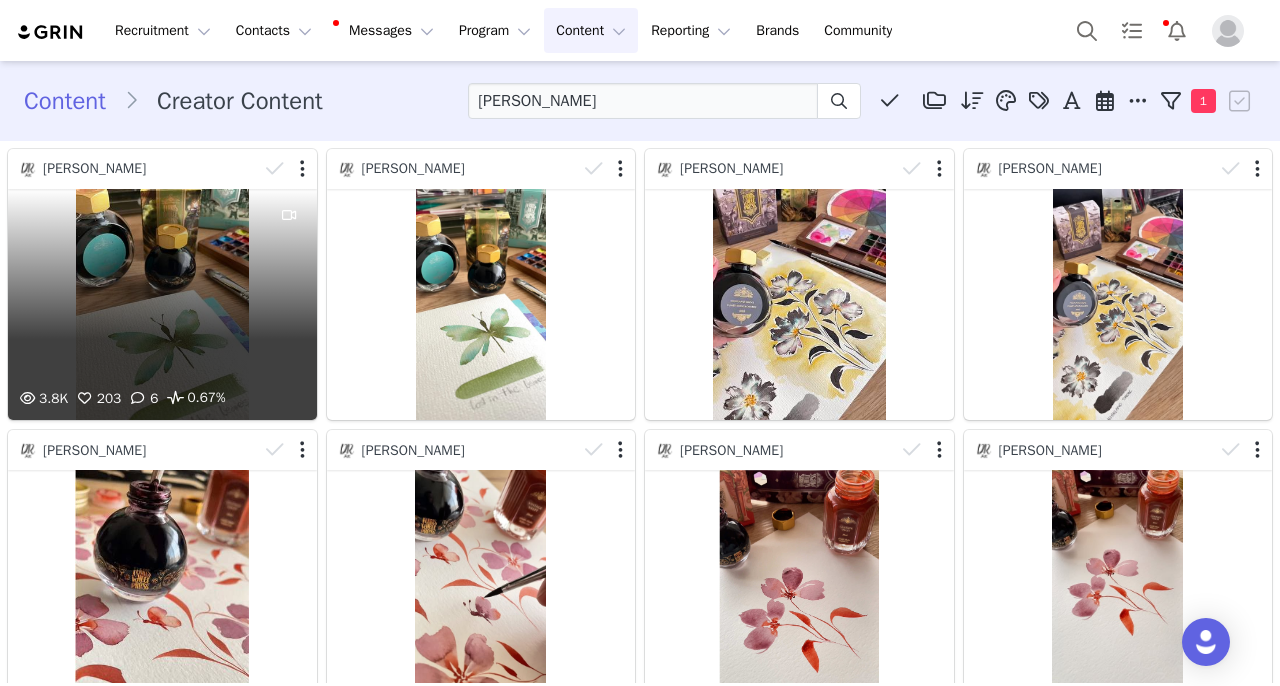 click on "3.8K  203  6  0.67%" at bounding box center [162, 304] 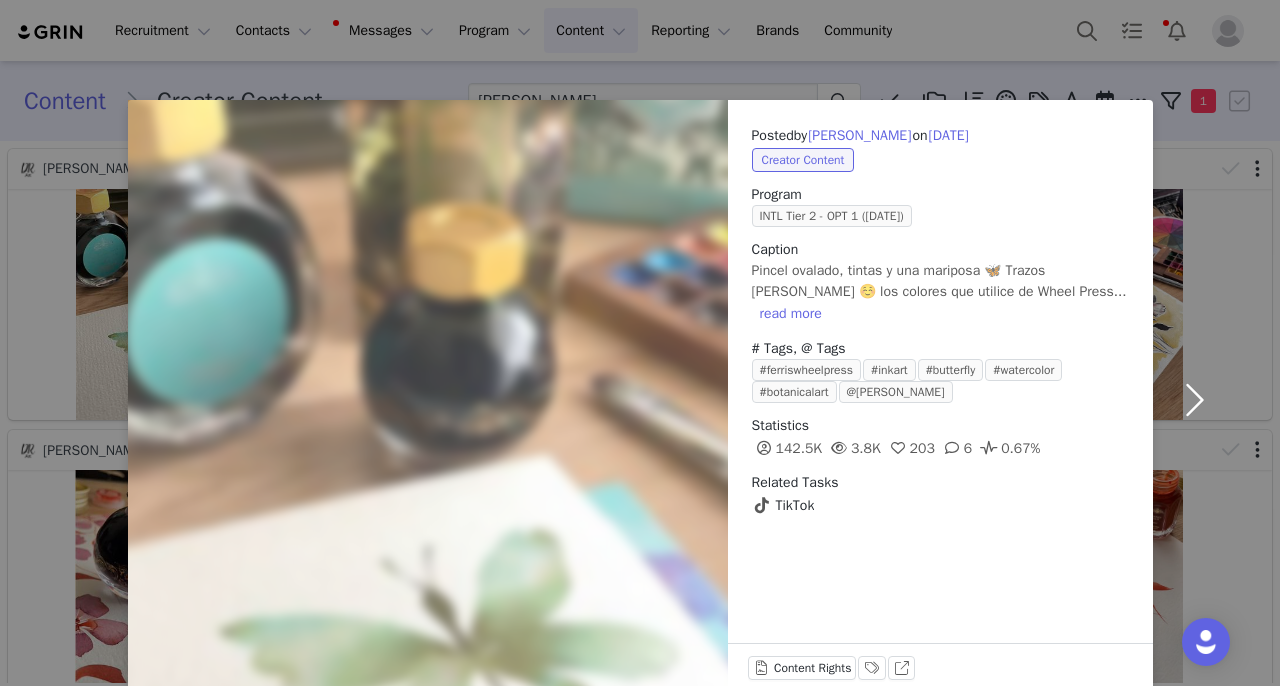 click at bounding box center [1195, 400] 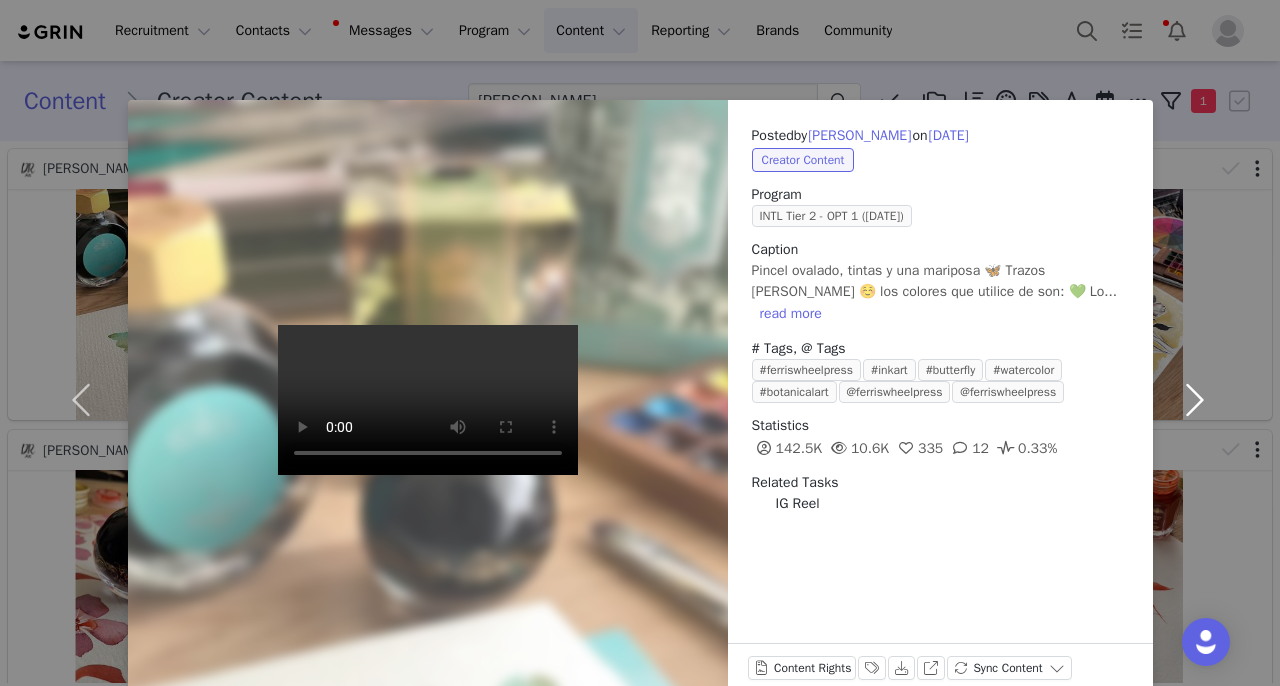 click at bounding box center [1195, 400] 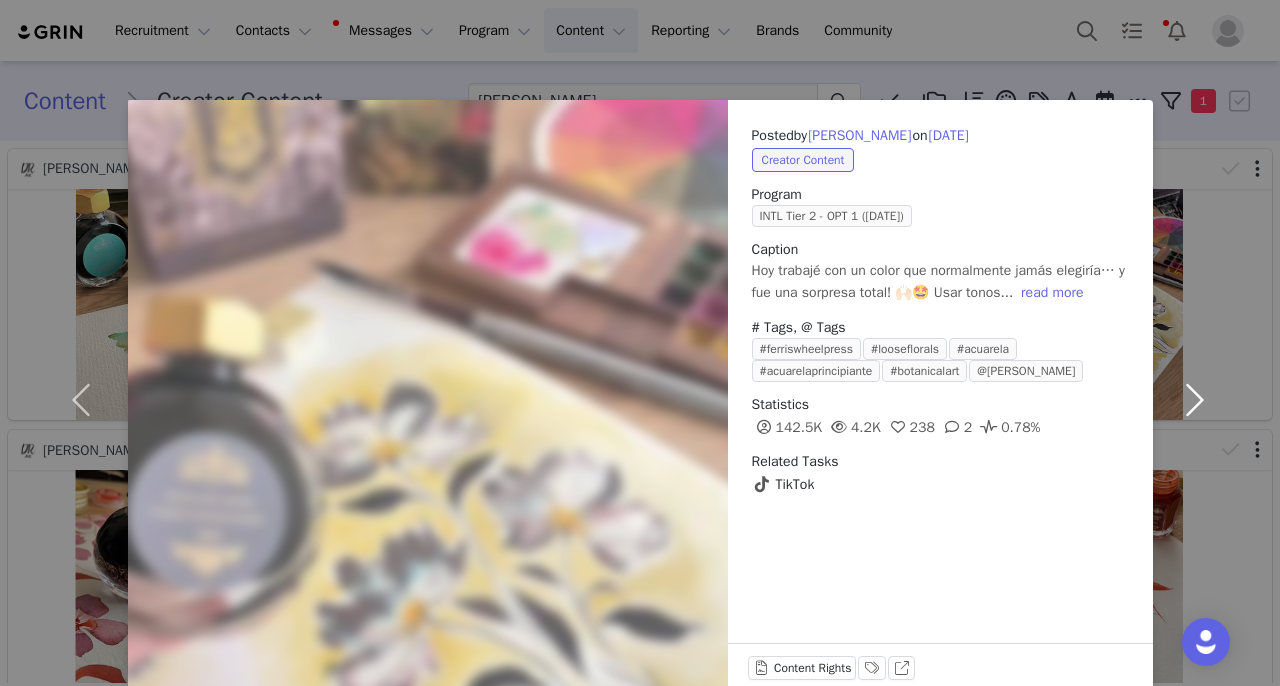click at bounding box center (1195, 400) 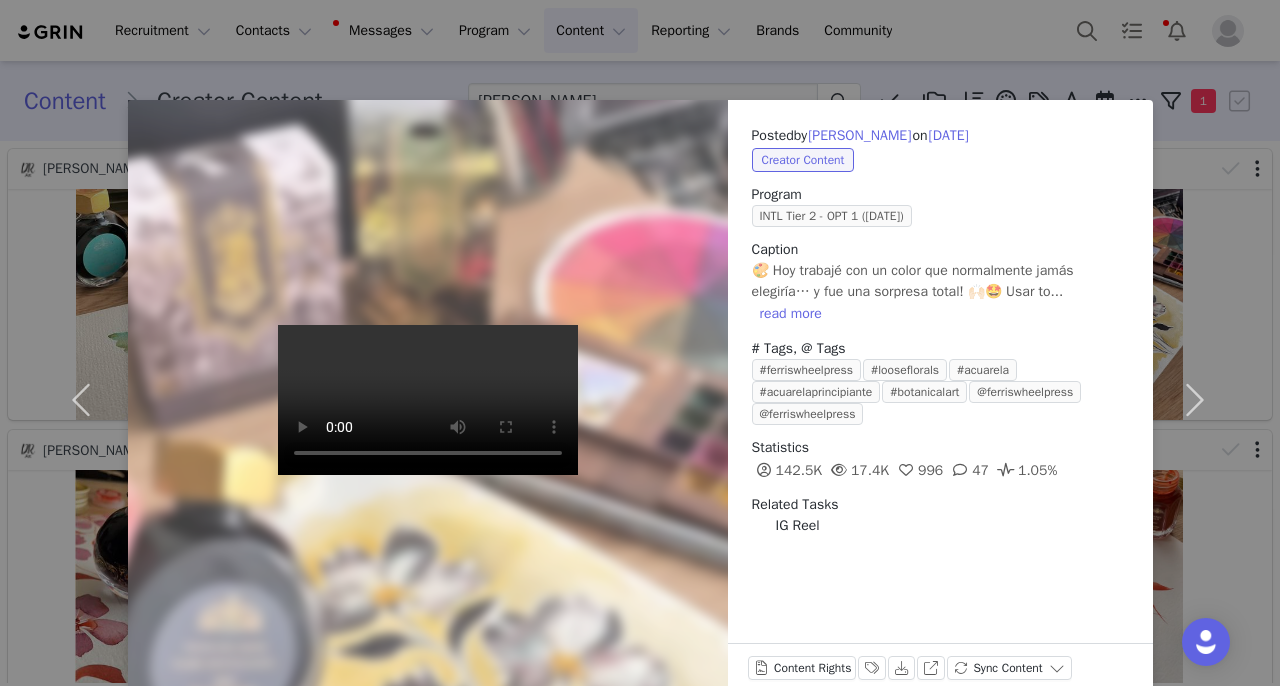 click on "Posted  by  [PERSON_NAME]  on  [DATE]  Creator Content  Program INTL Tier 2 - OPT 1 ([DATE]) Caption 🎨 Hoy trabajé con un color que normalmente jamás elegiría… y fue una sorpresa total! 🙌🏻🤩 Usar to... read more # Tags, @ Tags  #ferriswheelpress   #looseflorals   #acuarela   #acuarelaprincipiante   #botanicalart   @ferriswheelpress   @ferriswheelpress      Statistics 142.5K  17.4K  996  47  1.05%  Related Tasks IG Reel     Content Rights Labels & Tags Download View on Instagram Sync Content" at bounding box center (640, 343) 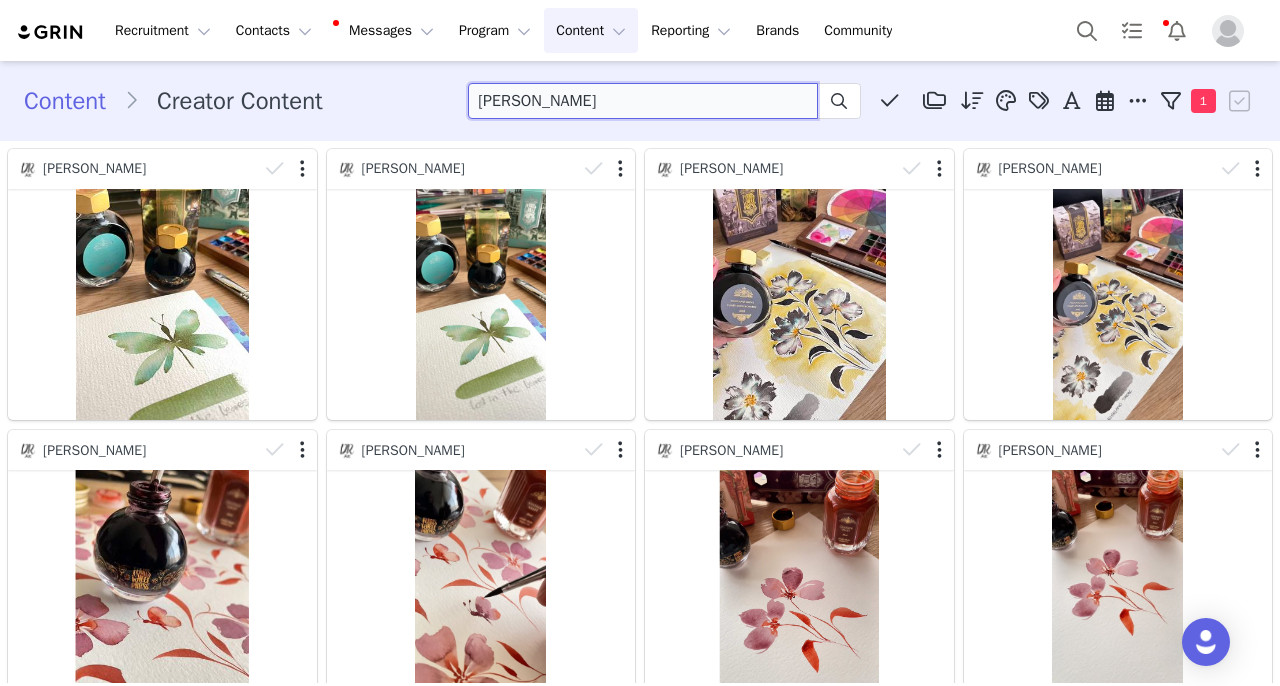 drag, startPoint x: 510, startPoint y: 100, endPoint x: 625, endPoint y: 100, distance: 115 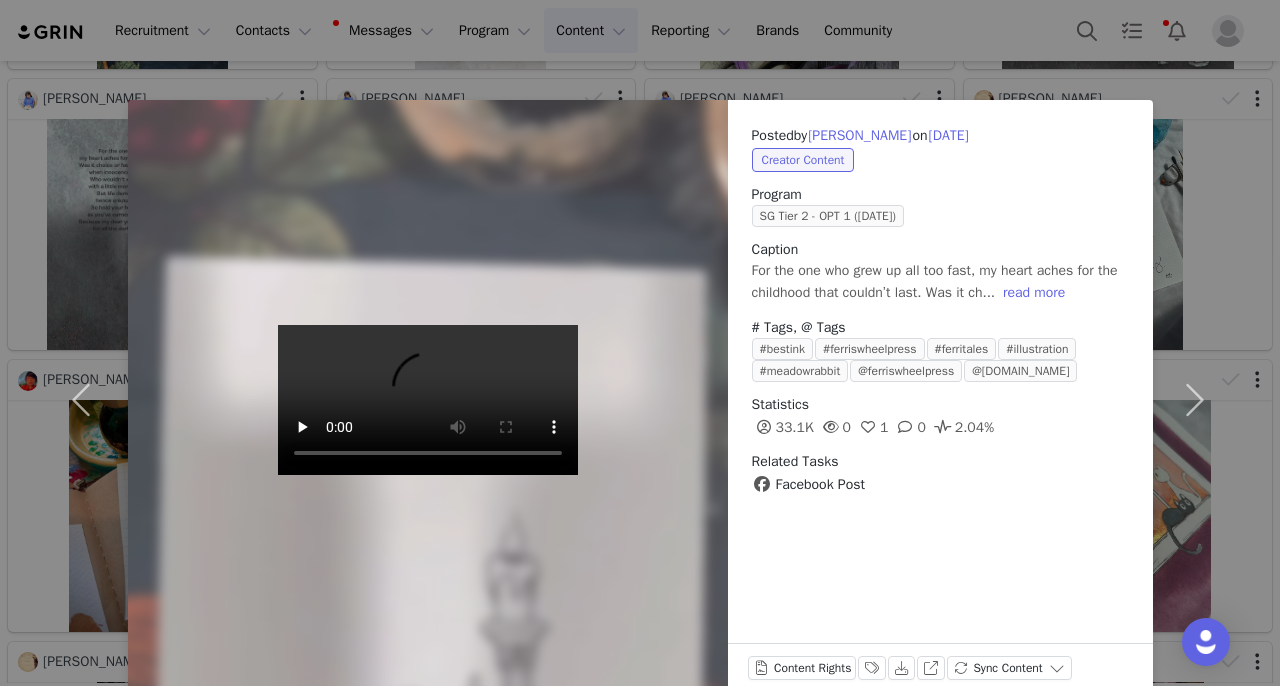 scroll, scrollTop: 633, scrollLeft: 0, axis: vertical 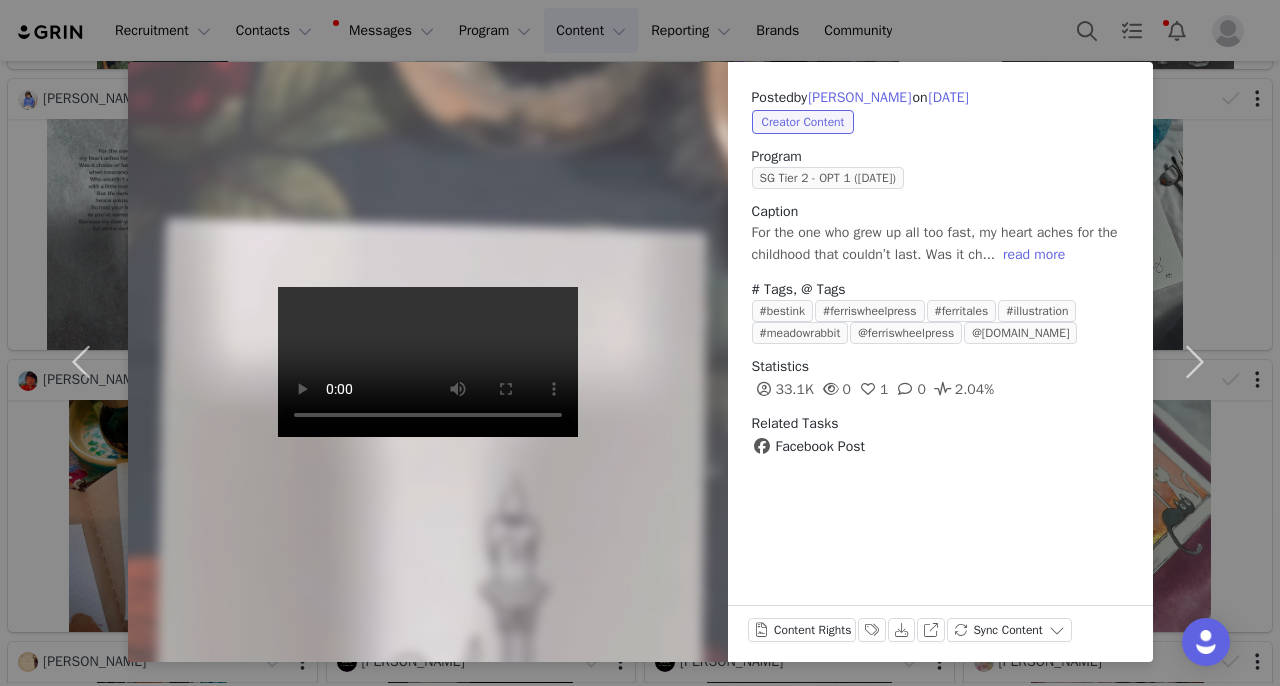 click on "Posted  by  [PERSON_NAME]  on  [DATE]  Creator Content  Program SG Tier 2 - OPT 1 ([DATE]) Caption For the one who grew up all too fast, my heart aches for the childhood that couldn’t last. Was it ch... read more # Tags, @ Tags  #bestink   #ferriswheelpress   #ferritales   #illustration   #meadowrabbit   @ferriswheelpress   @[DOMAIN_NAME]      Statistics 33.1K  0  1  0  2.04%  Related Tasks Facebook Post     Content Rights Labels & Tags Download View on Facebook Sync Content" at bounding box center [640, 343] 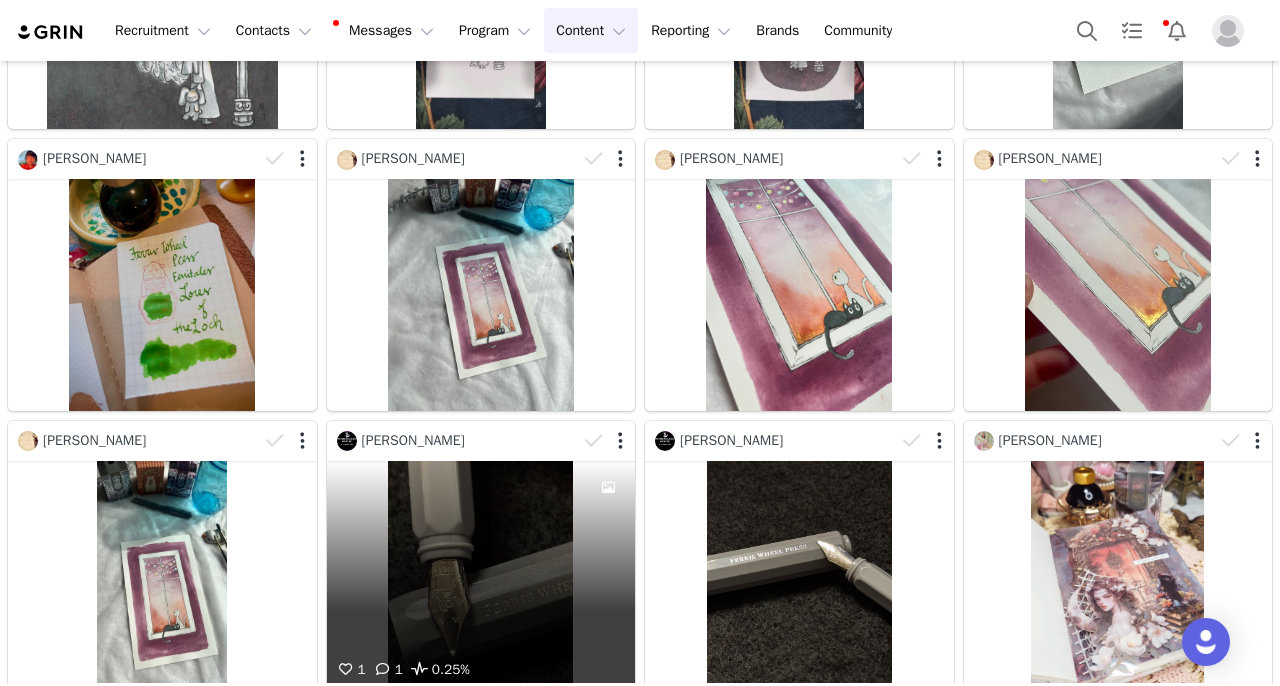 scroll, scrollTop: 1051, scrollLeft: 0, axis: vertical 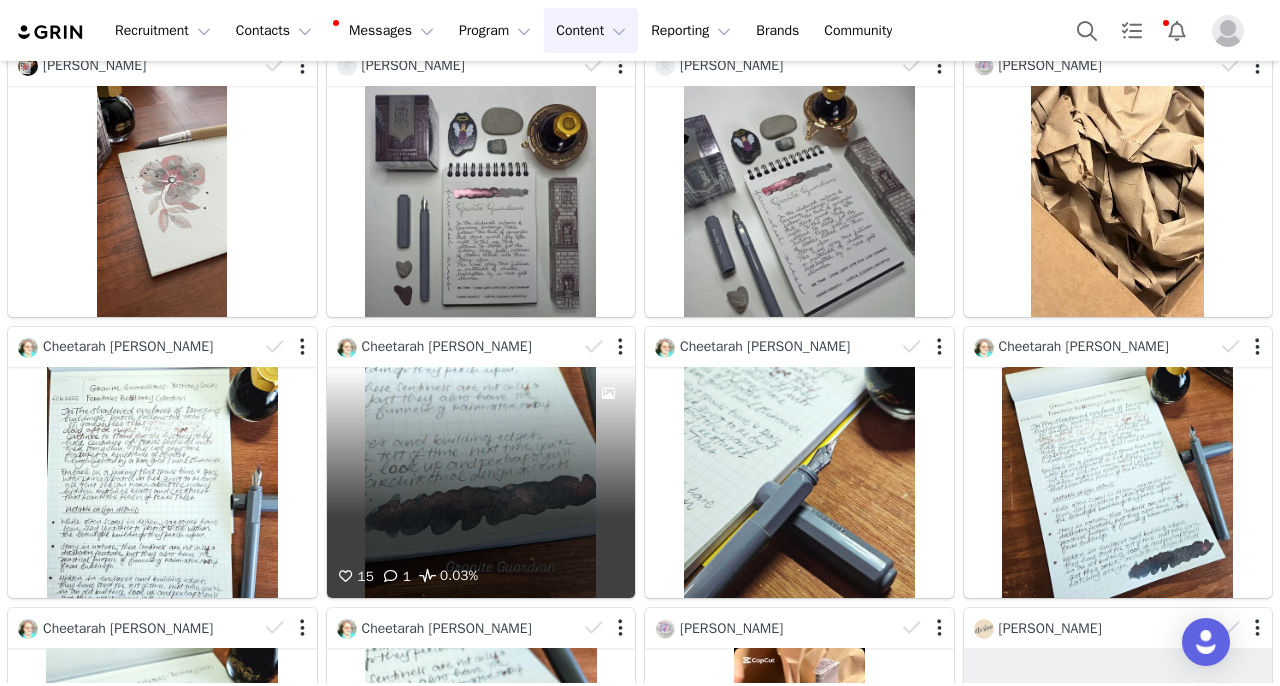 click on "15  1  0.03%" at bounding box center [481, 482] 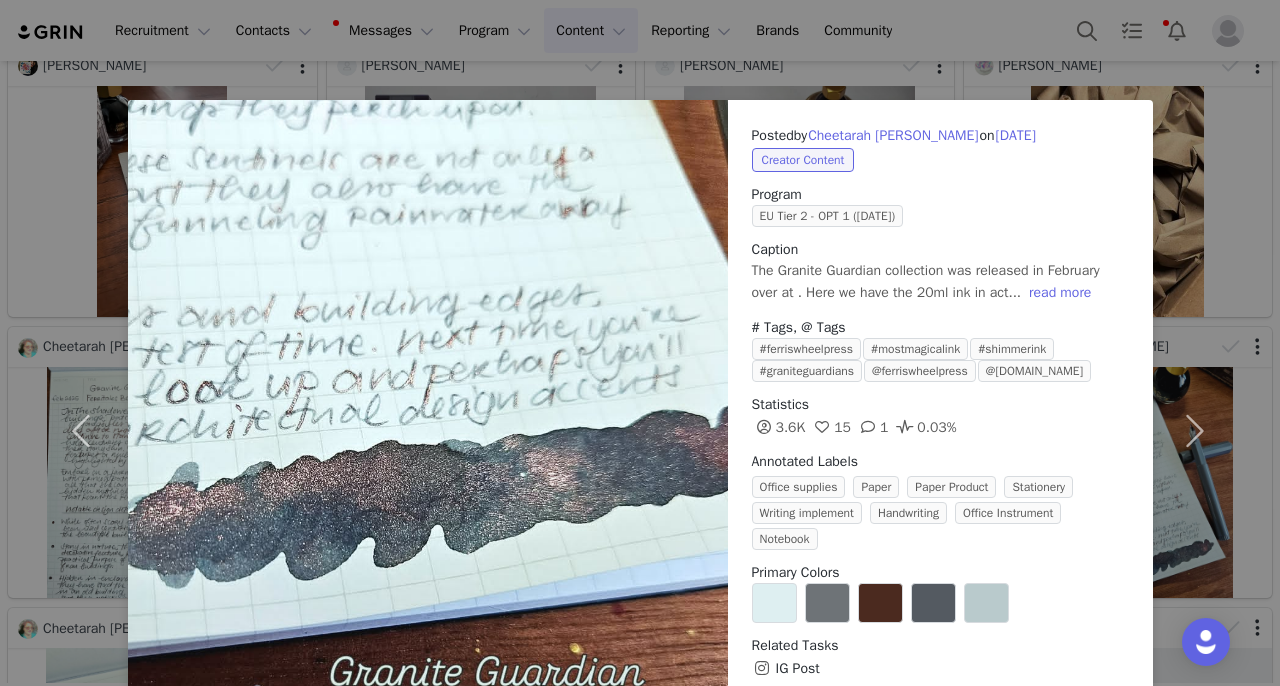 click on "Posted  by  [PERSON_NAME]  on  [DATE]  Creator Content  Program EU Tier 2 - OPT 1 ([DATE]) Caption The Granite Guardian collection was released in February over at  . Here we have the 20ml ink in act... read more # Tags, @ Tags  #ferriswheelpress   #mostmagicalink   #shimmerink   #graniteguardians   @ferriswheelpress   @[DOMAIN_NAME]      Statistics 3.6K  15  1  0.03%  Annotated Labels  Office supplies   Paper   Paper Product   Stationery   Writing implement   Handwriting   Office Instrument   Notebook  Primary Colors Related Tasks IG Post     Content Rights Labels & Tags Download View on Instagram Sync Content" at bounding box center (640, 343) 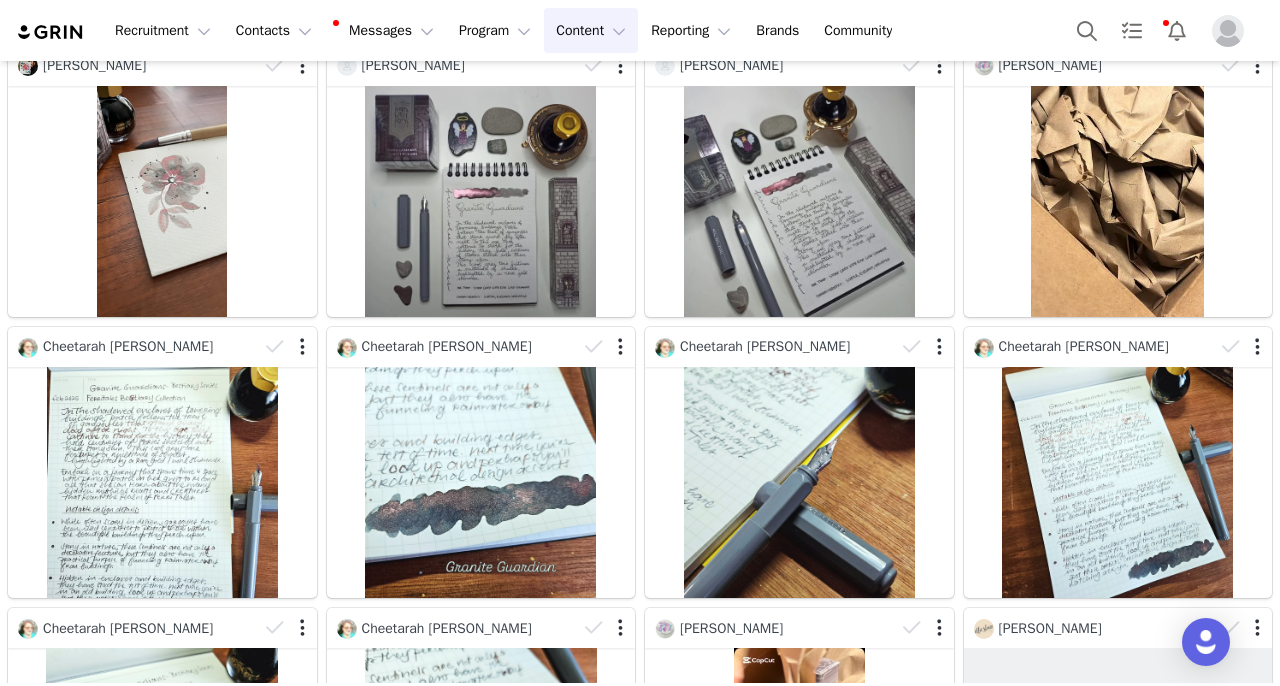 scroll, scrollTop: 2073, scrollLeft: 0, axis: vertical 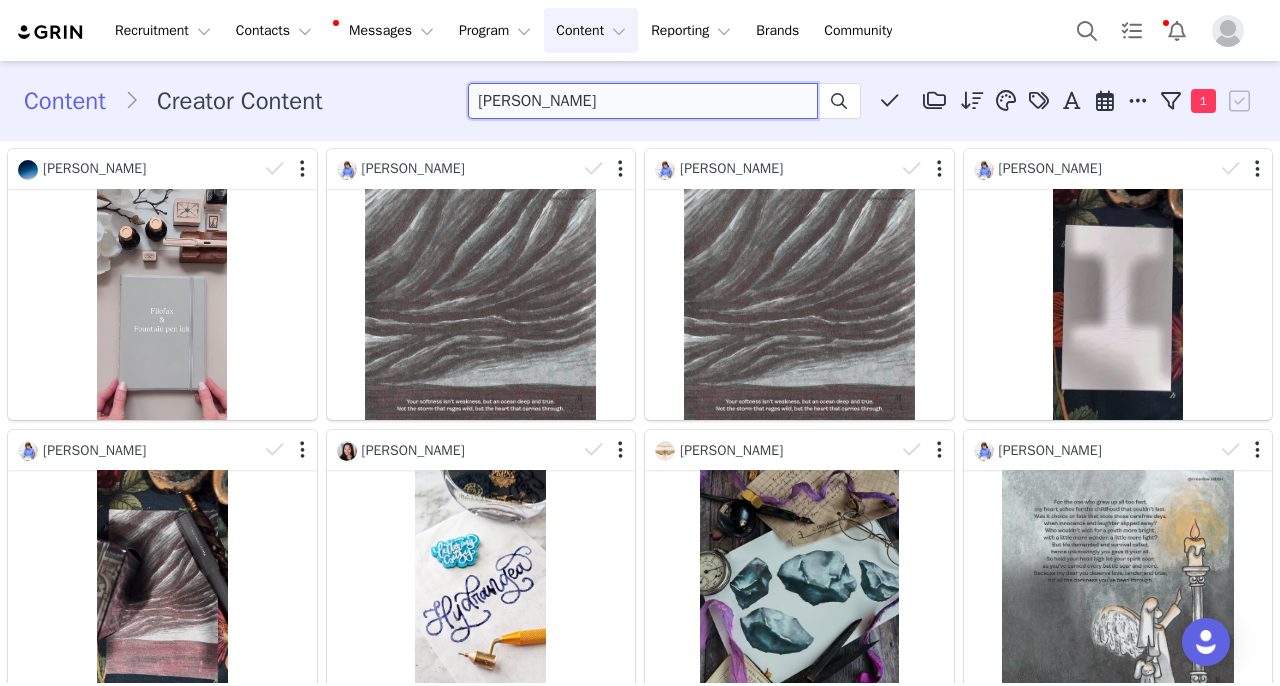 drag, startPoint x: 619, startPoint y: 113, endPoint x: 264, endPoint y: 69, distance: 357.71637 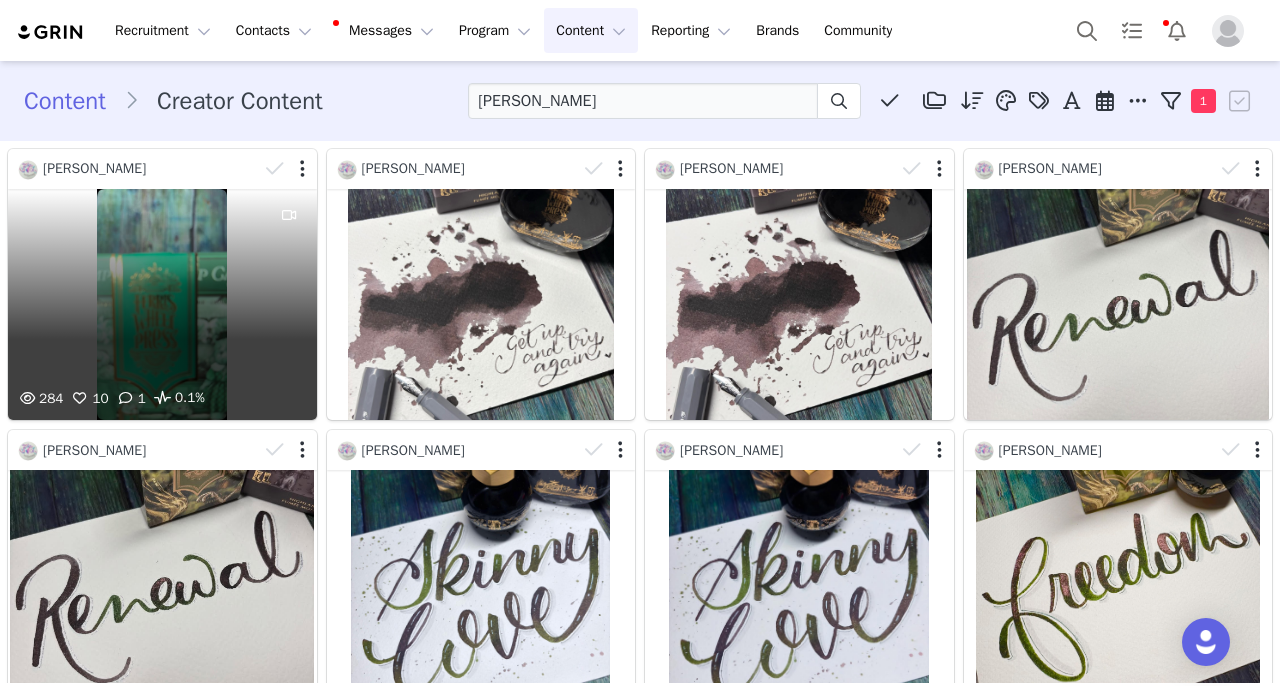 click on "284  10  1  0.1%" at bounding box center (162, 304) 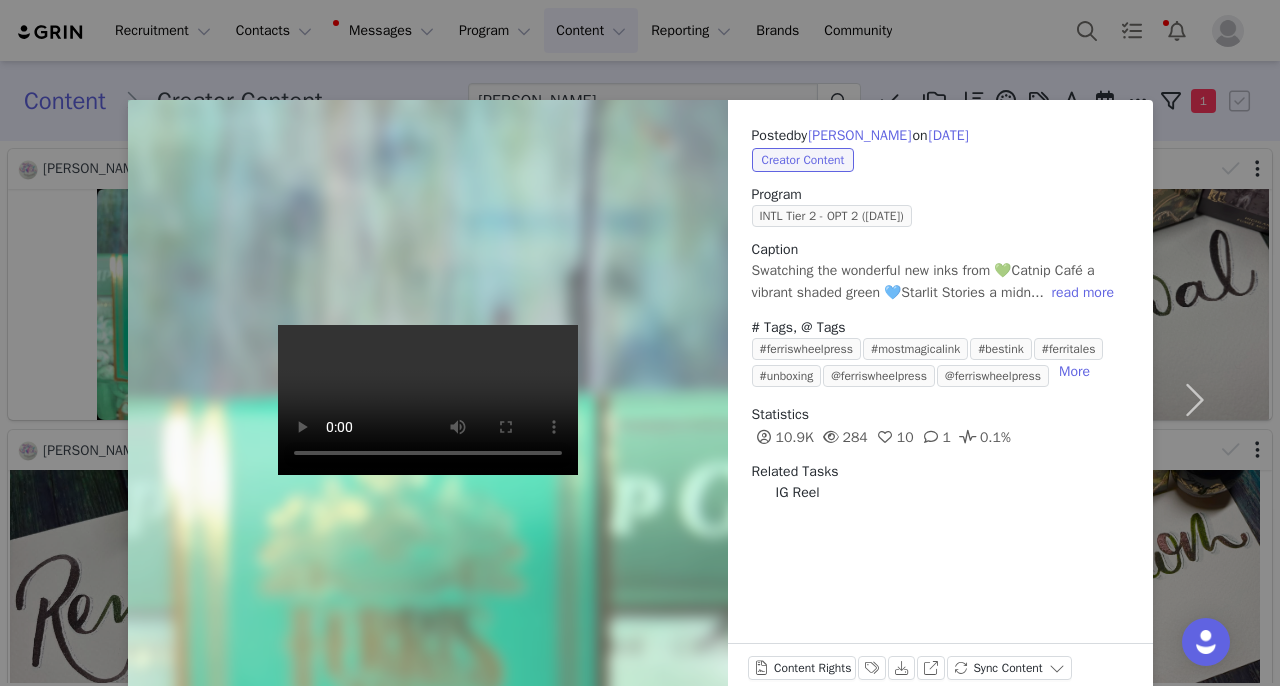 click on "Posted  by  [PERSON_NAME]  on  [DATE]  Creator Content  Program INTL Tier 2 - OPT 2 ([DATE]) Caption Swatching the wonderful new inks from  💚Catnip Café a vibrant shaded green 💙Starlit Stories a midn... read more # Tags, @ Tags  #ferriswheelpress   #mostmagicalink   #bestink   #ferritales   #unboxing   @ferriswheelpress   @ferriswheelpress  More     Statistics 10.9K  284  10  1  0.1%  Related Tasks IG Reel     Content Rights Labels & Tags Download View on Instagram Sync Content" at bounding box center [640, 343] 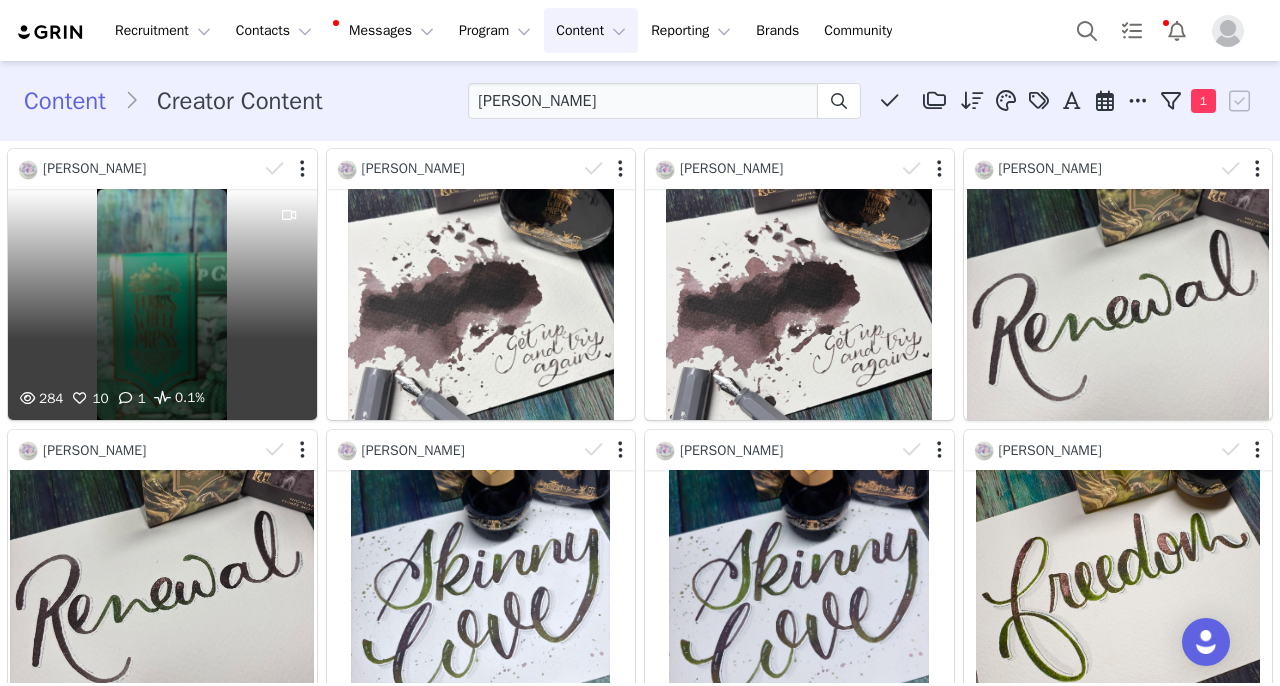 click on "284  10  1  0.1%" at bounding box center (162, 304) 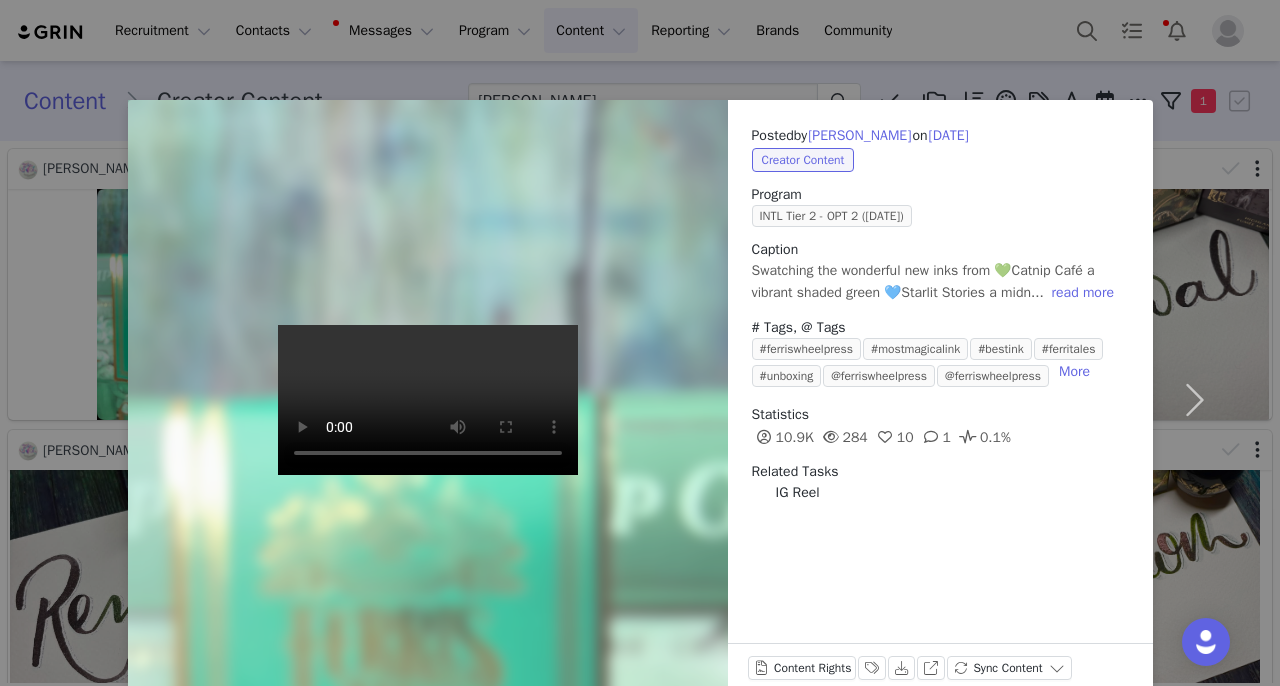 click on "Posted  by  [PERSON_NAME]  on  [DATE]  Creator Content  Program INTL Tier 2 - OPT 2 ([DATE]) Caption Swatching the wonderful new inks from  💚Catnip Café a vibrant shaded green 💙Starlit Stories a midn... read more # Tags, @ Tags  #ferriswheelpress   #mostmagicalink   #bestink   #ferritales   #unboxing   @ferriswheelpress   @ferriswheelpress  More     Statistics 10.9K  284  10  1  0.1%  Related Tasks IG Reel     Content Rights Labels & Tags Download View on Instagram Sync Content" at bounding box center [640, 343] 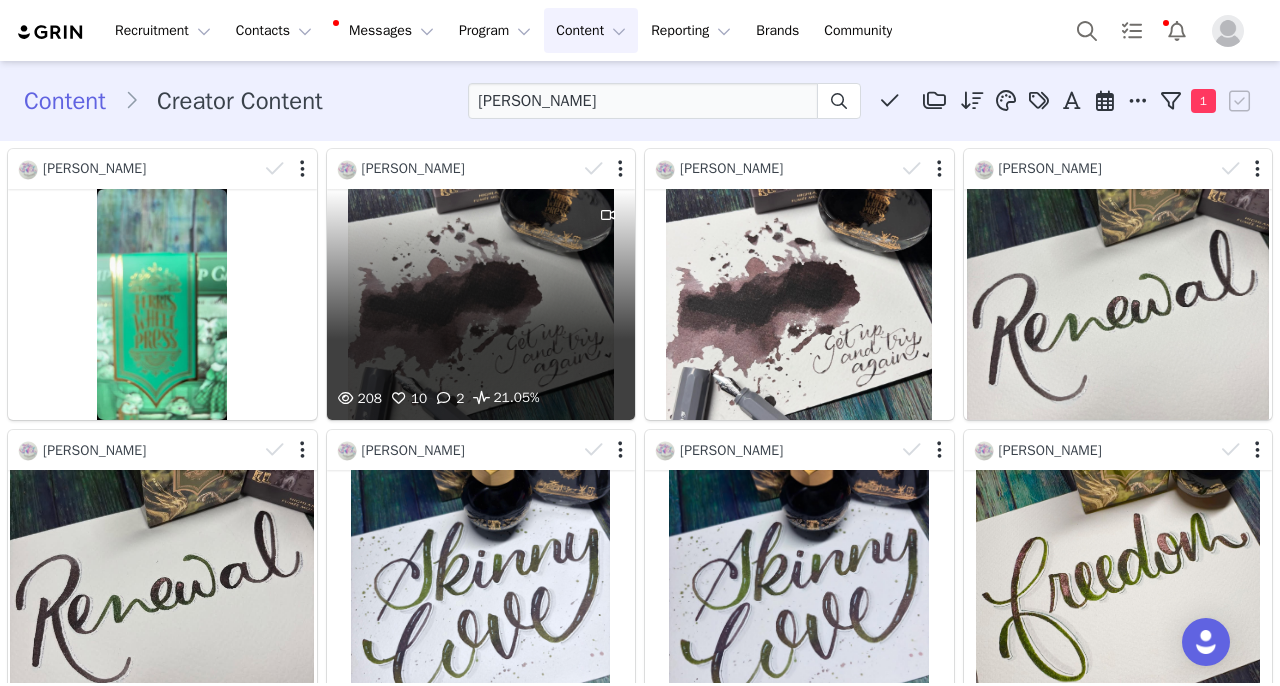 click on "208  10  2  21.05%" at bounding box center (481, 304) 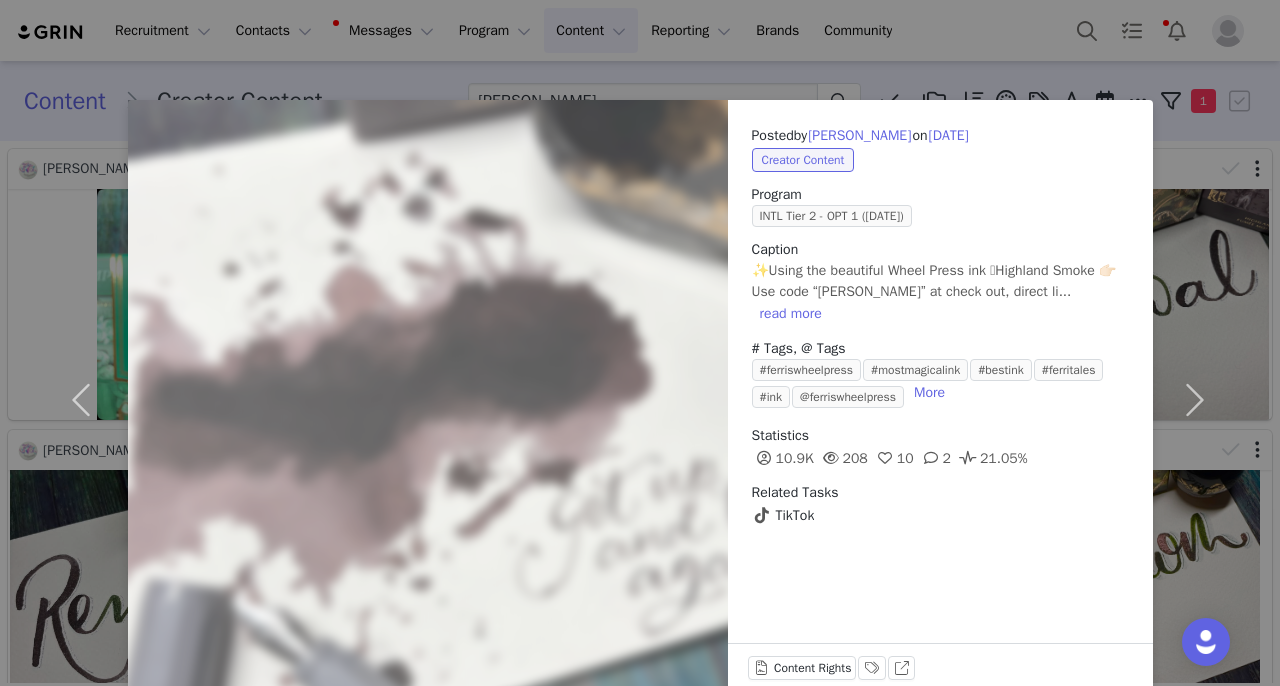 click on "Posted  by  [PERSON_NAME]  on  [DATE]  Creator Content  Program INTL Tier 2 - OPT 1 ([DATE]) Caption ✨Using the beautiful  Wheel Press ink 🩶Highland Smoke 👉🏻 Use code “[PERSON_NAME]” at check out, direct li... read more # Tags, @ Tags  #ferriswheelpress   #mostmagicalink   #bestink   #ferritales   #ink   @ferriswheelpress  More     Statistics 10.9K  208  10  2  21.05%  Related Tasks TikTok     Content Rights Labels & Tags View on TikTok" at bounding box center (640, 343) 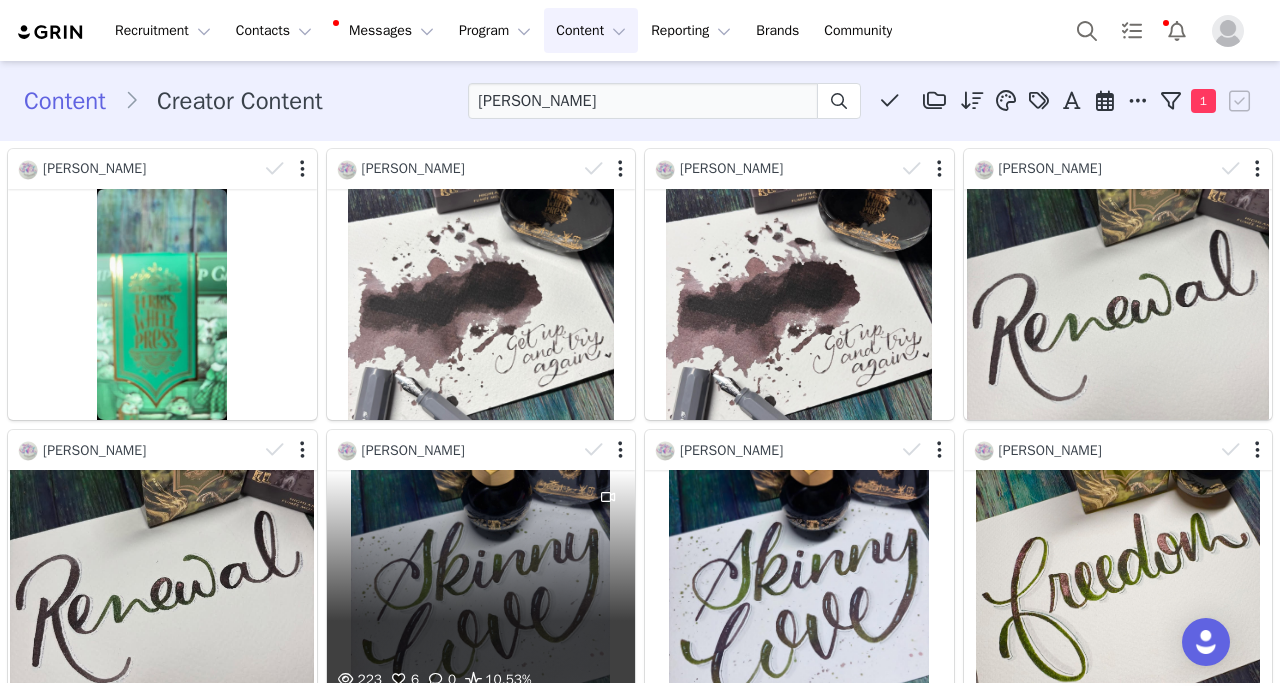 click on "223  6  0  10.53%" at bounding box center (481, 585) 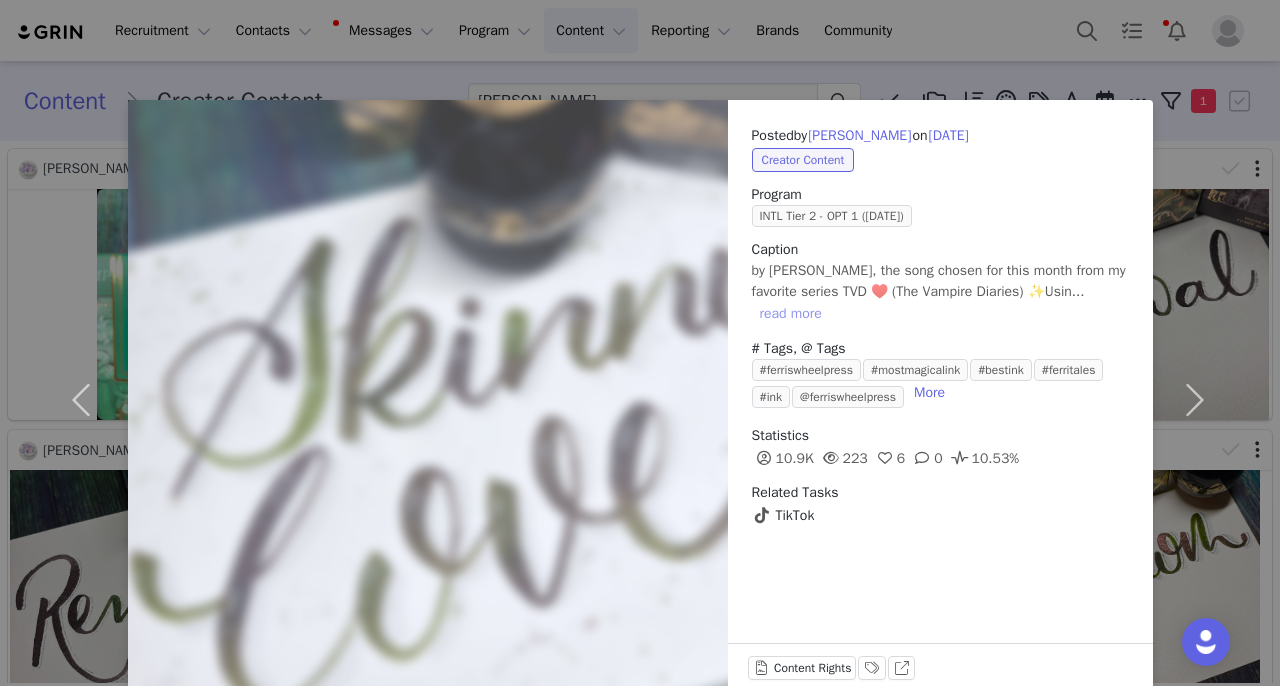 click on "read more" at bounding box center (791, 314) 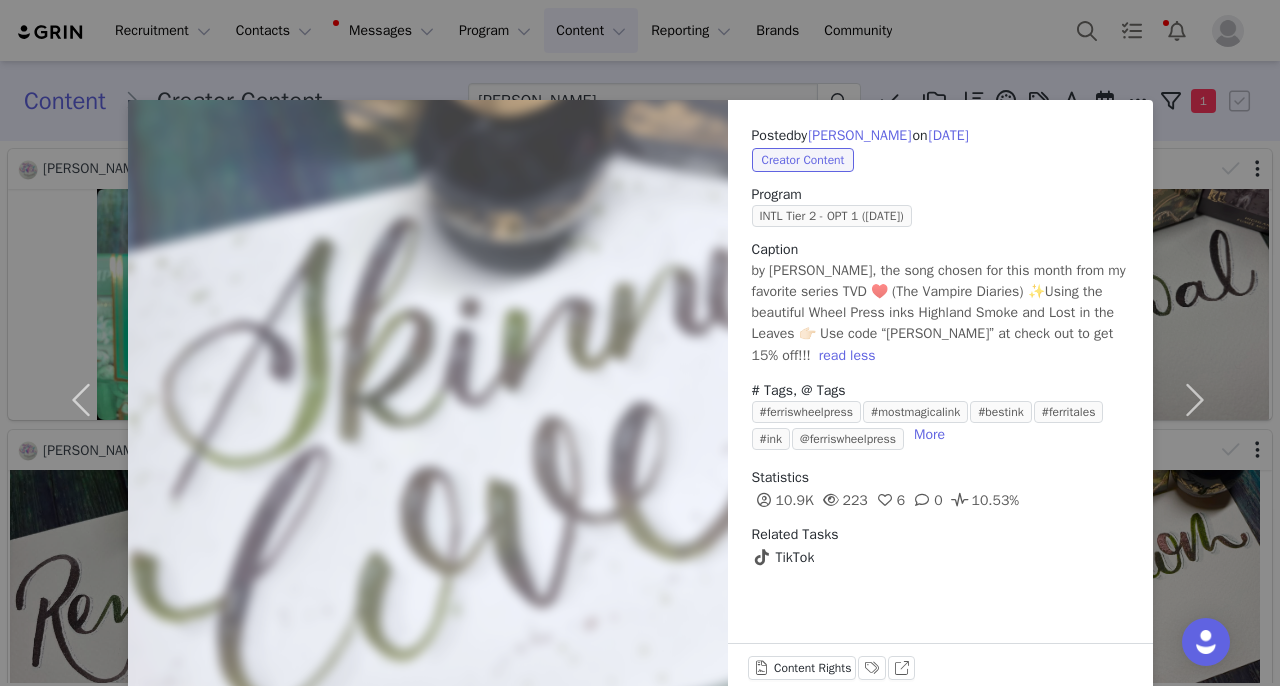 click on "Posted  by  [PERSON_NAME]  on  [DATE]  Creator Content  Program INTL Tier 2 - OPT 1 ([DATE]) Caption by Birdy, the song chosen for this month from my favorite series TVD ♥️ (The Vampire Diaries)  ✨Using the beautiful  Wheel Press inks Highland Smoke and Lost in the Leaves 👉🏻 Use code “[PERSON_NAME]” at check out to get 15% off!!!                  read less # Tags, @ Tags  #ferriswheelpress   #mostmagicalink   #bestink   #ferritales   #ink   @ferriswheelpress  More     Statistics 10.9K  223  6  0  10.53%  Related Tasks TikTok     Content Rights Labels & Tags View on TikTok" at bounding box center [640, 343] 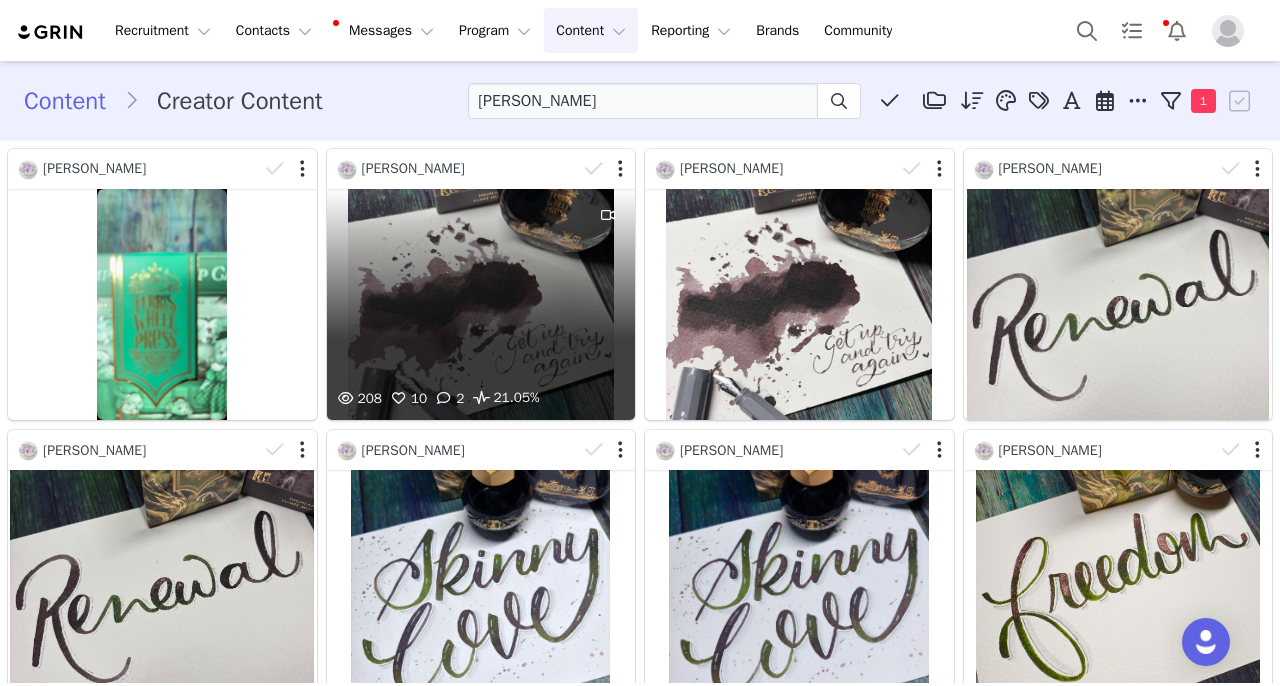 click on "208  10  2  21.05%" at bounding box center (481, 304) 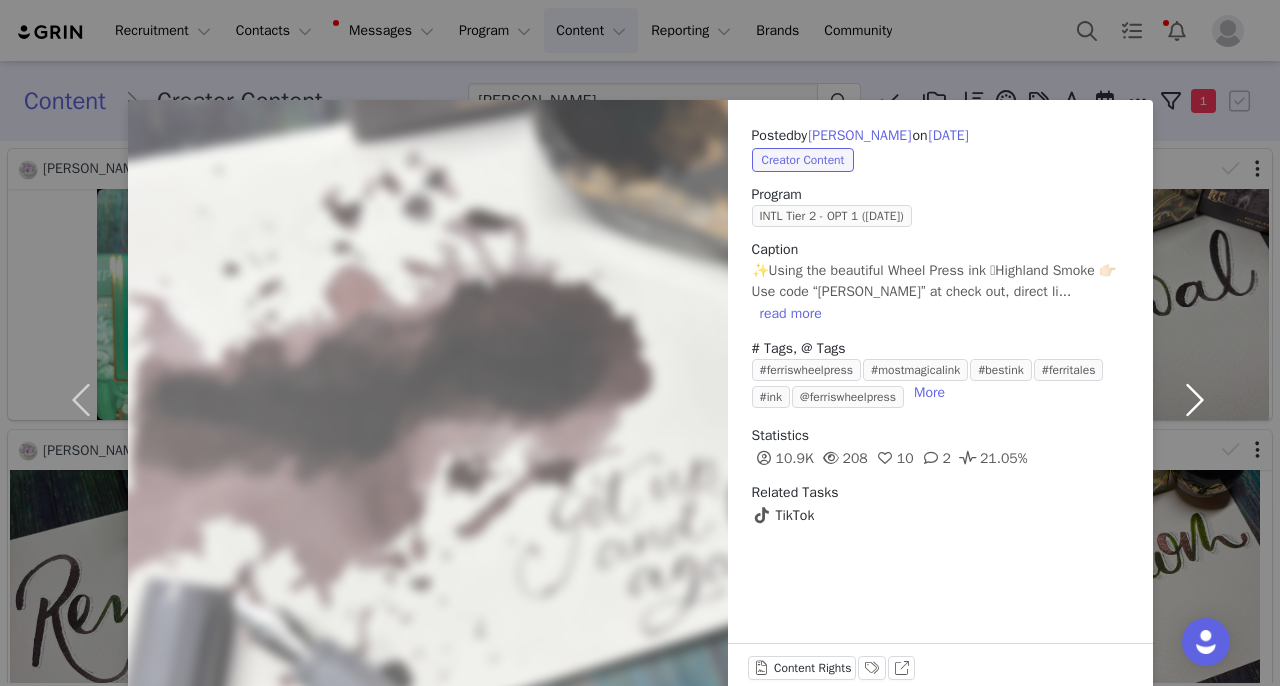 click at bounding box center (1195, 400) 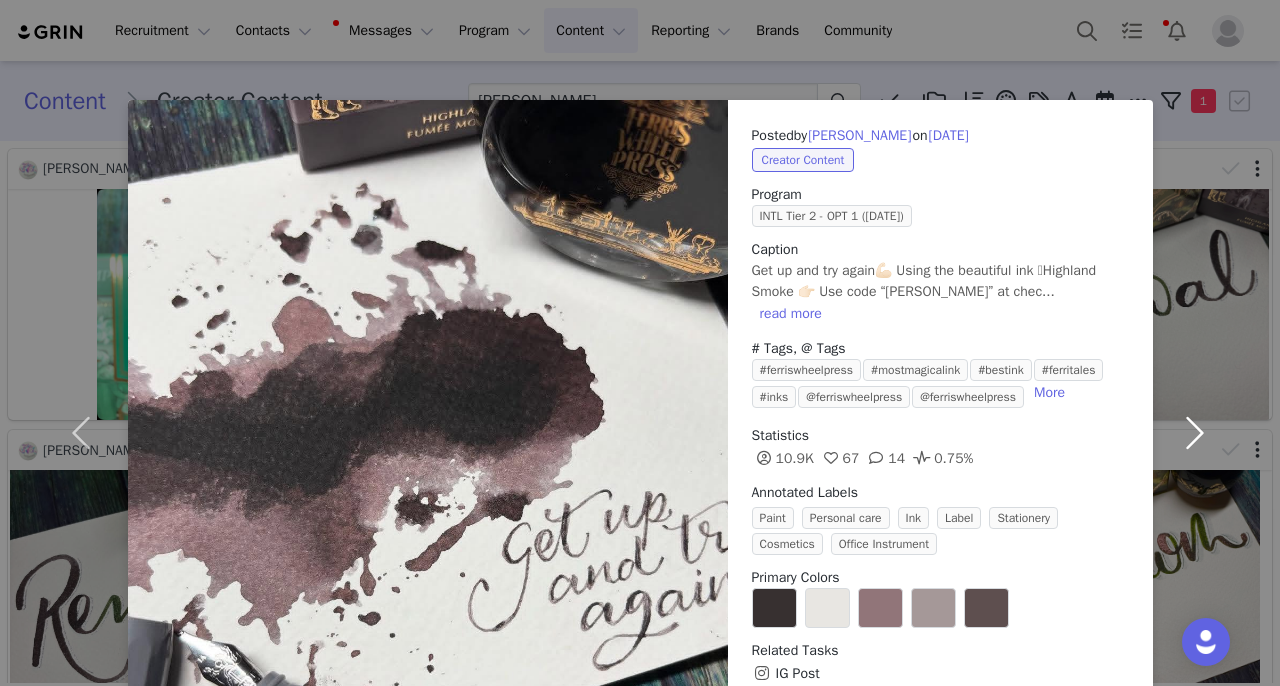 click at bounding box center [1195, 433] 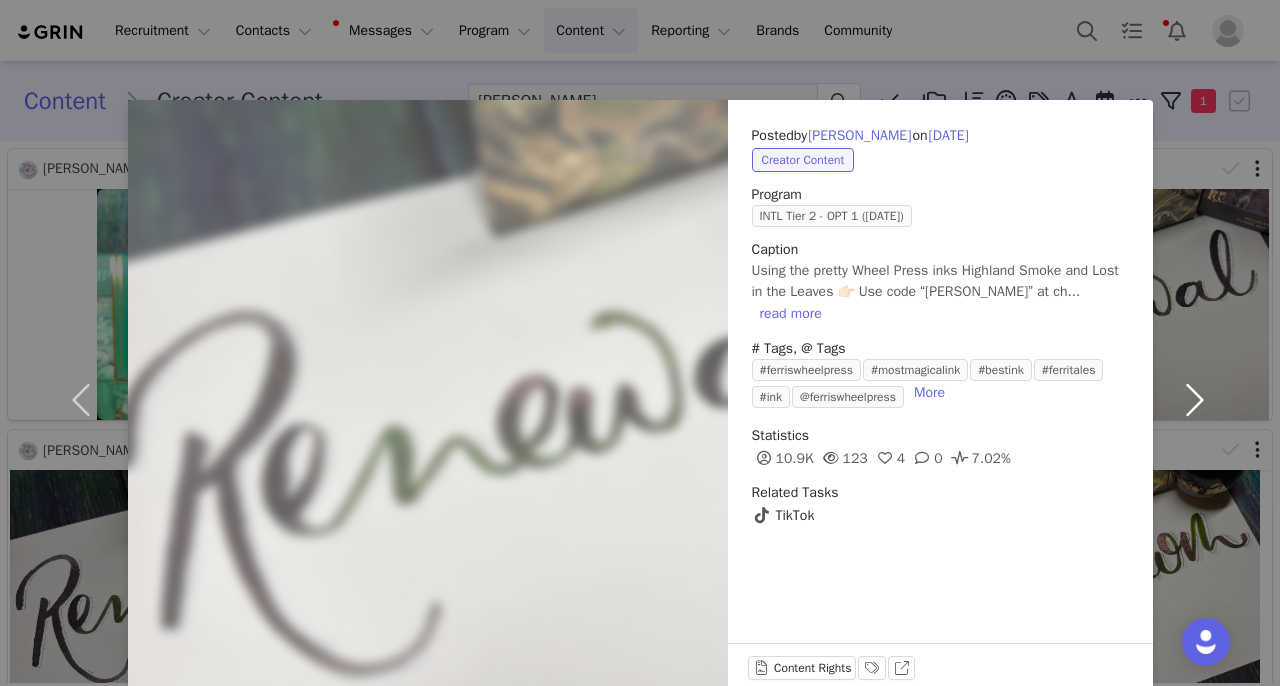 click at bounding box center (1195, 400) 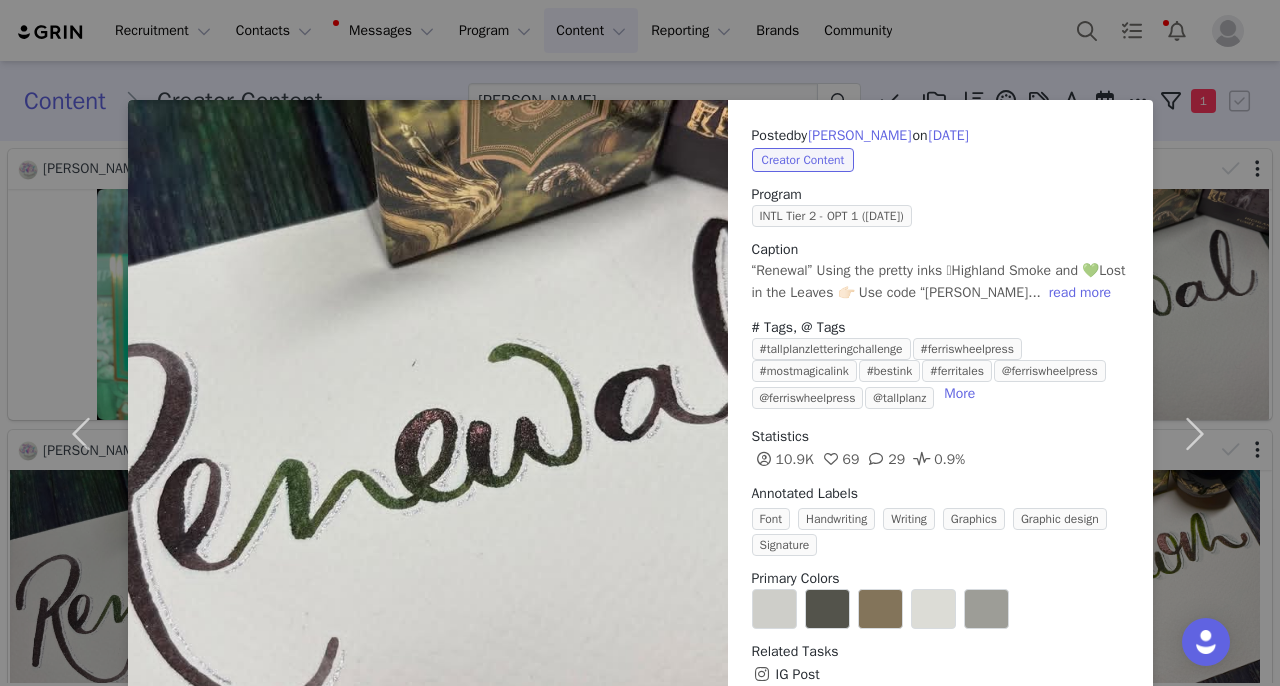 click on "Posted  by  [PERSON_NAME]  on  [DATE]  Creator Content  Program INTL Tier 2 - OPT 1 ([DATE]) Caption “Renewal”
Using the pretty  inks 🩶Highland Smoke and 💚Lost in the Leaves
👉🏻 Use code “[PERSON_NAME]... read more # Tags, @ Tags  #tallplanzletteringchallenge   #ferriswheelpress   #mostmagicalink   #bestink   #ferritales   @ferriswheelpress   @ferriswheelpress   @tallplanz  More     Statistics 10.9K  69  29  0.9%  Annotated Labels  Font   Handwriting   Writing   Graphics   Graphic design   Signature  Primary Colors Related Tasks IG Post     Content Rights Labels & Tags Download View on Instagram Sync Content" at bounding box center [640, 343] 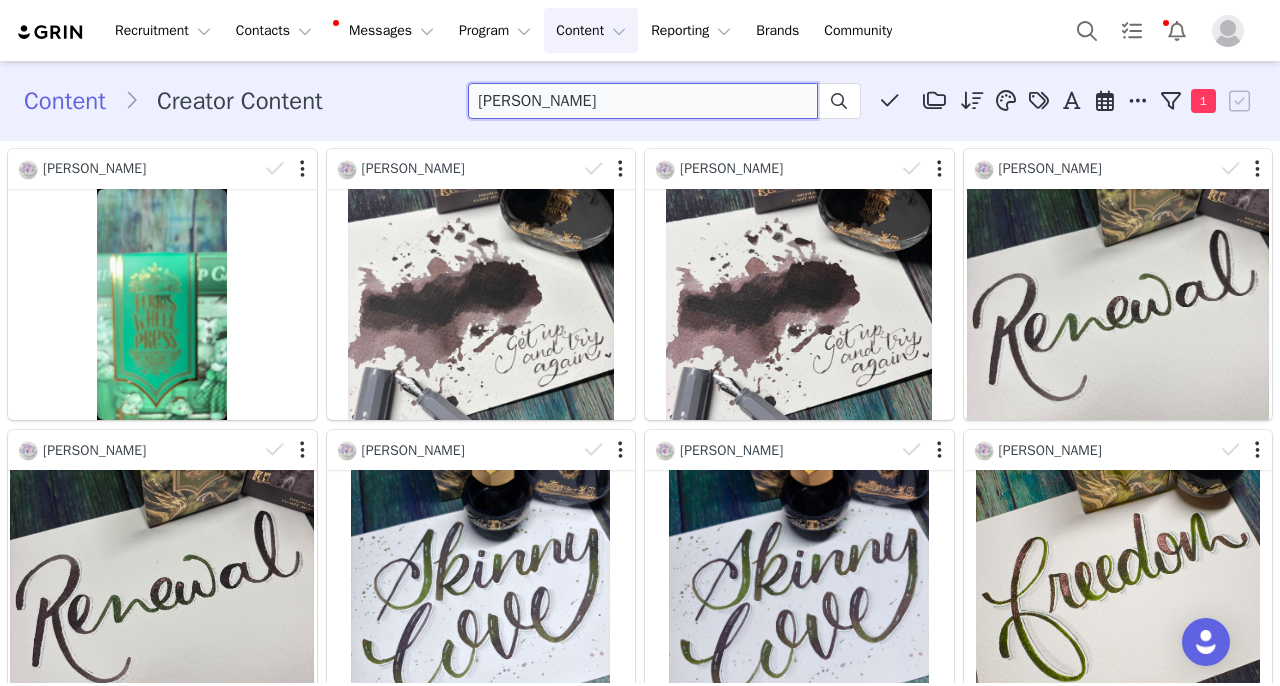 drag, startPoint x: 612, startPoint y: 98, endPoint x: 267, endPoint y: 98, distance: 345 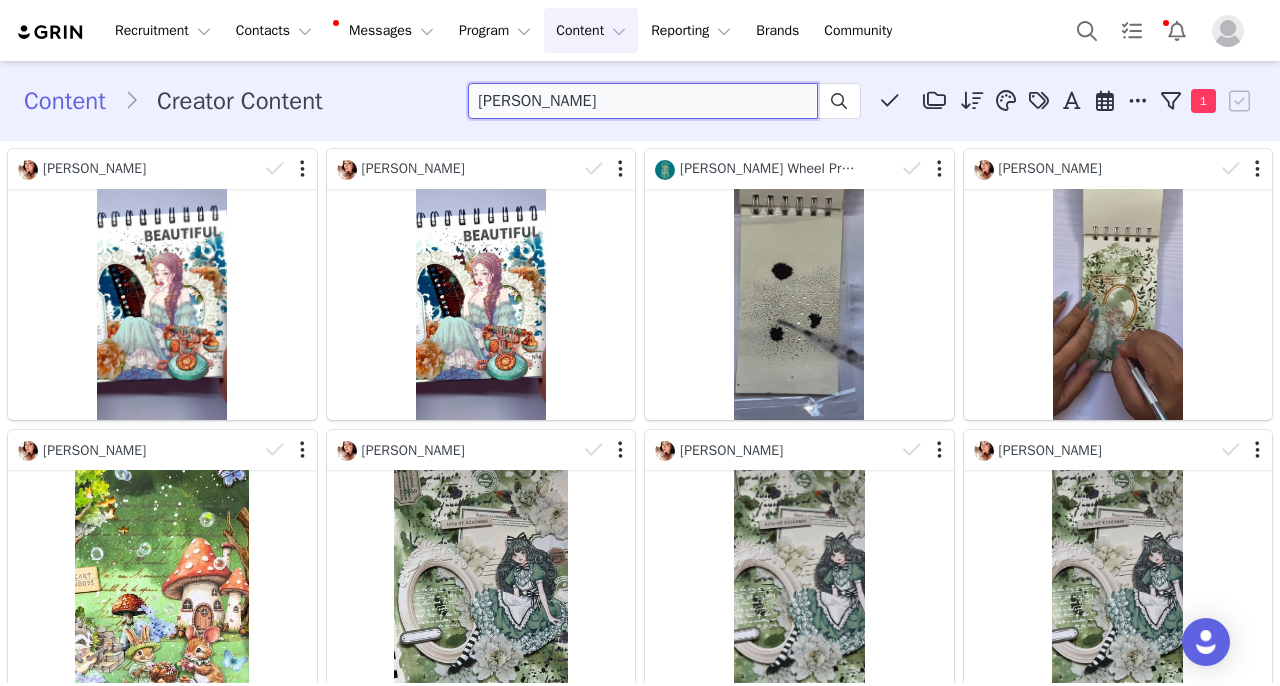 drag, startPoint x: 589, startPoint y: 106, endPoint x: 301, endPoint y: 107, distance: 288.00174 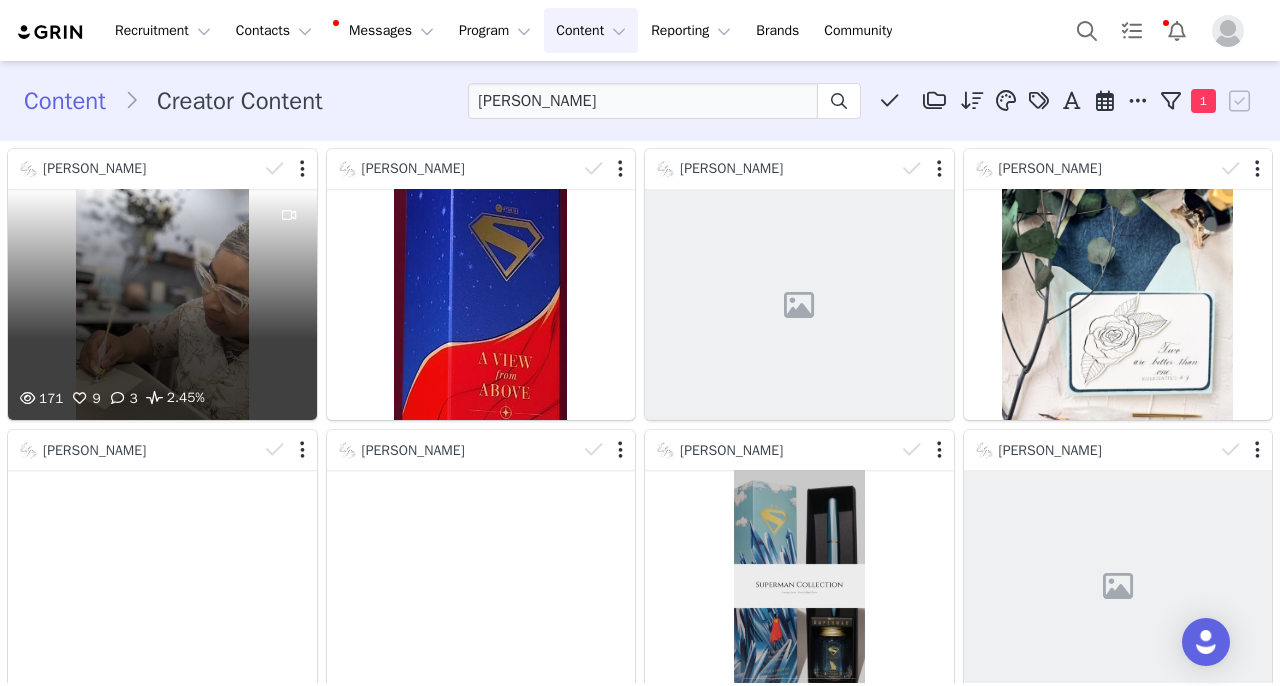 click on "171  9  3  2.45%" at bounding box center [162, 304] 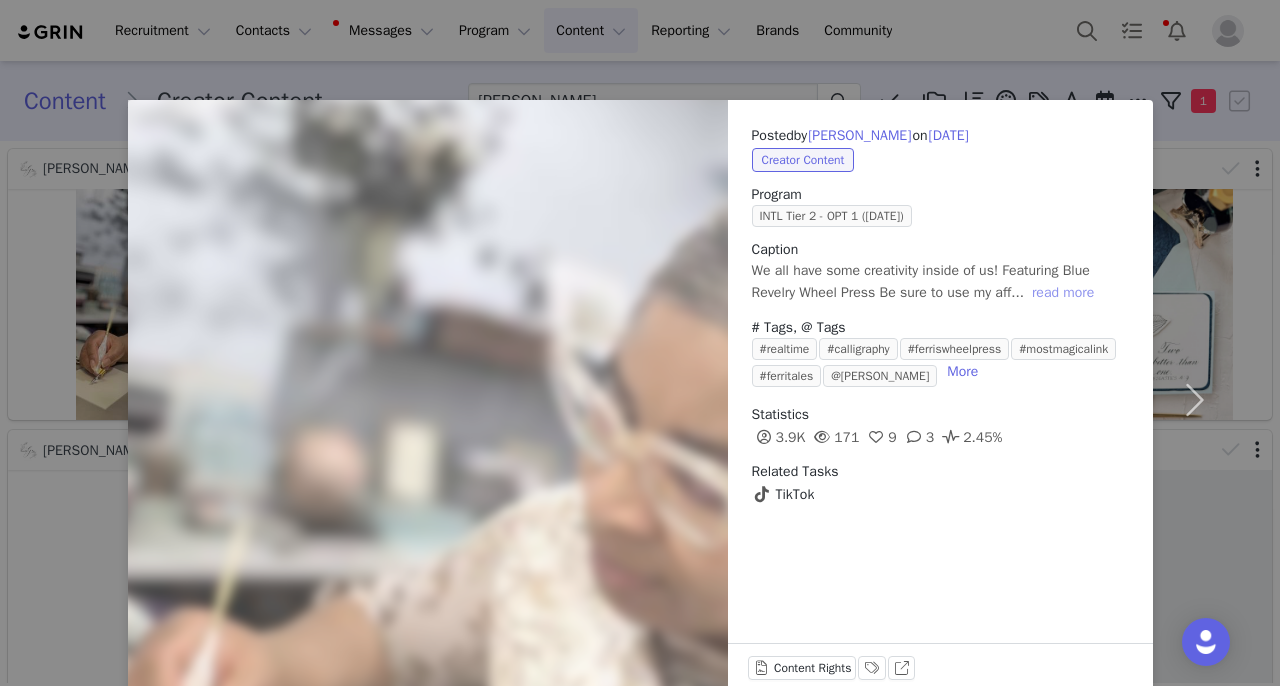 click on "read more" at bounding box center (1063, 293) 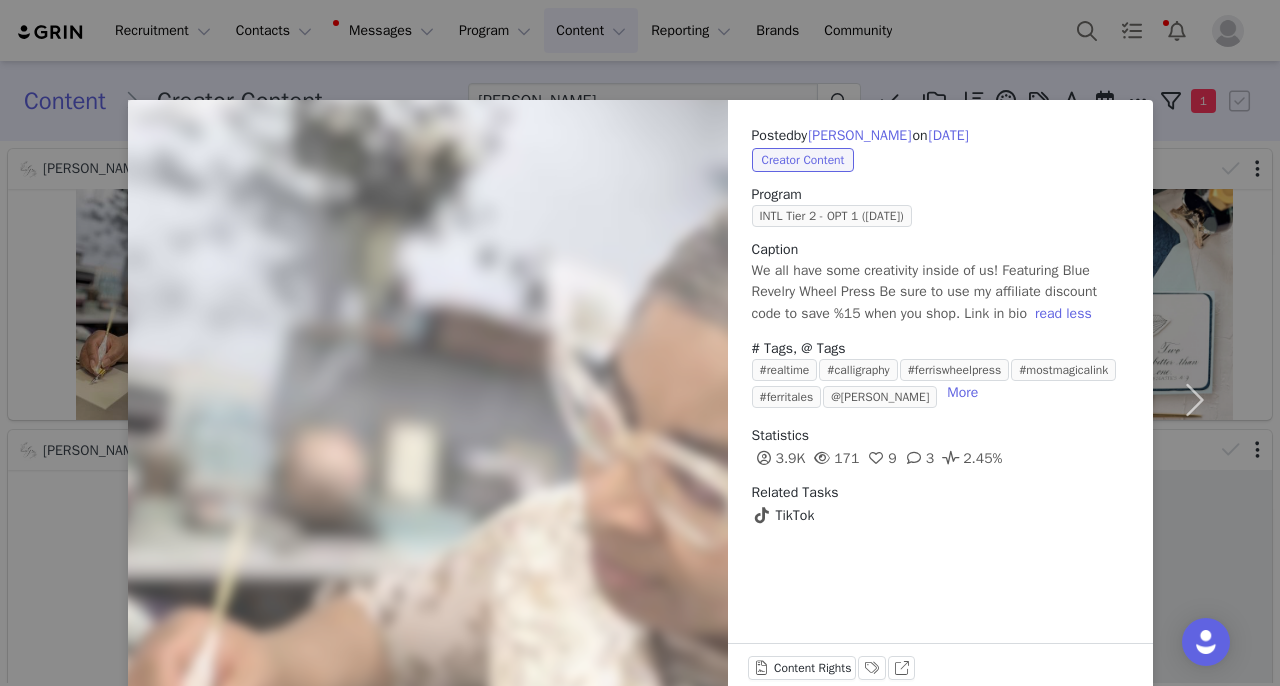 click on "Posted  by  [PERSON_NAME]  on  [DATE]  Creator Content  Program INTL Tier 2 - OPT 1 ([DATE]) Caption We all have some creativity inside of us! Featuring Blue Revelry  Wheel Press  Be sure to use my affiliate discount code to save %15 when you shop. Link in bio                read less # Tags, @ Tags  #realtime   #calligraphy   #ferriswheelpress   #mostmagicalink   #ferritales   @[PERSON_NAME]  More     Statistics 3.9K  171  9  3  2.45%  Related Tasks TikTok     Content Rights Labels & Tags View on TikTok" at bounding box center [640, 343] 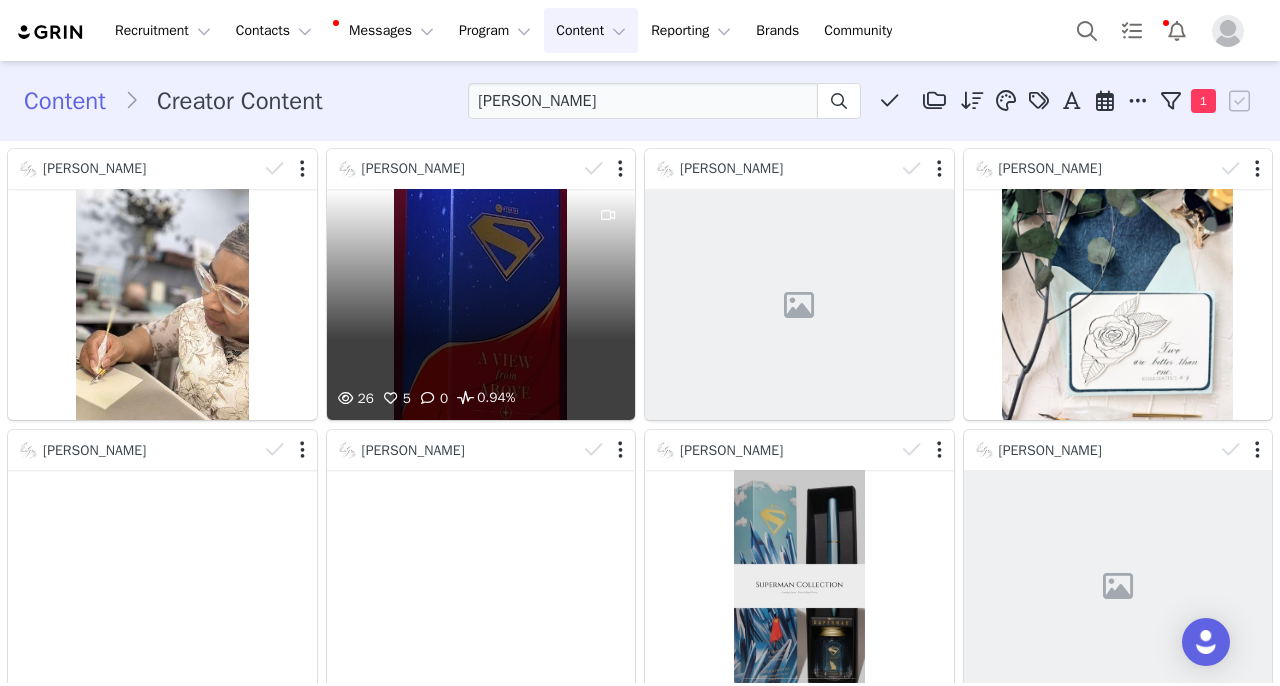 click on "26  5  0  0.94%" at bounding box center (481, 304) 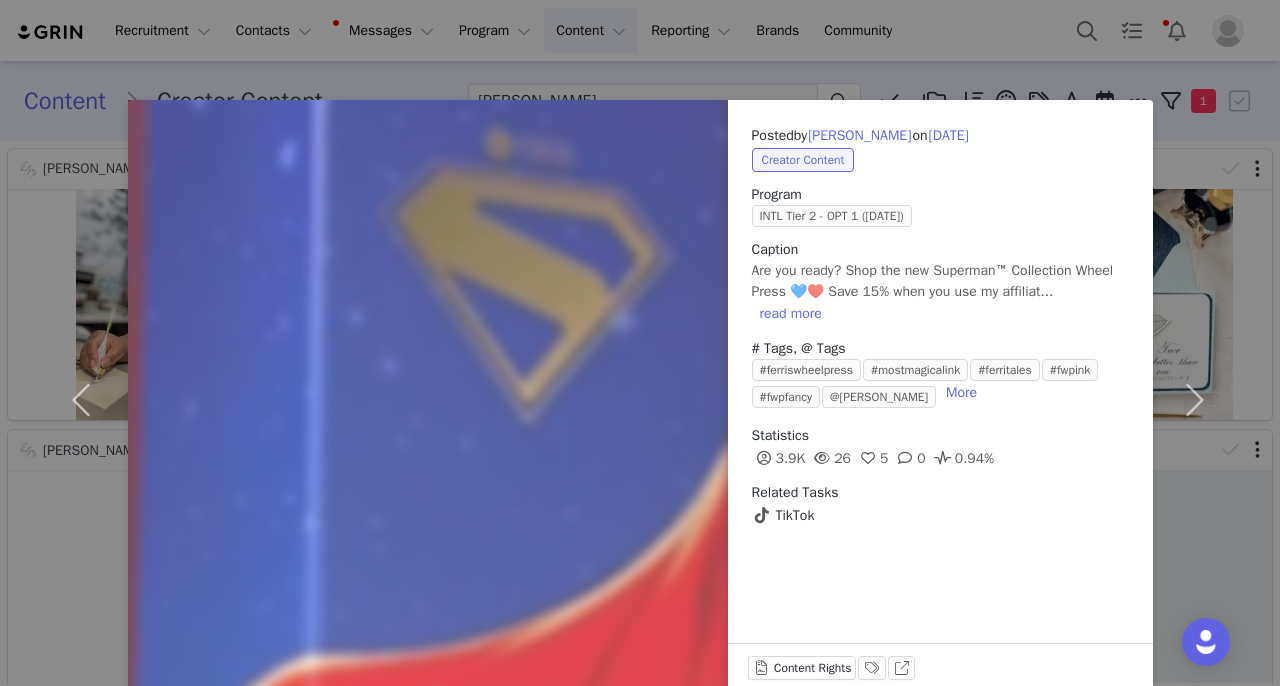 click on "Posted  by  [PERSON_NAME]  on  [DATE]  Creator Content  Program INTL Tier 2 - OPT 1 ([DATE]) Caption Are you ready? Shop the new Superman™ Collection  Wheel Press 💙♥️ Save 15% when you use my affiliat... read more # Tags, @ Tags  #ferriswheelpress   #mostmagicalink   #ferritales   #fwpink   #fwpfancy   @[PERSON_NAME]  More     Statistics 3.9K  26  5  0  0.94%  Related Tasks TikTok     Content Rights Labels & Tags View on TikTok" at bounding box center [640, 343] 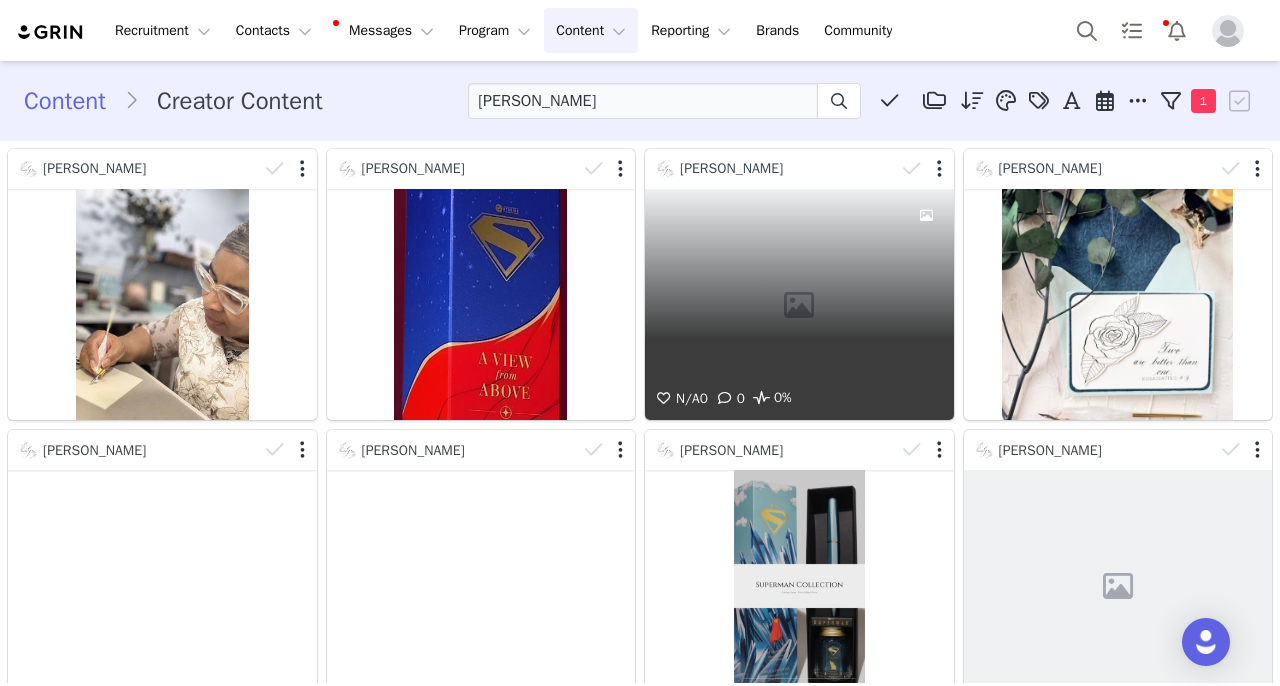 click on "N/A  0  0  0%" at bounding box center (799, 304) 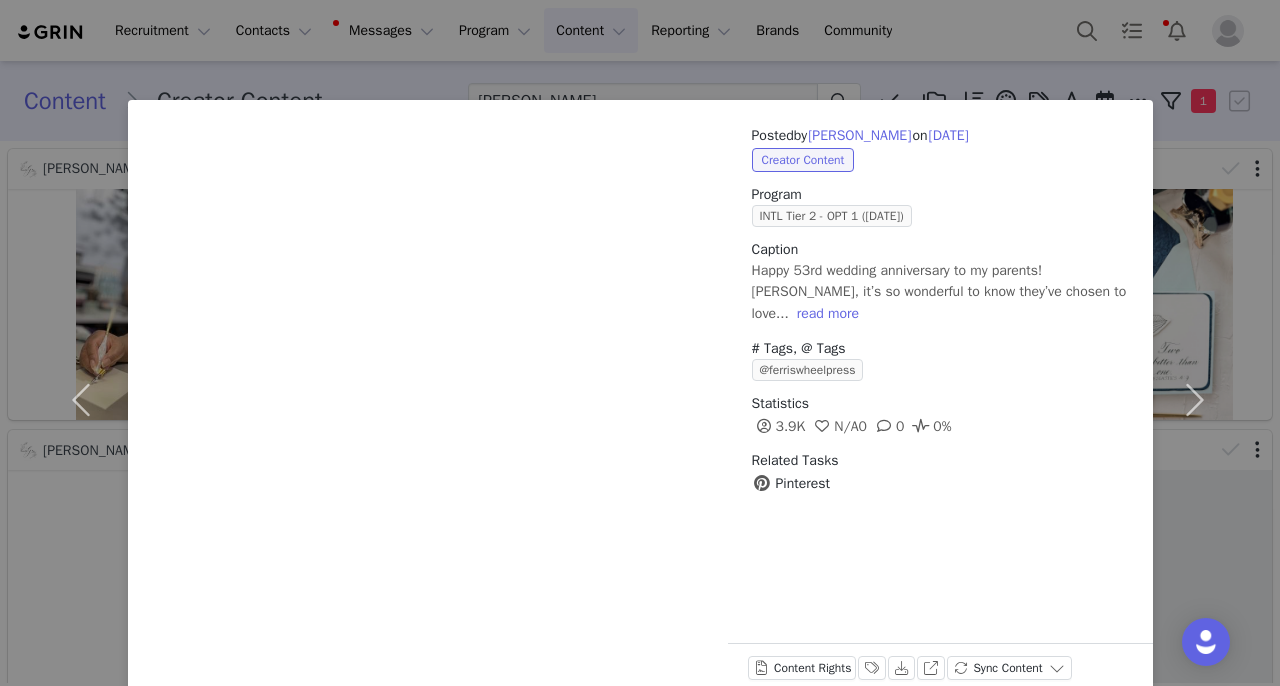 click on "Happy 53rd wedding anniversary to my parents! [PERSON_NAME], it’s so wonderful to know they’ve chosen to love..." at bounding box center (939, 292) 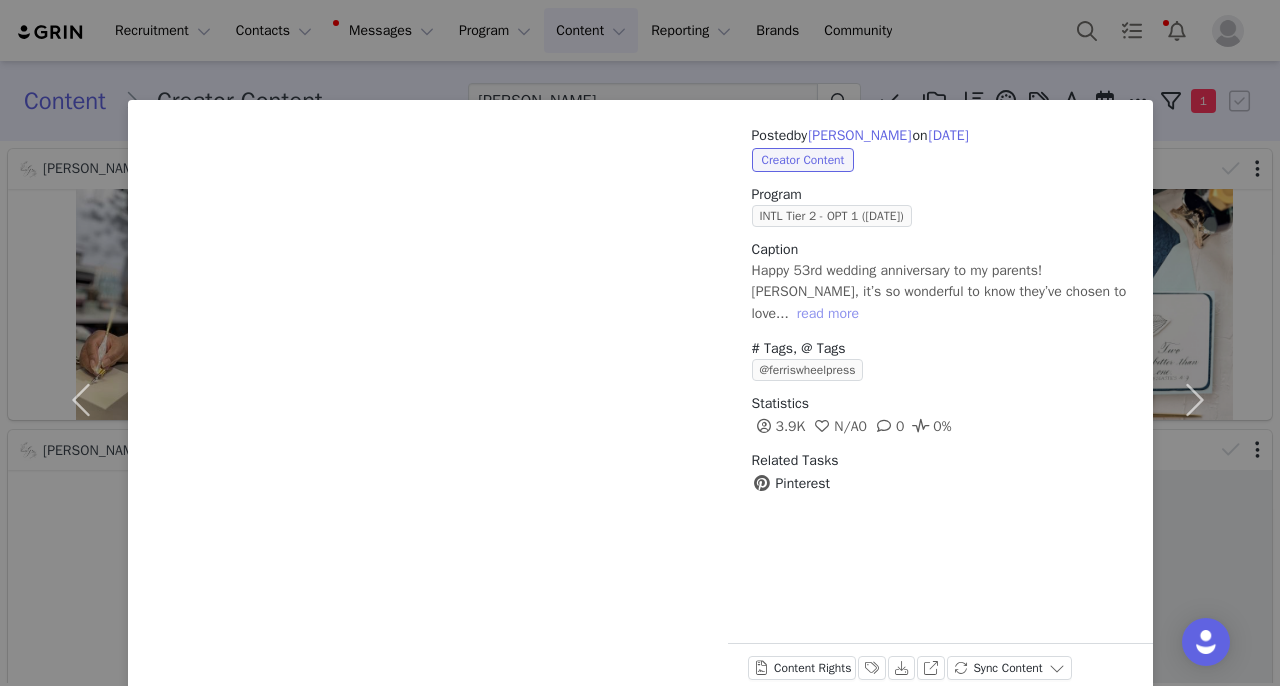 click on "read more" at bounding box center (828, 314) 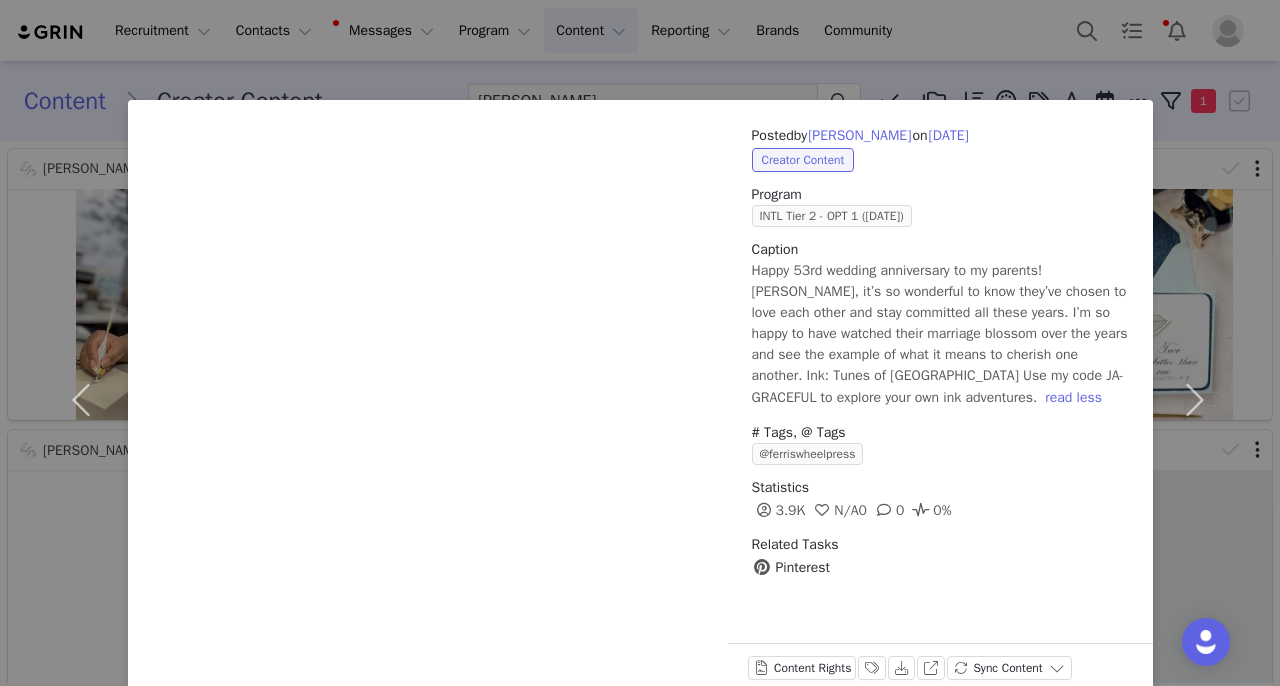 click on "Posted  by  [PERSON_NAME]  on  [DATE]  Creator Content  Program INTL Tier 2 - OPT 1 ([DATE]) Caption Happy 53rd wedding anniversary to my parents! [PERSON_NAME], it’s so wonderful to know they’ve chosen to love each other and stay committed all these years. I’m so happy to have watched their marriage blossom over the years and see the example of what it means to cherish one another.
Ink:  Tunes of [GEOGRAPHIC_DATA]
Use my code JA-GRACEFUL to explore your own ink adventures. read less # Tags, @ Tags  @ferriswheelpress      Statistics 3.9K   N/A  0  0  0%  Related Tasks Pinterest     Content Rights Labels & Tags Download View on Pinterest Sync Content" at bounding box center [640, 343] 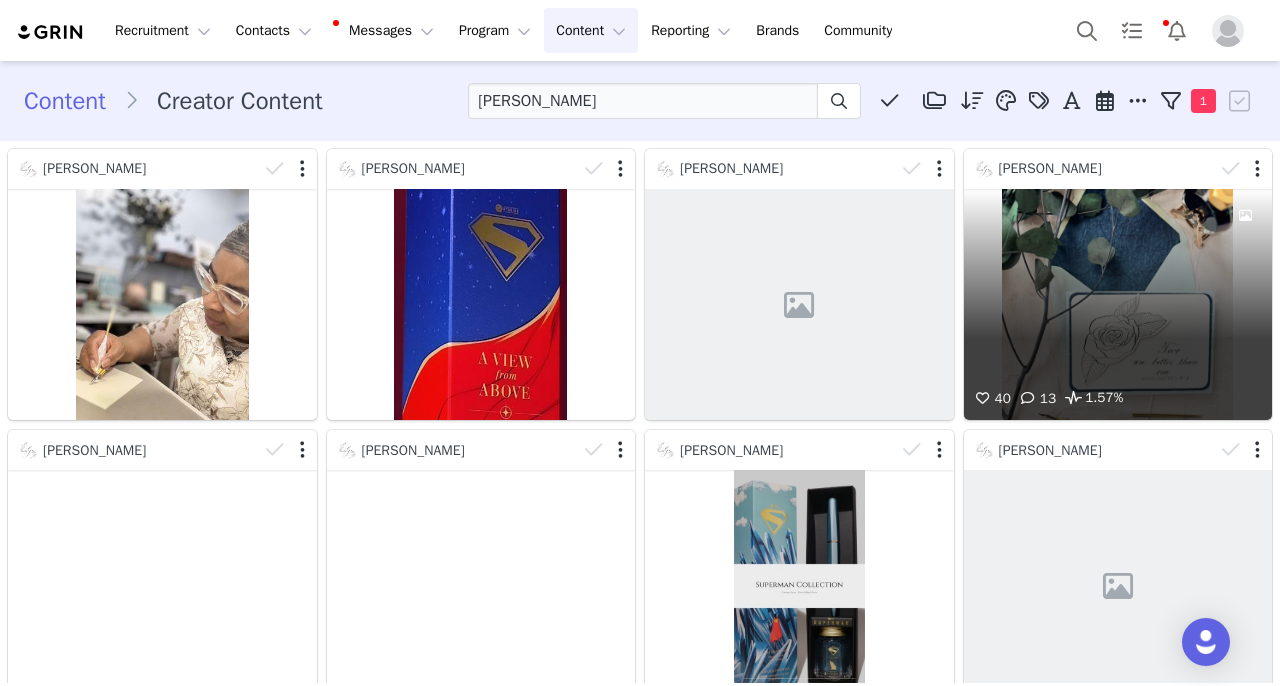 click on "40  13  1.57%" at bounding box center [1118, 304] 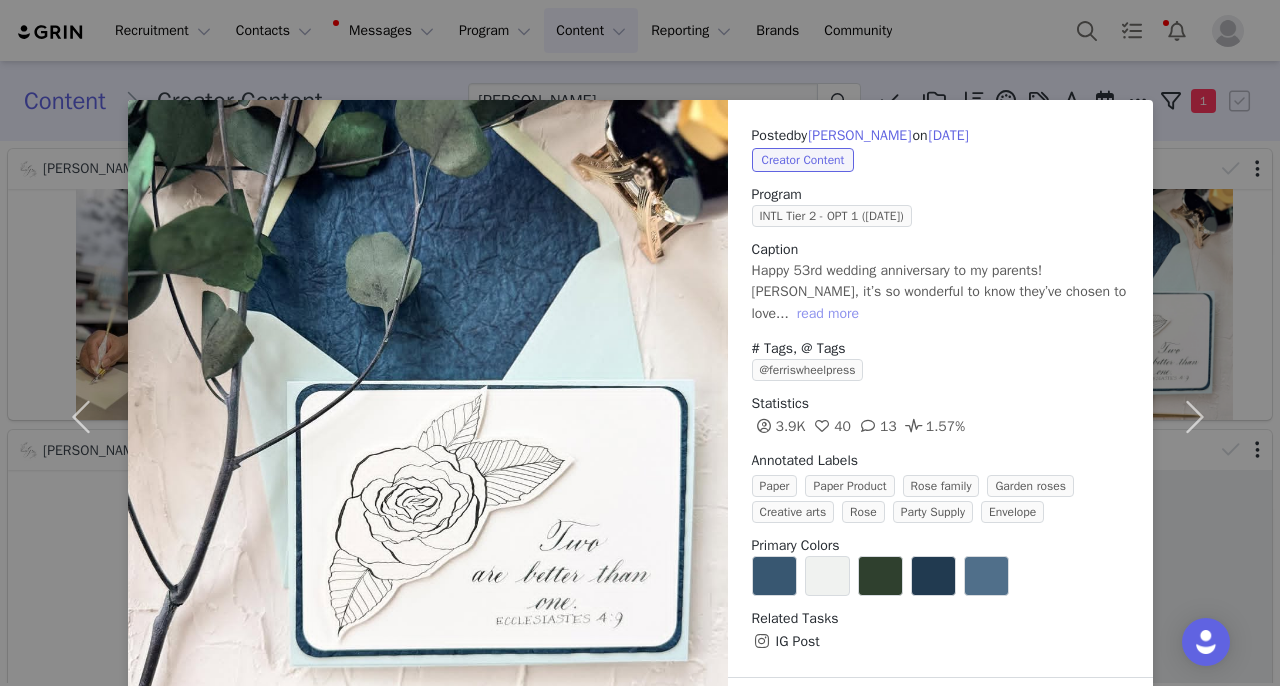 click on "read more" at bounding box center (828, 314) 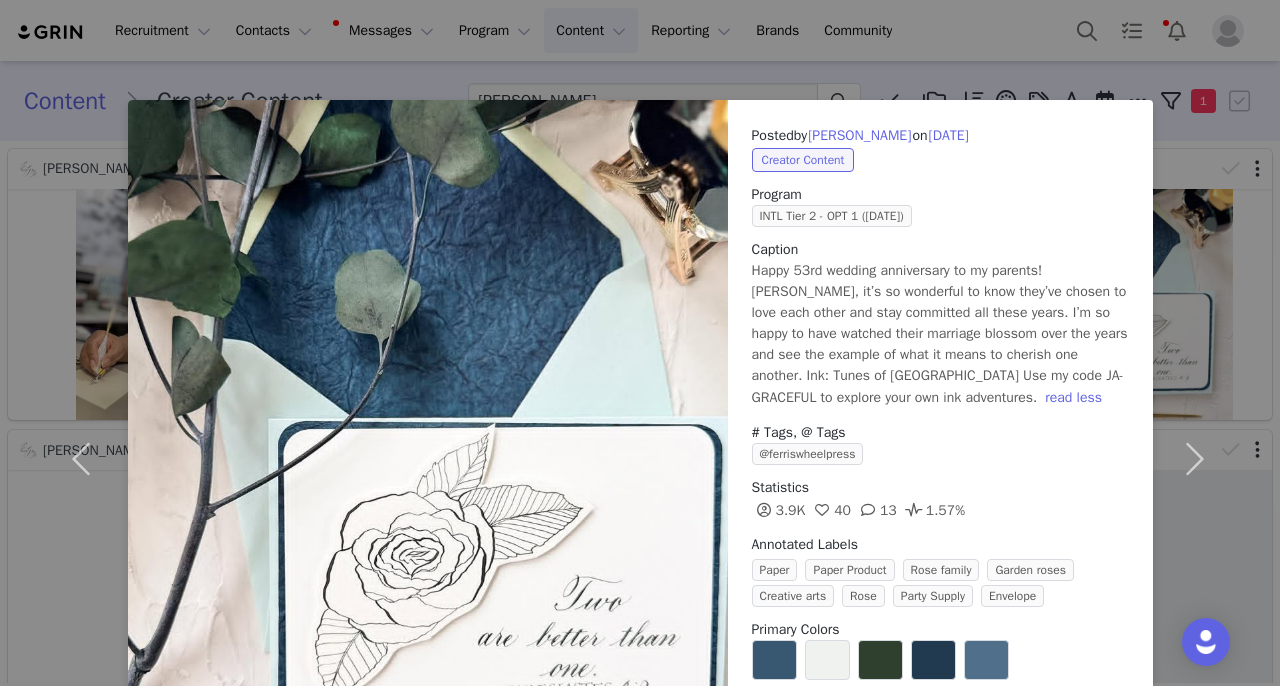 click on "Posted  by  [PERSON_NAME]  on  [DATE]  Creator Content  Program INTL Tier 2 - OPT 1 ([DATE]) Caption Happy 53rd wedding anniversary to my parents! [PERSON_NAME], it’s so wonderful to know they’ve chosen to love each other and stay committed all these years. I’m so happy to have watched their marriage blossom over the years and see the example of what it means to cherish one another.
Ink:  Tunes of [GEOGRAPHIC_DATA]
Use my code JA-GRACEFUL to explore your own ink adventures. read less # Tags, @ Tags  @ferriswheelpress      Statistics 3.9K  40  13  1.57%  Annotated Labels  Paper   Paper Product   Rose family   Garden roses   Creative arts   Rose   Party Supply   Envelope  Primary Colors Related Tasks IG Post     Content Rights Labels & Tags Download View on Instagram Sync Content" at bounding box center (640, 343) 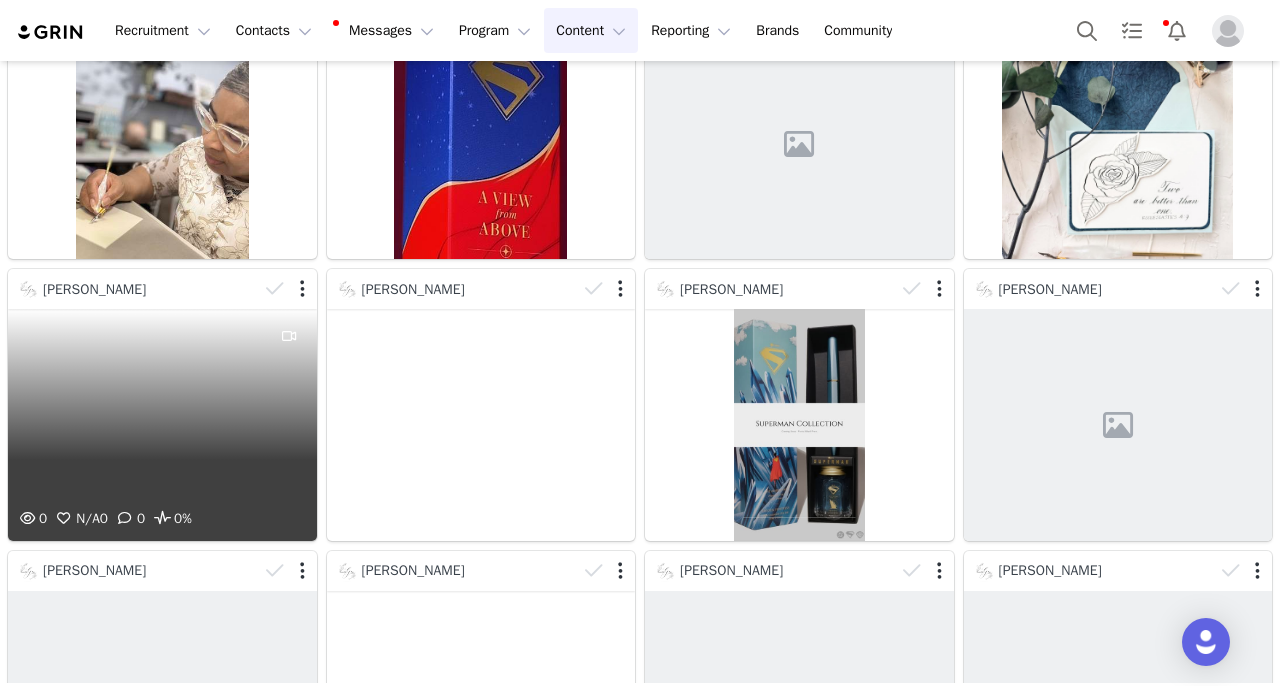scroll, scrollTop: 211, scrollLeft: 0, axis: vertical 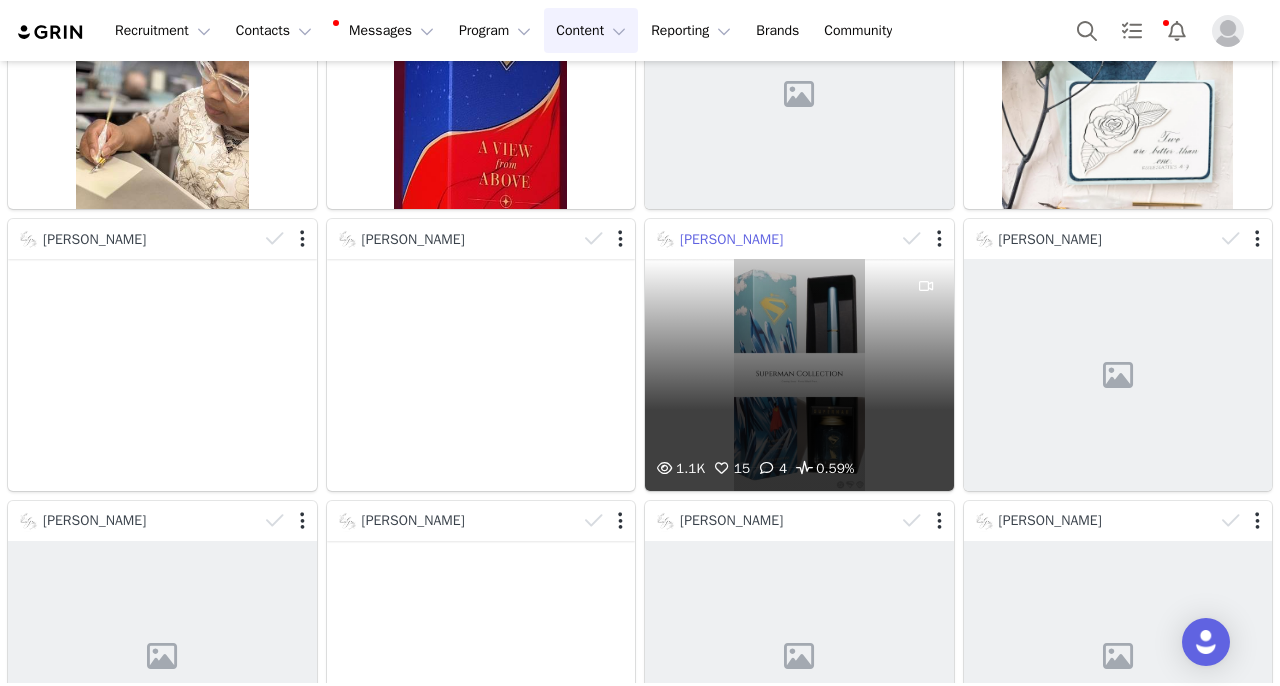 click on "[PERSON_NAME]" at bounding box center (731, 239) 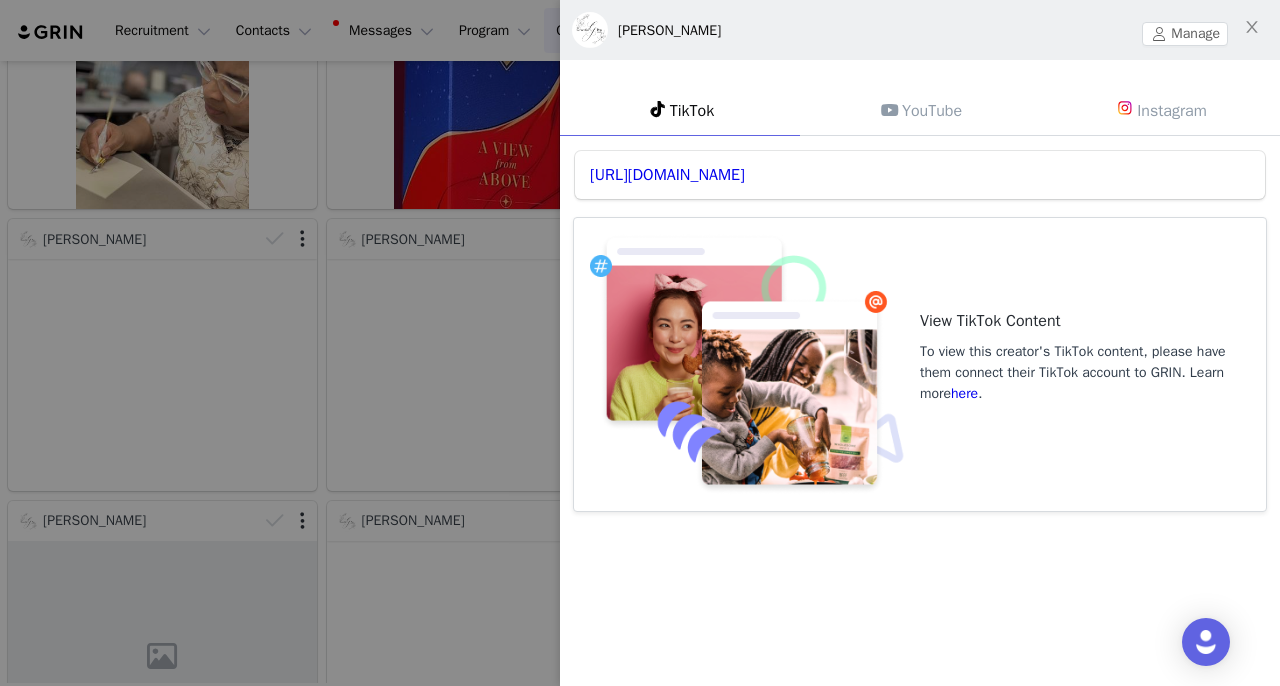 click at bounding box center [640, 343] 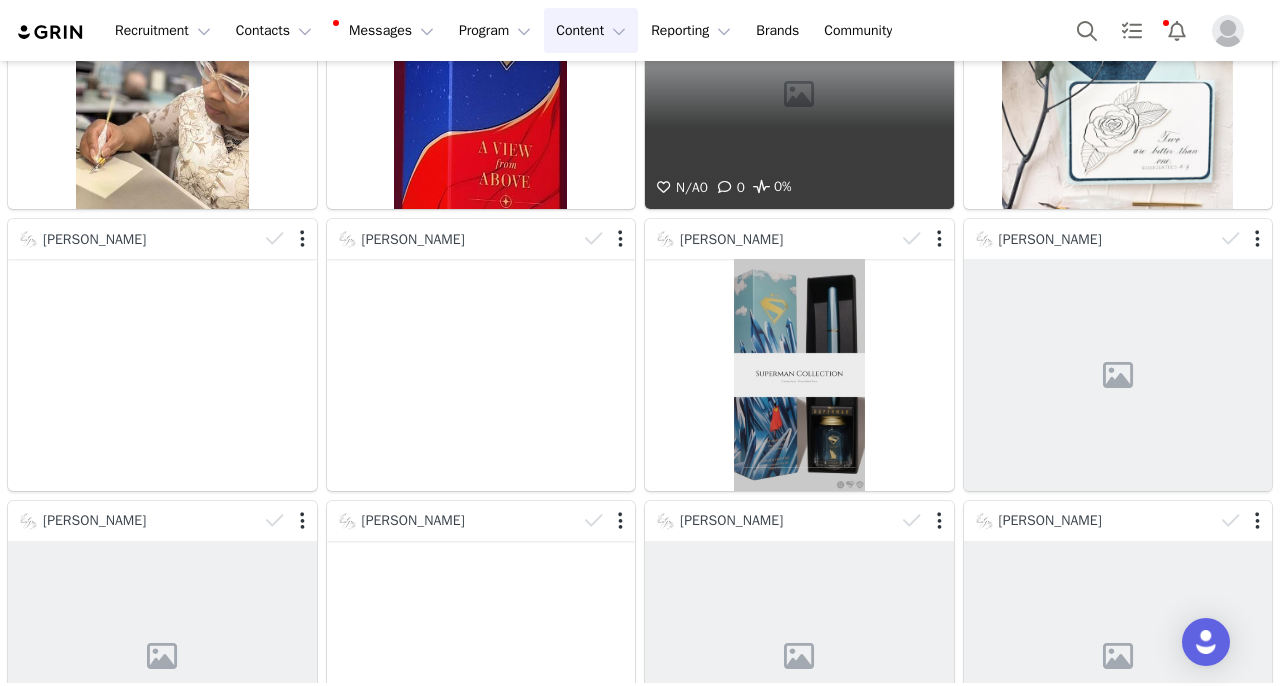 click on "N/A  0  0  0%" at bounding box center (799, 93) 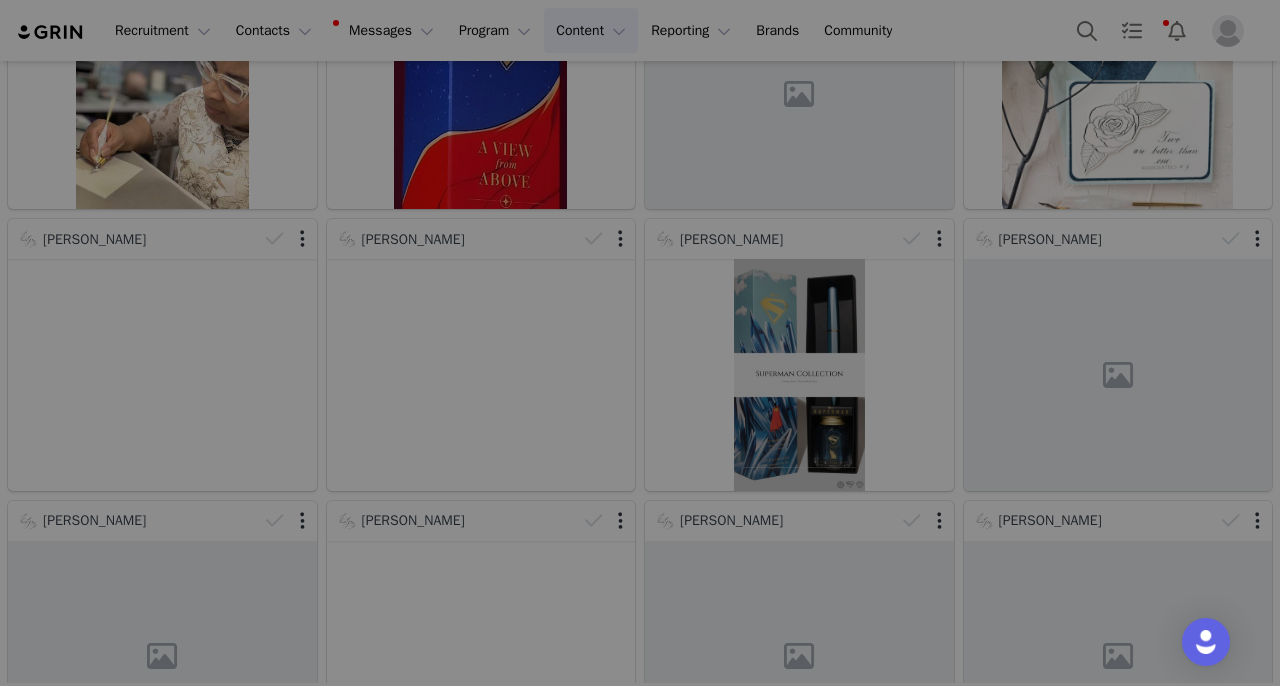 scroll, scrollTop: 211, scrollLeft: 0, axis: vertical 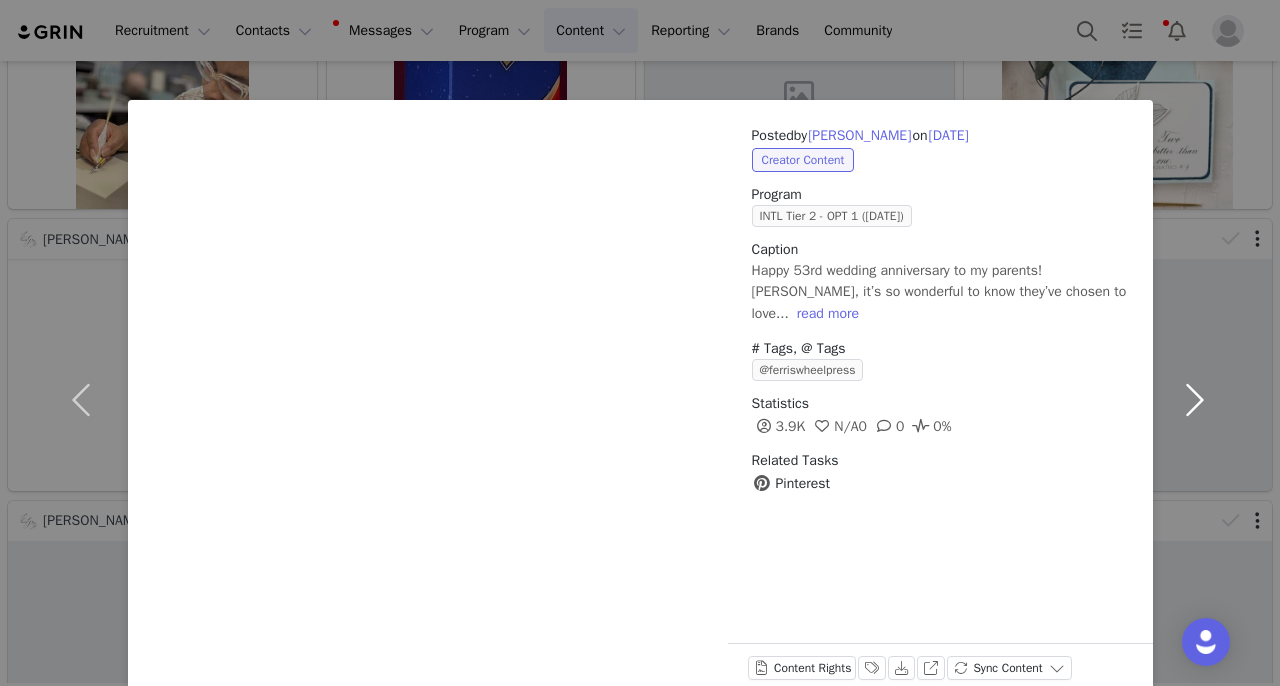 click at bounding box center [1195, 400] 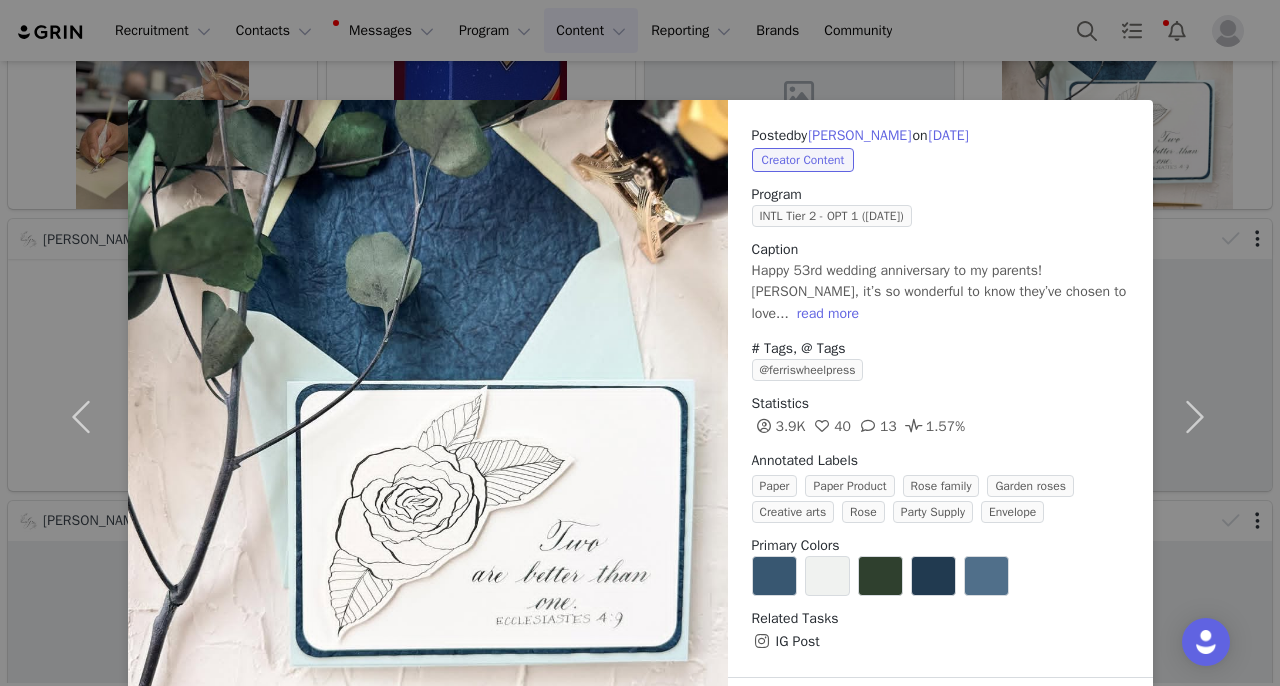 click on "Posted  by  [PERSON_NAME]  on  [DATE]  Creator Content  Program INTL Tier 2 - OPT 1 ([DATE]) Caption Happy 53rd wedding anniversary to my parents! Gosh, it’s so wonderful to know they’ve chosen to love... read more # Tags, @ Tags  @ferriswheelpress      Statistics 3.9K  40  13  1.57%  Annotated Labels  Paper   Paper Product   Rose family   Garden roses   Creative arts   Rose   Party Supply   Envelope  Primary Colors Related Tasks IG Post     Content Rights Labels & Tags Download View on Instagram Sync Content" at bounding box center (640, 343) 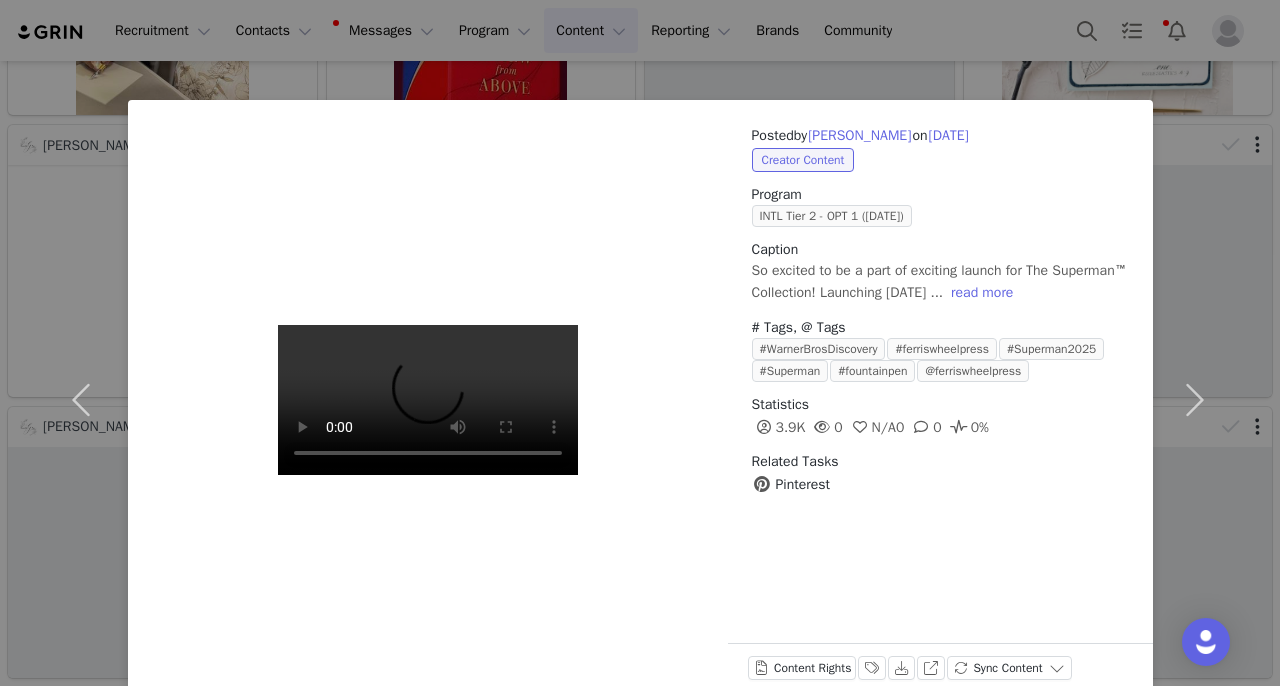 scroll, scrollTop: 305, scrollLeft: 0, axis: vertical 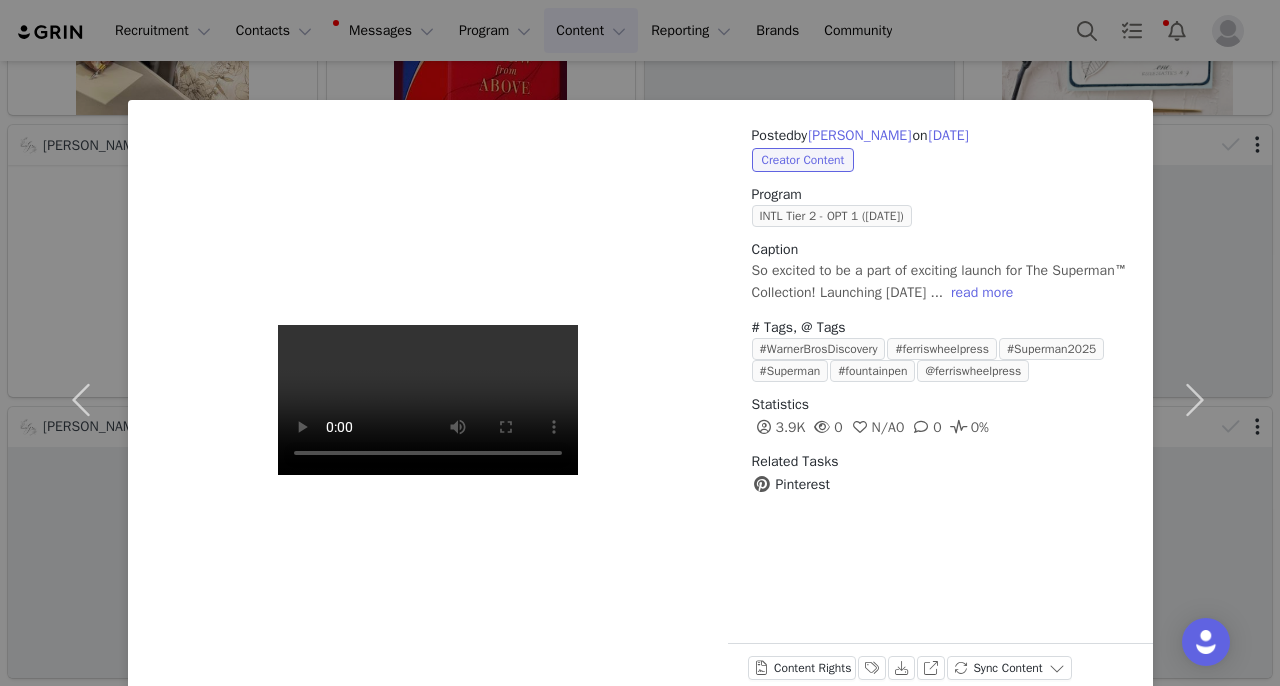 click on "Posted  by  [PERSON_NAME]  on  [DATE]  Creator Content  Program INTL Tier 2 - OPT 1 ([DATE]) Caption So excited to be a part of  exciting launch for The Superman™ Collection!
Launching [DATE]
... read more # Tags, @ Tags  #WarnerBrosDiscovery   #ferriswheelpress   #Superman2025   #Superman   #fountainpen   @ferriswheelpress      Statistics 3.9K  0   N/A  0  0  0%  Related Tasks Pinterest     Content Rights Labels & Tags Download View on Pinterest Sync Content" at bounding box center [640, 343] 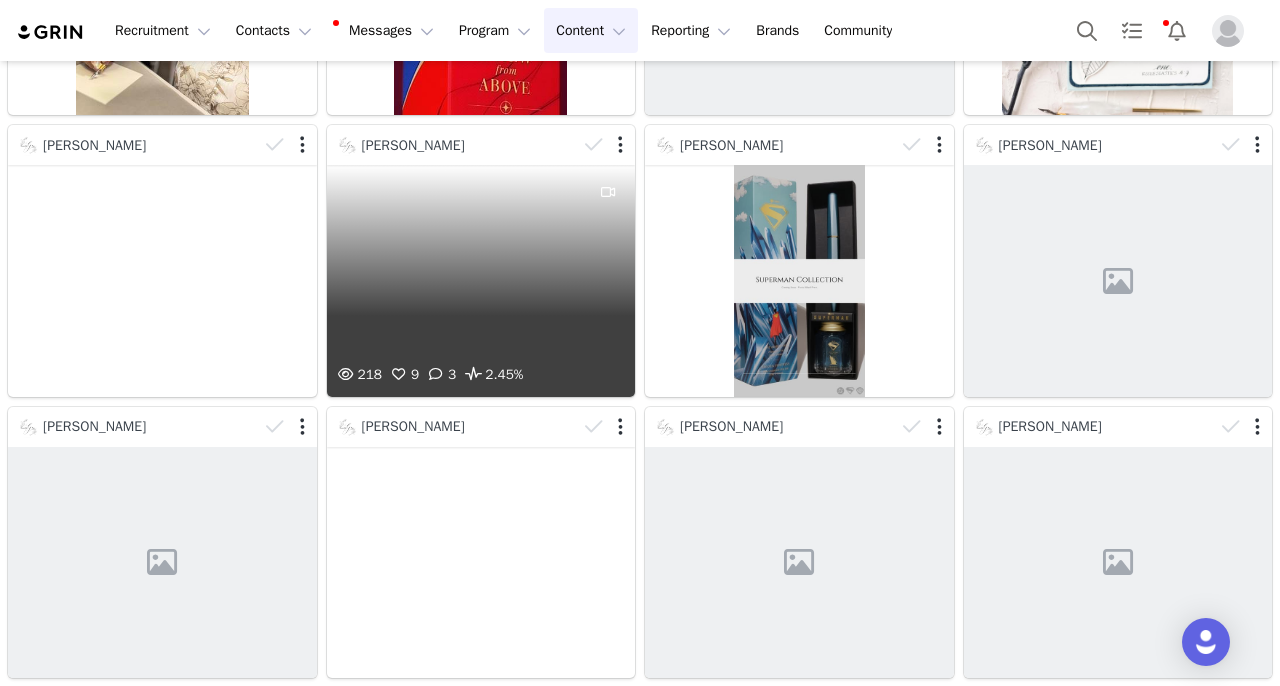 click on "218  9  3  2.45%" at bounding box center (481, 280) 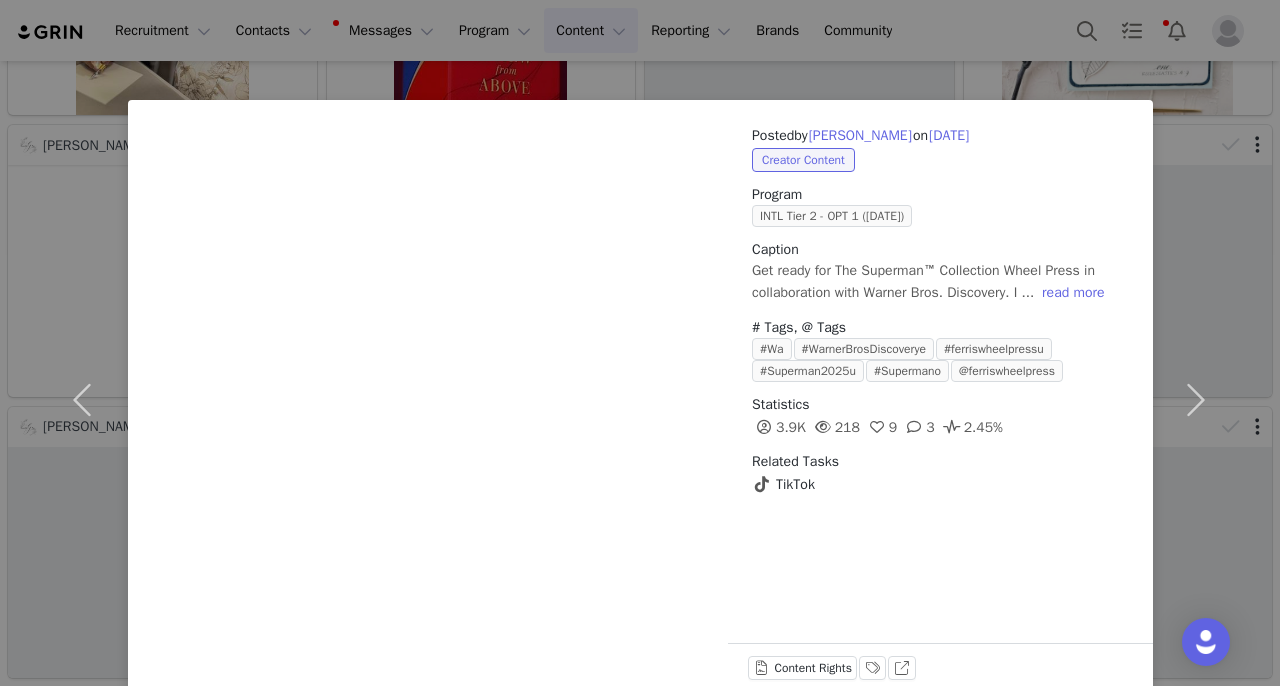 scroll, scrollTop: 305, scrollLeft: 0, axis: vertical 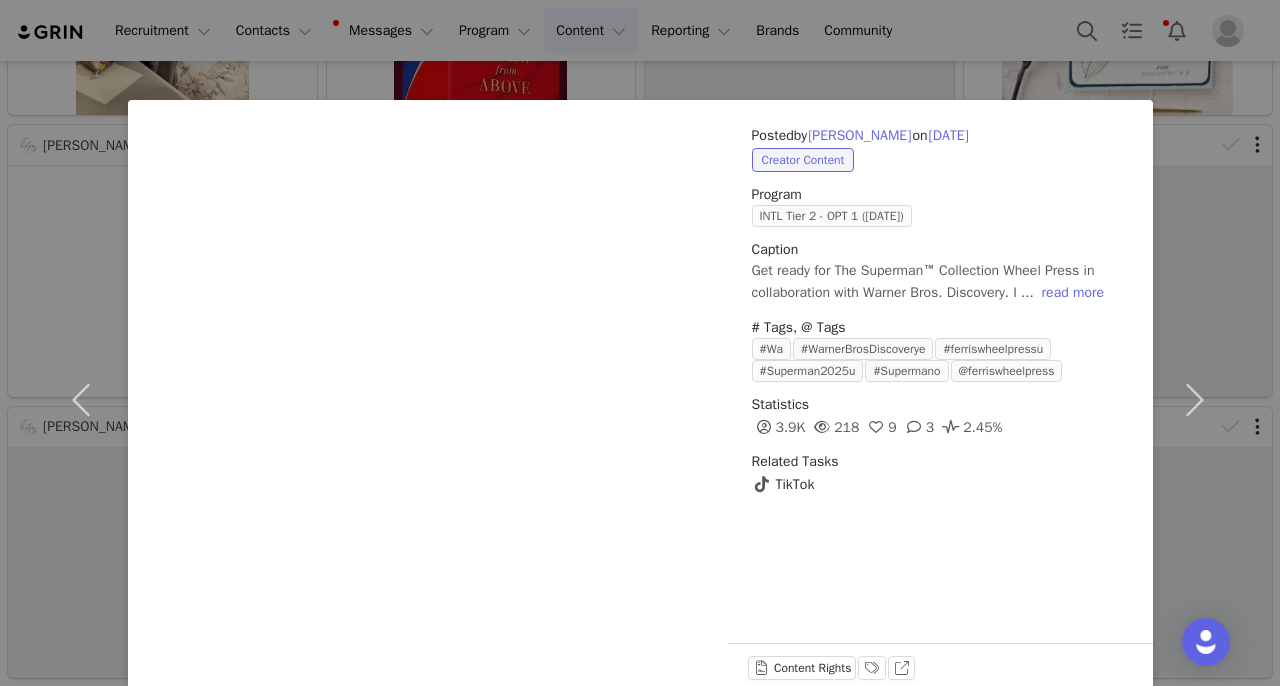 click on "Posted  by  [PERSON_NAME]  on  [DATE]  Creator Content  Program INTL Tier 2 - OPT 1 ([DATE]) Caption Get ready for The Superman™ Collection  Wheel Press in collaboration with Warner Bros. Discovery. I ... read more # Tags, @ Tags  #Wa   #WarnerBrosDiscoverye   #ferriswheelpressu   #Superman2025u   #Supermano   @ferriswheelpress      Statistics 3.9K  218  9  3  2.45%  Related Tasks TikTok     Content Rights Labels & Tags View on TikTok" at bounding box center (640, 343) 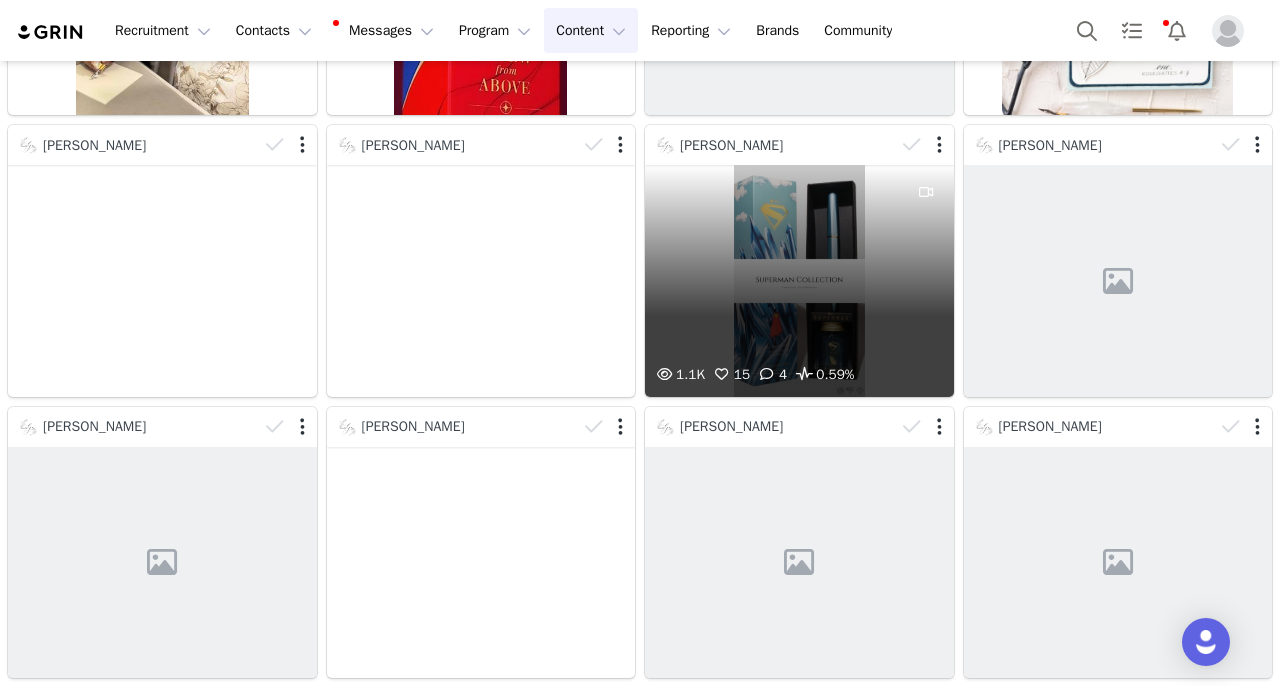 click on "1.1K  15  4  0.59%" at bounding box center [799, 280] 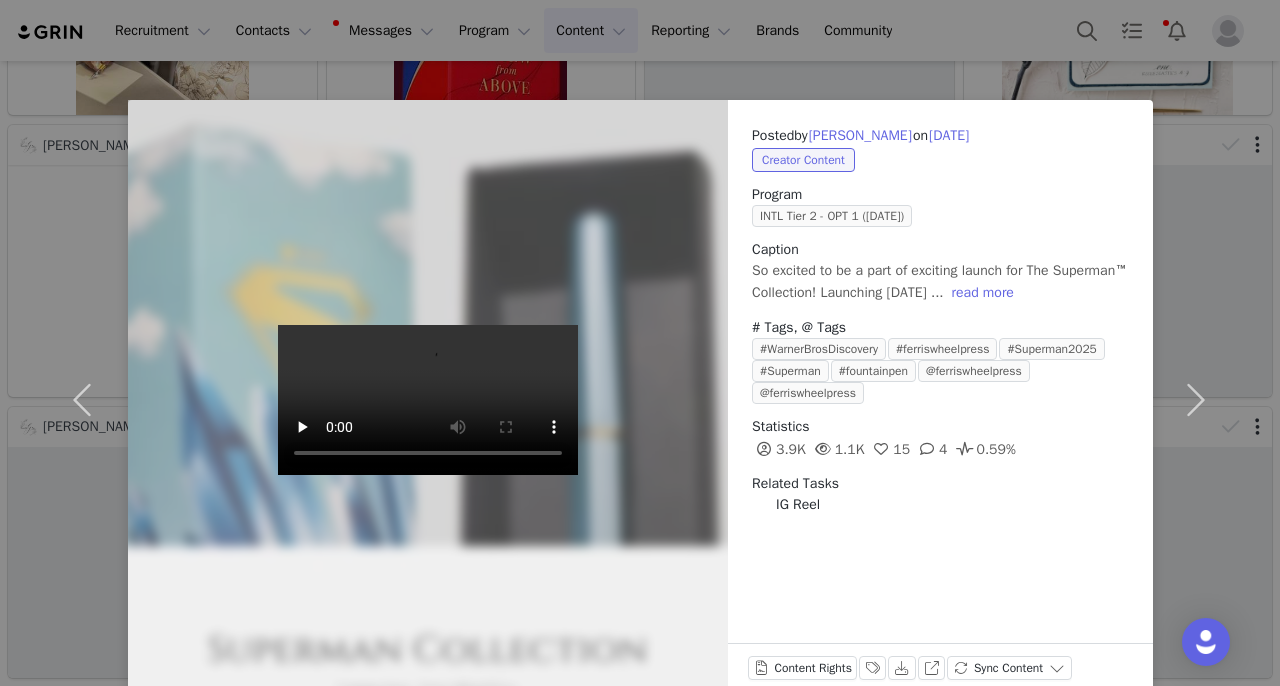 scroll, scrollTop: 305, scrollLeft: 0, axis: vertical 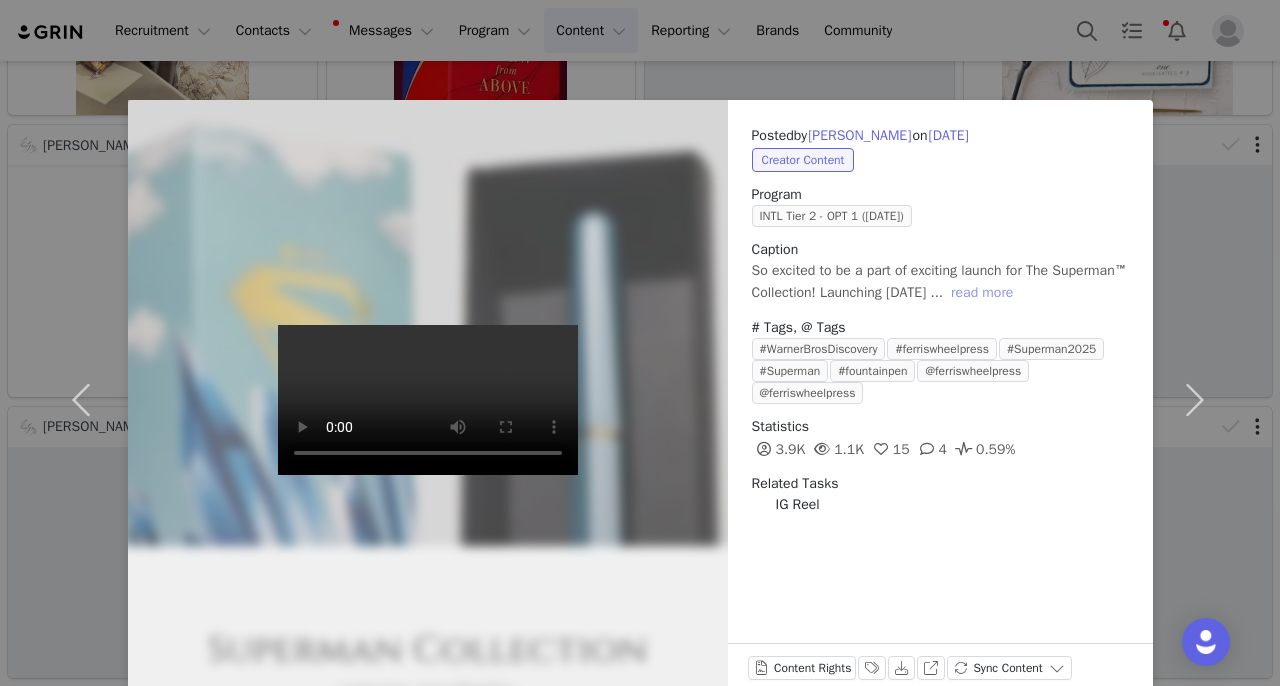 click on "read more" at bounding box center [982, 293] 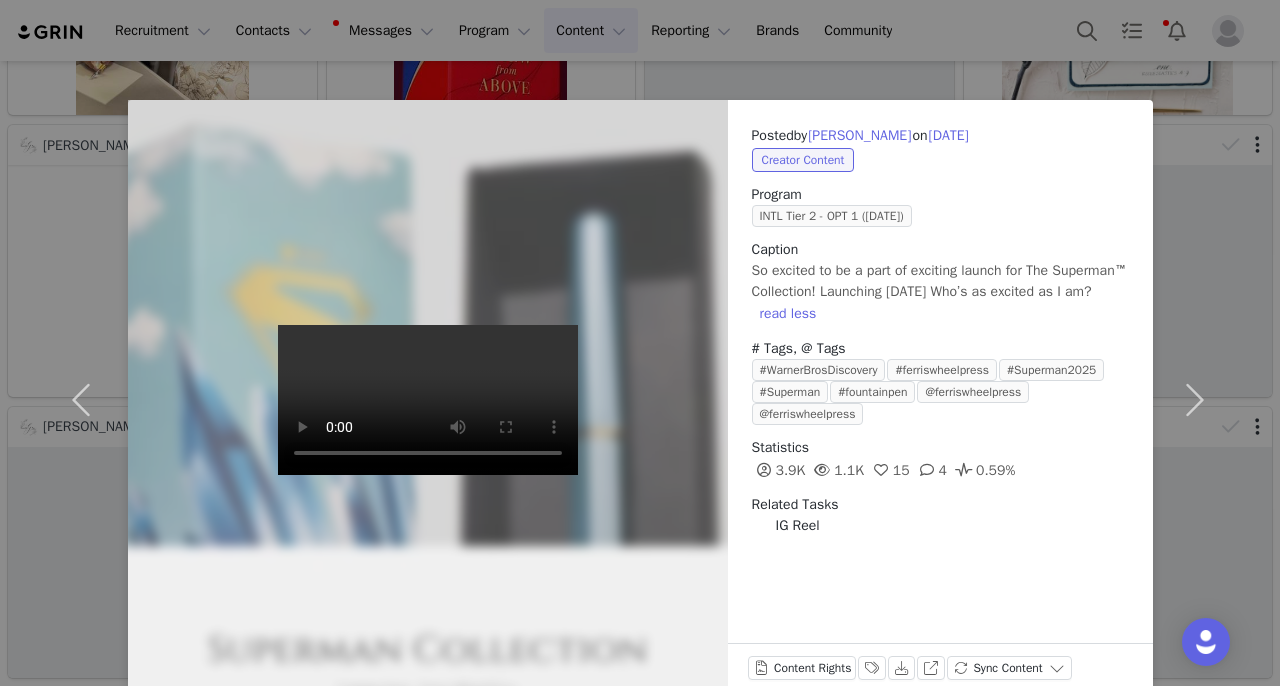 click on "Posted  by  [PERSON_NAME]  on  [DATE]  Creator Content  Program INTL Tier 2 - OPT 1 ([DATE]) Caption So excited to be a part of  exciting launch for The Superman™ Collection!
Launching [DATE]
Who’s as excited as I am?
read less # Tags, @ Tags  #WarnerBrosDiscovery   #ferriswheelpress   #Superman2025   #Superman   #fountainpen   @ferriswheelpress   @ferriswheelpress      Statistics 3.9K  1.1K  15  4  0.59%  Related Tasks IG Reel     Content Rights Labels & Tags Download View on Instagram Sync Content" at bounding box center [640, 343] 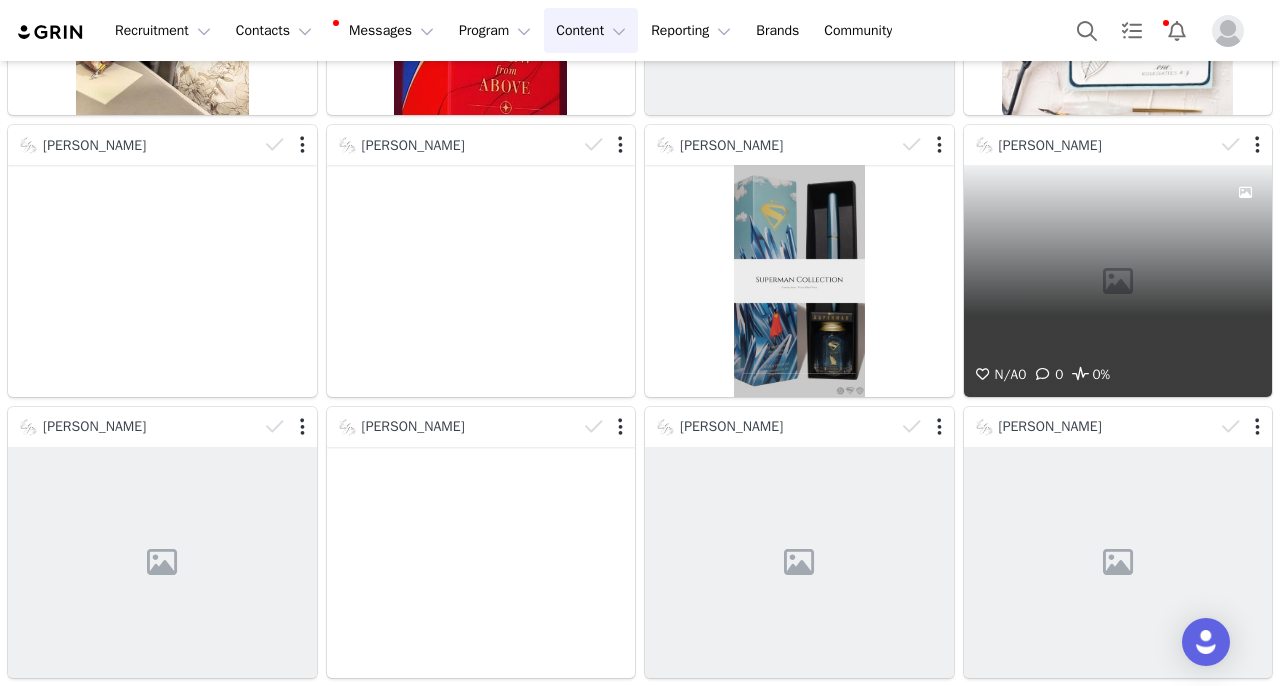 click on "N/A  0  0  0%" at bounding box center (1118, 280) 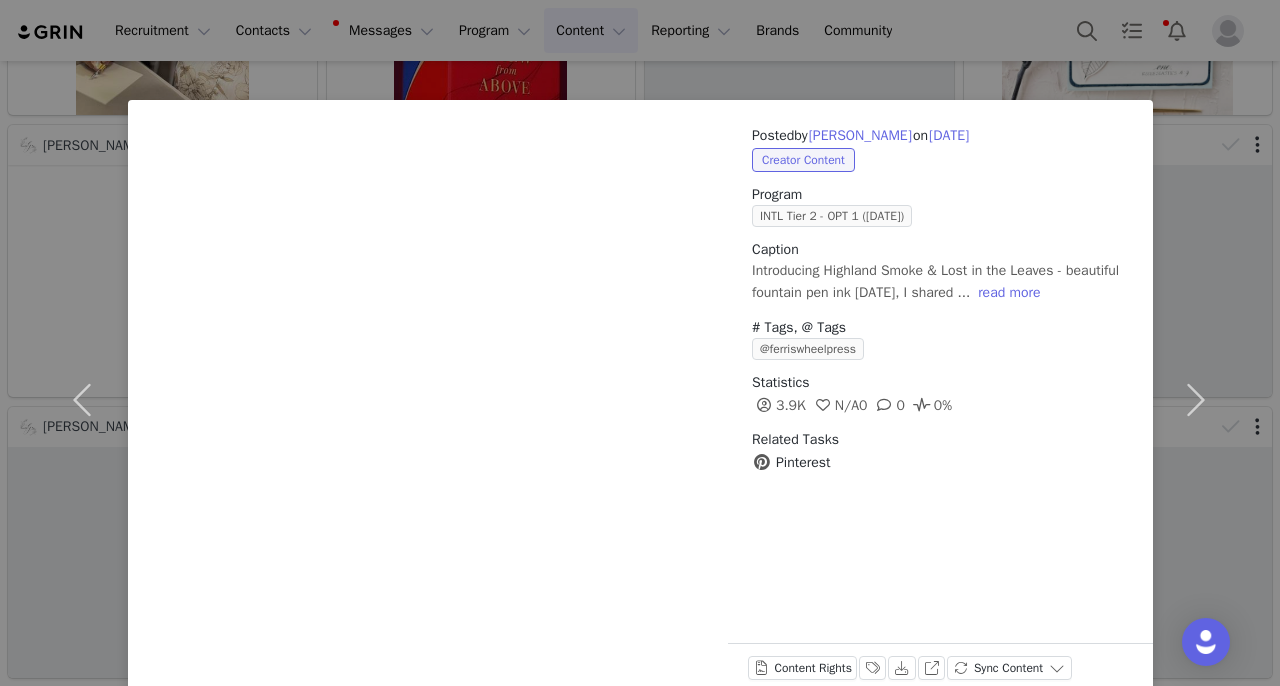 scroll, scrollTop: 305, scrollLeft: 0, axis: vertical 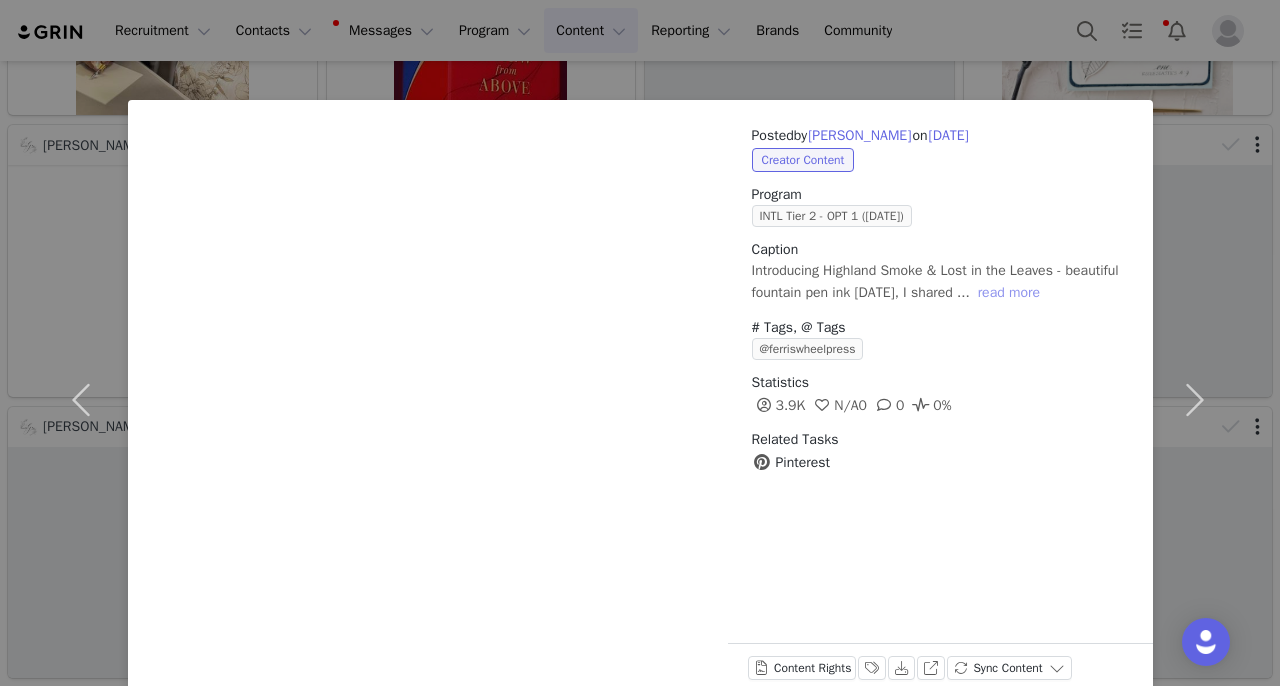 click on "read more" at bounding box center (1009, 293) 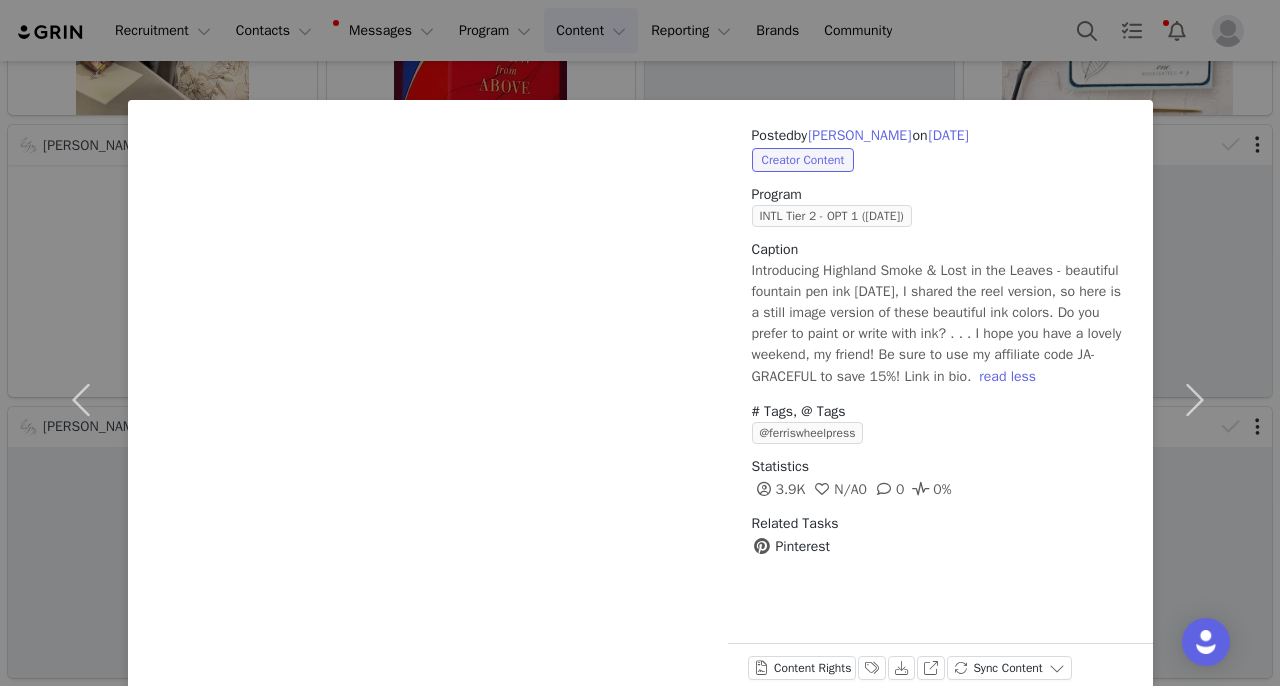 click on "Posted  by  [PERSON_NAME]  on  [DATE]  Creator Content  Program INTL Tier 2 - OPT 1 ([DATE]) Caption Introducing Highland Smoke & Lost in the Leaves - beautiful fountain pen ink
[DATE], I shared the reel version, so here is a still image version of these beautiful ink colors. Do you prefer to paint or write with ink?
.
.
.
I hope you have a lovely weekend, my friend!
Be sure to use my affiliate code JA-GRACEFUL to save 15%! Link in bio. read less # Tags, @ Tags  @ferriswheelpress      Statistics 3.9K   N/A  0  0  0%  Related Tasks Pinterest     Content Rights Labels & Tags Download View on Pinterest Sync Content" at bounding box center (640, 343) 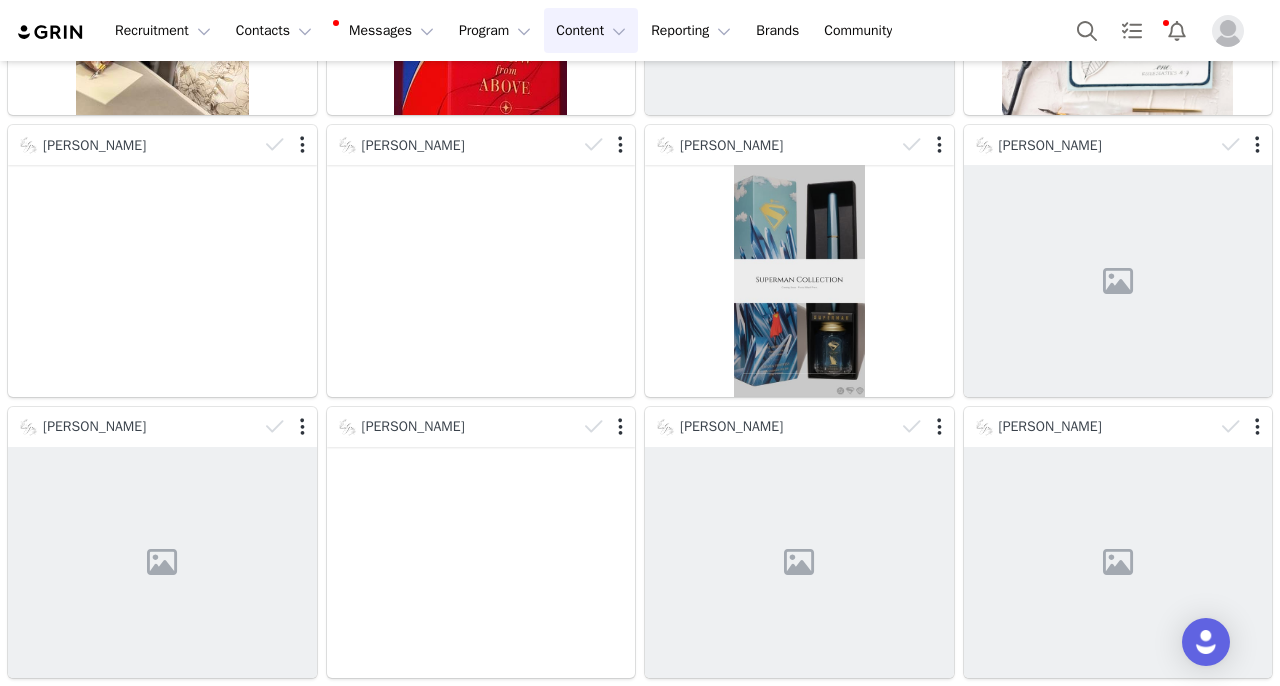 scroll, scrollTop: 305, scrollLeft: 0, axis: vertical 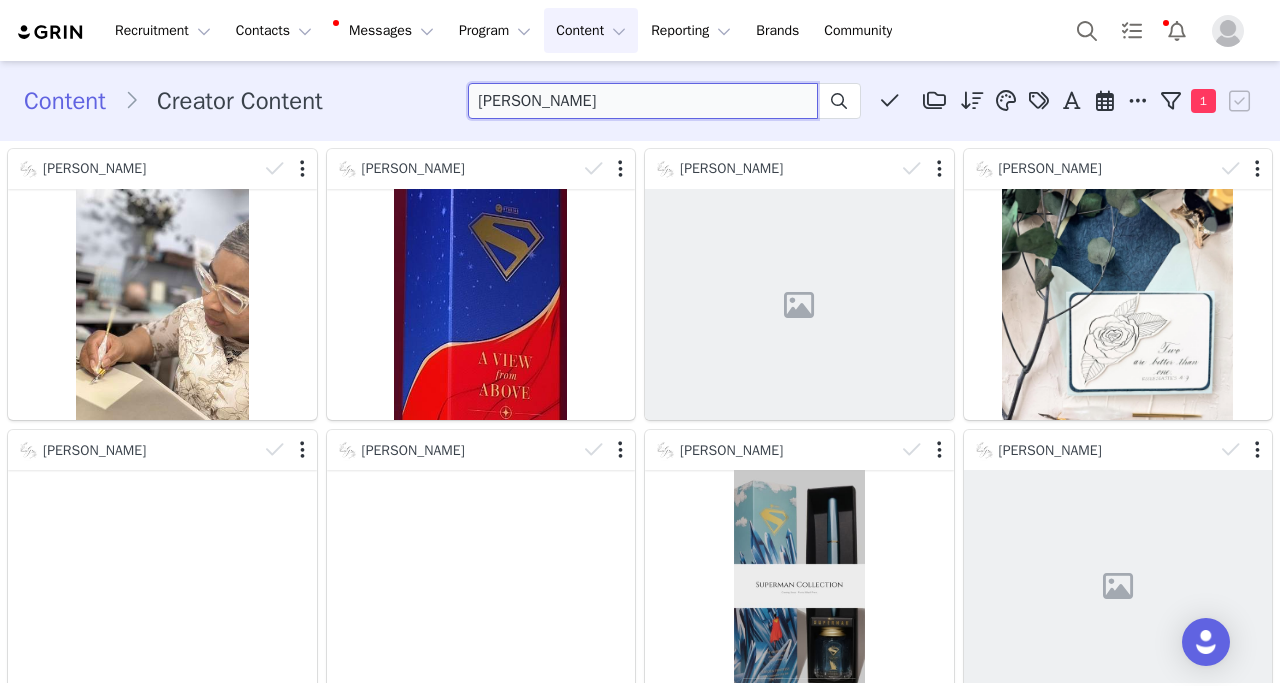 drag, startPoint x: 626, startPoint y: 104, endPoint x: 94, endPoint y: 102, distance: 532.0038 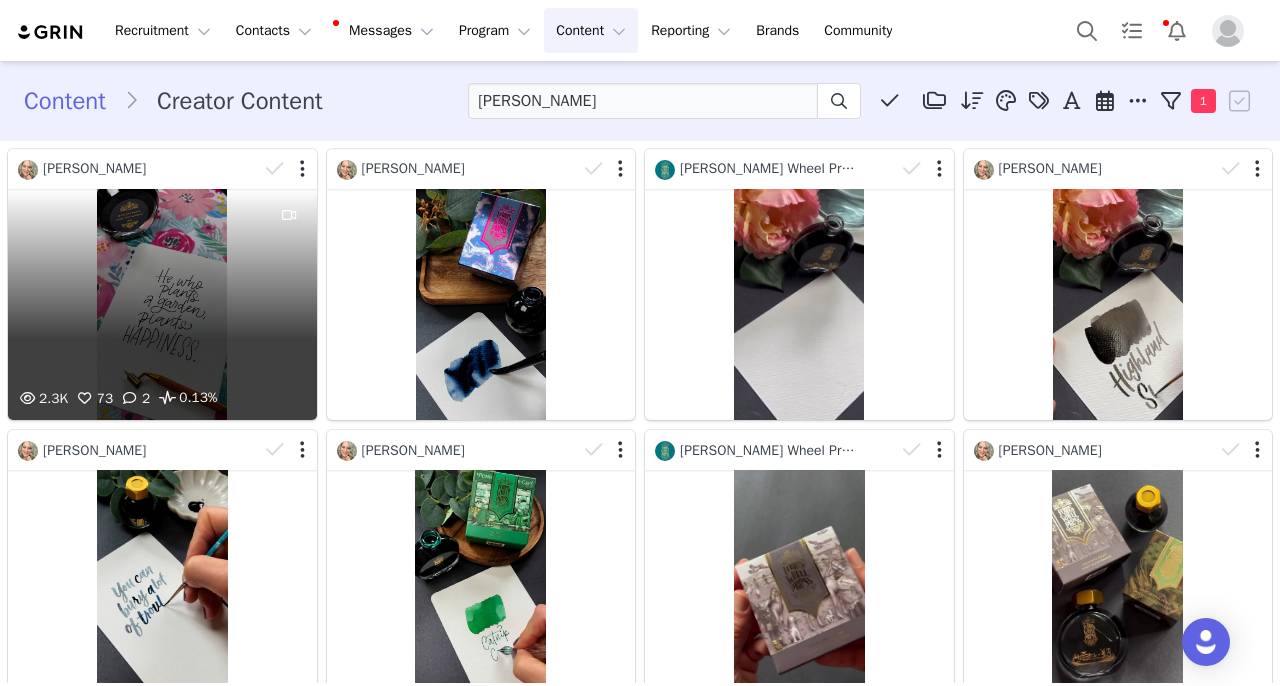 click on "2.3K  73  2  0.13%" at bounding box center [162, 304] 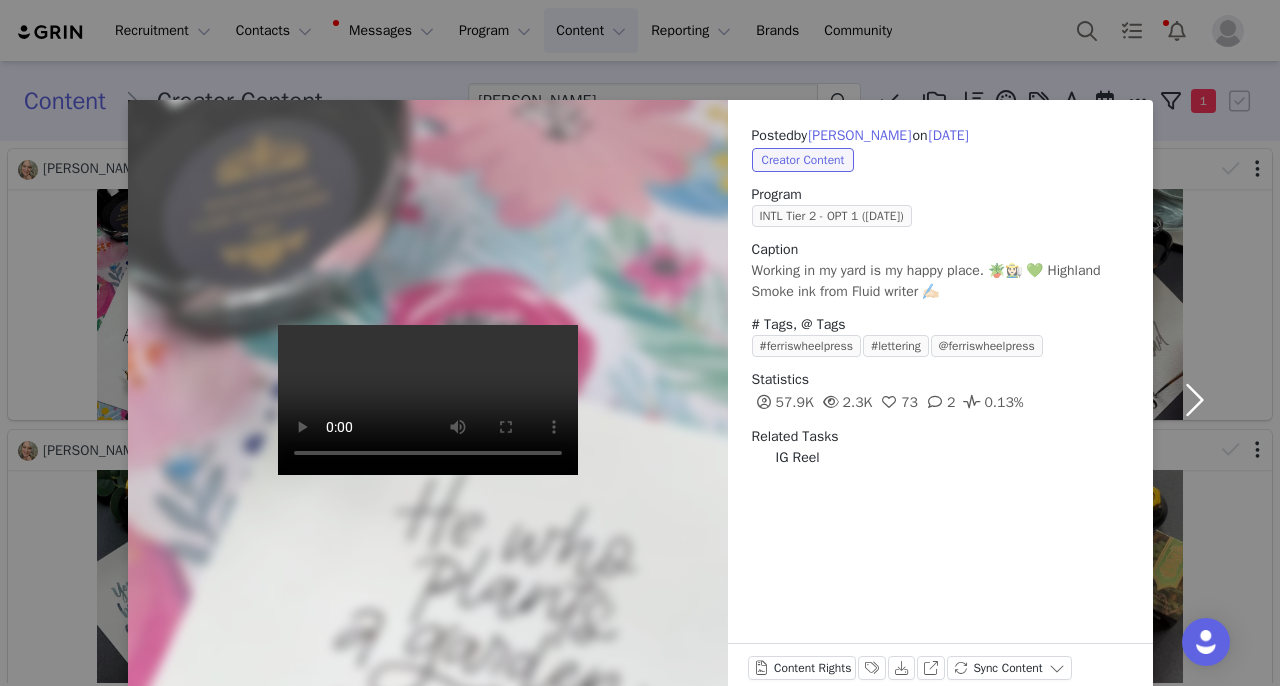 click at bounding box center [1195, 400] 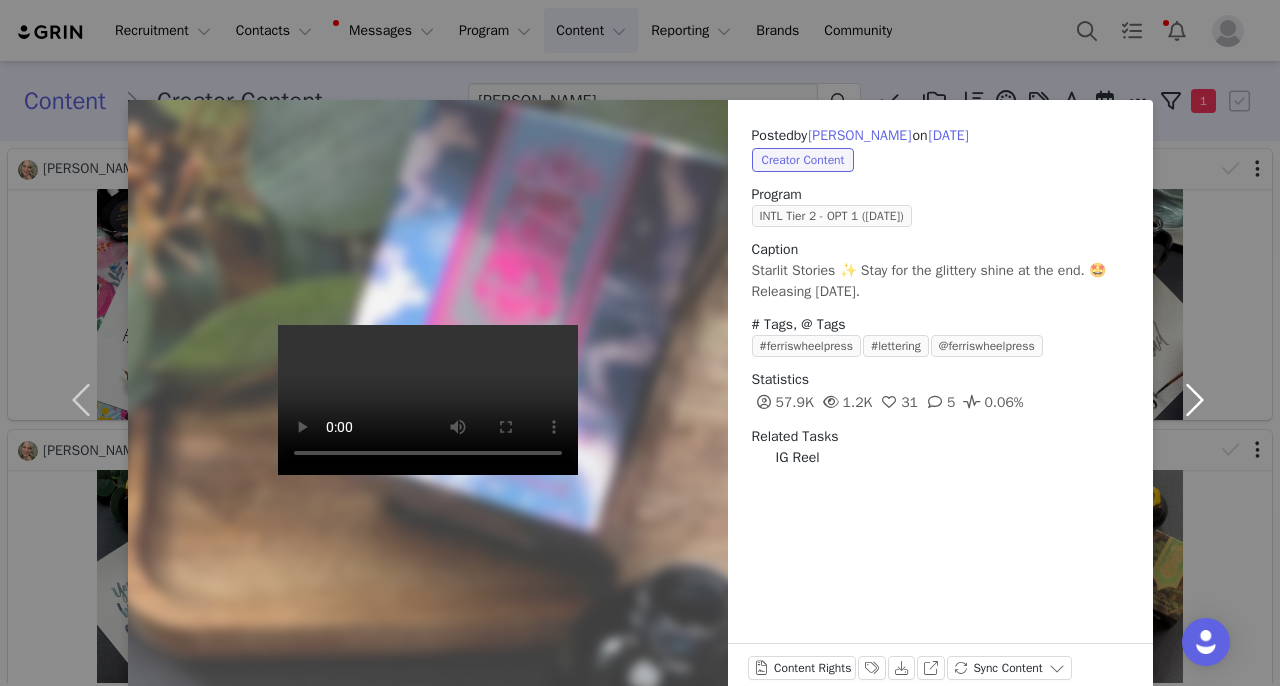 click at bounding box center (1195, 400) 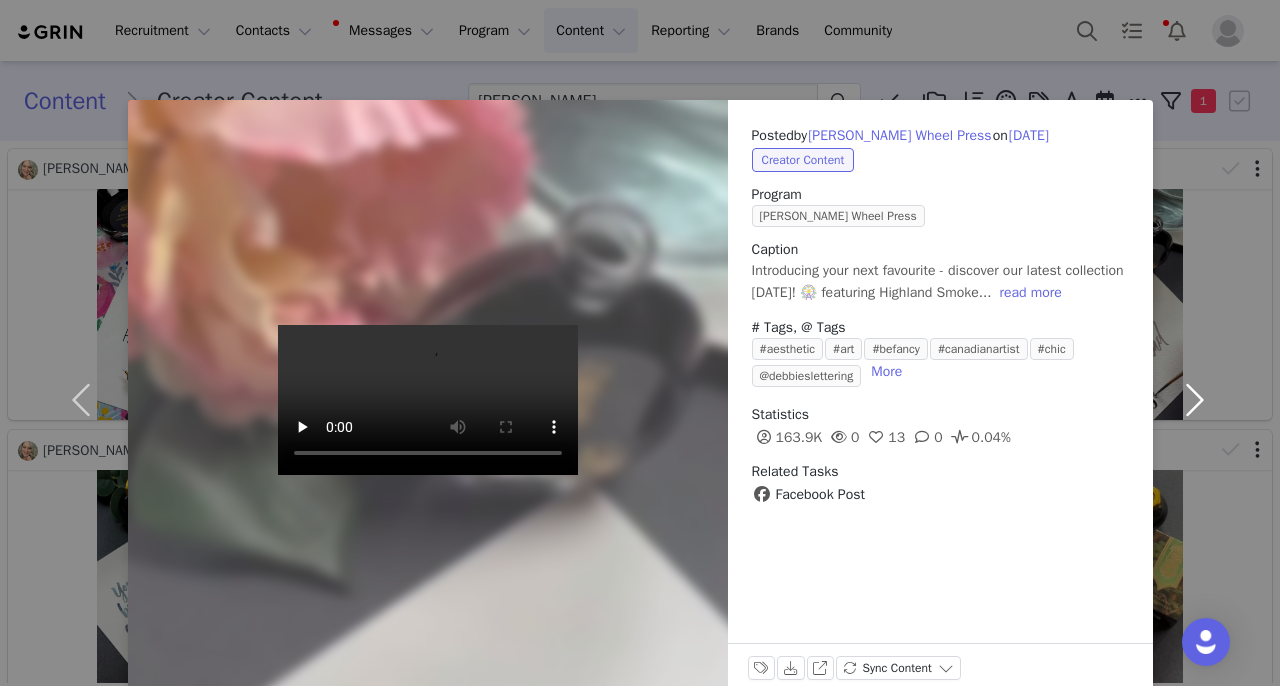 click at bounding box center [1195, 400] 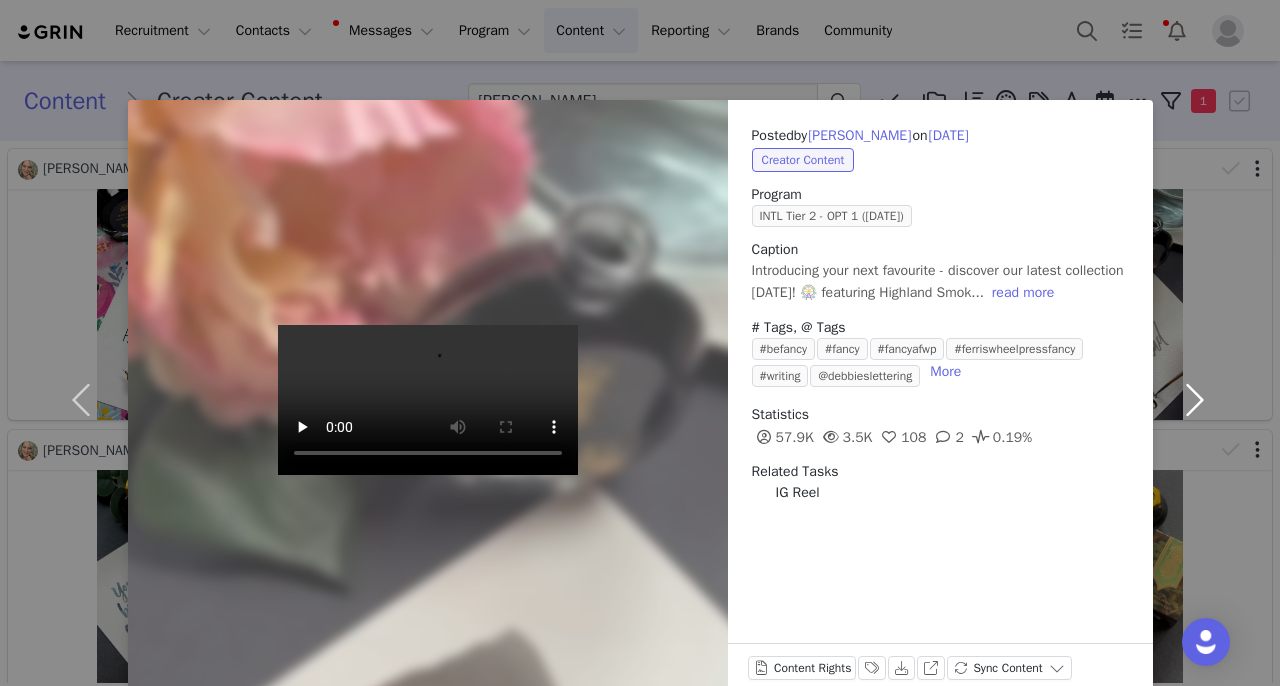 click at bounding box center [1195, 400] 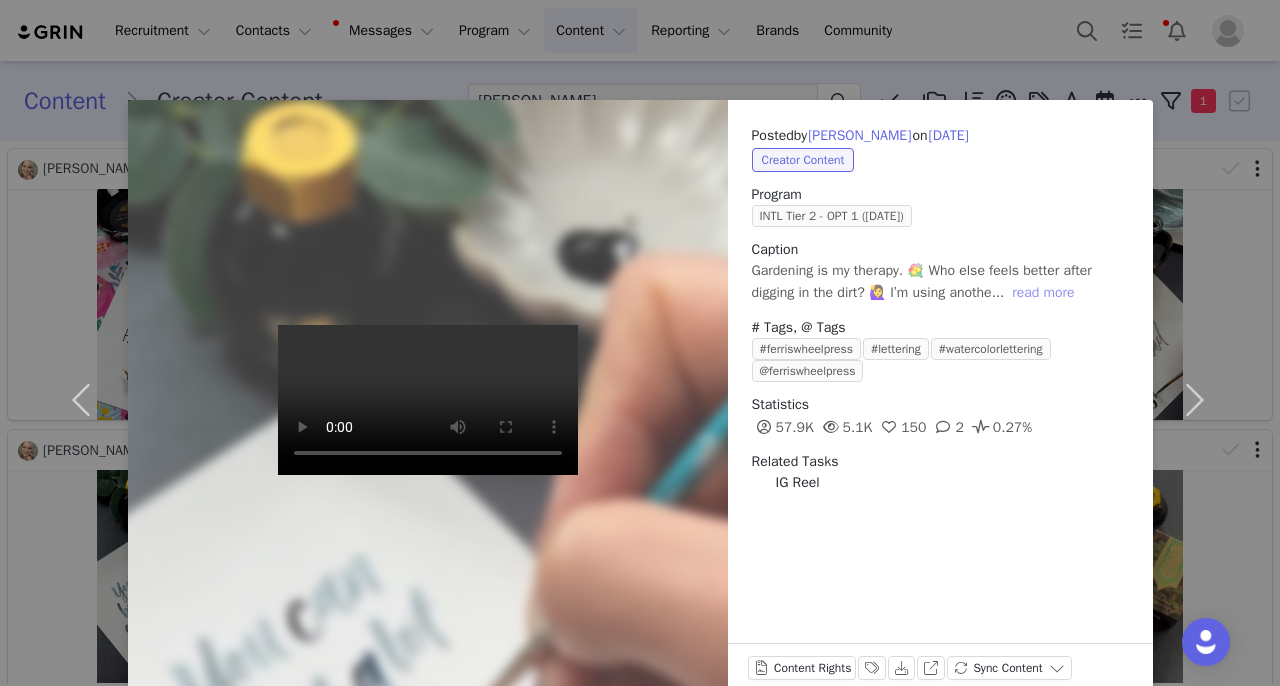 click on "read more" at bounding box center (1043, 293) 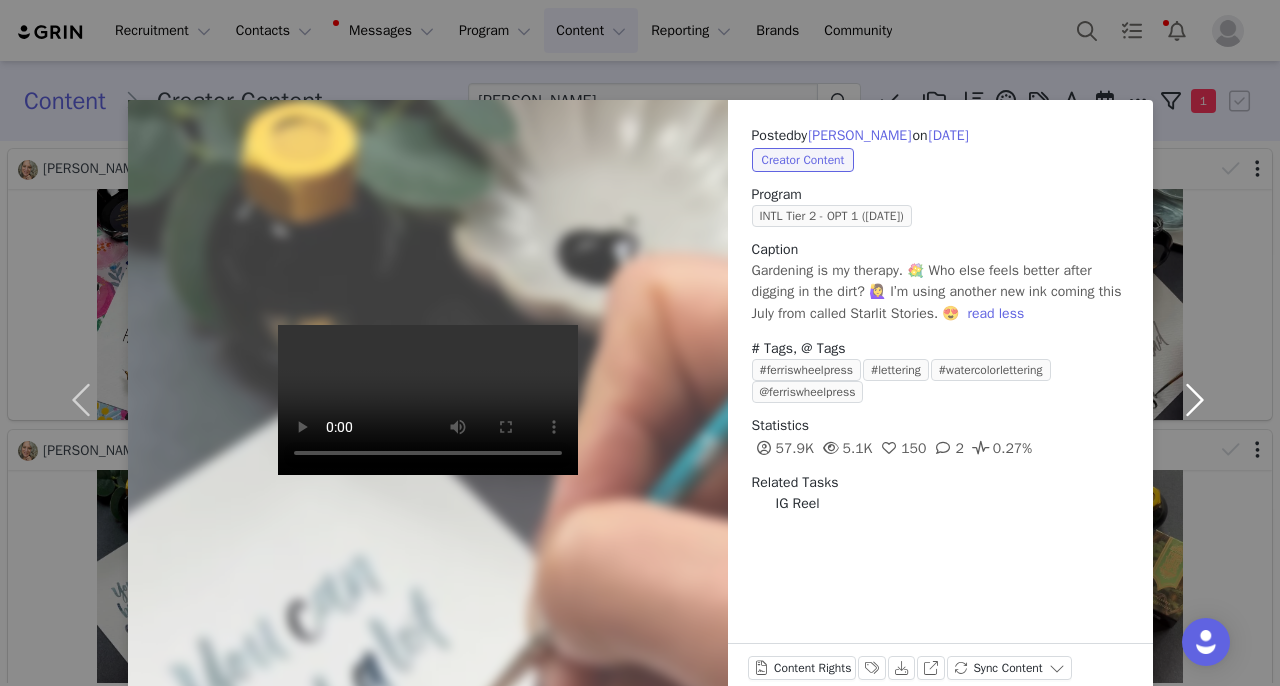 click at bounding box center (1195, 400) 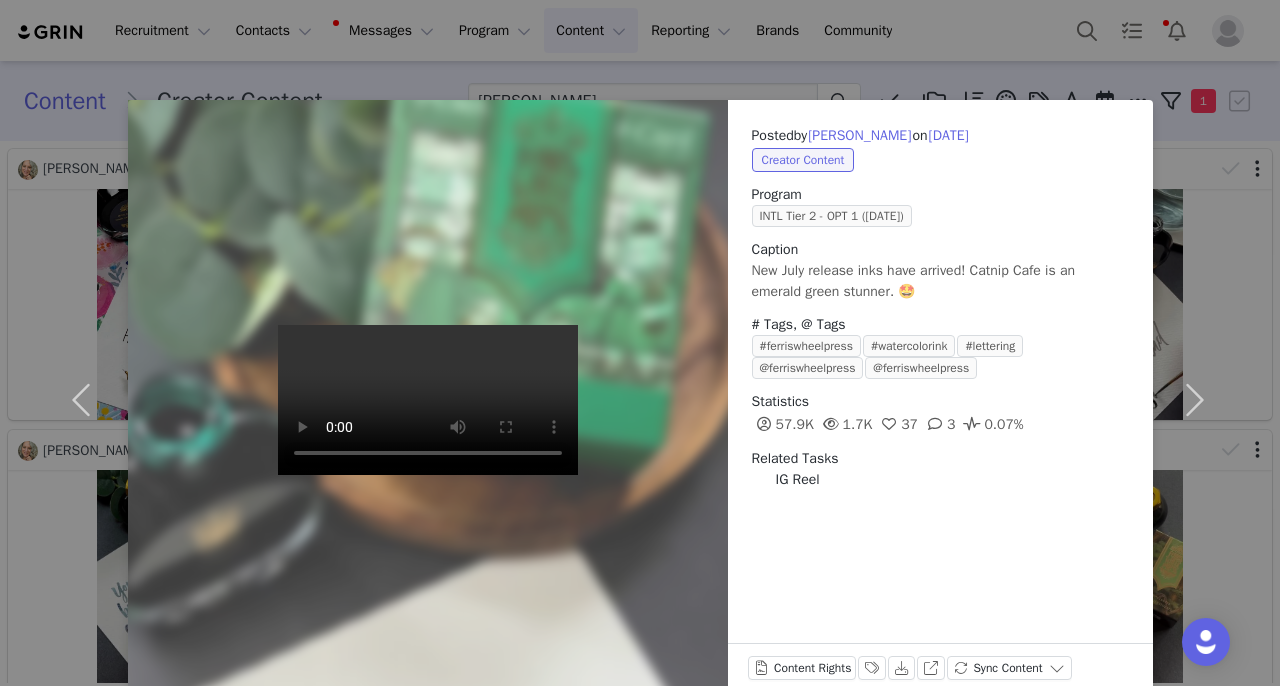 click on "Posted  by  [PERSON_NAME]  on  [DATE]  Creator Content  Program INTL Tier 2 - OPT 1 ([DATE]) Caption New July release inks have arrived!  Catnip Cafe is an emerald green stunner. 🤩
# Tags, @ Tags  #ferriswheelpress   #watercolorink   #lettering   @ferriswheelpress   @ferriswheelpress      Statistics 57.9K  1.7K  37  3  0.07%  Related Tasks IG Reel     Content Rights Labels & Tags Download View on Instagram Sync Content" at bounding box center (640, 343) 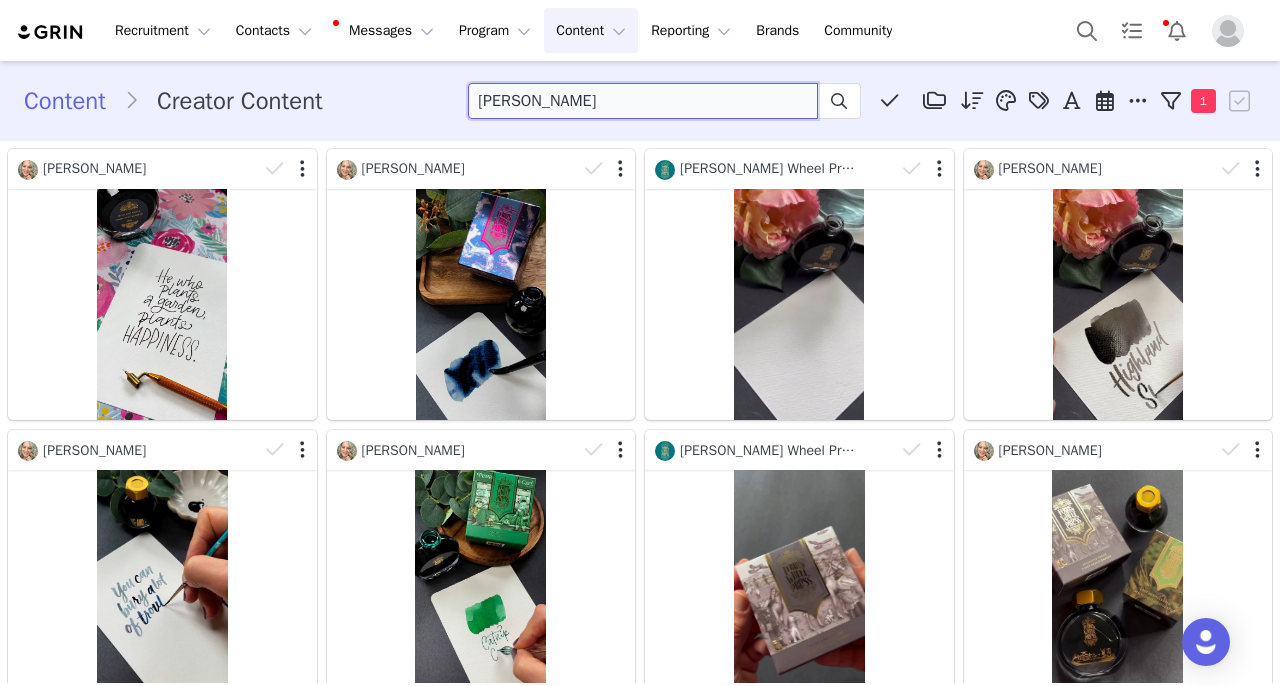 drag, startPoint x: 615, startPoint y: 105, endPoint x: 56, endPoint y: 89, distance: 559.22894 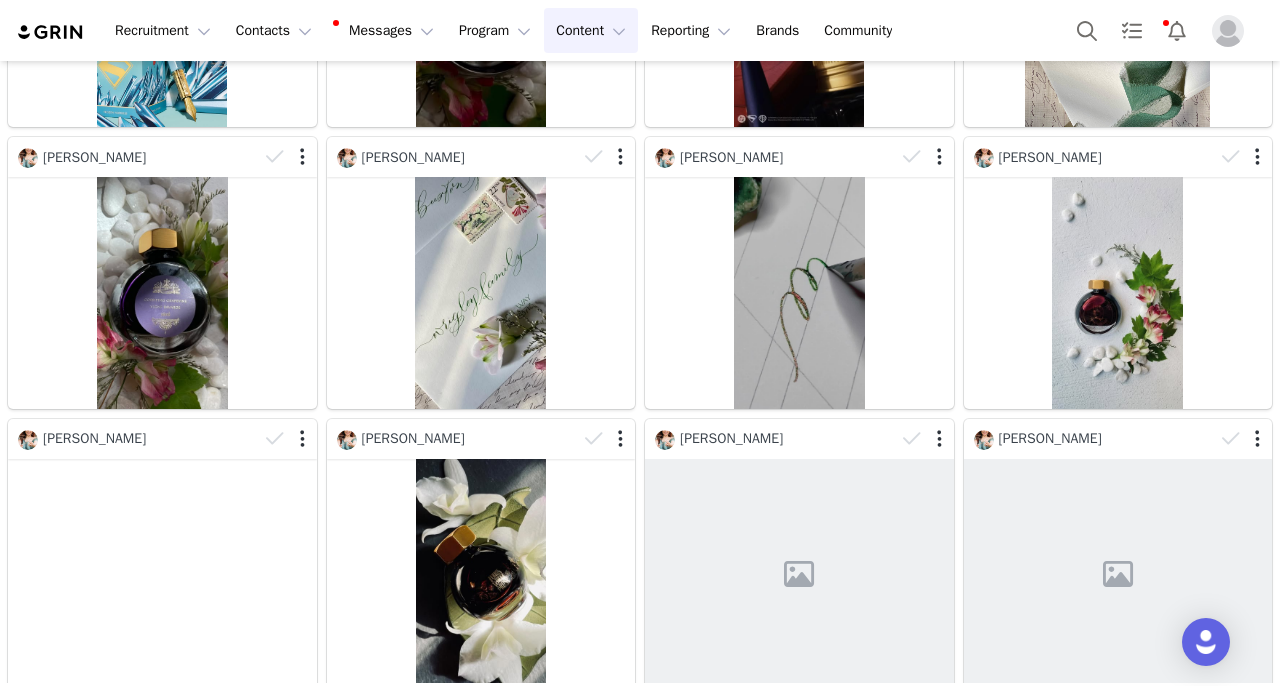 scroll, scrollTop: 295, scrollLeft: 0, axis: vertical 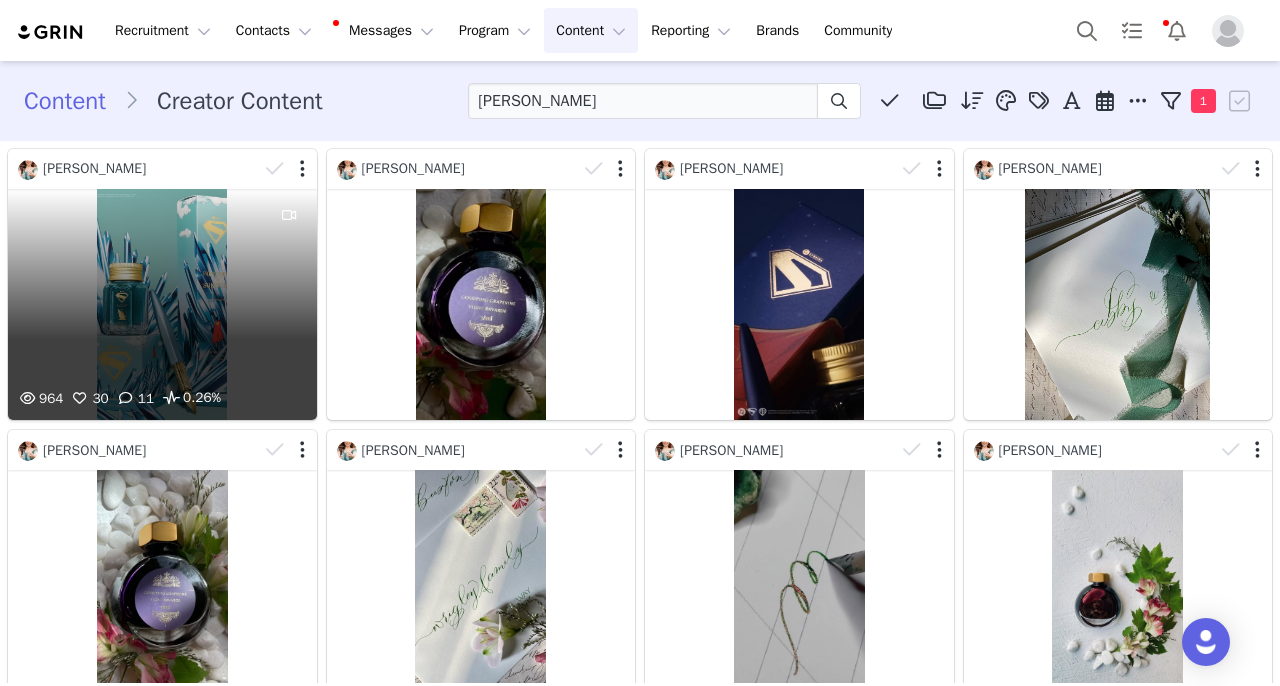 click on "964  30  11  0.26%" at bounding box center (162, 304) 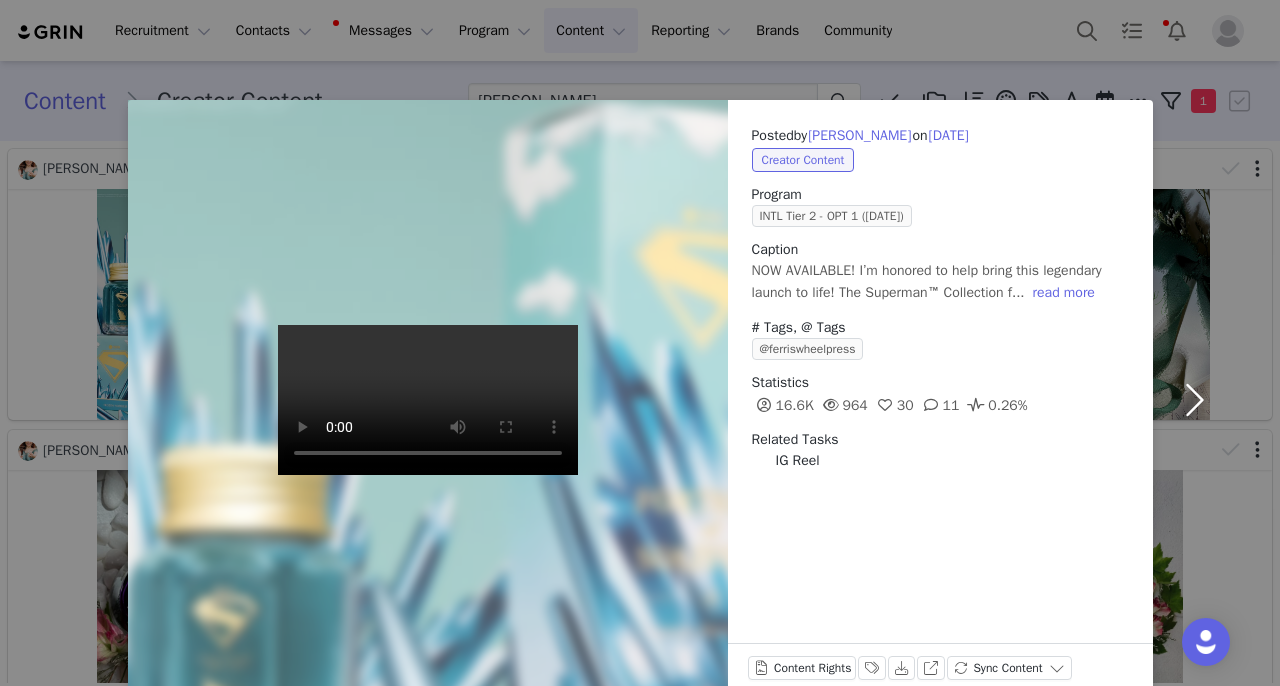 click at bounding box center [1195, 400] 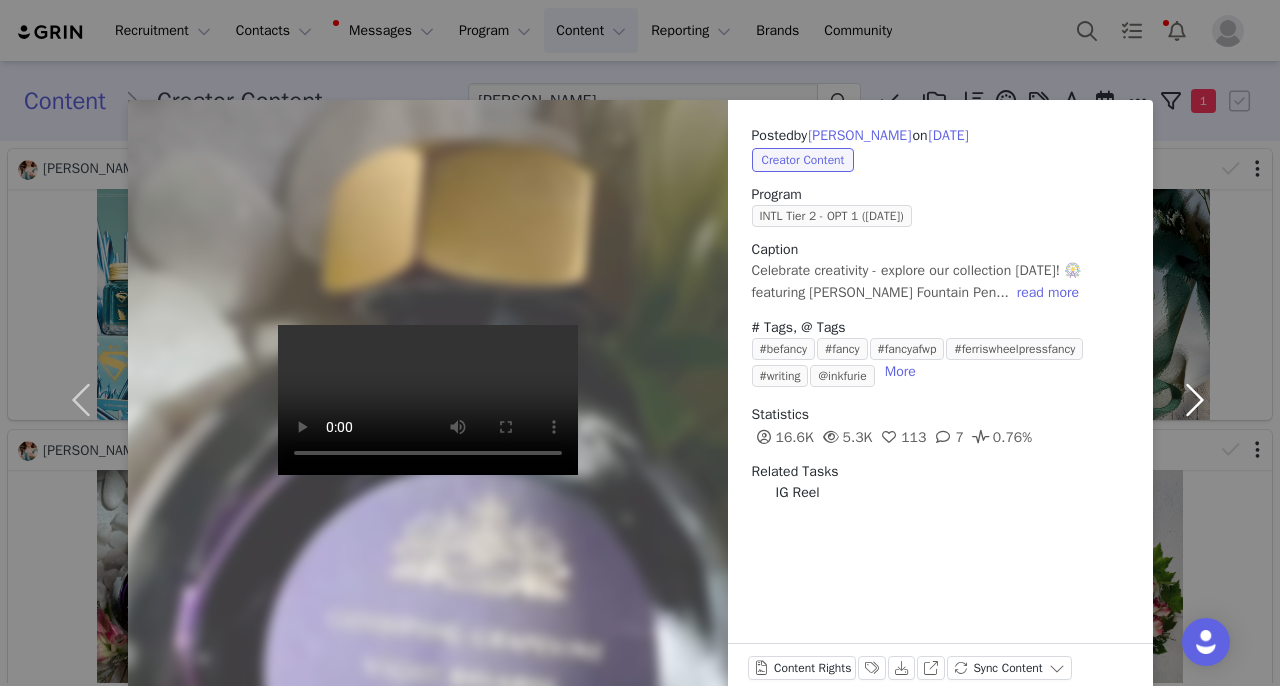 click at bounding box center [1195, 400] 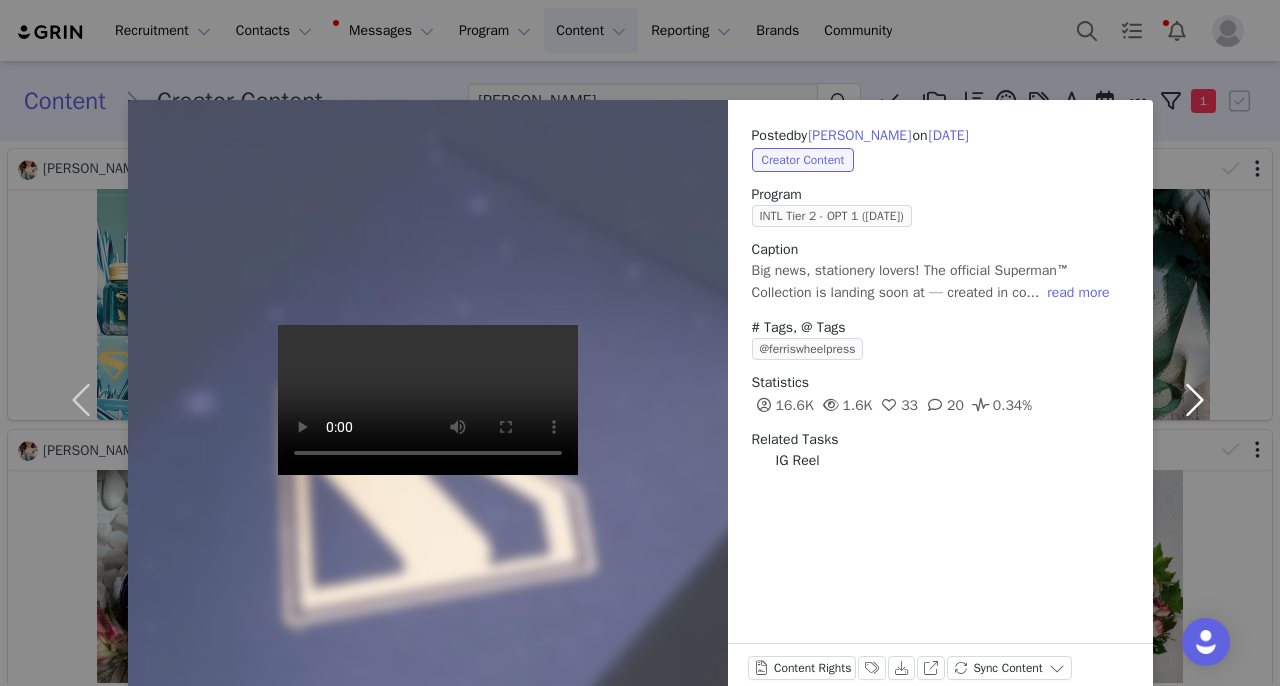 click at bounding box center (1195, 400) 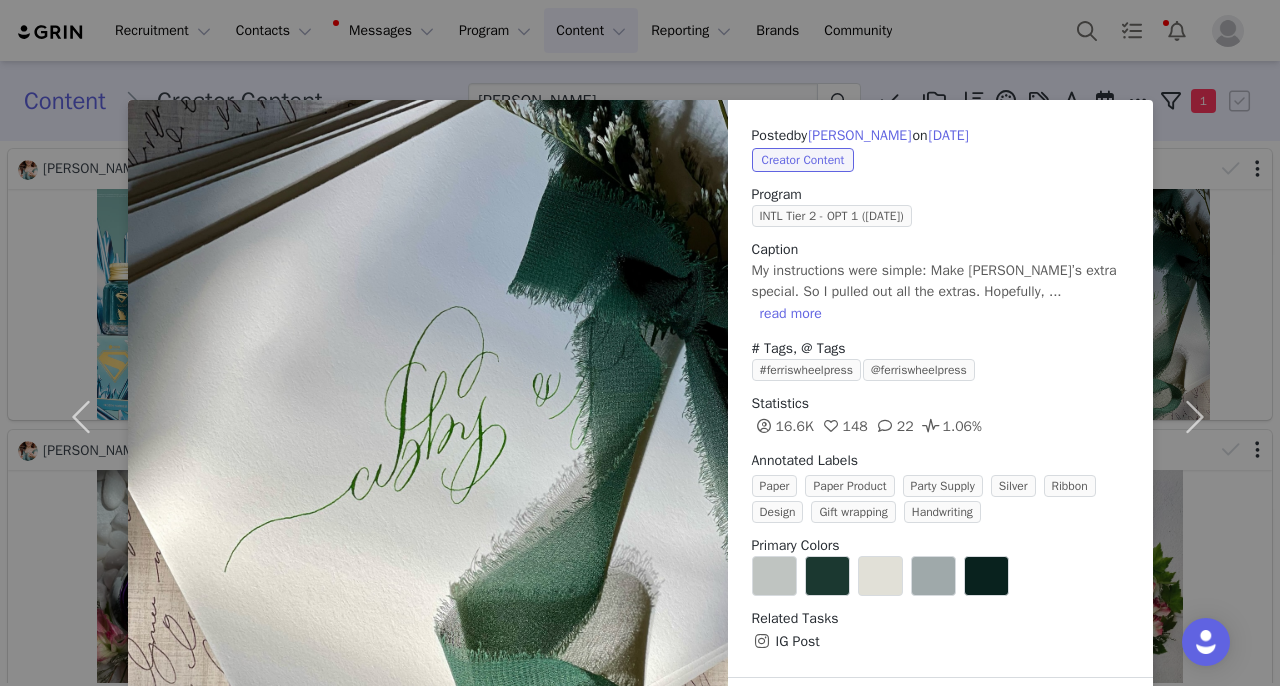 click on "Posted  by  [PERSON_NAME]  on  [DATE]  Creator Content  Program INTL Tier 2 - OPT 1 ([DATE]) Caption My instructions were simple: Make Abby’s extra special.
So I pulled out all the extras. Hopefully, ... read more # Tags, @ Tags  #ferriswheelpress   @ferriswheelpress      Statistics 16.6K  148  22  1.06%  Annotated Labels  Paper   Paper Product   Party Supply   Silver   Ribbon   Design   Gift wrapping   Handwriting  Primary Colors Related Tasks IG Post" at bounding box center [940, 388] 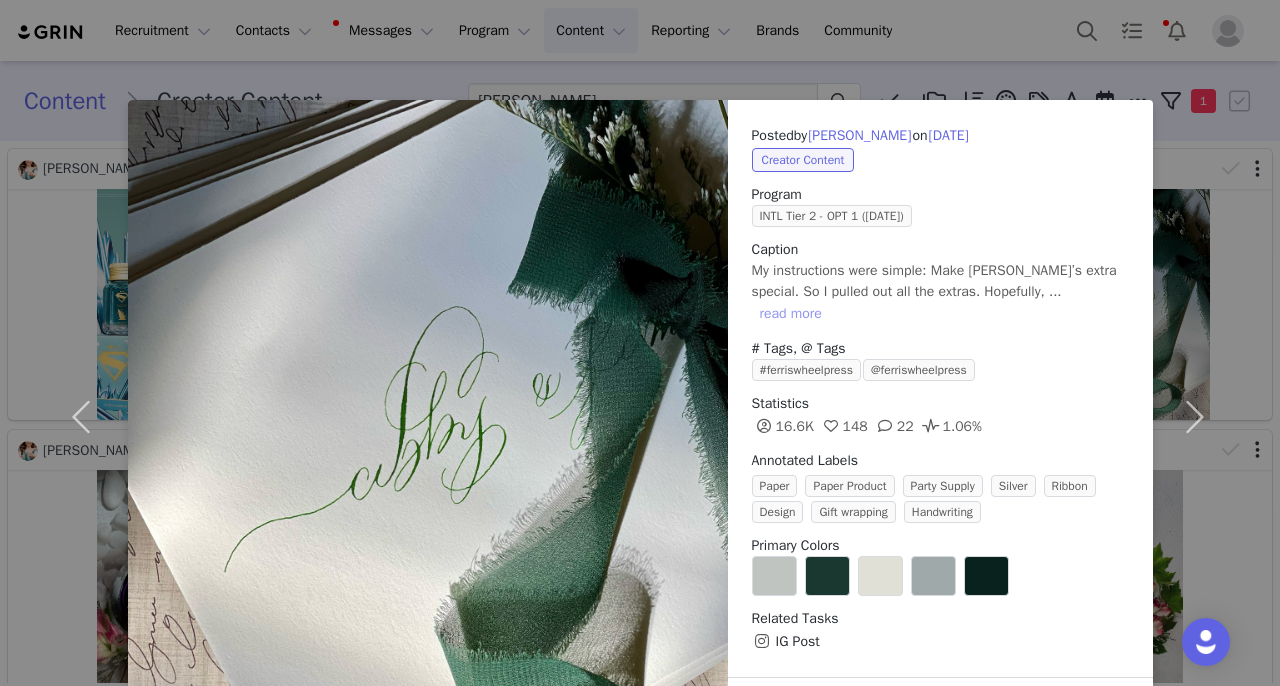 click on "read more" at bounding box center (791, 314) 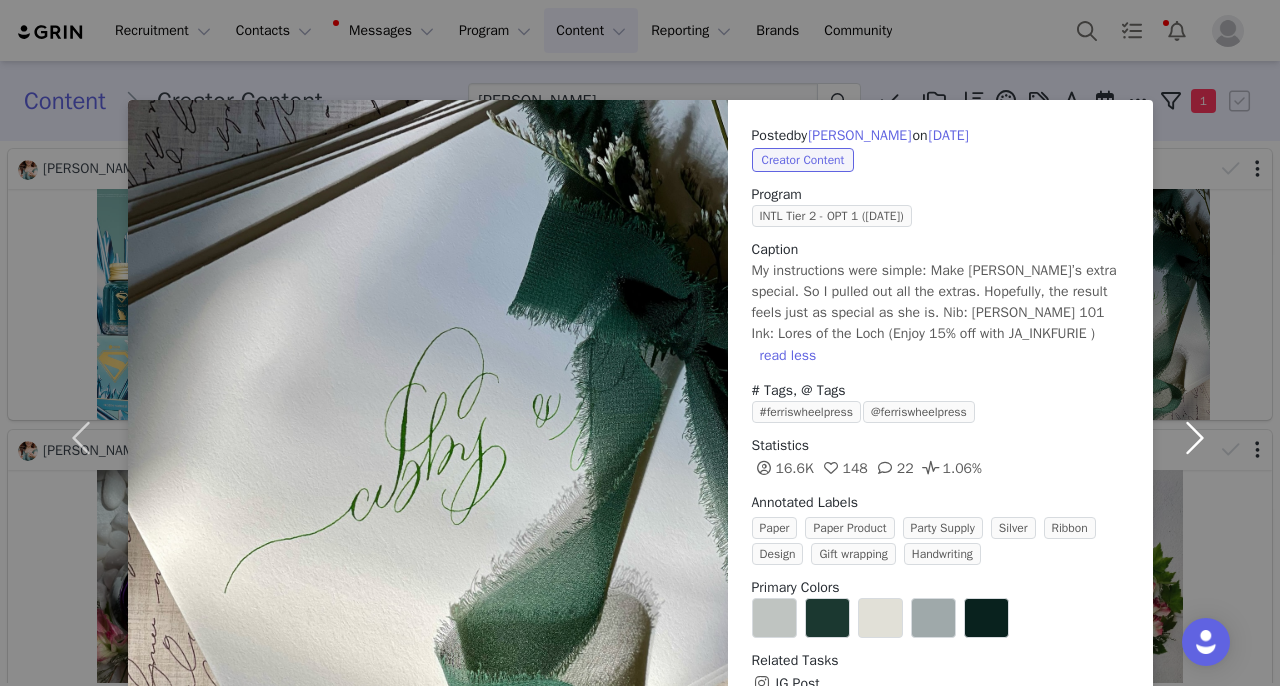 click at bounding box center [1195, 438] 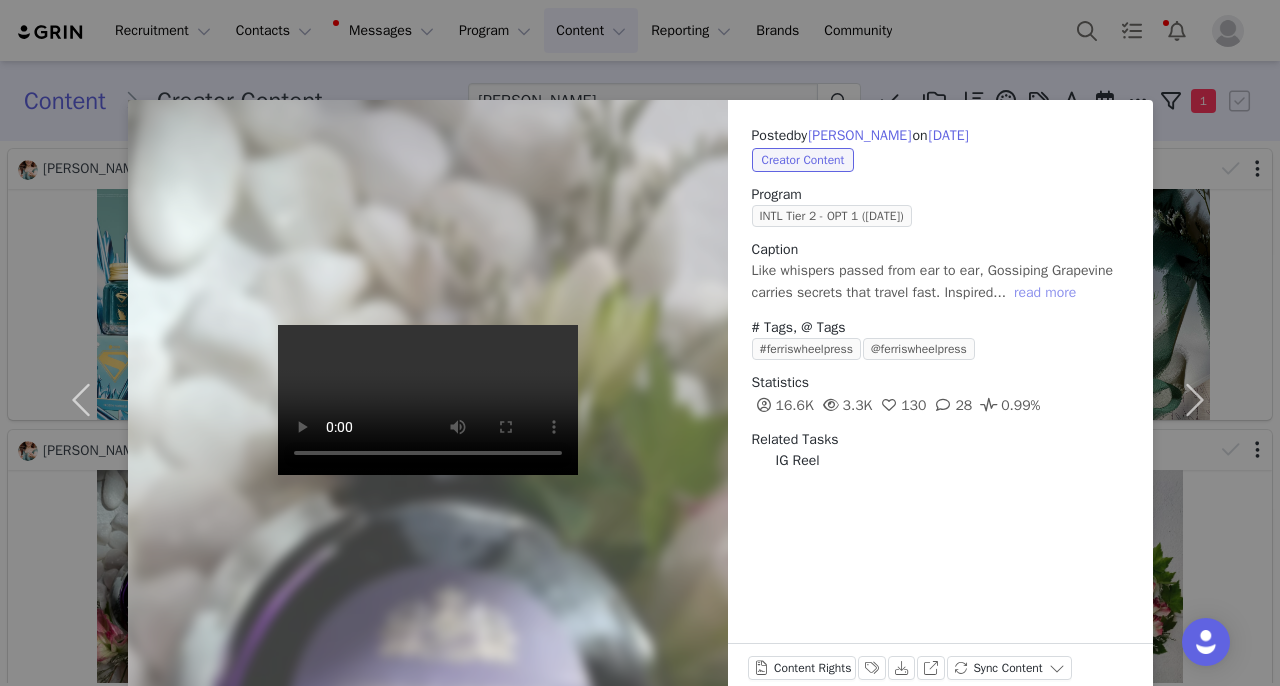 click on "read more" at bounding box center [1045, 293] 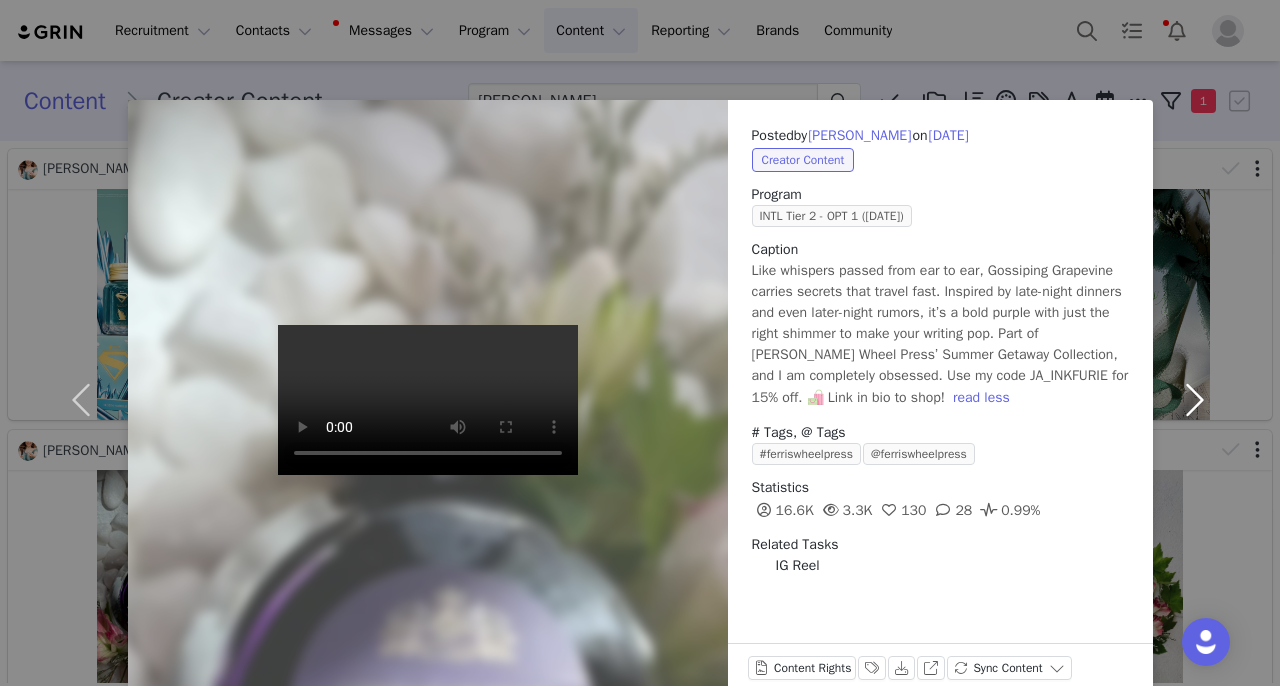 click at bounding box center (1195, 400) 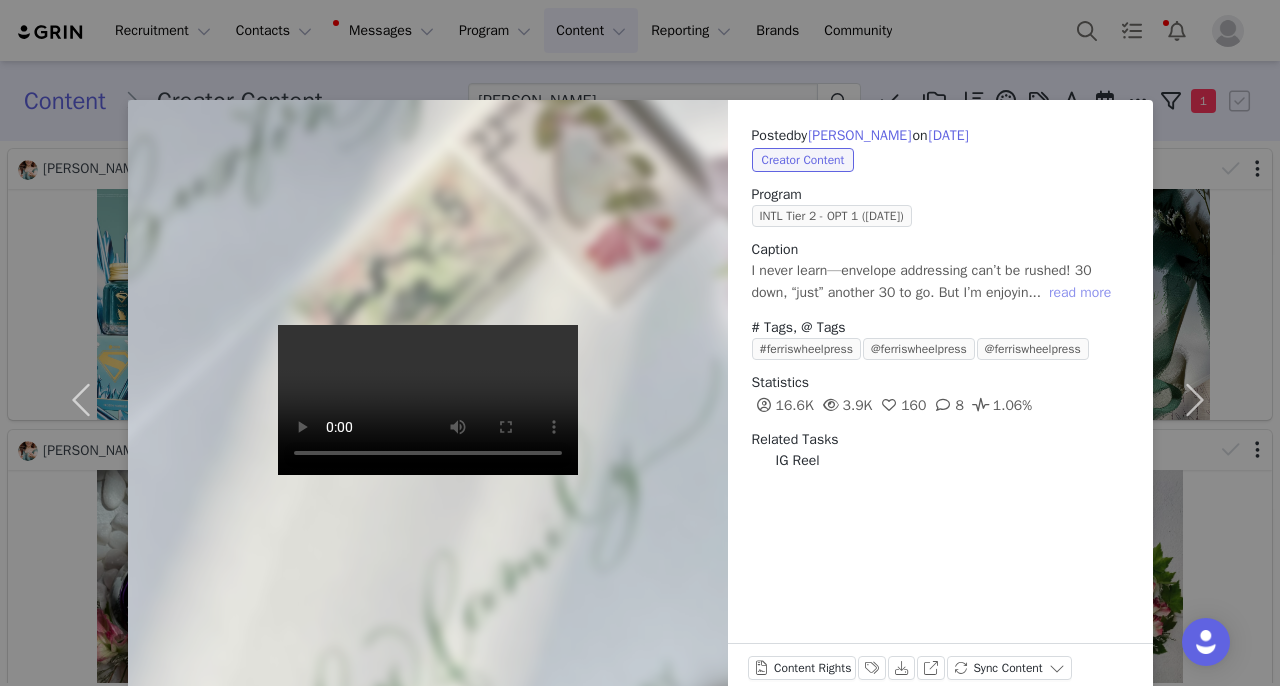 click on "read more" at bounding box center (1080, 293) 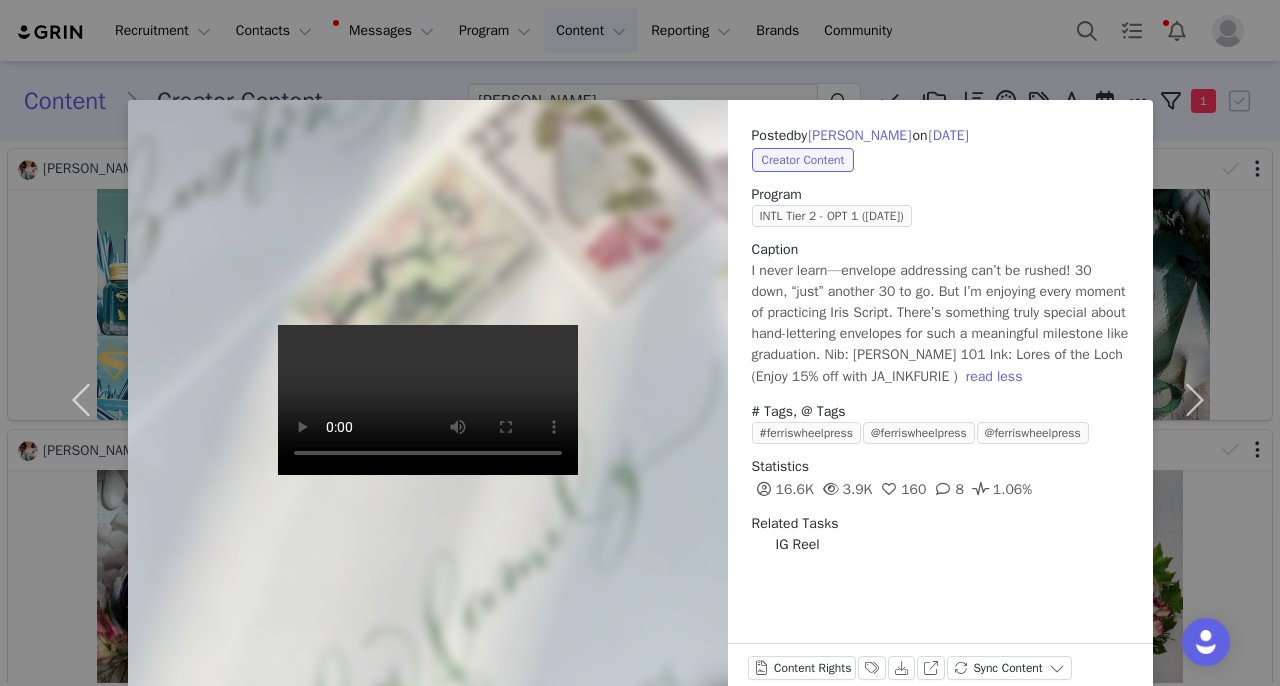 click on "Posted  by  [PERSON_NAME]  on  [DATE]  Creator Content  Program INTL Tier 2 - OPT 1 ([DATE]) Caption I never learn—envelope addressing can’t be rushed! 30 down, “just” another 30 to go. But I’m enjoying every moment of practicing Iris Script. There’s something truly special about hand-lettering envelopes for such a meaningful milestone like graduation.
Nib: [PERSON_NAME] 101
Ink: Lores of the Loch (Enjoy 15% off with JA_INKFURIE  )
read less # Tags, @ Tags  #ferriswheelpress   @ferriswheelpress   @ferriswheelpress      Statistics 16.6K  3.9K  160  8  1.06%  Related Tasks IG Reel     Content Rights Labels & Tags Download View on Instagram Sync Content" at bounding box center (640, 343) 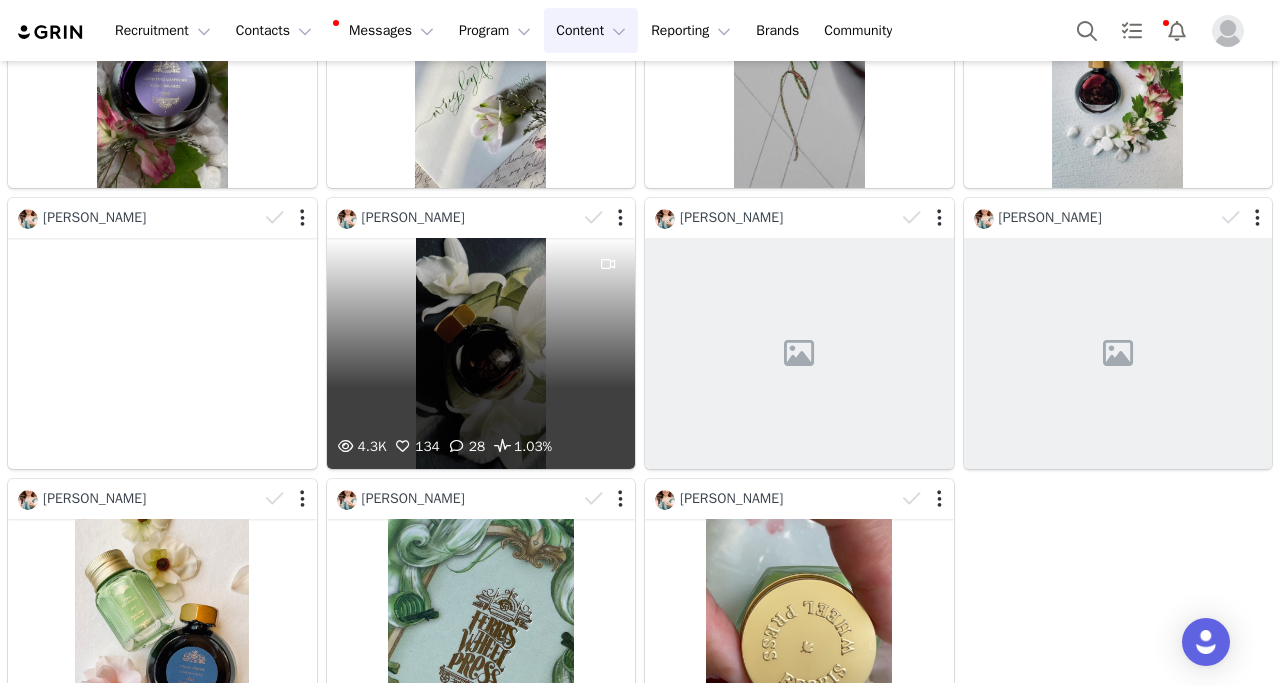 scroll, scrollTop: 519, scrollLeft: 0, axis: vertical 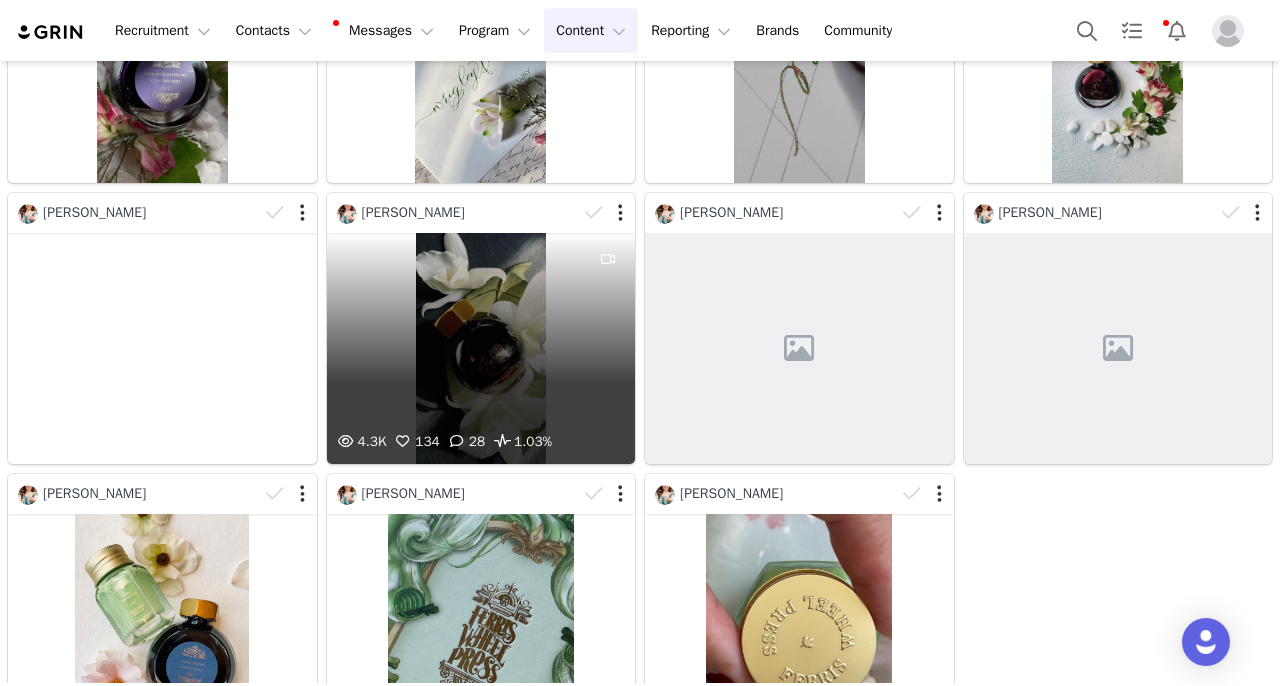click on "4.3K  134  28  1.03%" at bounding box center [481, 348] 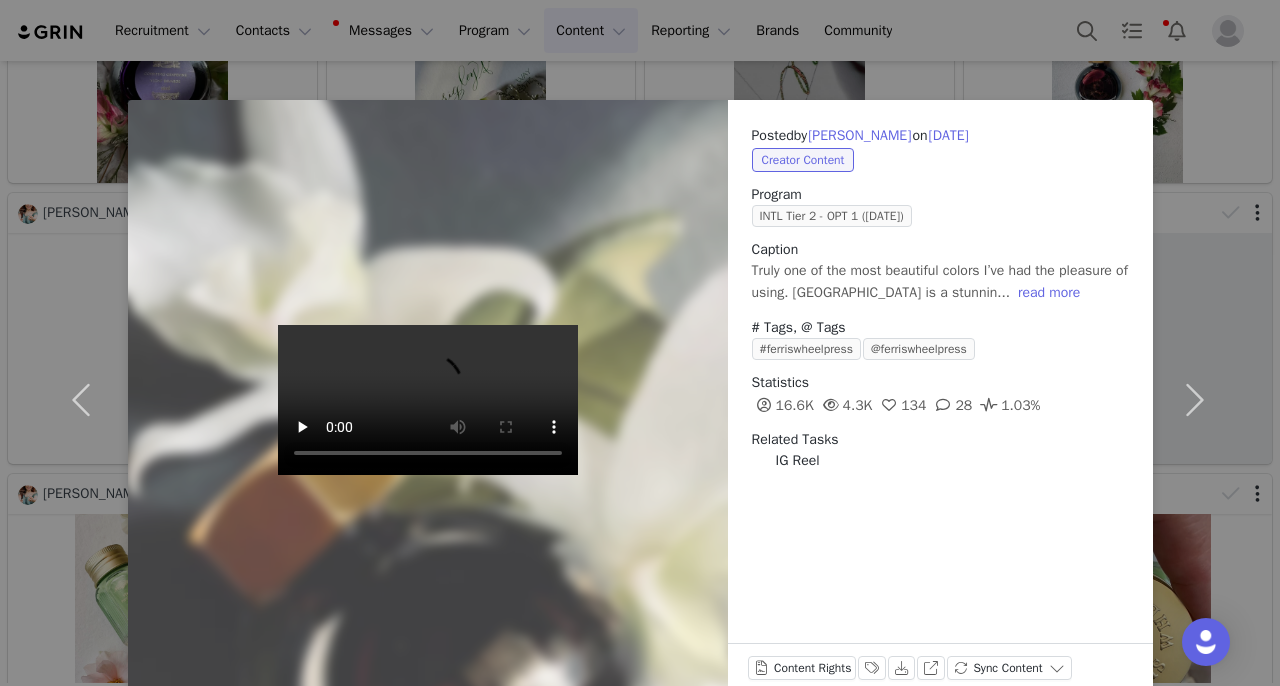 scroll, scrollTop: 519, scrollLeft: 0, axis: vertical 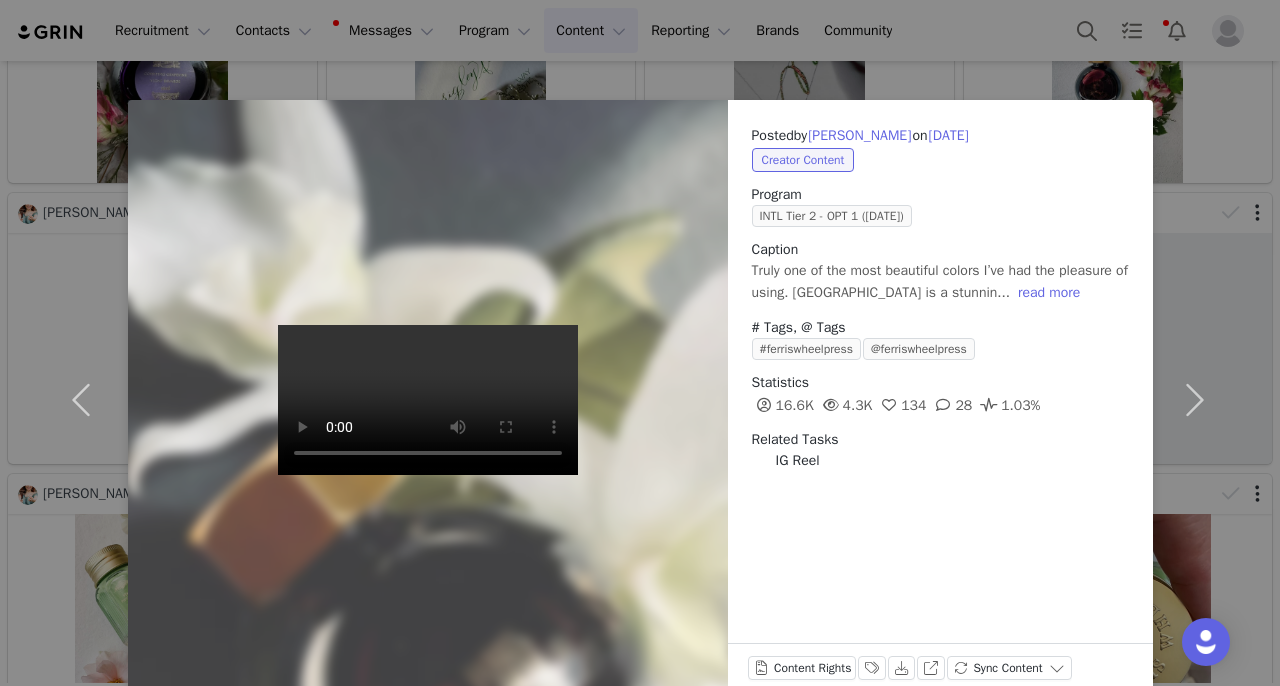 click on "Posted  by  [PERSON_NAME]  on  [DATE]  Creator Content  Program INTL Tier 2 - OPT 1 ([DATE]) Caption Truly one of the most beautiful colors I’ve had the pleasure of using. [GEOGRAPHIC_DATA] is a stunnin... read more # Tags, @ Tags  #ferriswheelpress   @ferriswheelpress      Statistics 16.6K  4.3K  134  28  1.03%  Related Tasks IG Reel" at bounding box center (940, 297) 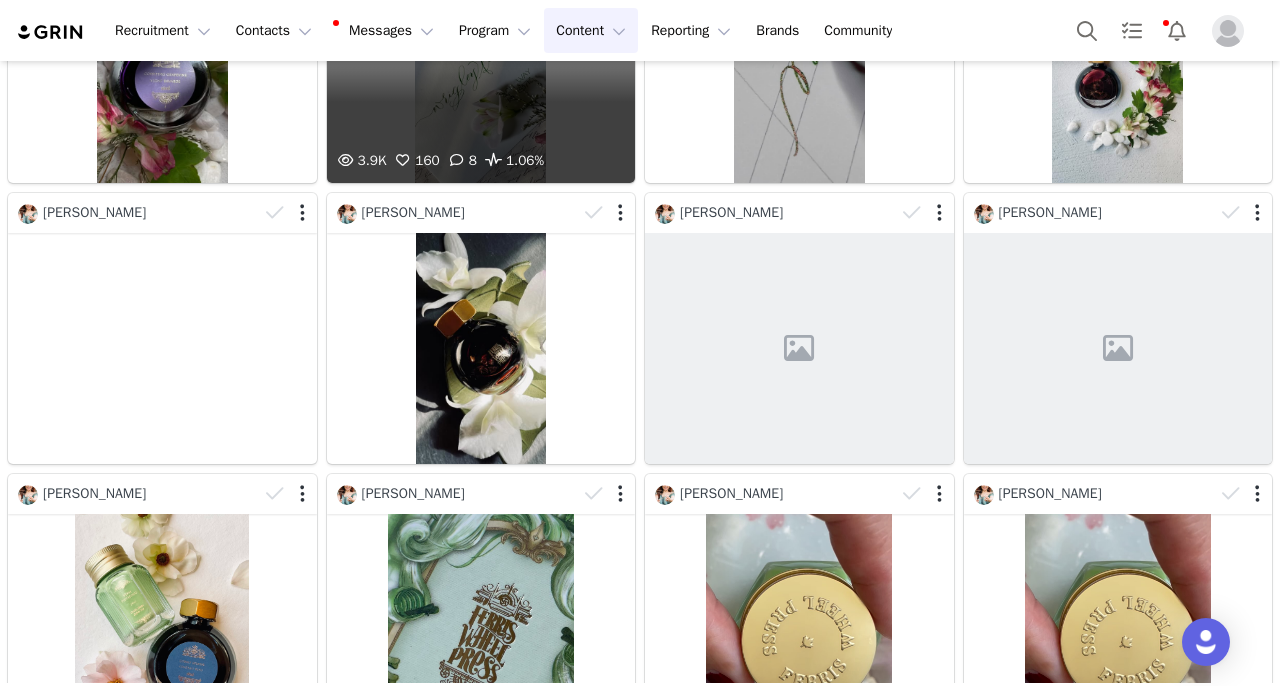 scroll, scrollTop: 0, scrollLeft: 0, axis: both 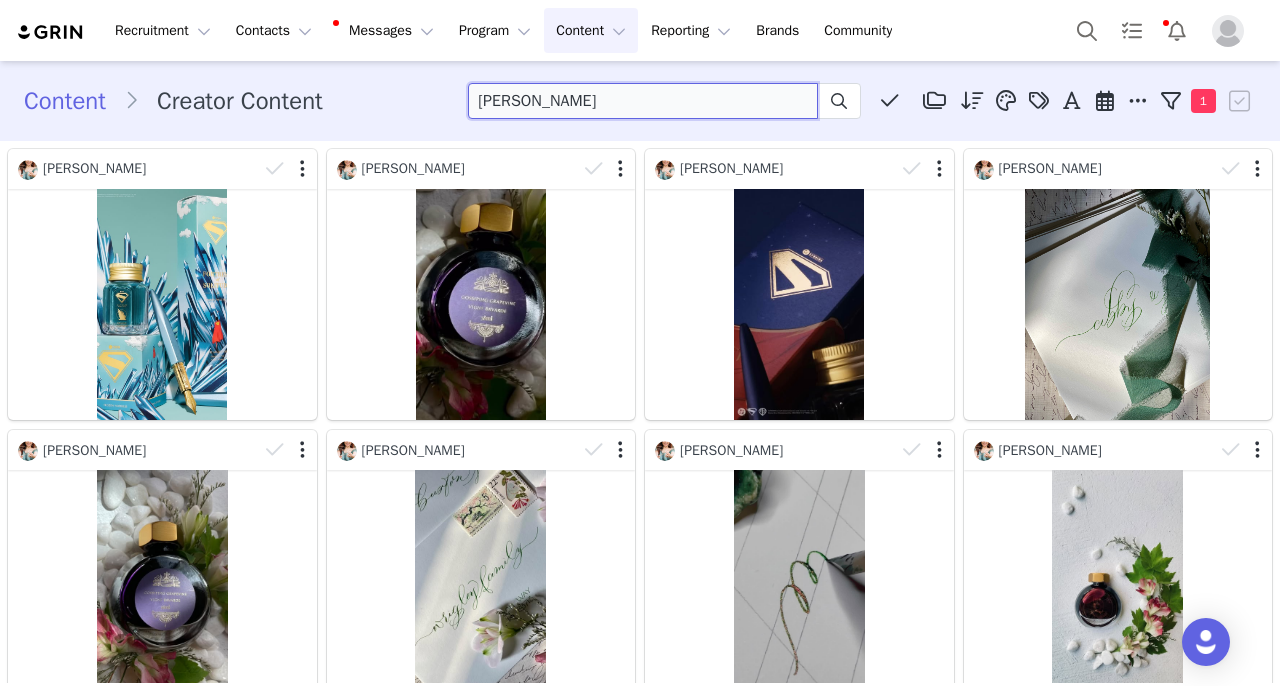 drag, startPoint x: 586, startPoint y: 112, endPoint x: 381, endPoint y: 100, distance: 205.35092 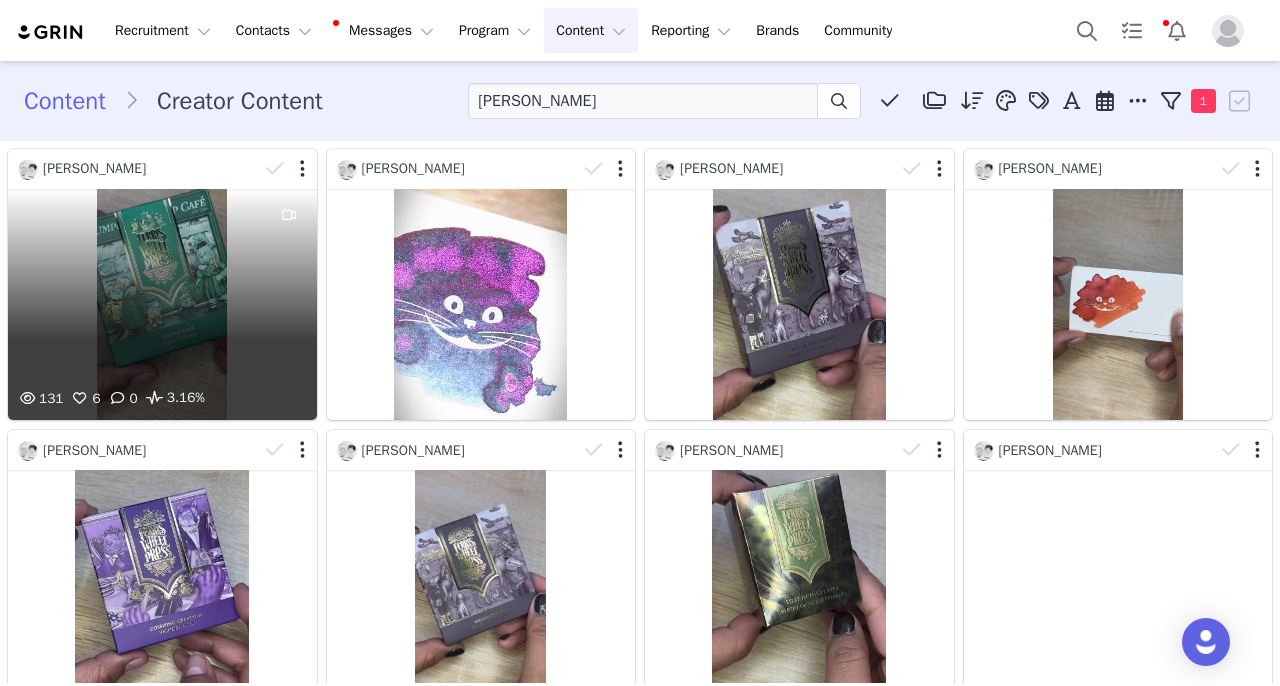 click on "131  6  0  3.16%" at bounding box center (162, 304) 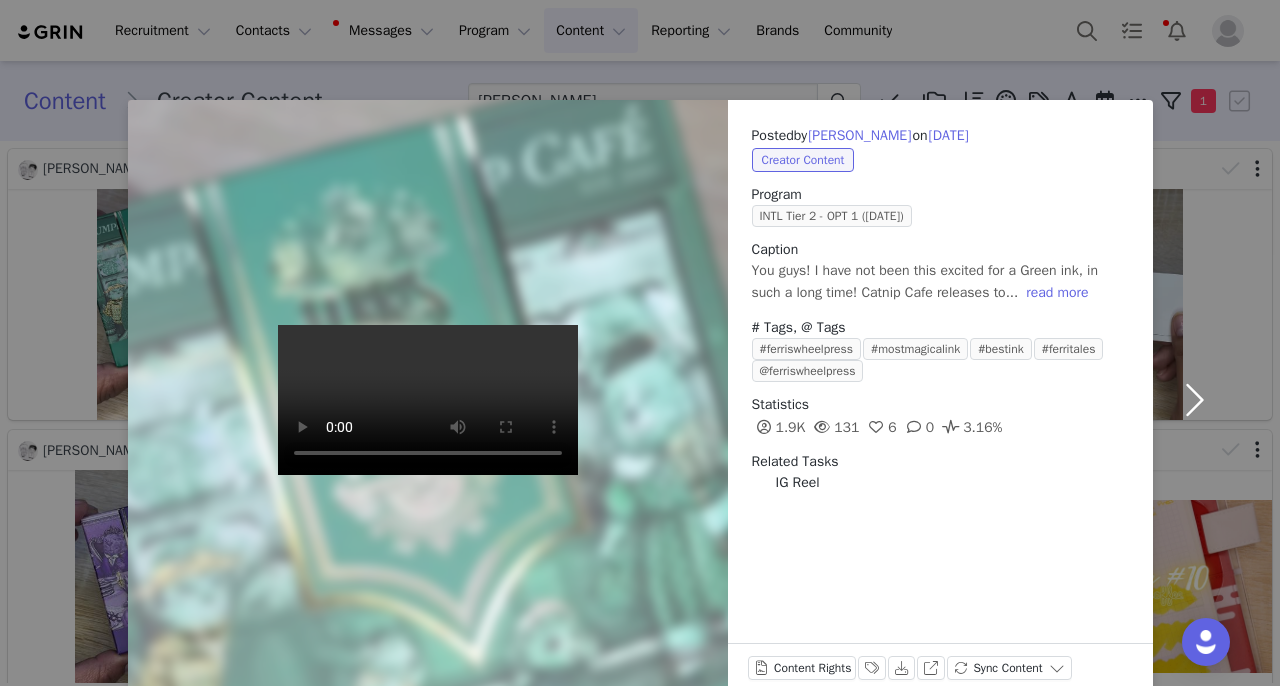 click at bounding box center (1195, 400) 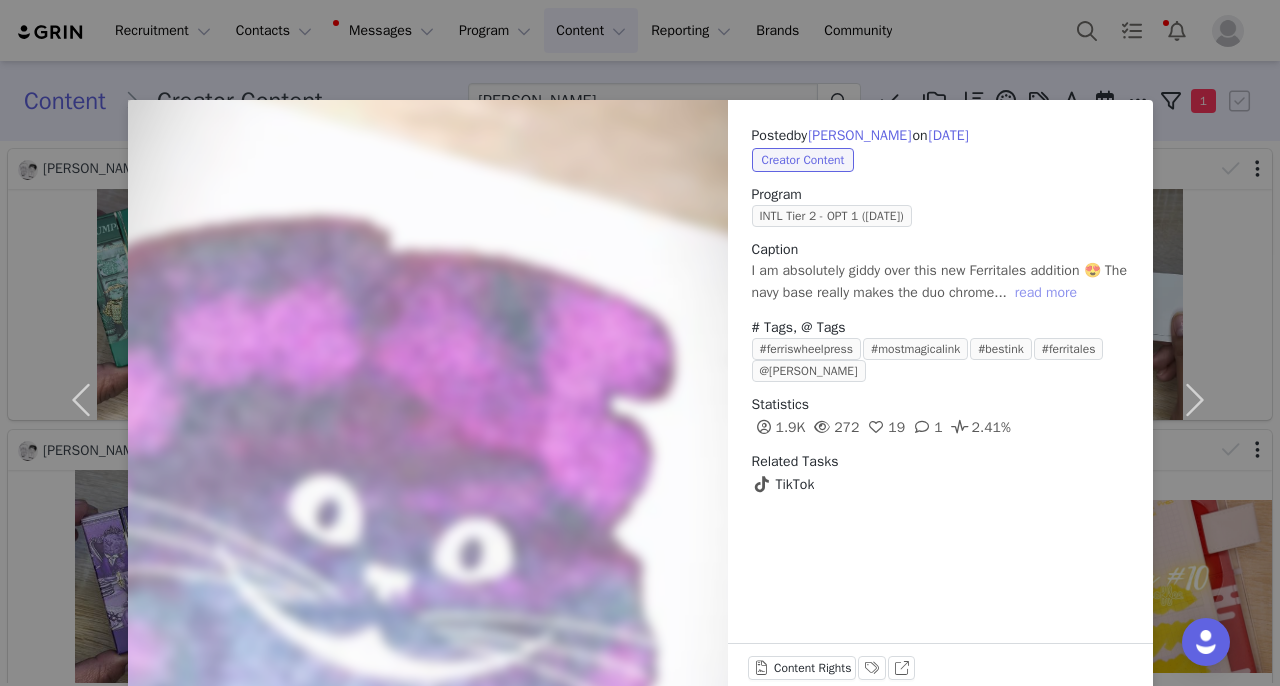 click on "read more" at bounding box center (1046, 293) 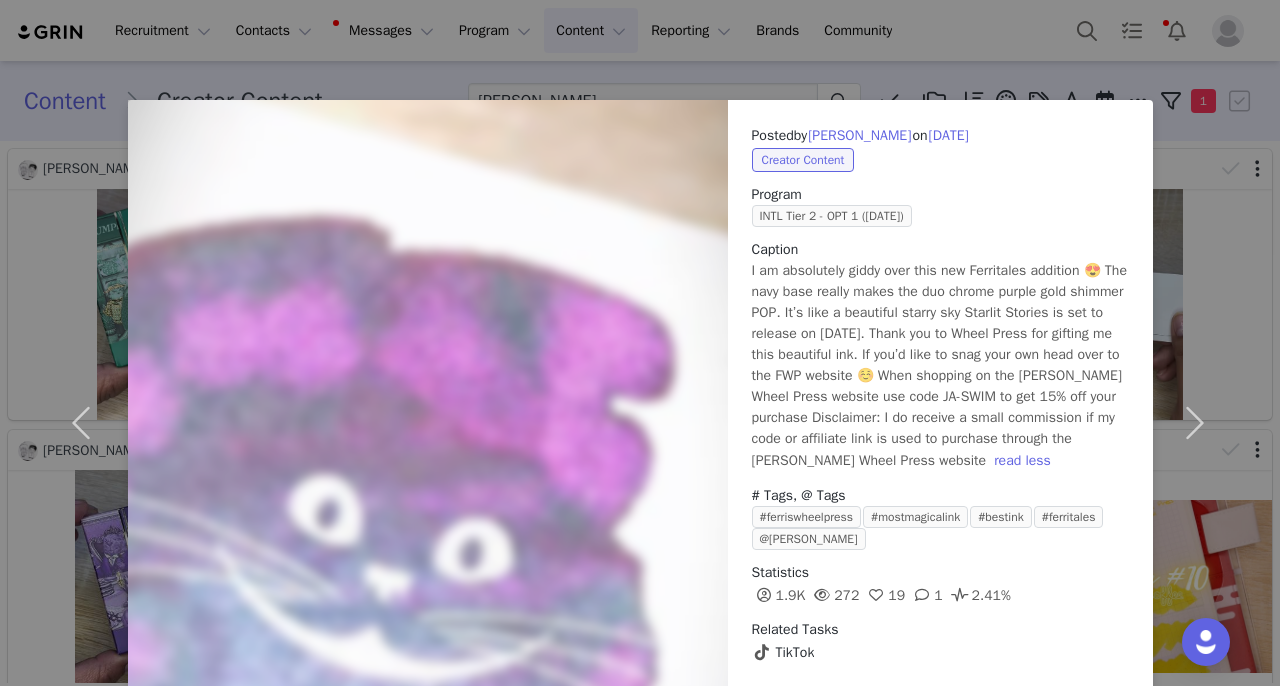 click on "Posted  by  [PERSON_NAME]  on  [DATE]  Creator Content  Program INTL Tier 2 - OPT 1 ([DATE]) Caption I am absolutely giddy over this new Ferritales addition 😍 The navy base really makes the duo chrome purple gold shimmer POP. It’s like a beautiful starry sky Starlit Stories is set to release on [DATE].  Thank you to  Wheel Press for gifting me this beautiful ink.  If you’d like to snag your own head over to the FWP website ☺️ When shopping on the [PERSON_NAME] Wheel Press website use code JA-SWIM to get 15% off your purchase      Disclaimer: I do receive a small commission if my code or affiliate link is used to purchase through the [PERSON_NAME] Wheel Press website read less # Tags, @ Tags  #ferriswheelpress   #mostmagicalink   #bestink   #ferritales   @[PERSON_NAME]      Statistics 1.9K  272  19  1  2.41%  Related Tasks TikTok     Content Rights Labels & Tags View on TikTok" at bounding box center [640, 343] 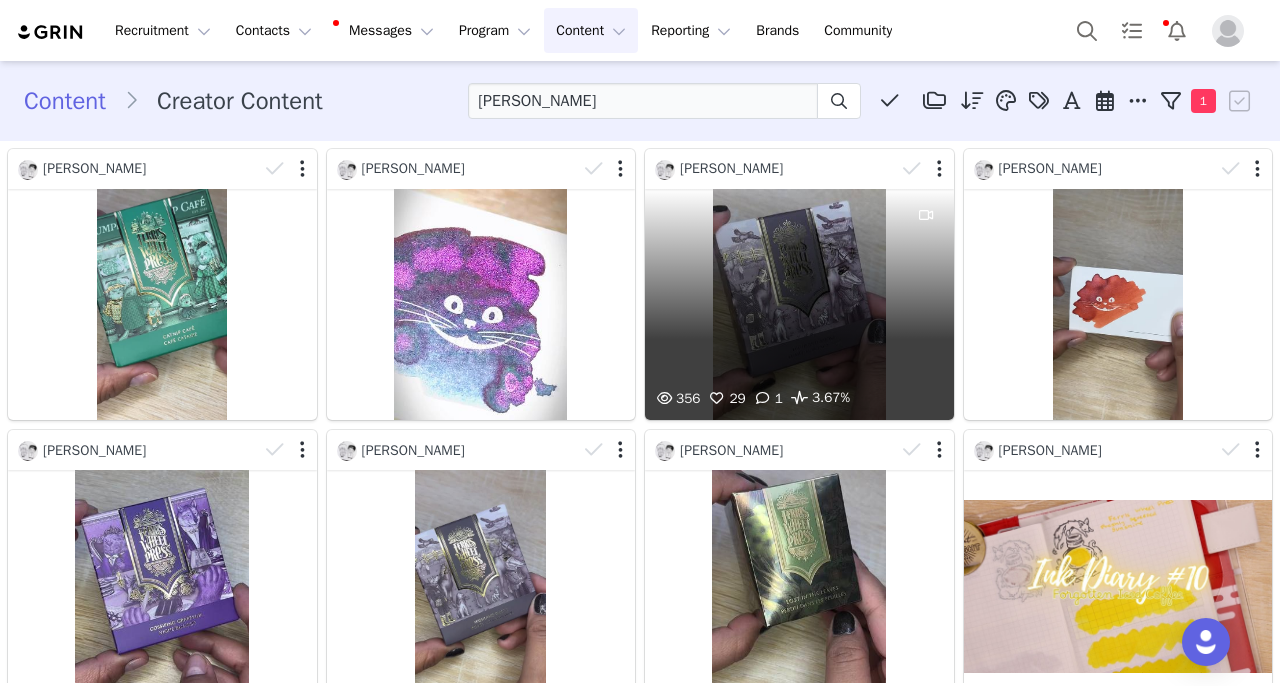 click on "356  29  1  3.67%" at bounding box center [799, 304] 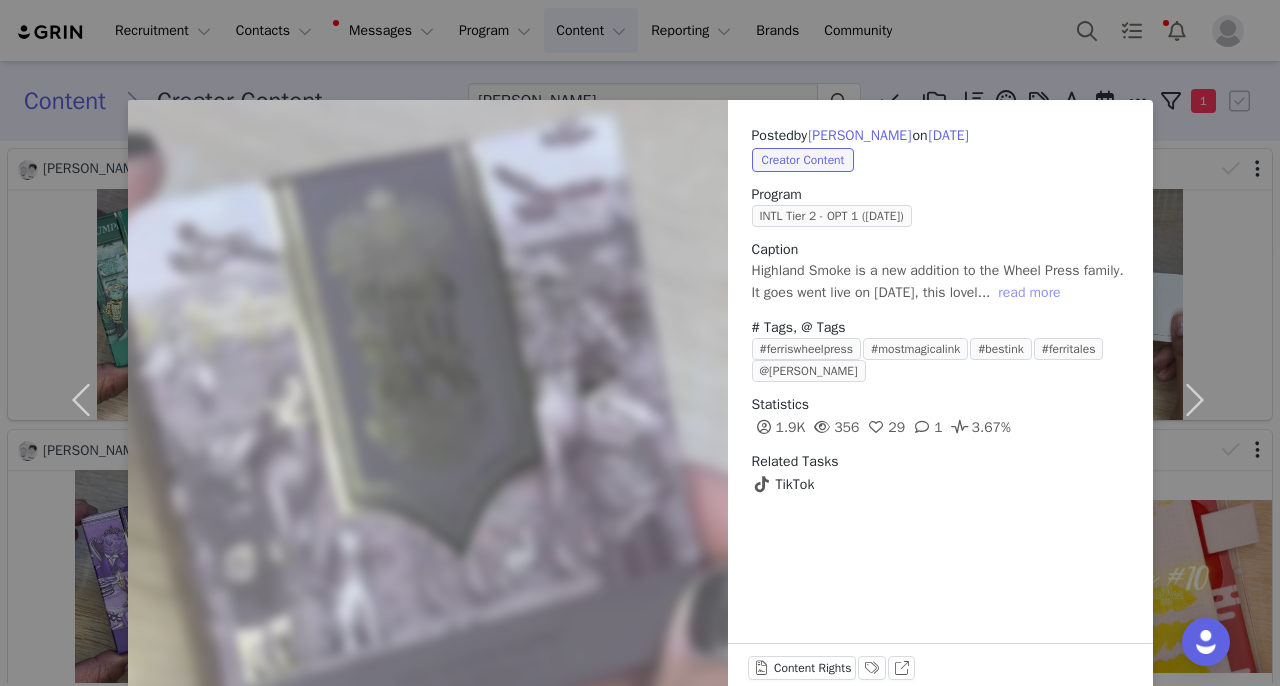 click on "read more" at bounding box center [1029, 293] 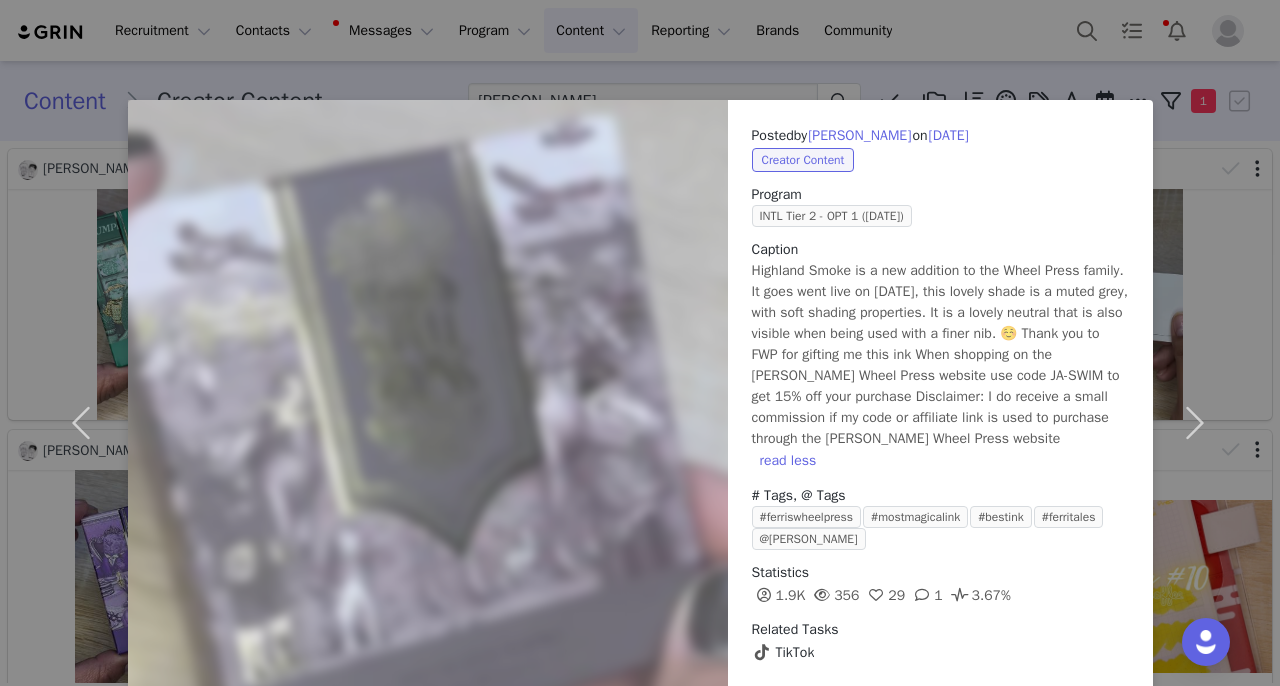 click on "Posted  by  [PERSON_NAME]  on  [DATE]  Creator Content  Program INTL Tier 2 - OPT 1 ([DATE]) Caption Highland Smoke is a new addition to the  Wheel Press family. It goes went live on [DATE], this lovely shade is a muted grey, with soft shading properties. It is a lovely neutral that is also visible when being used with a finer nib. ☺️ Thank you to FWP for gifting me this ink  When shopping on the [PERSON_NAME] Wheel Press website use code JA-SWIM to get 15% off your purchase      Disclaimer: I do receive a small commission if my code or affiliate link is used to purchase through the [PERSON_NAME] Wheel Press website read less # Tags, @ Tags  #ferriswheelpress   #mostmagicalink   #bestink   #ferritales   @[PERSON_NAME]      Statistics 1.9K  356  29  1  3.67%  Related Tasks TikTok     Content Rights Labels & Tags View on TikTok" at bounding box center [640, 343] 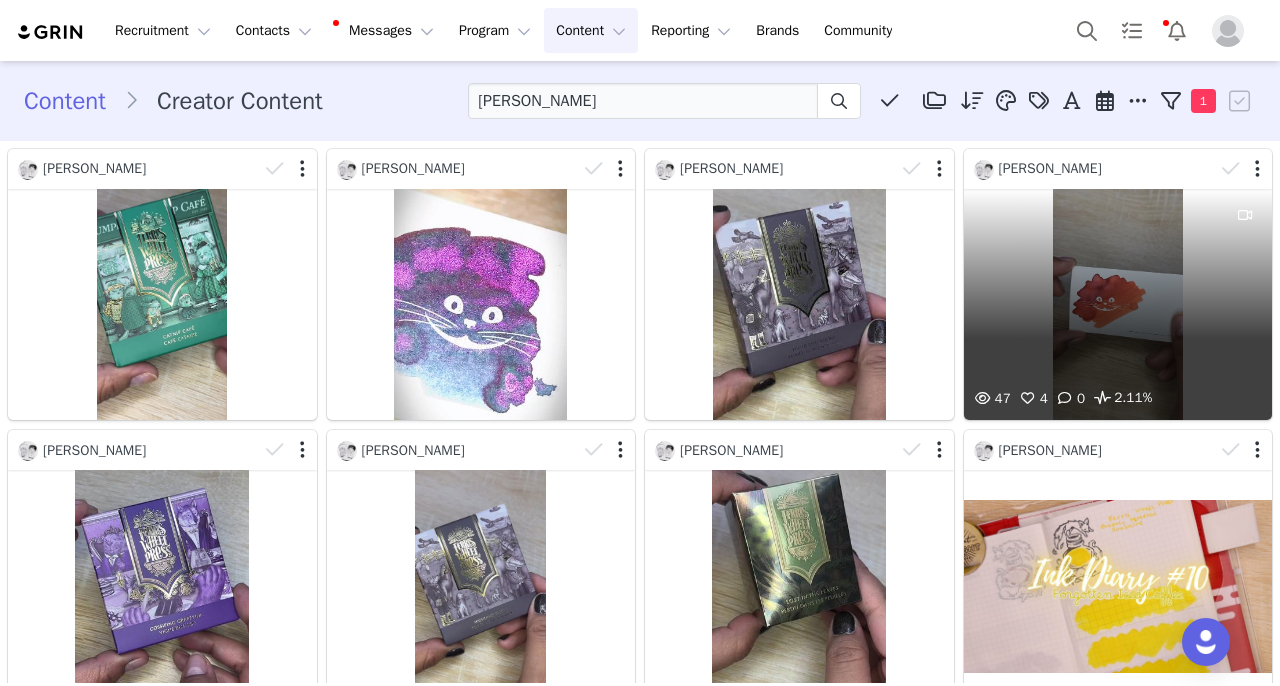 click on "47  4  0  2.11%" at bounding box center (1118, 304) 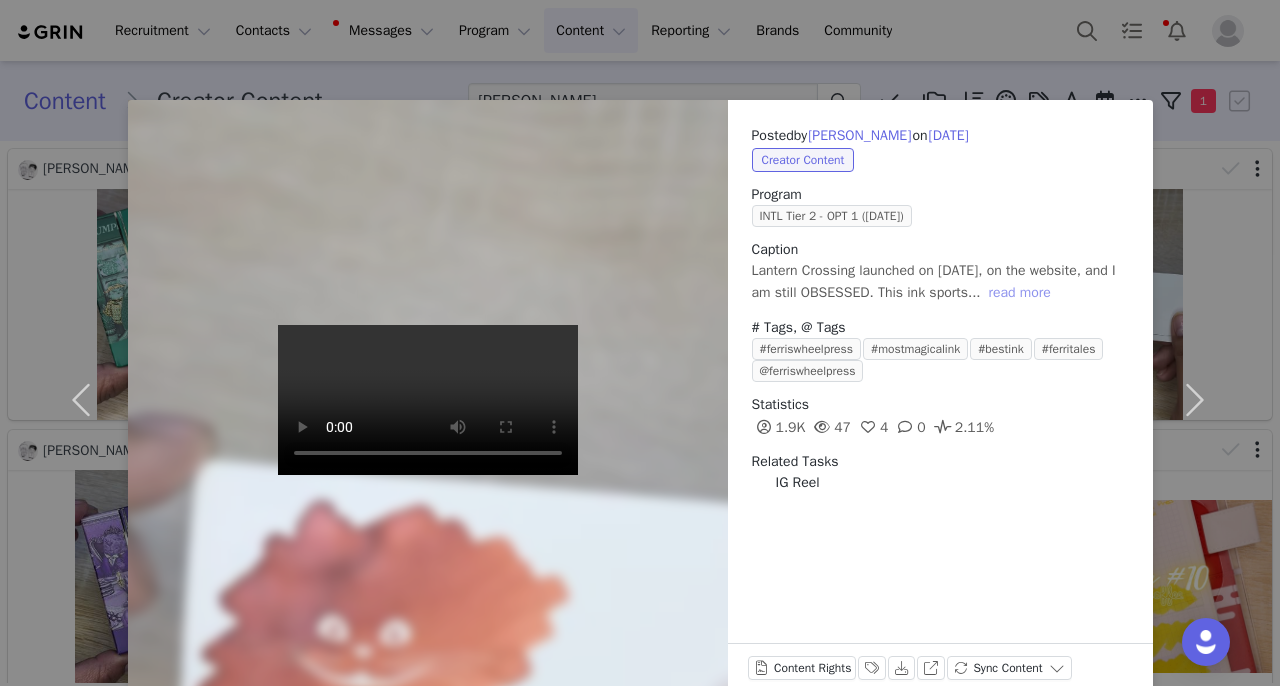 click on "read more" at bounding box center [1020, 293] 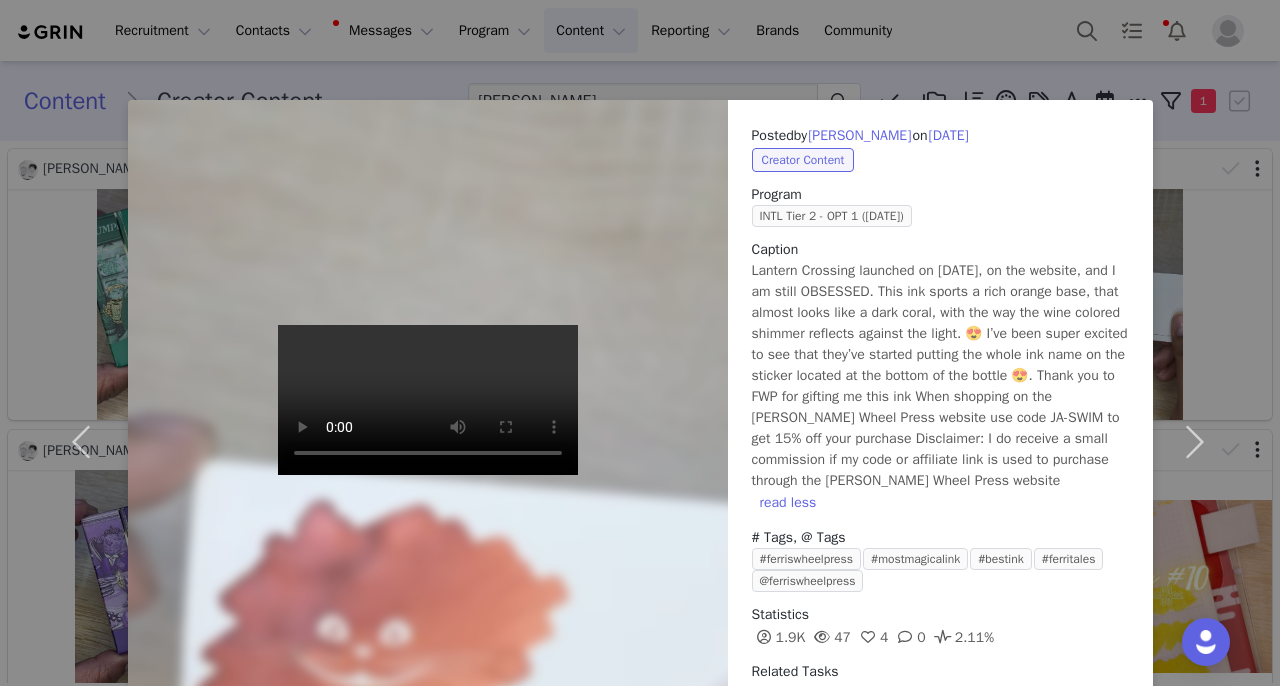 click on "Posted  by  [PERSON_NAME]  on  [DATE]  Creator Content  Program INTL Tier 2 - OPT 1 ([DATE]) Caption Lantern Crossing launched on [DATE], on the  website, and I am still OBSESSED.
This ink sports a rich orange base, that almost looks like a dark coral, with the way the wine colored shimmer reflects against the light. 😍
I’ve been super excited to see that they’ve started putting the whole ink name on the sticker located at the bottom of the bottle 😍.
Thank you to FWP for gifting me this ink
When shopping on the [PERSON_NAME] Wheel Press website use code JA-SWIM to get 15% off your purchase
Disclaimer: I do receive a small commission if my code or affiliate link is used to purchase through the [PERSON_NAME] Wheel Press website read less # Tags, @ Tags  #ferriswheelpress   #mostmagicalink   #bestink   #ferritales   @ferriswheelpress      Statistics 1.9K  47  4  0  2.11%  Related Tasks IG Reel     Content Rights Labels & Tags Download View on Instagram Sync Content" at bounding box center [640, 343] 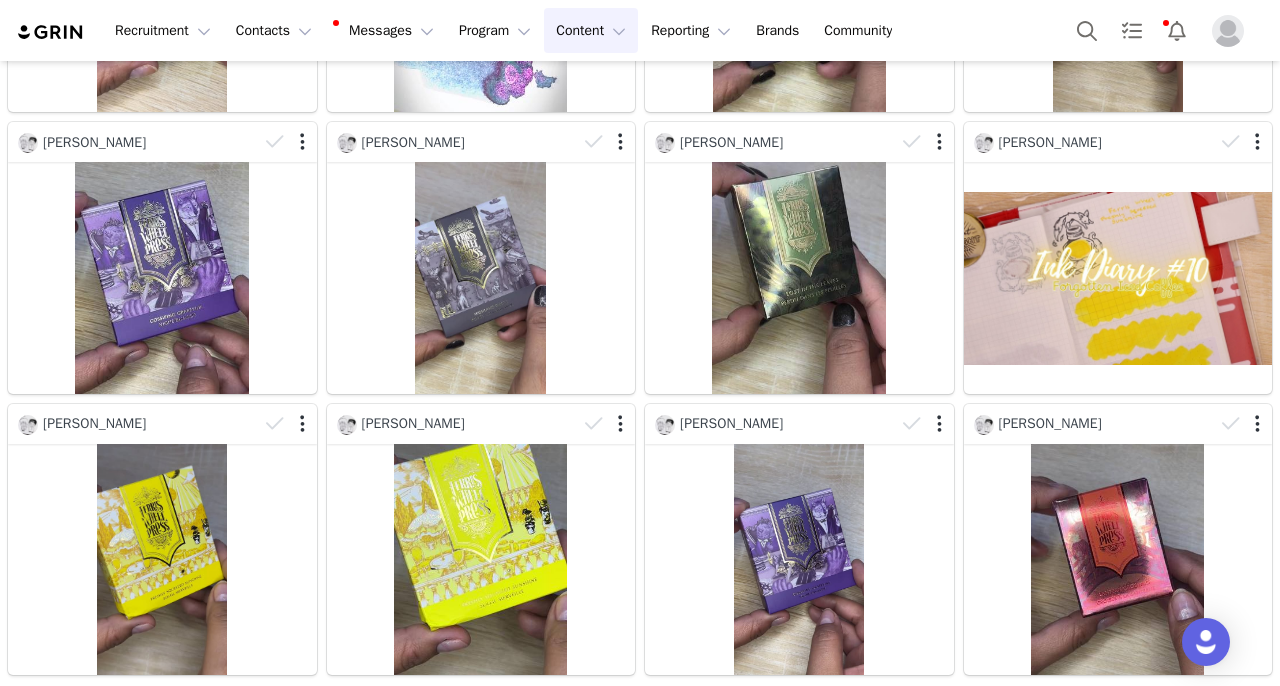 scroll, scrollTop: 309, scrollLeft: 0, axis: vertical 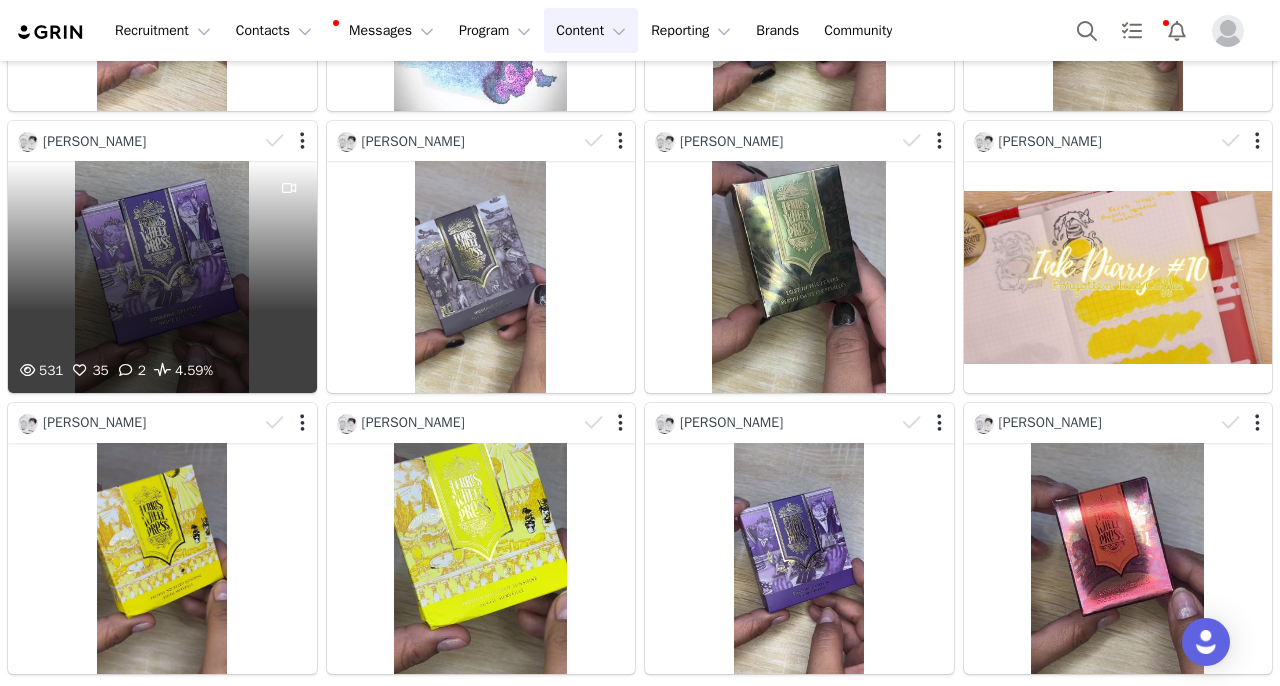 click on "531  35  2  4.59%" at bounding box center (162, 276) 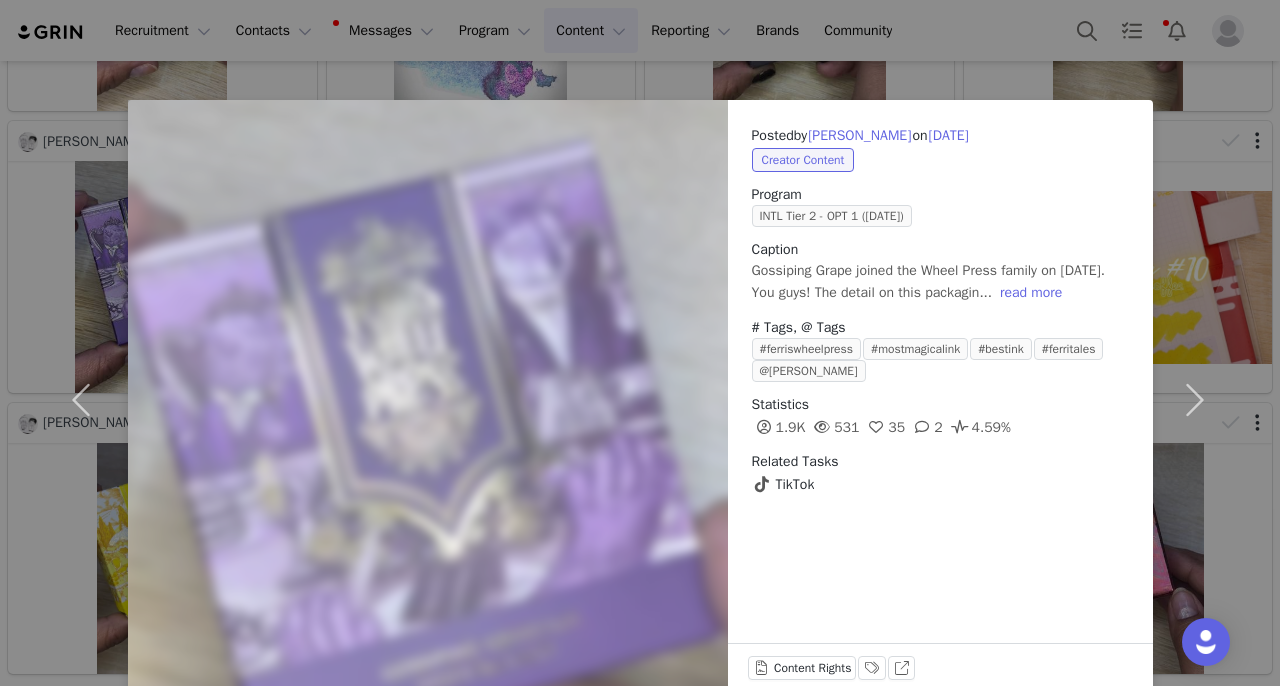 scroll, scrollTop: 309, scrollLeft: 0, axis: vertical 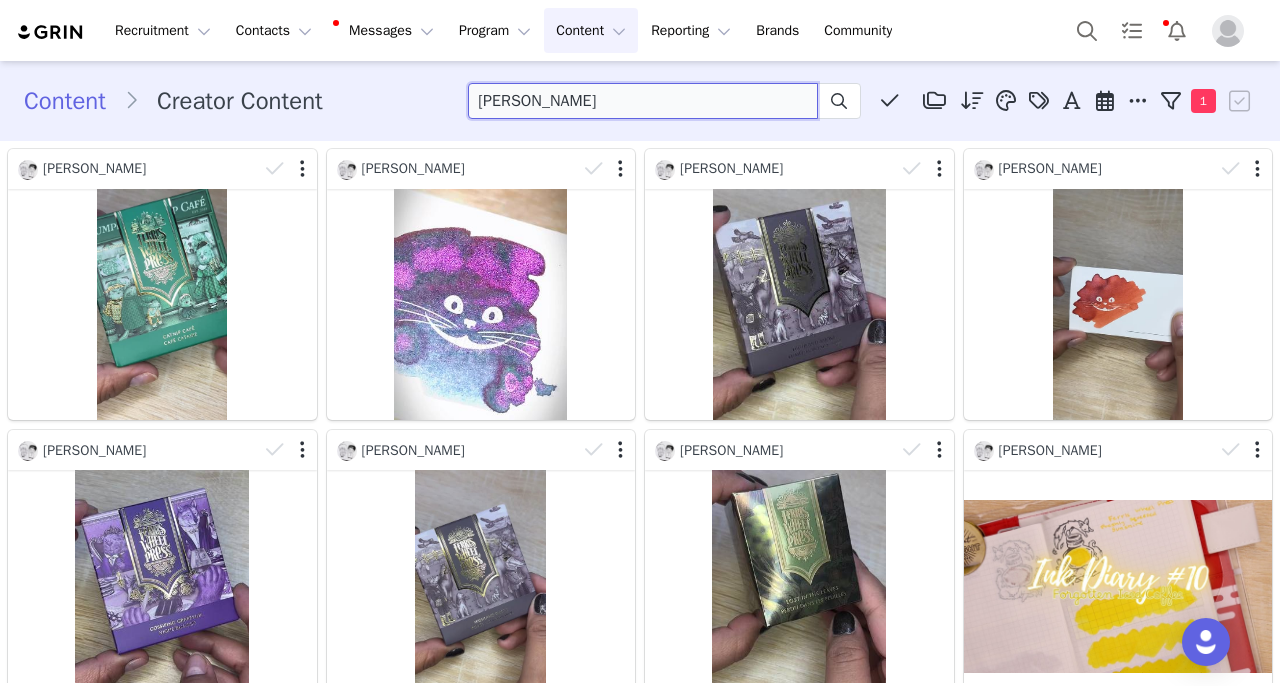 drag, startPoint x: 617, startPoint y: 116, endPoint x: 494, endPoint y: 108, distance: 123.25989 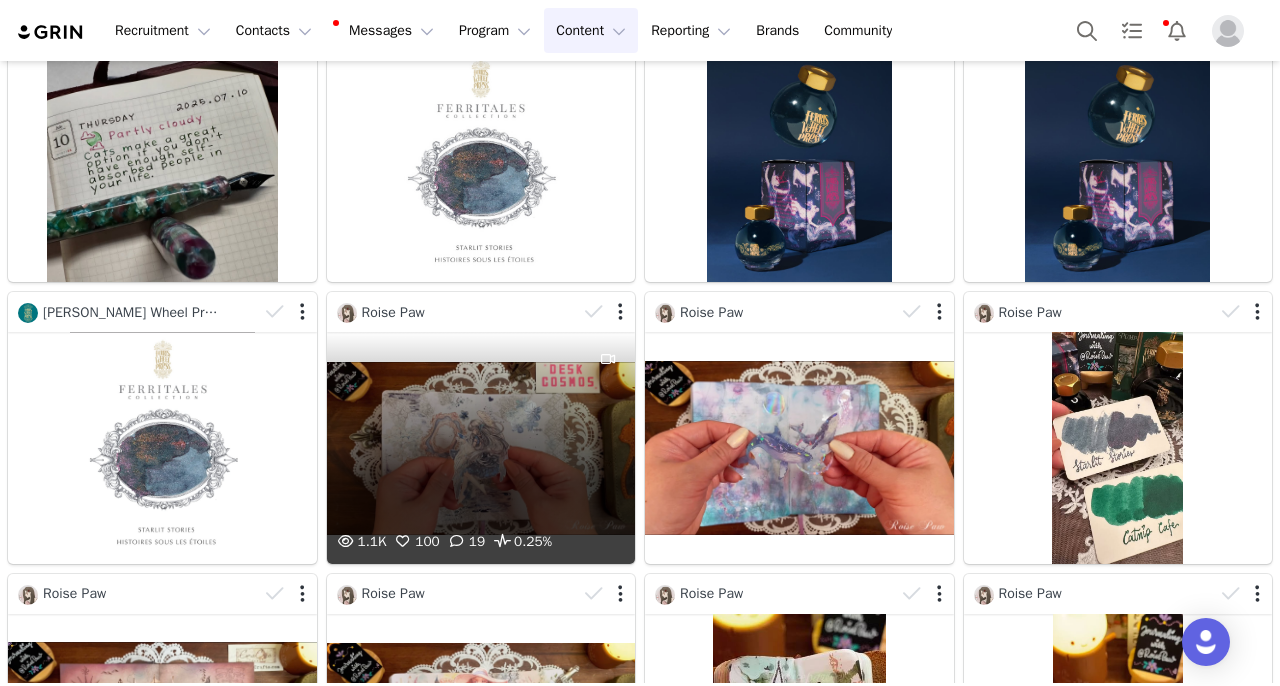 click on "1.1K  100  19  0.25%" at bounding box center (481, 447) 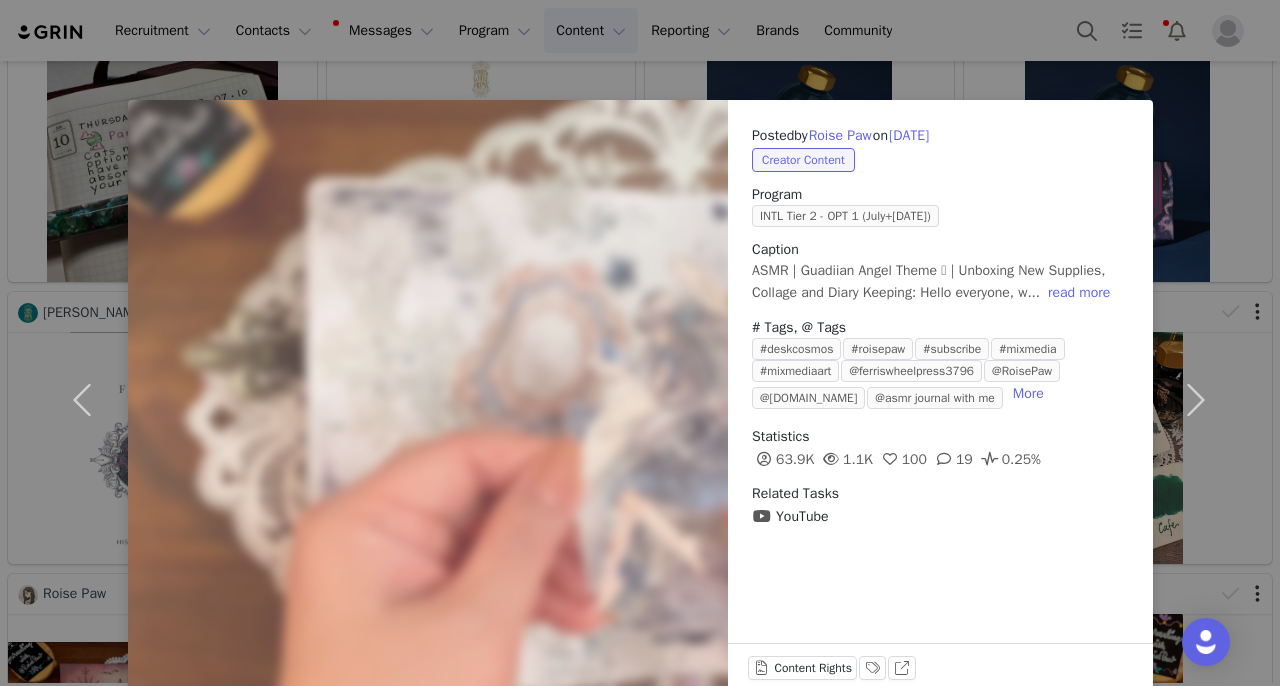scroll, scrollTop: 138, scrollLeft: 0, axis: vertical 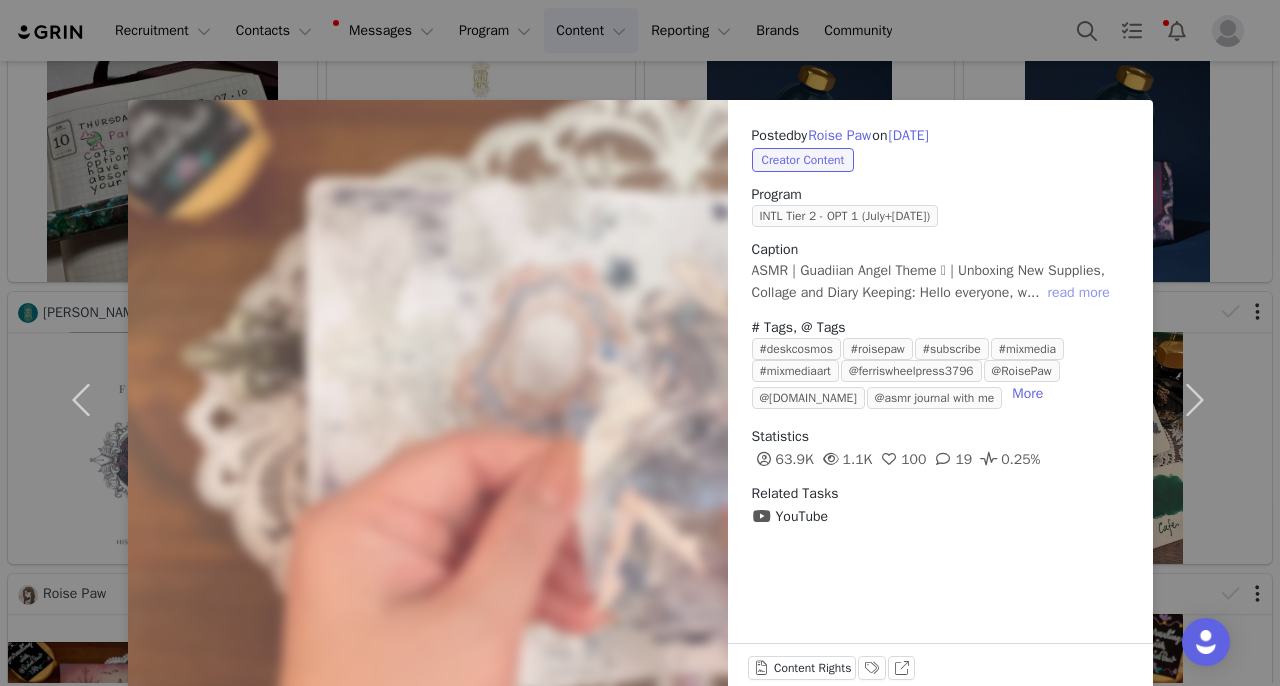 click on "read more" at bounding box center (1078, 293) 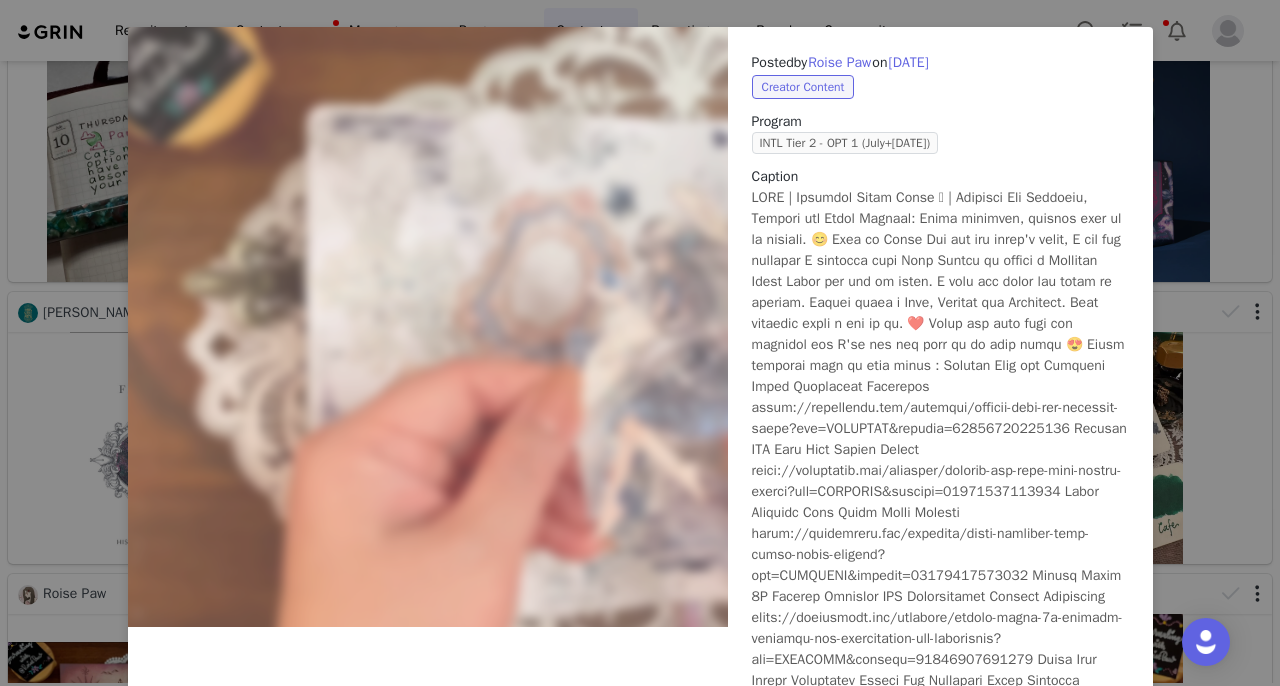 scroll, scrollTop: 75, scrollLeft: 0, axis: vertical 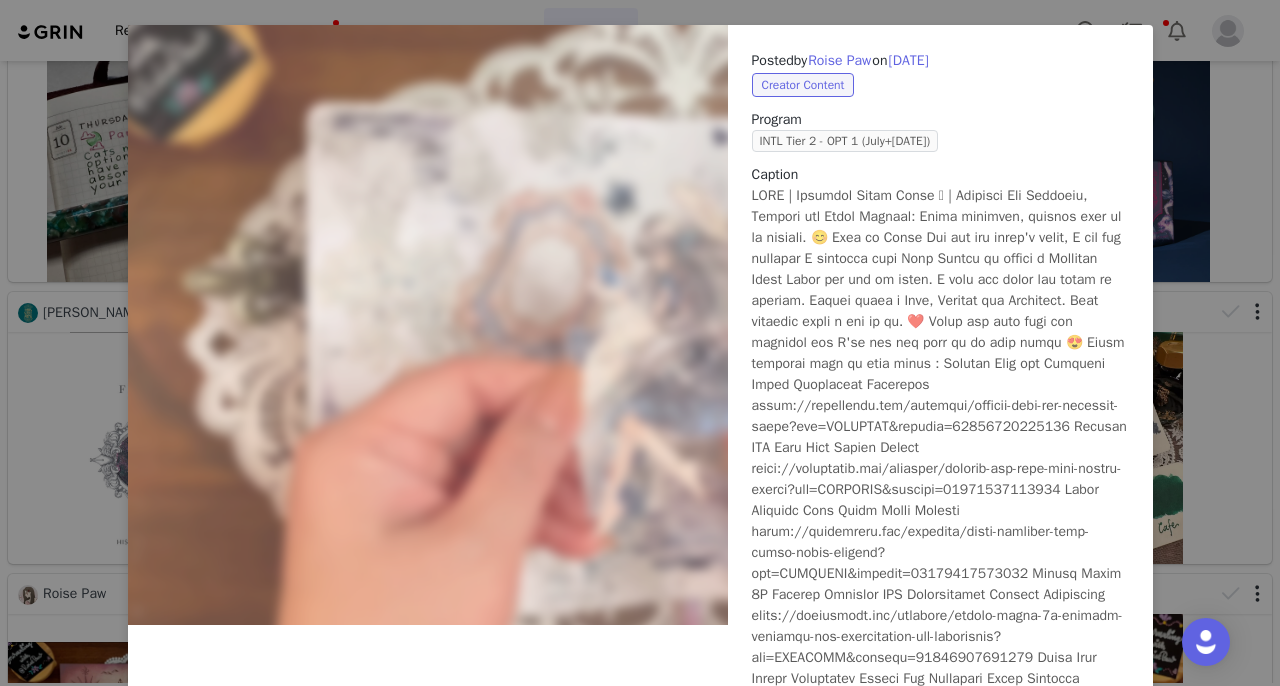 click on "Posted  by  Roise Paw  on  [DATE]  Creator Content  Program INTL Tier 2 - OPT 1 (July+[DATE]) Caption read less # Tags, @ Tags  #deskcosmos   #roisepaw   #subscribe   #mixmedia   #mixmediaart   @ferriswheelpress3796   @RoisePaw   @[DOMAIN_NAME]   @asmr journal with me  More     Statistics 63.9K  1.1K  100  19  0.25%  Related Tasks YouTube     Content Rights Labels & Tags View on YouTube" at bounding box center [640, 343] 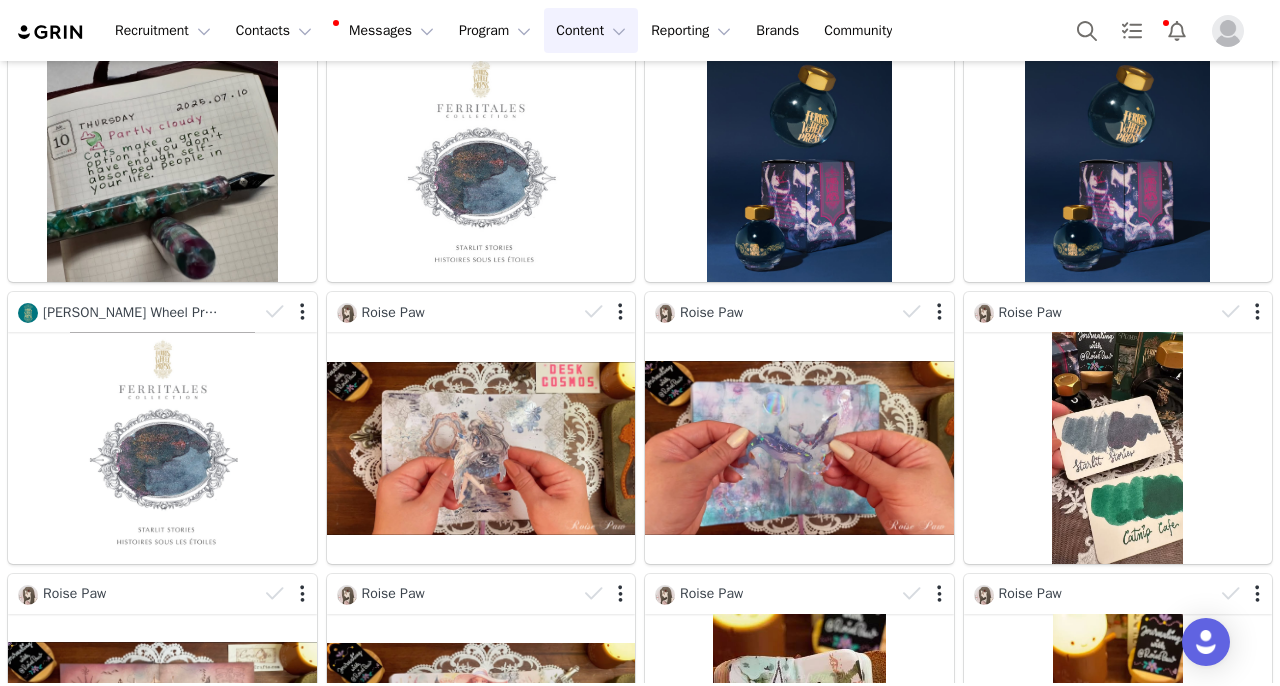 scroll, scrollTop: 138, scrollLeft: 0, axis: vertical 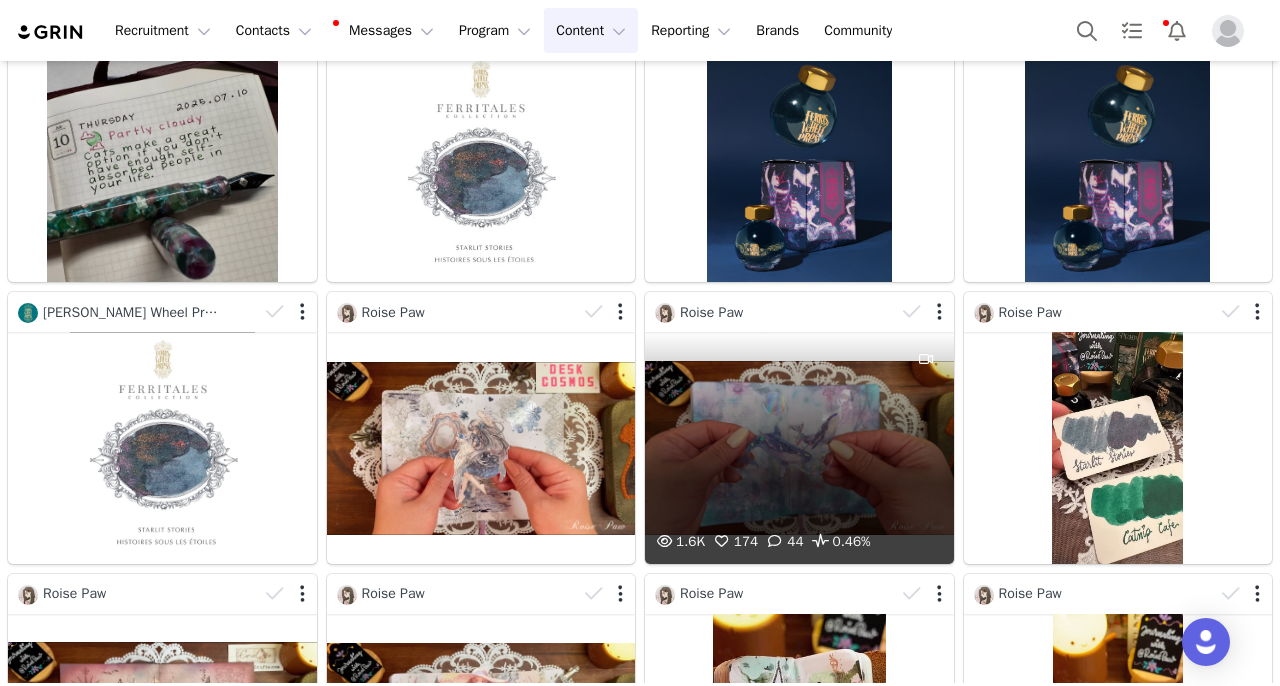 click on "1.6K  174  44  0.46%" at bounding box center (799, 447) 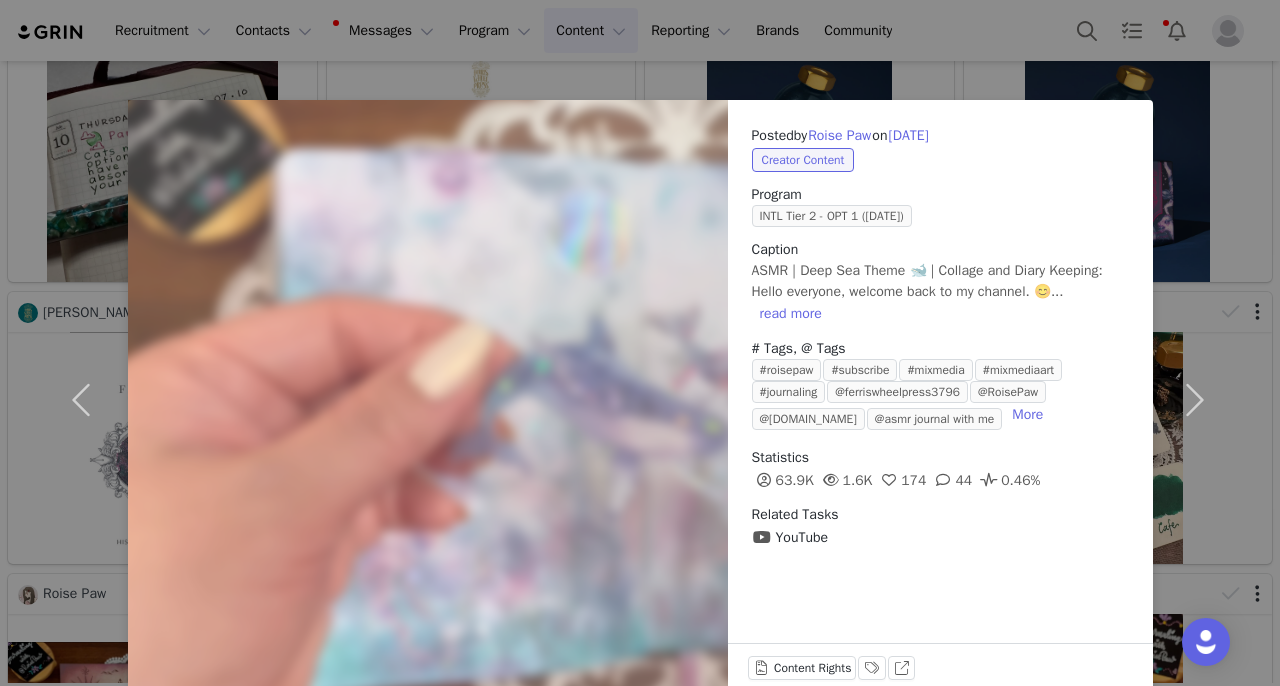 click on "Posted  by  [PERSON_NAME]  on  [DATE]  Creator Content  Program INTL Tier 2 - OPT 1 ([DATE]) Caption ASMR | Deep Sea Theme 🐋 | Collage and Diary Keeping: Hello everyone, welcome back to my channel. 😊... read more # Tags, @ Tags  #roisepaw   #subscribe   #mixmedia   #mixmediaart   #journaling   @ferriswheelpress3796   @RoisePaw   @[DOMAIN_NAME]   @asmr journal with me  More     Statistics 63.9K  1.6K  174  44  0.46%  Related Tasks YouTube     Content Rights Labels & Tags View on YouTube" at bounding box center [640, 343] 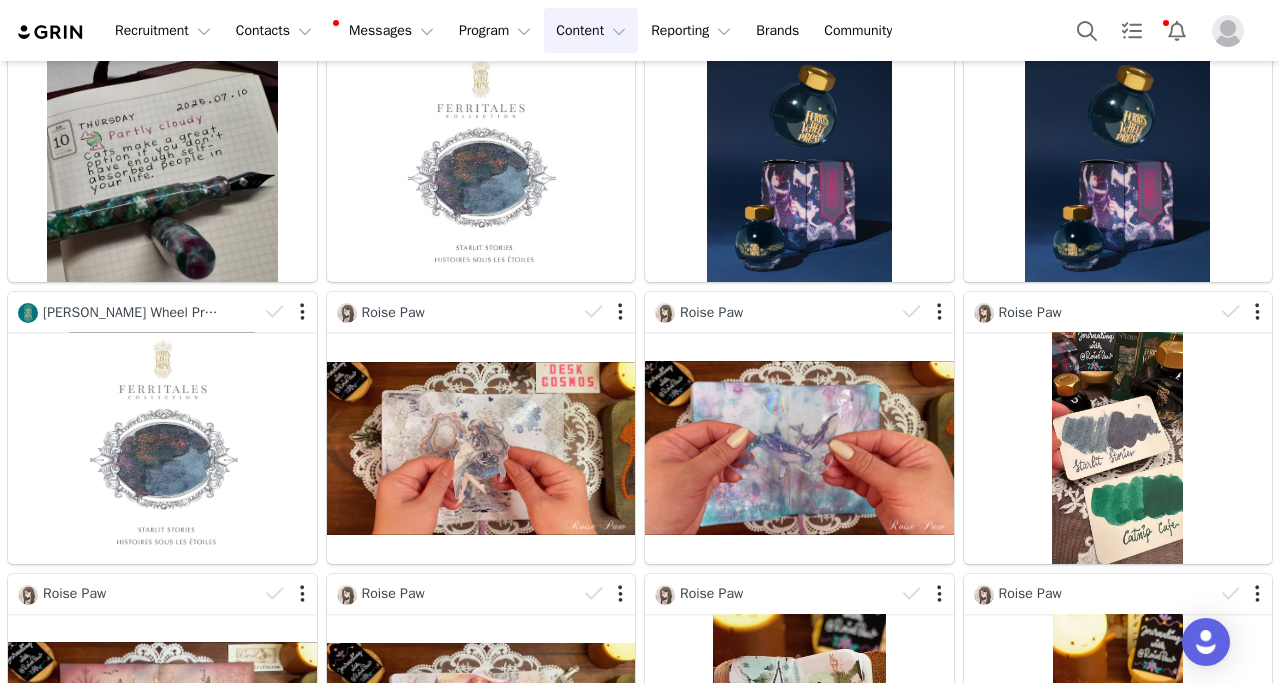 scroll, scrollTop: 138, scrollLeft: 0, axis: vertical 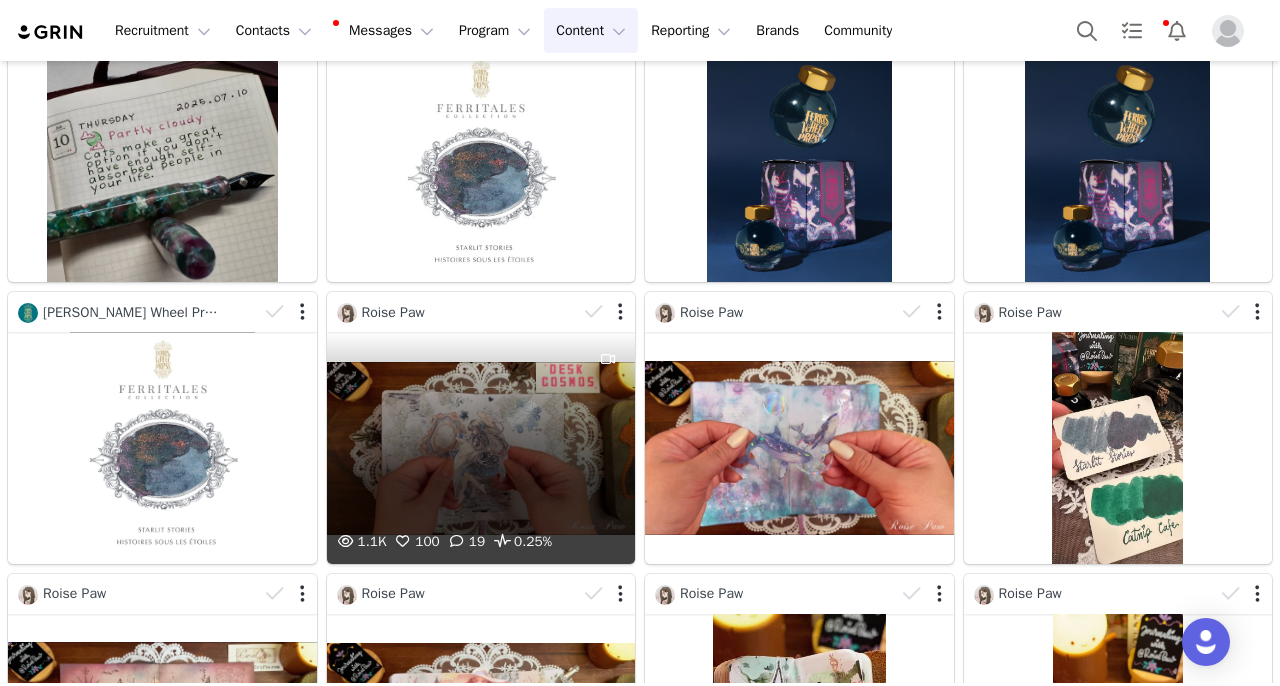 click on "1.1K  100  19  0.25%" at bounding box center (481, 447) 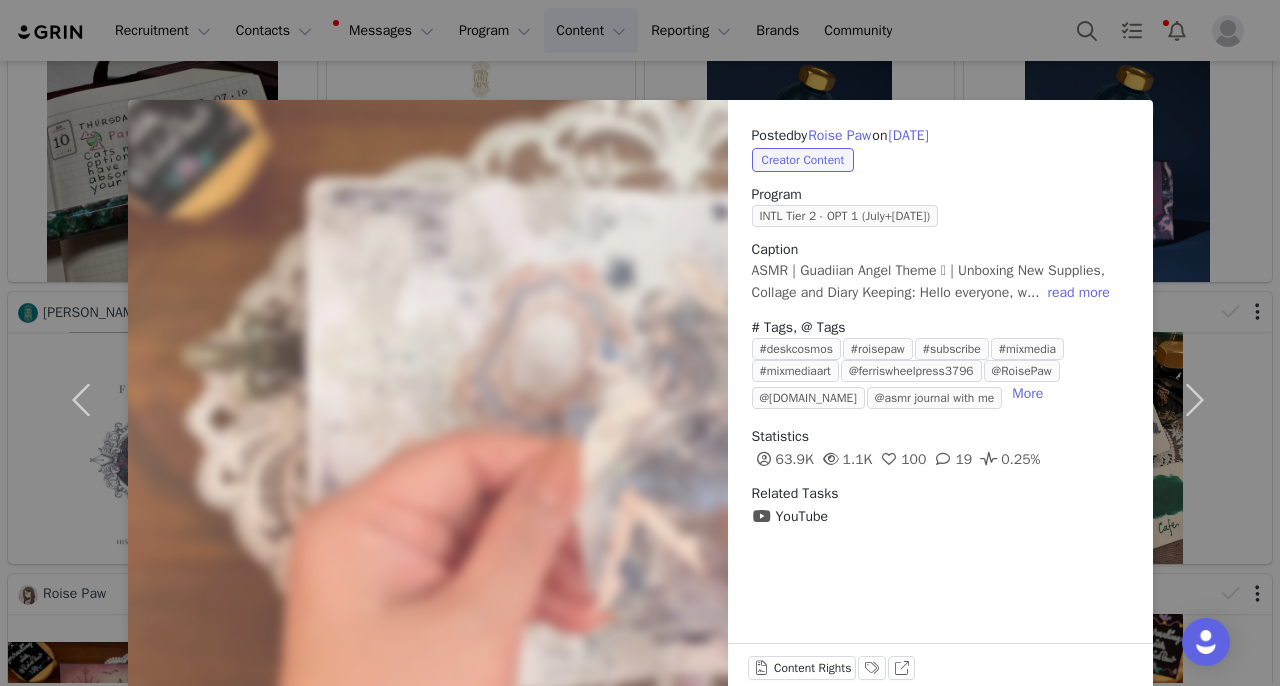 click on "Posted  by  Roise Paw  on  [DATE]  Creator Content  Program INTL Tier 2 - OPT 1 (July+[DATE]) Caption ASMR | Guadiian Angel Theme 🪽 | Unboxing New Supplies, Collage and Diary Keeping: Hello everyone, w... read more # Tags, @ Tags  #deskcosmos   #roisepaw   #subscribe   #mixmedia   #mixmediaart   @ferriswheelpress3796   @RoisePaw   @[DOMAIN_NAME]   @asmr journal with me  More     Statistics 63.9K  1.1K  100  19  0.25%  Related Tasks YouTube     Content Rights Labels & Tags View on YouTube" at bounding box center (640, 343) 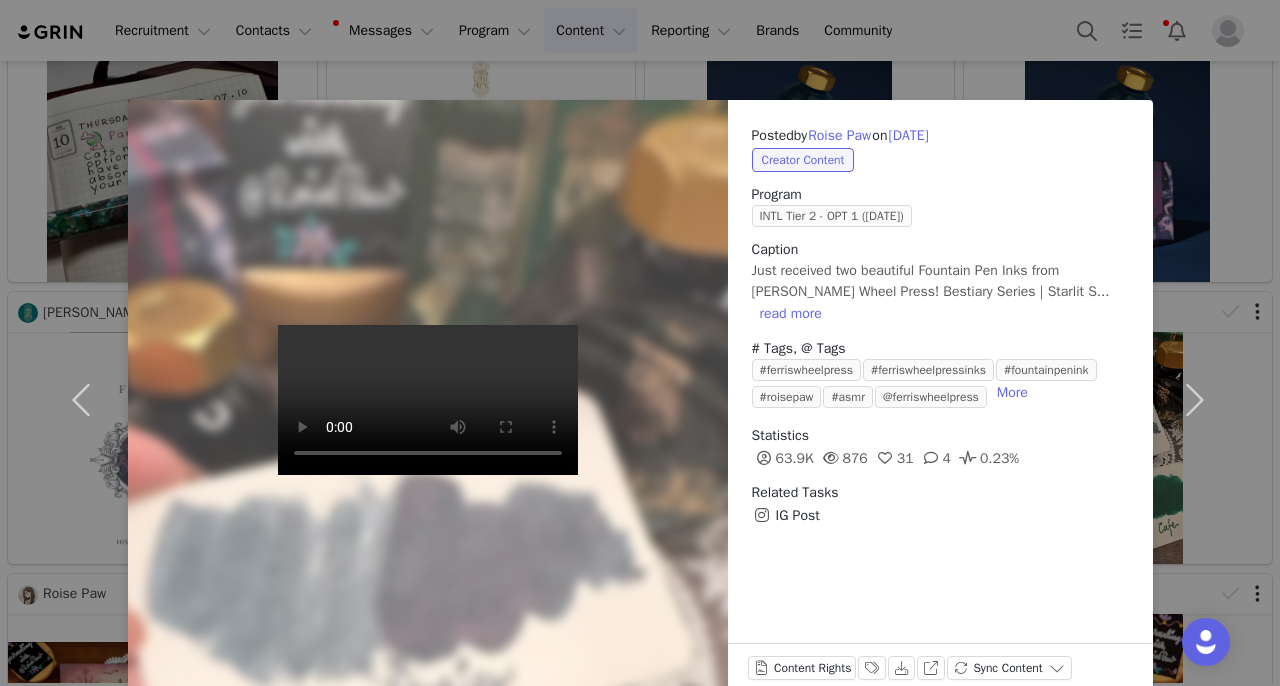 click on "Posted  by  [PERSON_NAME]  on  [DATE]  Creator Content  Program INTL Tier 2 - OPT 1 ([DATE]) Caption Just received two beautiful Fountain Pen Inks from [PERSON_NAME] Wheel Press!
Bestiary Series | Starlit S... read more # Tags, @ Tags  #ferriswheelpress   #ferriswheelpressinks   #fountainpenink   #roisepaw   #asmr   @ferriswheelpress  More     Statistics 63.9K  876  31  4  0.23%  Related Tasks IG Post     Content Rights Labels & Tags Download View on Instagram Sync Content" at bounding box center (640, 343) 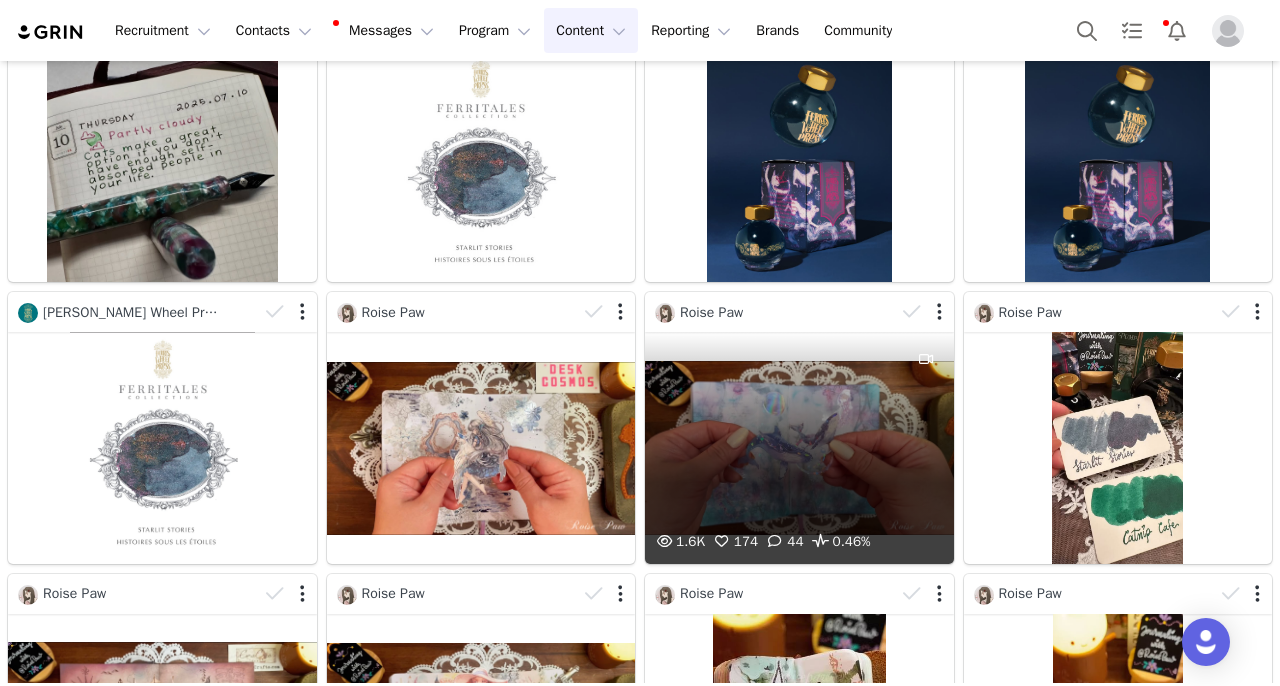 click on "1.6K  174  44  0.46%" at bounding box center [799, 447] 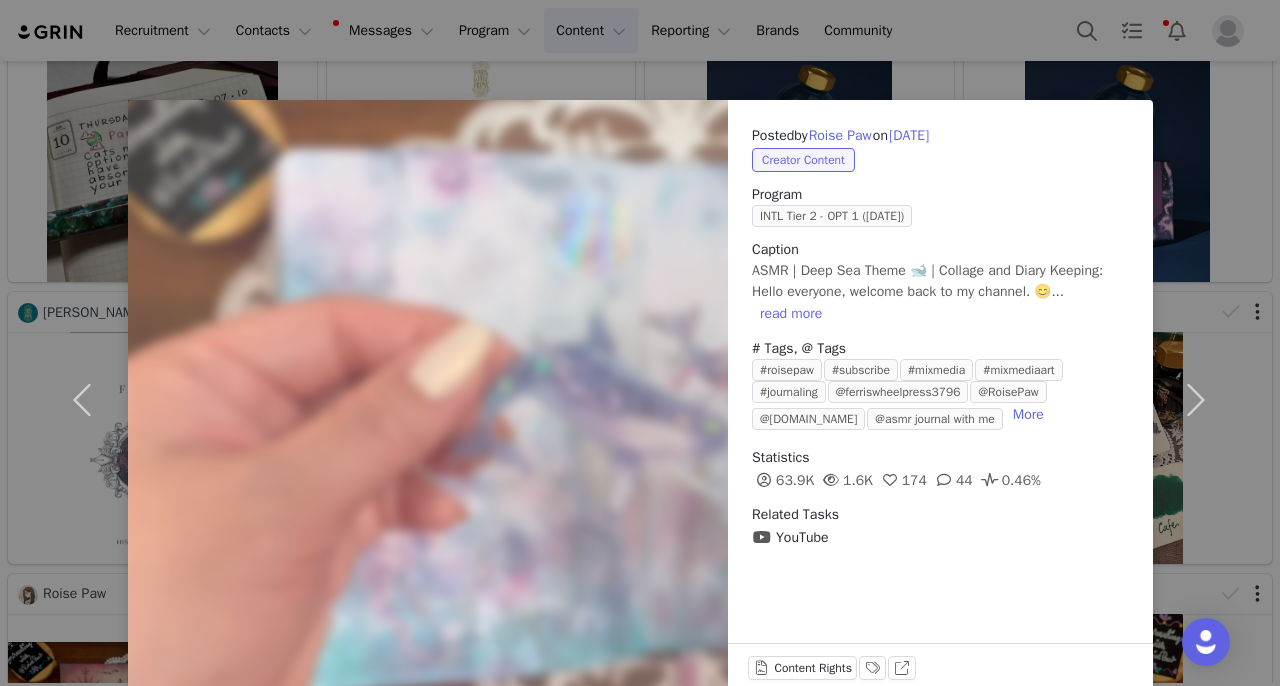 scroll, scrollTop: 138, scrollLeft: 0, axis: vertical 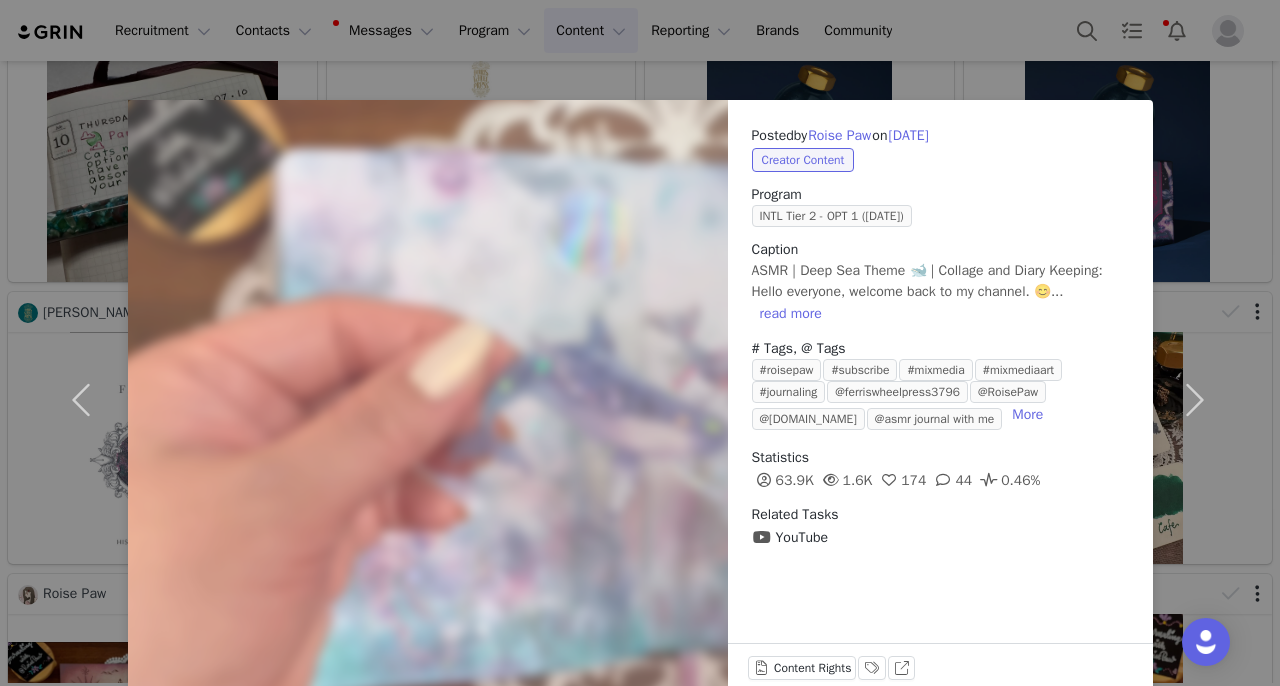click on "Posted  by  [PERSON_NAME]  on  [DATE]  Creator Content  Program INTL Tier 2 - OPT 1 ([DATE]) Caption ASMR | Deep Sea Theme 🐋 | Collage and Diary Keeping: Hello everyone, welcome back to my channel. 😊... read more # Tags, @ Tags  #roisepaw   #subscribe   #mixmedia   #mixmediaart   #journaling   @ferriswheelpress3796   @RoisePaw   @[DOMAIN_NAME]   @asmr journal with me  More     Statistics 63.9K  1.6K  174  44  0.46%  Related Tasks YouTube     Content Rights Labels & Tags View on YouTube" at bounding box center (640, 343) 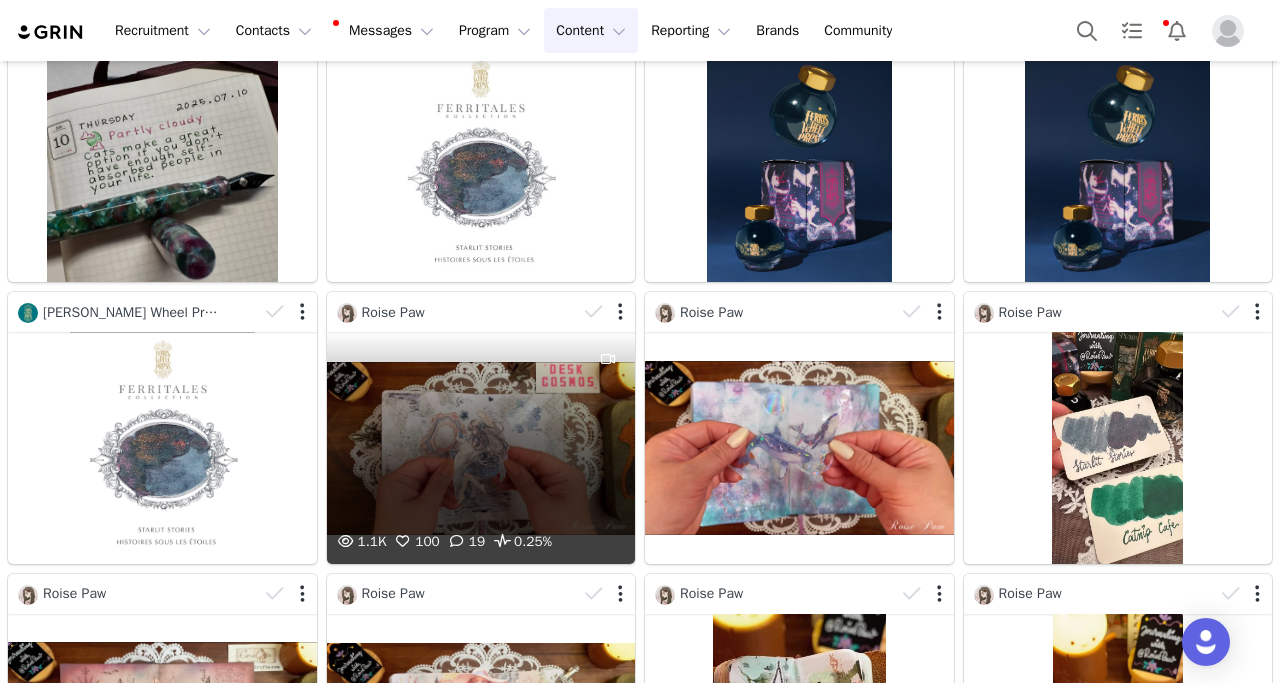 click on "1.1K  100  19  0.25%" at bounding box center [481, 447] 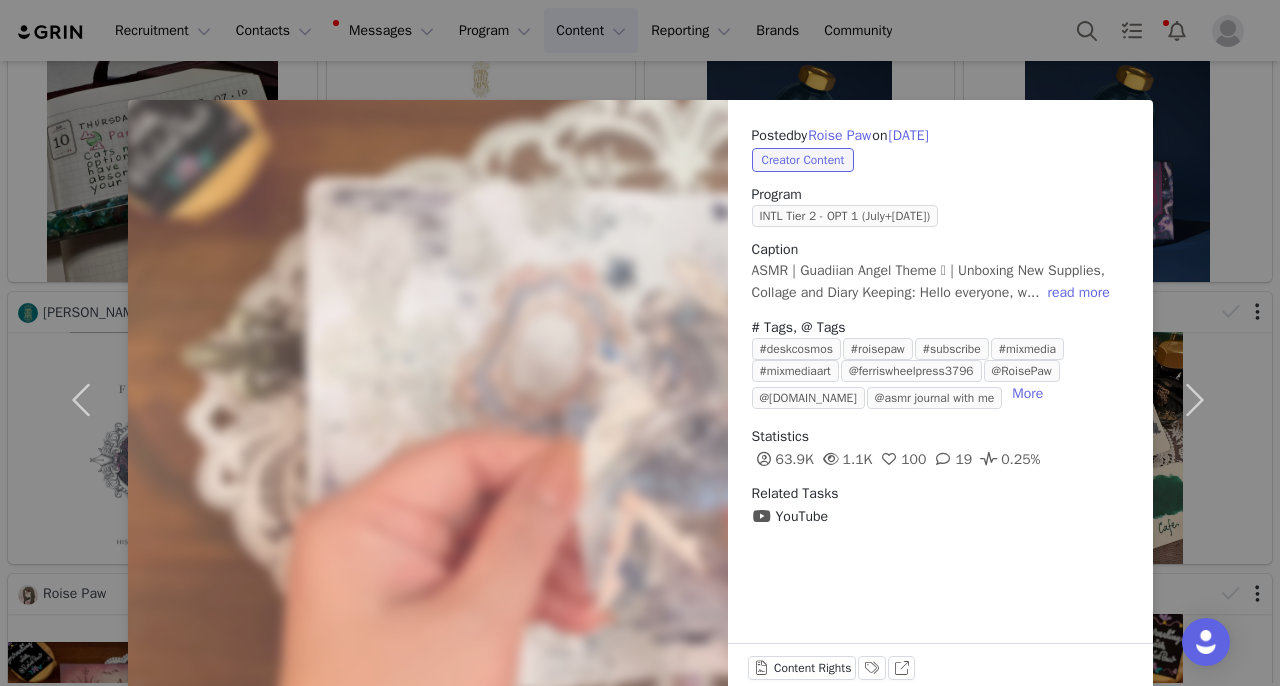 click on "Posted  by  Roise Paw  on  [DATE]  Creator Content  Program INTL Tier 2 - OPT 1 (July+[DATE]) Caption ASMR | Guadiian Angel Theme 🪽 | Unboxing New Supplies, Collage and Diary Keeping: Hello everyone, w... read more # Tags, @ Tags  #deskcosmos   #roisepaw   #subscribe   #mixmedia   #mixmediaart   @ferriswheelpress3796   @RoisePaw   @[DOMAIN_NAME]   @asmr journal with me  More     Statistics 63.9K  1.1K  100  19  0.25%  Related Tasks YouTube     Content Rights Labels & Tags View on YouTube" at bounding box center (640, 343) 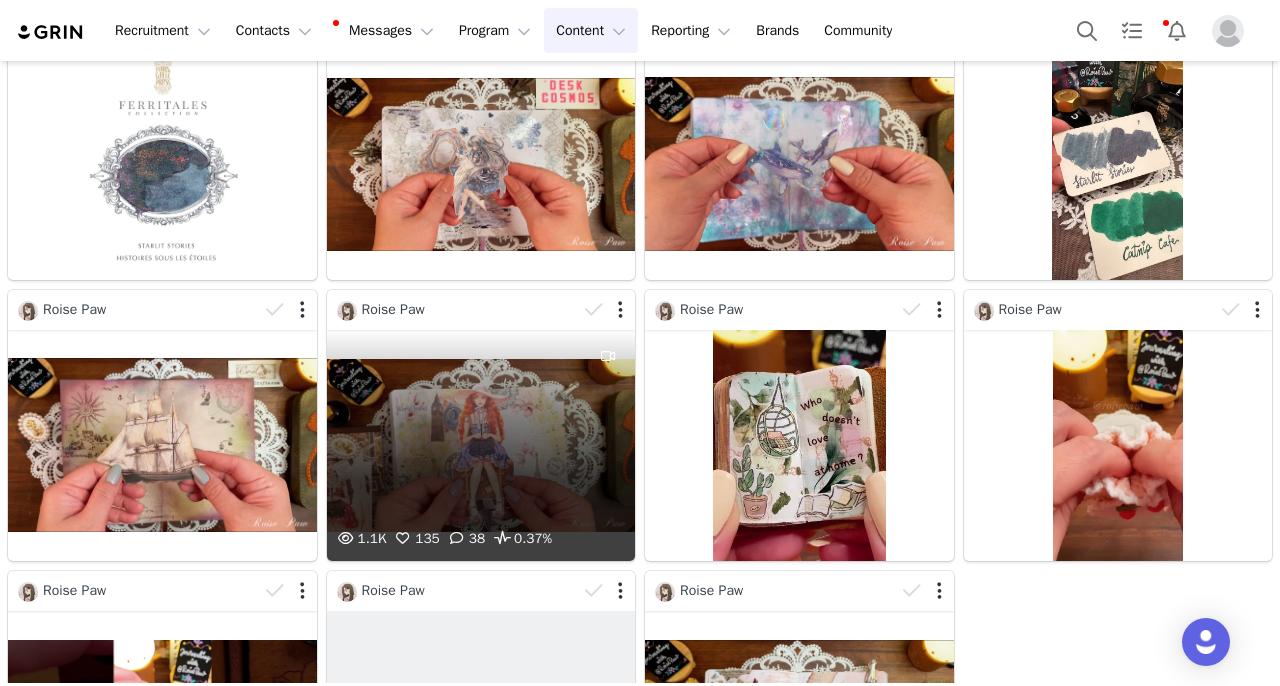 scroll, scrollTop: 424, scrollLeft: 0, axis: vertical 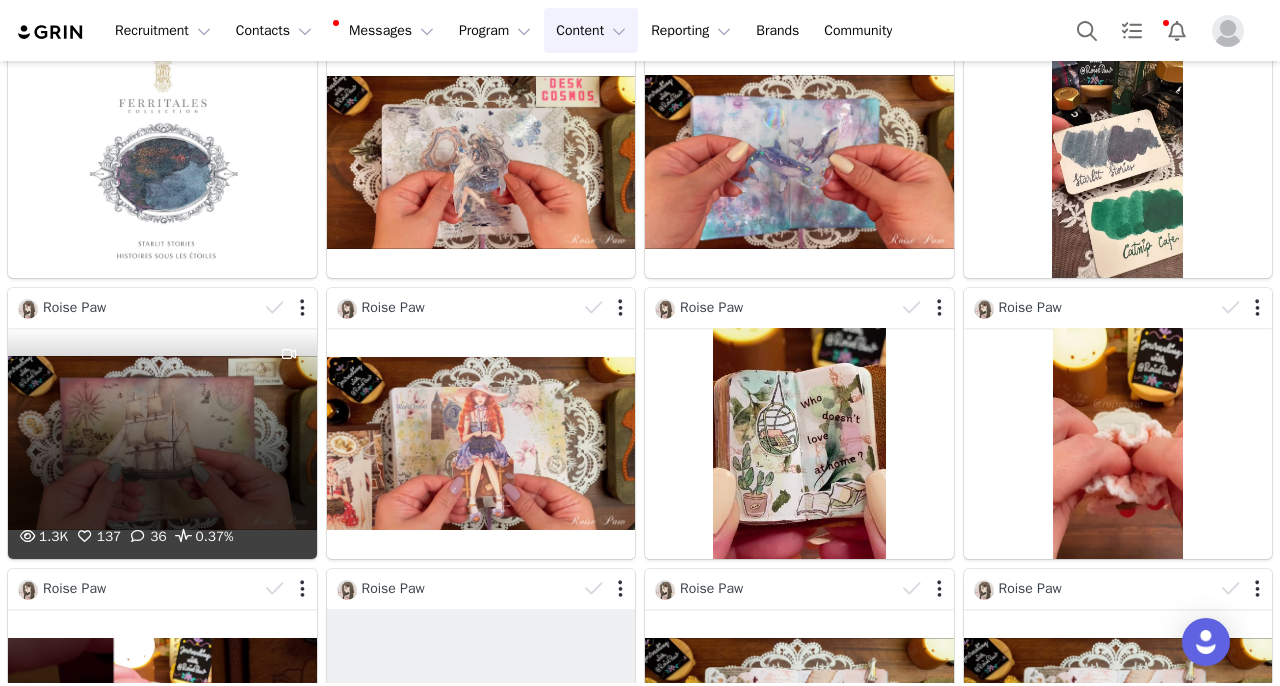click on "1.3K  137  36  0.37%" at bounding box center (162, 443) 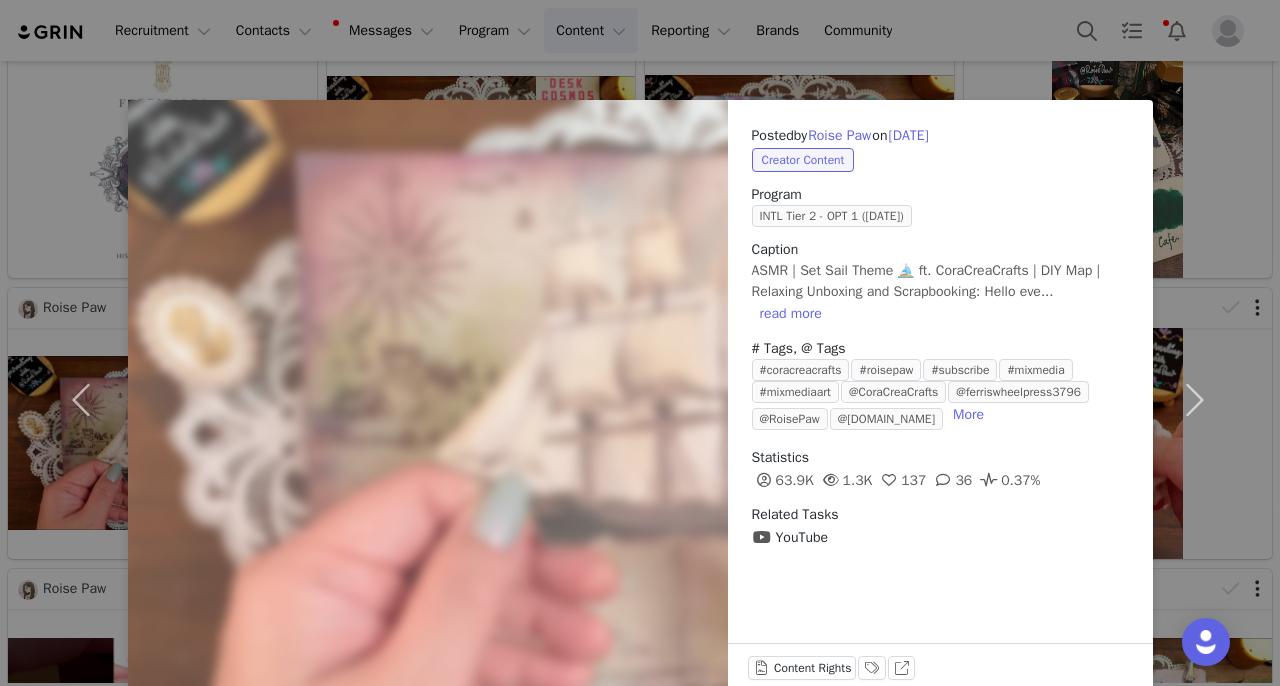 click on "Posted  by  [PERSON_NAME]  on  [DATE]  Creator Content  Program INTL Tier 2 - OPT 1 ([DATE]) Caption ASMR | Set Sail Theme ⛵ ft. CoraCreaCrafts | DIY Map | Relaxing Unboxing and Scrapbooking: Hello eve... read more # Tags, @ Tags  #coracreacrafts   #roisepaw   #subscribe   #mixmedia   #mixmediaart   @CoraCreaCrafts   @ferriswheelpress3796   @RoisePaw   @[DOMAIN_NAME]  More     Statistics 63.9K  1.3K  137  36  0.37%  Related Tasks YouTube     Content Rights Labels & Tags View on YouTube" at bounding box center (640, 343) 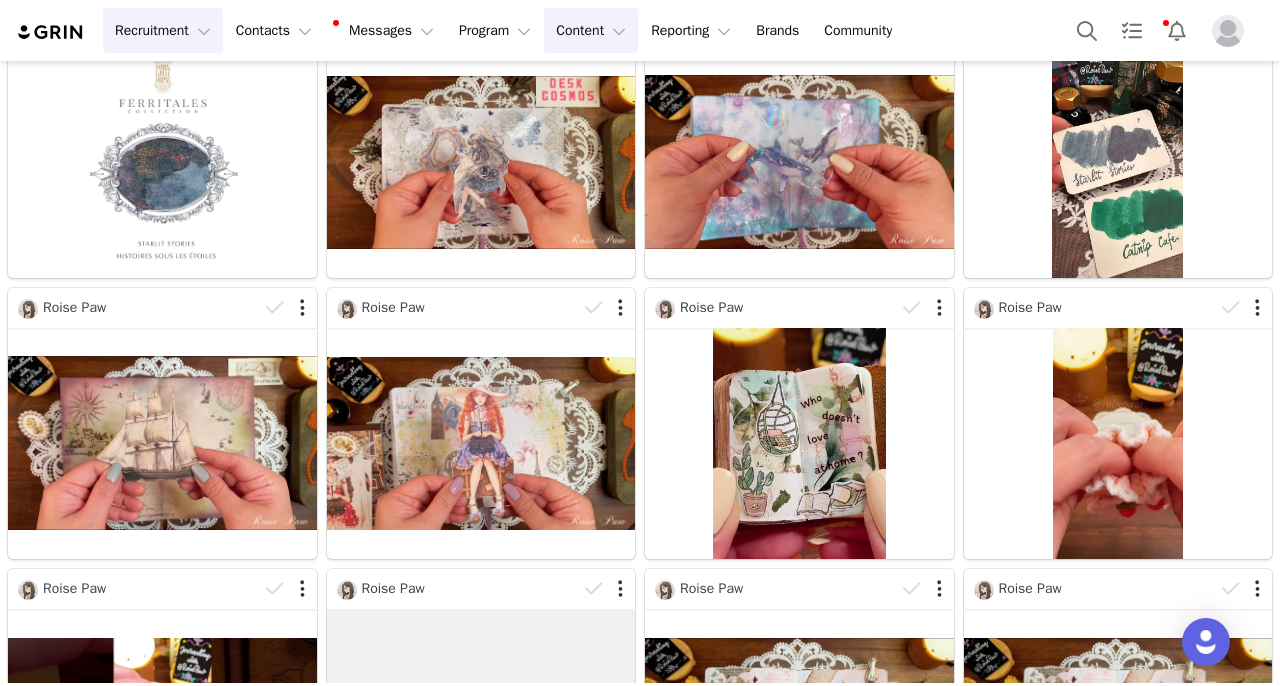 scroll, scrollTop: 424, scrollLeft: 0, axis: vertical 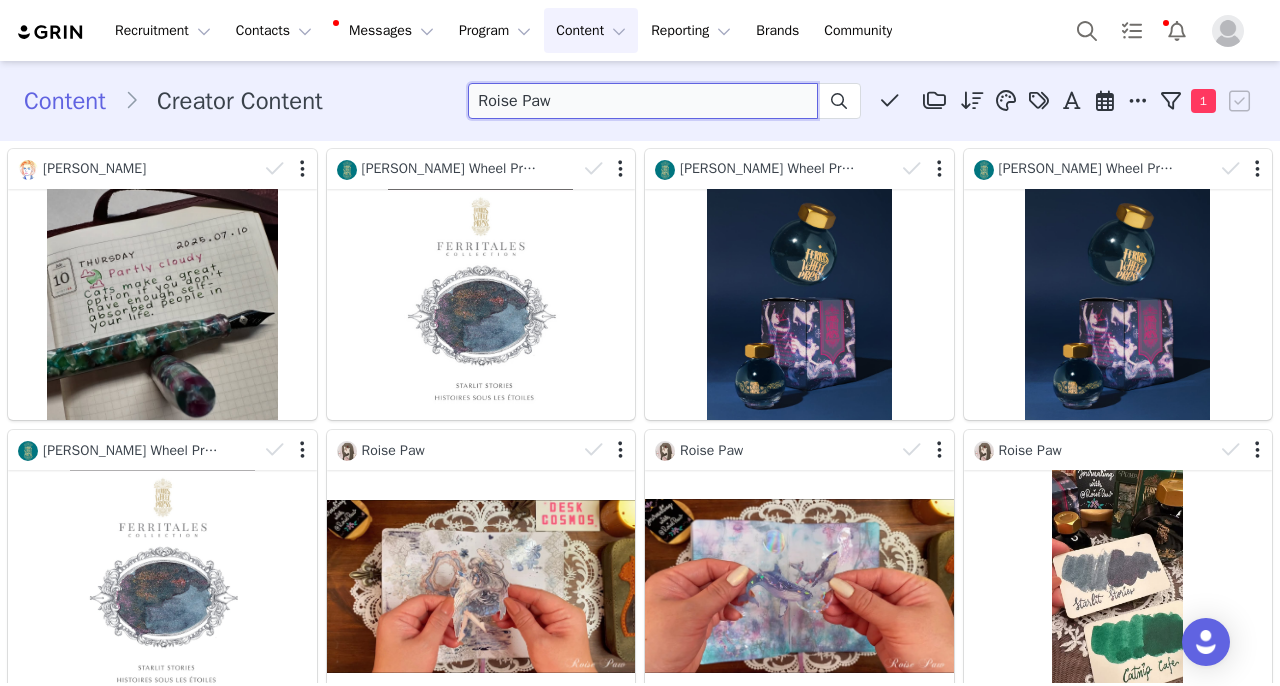 drag, startPoint x: 594, startPoint y: 96, endPoint x: 186, endPoint y: 89, distance: 408.06006 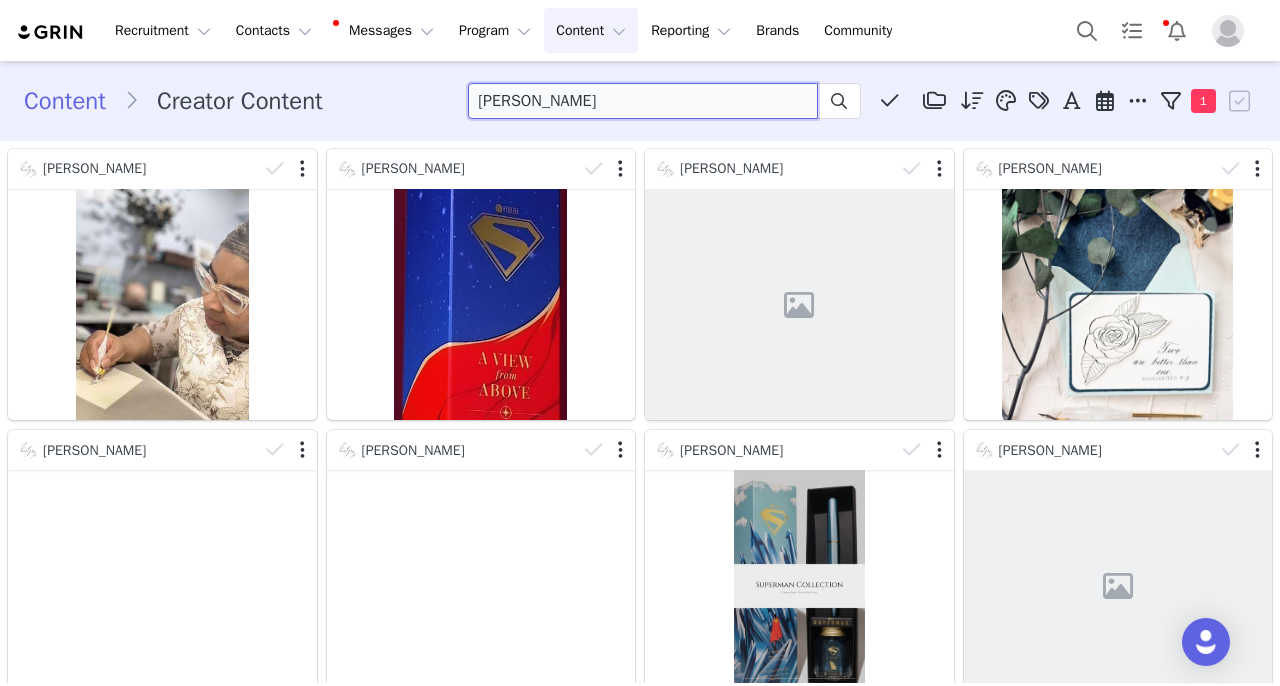drag, startPoint x: 621, startPoint y: 104, endPoint x: 0, endPoint y: 99, distance: 621.02014 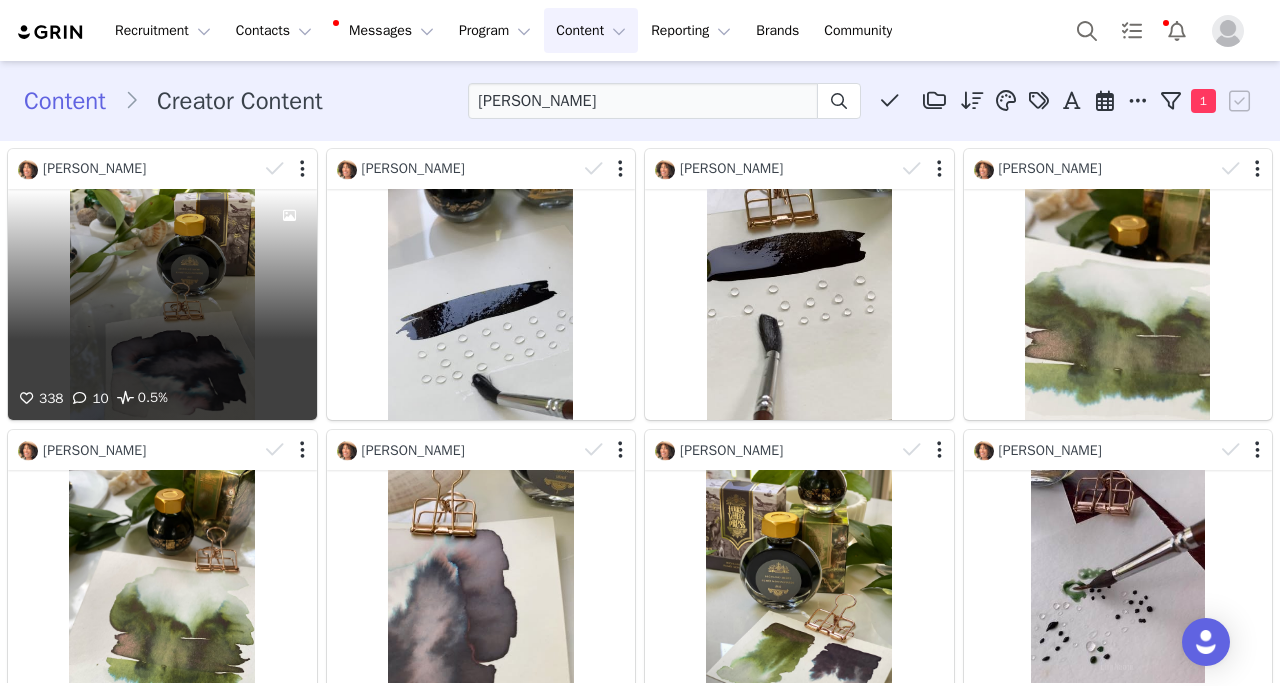 click on "338  10  0.5%" at bounding box center (162, 304) 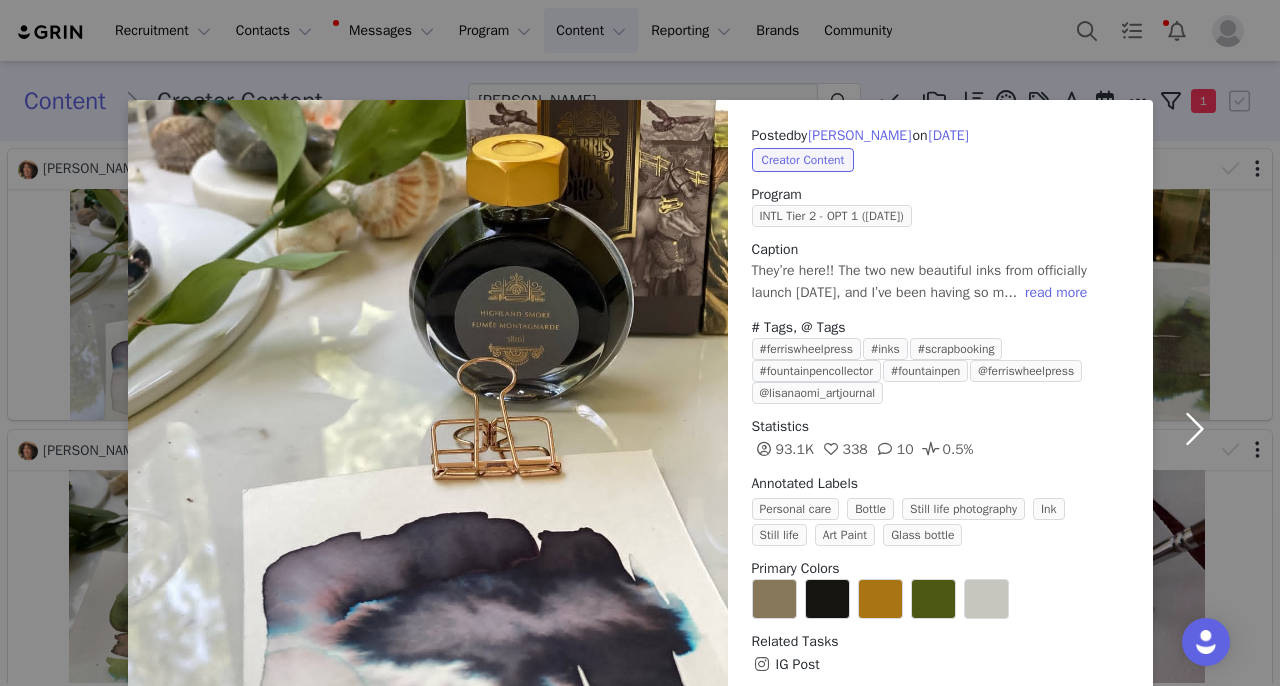 click at bounding box center [1195, 428] 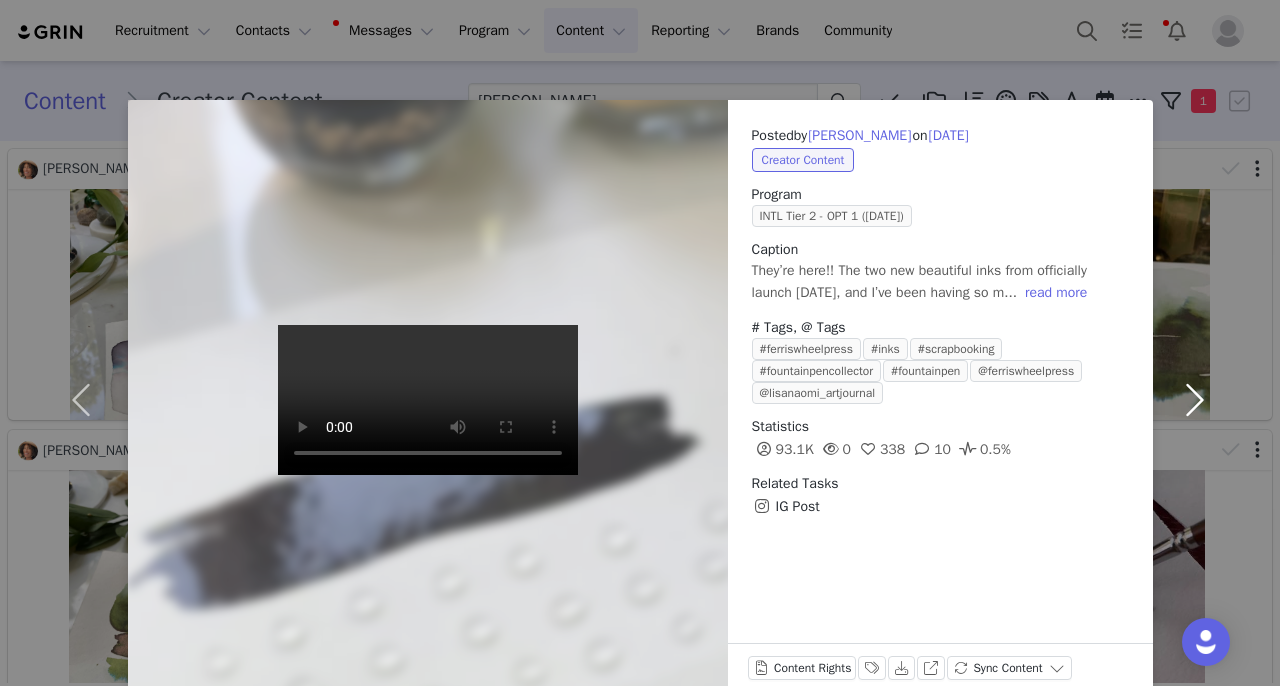click at bounding box center [1195, 400] 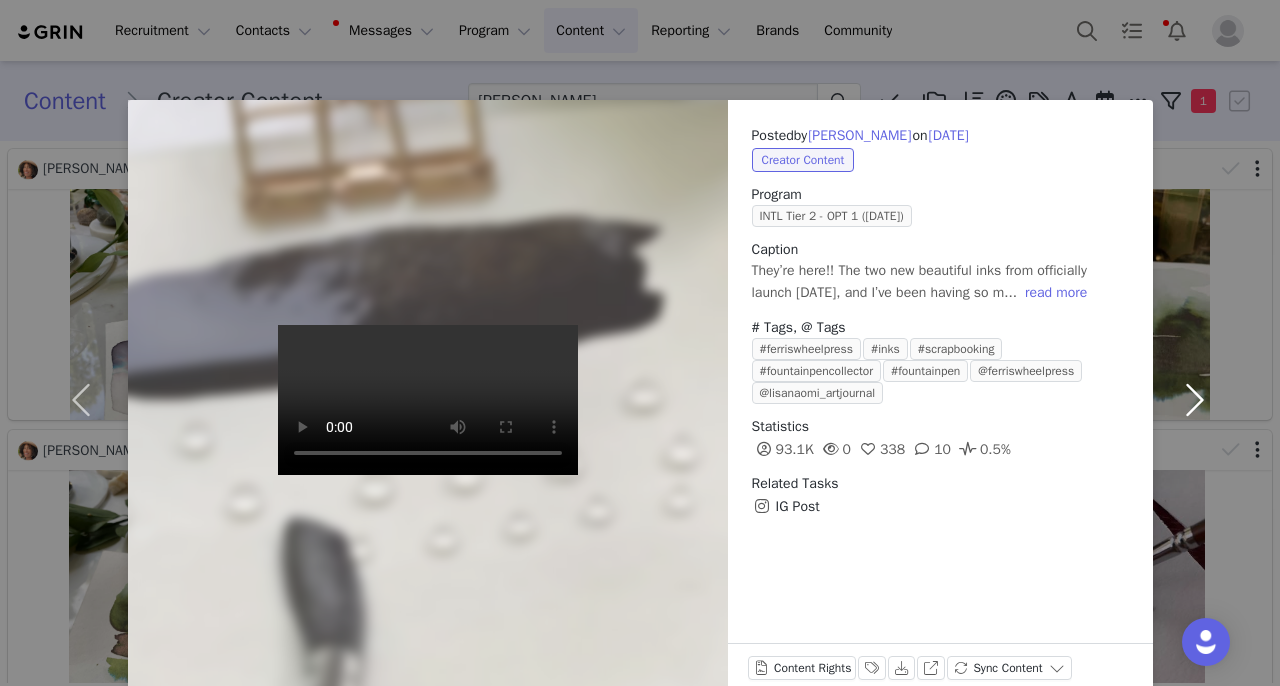 click at bounding box center [1195, 400] 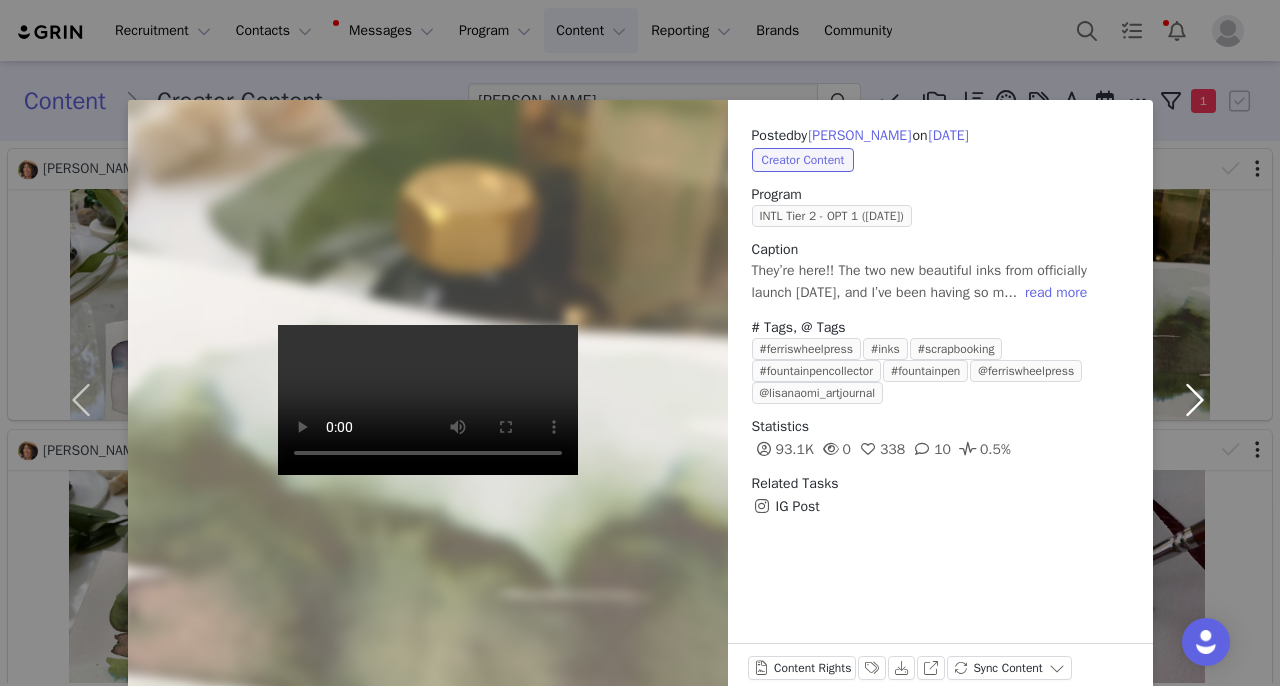 click at bounding box center [1195, 400] 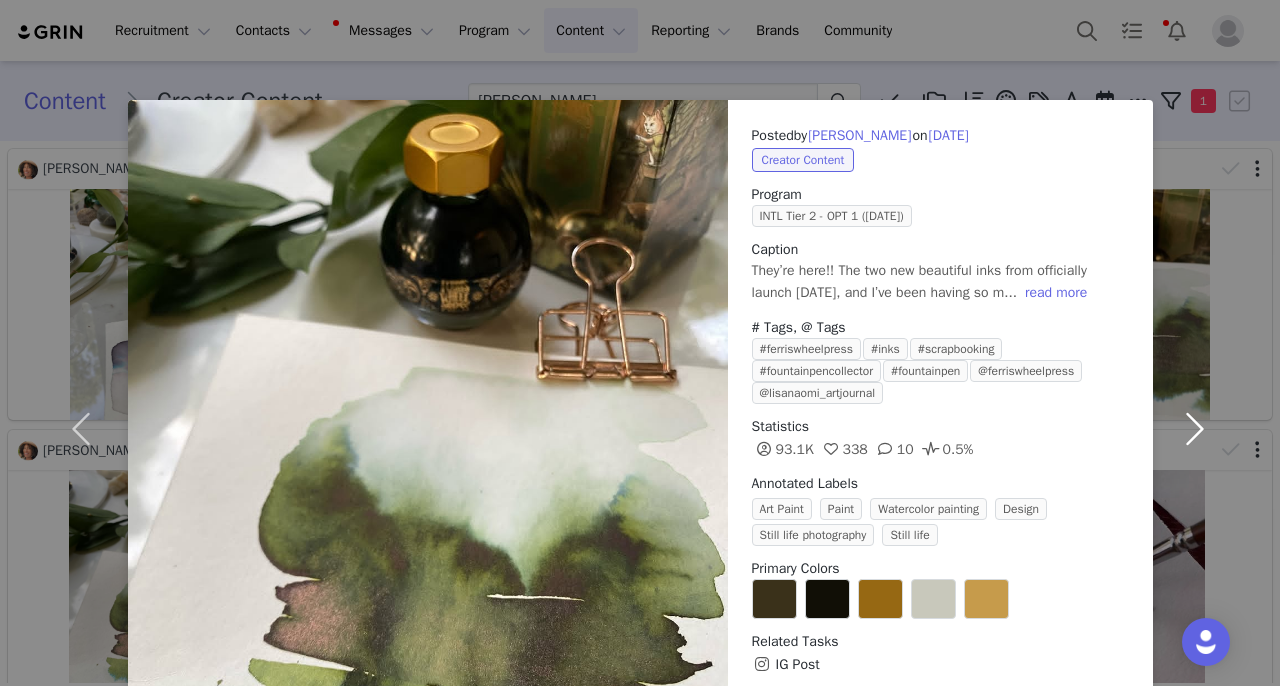 click at bounding box center (1195, 428) 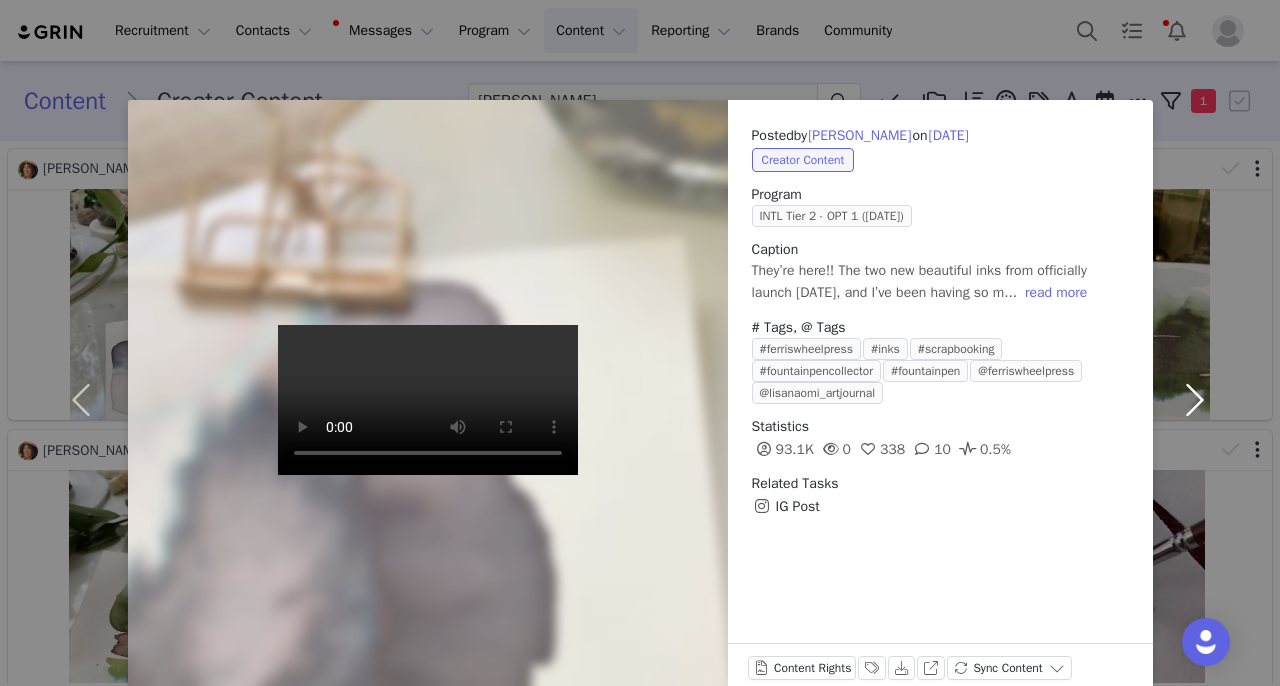 click at bounding box center (1195, 400) 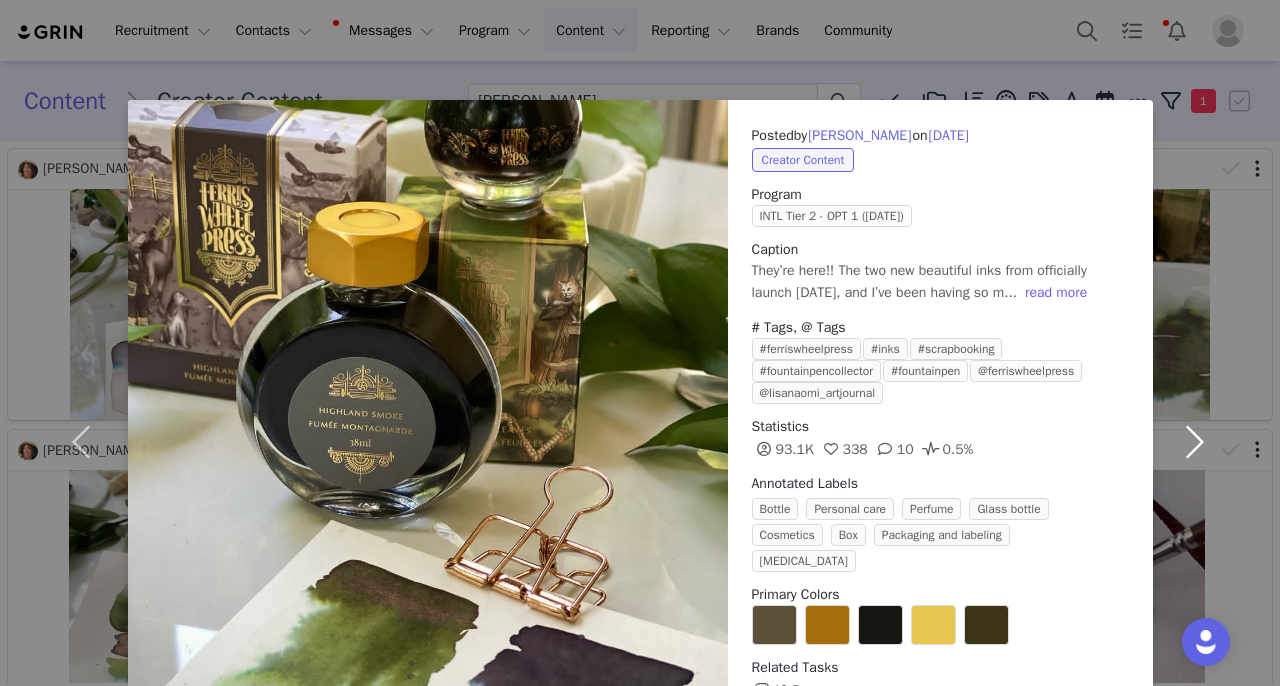 click at bounding box center [1195, 441] 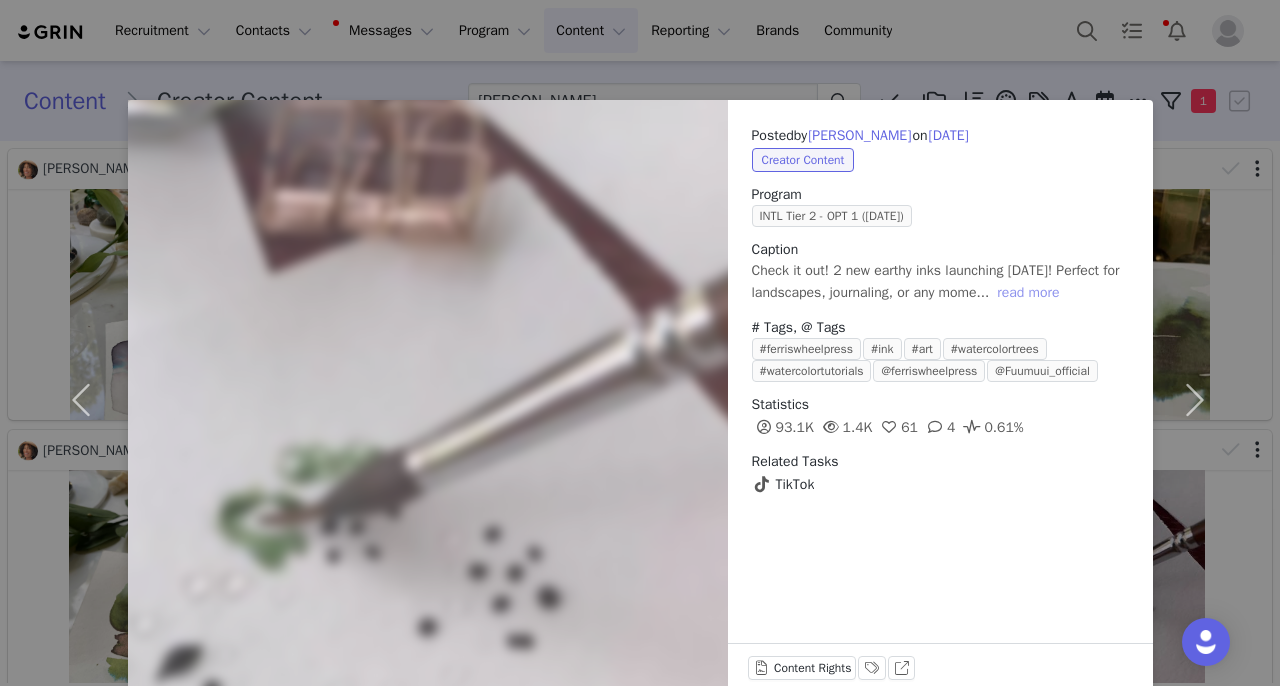 click on "read more" at bounding box center (1028, 293) 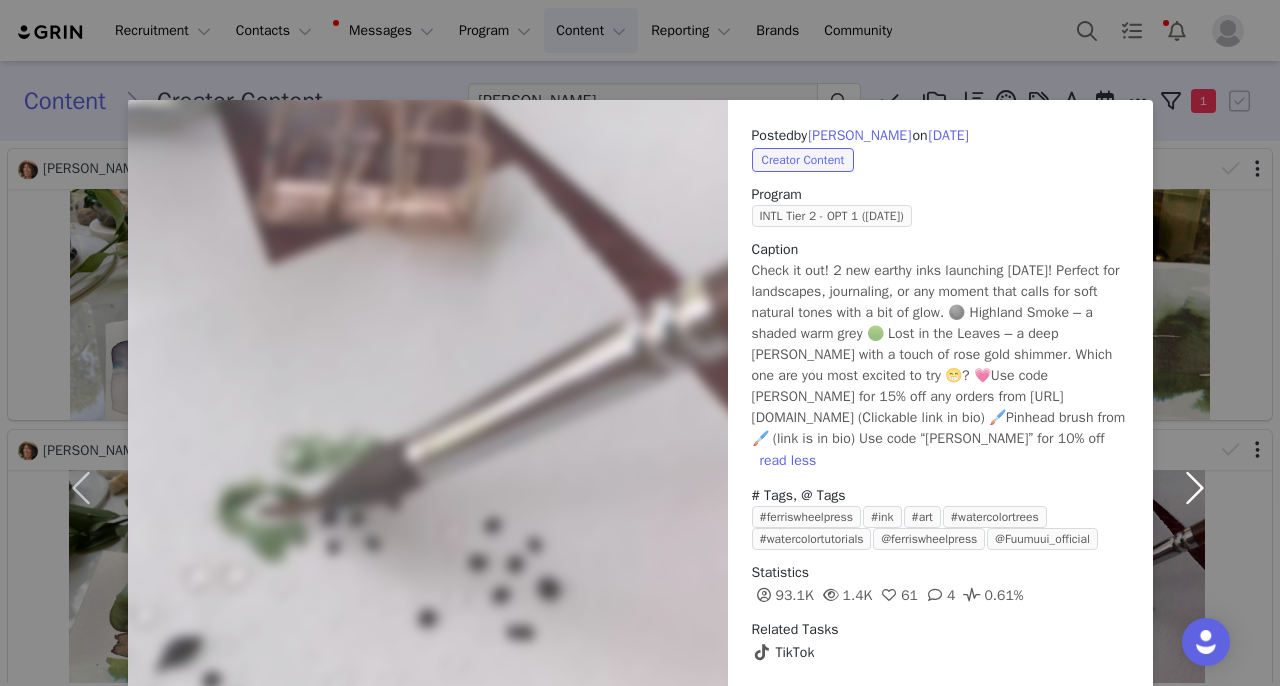 click at bounding box center (1195, 488) 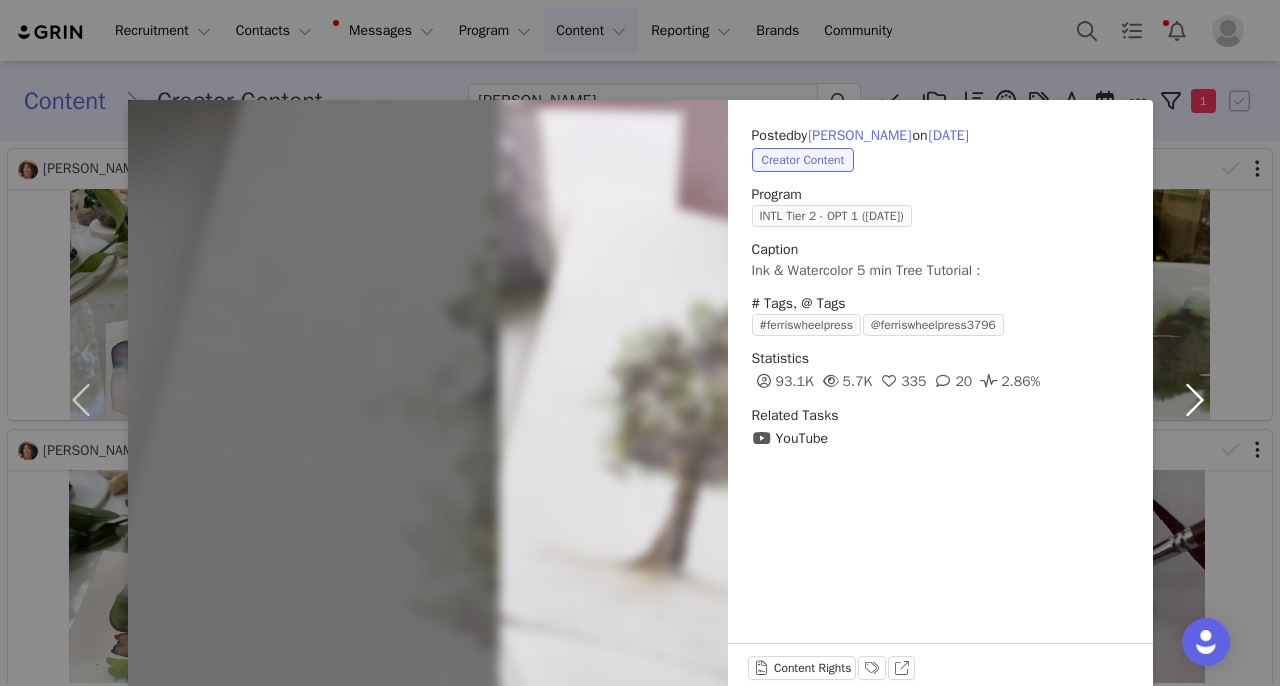 scroll, scrollTop: 38, scrollLeft: 0, axis: vertical 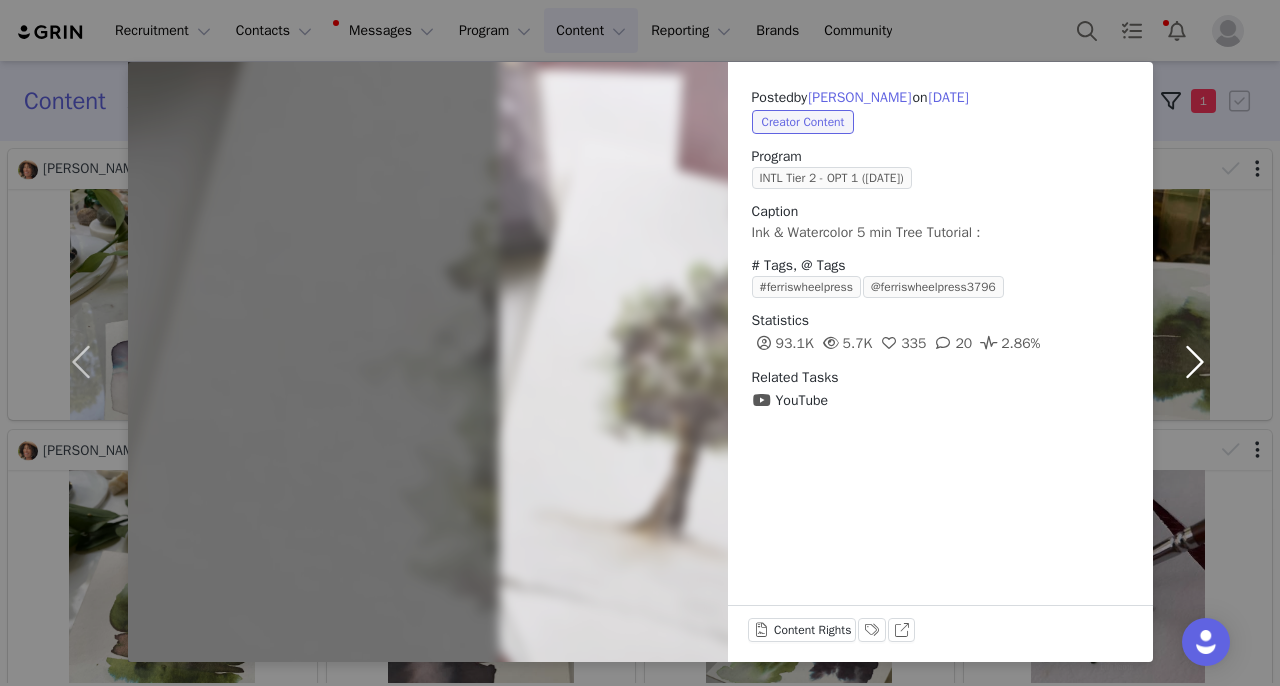 click at bounding box center (1195, 362) 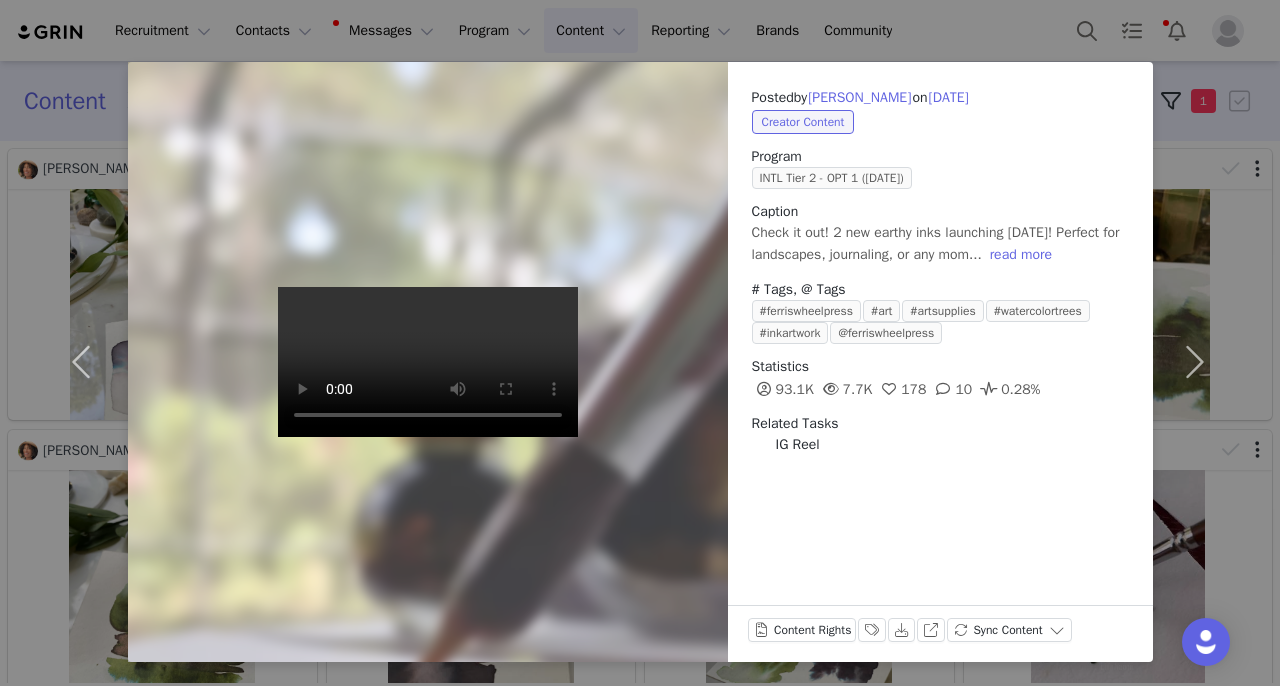 click on "Posted  by  [PERSON_NAME]  on  [DATE]  Creator Content  Program INTL Tier 2 - OPT 1 ([DATE]) Caption Check it out! 2 new earthy inks launching [DATE]!
Perfect for landscapes, journaling, or any mom... read more # Tags, @ Tags  #ferriswheelpress   #art   #artsupplies   #watercolortrees   #inkartwork   @ferriswheelpress      Statistics 93.1K  7.7K  178  10  0.28%  Related Tasks IG Reel     Content Rights Labels & Tags Download View on Instagram Sync Content" at bounding box center (640, 343) 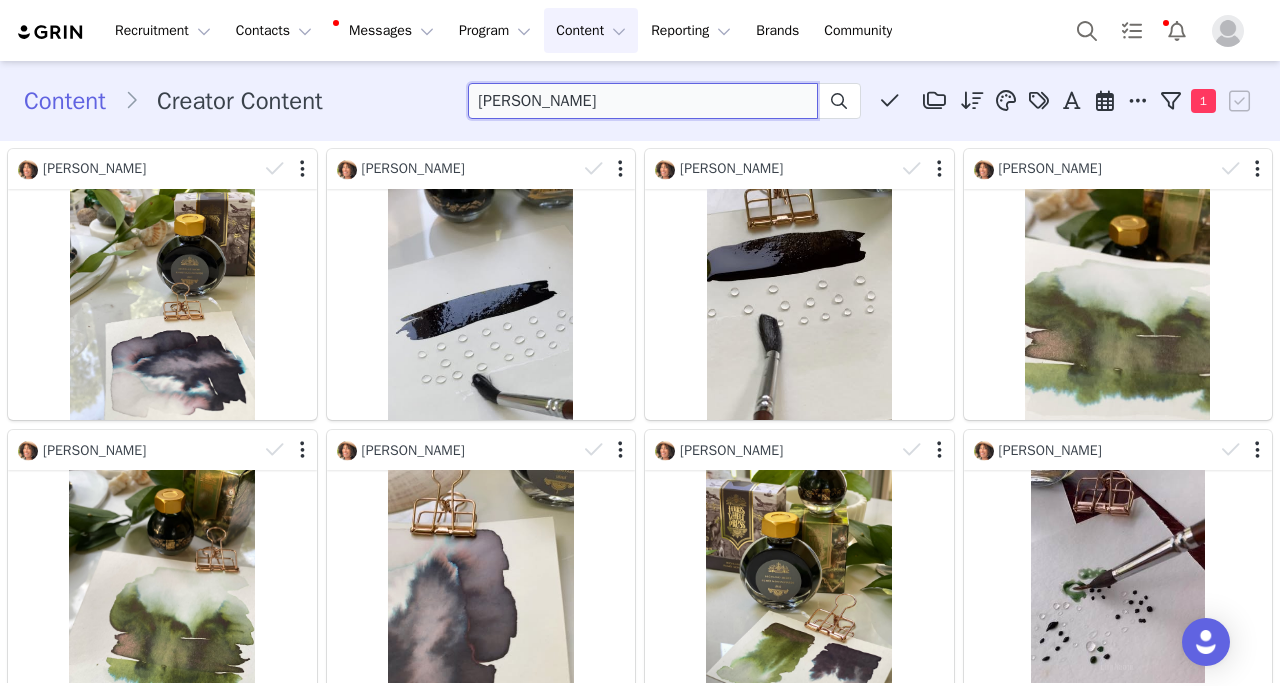drag, startPoint x: 583, startPoint y: 99, endPoint x: 488, endPoint y: 99, distance: 95 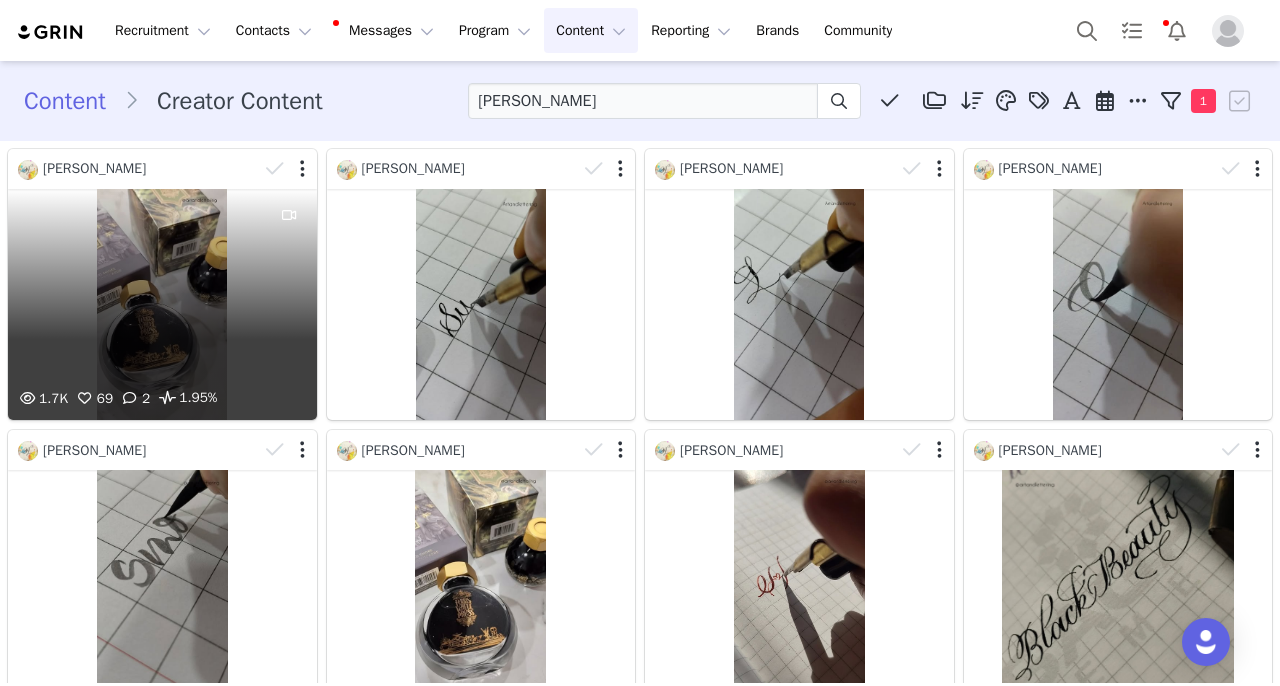 click on "1.7K  69  2  1.95%" at bounding box center [162, 304] 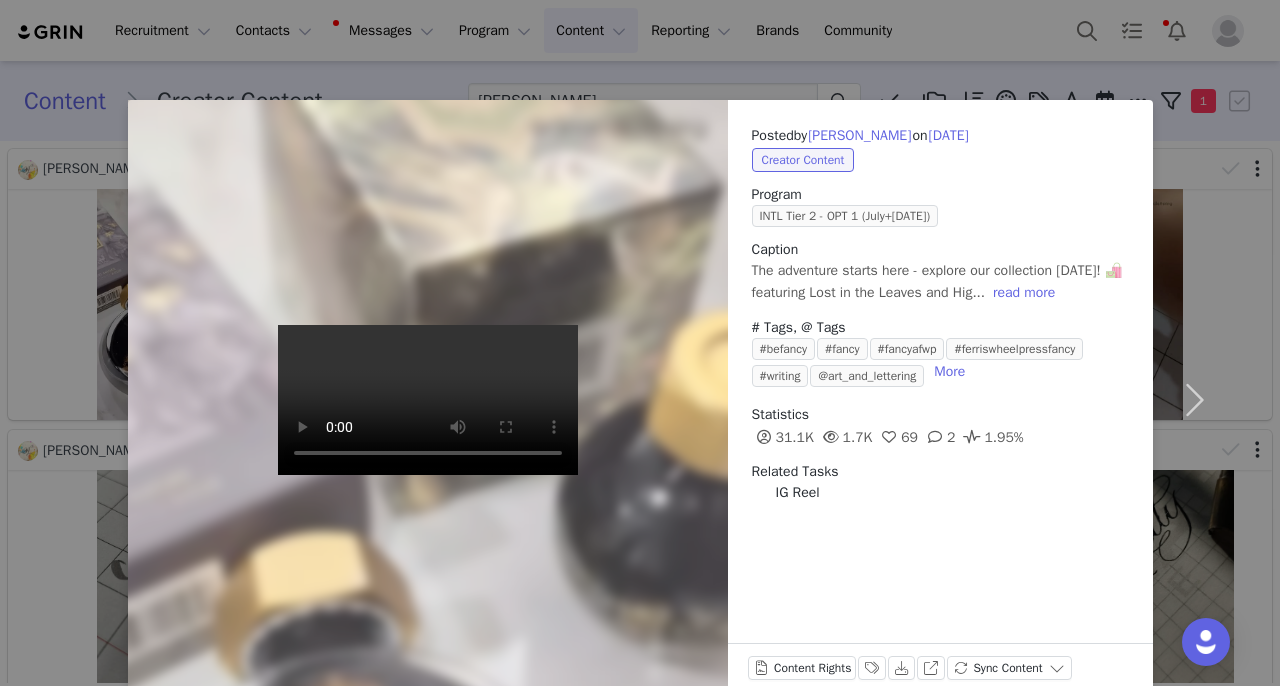click on "Posted  by  [PERSON_NAME]  on  [DATE]  Creator Content  Program INTL Tier 2 - OPT 1 (July+[DATE]) Caption The adventure starts here - explore our collection [DATE]! 🛍️
featuring Lost in the Leaves and Hig... read more # Tags, @ Tags  #befancy   #fancy   #fancyafwp   #ferriswheelpressfancy   #writing   @art_and_lettering  More     Statistics 31.1K  1.7K  69  2  1.95%  Related Tasks IG Reel     Content Rights Labels & Tags Download View on Instagram Sync Content" at bounding box center [640, 343] 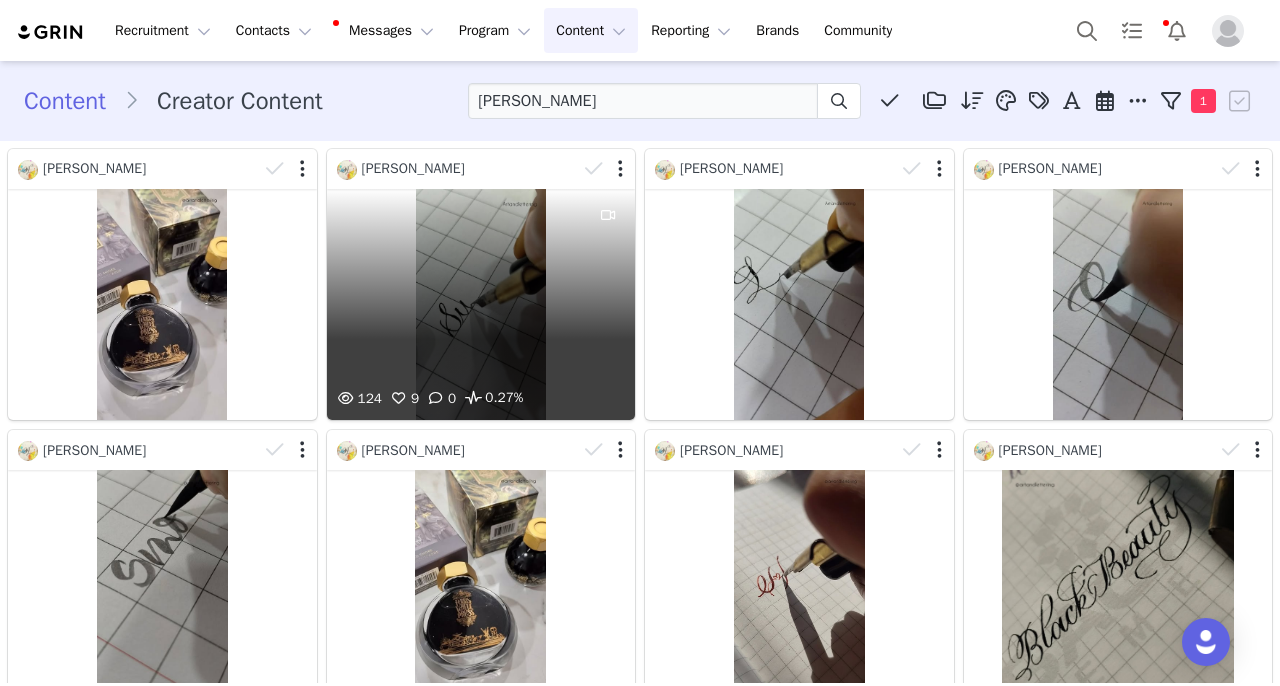 click on "124  9  0  0.27%" at bounding box center [481, 304] 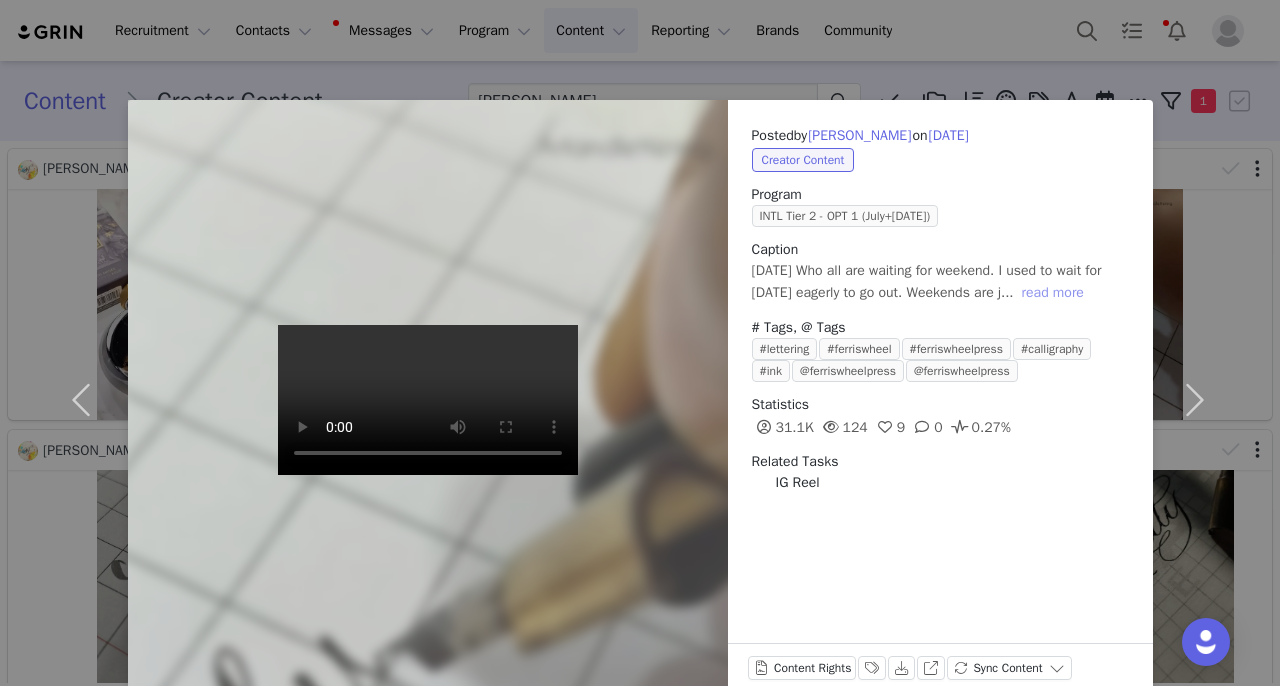 click on "read more" at bounding box center (1053, 293) 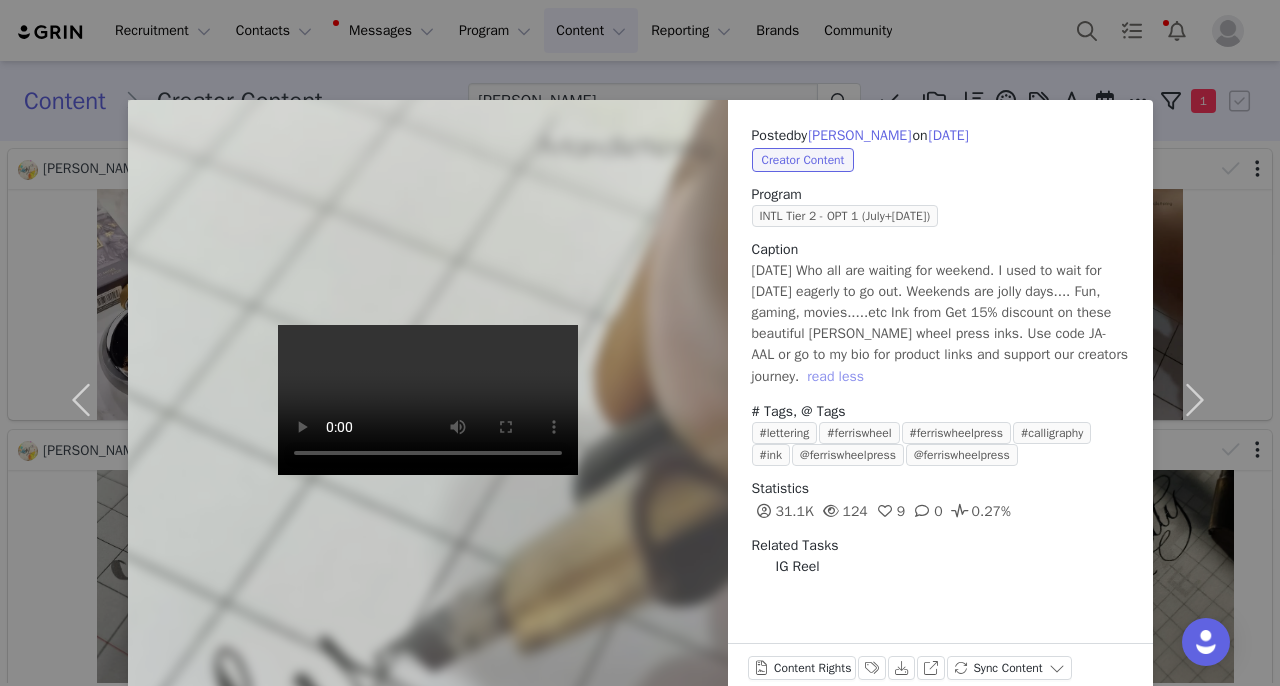 scroll, scrollTop: 38, scrollLeft: 0, axis: vertical 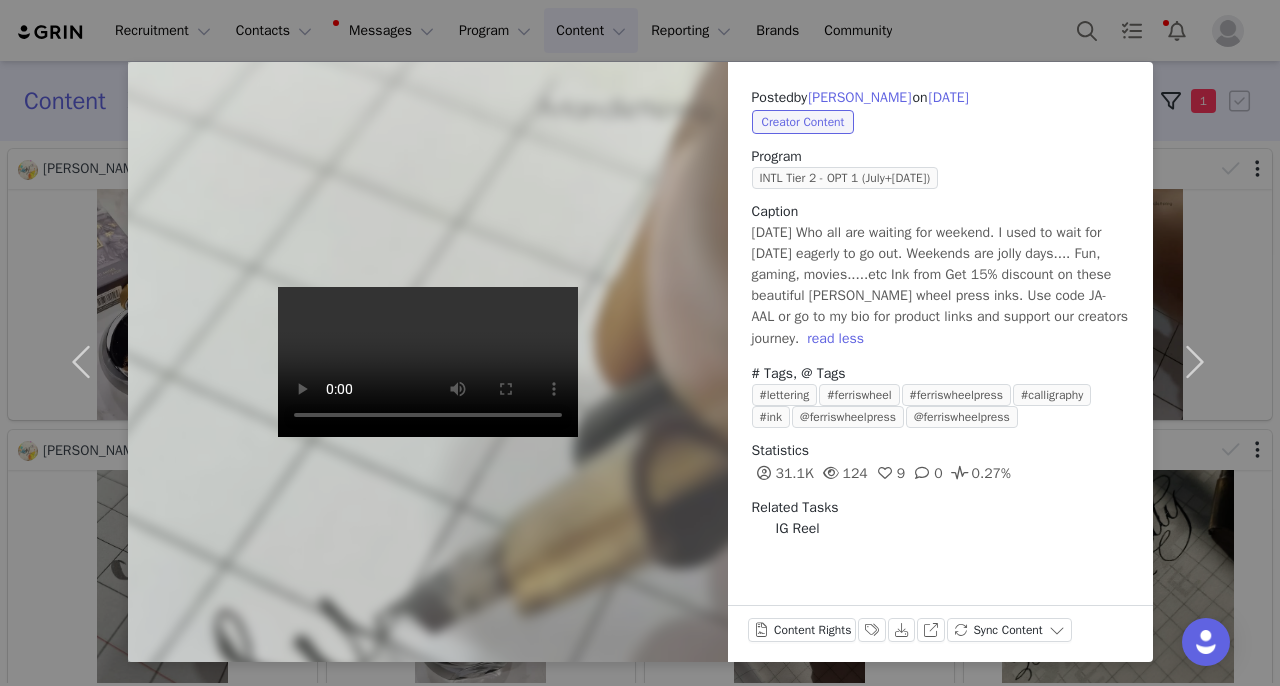 click on "Posted  by  [PERSON_NAME]  on  [DATE]  Creator Content  Program INTL Tier 2 - OPT 1 (July+[DATE]) Caption [DATE]
Who all are waiting for weekend. I used to wait for [DATE] eagerly to go out.
Weekends are jolly days....
Fun, gaming, movies.....etc
Ink from
Get 15% discount on these beautiful [PERSON_NAME] wheel press inks.
Use code JA-AAL or go to my bio for product links and support our creators journey.
read less # Tags, @ Tags  #lettering   #ferriswheel   #ferriswheelpress   #calligraphy   #ink   @ferriswheelpress   @ferriswheelpress      Statistics 31.1K  124  9  0  0.27%  Related Tasks IG Reel     Content Rights Labels & Tags Download View on Instagram Sync Content" at bounding box center [640, 343] 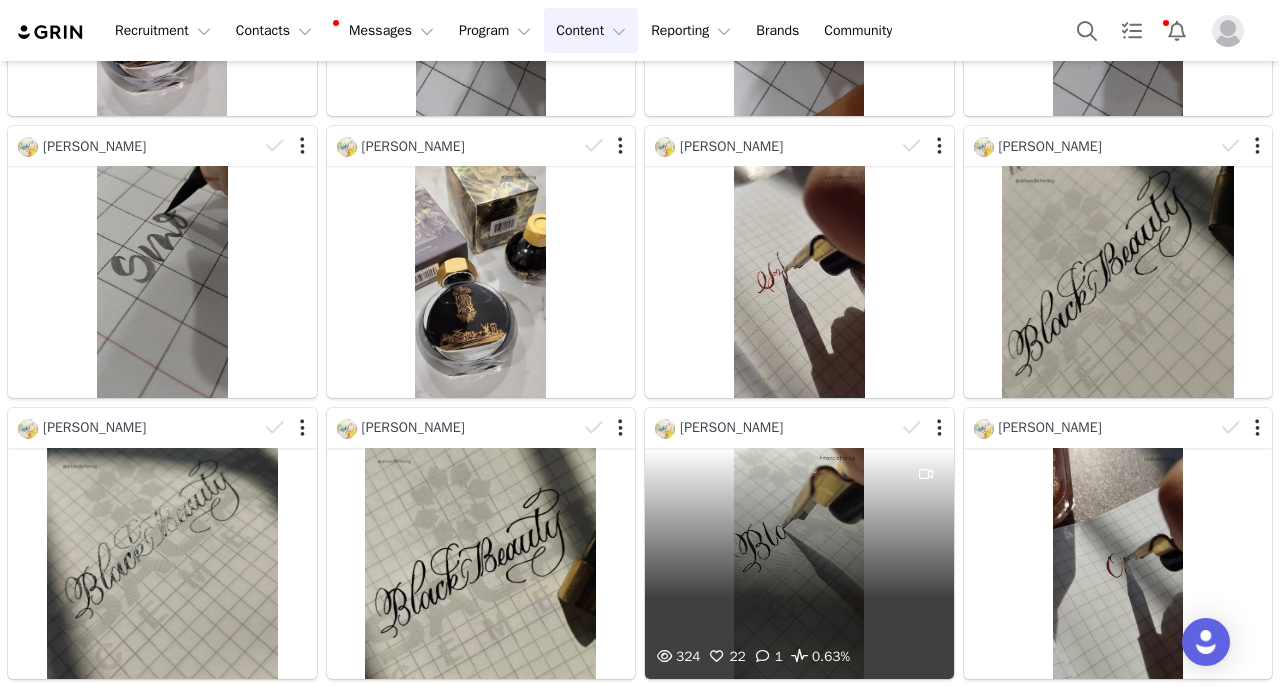 scroll, scrollTop: 0, scrollLeft: 0, axis: both 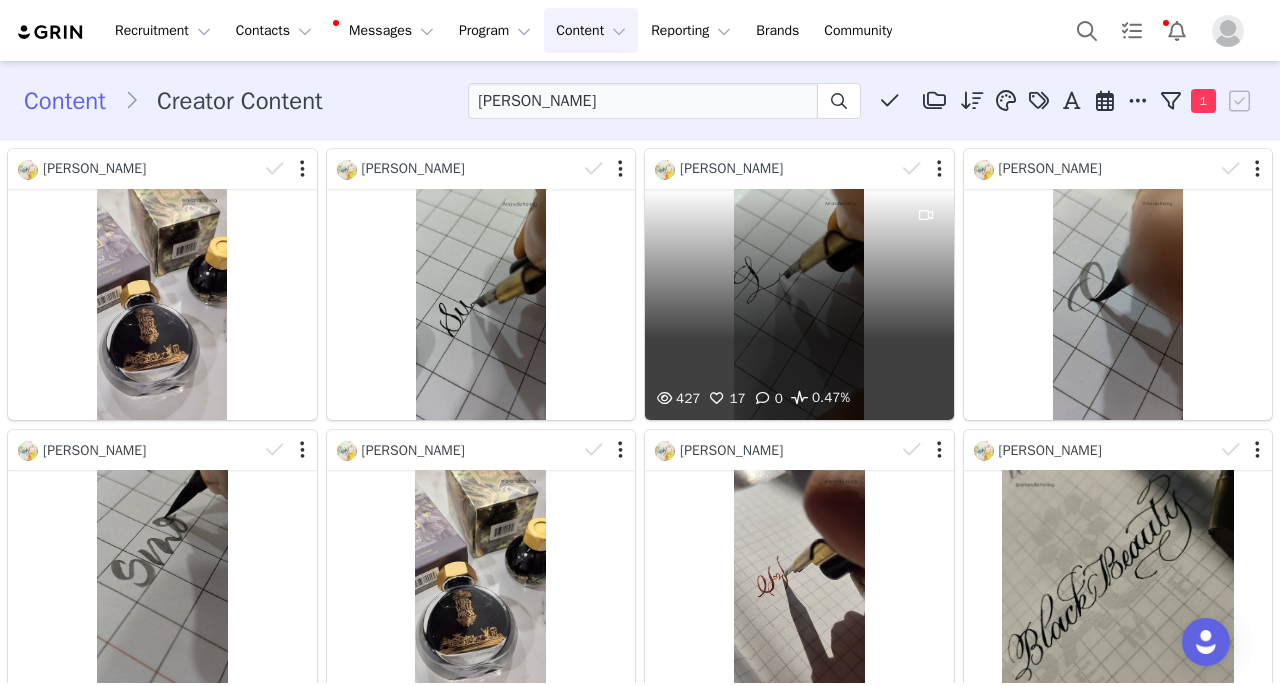 click on "427  17  0  0.47%" at bounding box center [799, 304] 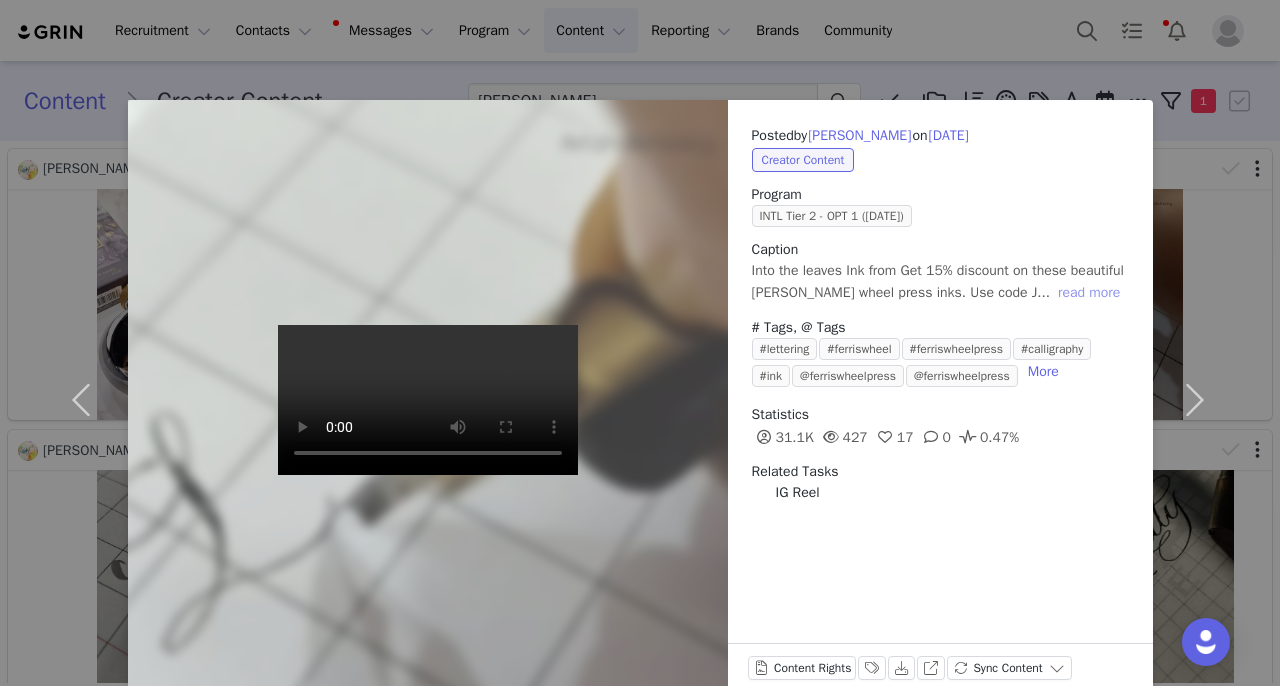 click on "read more" at bounding box center [1089, 293] 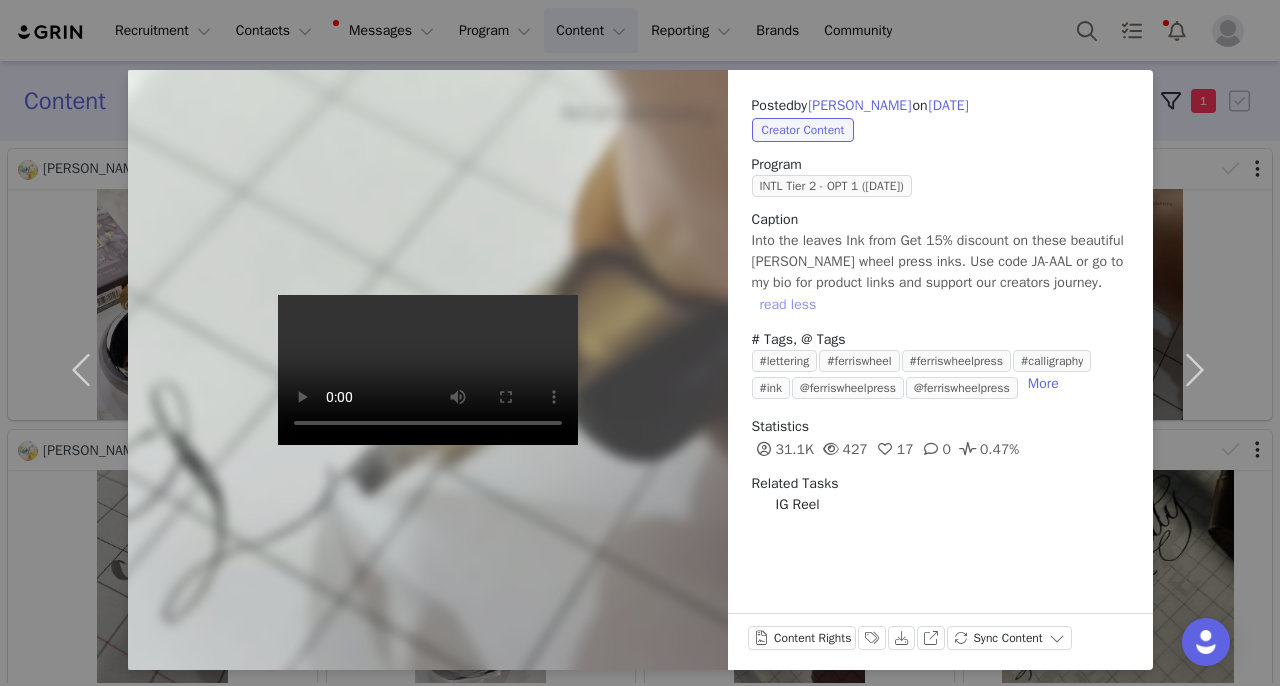 scroll, scrollTop: 38, scrollLeft: 0, axis: vertical 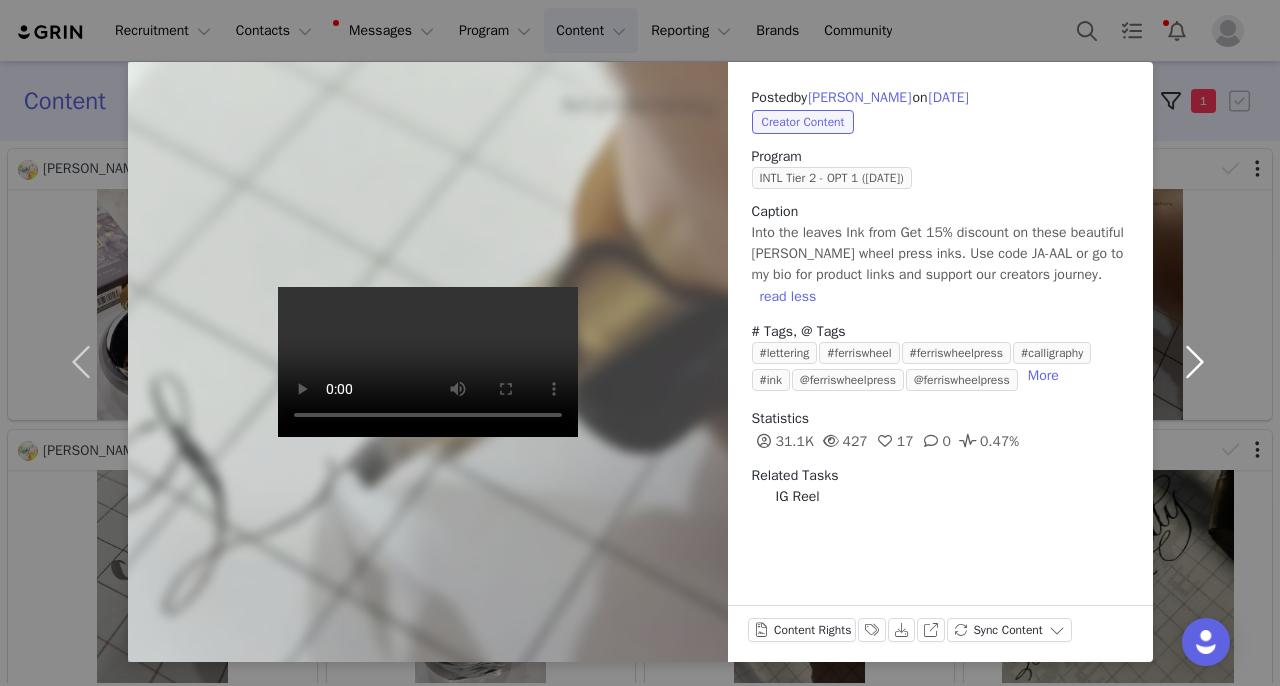 click at bounding box center (1195, 362) 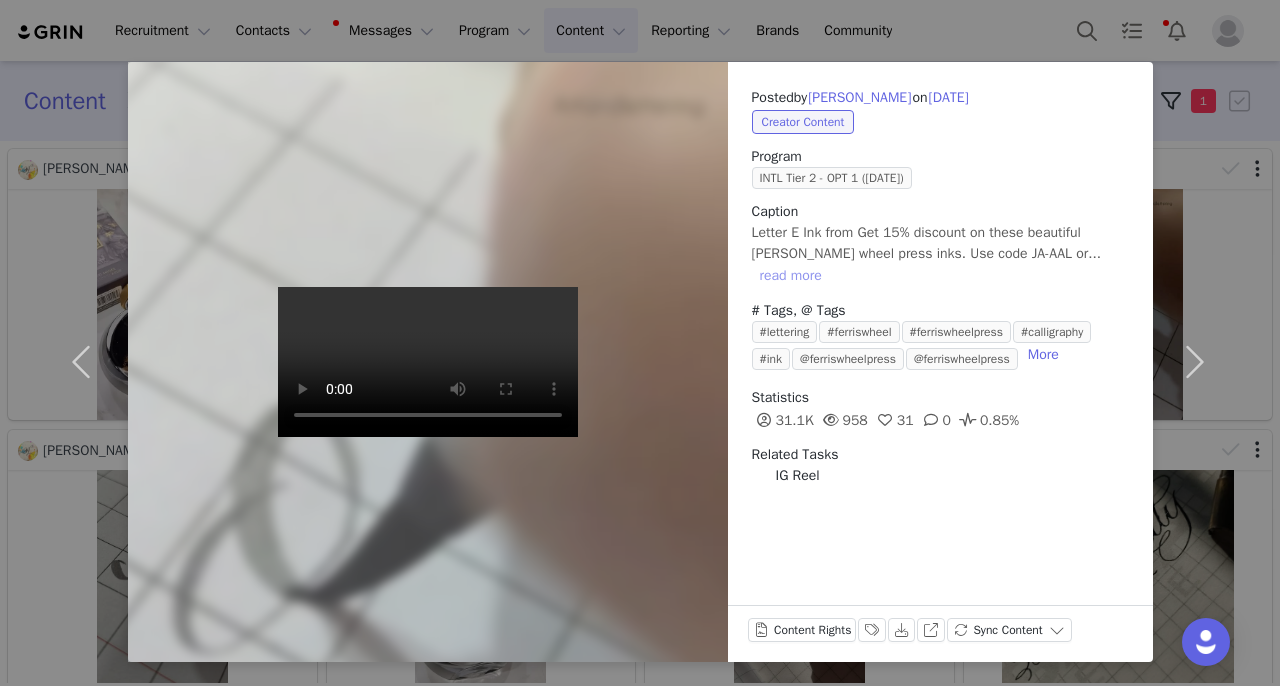 click on "read more" at bounding box center (791, 276) 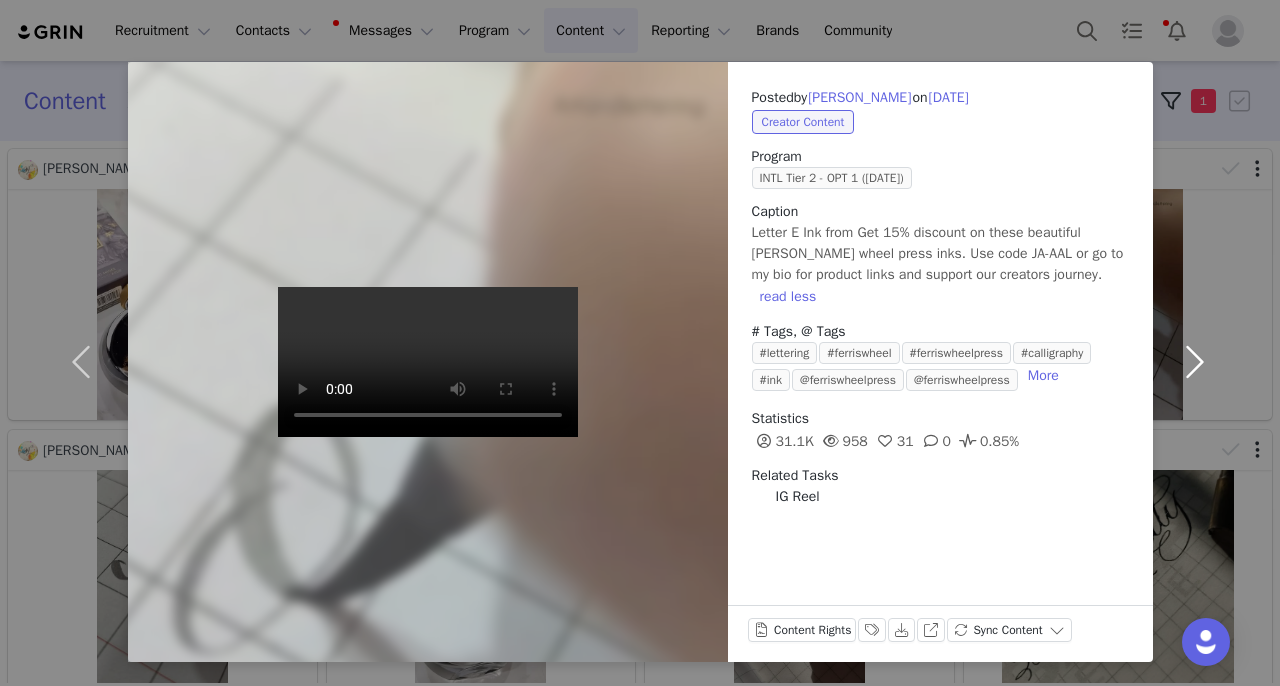 click at bounding box center (1195, 362) 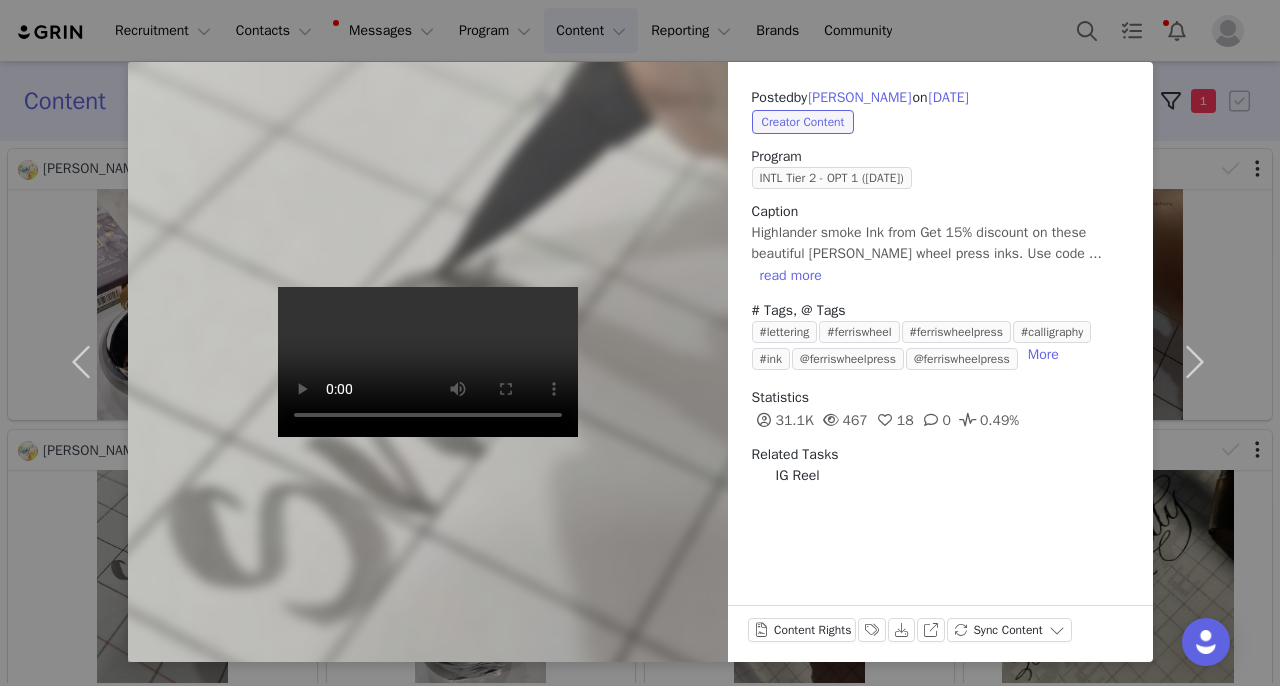 click on "Posted  by  [PERSON_NAME]  on  [DATE]  Creator Content  Program INTL Tier 2 - OPT 1 ([DATE]) Caption Highlander smoke
Ink from
Get 15% discount on these beautiful [PERSON_NAME] wheel press inks.
Use code ... read more # Tags, @ Tags  #lettering   #ferriswheel   #ferriswheelpress   #calligraphy   #ink   @ferriswheelpress   @ferriswheelpress  More     Statistics 31.1K  467  18  0  0.49%  Related Tasks IG Reel     Content Rights Labels & Tags Download View on Instagram Sync Content" at bounding box center (640, 343) 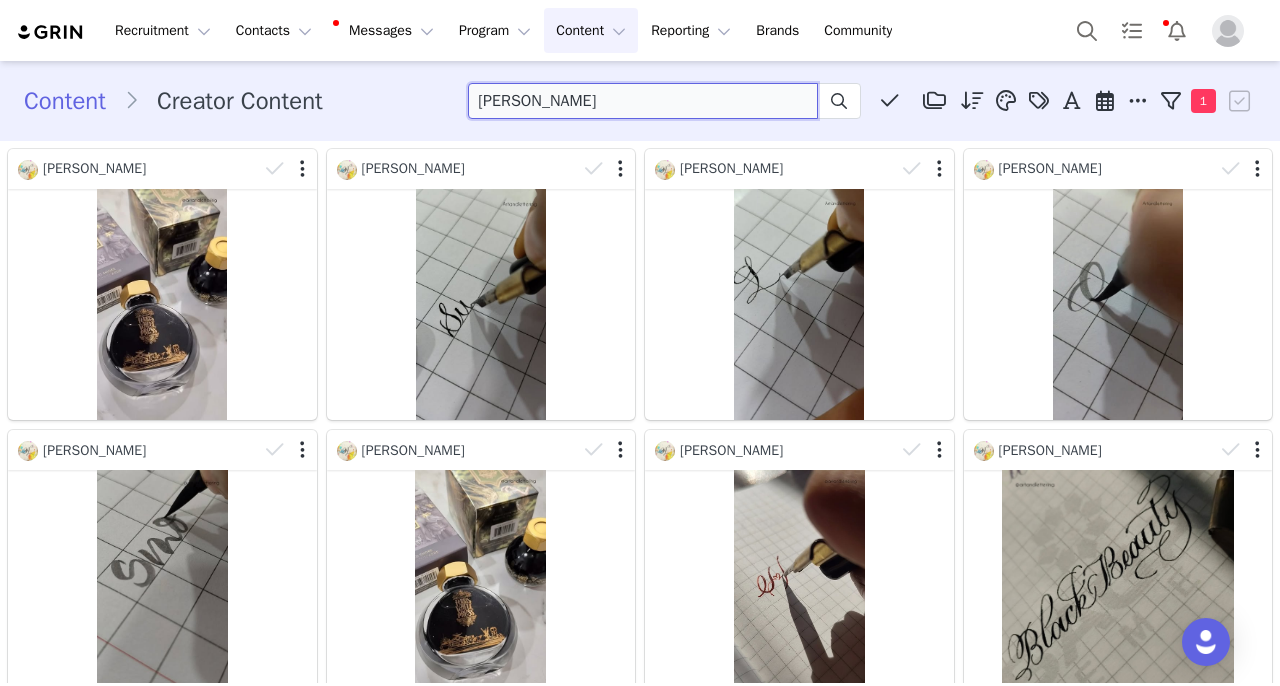 drag, startPoint x: 626, startPoint y: 104, endPoint x: 110, endPoint y: 100, distance: 516.0155 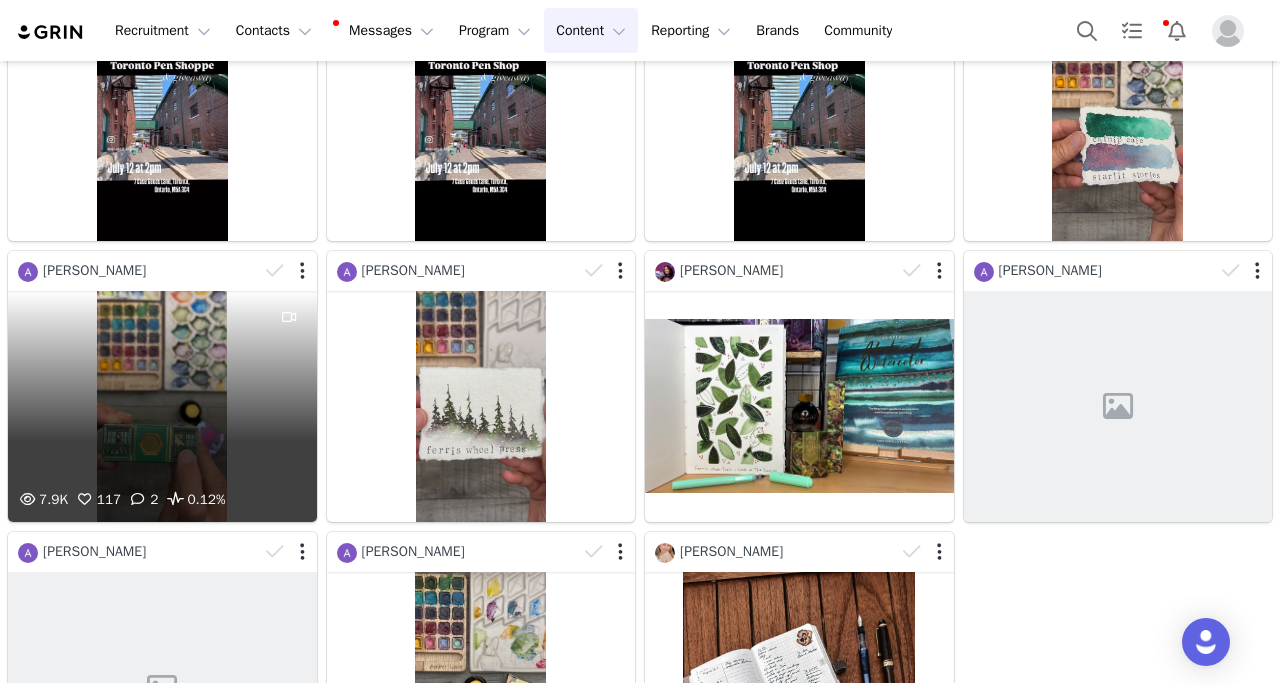 scroll, scrollTop: 465, scrollLeft: 0, axis: vertical 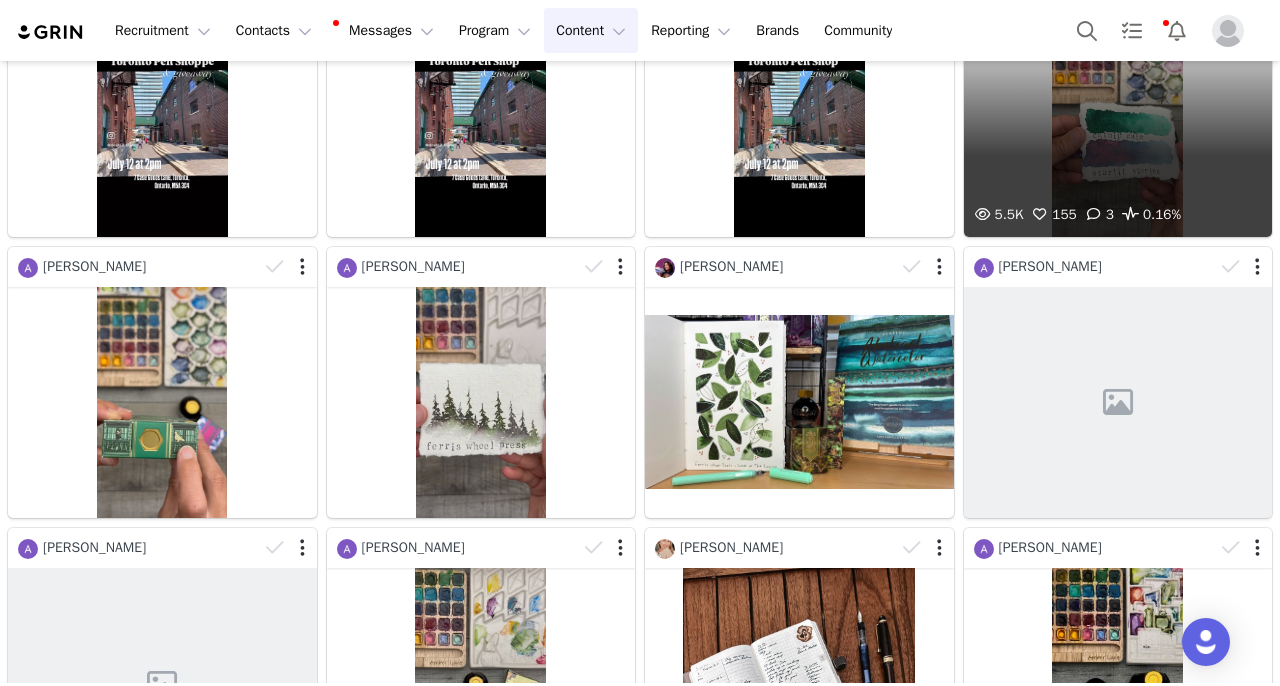 click on "5.5K  155  3  0.16%" at bounding box center [1118, 120] 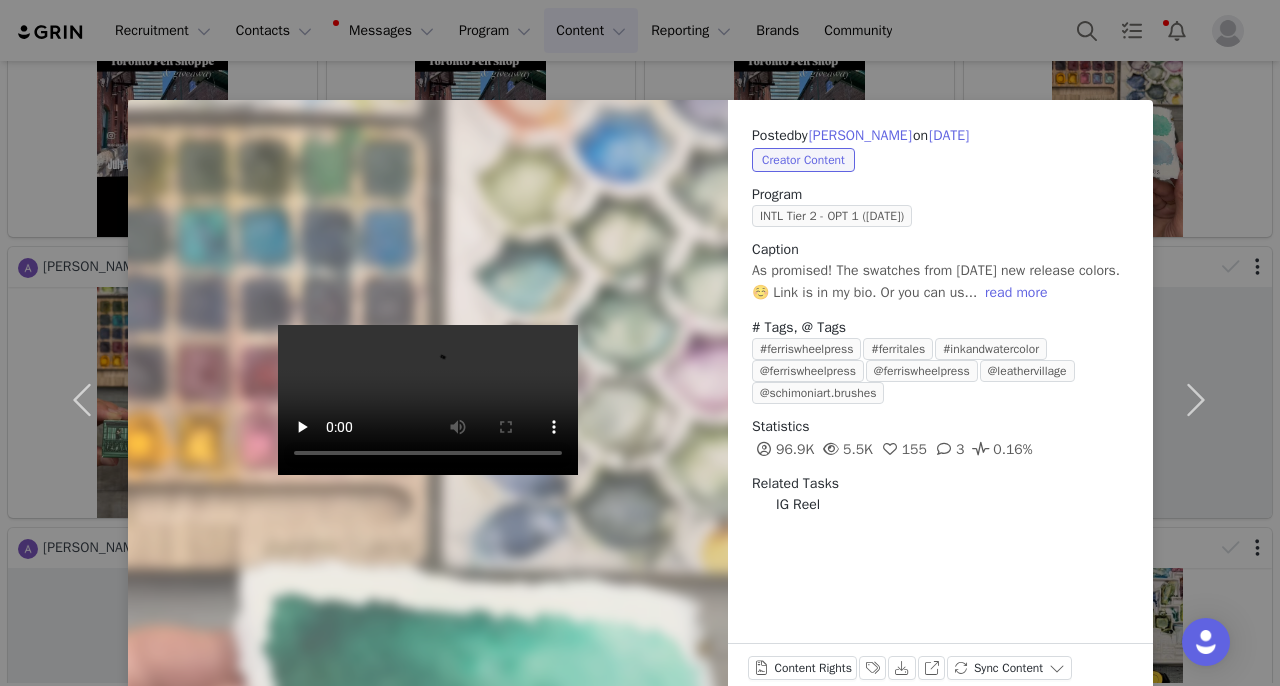 scroll, scrollTop: 465, scrollLeft: 0, axis: vertical 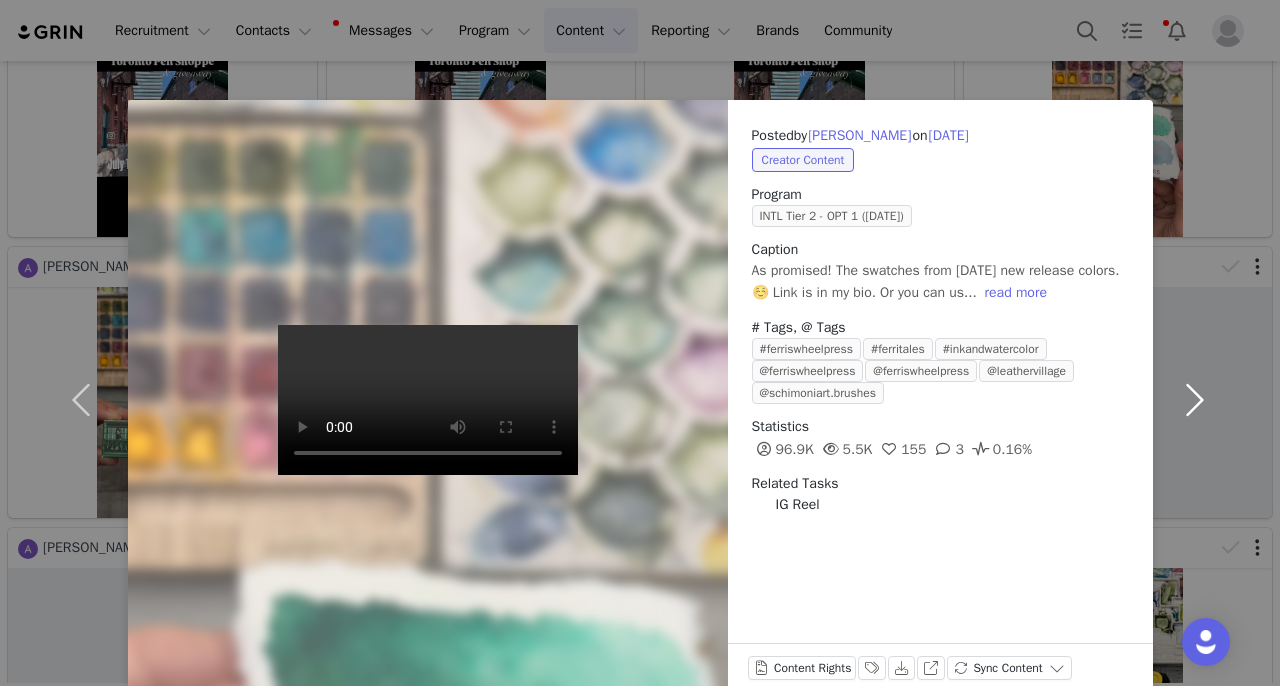 click at bounding box center (1195, 400) 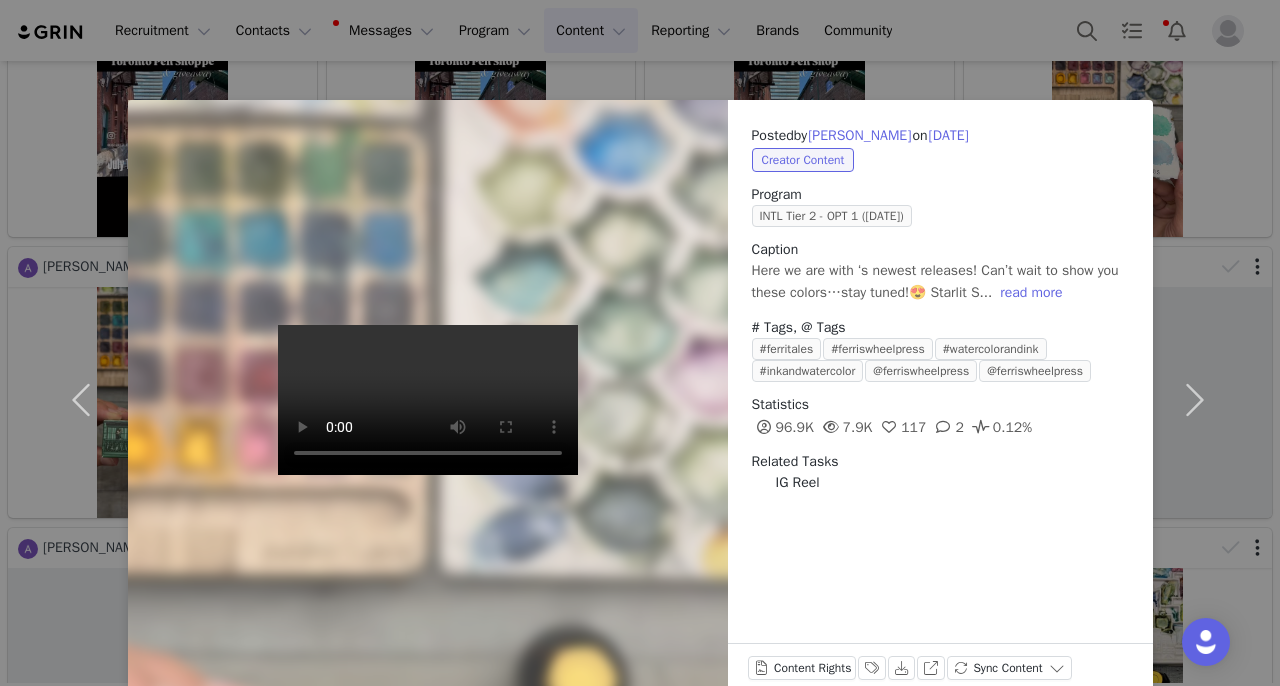click on "Posted  by  [PERSON_NAME]  on  [DATE]  Creator Content  Program INTL Tier 2 - OPT 1 ([DATE]) Caption Here we are with  ‘s newest releases!
Can’t wait to show you these colors…stay tuned!😍
Starlit S... read more # Tags, @ Tags  #ferritales   #ferriswheelpress   #watercolorandink   #inkandwatercolor   @ferriswheelpress   @ferriswheelpress      Statistics 96.9K  7.9K  117  2  0.12%  Related Tasks IG Reel     Content Rights Labels & Tags Download View on Instagram Sync Content" at bounding box center (640, 343) 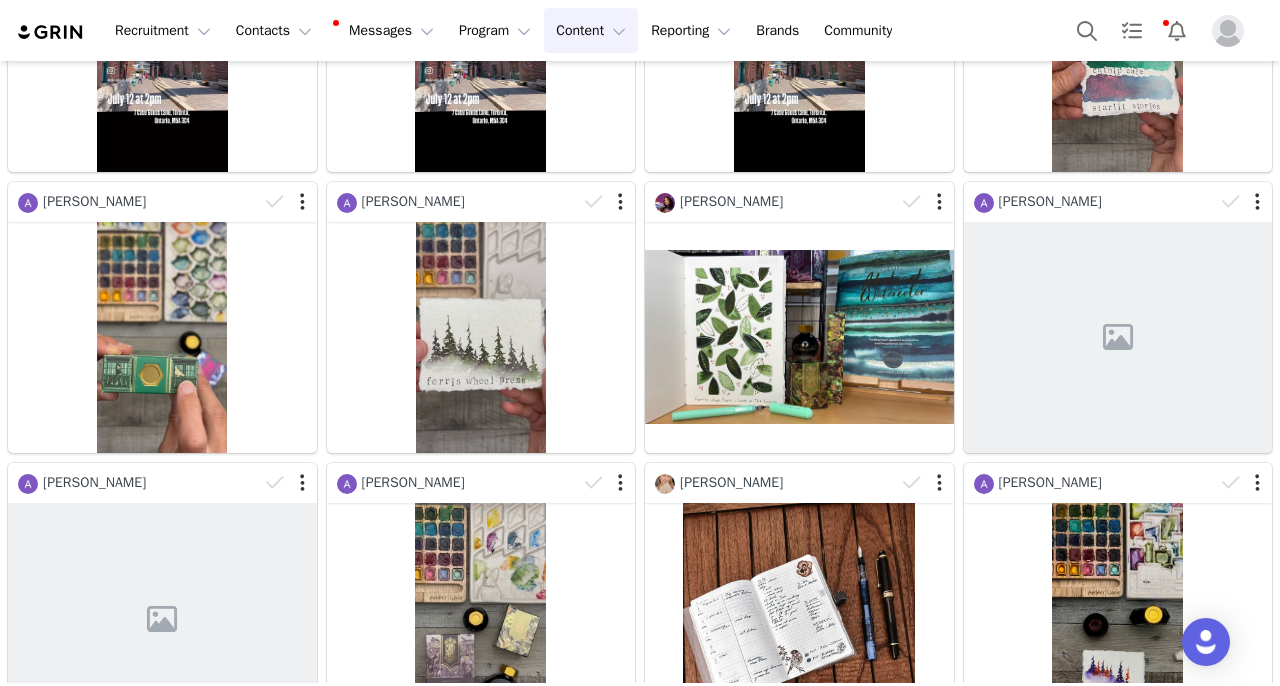 scroll, scrollTop: 539, scrollLeft: 0, axis: vertical 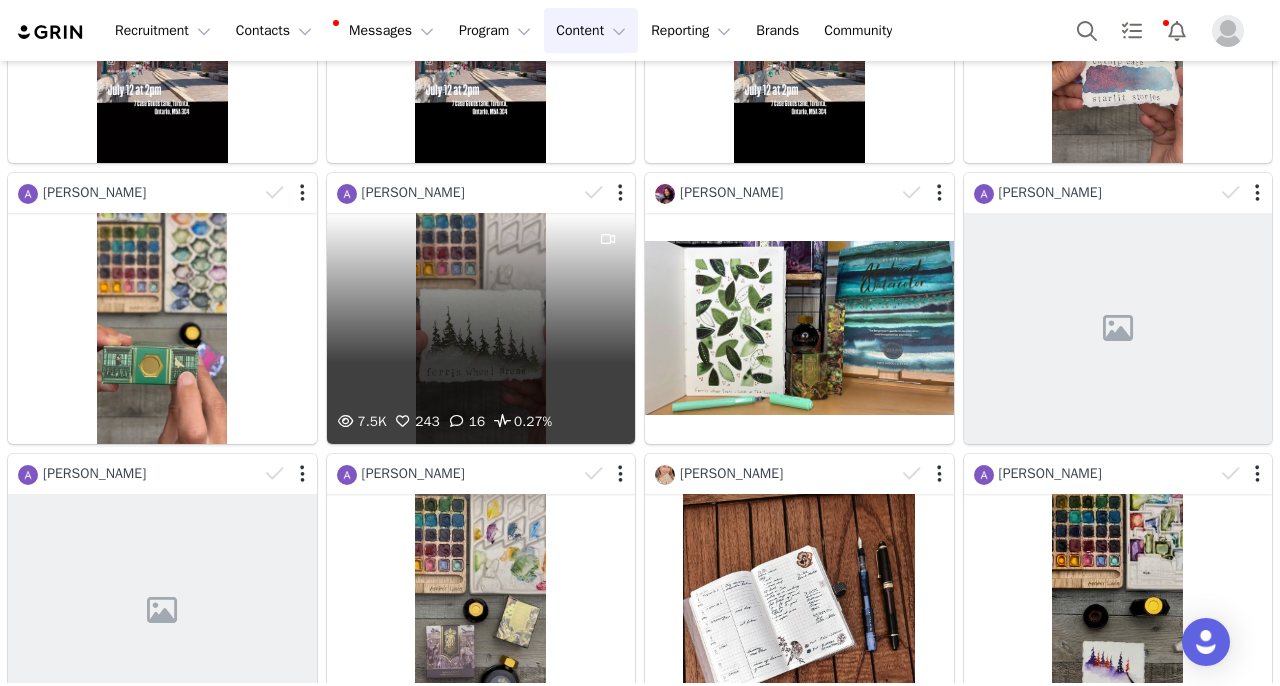 click on "7.5K  243  16  0.27%" at bounding box center (481, 328) 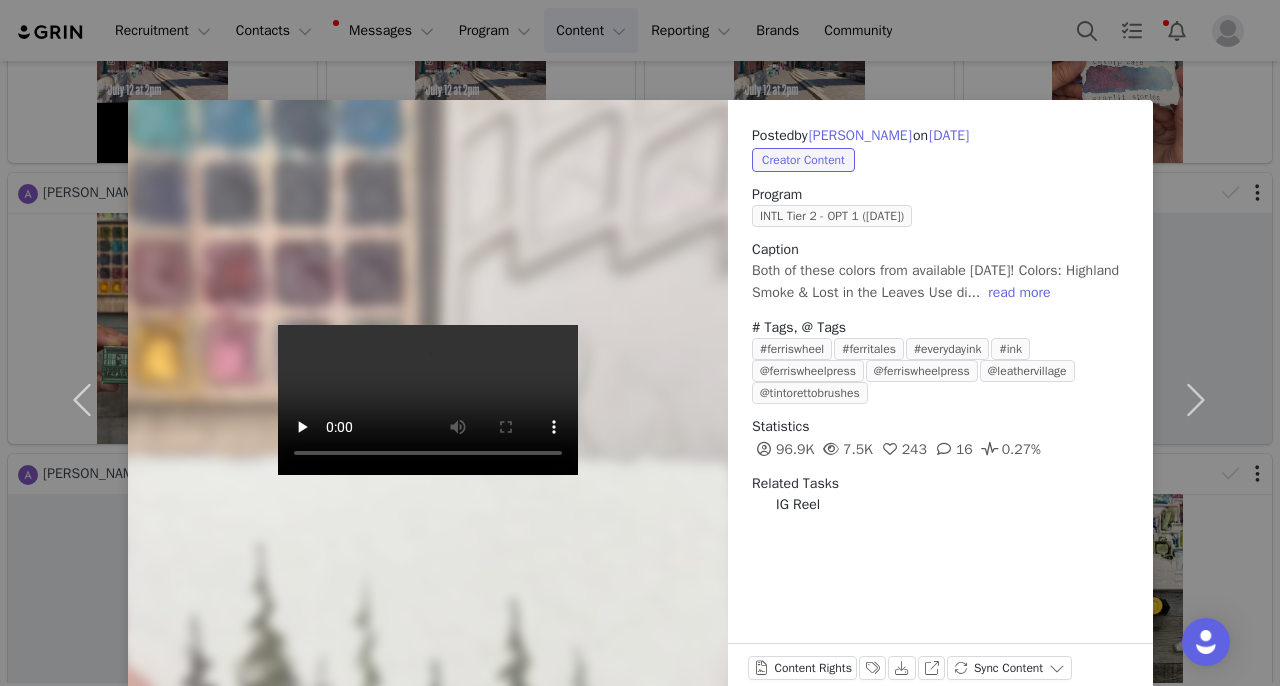 scroll, scrollTop: 539, scrollLeft: 0, axis: vertical 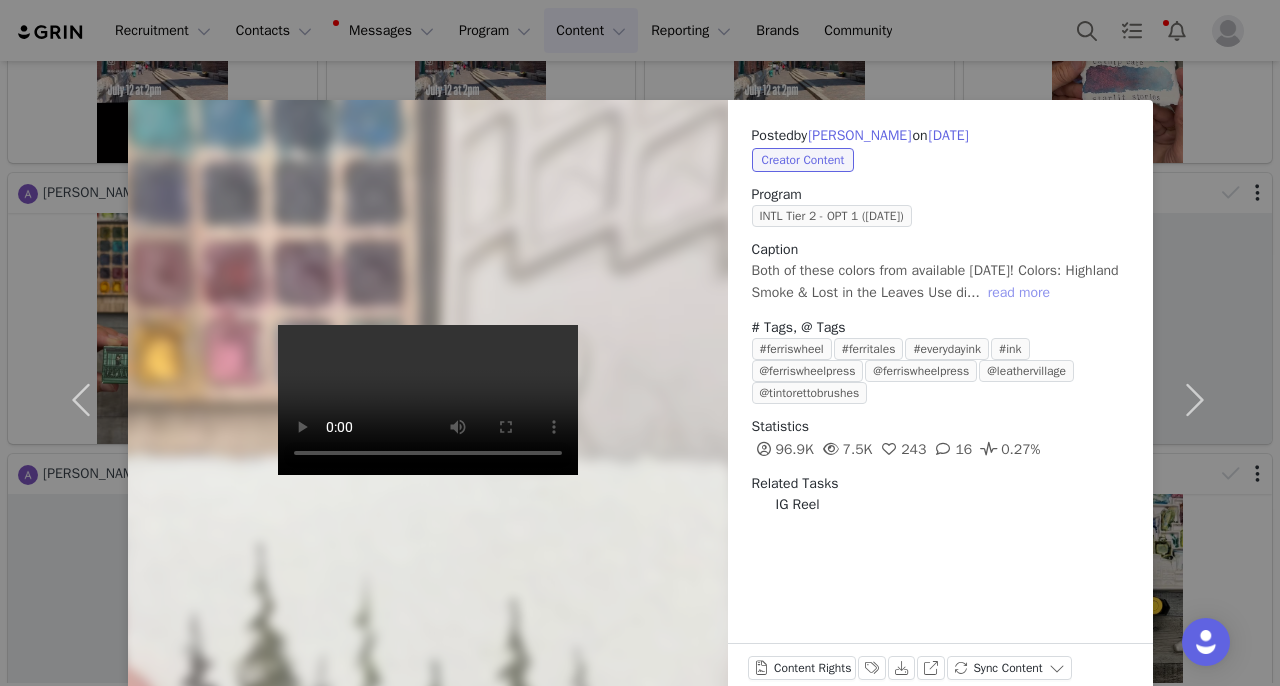 click on "read more" at bounding box center (1019, 293) 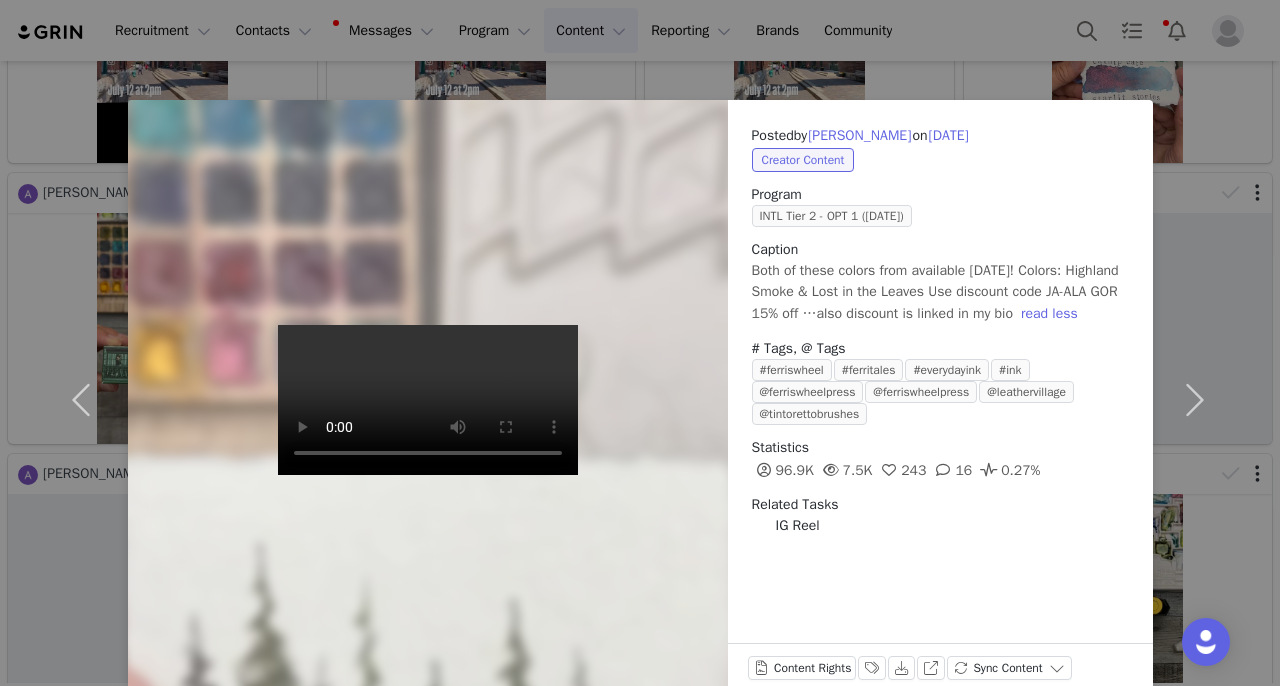 click on "Posted  by  [PERSON_NAME]  on  [DATE]  Creator Content  Program INTL Tier 2 - OPT 1 ([DATE]) Caption Both of these colors from  available [DATE]!
Colors: Highland Smoke & Lost in the Leaves
Use discount code JA-ALA GOR 15% off …also discount is linked in my bio
read less # Tags, @ Tags  #ferriswheel   #ferritales   #everydayink   #ink   @ferriswheelpress   @ferriswheelpress   @leathervillage   @tintorettobrushes      Statistics 96.9K  7.5K  243  16  0.27%  Related Tasks IG Reel     Content Rights Labels & Tags Download View on Instagram Sync Content" at bounding box center [640, 343] 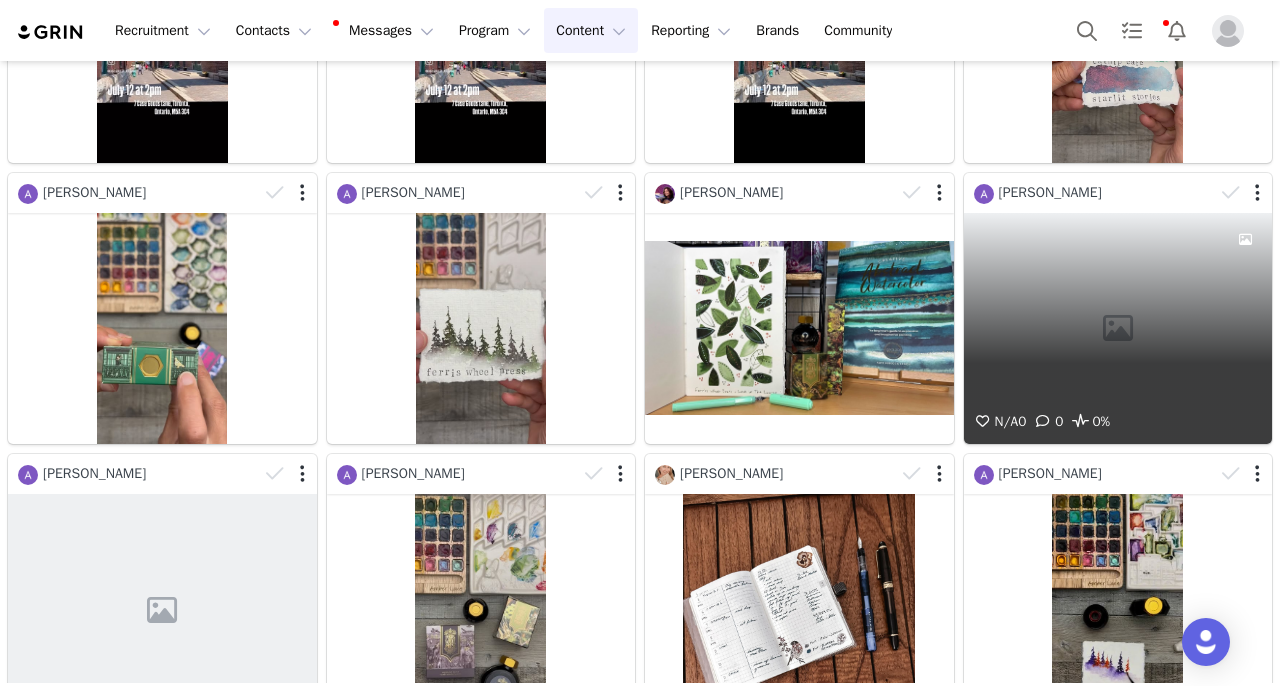click on "N/A  0  0  0%" at bounding box center (1118, 328) 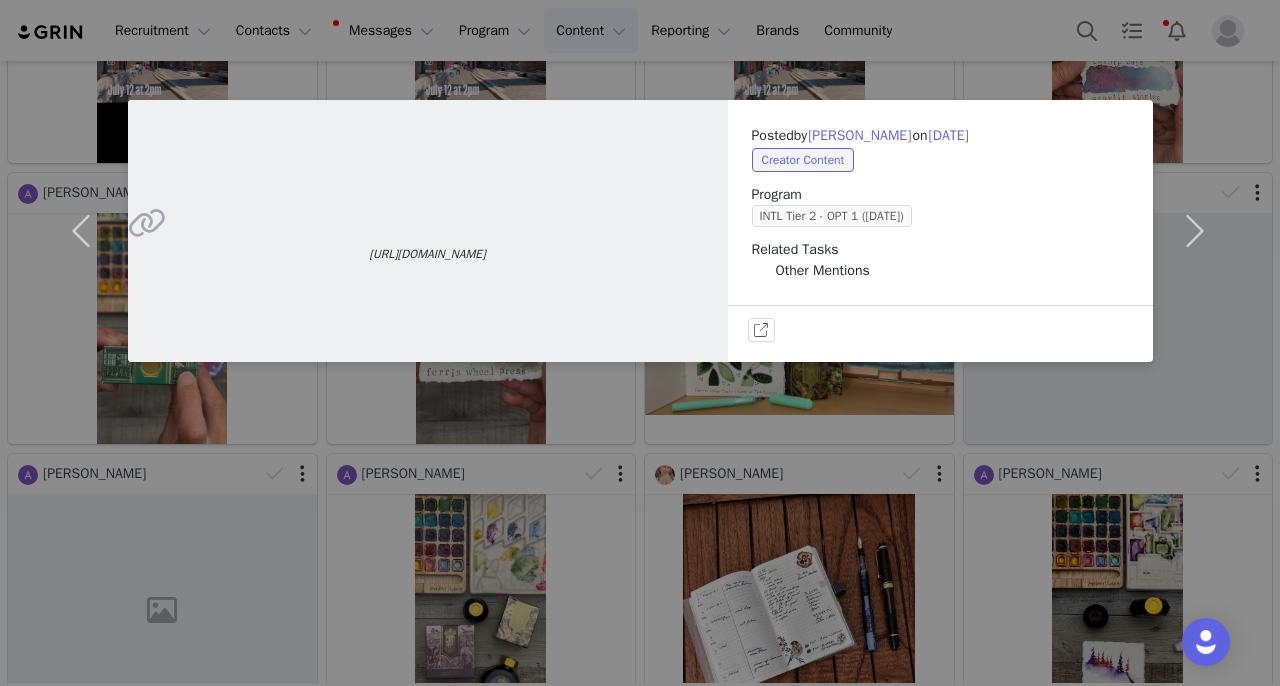 click on "[URL][DOMAIN_NAME]  Posted  by  [PERSON_NAME]  on  [DATE]  Creator Content  Program INTL Tier 2 - OPT 1 ([DATE]) Related Tasks Other Mentions     View on Other Uploads" at bounding box center (640, 343) 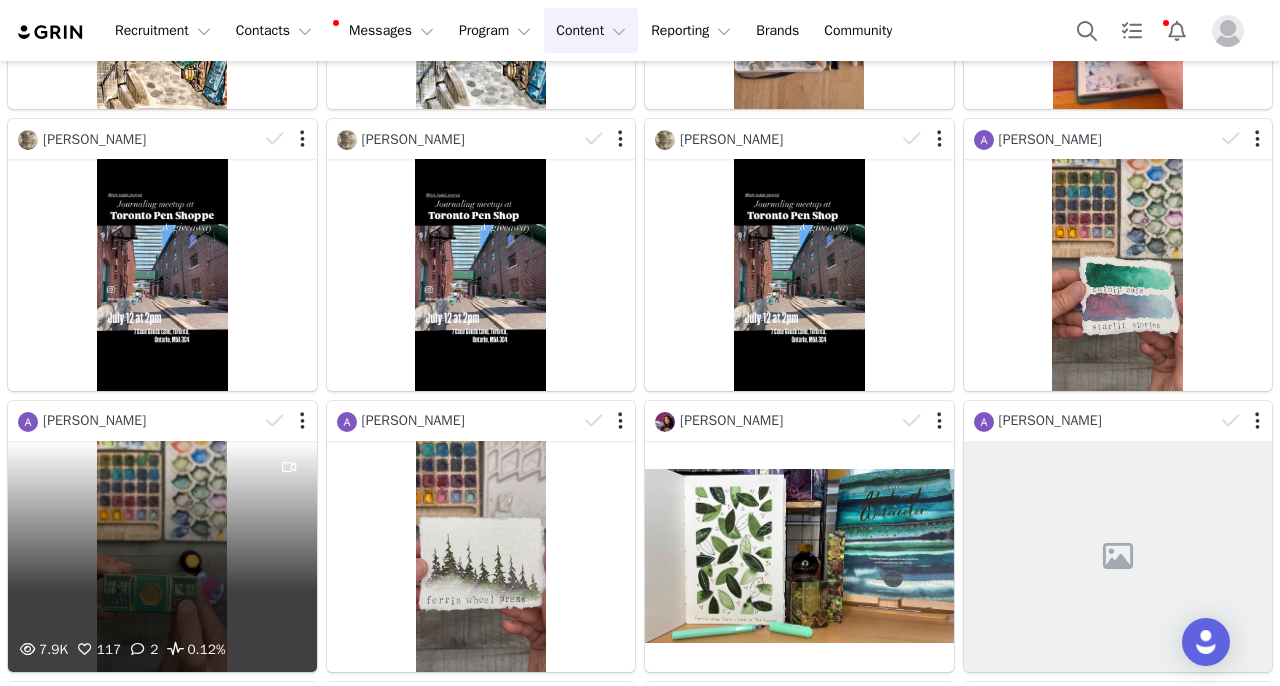 scroll, scrollTop: 309, scrollLeft: 0, axis: vertical 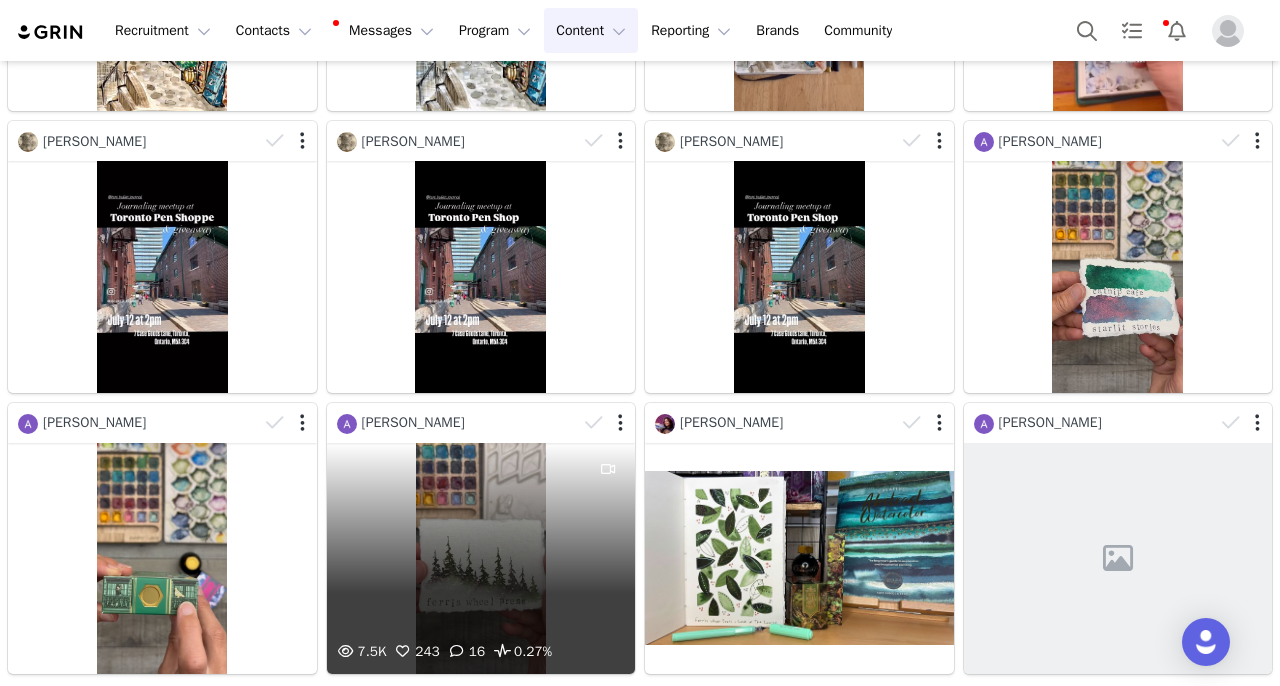 click on "7.5K  243  16  0.27%" at bounding box center [481, 558] 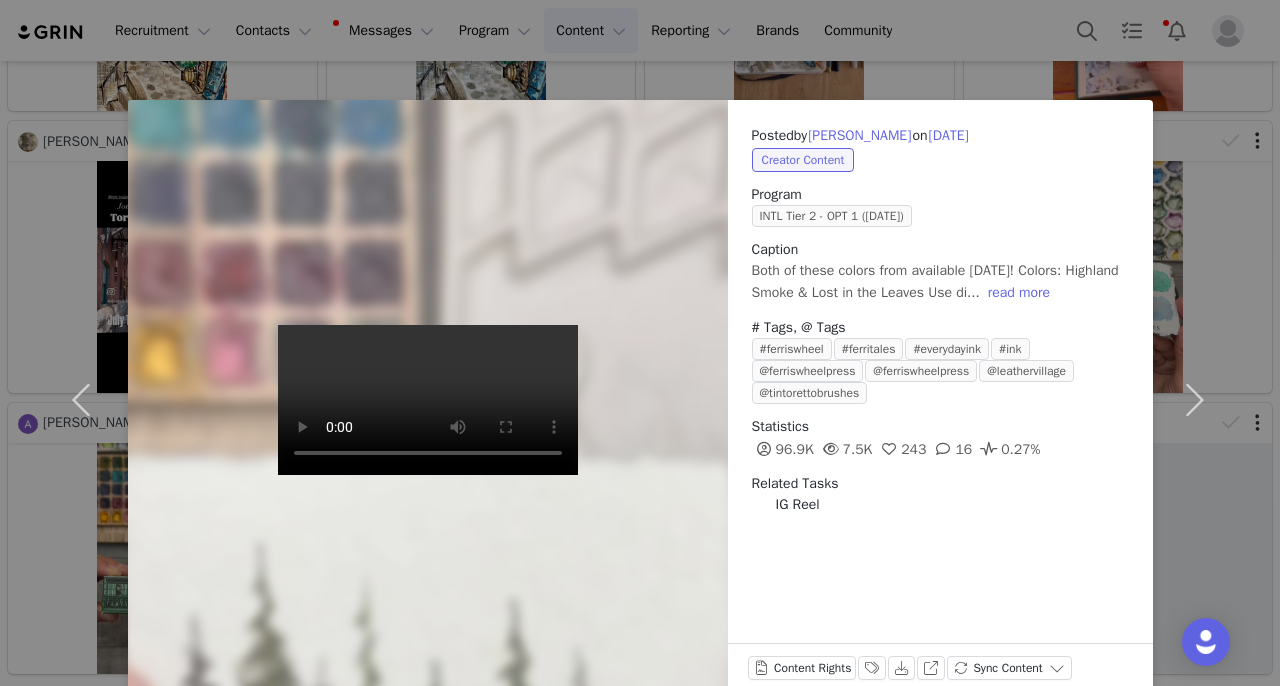 click on "Posted  by  [PERSON_NAME]  on  [DATE]  Creator Content  Program INTL Tier 2 - OPT 1 ([DATE]) Caption Both of these colors from  available [DATE]!
Colors: Highland Smoke & Lost in the Leaves
Use di... read more # Tags, @ Tags  #ferriswheel   #ferritales   #everydayink   #ink   @ferriswheelpress   @ferriswheelpress   @leathervillage   @tintorettobrushes      Statistics 96.9K  7.5K  243  16  0.27%  Related Tasks IG Reel     Content Rights Labels & Tags Download View on Instagram Sync Content" at bounding box center [640, 343] 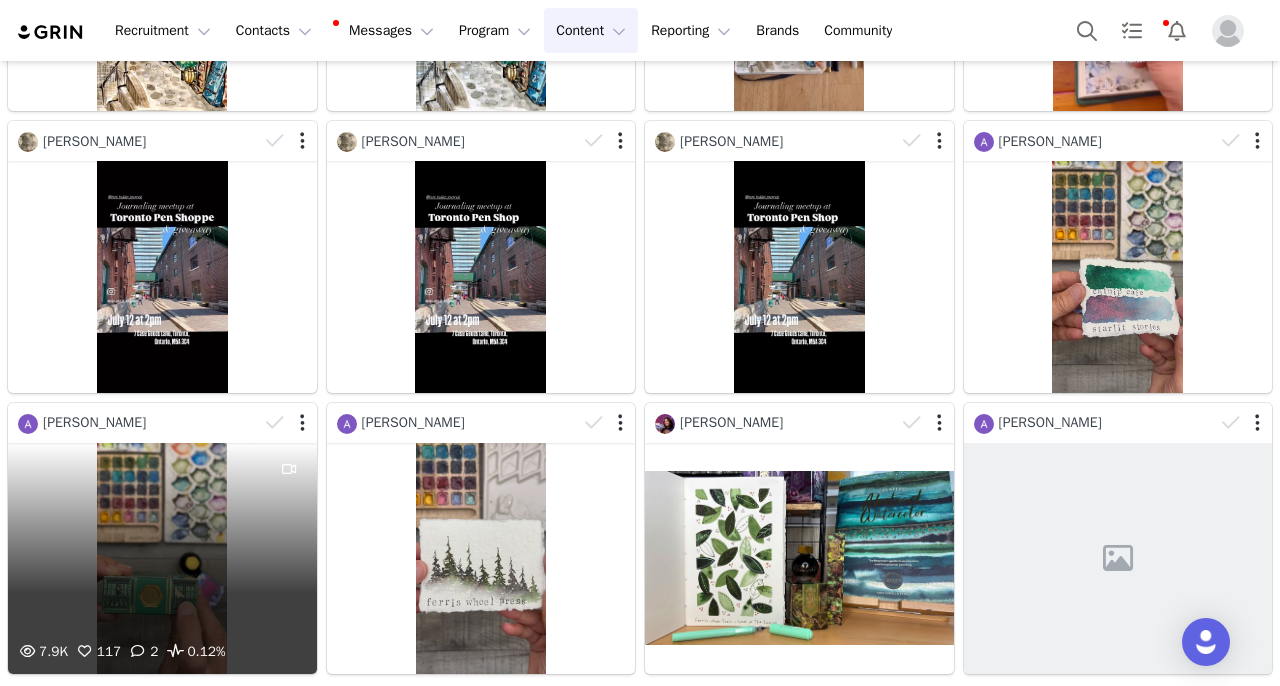 click on "7.9K  117  2  0.12%" at bounding box center [162, 558] 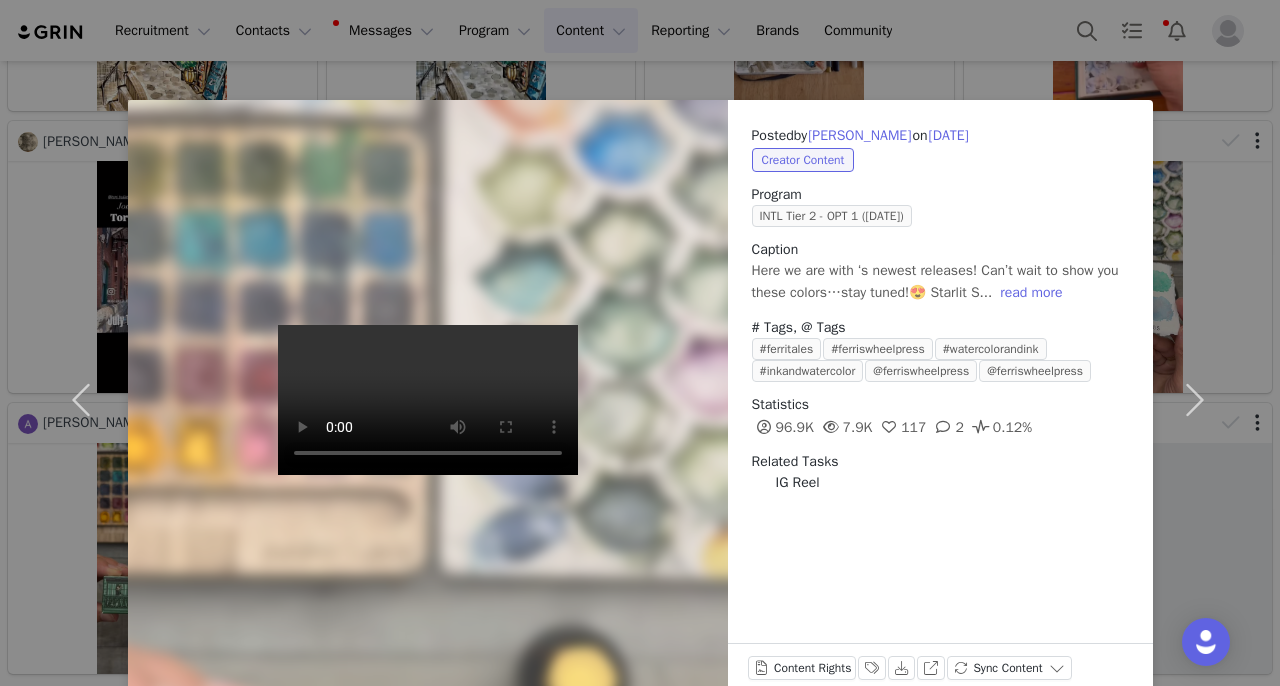 click on "Posted  by  [PERSON_NAME]  on  [DATE]  Creator Content  Program INTL Tier 2 - OPT 1 ([DATE]) Caption Here we are with  ‘s newest releases!
Can’t wait to show you these colors…stay tuned!😍
Starlit S... read more # Tags, @ Tags  #ferritales   #ferriswheelpress   #watercolorandink   #inkandwatercolor   @ferriswheelpress   @ferriswheelpress      Statistics 96.9K  7.9K  117  2  0.12%  Related Tasks IG Reel     Content Rights Labels & Tags Download View on Instagram Sync Content" at bounding box center (640, 343) 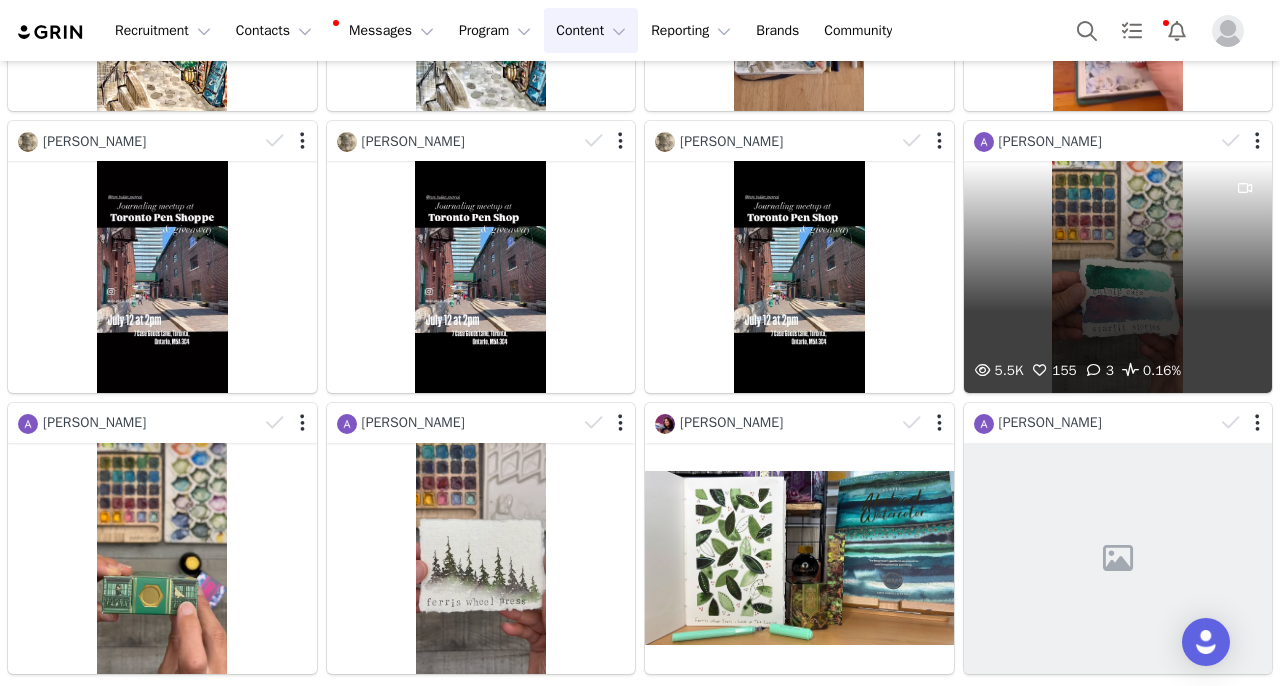 click on "5.5K  155  3  0.16%" at bounding box center [1118, 276] 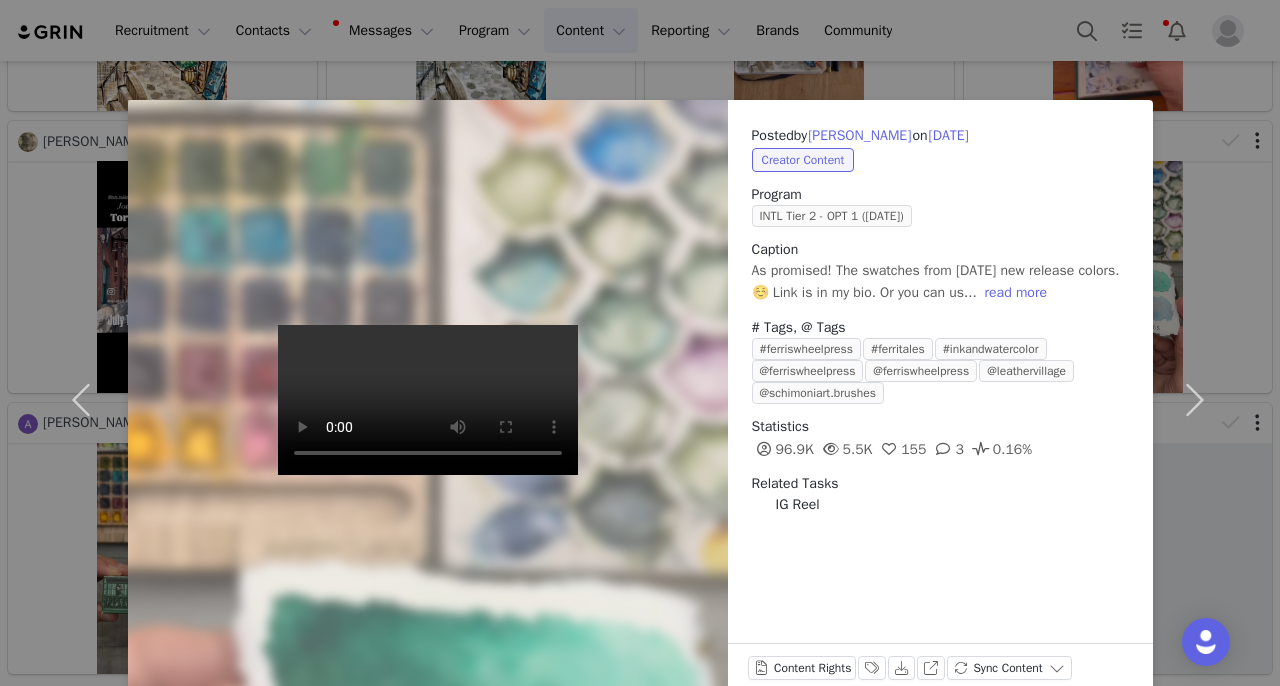 click on "Posted  by  [PERSON_NAME]  on  [DATE]  Creator Content  Program INTL Tier 2 - OPT 1 ([DATE]) Caption As promised! The swatches from [DATE]  new release colors. ☺️
Link is in my bio. Or you can us... read more # Tags, @ Tags  #ferriswheelpress   #ferritales   #inkandwatercolor   @ferriswheelpress   @ferriswheelpress   @leathervillage   @schimoniart.brushes      Statistics 96.9K  5.5K  155  3  0.16%  Related Tasks IG Reel     Content Rights Labels & Tags Download View on Instagram Sync Content" at bounding box center [640, 343] 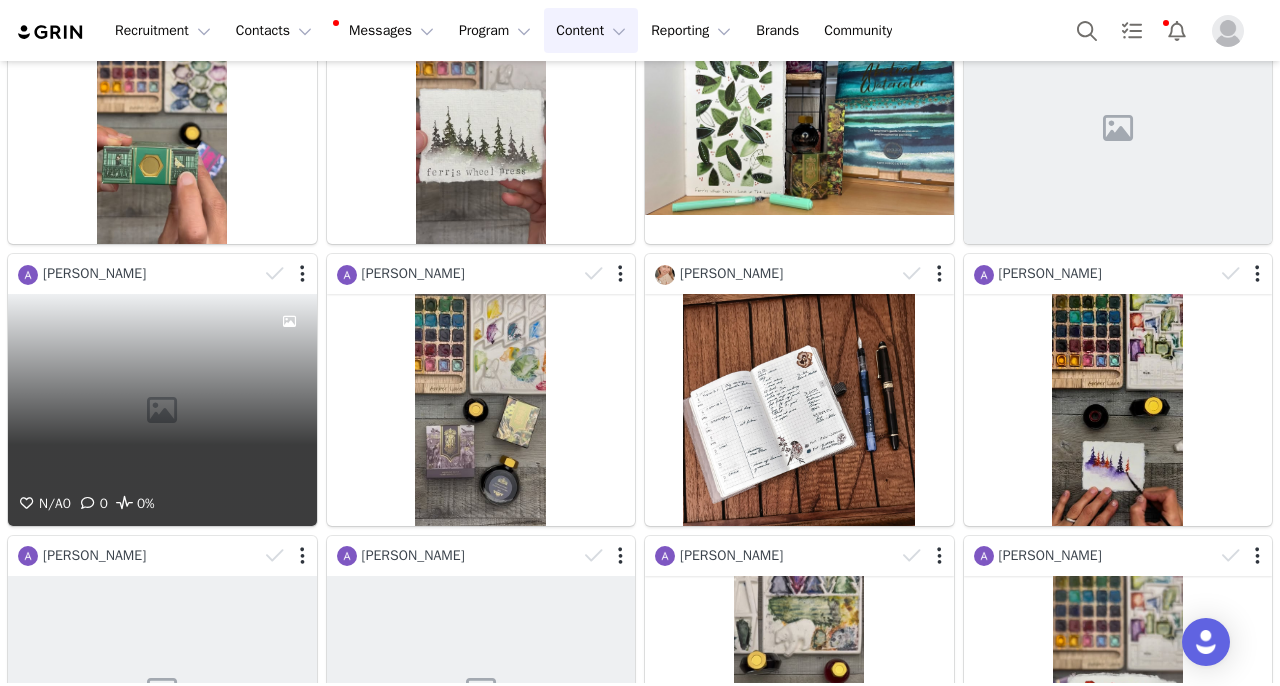 click on "N/A  0  0  0%" at bounding box center (162, 409) 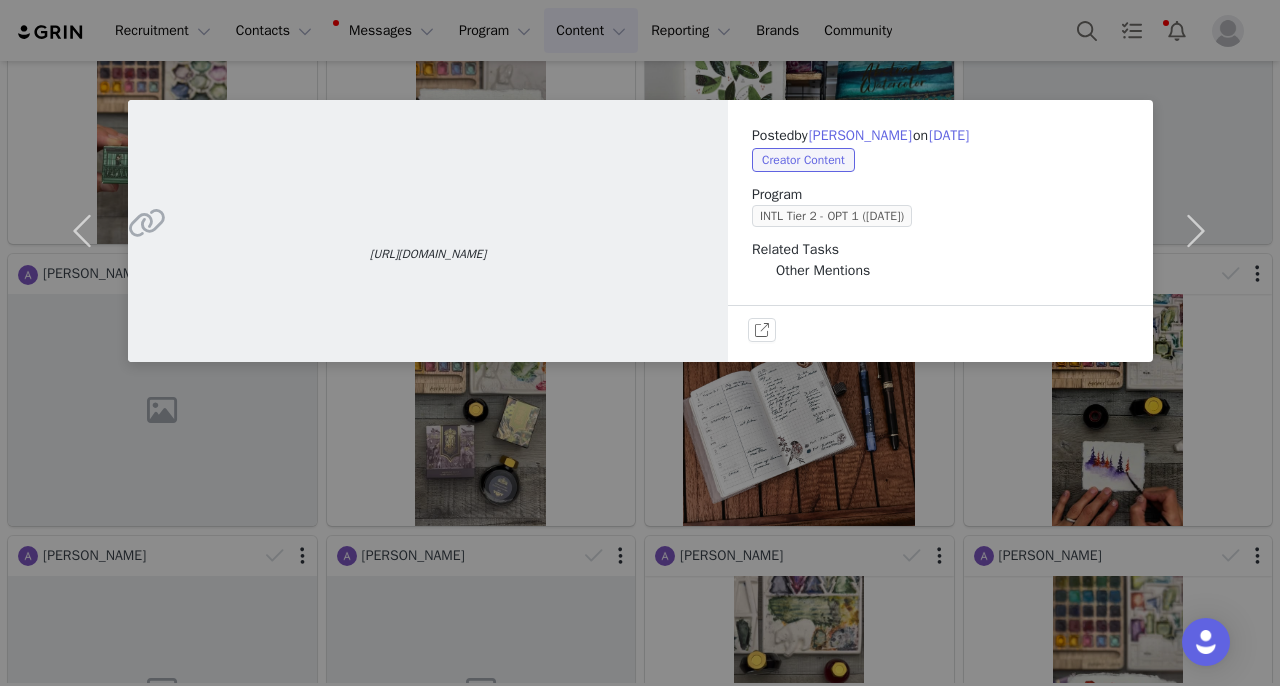 scroll, scrollTop: 739, scrollLeft: 0, axis: vertical 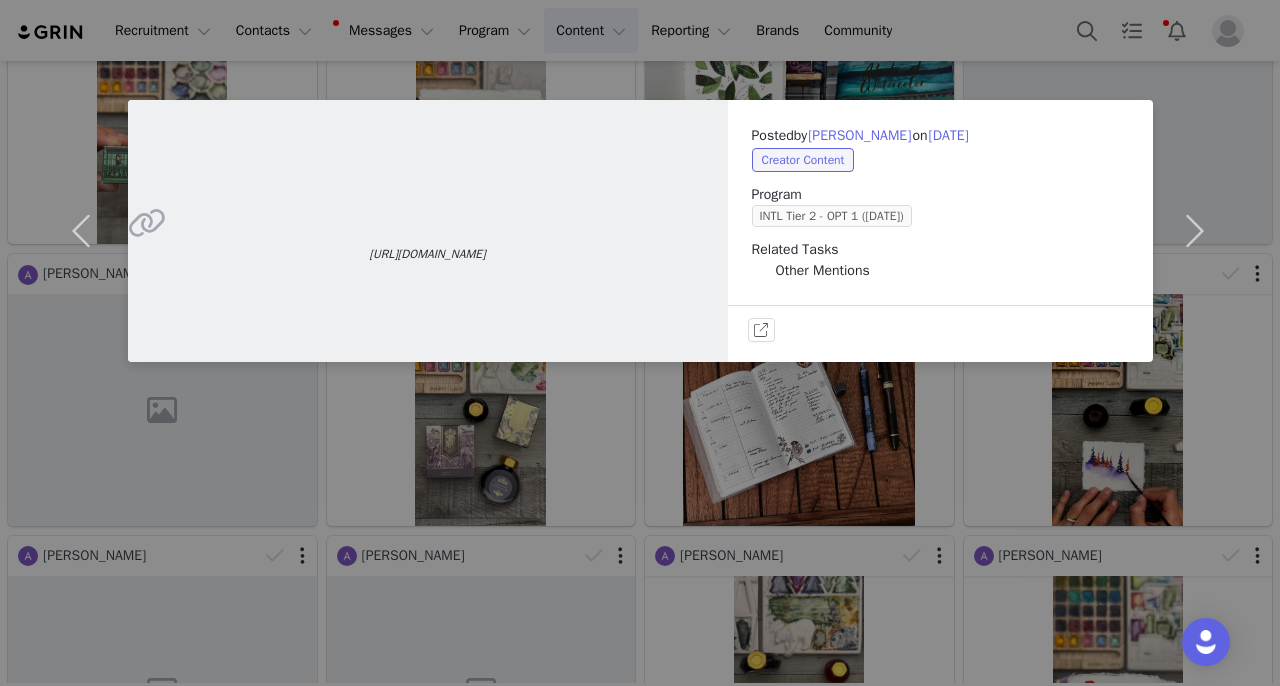 click on "[URL][DOMAIN_NAME]  Posted  by  [PERSON_NAME]  on  [DATE]  Creator Content  Program INTL Tier 2 - OPT 1 ([DATE]) Related Tasks Other Mentions     View on Other Uploads" at bounding box center [640, 343] 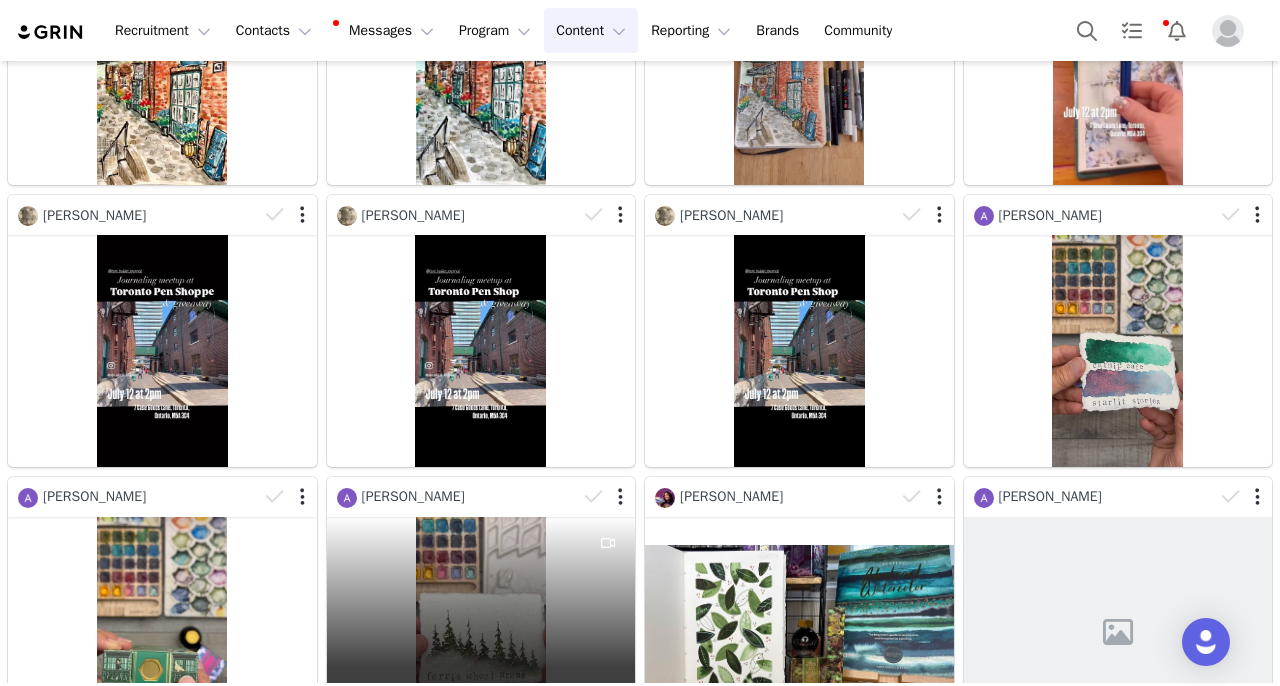 scroll, scrollTop: 0, scrollLeft: 0, axis: both 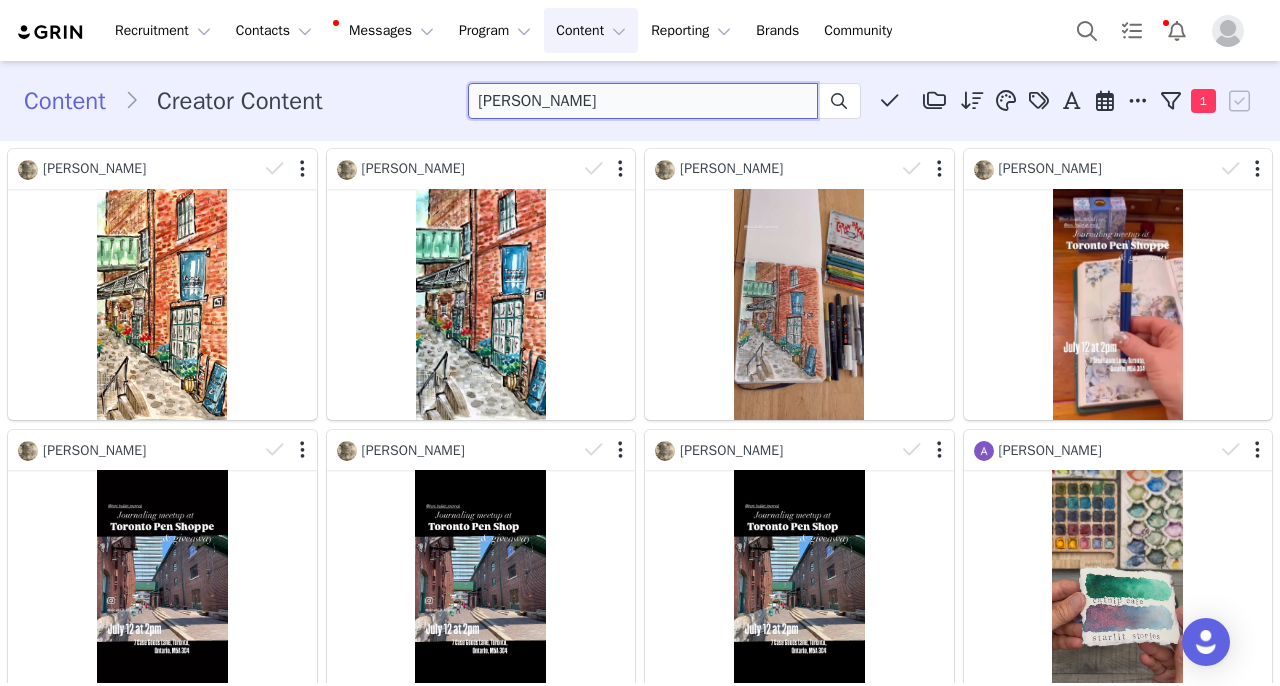 drag, startPoint x: 594, startPoint y: 91, endPoint x: 320, endPoint y: 91, distance: 274 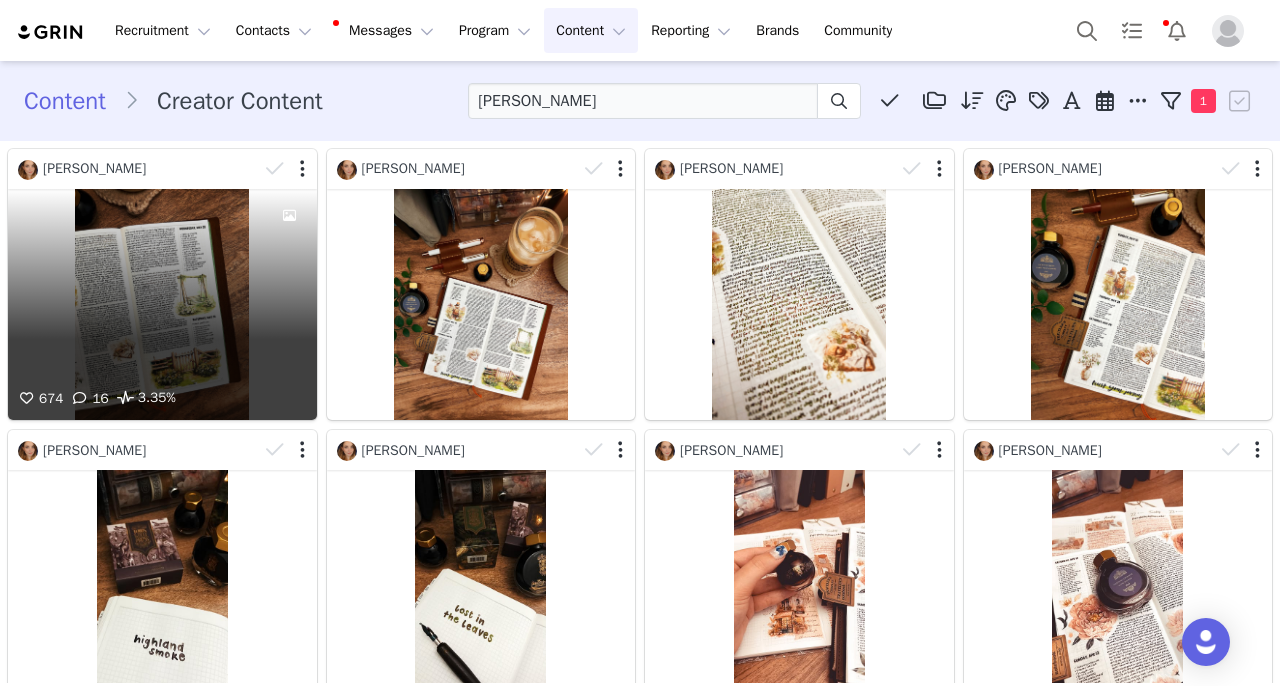 click at bounding box center (290, 287) 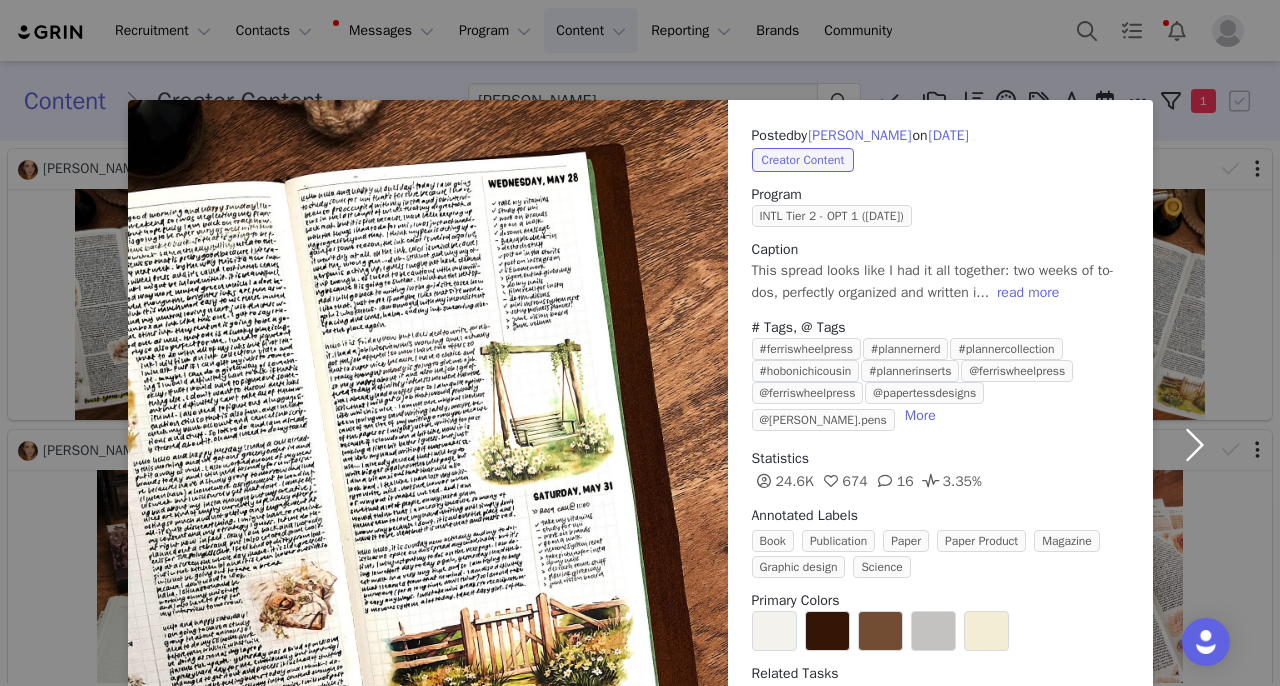 click at bounding box center [1195, 444] 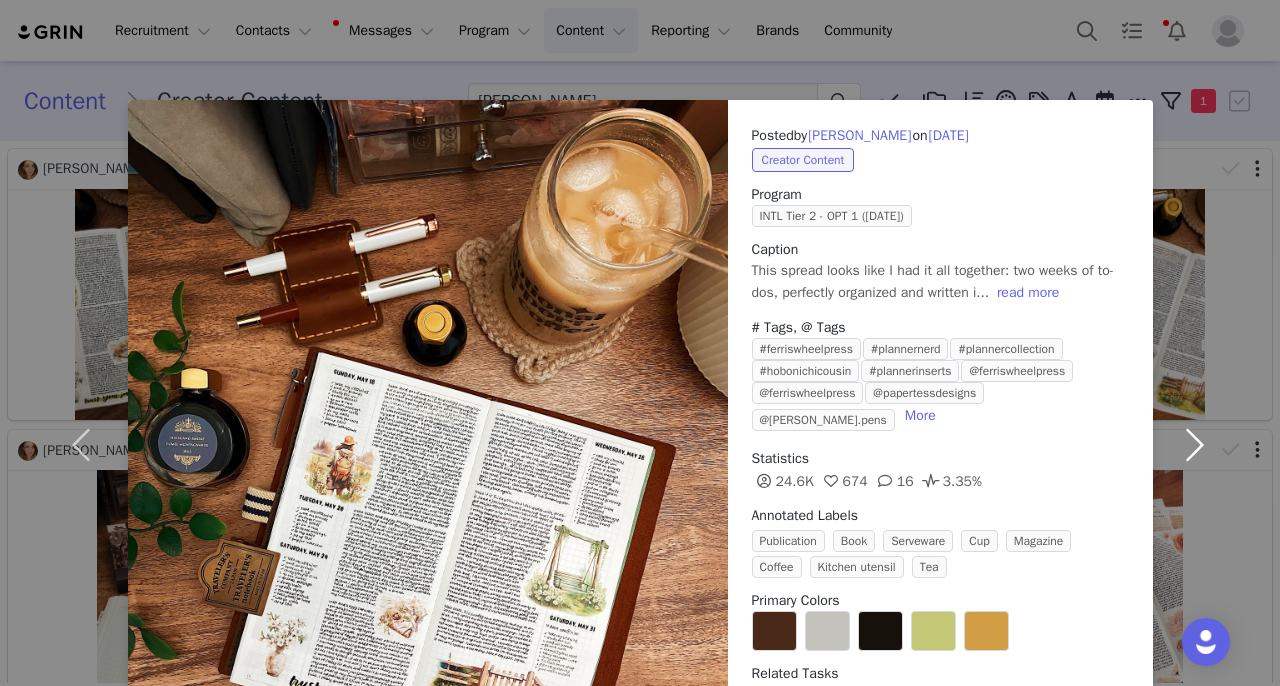 click at bounding box center (1195, 444) 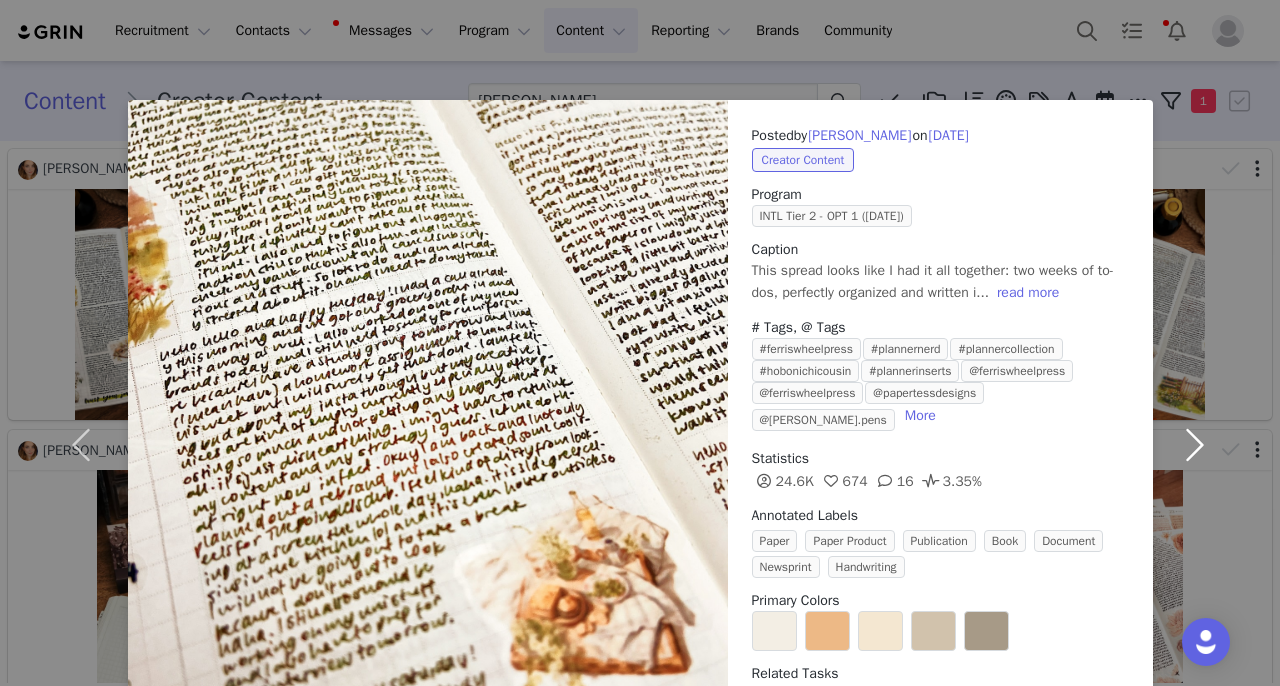 click at bounding box center [1195, 444] 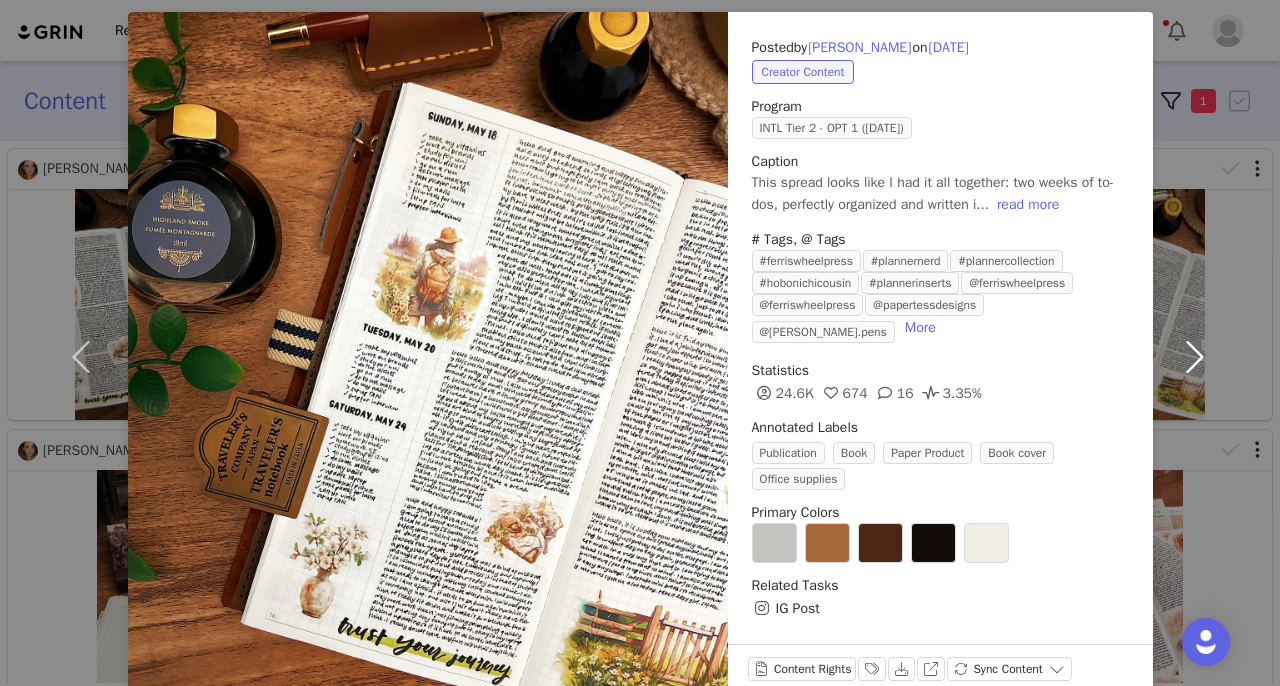 scroll, scrollTop: 111, scrollLeft: 0, axis: vertical 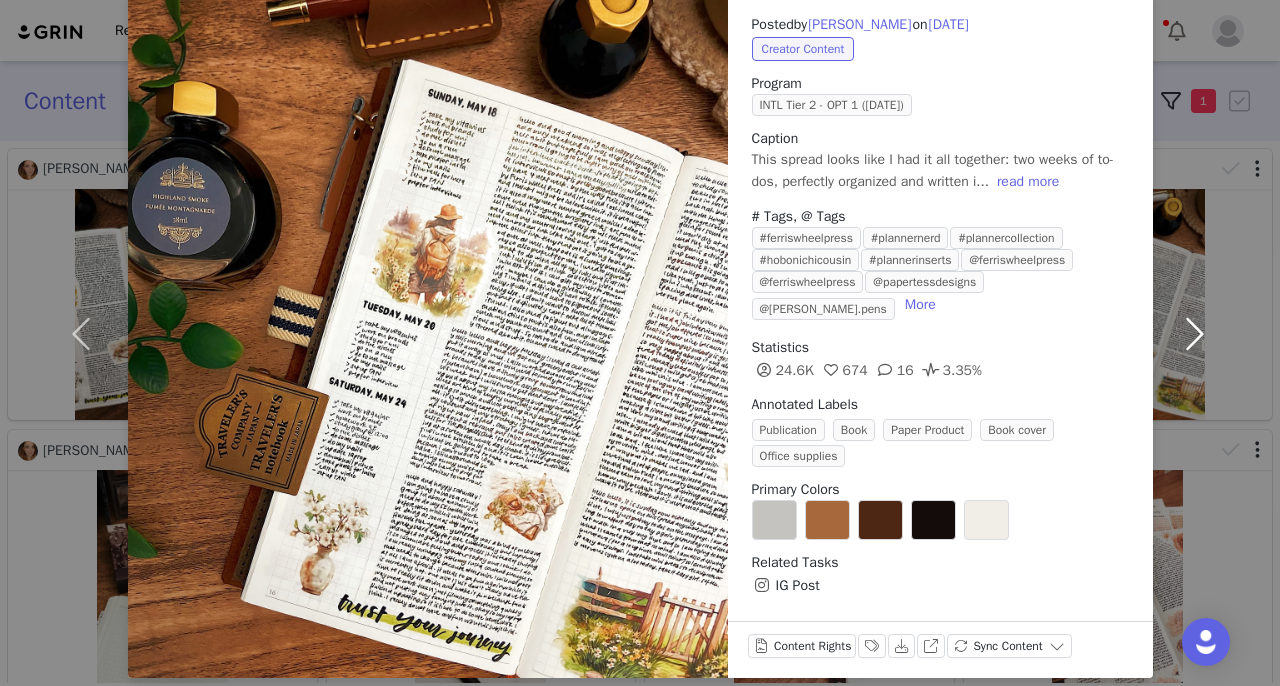 click at bounding box center [1195, 333] 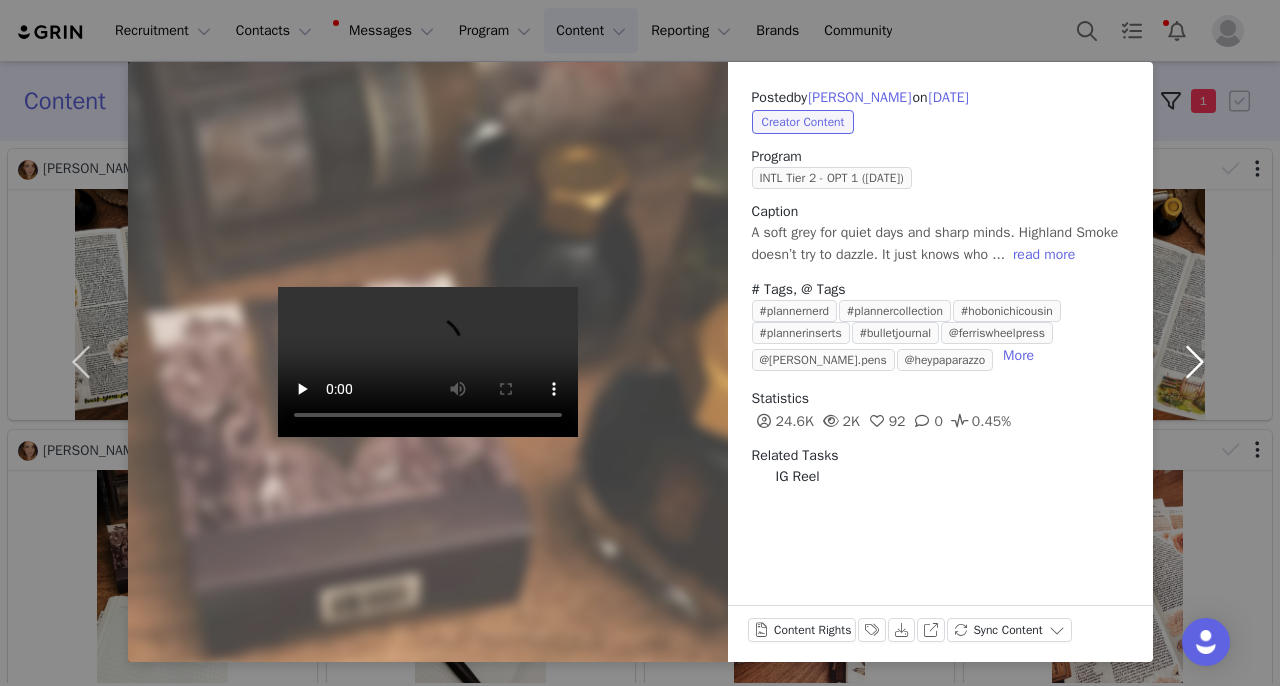 scroll, scrollTop: 38, scrollLeft: 0, axis: vertical 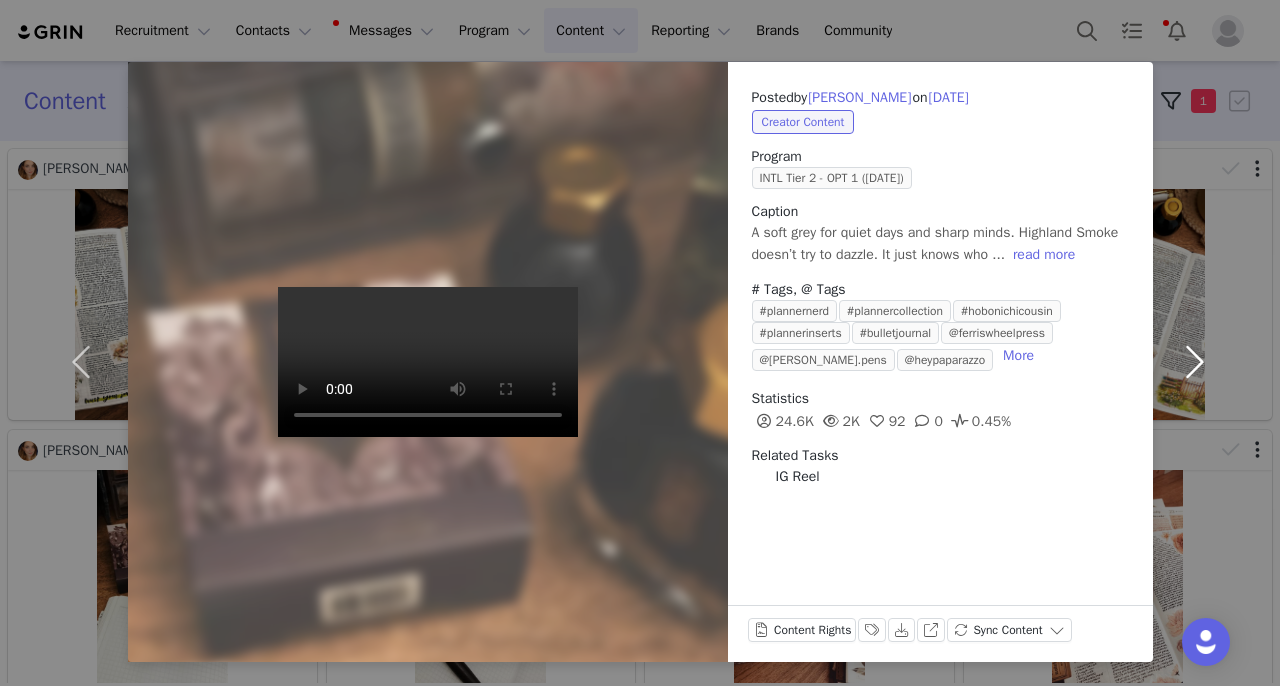 click at bounding box center (1195, 362) 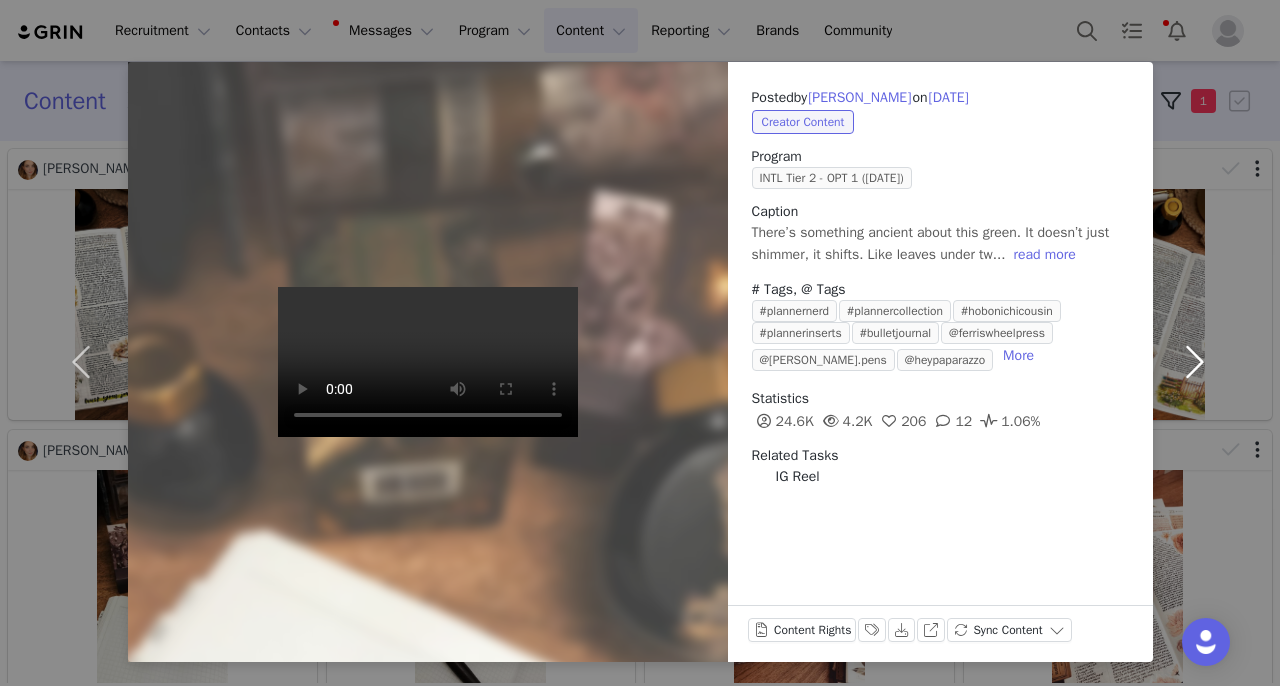 click at bounding box center [1195, 362] 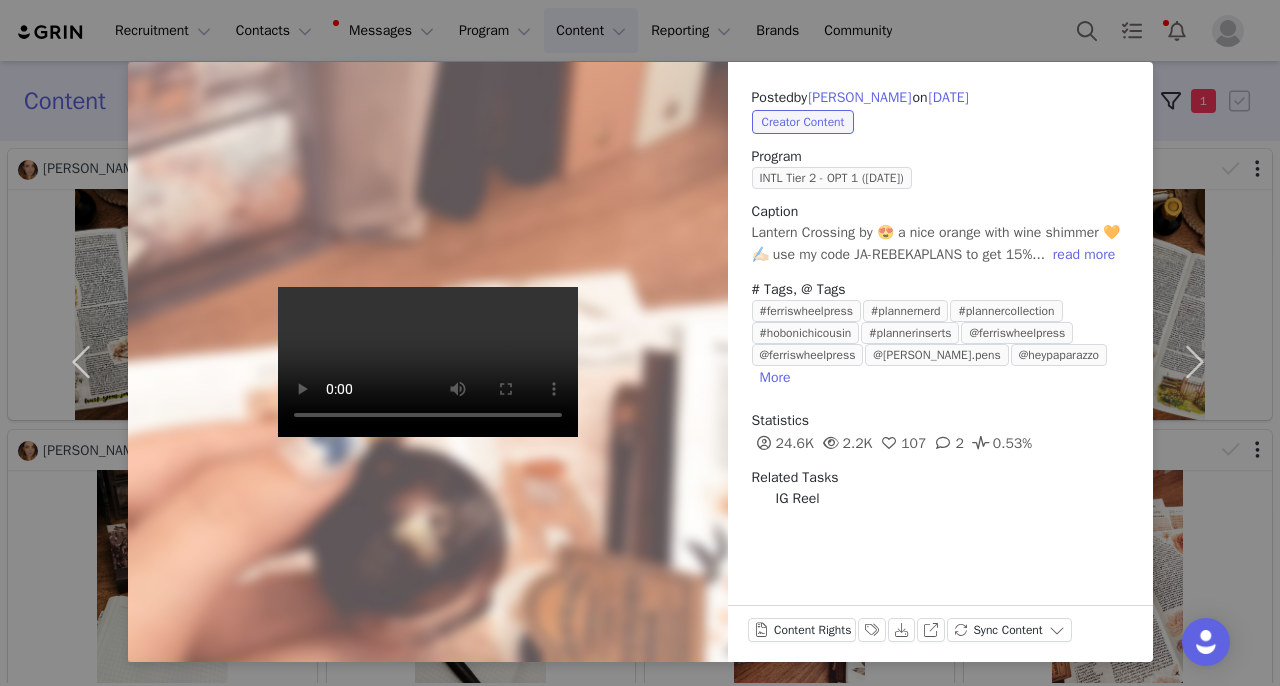 click on "Posted  by  [PERSON_NAME]  on  [DATE]  Creator Content  Program INTL Tier 2 - OPT 1 ([DATE]) Caption Lantern Crossing by  😍 a nice orange with wine shimmer 🧡
✍🏻 use my code JA-REBEKAPLANS to get 15%... read more # Tags, @ Tags  #ferriswheelpress   #plannernerd   #plannercollection   #hobonichicousin   #plannerinserts   @ferriswheelpress   @ferriswheelpress   @[PERSON_NAME].pens   @heypaparazzo  More     Statistics 24.6K  2.2K  107  2  0.53%  Related Tasks IG Reel     Content Rights Labels & Tags Download View on Instagram Sync Content" at bounding box center (640, 343) 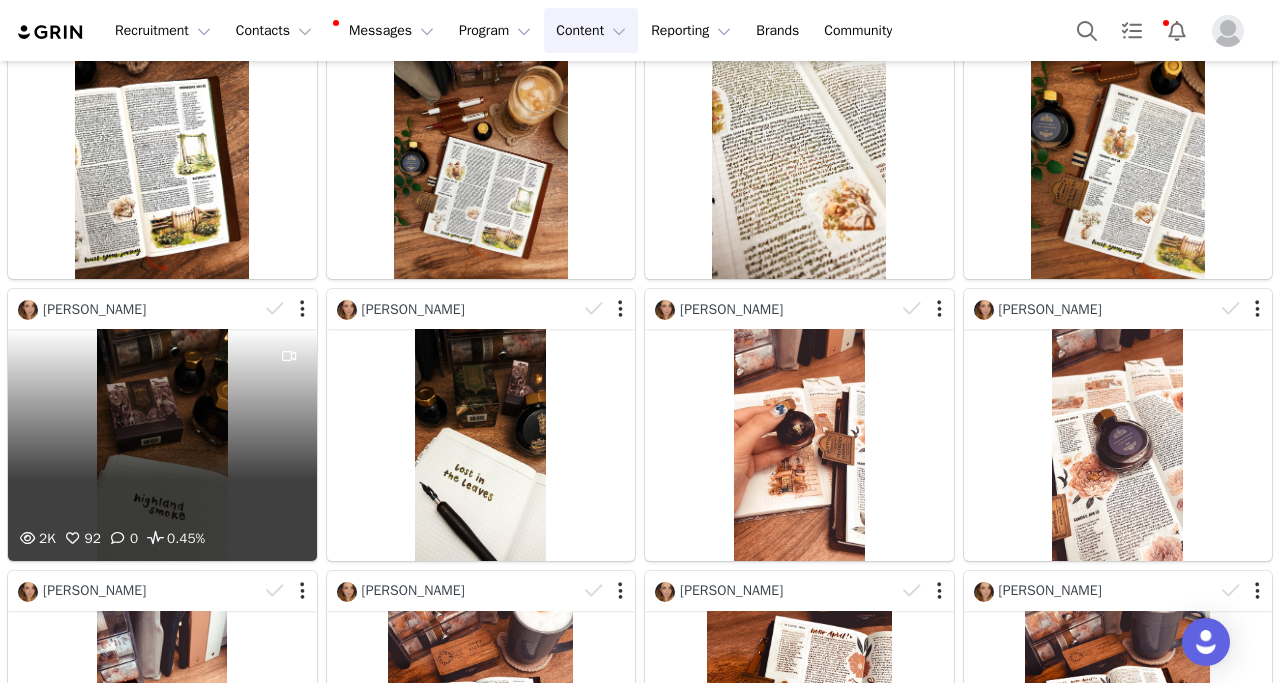 scroll, scrollTop: 142, scrollLeft: 0, axis: vertical 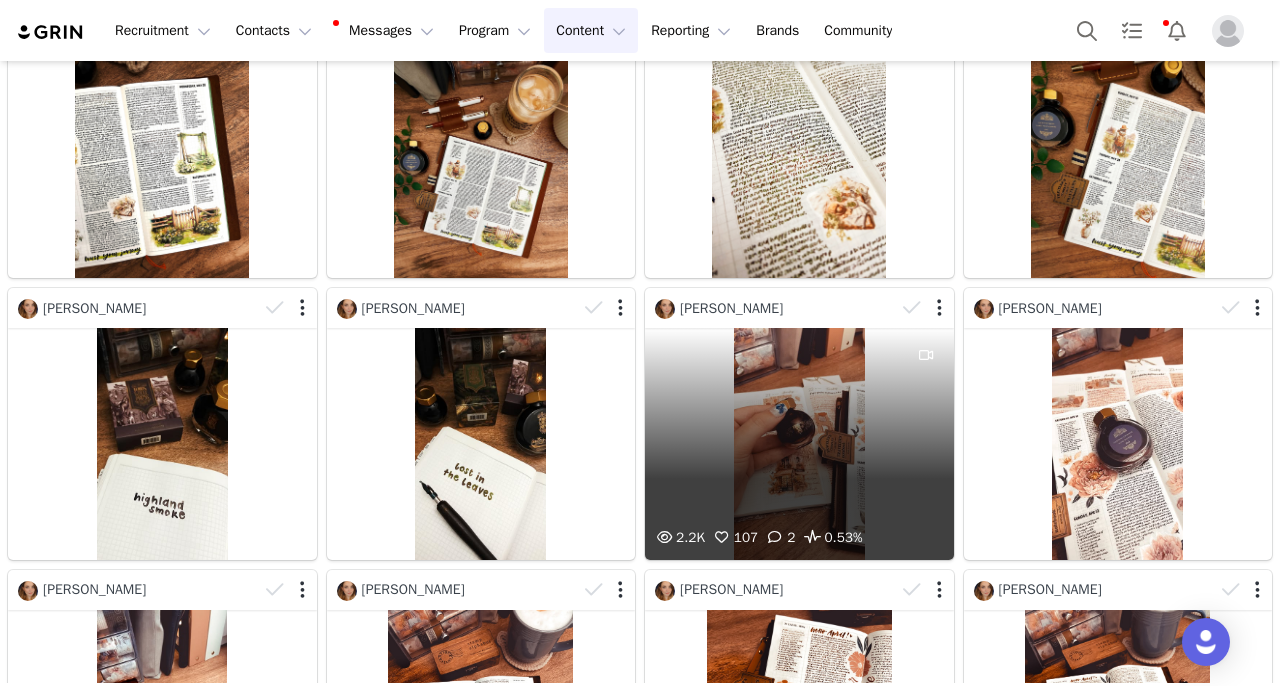 click on "2.2K  107  2  0.53%" at bounding box center [799, 443] 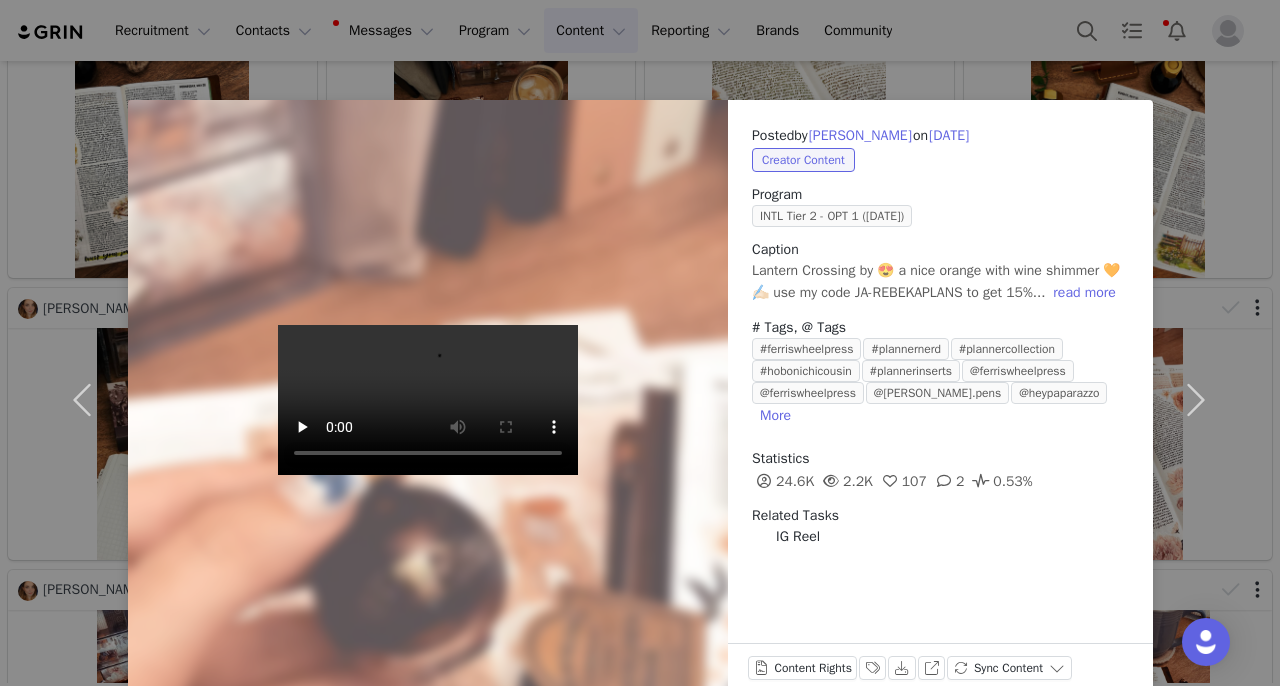 scroll, scrollTop: 142, scrollLeft: 0, axis: vertical 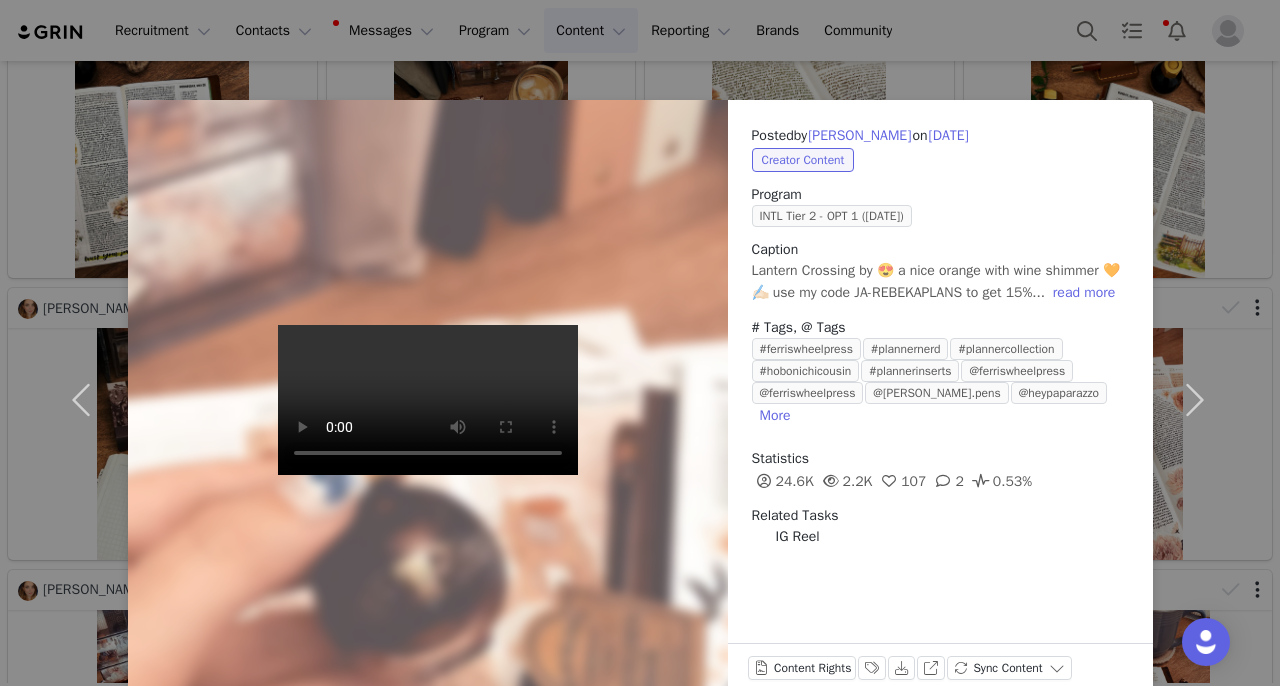 click on "Posted  by  [PERSON_NAME]  on  [DATE]  Creator Content  Program INTL Tier 2 - OPT 1 ([DATE]) Caption Lantern Crossing by  😍 a nice orange with wine shimmer 🧡
✍🏻 use my code JA-REBEKAPLANS to get 15%... read more # Tags, @ Tags  #ferriswheelpress   #plannernerd   #plannercollection   #hobonichicousin   #plannerinserts   @ferriswheelpress   @ferriswheelpress   @[PERSON_NAME].pens   @heypaparazzo  More     Statistics 24.6K  2.2K  107  2  0.53%  Related Tasks IG Reel     Content Rights Labels & Tags Download View on Instagram Sync Content" at bounding box center [640, 343] 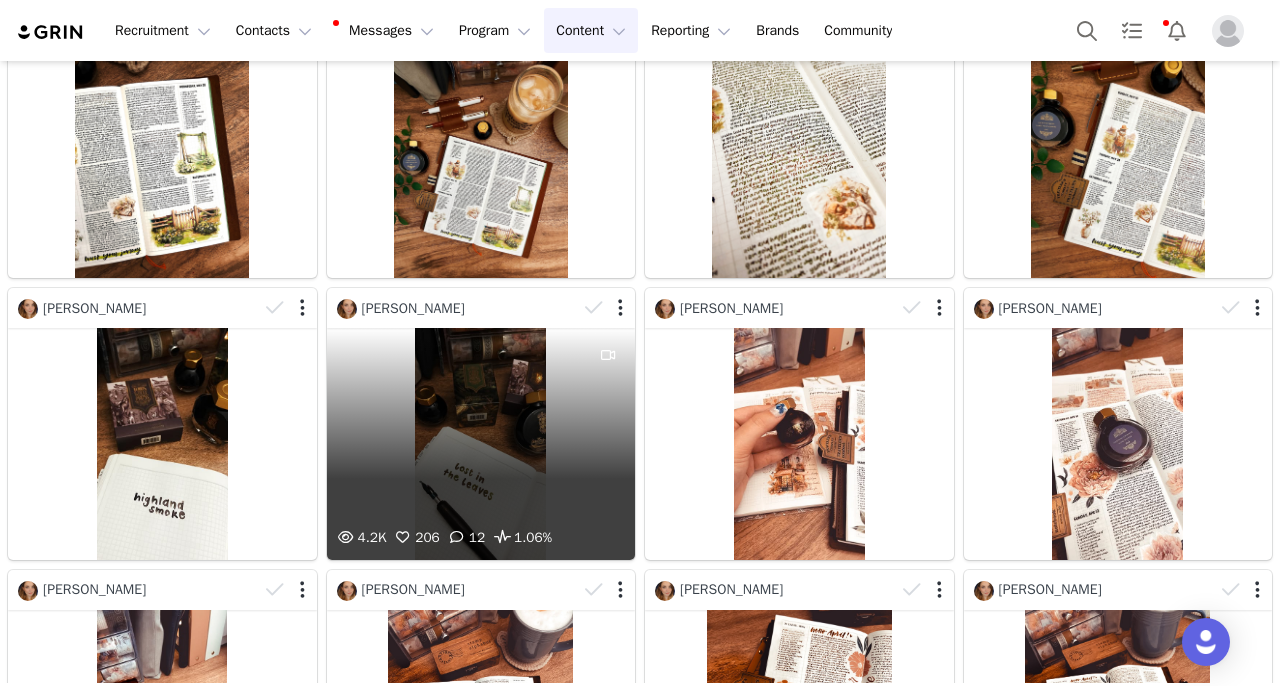 click on "4.2K  206  12  1.06%" at bounding box center [481, 443] 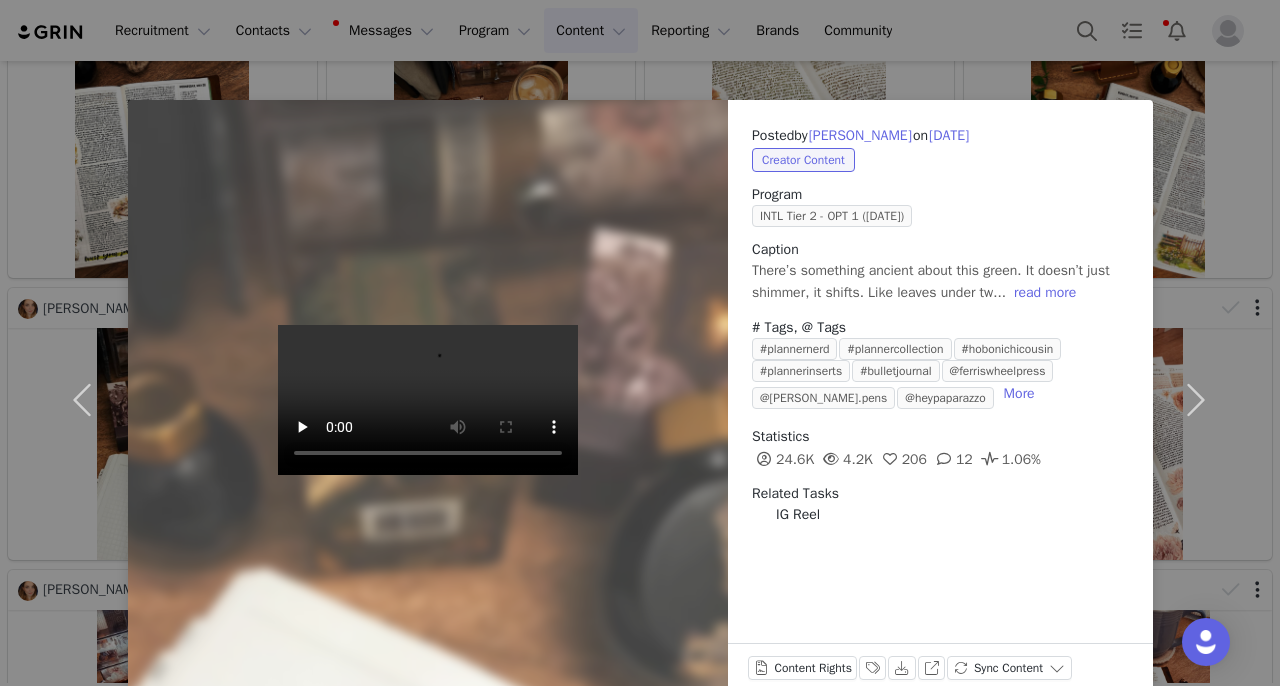 scroll, scrollTop: 142, scrollLeft: 0, axis: vertical 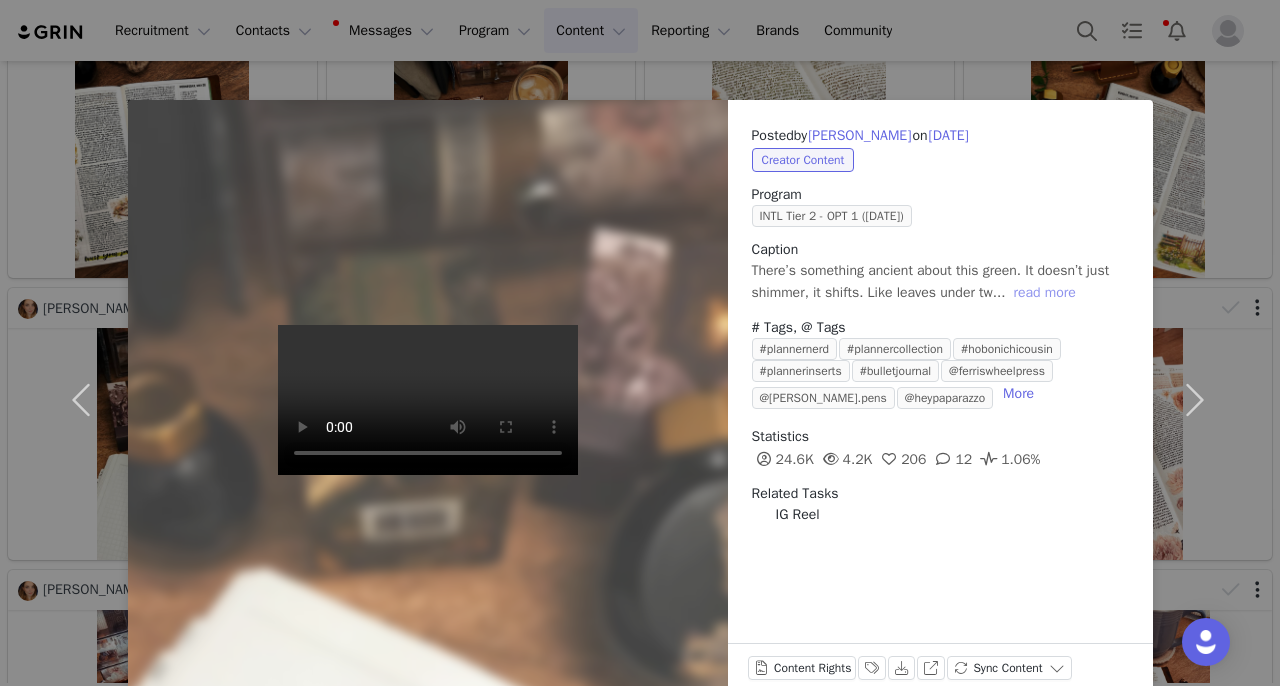 click on "read more" at bounding box center (1044, 293) 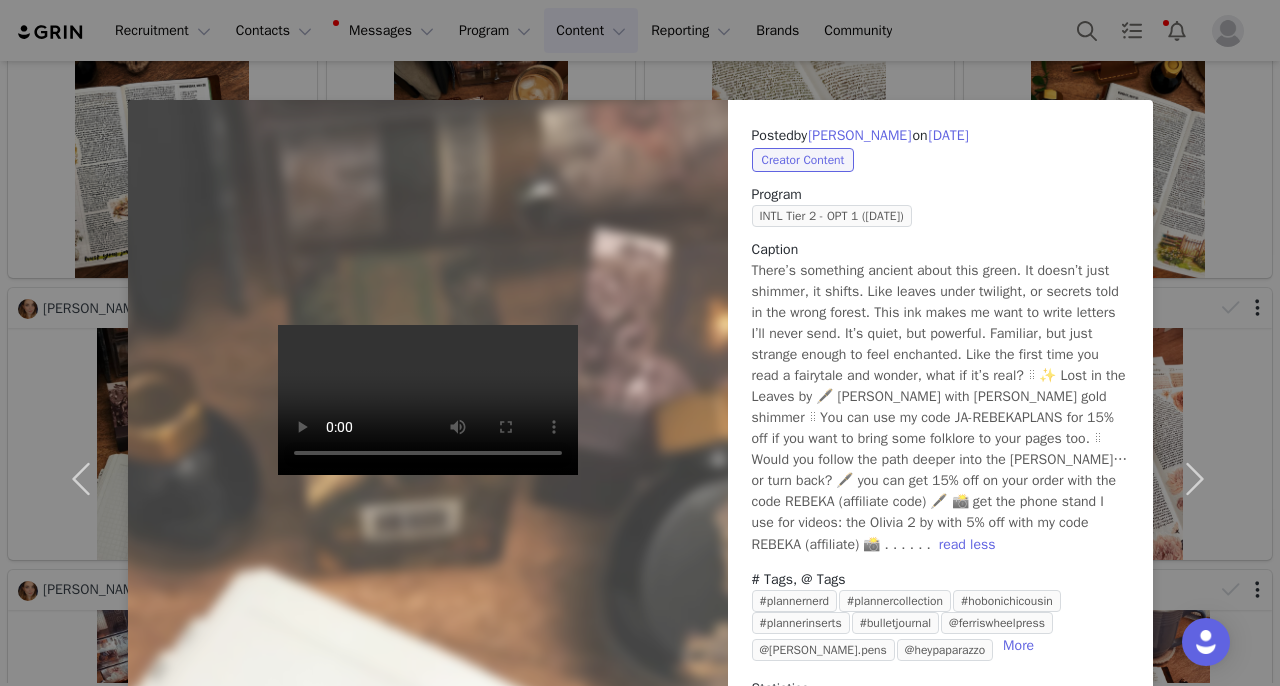 click on "Posted  by  [PERSON_NAME]  on  [DATE]  Creator Content  Program INTL Tier 2 - OPT 1 ([DATE]) Caption There’s something ancient about this green.
It doesn’t just shimmer, it shifts. Like leaves under twilight, or secrets told in the wrong forest.
This ink makes me want to write letters I’ll never send.
It’s quiet, but powerful. Familiar, but just strange enough to feel enchanted.
Like the first time you read a fairytale and wonder, what if it’s real?
⠀
✨ Lost in the Leaves by
🖋️ [PERSON_NAME] with [PERSON_NAME] gold shimmer
⠀
You can use my code JA-REBEKAPLANS for 15% off if you want to bring some folklore to your pages too.
⠀
Would you follow the path deeper into the [PERSON_NAME]… or turn back?
🖋️ you can get 15% off on your  order with the code REBEKA (affiliate code) 🖋️
📸 get the phone stand I use for videos: the Olivia 2 by  with 5% off with my code REBEKA (affiliate) 📸
.
.
.
.
.
.
read less # Tags, @ Tags  #plannernerd   #plannercollection" at bounding box center [640, 343] 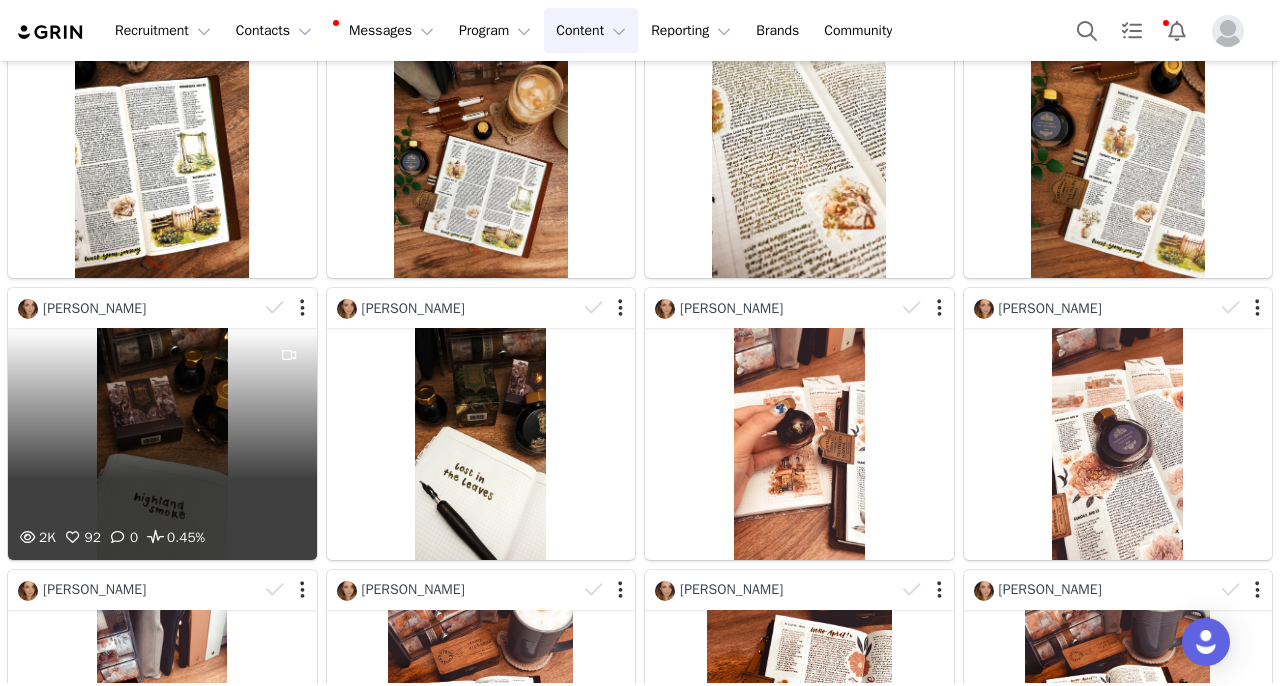 click on "2K  92  0  0.45%" at bounding box center (162, 443) 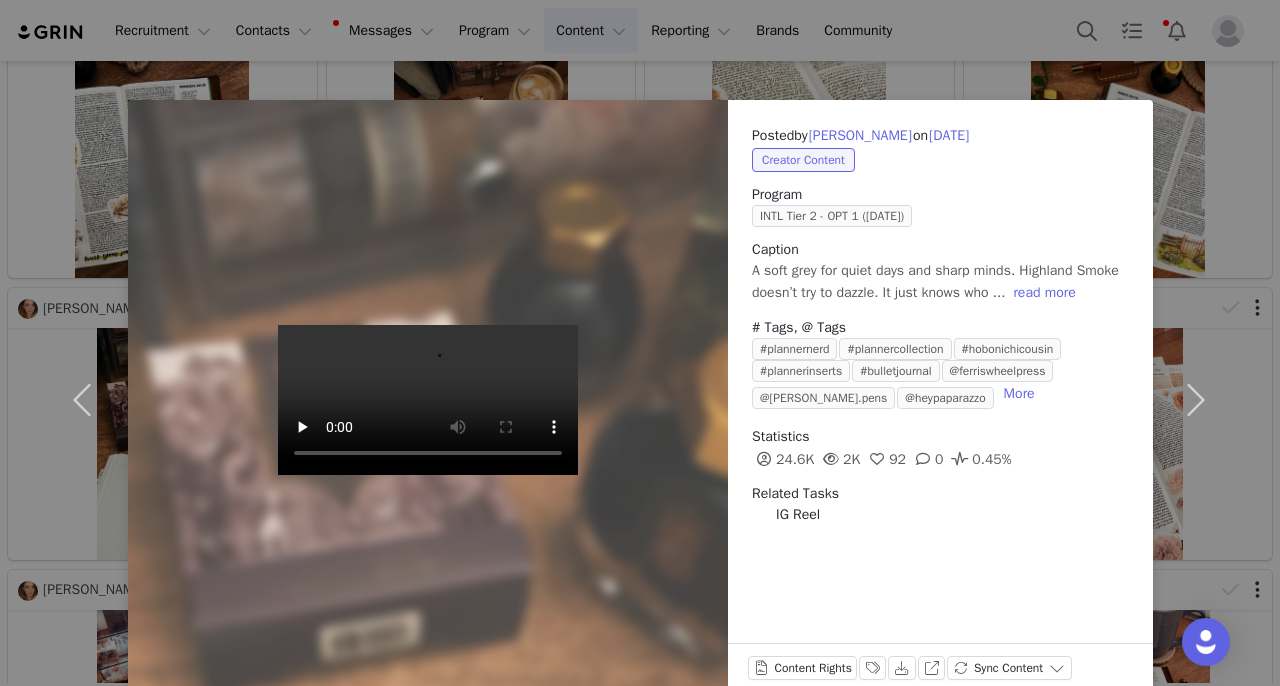 scroll, scrollTop: 142, scrollLeft: 0, axis: vertical 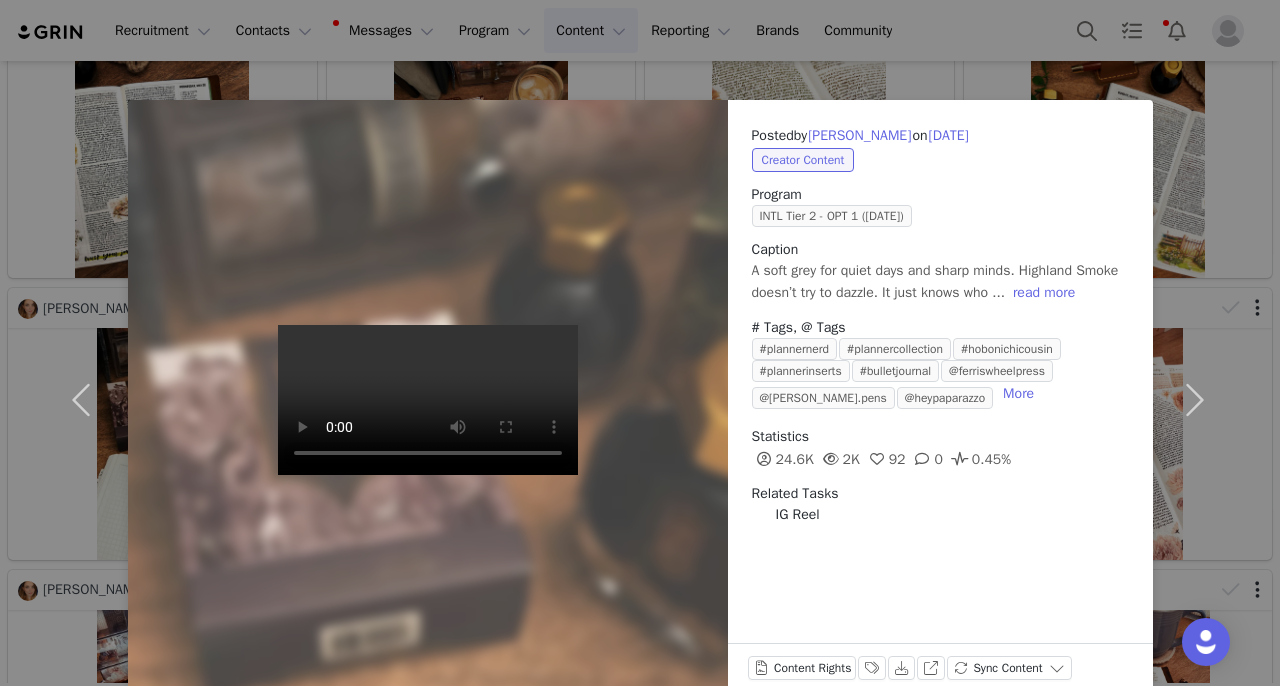 click on "Posted  by  [PERSON_NAME]  on  [DATE]  Creator Content  Program INTL Tier 2 - OPT 1 ([DATE]) Caption A soft grey for quiet days and sharp minds.
Highland Smoke doesn’t try to dazzle. It just knows who ... read more # Tags, @ Tags  #plannernerd   #plannercollection   #hobonichicousin   #plannerinserts   #bulletjournal   @ferriswheelpress   @[PERSON_NAME].pens   @heypaparazzo  More     Statistics 24.6K  2K  92  0  0.45%  Related Tasks IG Reel     Content Rights Labels & Tags Download View on Instagram Sync Content" at bounding box center [640, 343] 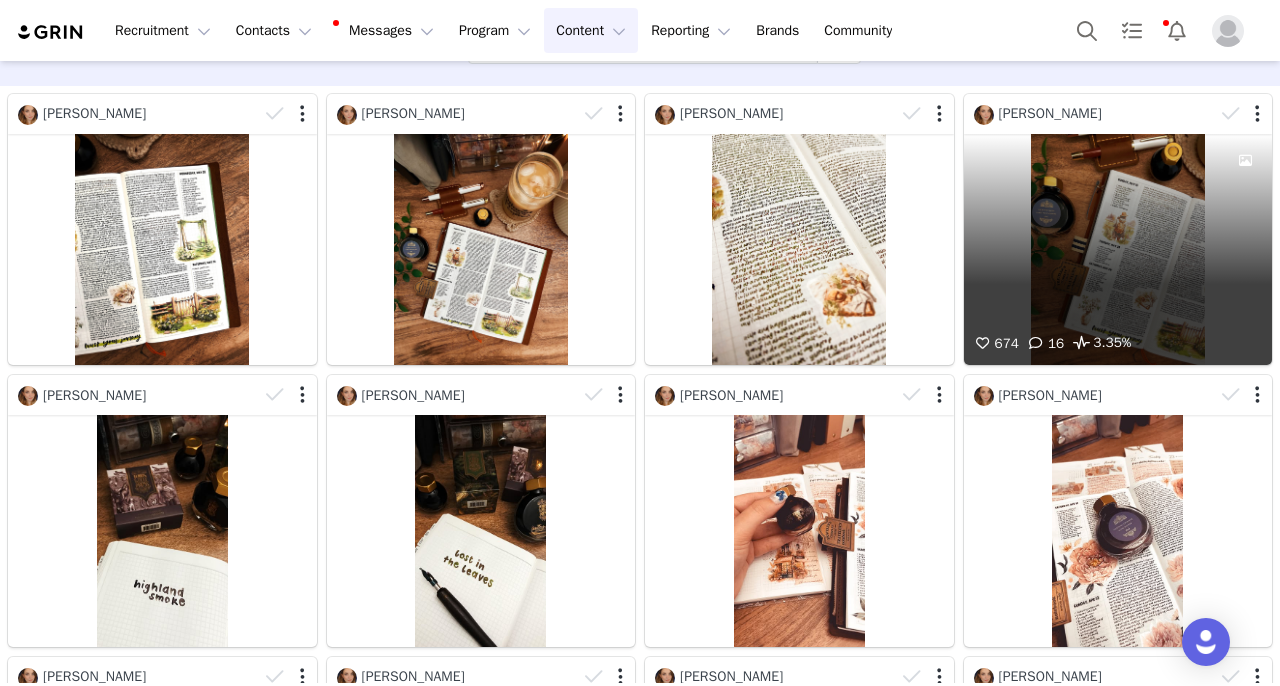 click on "674  16  3.35%" at bounding box center [1118, 249] 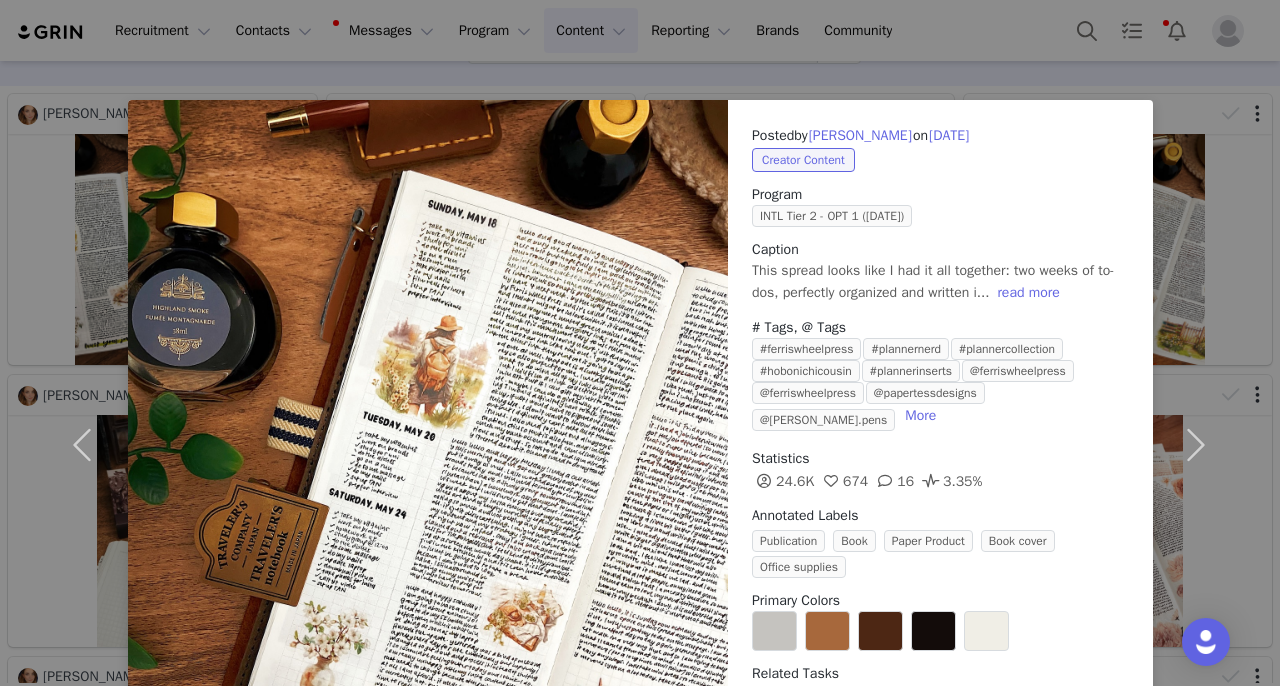 scroll, scrollTop: 55, scrollLeft: 0, axis: vertical 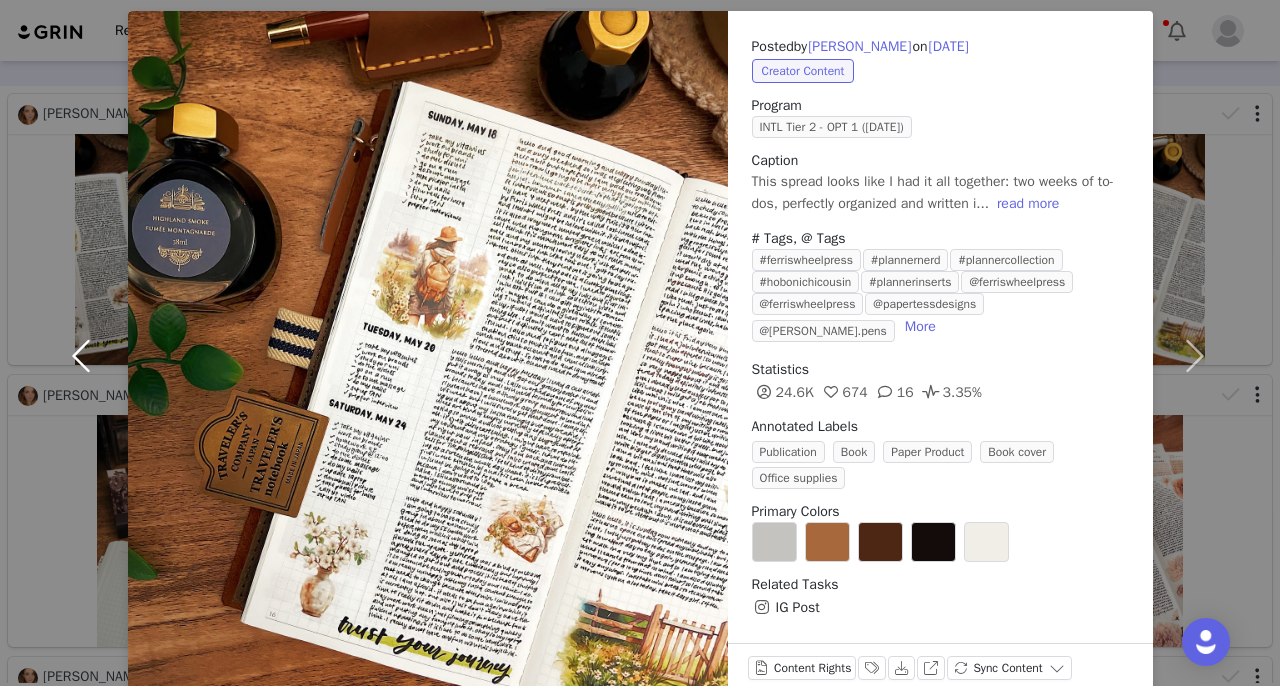 click at bounding box center (86, 355) 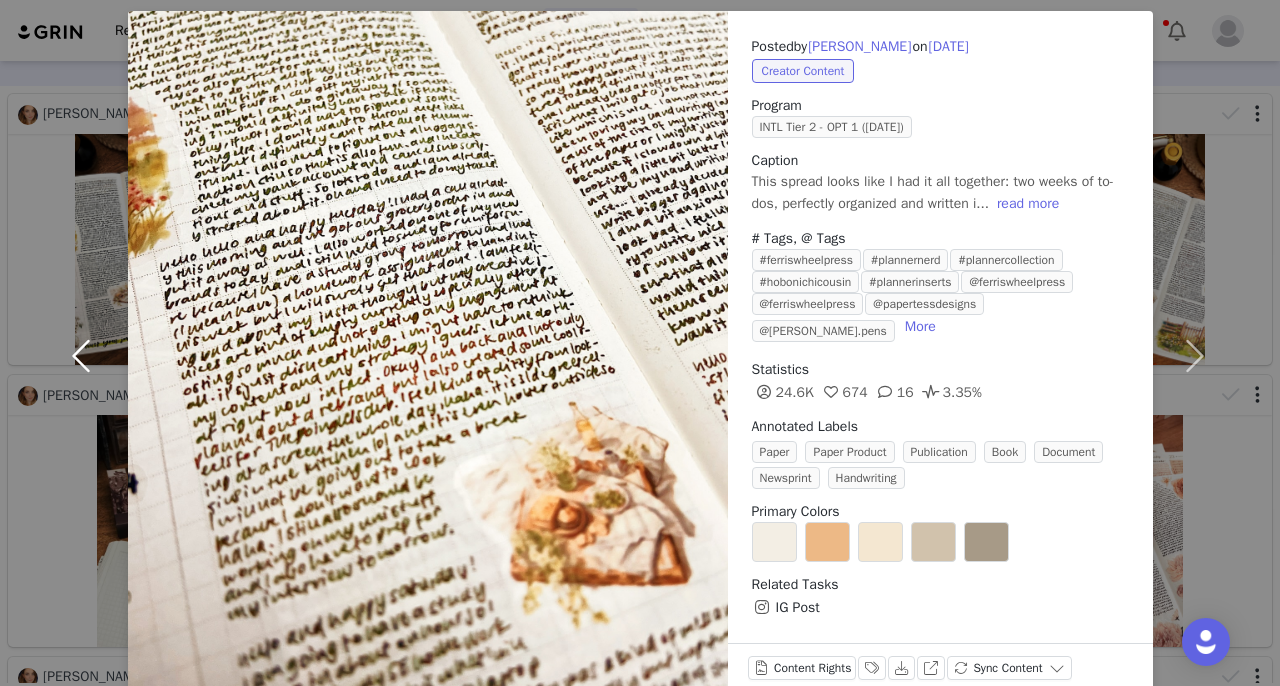 click at bounding box center [86, 355] 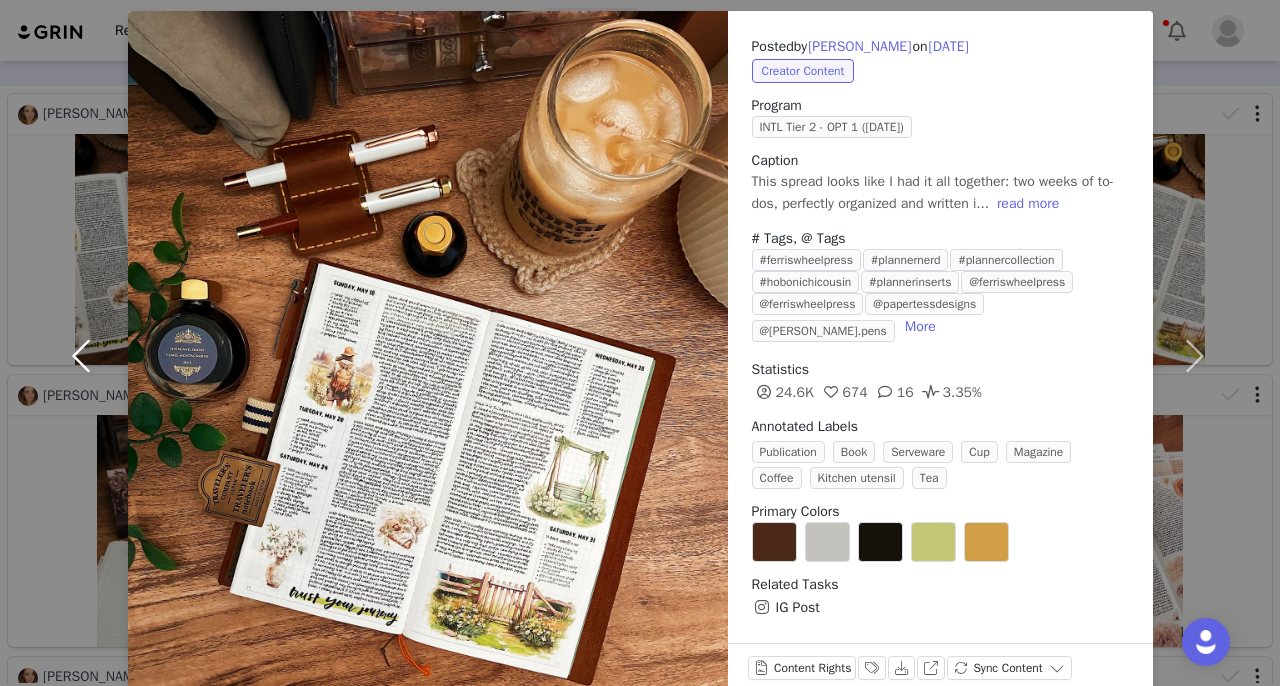 click at bounding box center [86, 355] 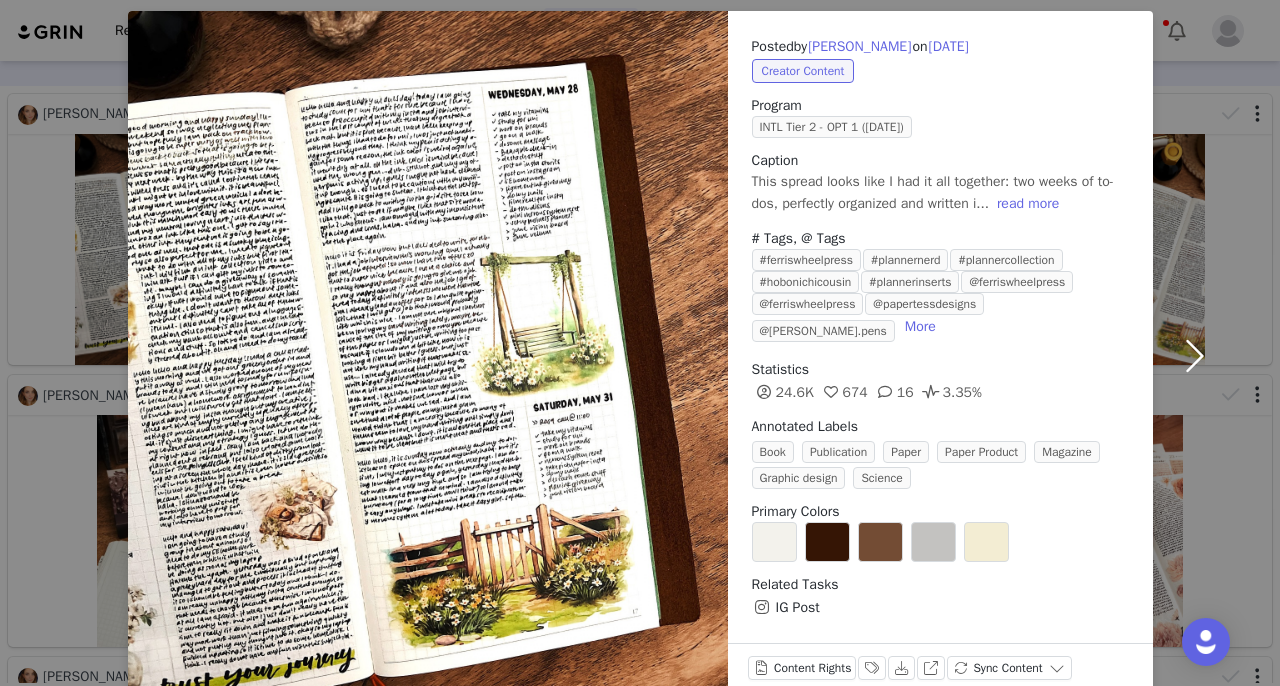 click on "Posted  by  [PERSON_NAME]  on  [DATE]  Creator Content  Program INTL Tier 2 - OPT 1 ([DATE]) [PERSON_NAME] spread looks like I had it all together: two weeks of to-dos, perfectly organized and written i... read more # Tags, @ Tags  #ferriswheelpress   #plannernerd   #plannercollection   #hobonichicousin   #plannerinserts   @ferriswheelpress   @ferriswheelpress   @papertessdesigns   @[PERSON_NAME].pens  More     Statistics 24.6K  674  16  3.35%  Annotated Labels  Book   Publication   Paper   Paper Product   Magazine   Graphic design   Science  Primary Colors Related Tasks IG Post     Content Rights Labels & Tags Download View on Instagram Sync Content" at bounding box center (640, 343) 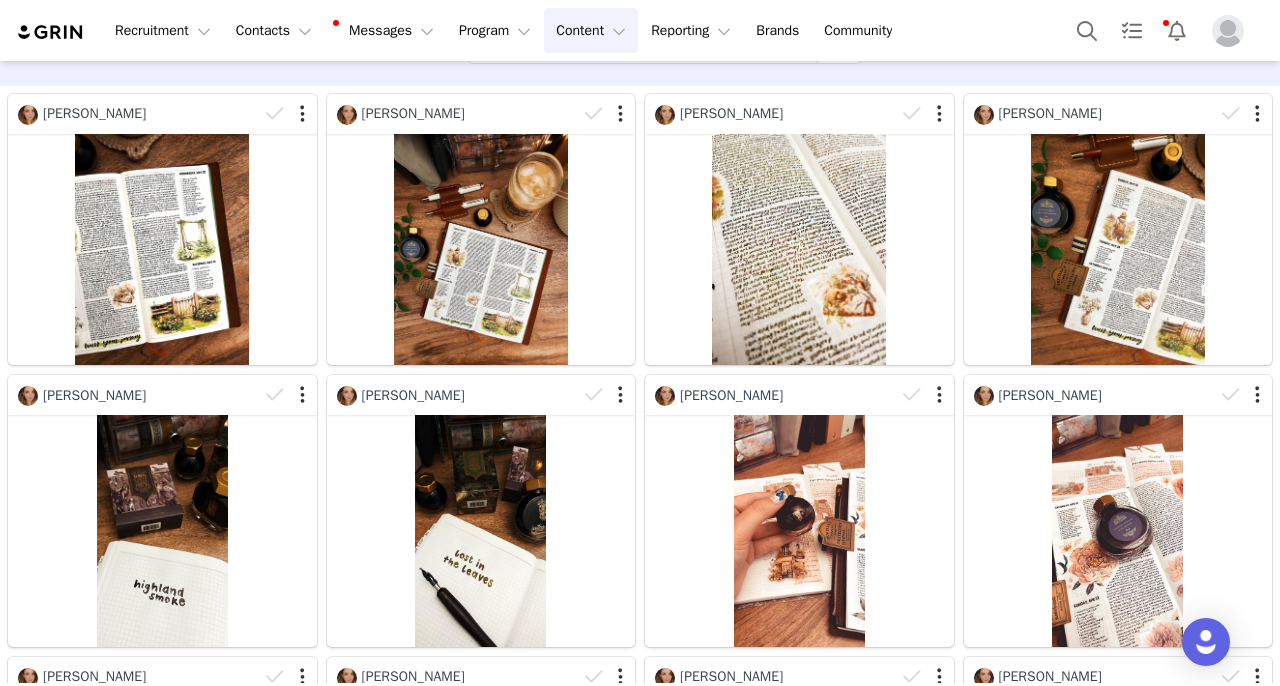 scroll, scrollTop: 55, scrollLeft: 0, axis: vertical 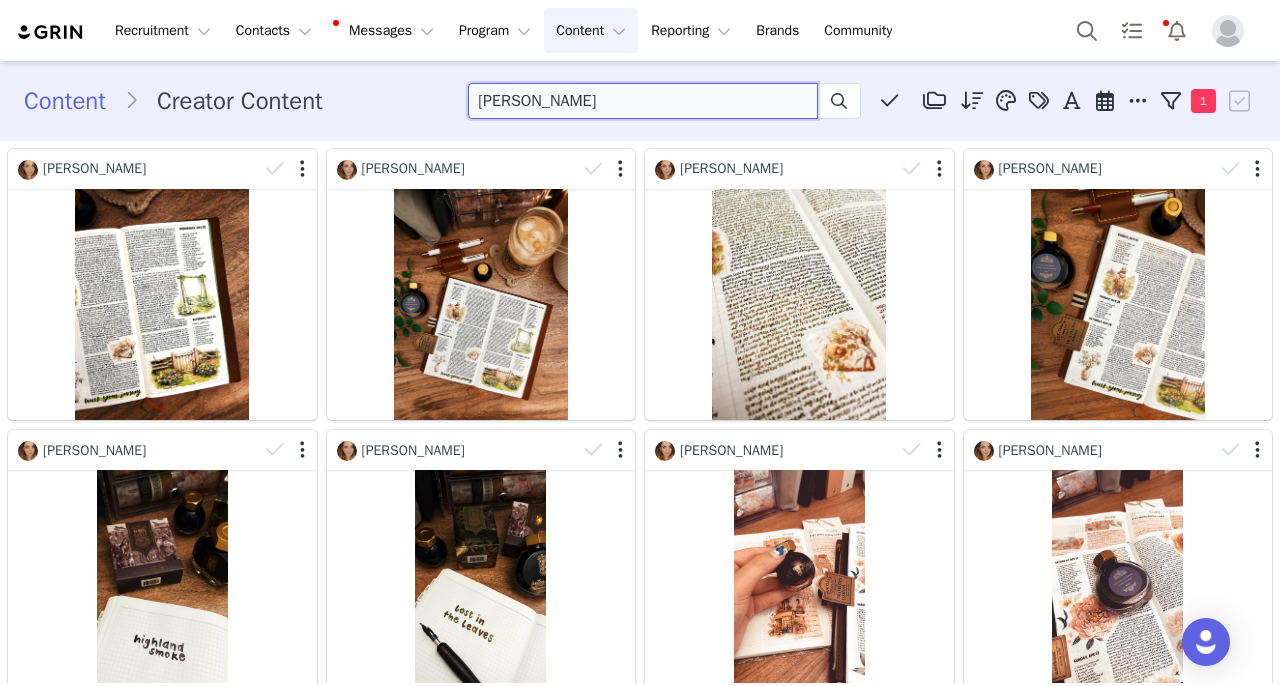 drag, startPoint x: 674, startPoint y: 102, endPoint x: 144, endPoint y: 102, distance: 530 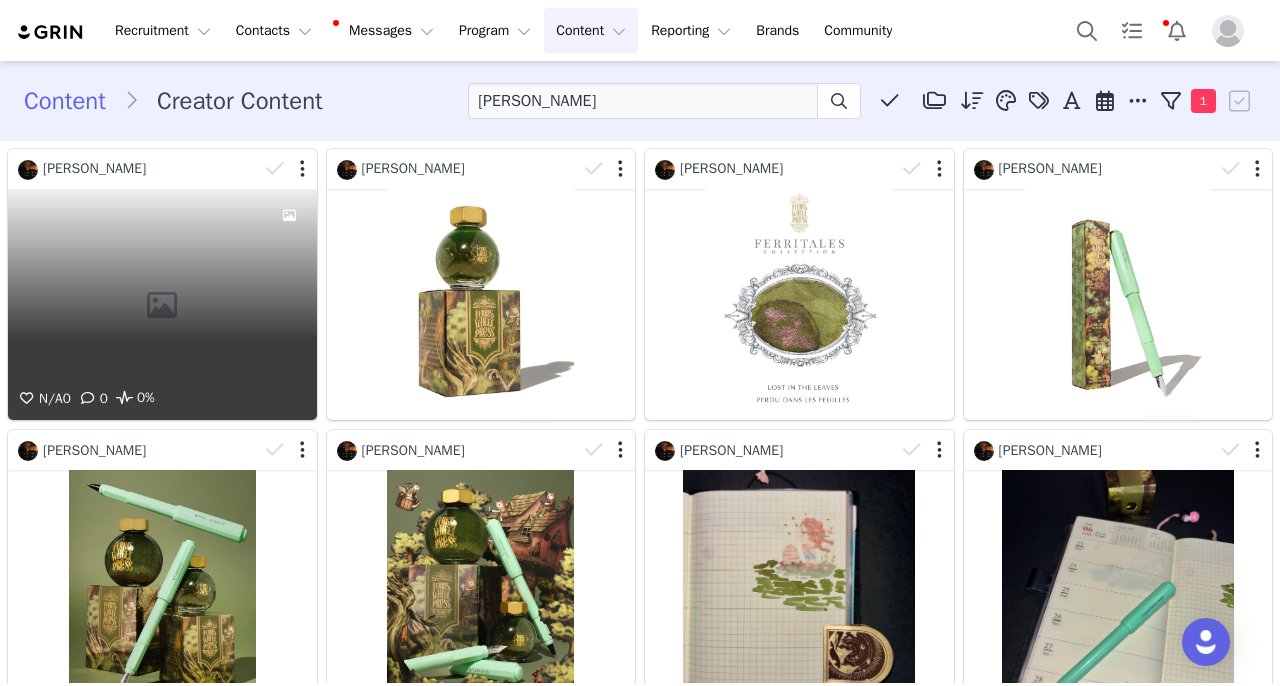 click on "N/A  0  0  0%" at bounding box center [162, 304] 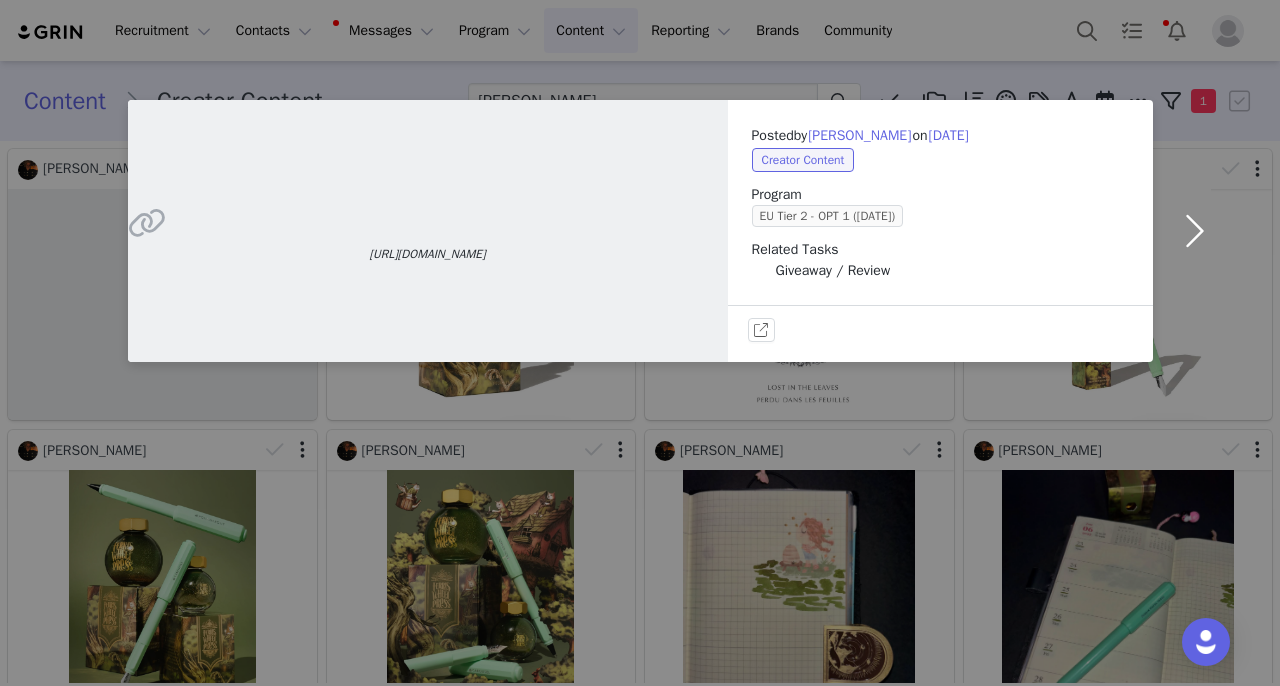 click at bounding box center (1195, 231) 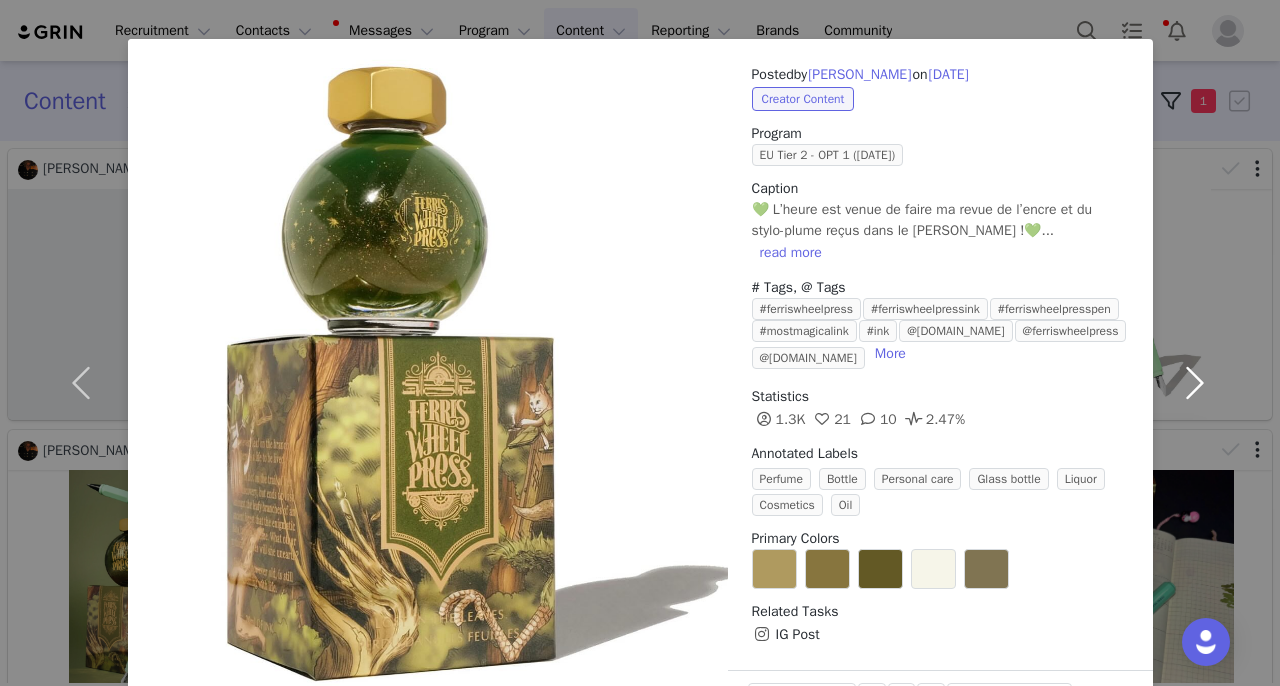 scroll, scrollTop: 65, scrollLeft: 0, axis: vertical 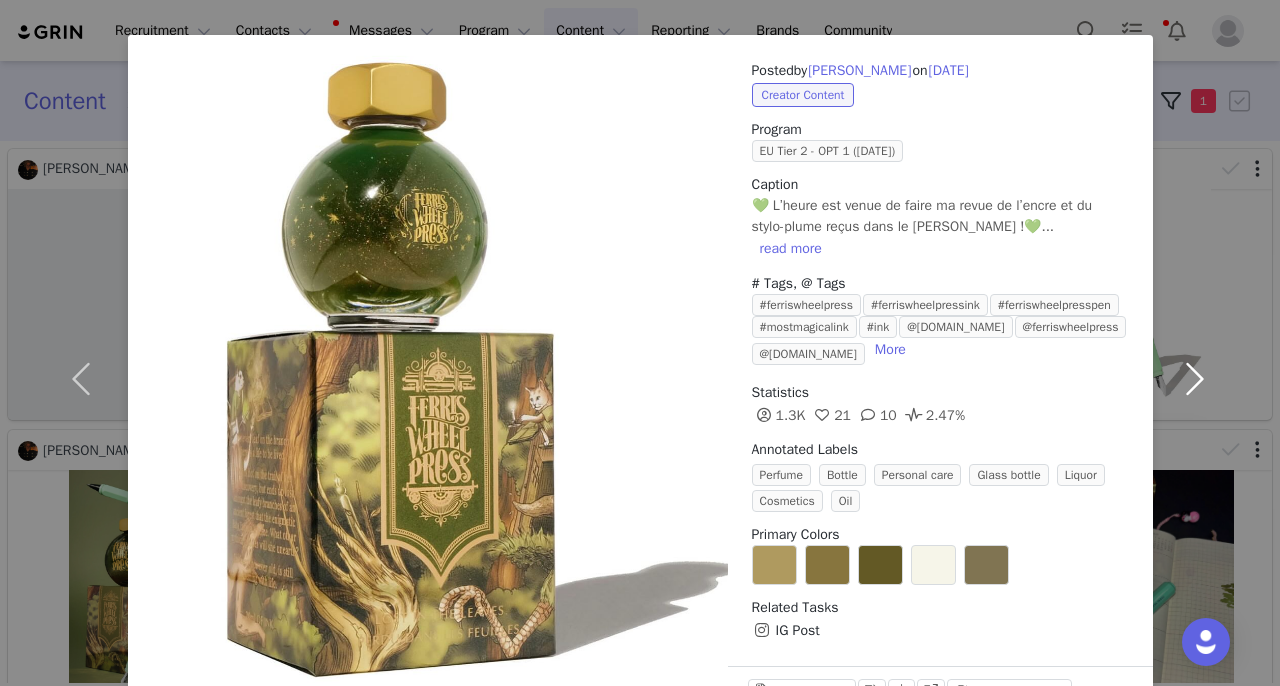 click at bounding box center (1195, 379) 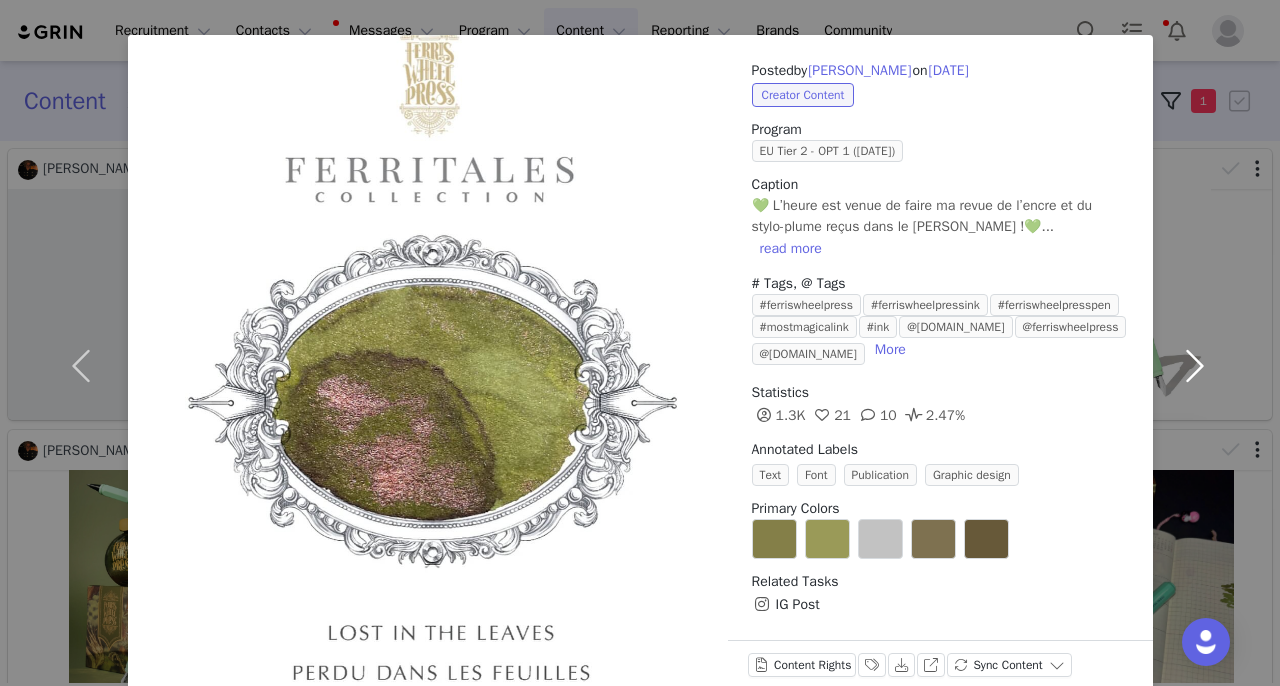 click at bounding box center (1195, 366) 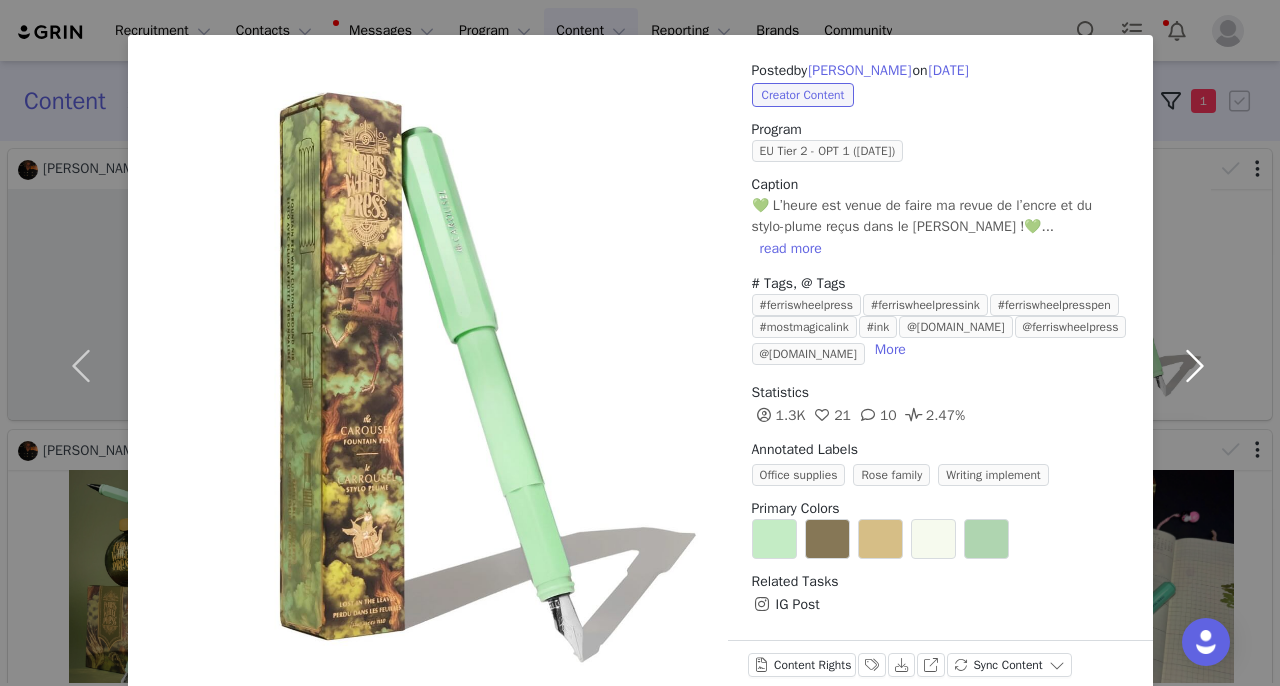 click at bounding box center (1195, 366) 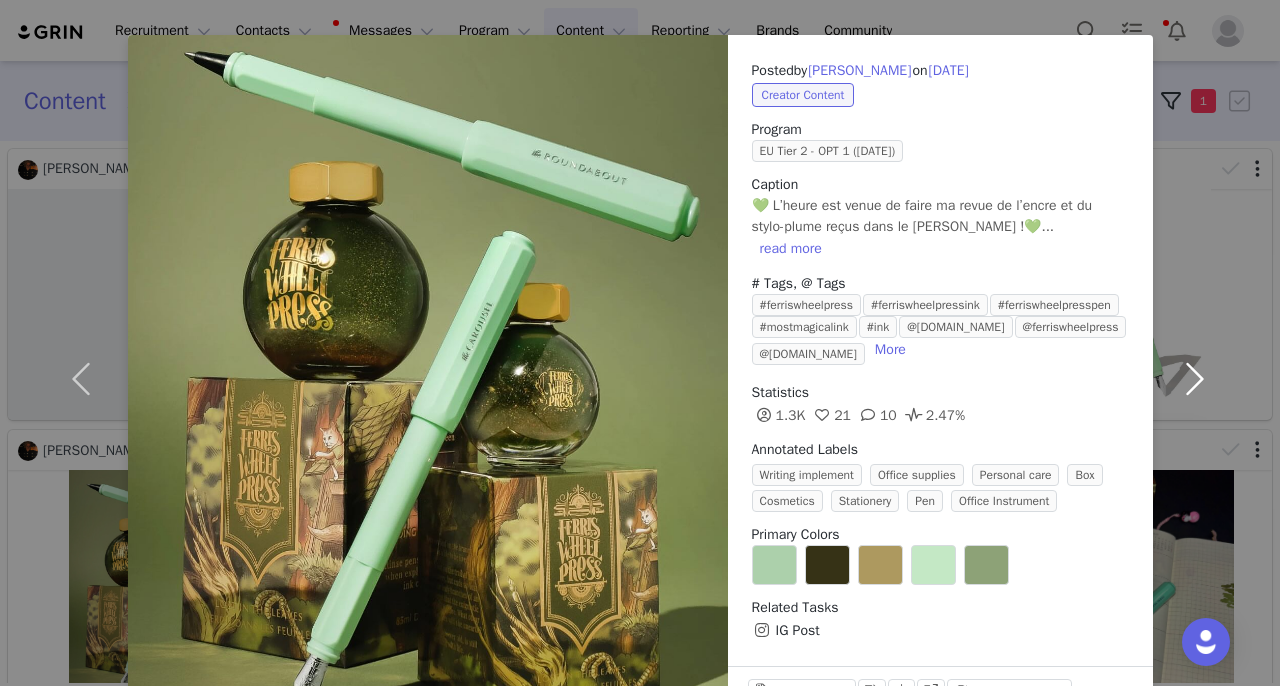 click at bounding box center [1195, 379] 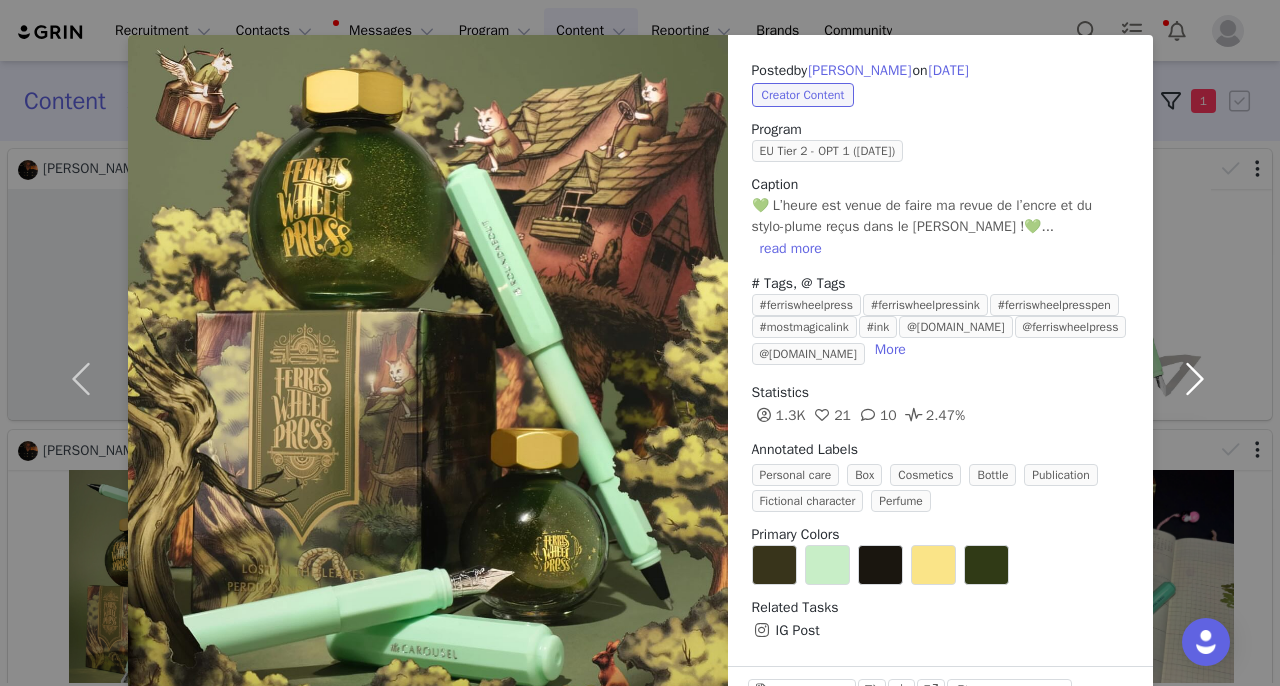 click at bounding box center [1195, 379] 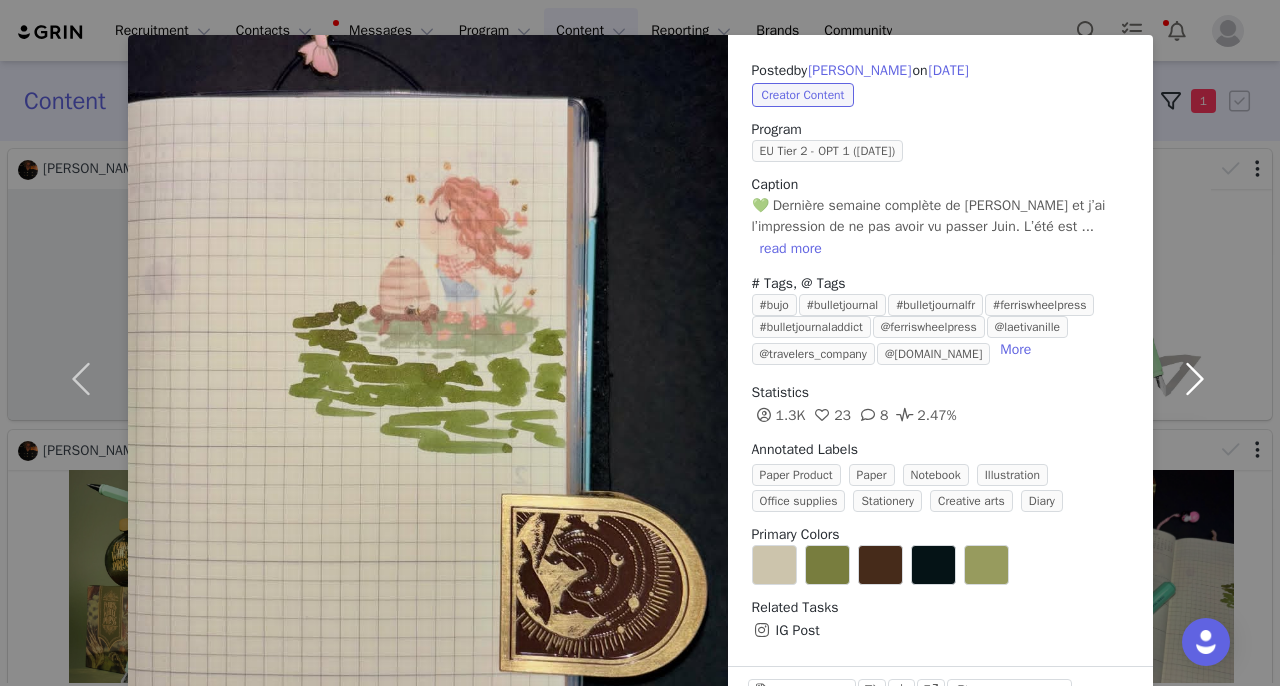 click at bounding box center [1195, 379] 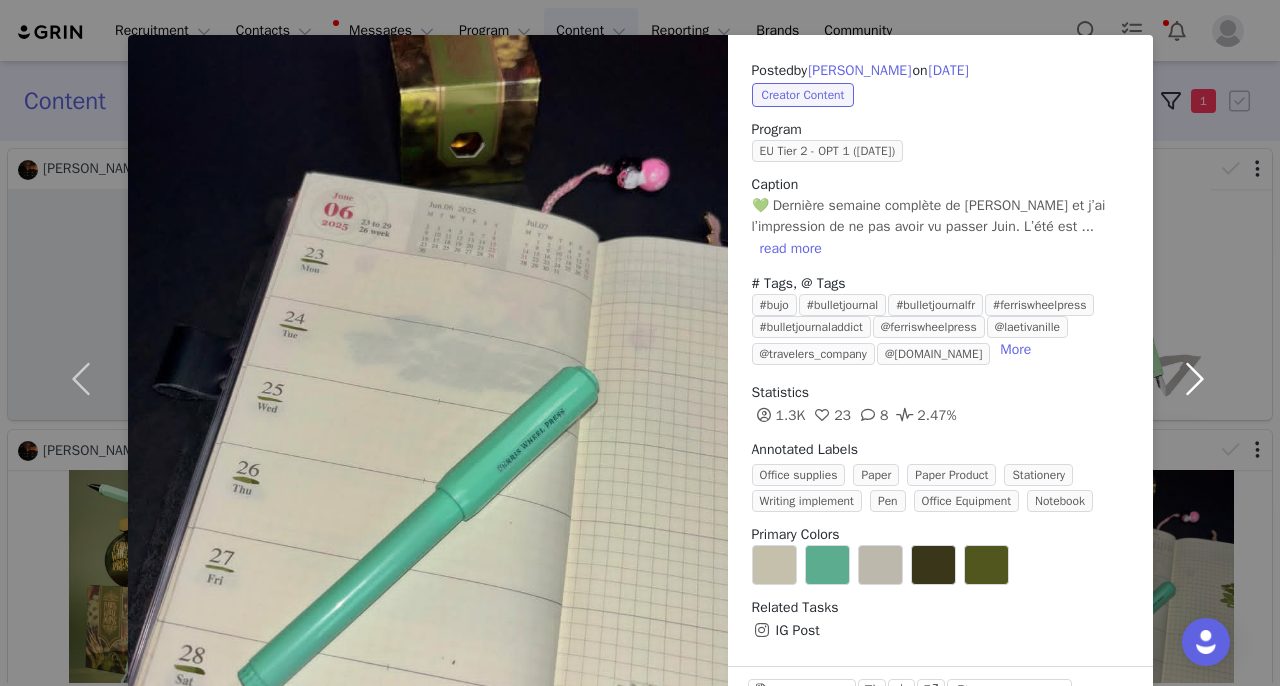 click at bounding box center [1195, 379] 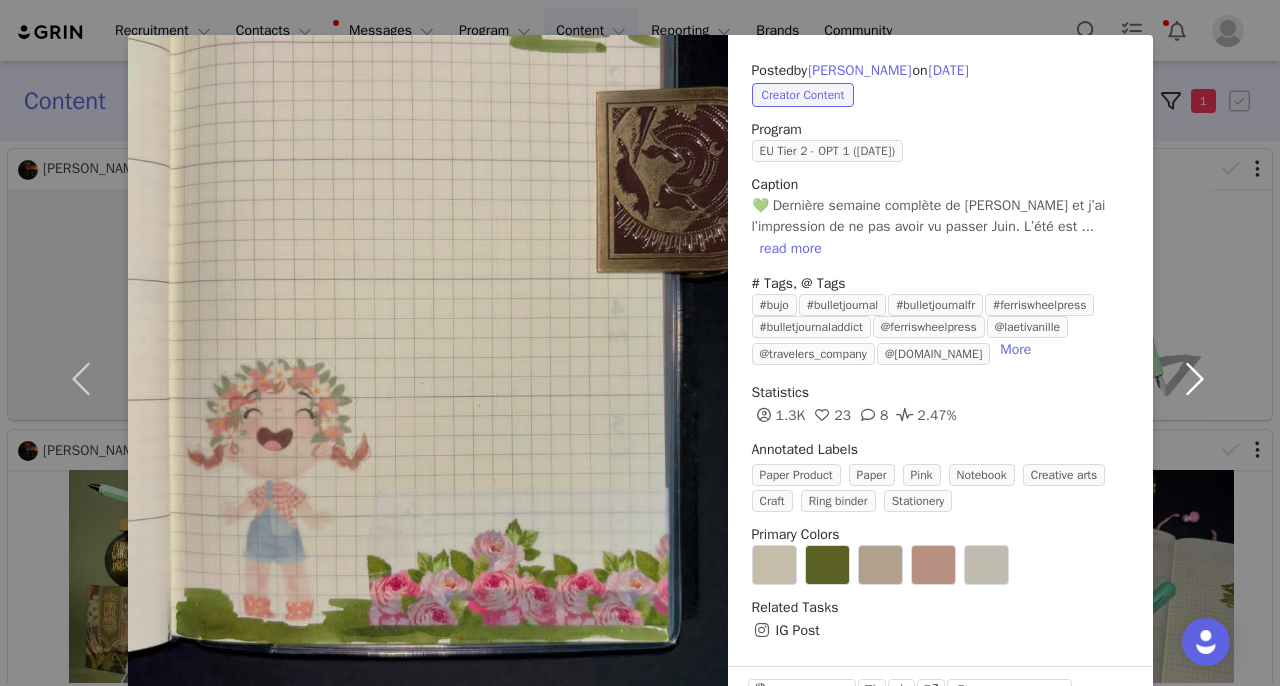 click at bounding box center (1195, 379) 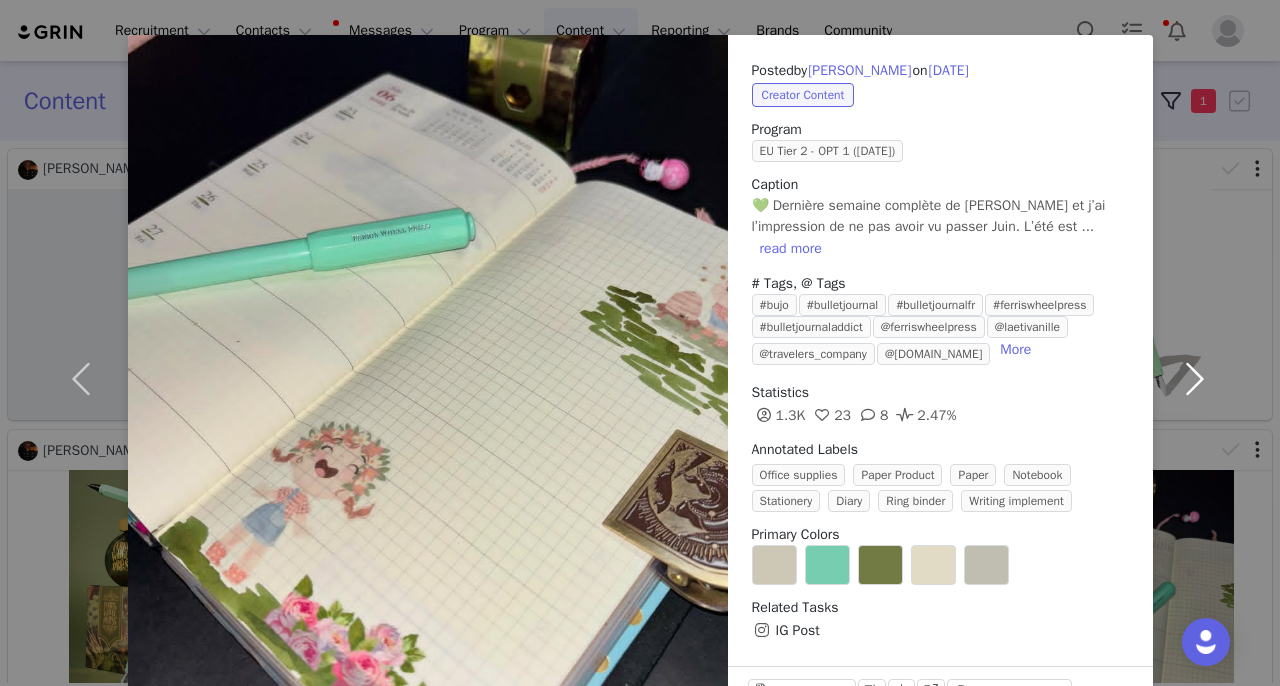 click at bounding box center (1195, 379) 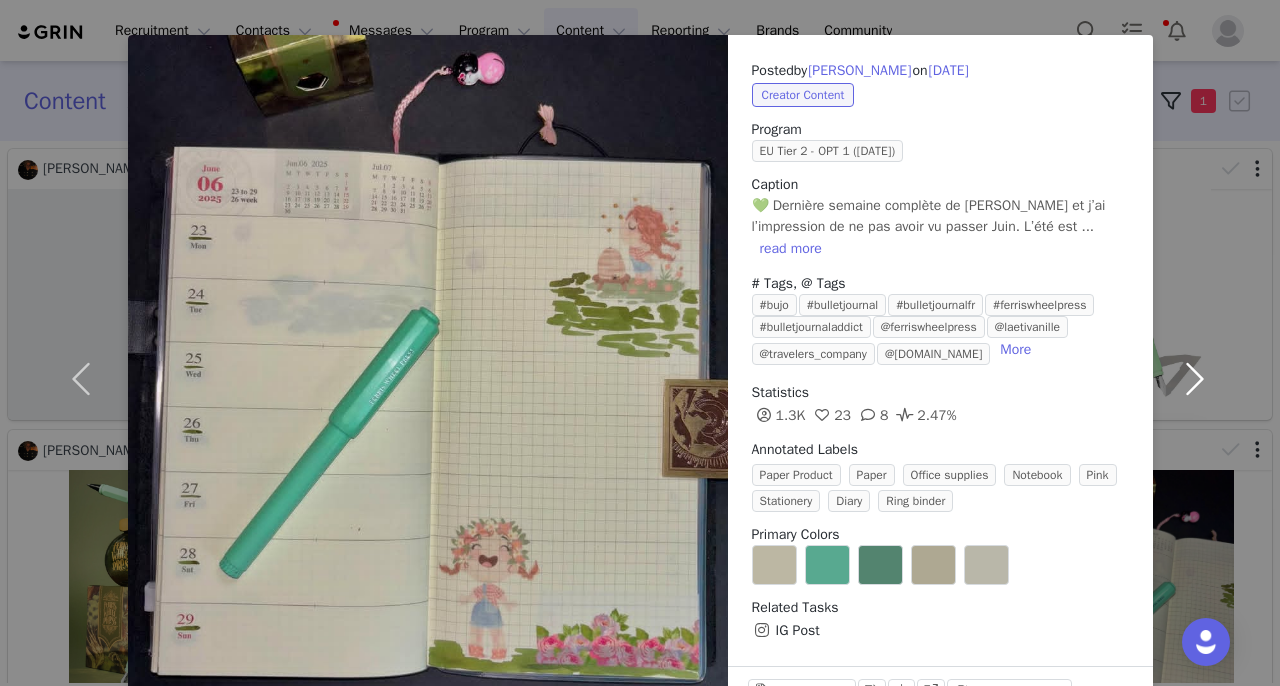 click at bounding box center (1195, 379) 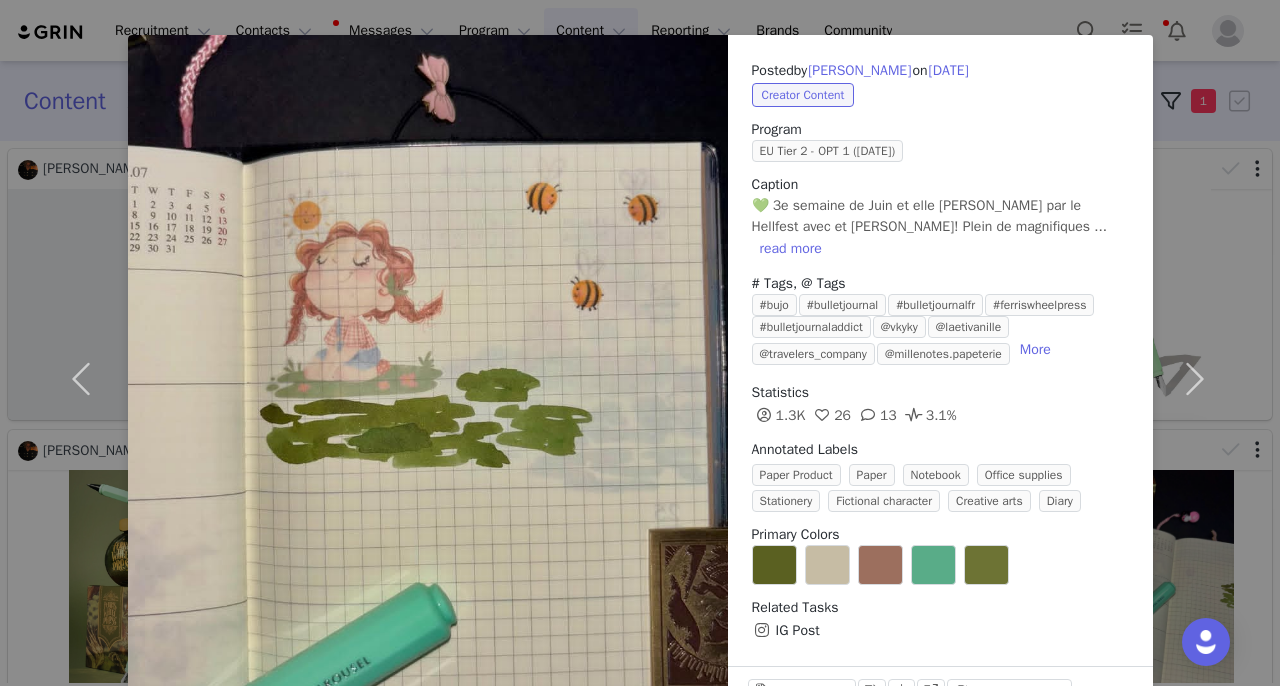 click on "Posted  by  [PERSON_NAME]  on  [DATE]  Creator Content  Program EU Tier 2 - OPT 1 ([DATE]) Caption 💚 3e semaine de Juin et elle [PERSON_NAME] par le Hellfest avec  et [PERSON_NAME]! Plein de magnifiques ... read more # Tags, @ Tags  #bujo   #bulletjournal   #bulletjournalfr   #ferriswheelpress   #bulletjournaladdict   @vkyky   @laetivanille   @travelers_company   @millenotes.papeterie  More     Statistics 1.3K  26  13  3.1%  Annotated Labels  Paper Product   Paper   Notebook   Office supplies   Stationery   Fictional character   Creative arts   Diary  Primary Colors Related Tasks IG Post     Content Rights Labels & Tags Download View on Instagram Sync Content" at bounding box center [640, 343] 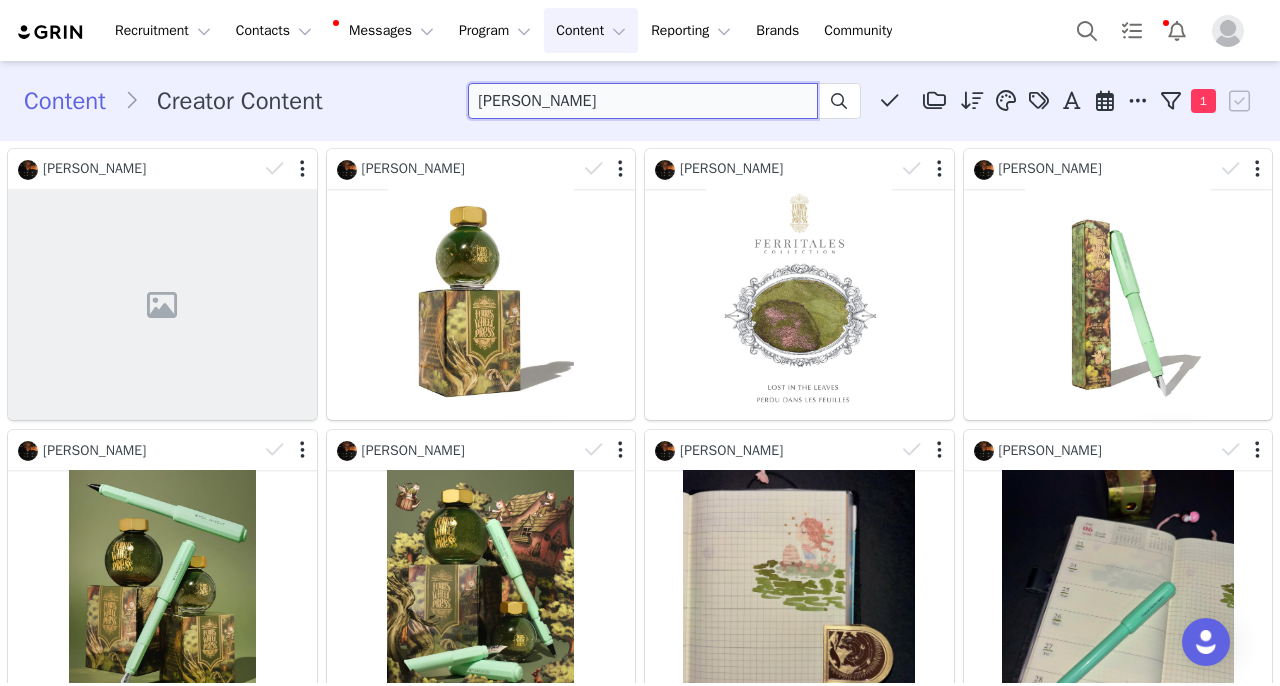 drag, startPoint x: 612, startPoint y: 105, endPoint x: 484, endPoint y: 105, distance: 128 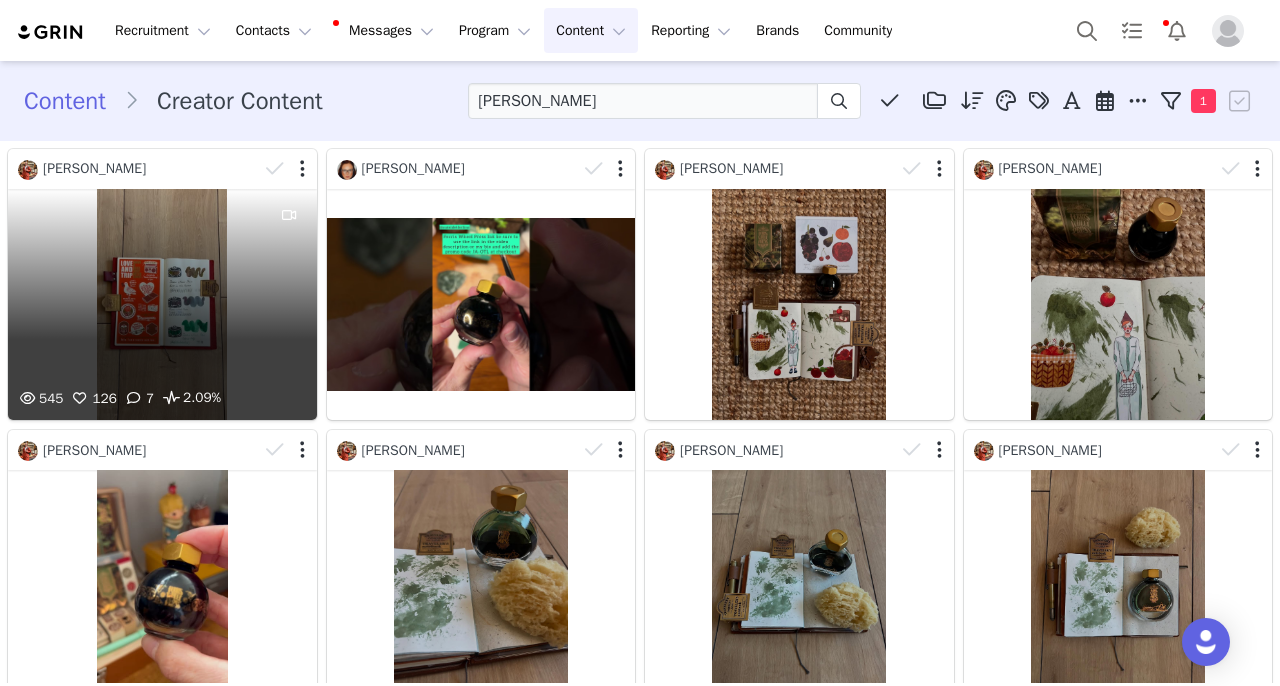click on "545  126  7  2.09%" at bounding box center [162, 304] 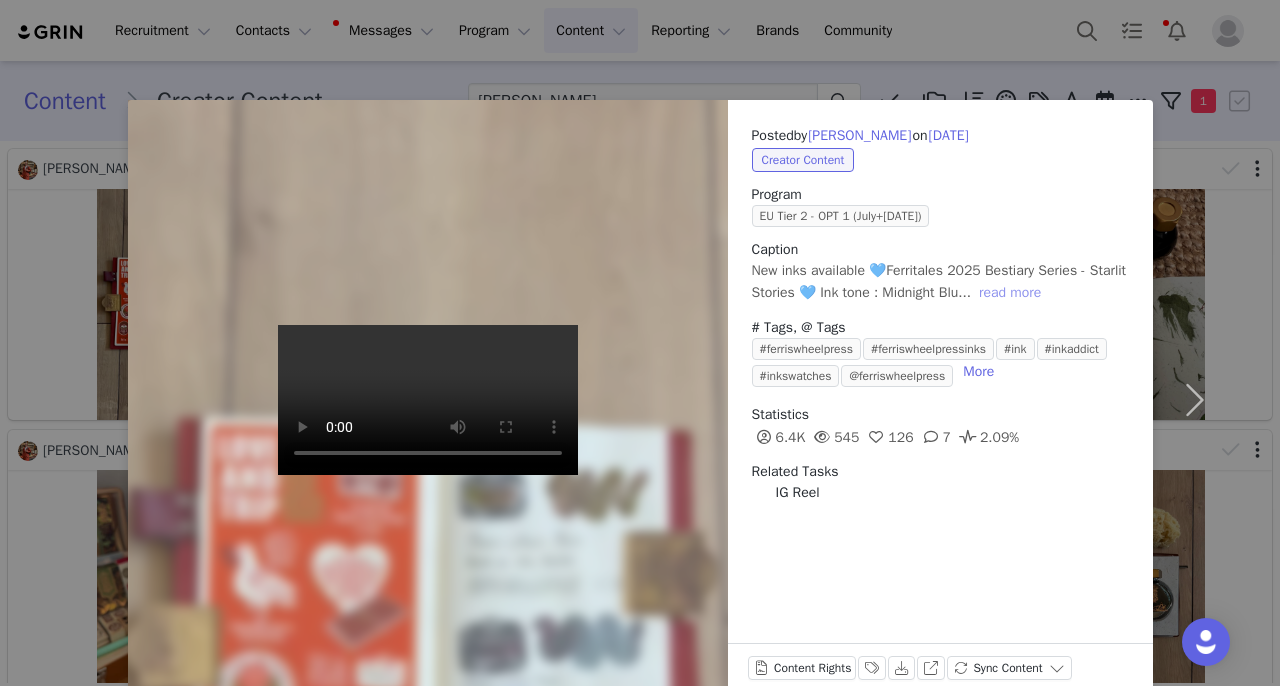 click on "read more" at bounding box center [1010, 293] 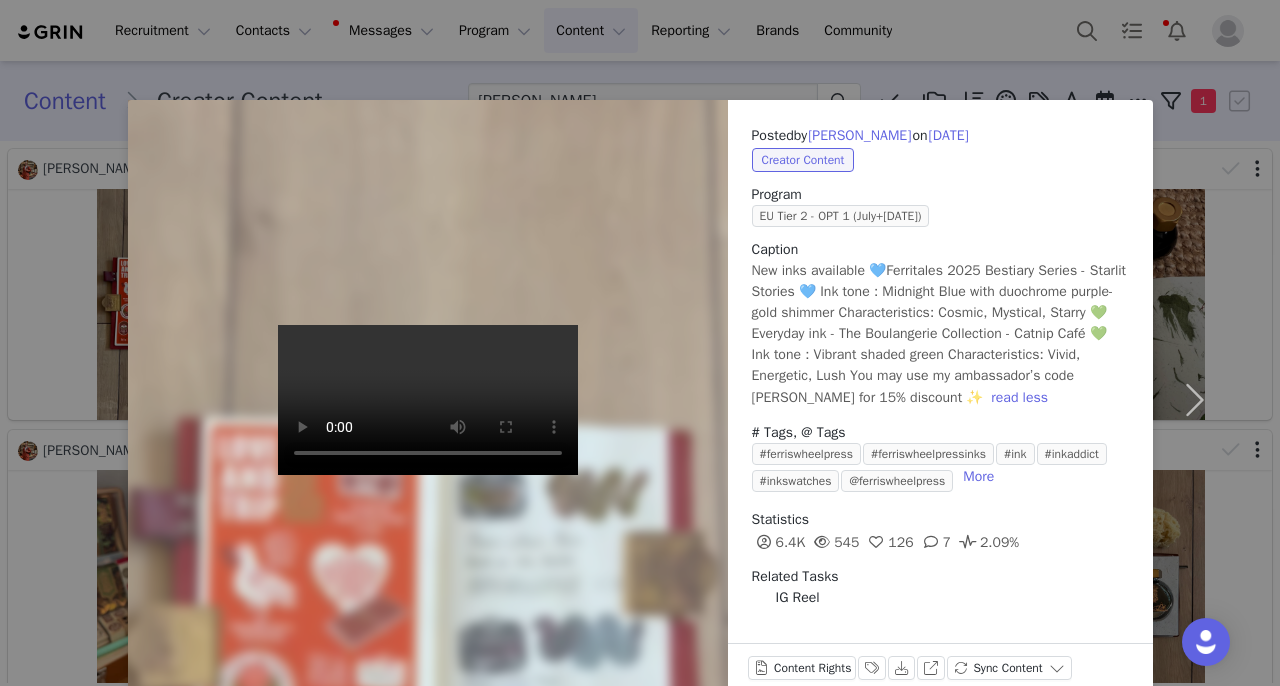 click on "Posted  by  [PERSON_NAME]  on  [DATE]  Creator Content  Program EU Tier 2 - OPT 1 (July+[DATE]) Caption New inks available
💙Ferritales 2025 Bestiary Series - Starlit Stories 💙
Ink tone : Midnight Blue with duochrome purple-gold shimmer
Characteristics: Cosmic, Mystical, Starry
💚Everyday ink - The Boulangerie Collection - Catnip Café 💚
Ink tone : Vibrant shaded green
Characteristics: Vivid, Energetic, Lush
You may use my ambassador’s code [PERSON_NAME] for 15% discount ✨
read less # Tags, @ Tags  #ferriswheelpress   #ferriswheelpressinks   #ink   #inkaddict   #inkswatches   @ferriswheelpress  More     Statistics 6.4K  545  126  7  2.09%  Related Tasks IG Reel     Content Rights Labels & Tags Download View on Instagram Sync Content" at bounding box center [640, 343] 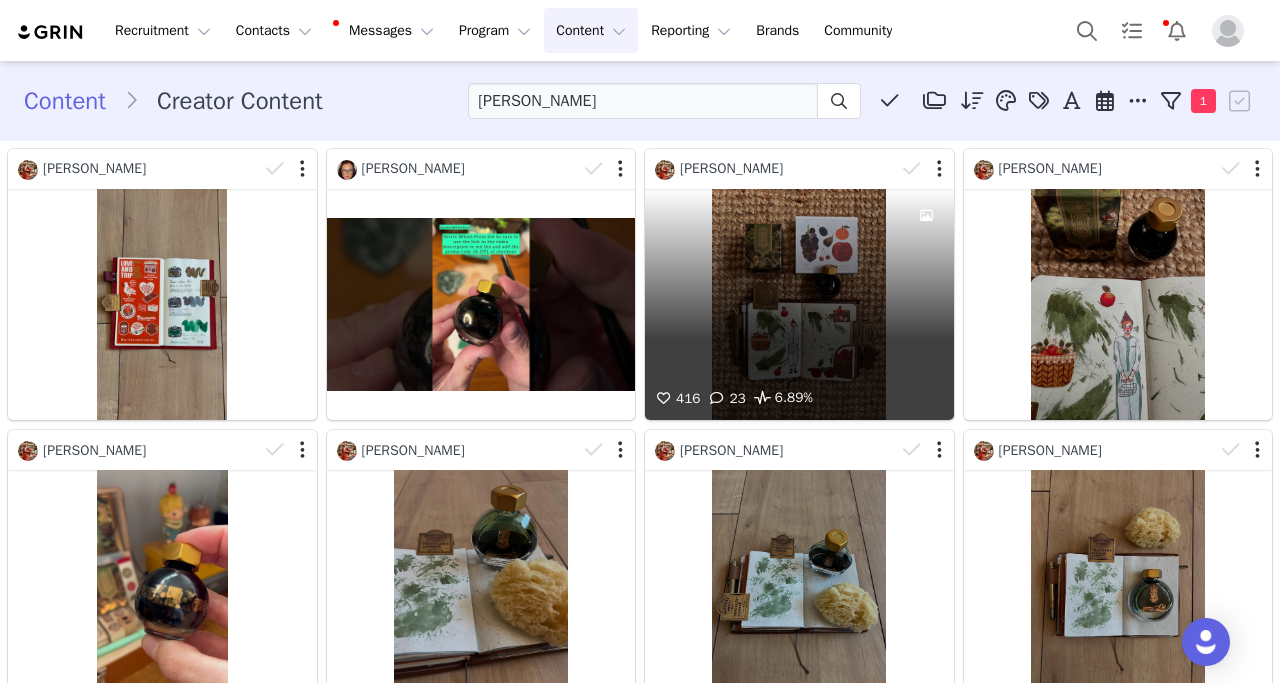 click on "416  23  6.89%" at bounding box center (799, 304) 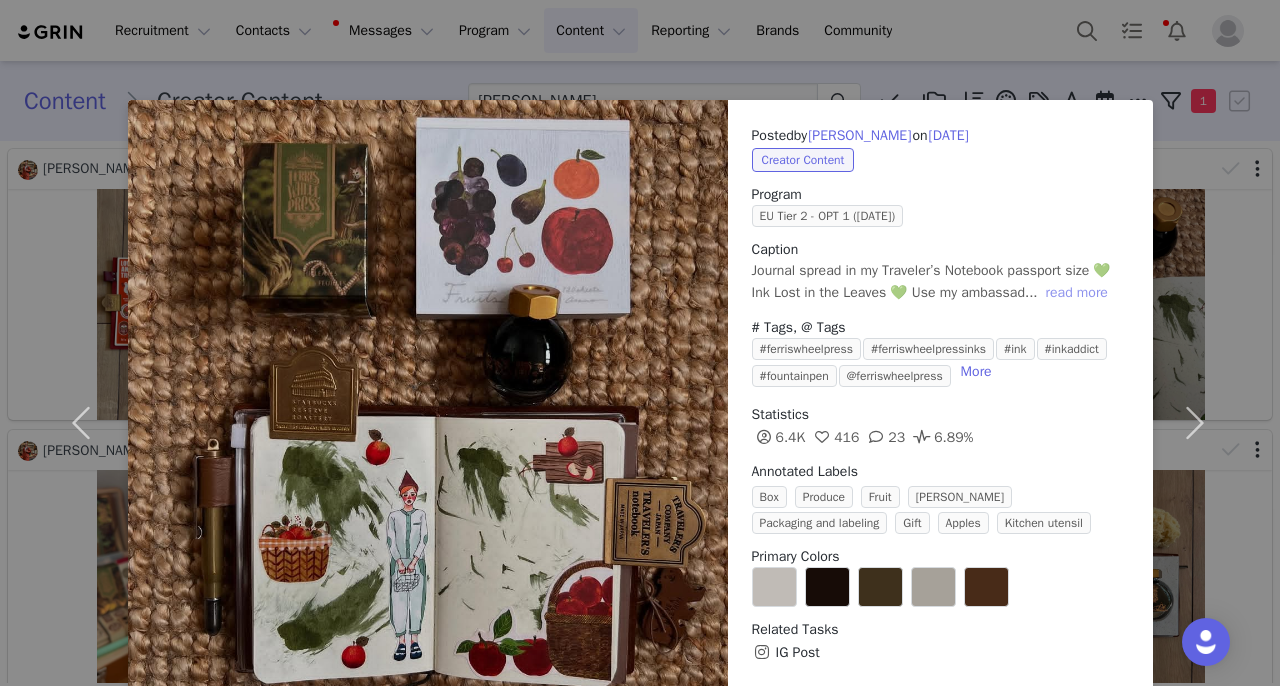 click on "read more" at bounding box center [1077, 293] 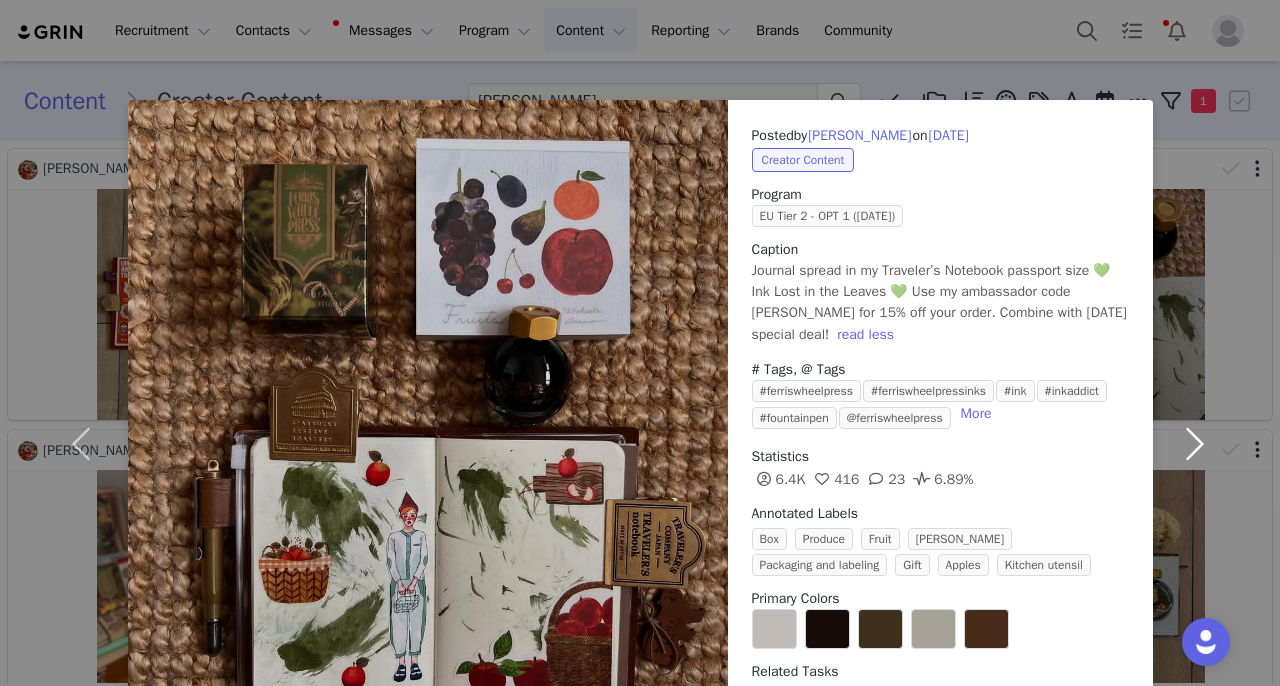 click at bounding box center [1195, 443] 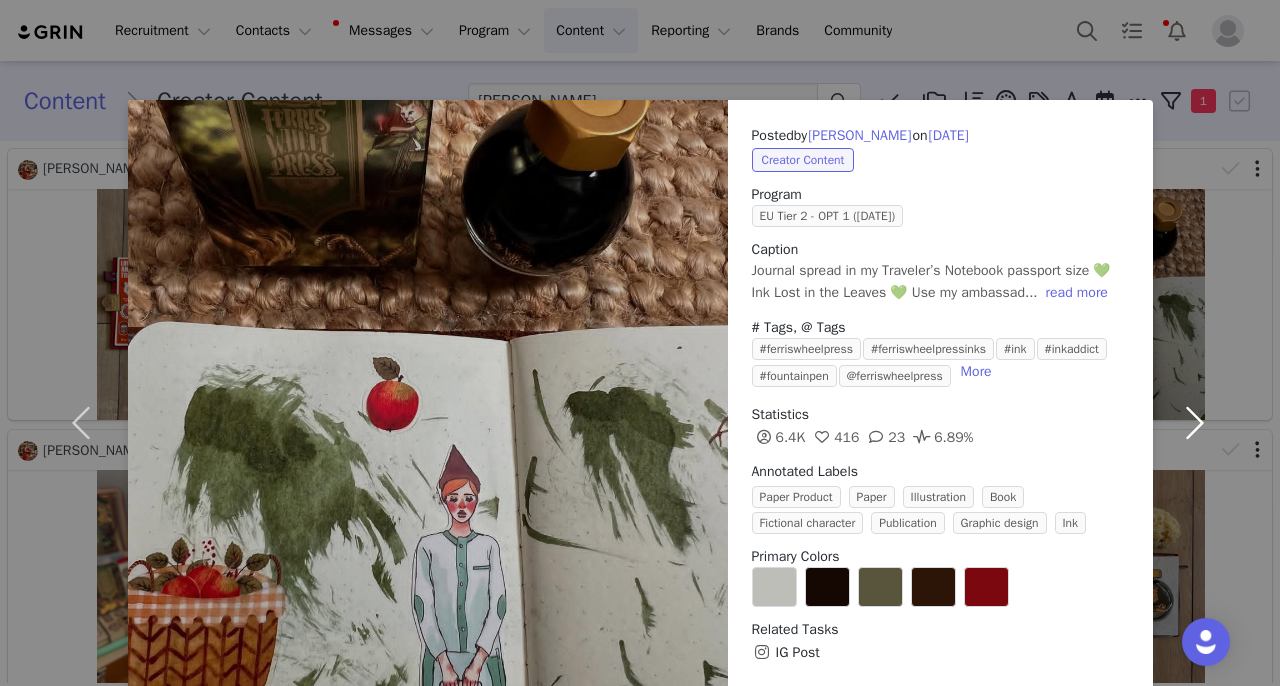 click at bounding box center [1195, 422] 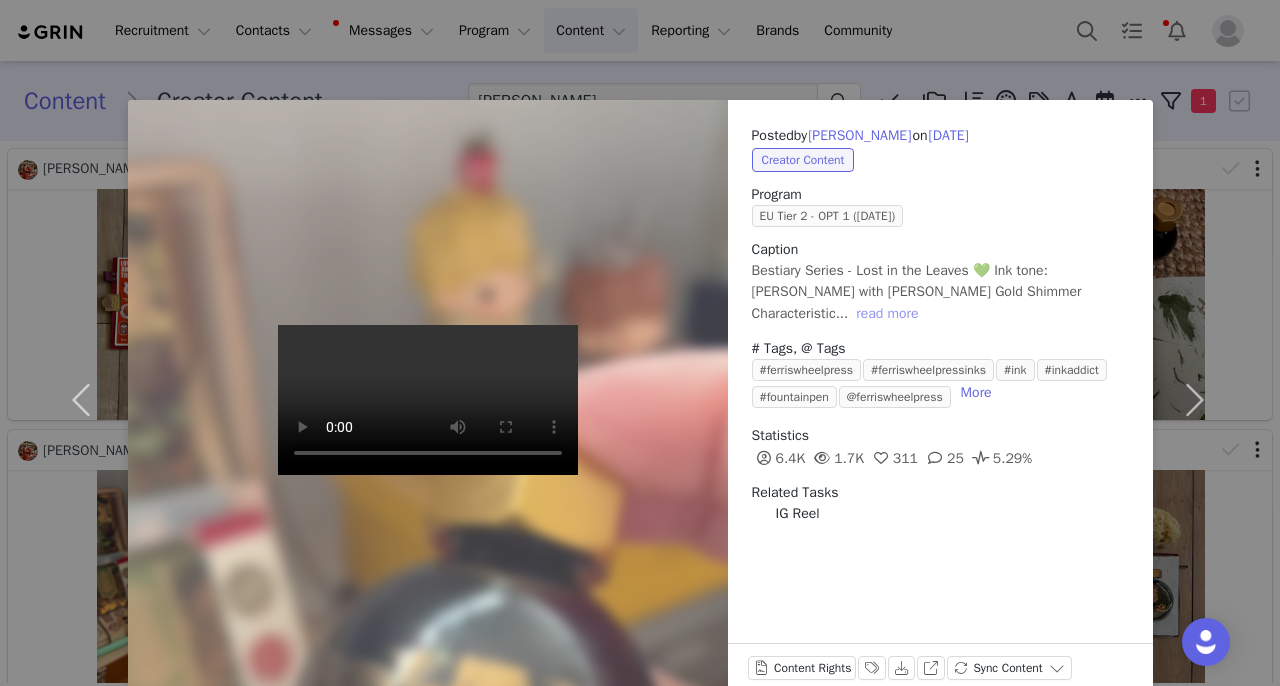 click on "read more" at bounding box center [887, 314] 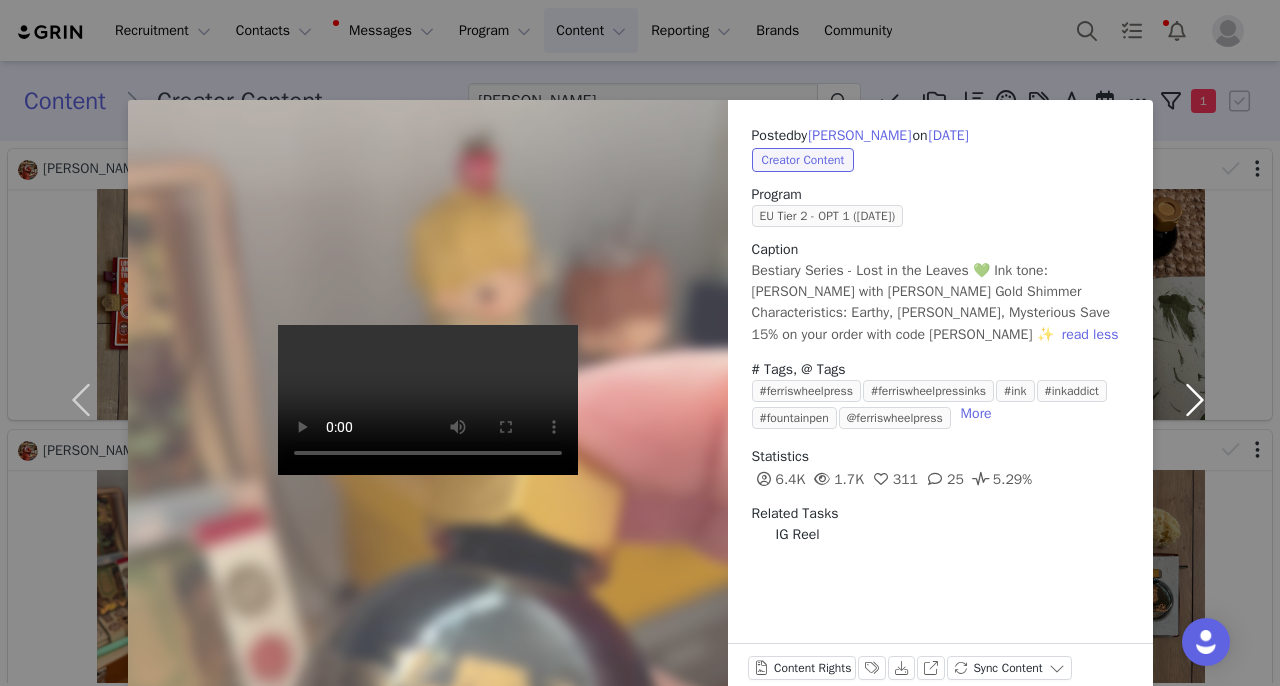 click at bounding box center (1195, 400) 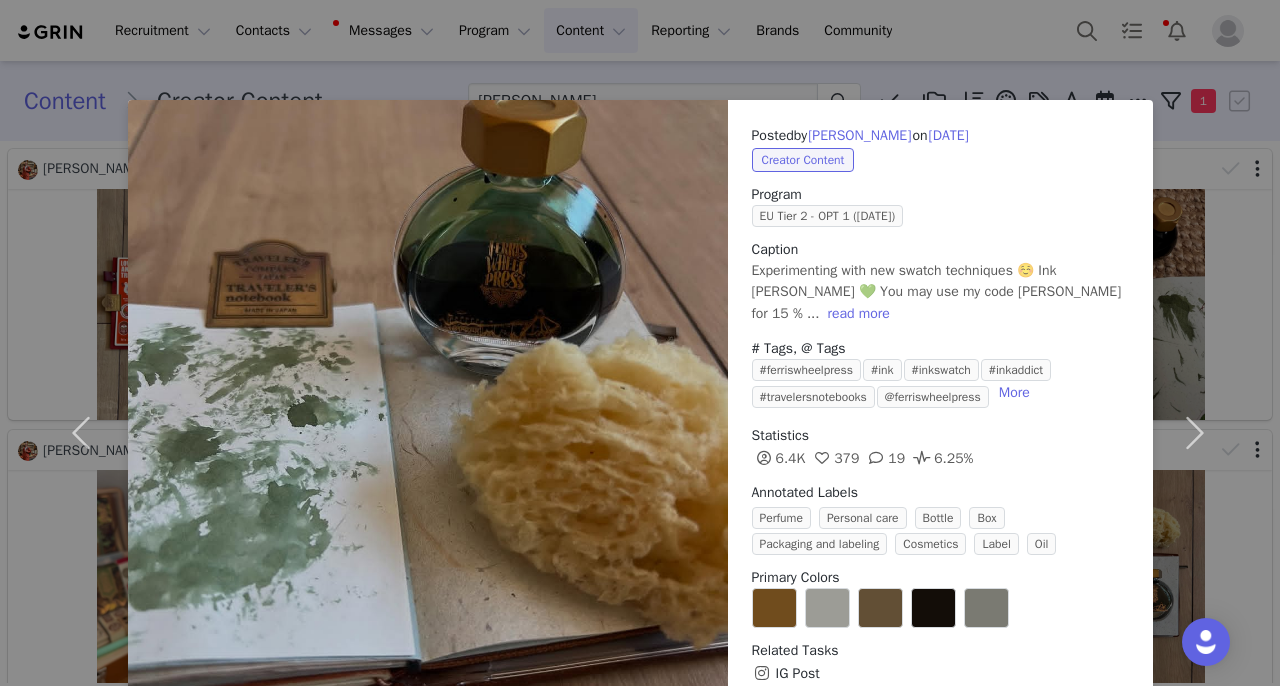click on "Posted  by  [PERSON_NAME]  on  [DATE]  Creator Content  Program EU Tier 2 - OPT 1 ([DATE]) Caption Experimenting with new swatch techniques ☺️
Ink [PERSON_NAME]  💚
You may use my code [PERSON_NAME] for 15 % ... read more # Tags, @ Tags  #ferriswheelpress   #ink   #inkswatch   #inkaddict   #travelersnotebooks   @ferriswheelpress  More     Statistics 6.4K  379  19  6.25%  Annotated Labels  Perfume   Personal care   Bottle   Box   Packaging and labeling   Cosmetics   Label   Oil  Primary Colors Related Tasks IG Post     Content Rights Labels & Tags Download View on Instagram Sync Content" at bounding box center [640, 343] 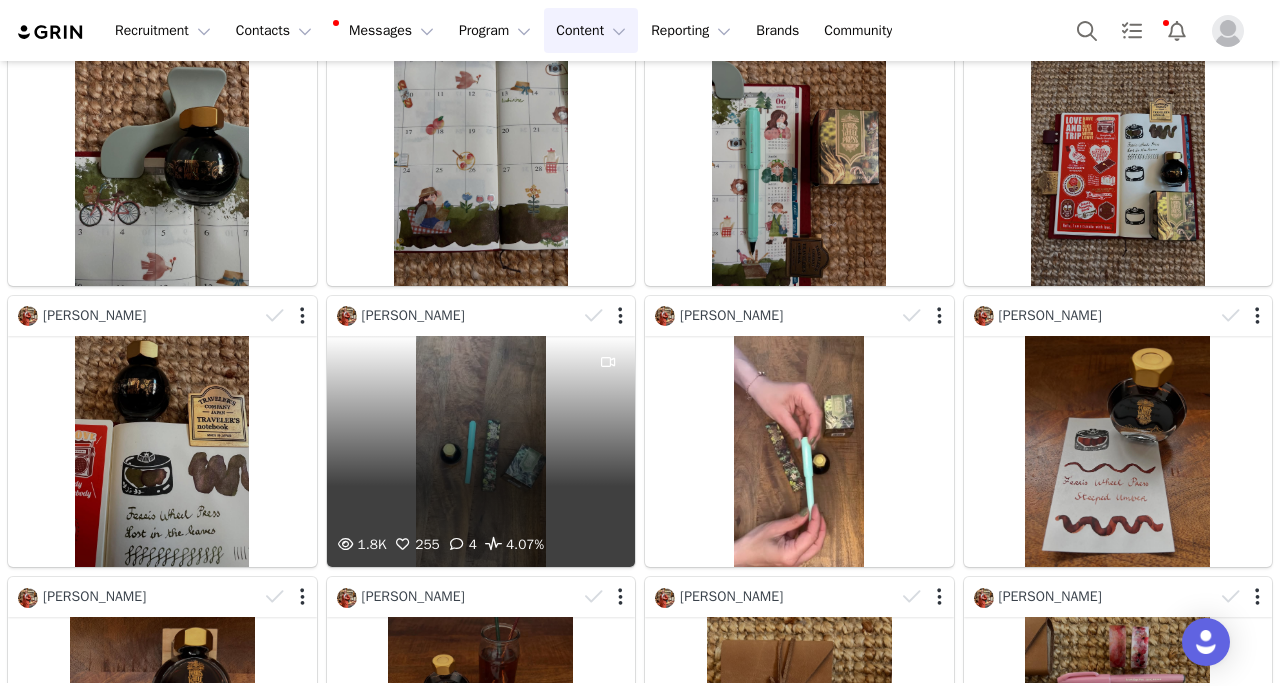 scroll, scrollTop: 1085, scrollLeft: 0, axis: vertical 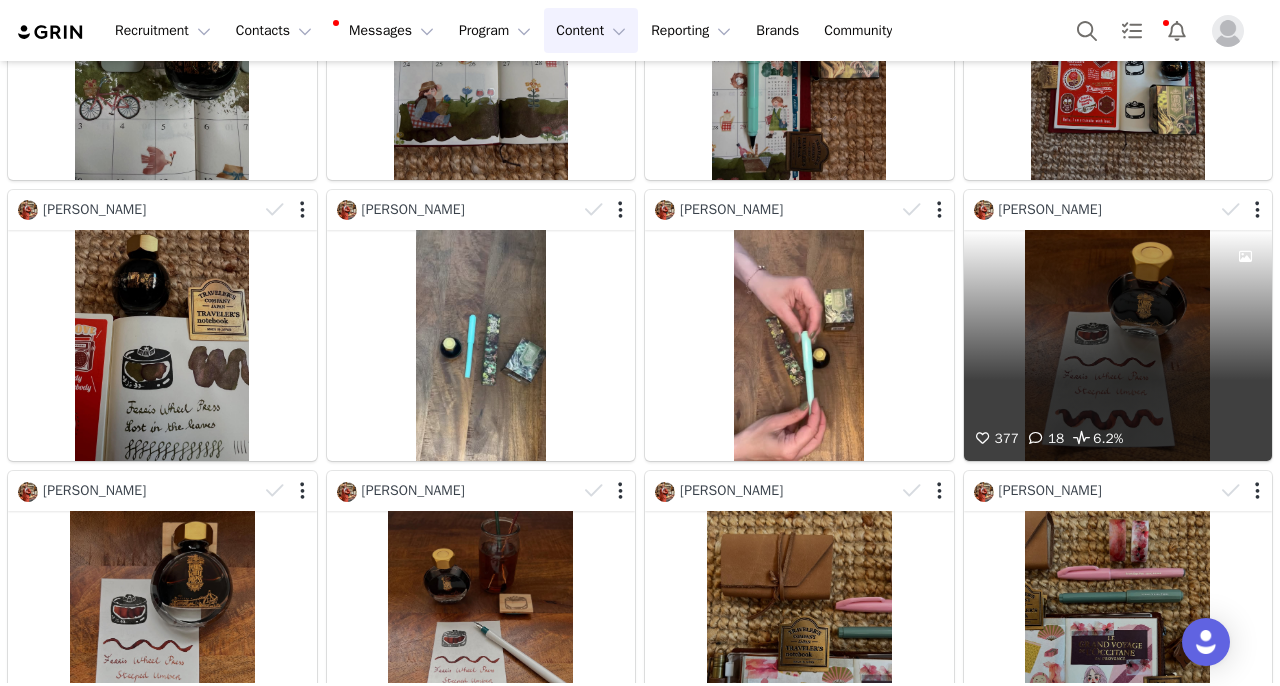 click on "377  18  6.2%" at bounding box center (1118, 345) 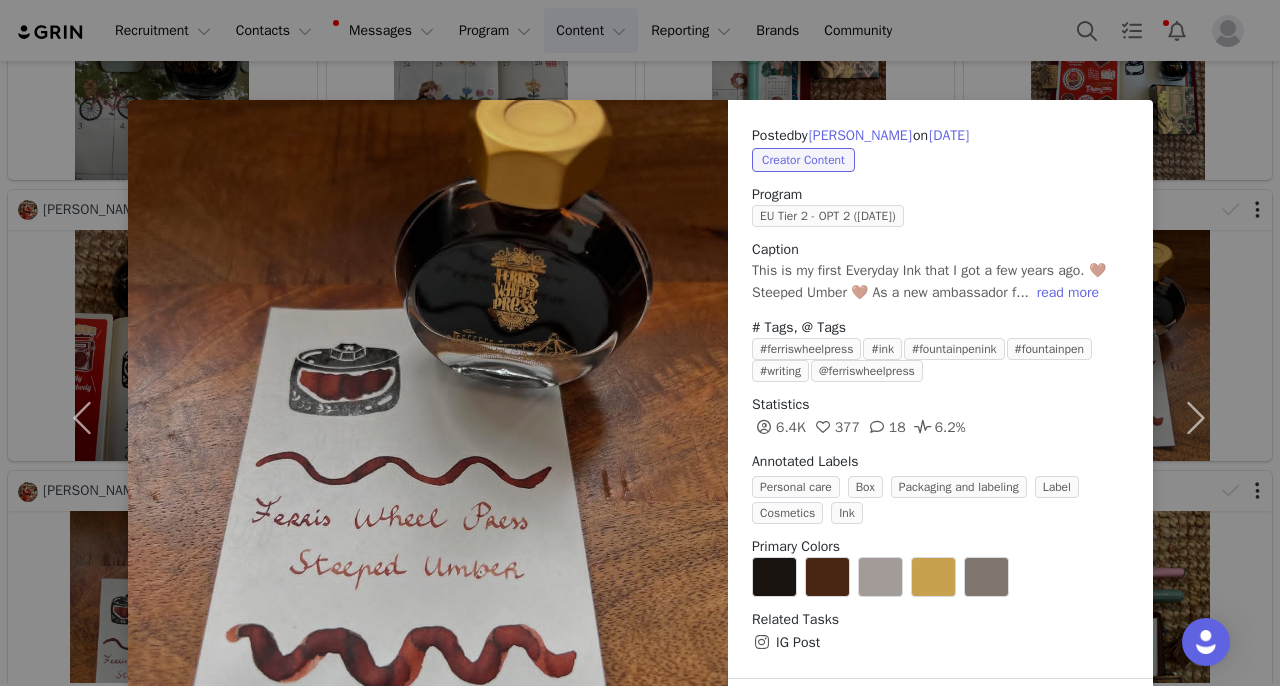 scroll, scrollTop: 1085, scrollLeft: 0, axis: vertical 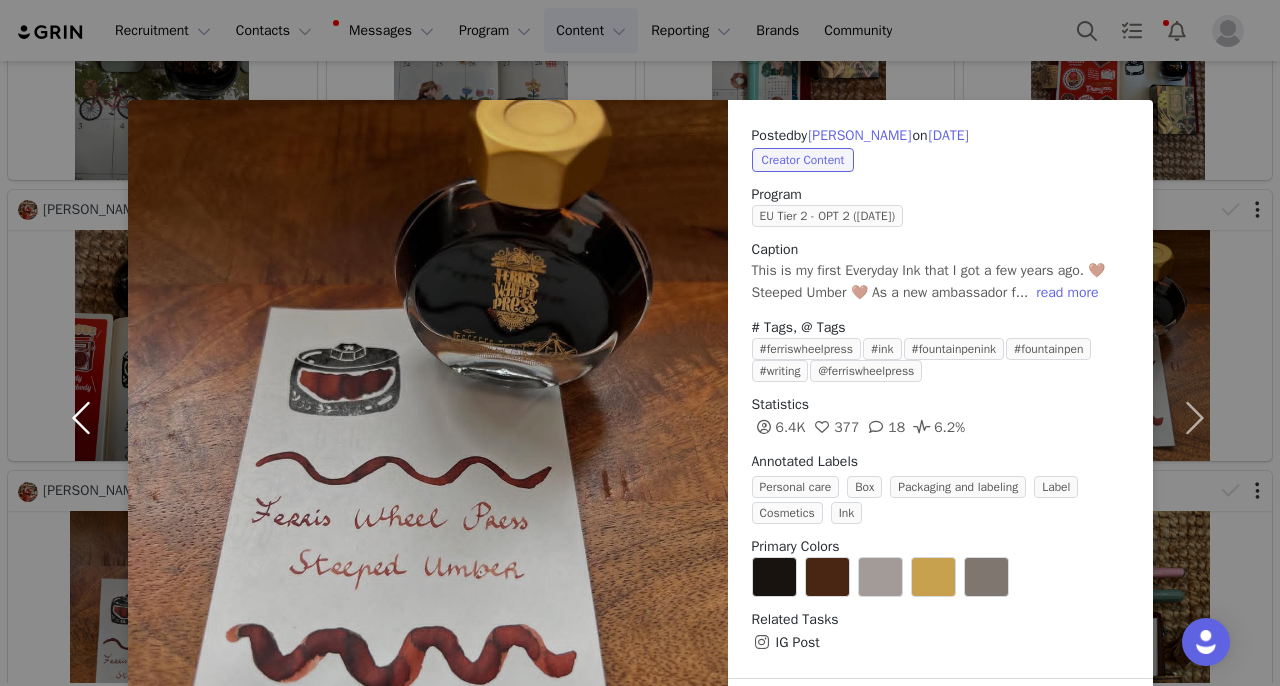 click at bounding box center (86, 417) 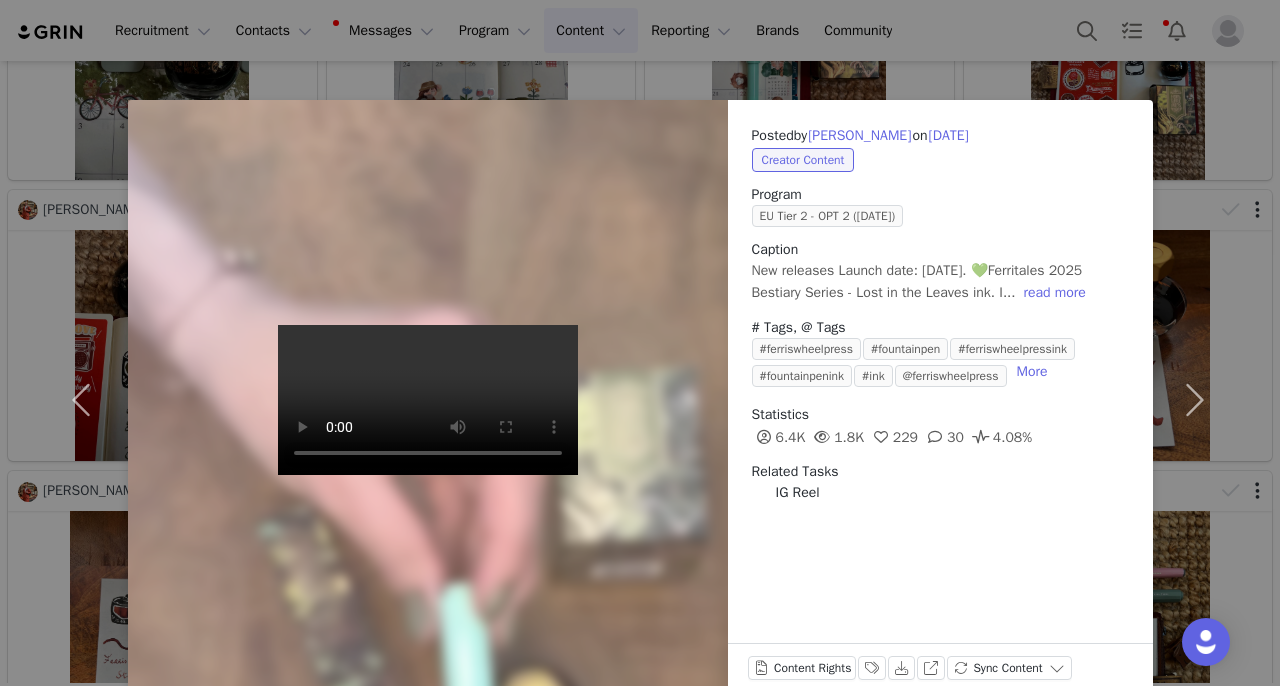 click on "Posted  by  [PERSON_NAME]  on  [DATE]  Creator Content  Program EU Tier 2 - OPT 2 ([DATE]) Caption New releases
Launch date: [DATE].
💚Ferritales 2025 Bestiary Series - Lost in the Leaves ink.  I... read more # Tags, @ Tags  #ferriswheelpress   #fountainpen   #ferriswheelpressink   #fountainpenink   #ink   @ferriswheelpress  More     Statistics 6.4K  1.8K  229  30  4.08%  Related Tasks IG Reel     Content Rights Labels & Tags Download View on Instagram Sync Content" at bounding box center (640, 343) 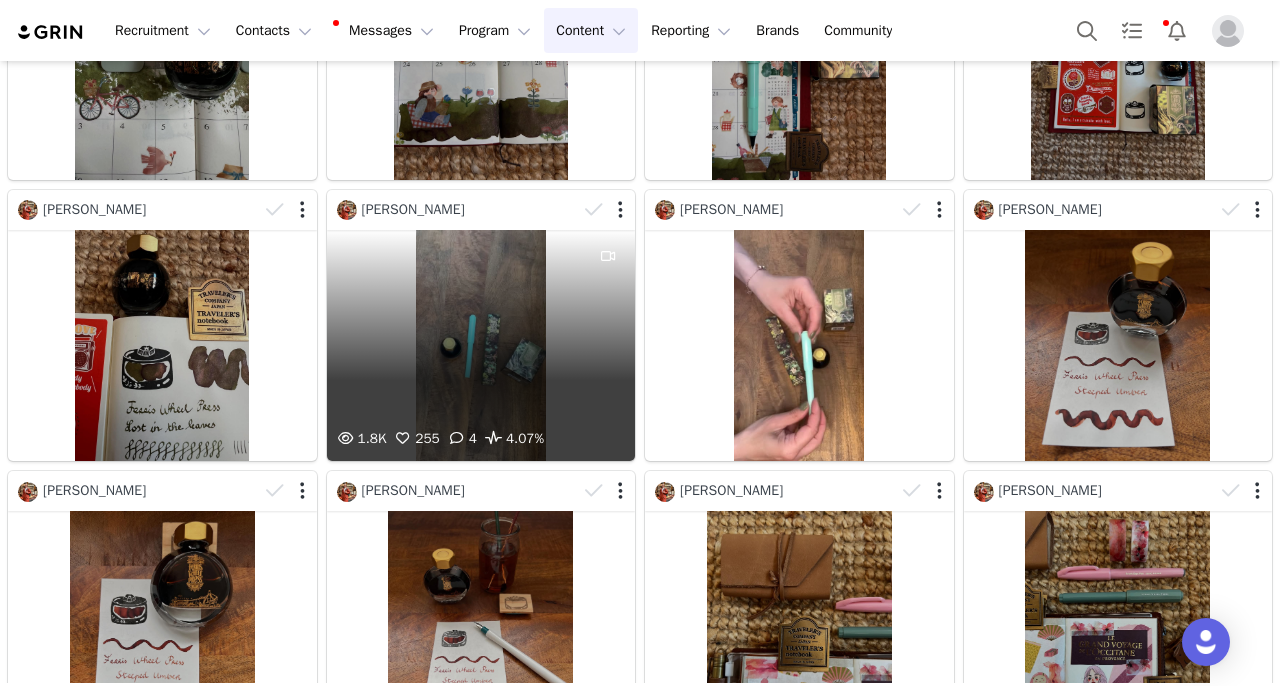 click on "1.8K  255  4  4.07%" at bounding box center [481, 345] 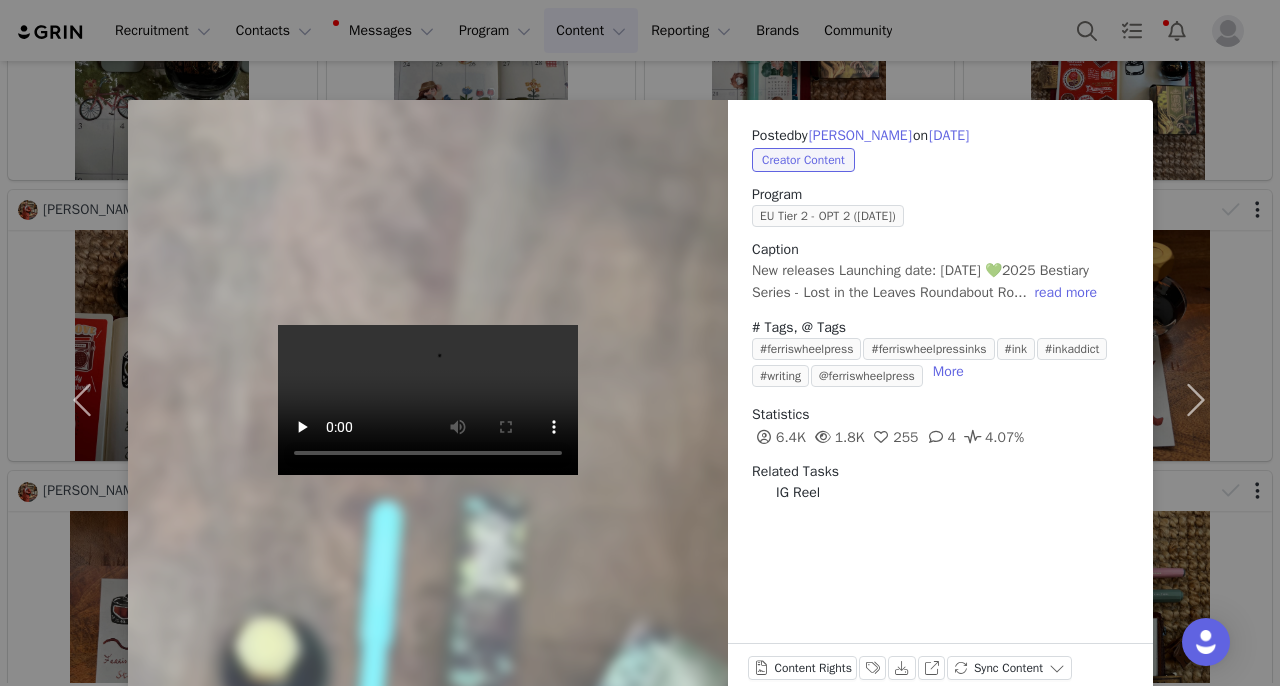 scroll, scrollTop: 1085, scrollLeft: 0, axis: vertical 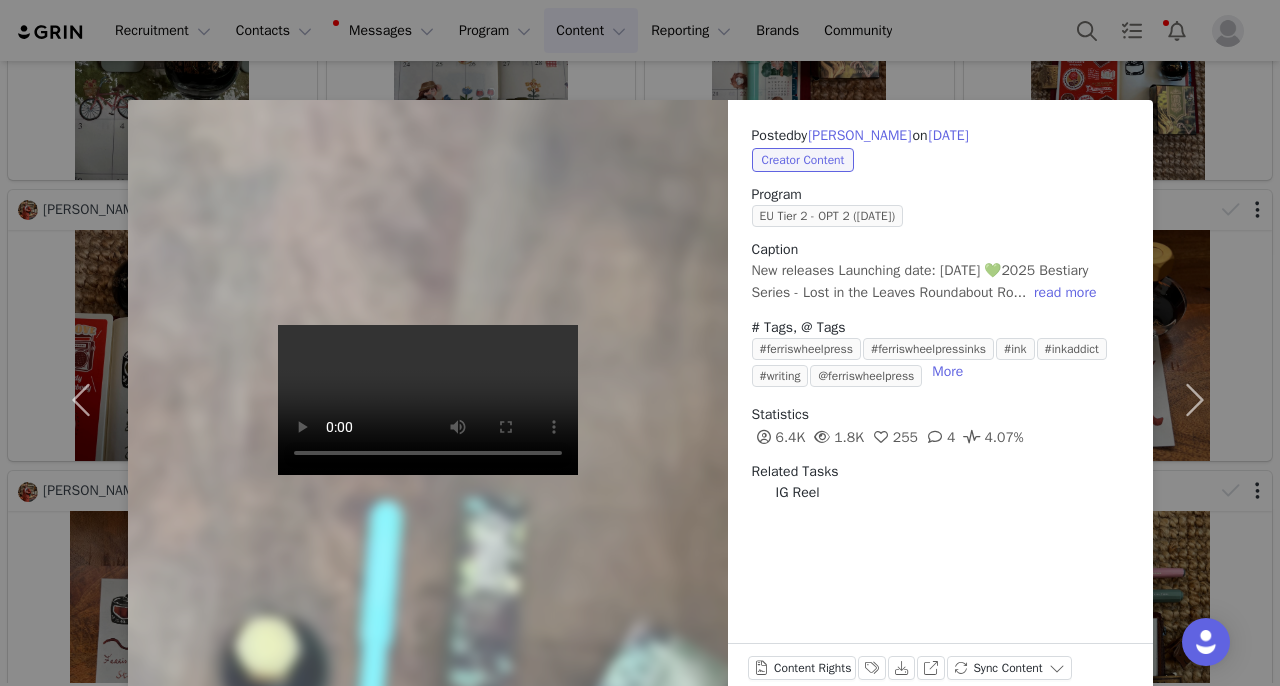 click on "Posted  by  [PERSON_NAME]  on  [DATE]  Creator Content  Program EU Tier 2 - OPT 2 ([DATE]) Caption New releases
Launching date: [DATE]
💚2025 Bestiary Series - Lost in the Leaves Roundabout Ro... read more # Tags, @ Tags  #ferriswheelpress   #ferriswheelpressinks   #ink   #inkaddict   #writing   @ferriswheelpress  More     Statistics 6.4K  1.8K  255  4  4.07%  Related Tasks IG Reel     Content Rights Labels & Tags Download View on Instagram Sync Content" at bounding box center (640, 343) 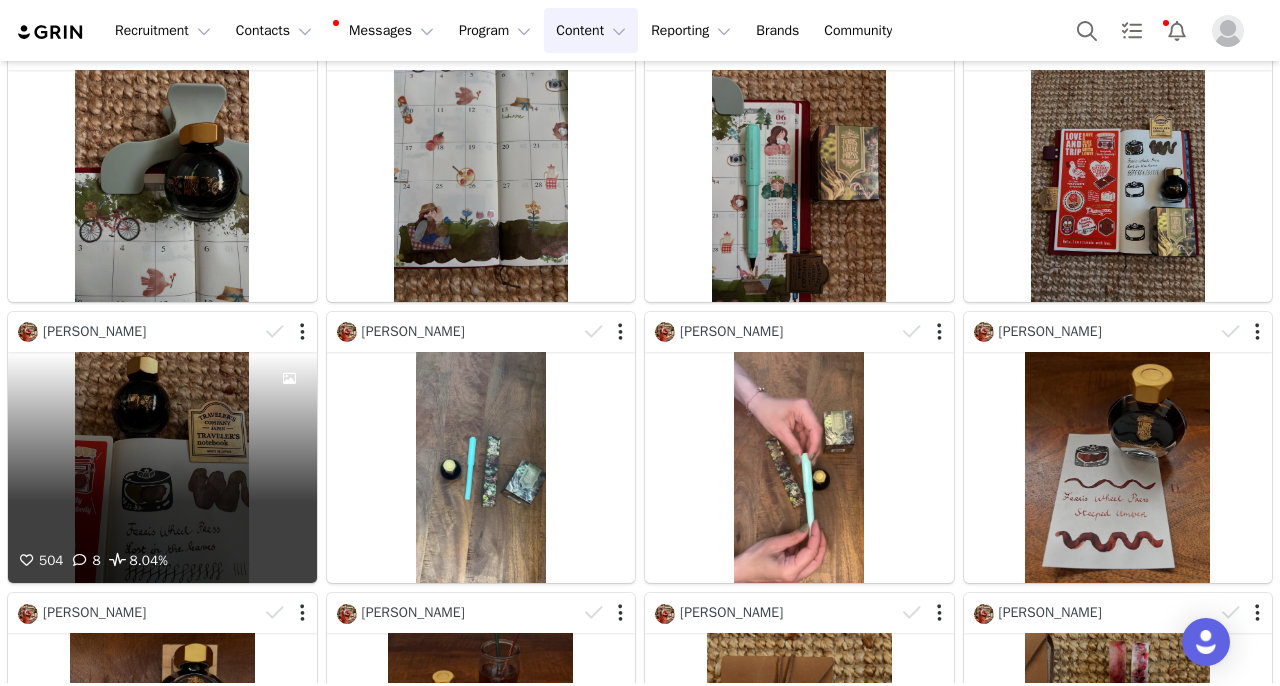 click on "504  8  8.04%" at bounding box center [162, 467] 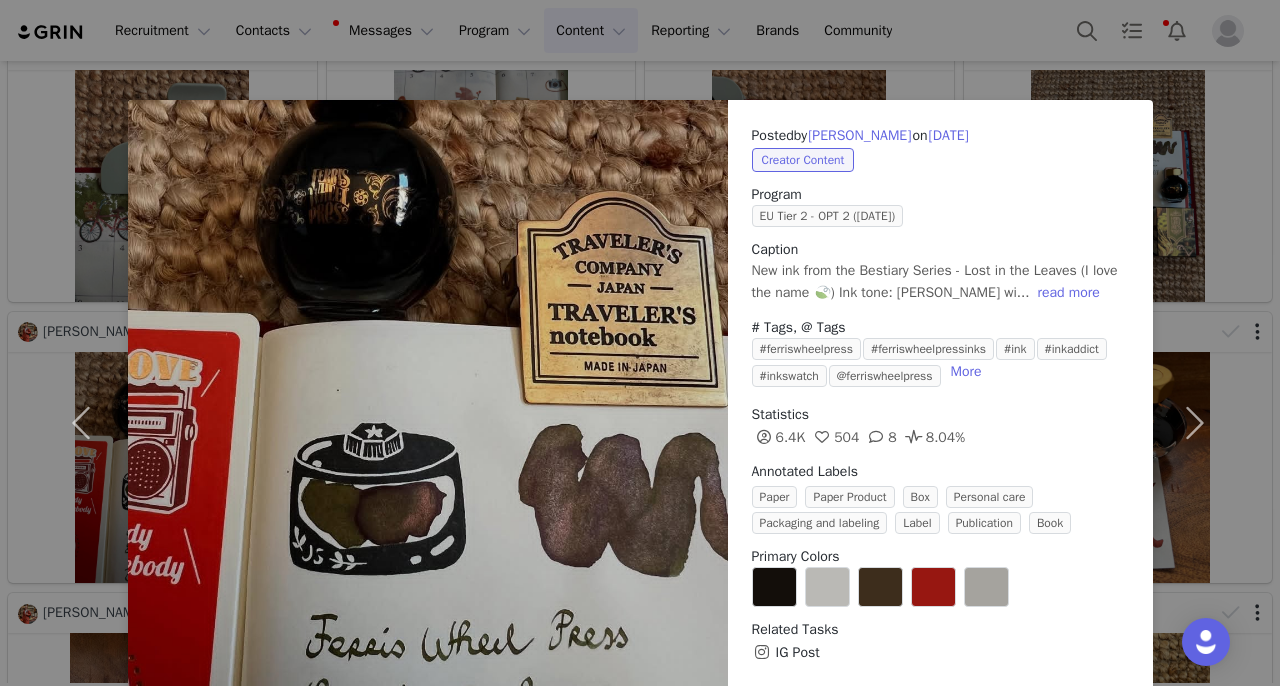 click on "Posted  by  [PERSON_NAME]  on  [DATE]  Creator Content  Program EU Tier 2 - OPT 2 ([DATE]) Caption New ink  from the Bestiary Series - Lost in the Leaves (I love the name 🍃)
Ink tone: [PERSON_NAME] wi... read more # Tags, @ Tags  #ferriswheelpress   #ferriswheelpressinks   #ink   #inkaddict   #inkswatch   @ferriswheelpress  More     Statistics 6.4K  504  8  8.04%  Annotated Labels  Paper   Paper Product   Box   Personal care   Packaging and labeling   Label   Publication   Book  Primary Colors Related Tasks IG Post     Content Rights Labels & Tags Download View on Instagram Sync Content" at bounding box center [640, 343] 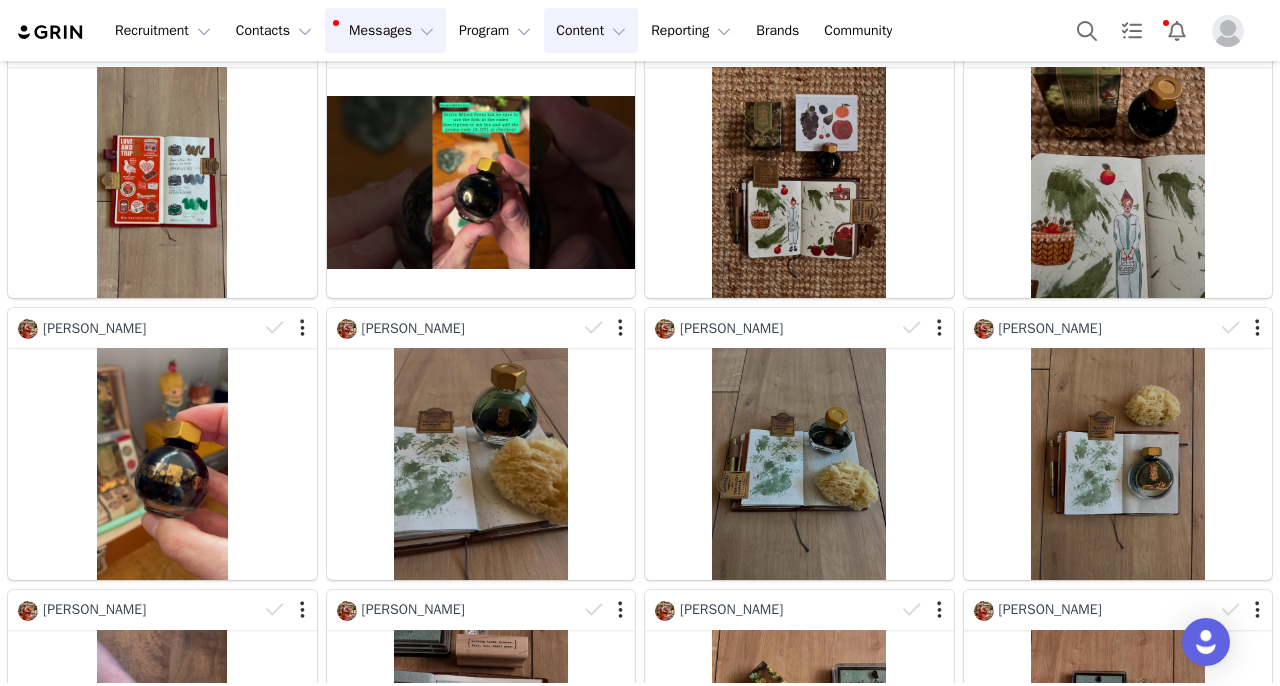 scroll, scrollTop: 0, scrollLeft: 0, axis: both 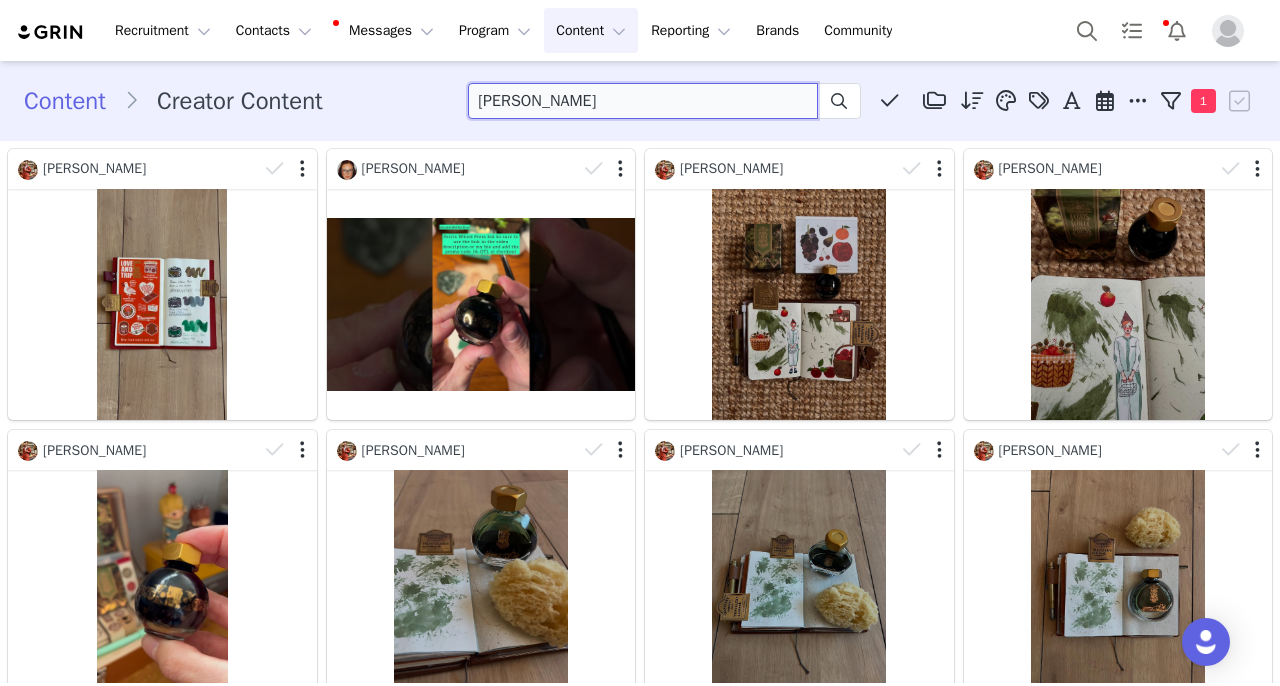 drag, startPoint x: 614, startPoint y: 109, endPoint x: 488, endPoint y: 109, distance: 126 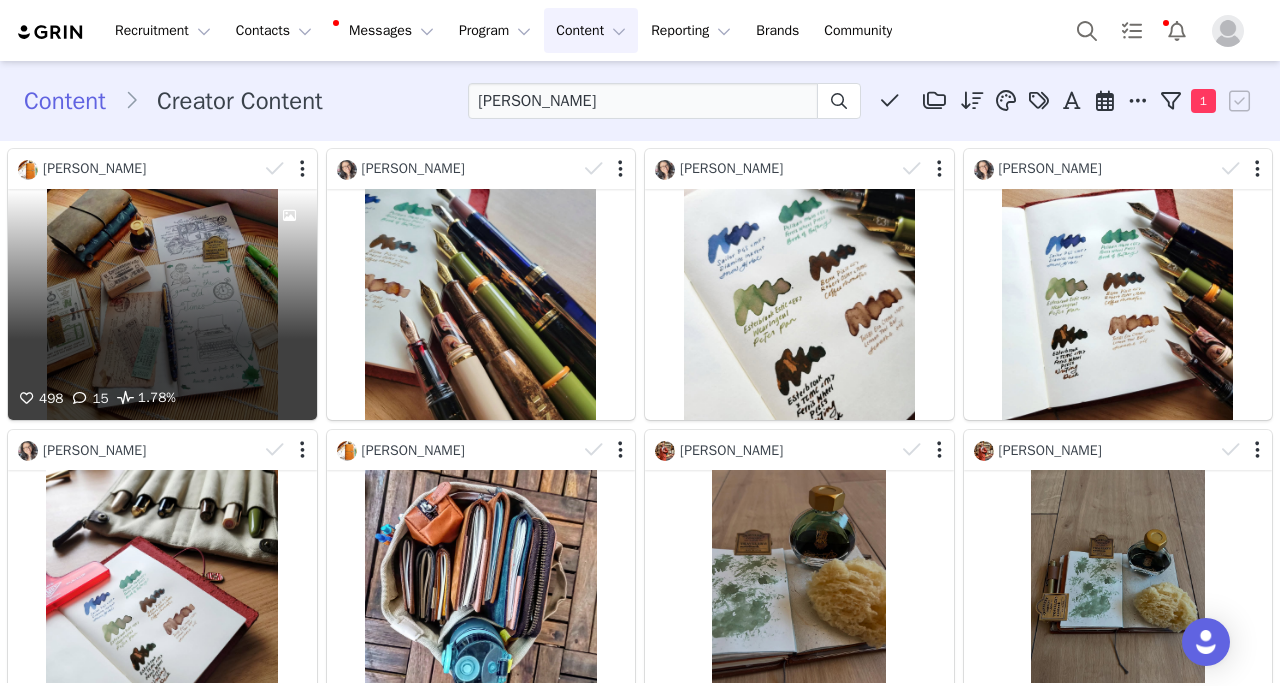 click on "498  15  1.78%" at bounding box center (162, 304) 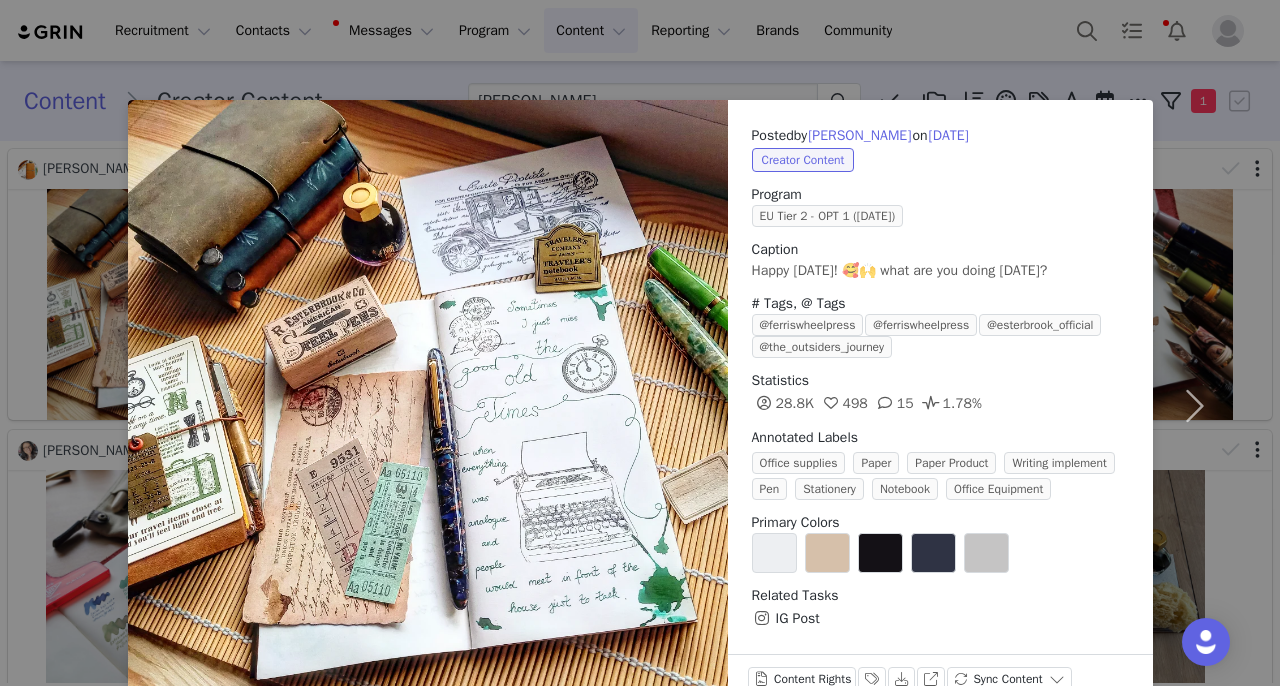 click on "Posted  by  [PERSON_NAME]  on  [DATE]  Creator Content  Program EU Tier 2 - OPT 1 ([DATE]) Caption Happy [DATE]! 🥰🙌 what are you doing [DATE]? # Tags, @ Tags  @ferriswheelpress   @ferriswheelpress   @esterbrook_official   @the_outsiders_journey      Statistics 28.8K  498  15  1.78%  Annotated Labels  Office supplies   Paper   Paper Product   Writing implement   Pen   Stationery   Notebook   Office Equipment  Primary Colors Related Tasks IG Post     Content Rights Labels & Tags Download View on Instagram Sync Content" at bounding box center (640, 343) 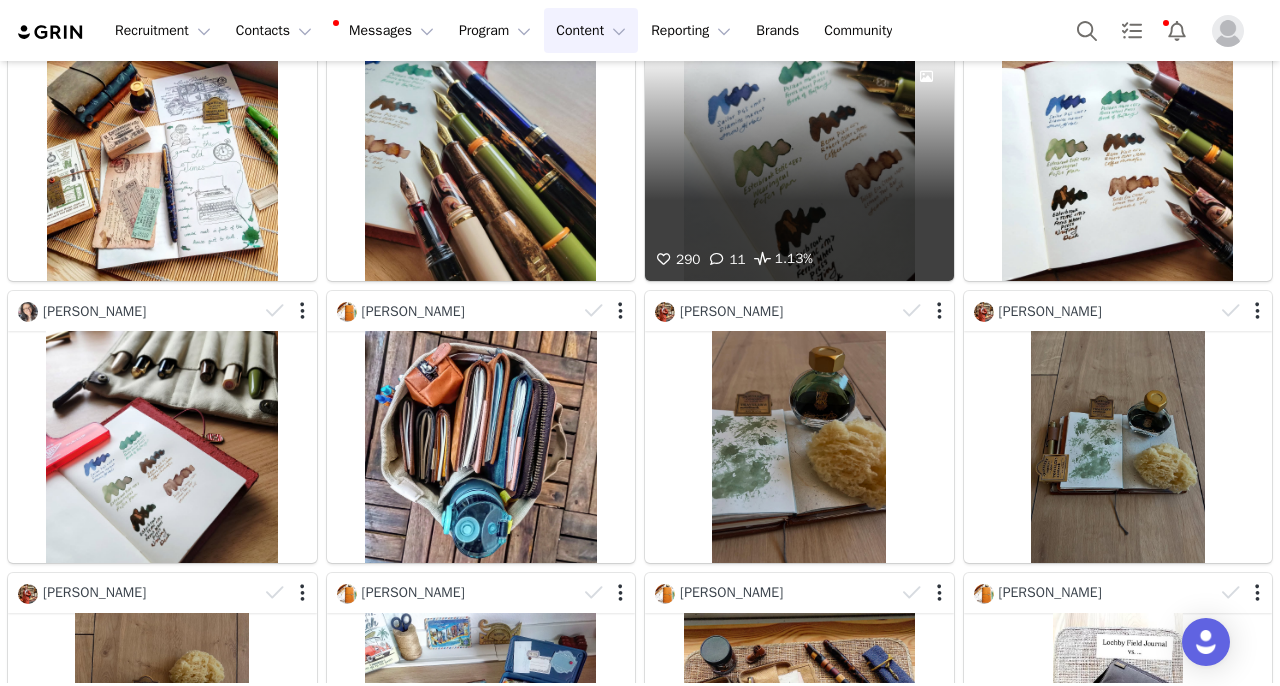 scroll, scrollTop: 143, scrollLeft: 0, axis: vertical 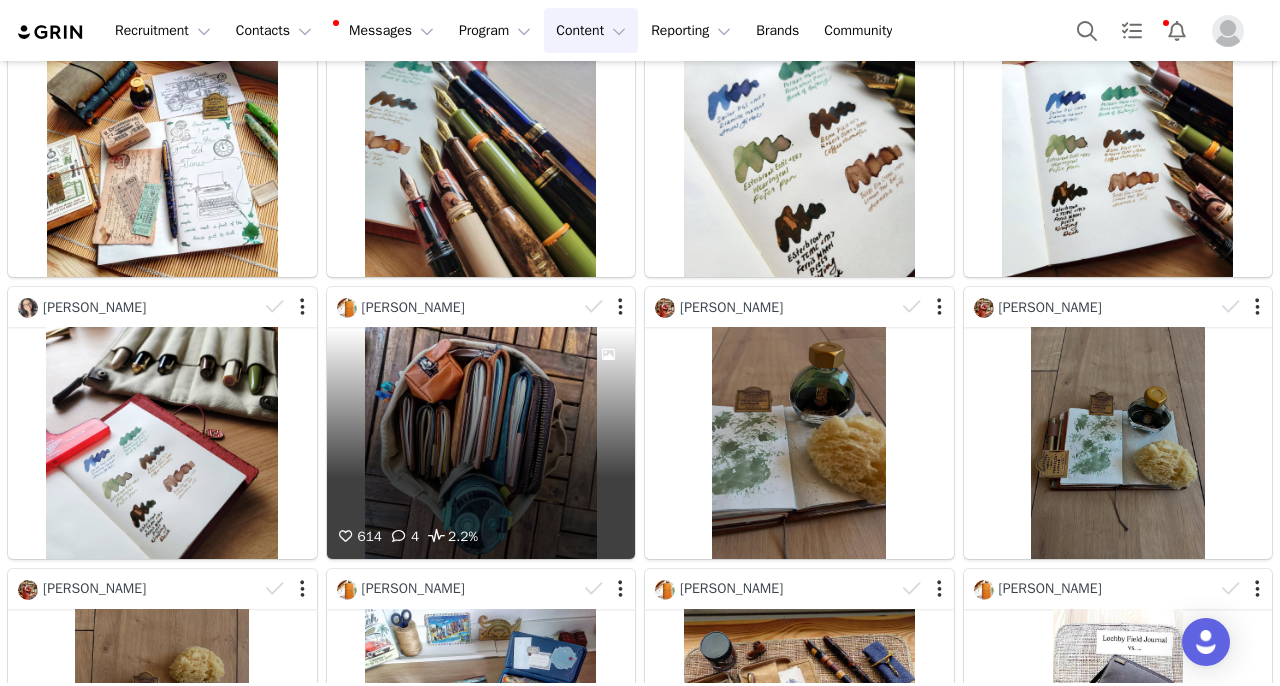 click on "614  4  2.2%" at bounding box center (481, 442) 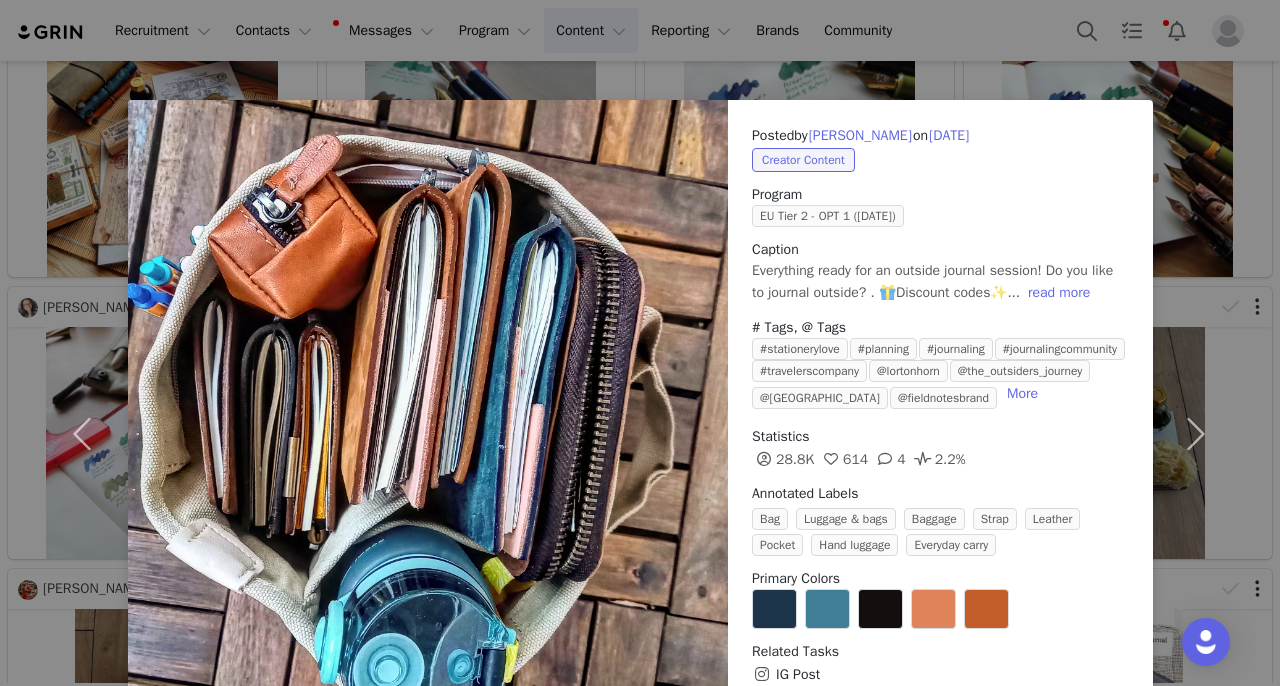 scroll, scrollTop: 143, scrollLeft: 0, axis: vertical 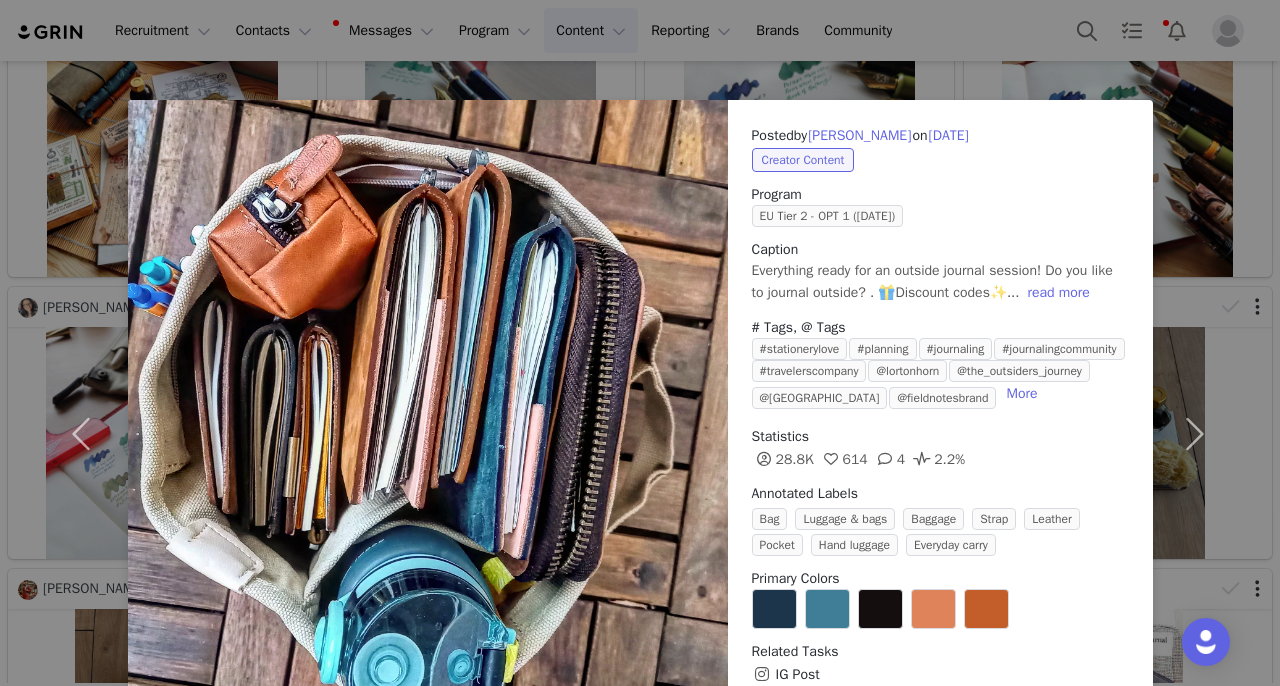 click on "Posted  by  [PERSON_NAME]  on  [DATE]  Creator Content  Program EU Tier 2 - OPT 1 ([DATE]) Caption Everything ready for an outside journal session! Do you like to journal outside?
.
🎁Discount codes✨... read more # Tags, @ Tags  #stationerylove   #planning   #journaling   #journalingcommunity   #travelerscompany   @lortonhorn   @the_outsiders_journey   @lochby   @fieldnotesbrand  More     Statistics 28.8K  614  4  2.2%  Annotated Labels  Bag   Luggage & bags   Baggage   Strap   Leather   Pocket   Hand luggage   Everyday carry  Primary Colors Related Tasks IG Post" at bounding box center (940, 405) 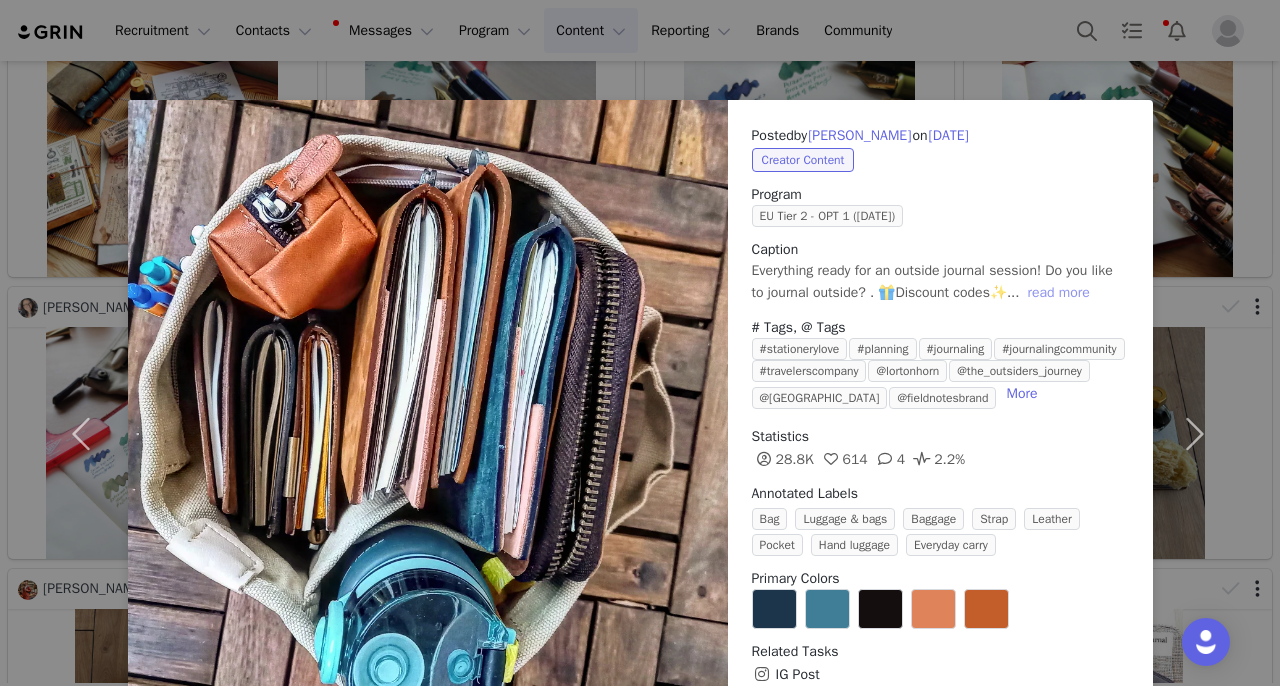 click on "read more" at bounding box center (1059, 293) 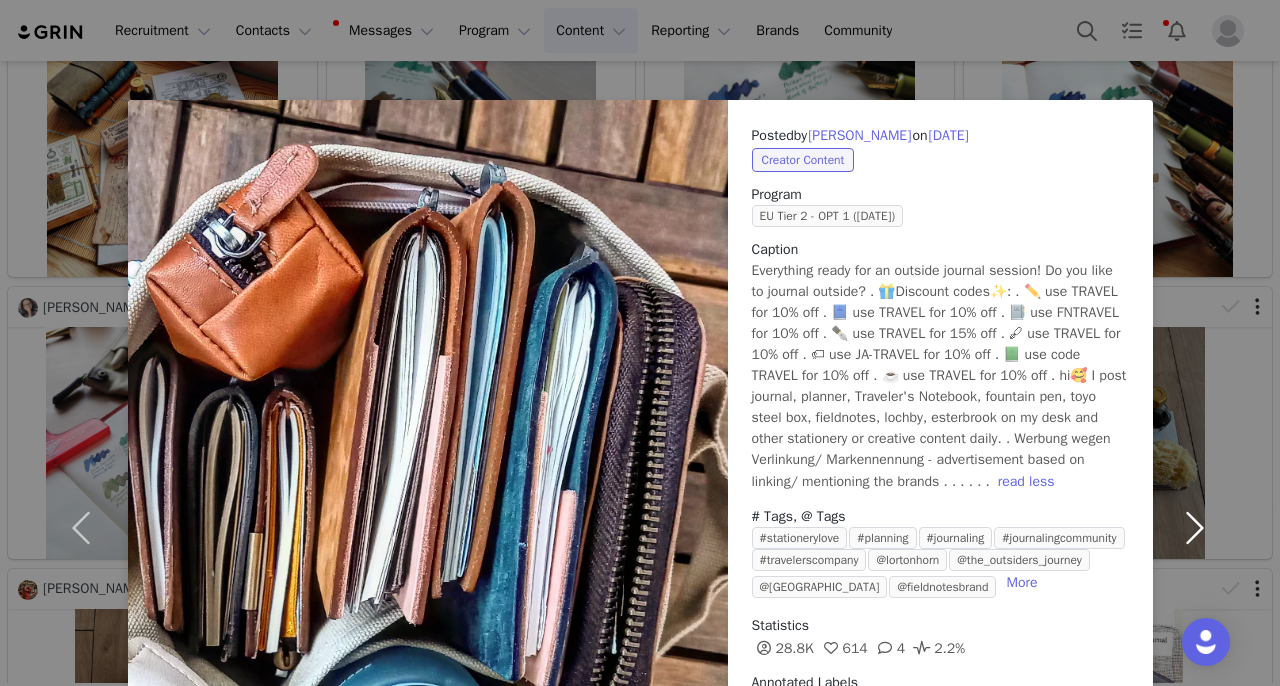 click at bounding box center [1195, 528] 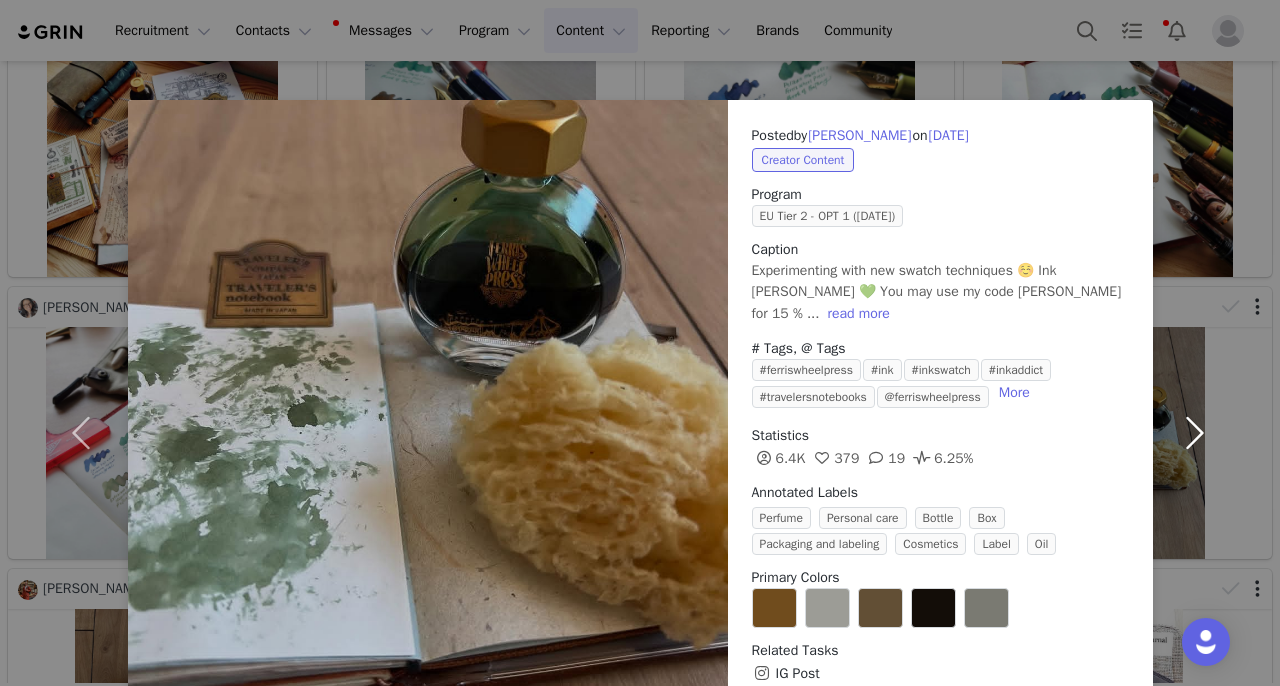 scroll, scrollTop: 89, scrollLeft: 0, axis: vertical 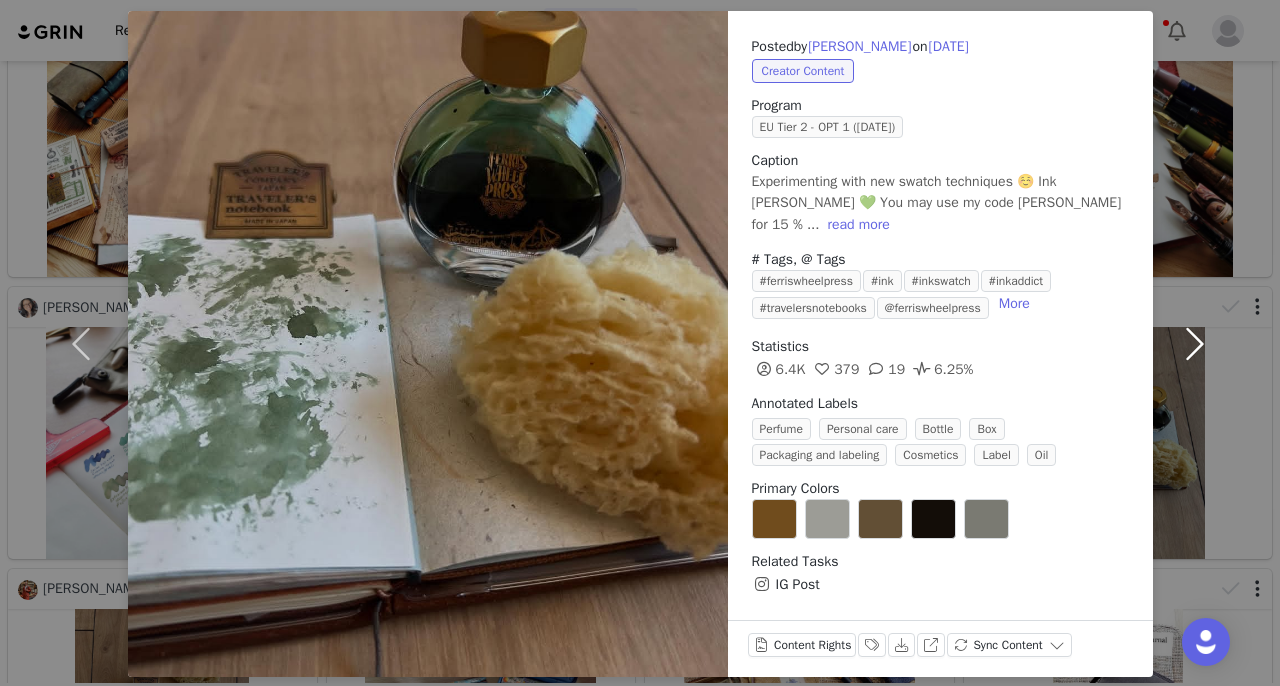 click at bounding box center (1195, 344) 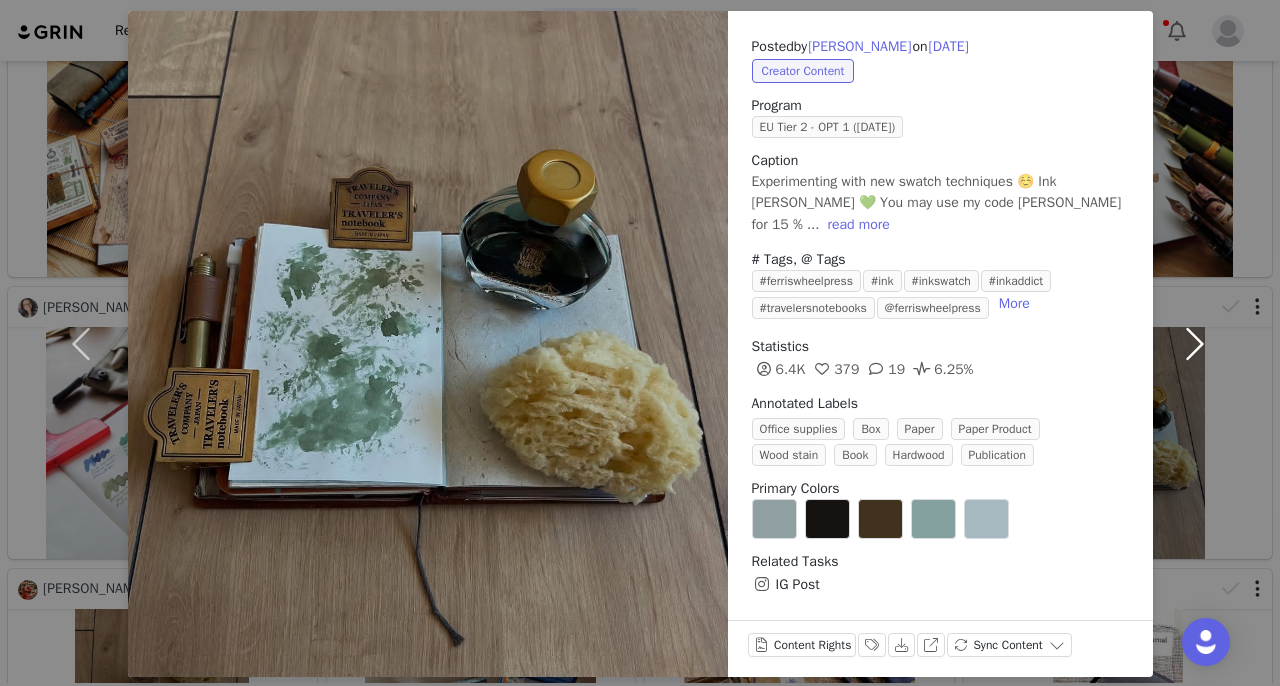 click at bounding box center [1195, 344] 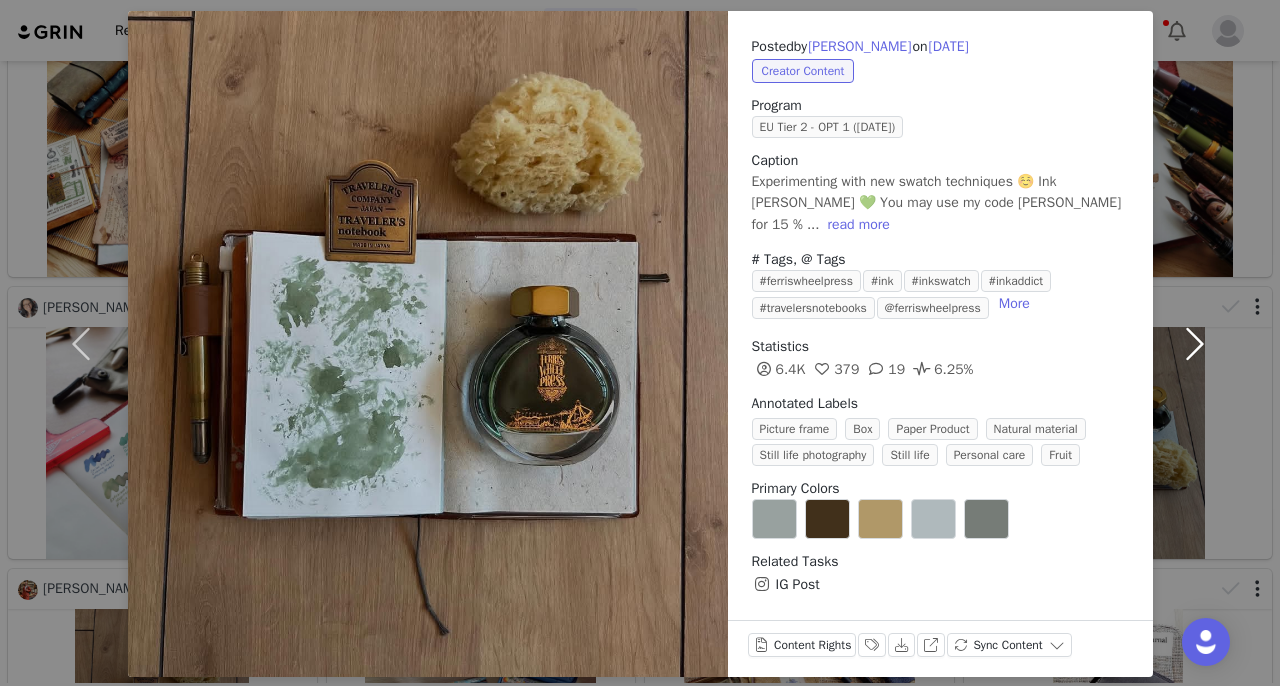 click at bounding box center (1195, 344) 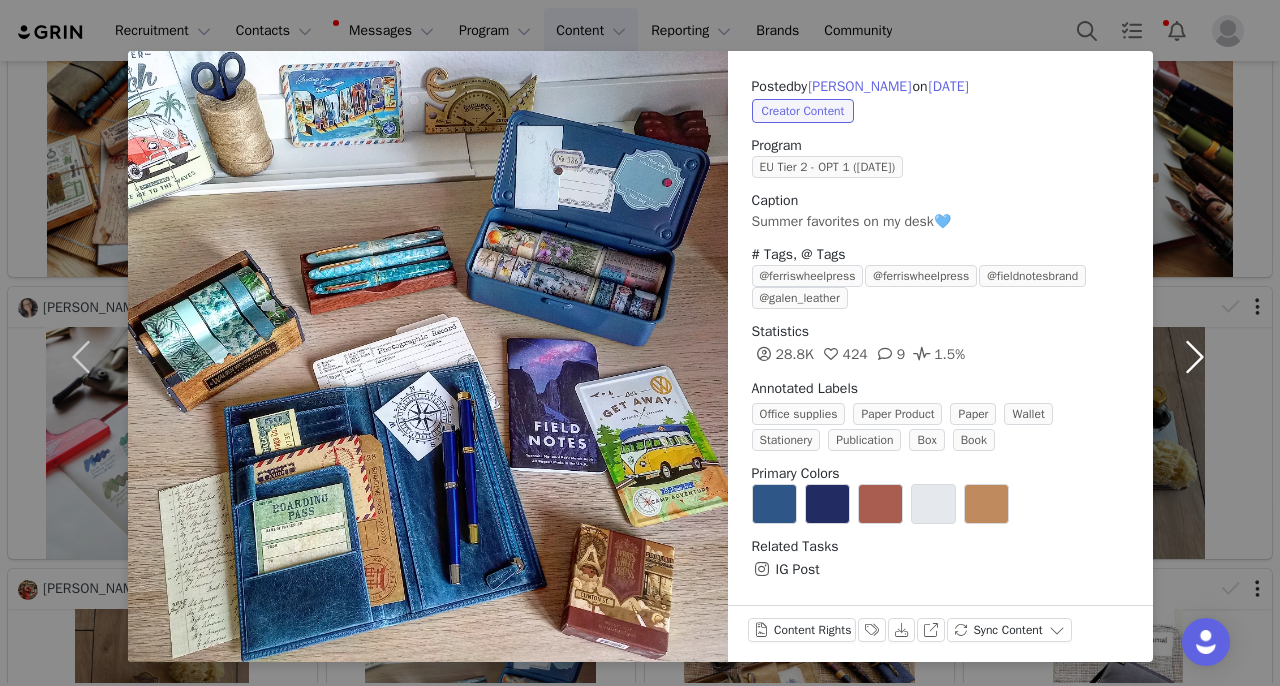 scroll, scrollTop: 50, scrollLeft: 0, axis: vertical 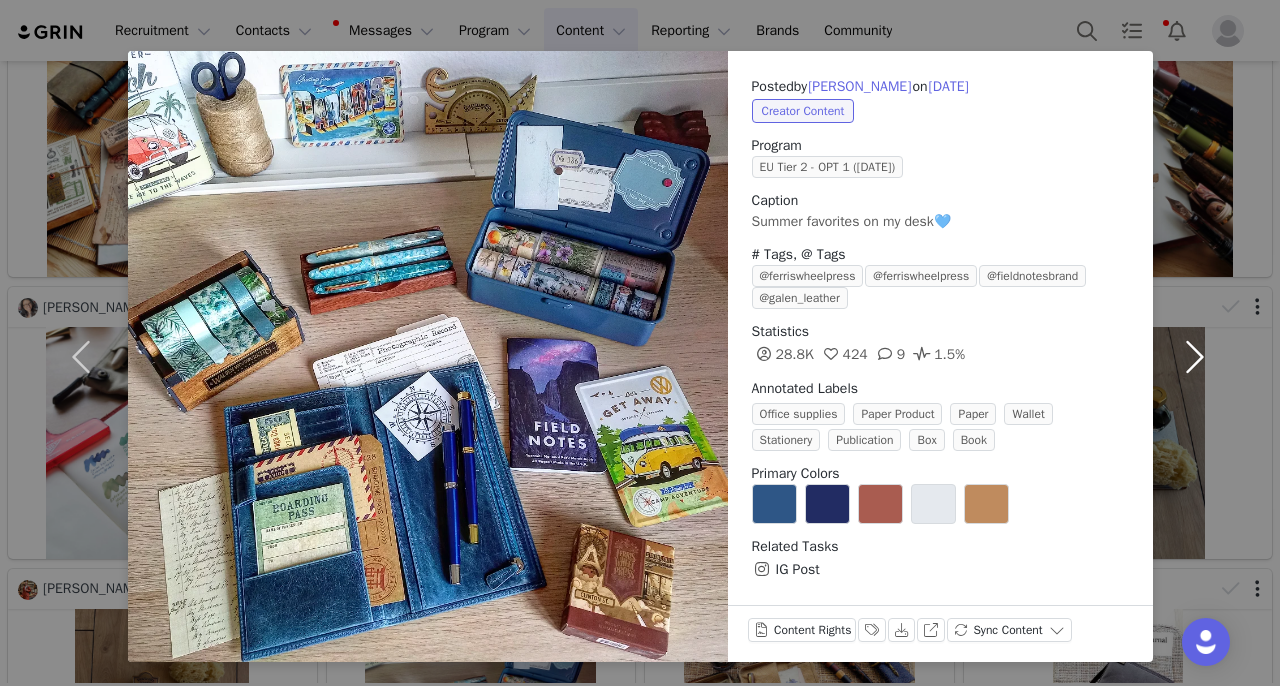 click at bounding box center [1195, 356] 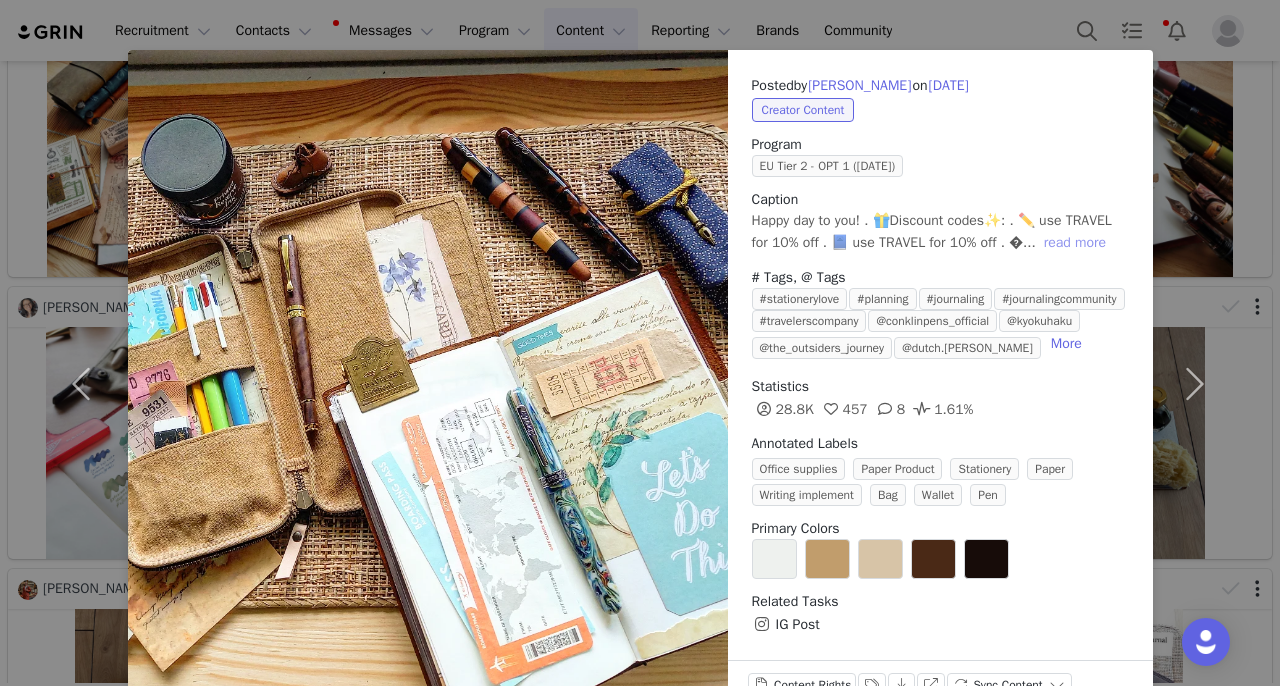 click on "read more" at bounding box center [1075, 243] 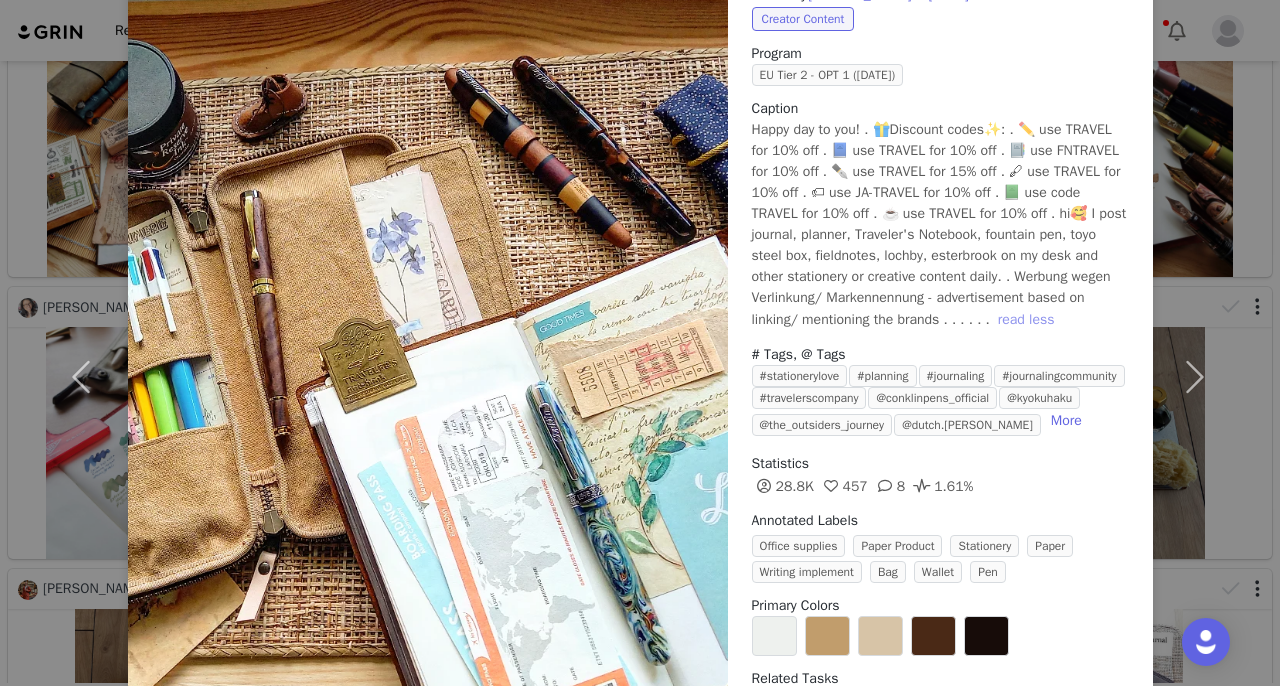 scroll, scrollTop: 142, scrollLeft: 0, axis: vertical 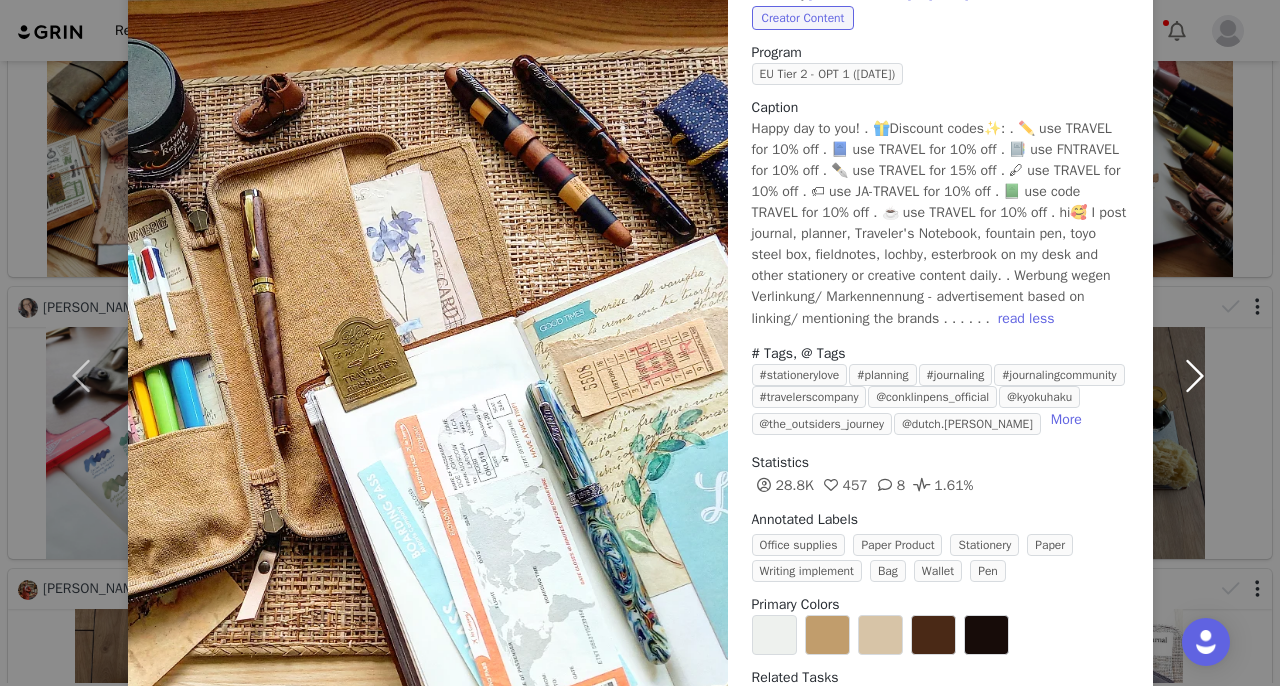 click at bounding box center [1195, 375] 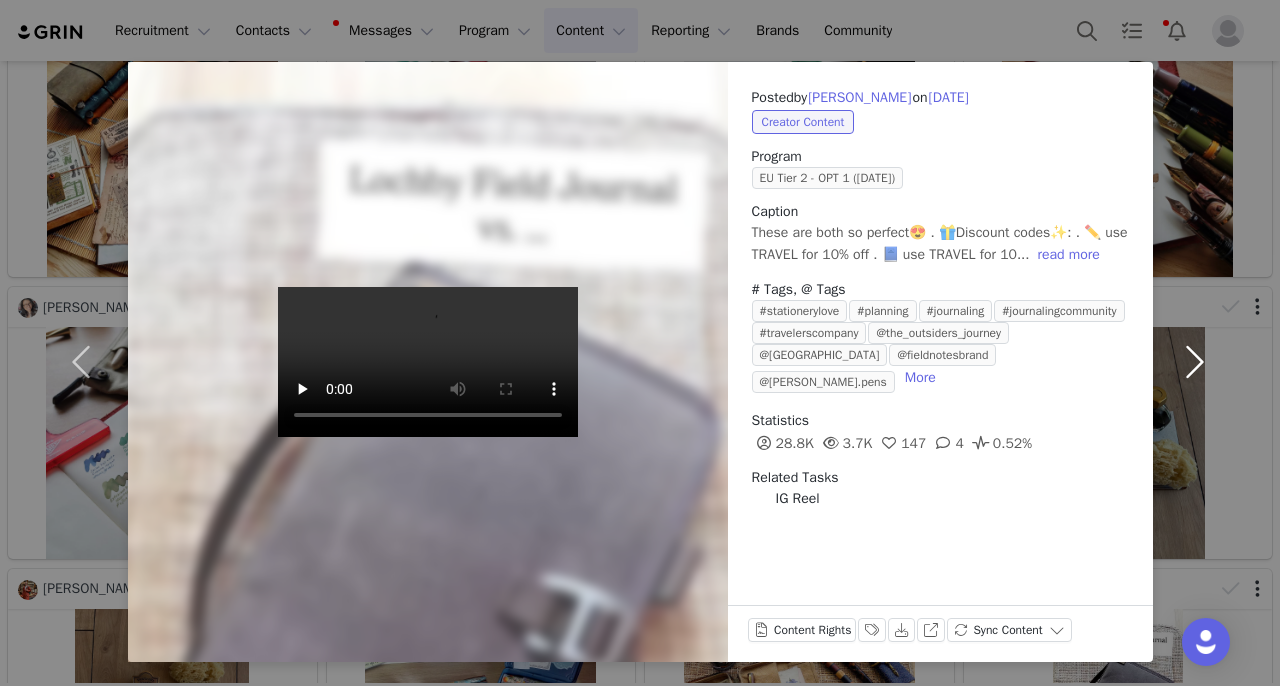 scroll, scrollTop: 38, scrollLeft: 0, axis: vertical 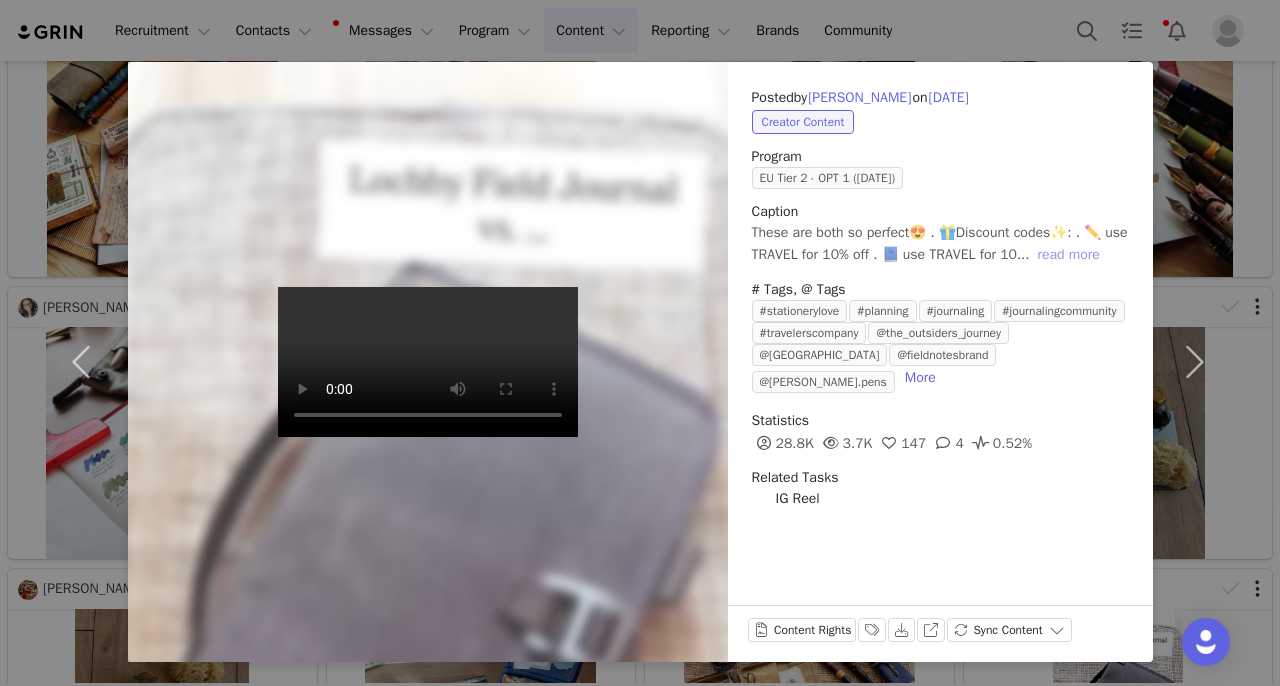 click on "read more" at bounding box center (1069, 255) 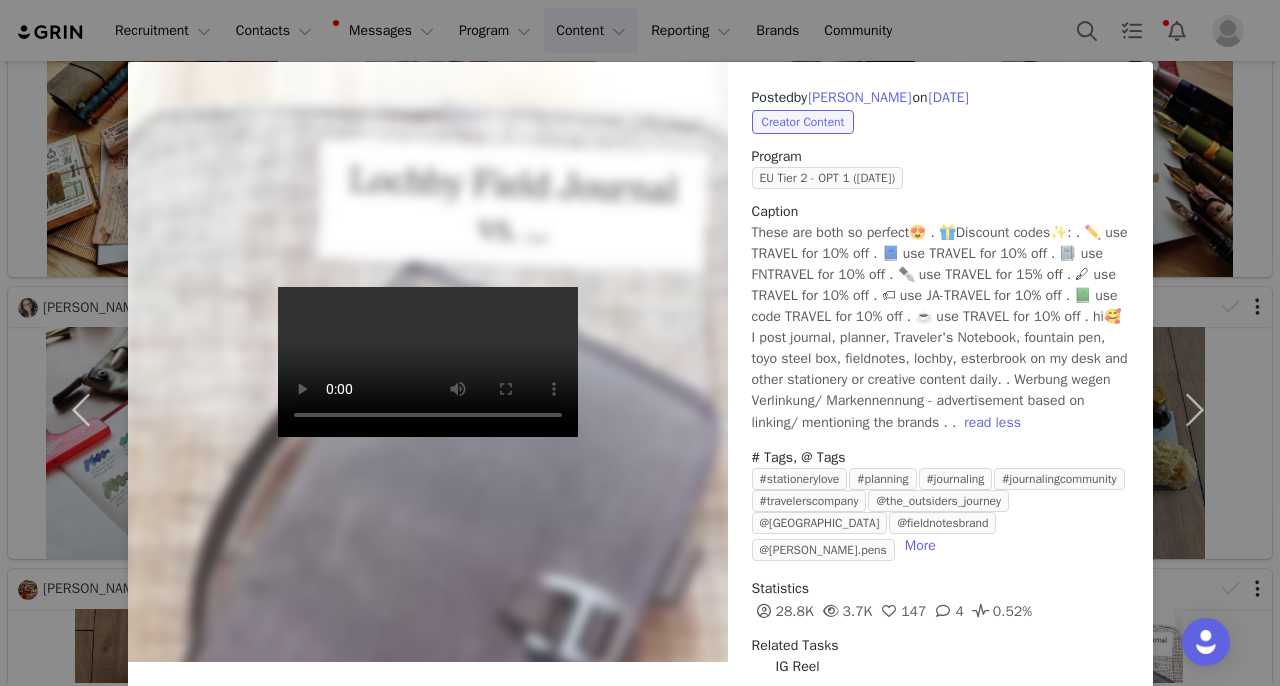 scroll, scrollTop: 156, scrollLeft: 0, axis: vertical 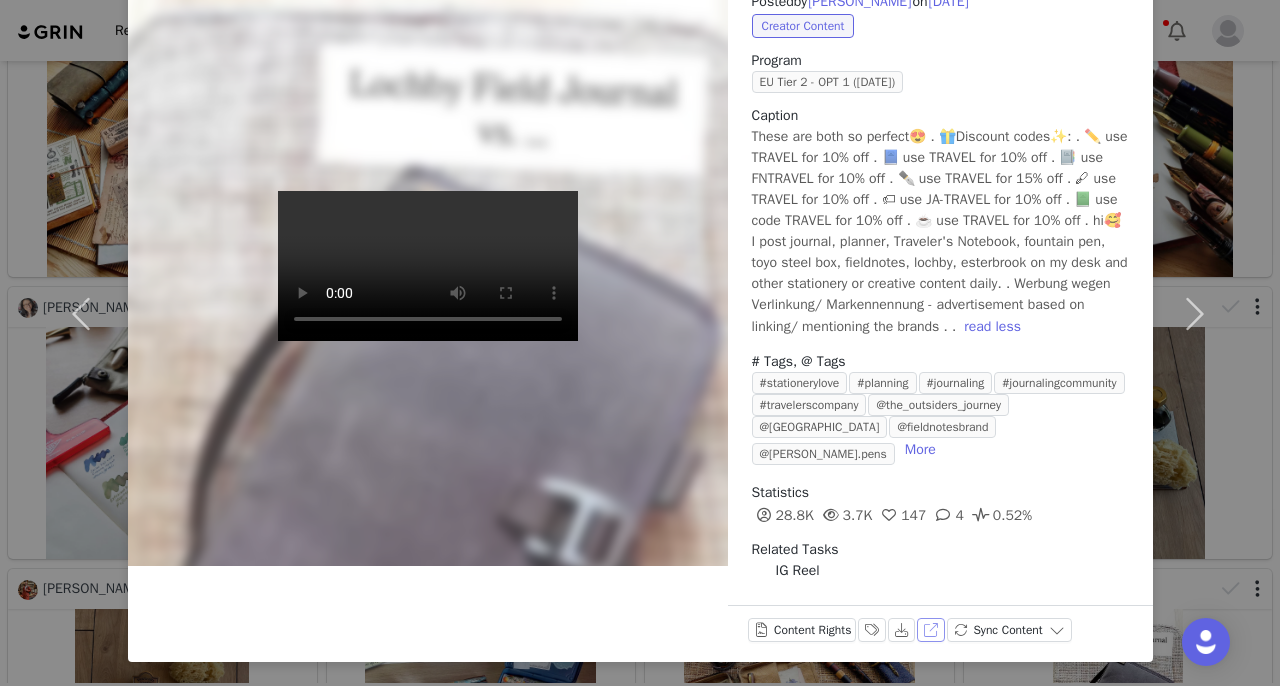 click on "View on Instagram" at bounding box center (931, 630) 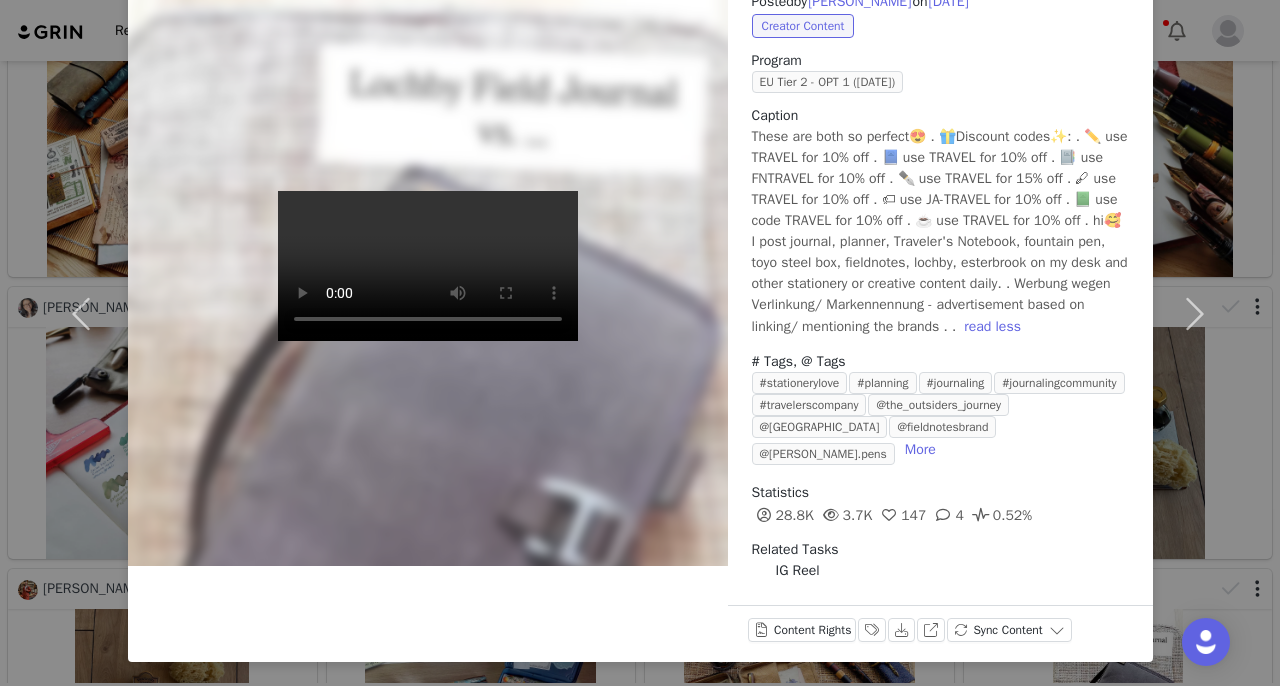 click on "Posted  by  [PERSON_NAME]  on  [DATE]  Creator Content  Program EU Tier 2 - OPT 1 ([DATE]) Caption These are both so perfect😍
.
🎁Discount codes✨️:
.
✏️ use TRAVEL for 10% off
.
📘 use TRAVEL for 10% off
.
📔 use FNTRAVEL for 10% off
.
✒️ use TRAVEL for 15% off
.
🖋 use TRAVEL for 10% off
.
🏷 use JA-TRAVEL for 10% off
.
📗 use code TRAVEL for 10% off
.
☕️ use TRAVEL for 10% off
.
hi🥰 I post journal, planner, Traveler's Notebook, fountain pen, toyo steel box, fieldnotes, lochby,  esterbrook on my desk and other stationery or creative content daily.
.
Werbung wegen Verlinkung/ Markennennung - advertisement based on linking/ mentioning the brands
.
.
read less # Tags, @ Tags  #stationerylove   #planning   #journaling   #journalingcommunity   #travelerscompany   @the_outsiders_journey   @lochby   @fieldnotesbrand   @[PERSON_NAME].pens  More     Statistics 28.8K  3.7K  147  4  0.52%  Related Tasks IG Reel     Content Rights Labels & Tags" at bounding box center [640, 343] 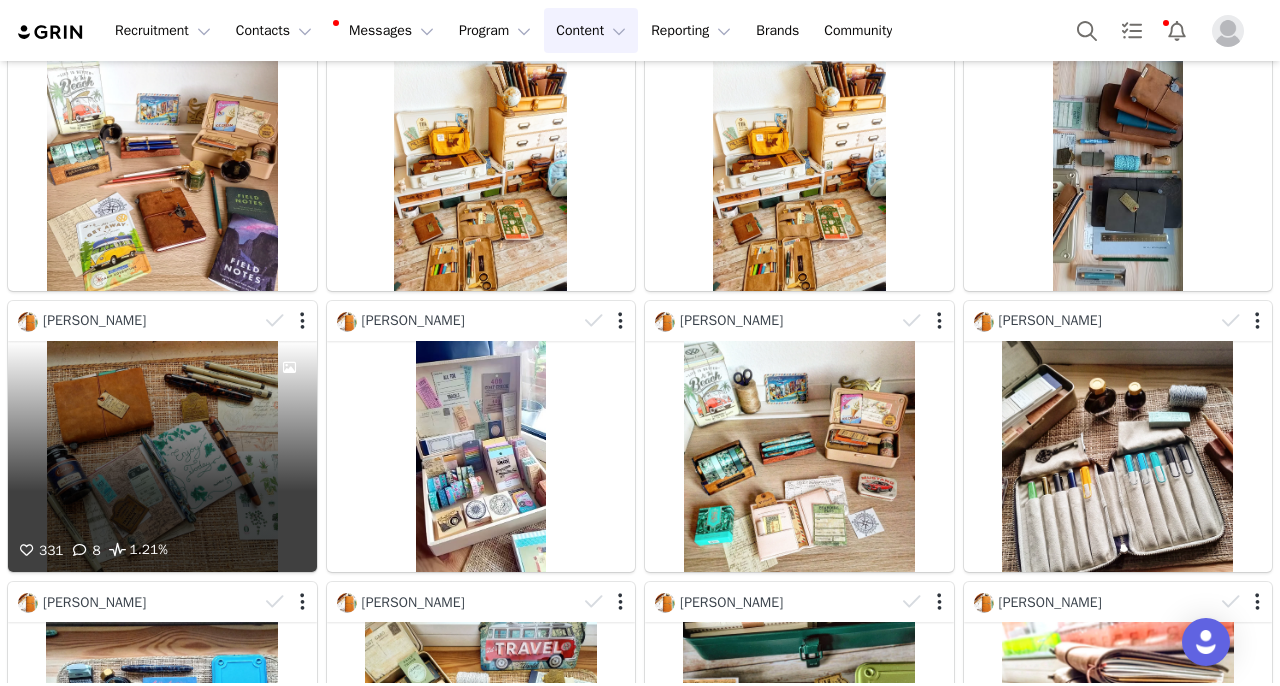 scroll, scrollTop: 2103, scrollLeft: 0, axis: vertical 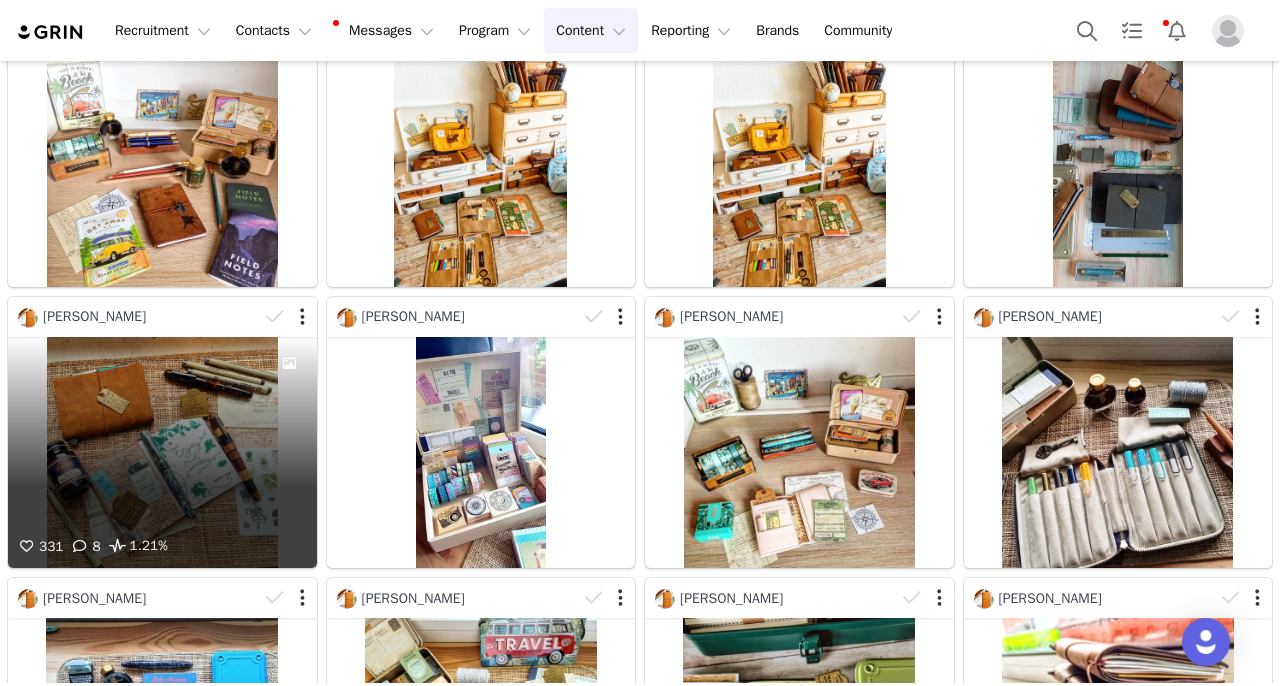 click on "[PERSON_NAME]" at bounding box center [162, 317] 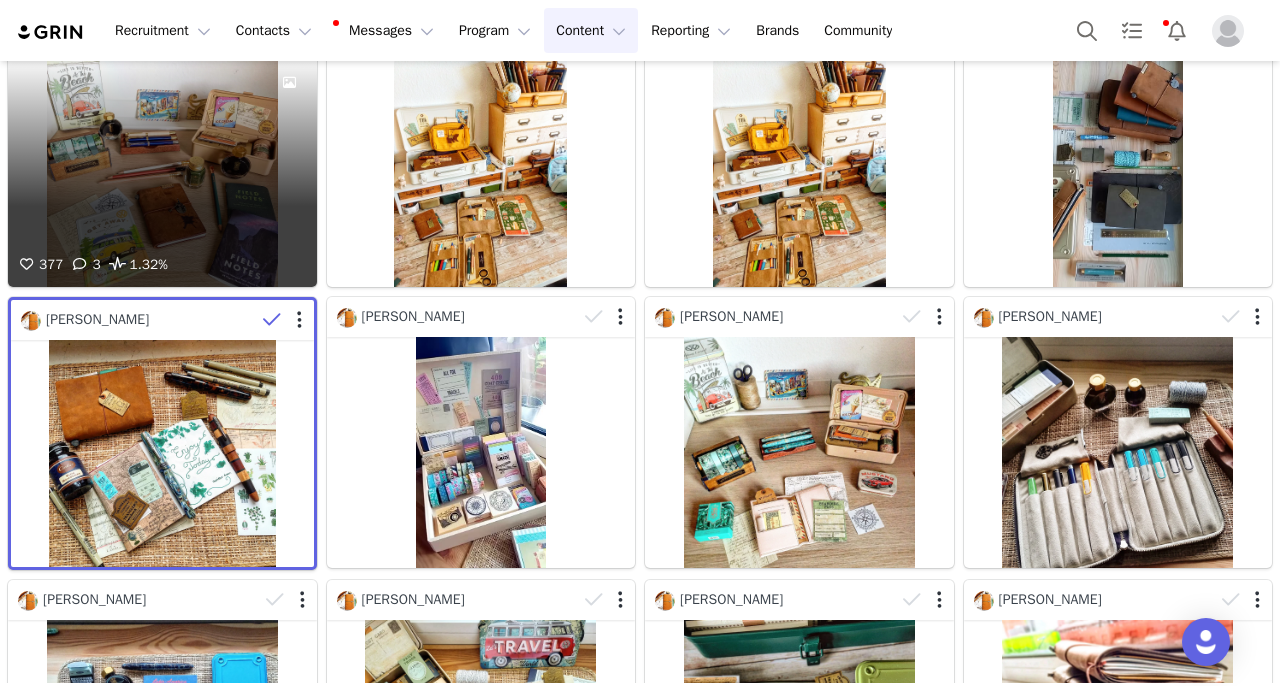 click on "377  3  1.32%" at bounding box center [162, 171] 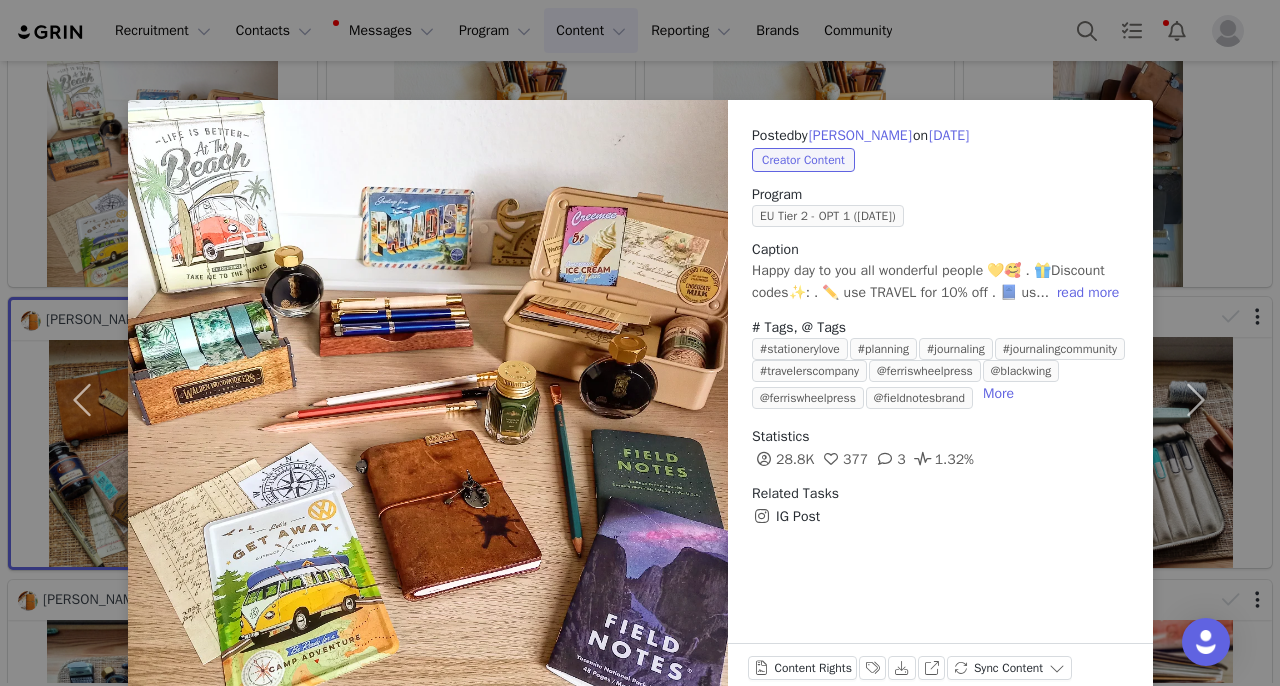 scroll, scrollTop: 2103, scrollLeft: 0, axis: vertical 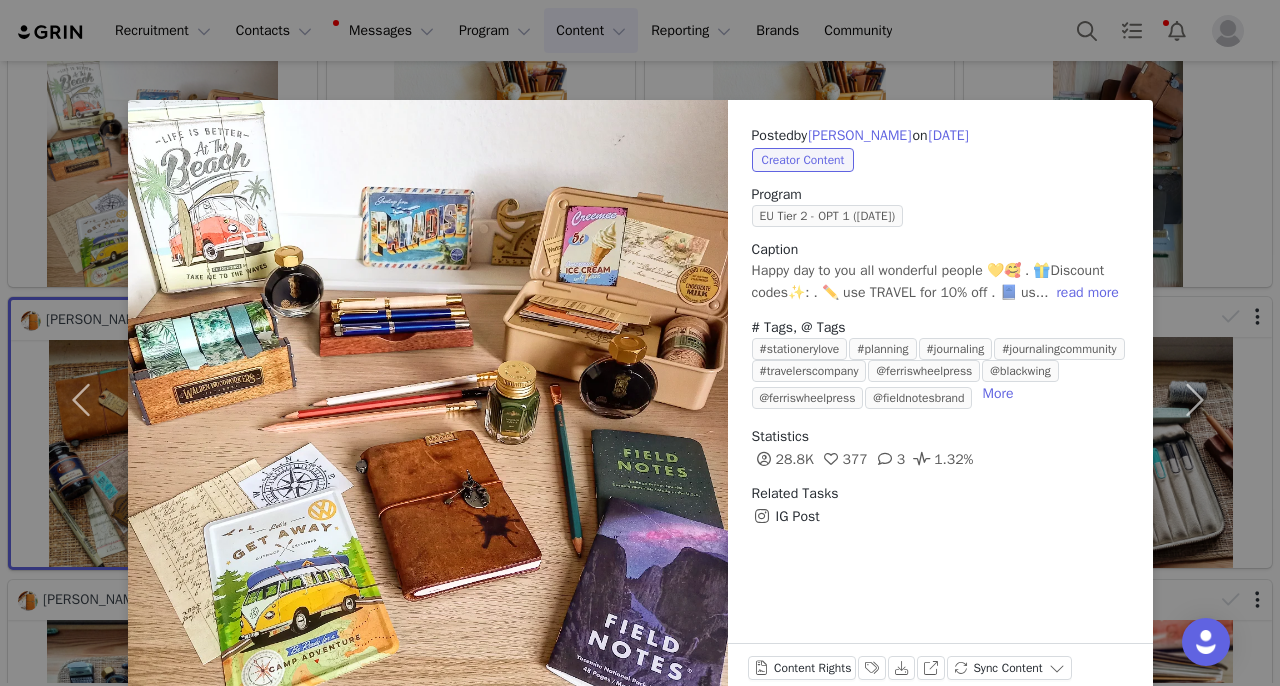 click on "Posted  by  [PERSON_NAME]  on  [DATE]  Creator Content  Program EU Tier 2 - OPT 1 ([DATE]) Caption Happy day to you all wonderful people 💛🥰
.
🎁Discount codes✨️:
.
✏️ use TRAVEL for 10% off
.
📘 us... read more # Tags, @ Tags  #stationerylove   #planning   #journaling   #journalingcommunity   #travelerscompany   @ferriswheelpress   @blackwing   @ferriswheelpress   @fieldnotesbrand  More     Statistics 28.8K  377  3  1.32%  Related Tasks IG Post     Content Rights Labels & Tags Download View on Instagram Sync Content" at bounding box center (640, 343) 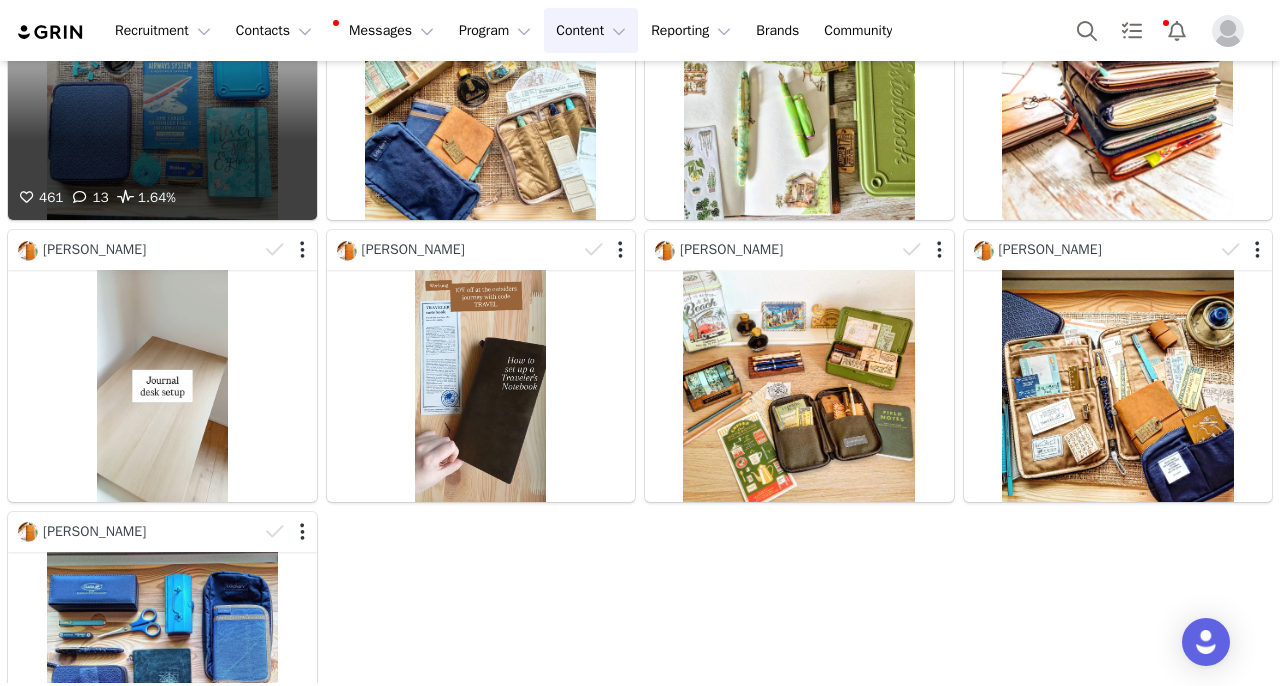 scroll, scrollTop: 2748, scrollLeft: 0, axis: vertical 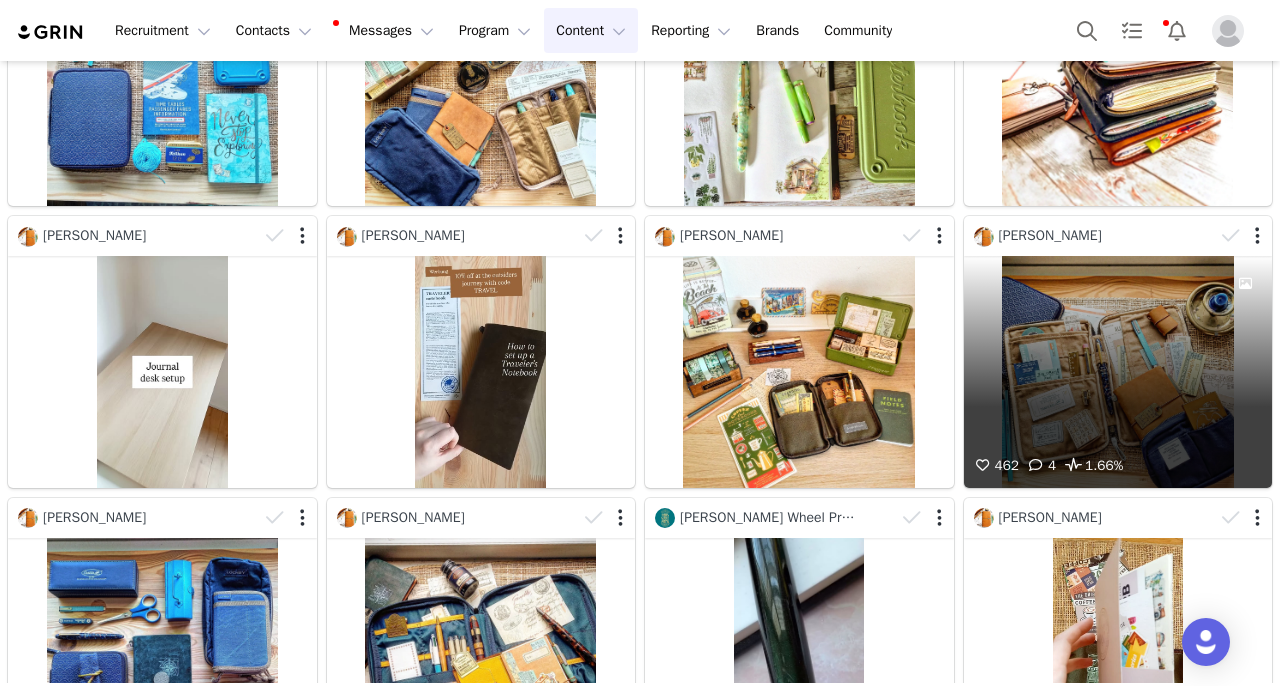 click on "462  4  1.66%" at bounding box center (1118, 371) 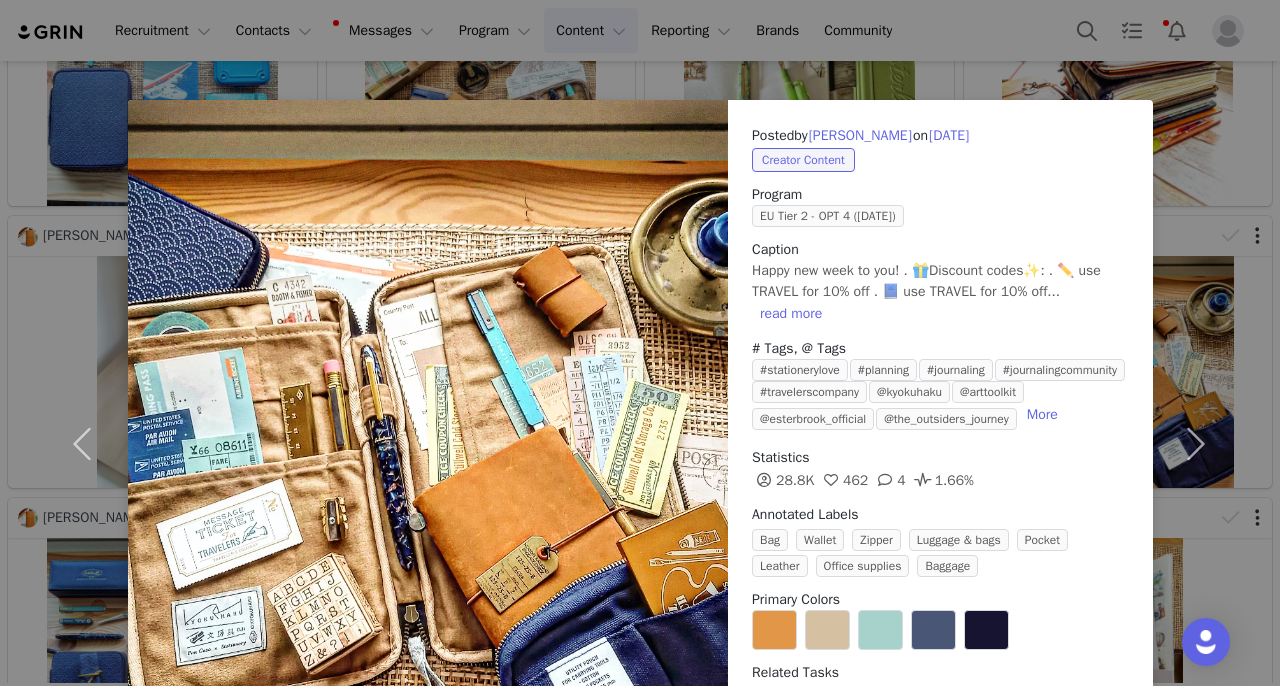scroll, scrollTop: 2748, scrollLeft: 0, axis: vertical 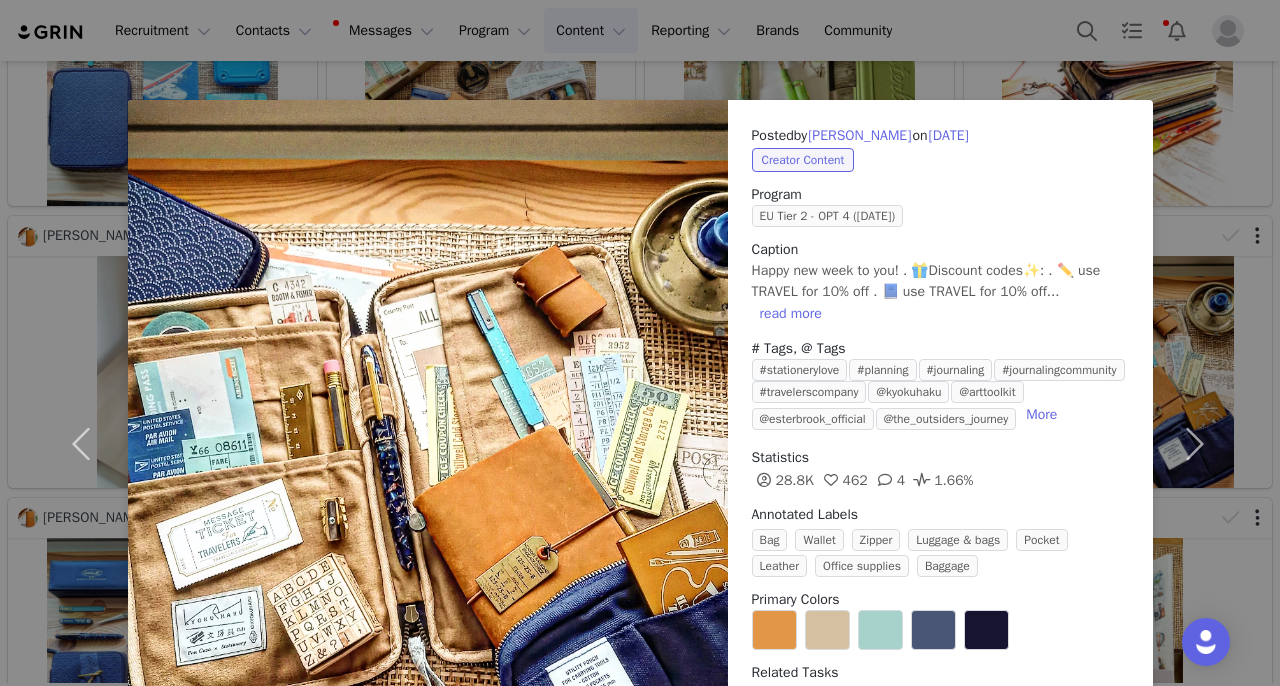 click on "Posted  by  [PERSON_NAME]  on  [DATE]  Creator Content  Program EU Tier 2 - OPT 4 ([DATE]) Caption Happy new week to you!
.
🎁Discount codes✨️:
.
✏️ use TRAVEL for 10% off
.
📘 use TRAVEL for 10% off... read more # Tags, @ Tags  #stationerylove   #planning   #journaling   #journalingcommunity   #travelerscompany   @kyokuhaku   @arttoolkit   @esterbrook_official   @the_outsiders_journey  More     Statistics 28.8K  462  4  1.66%  Annotated Labels  Bag   Wallet   Zipper   Luggage & bags   Pocket   Leather   Office supplies   Baggage  Primary Colors Related Tasks IG Post     Content Rights Labels & Tags Download View on Instagram Sync Content" at bounding box center [640, 343] 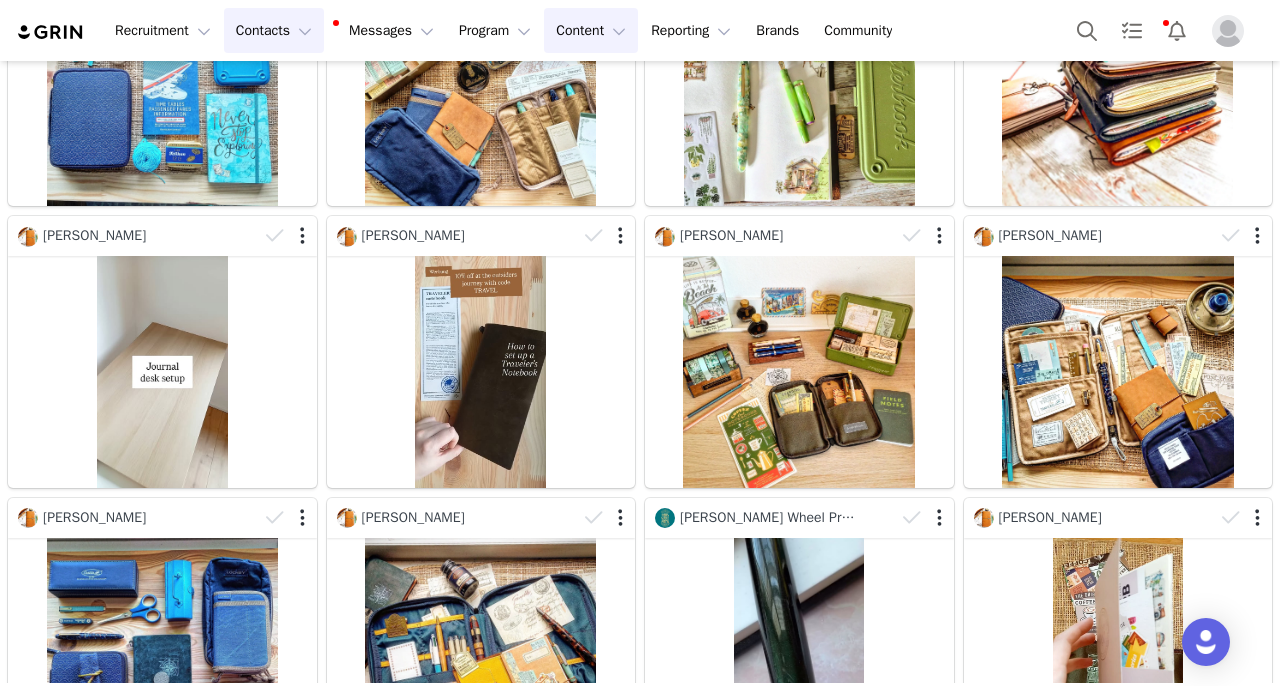 scroll, scrollTop: 2748, scrollLeft: 0, axis: vertical 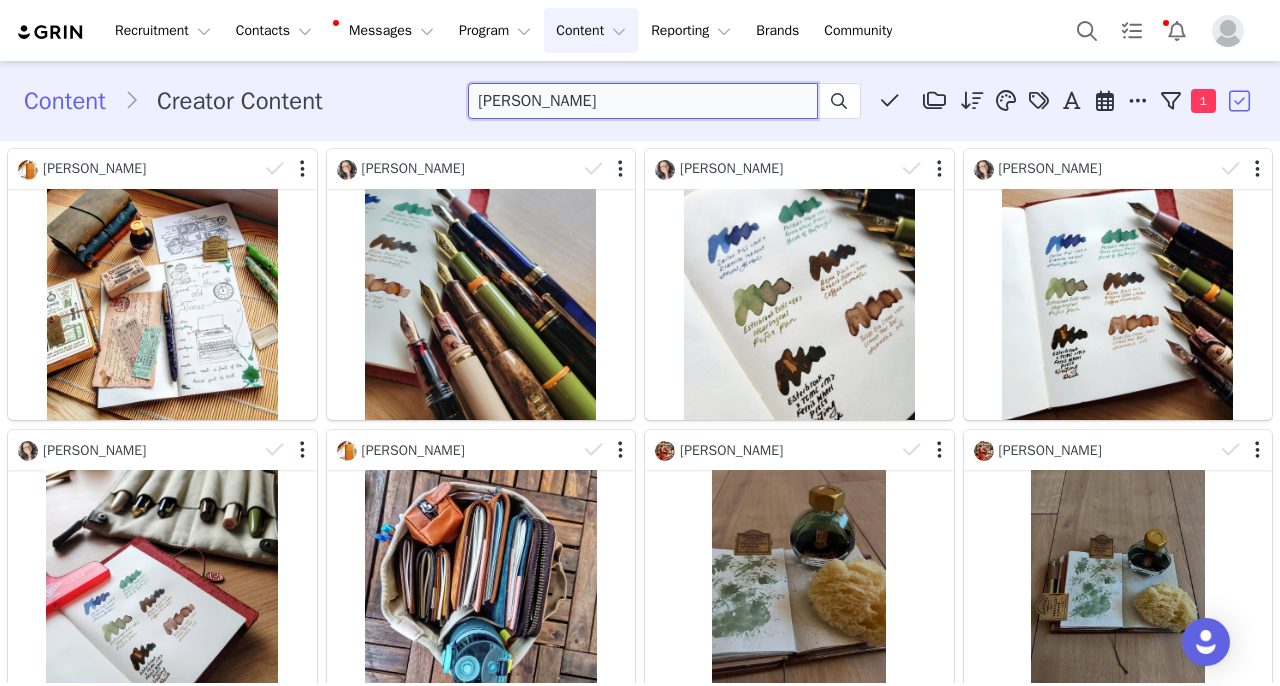 drag, startPoint x: 608, startPoint y: 114, endPoint x: 184, endPoint y: 115, distance: 424.0012 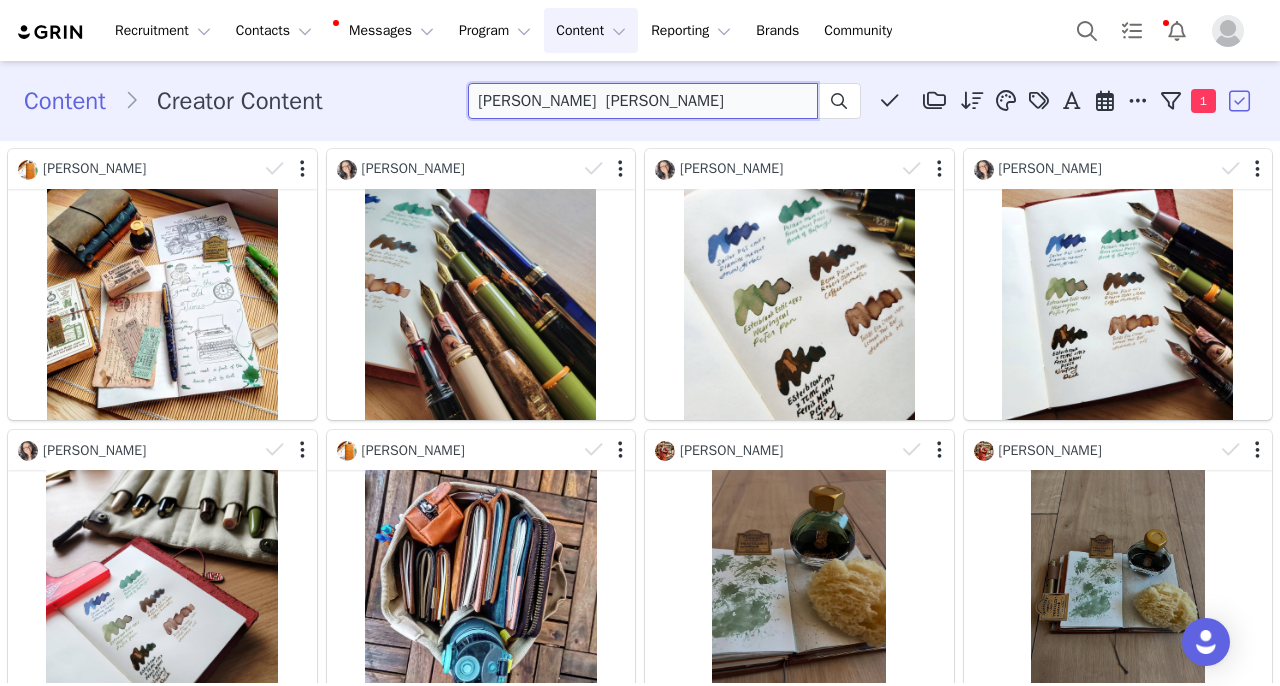 drag, startPoint x: 598, startPoint y: 106, endPoint x: 190, endPoint y: 106, distance: 408 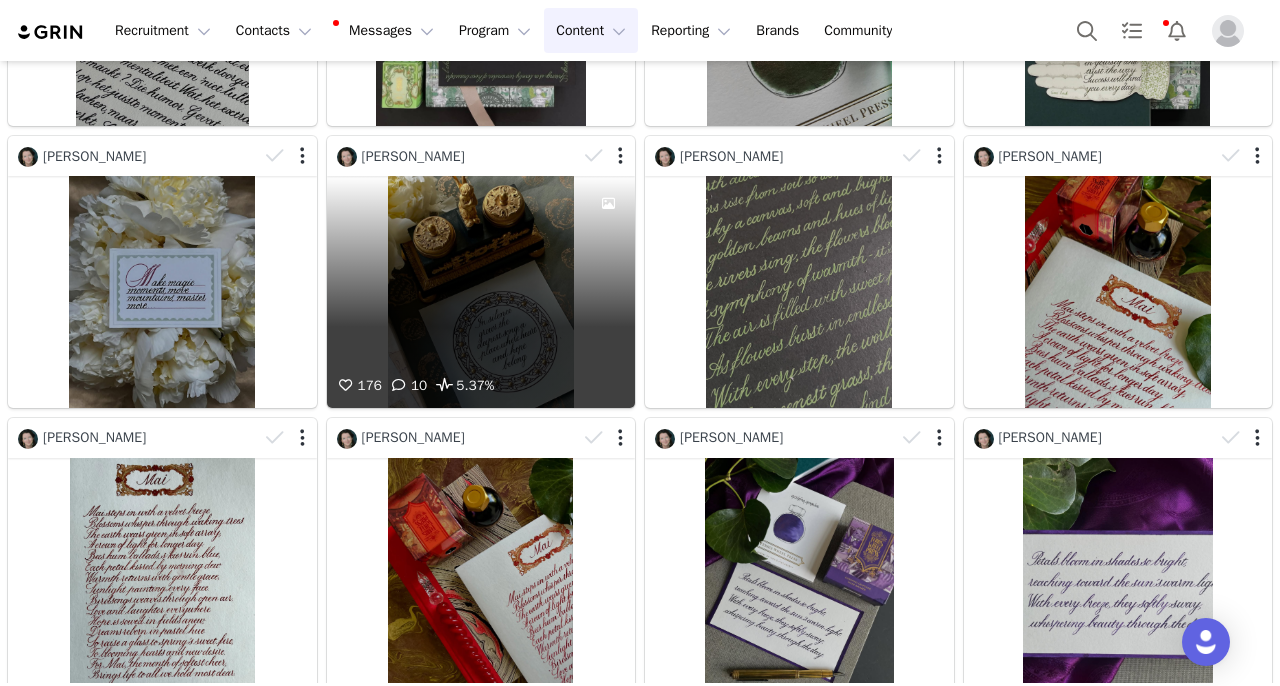 scroll, scrollTop: 454, scrollLeft: 0, axis: vertical 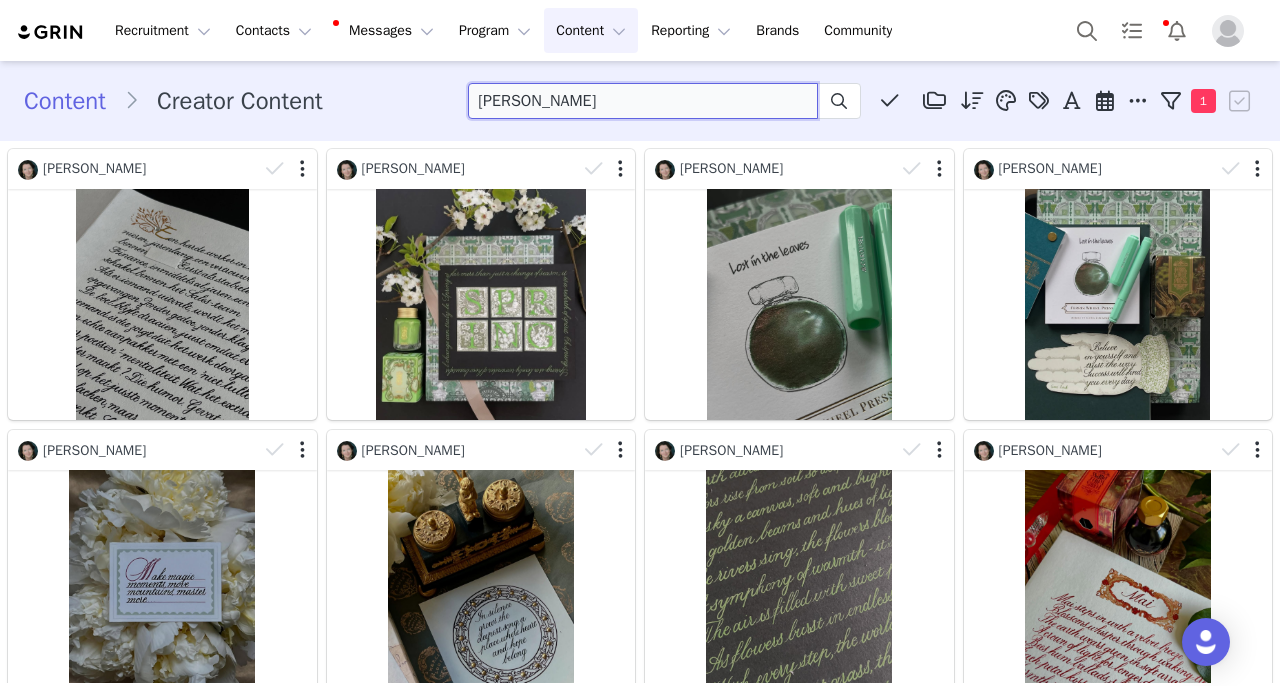 drag, startPoint x: 668, startPoint y: 102, endPoint x: 174, endPoint y: 102, distance: 494 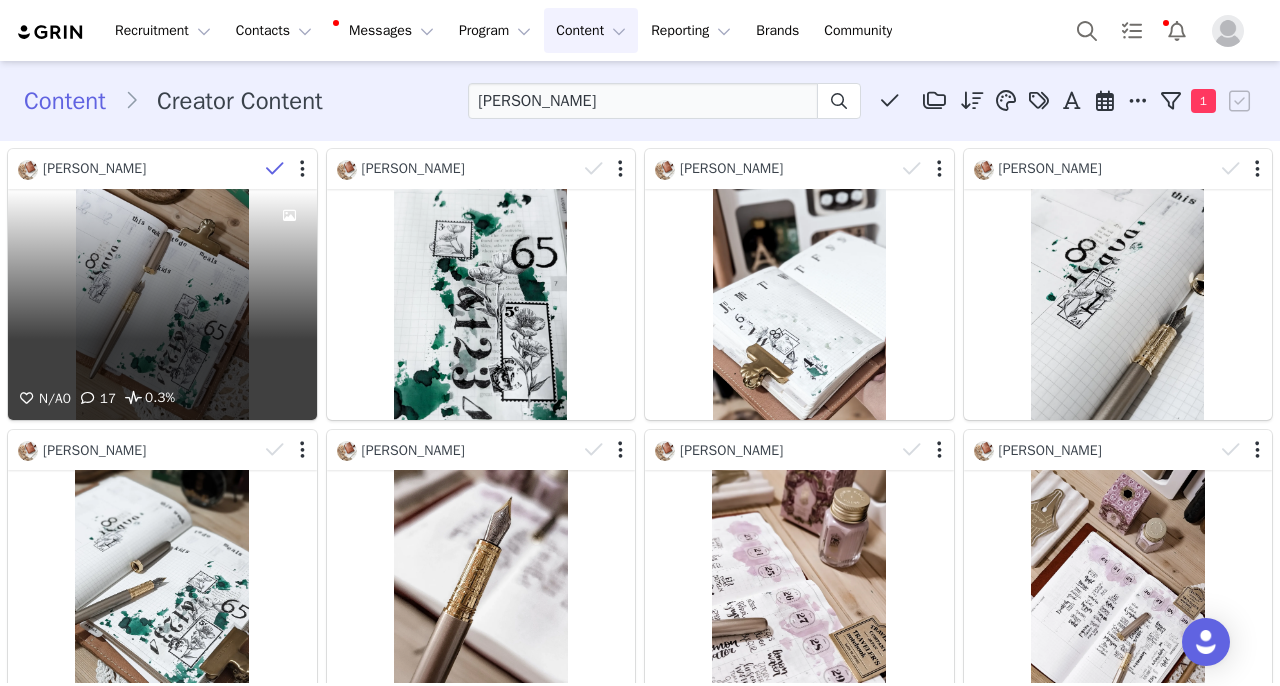 click on "N/A  0  17  0.3%" at bounding box center (162, 304) 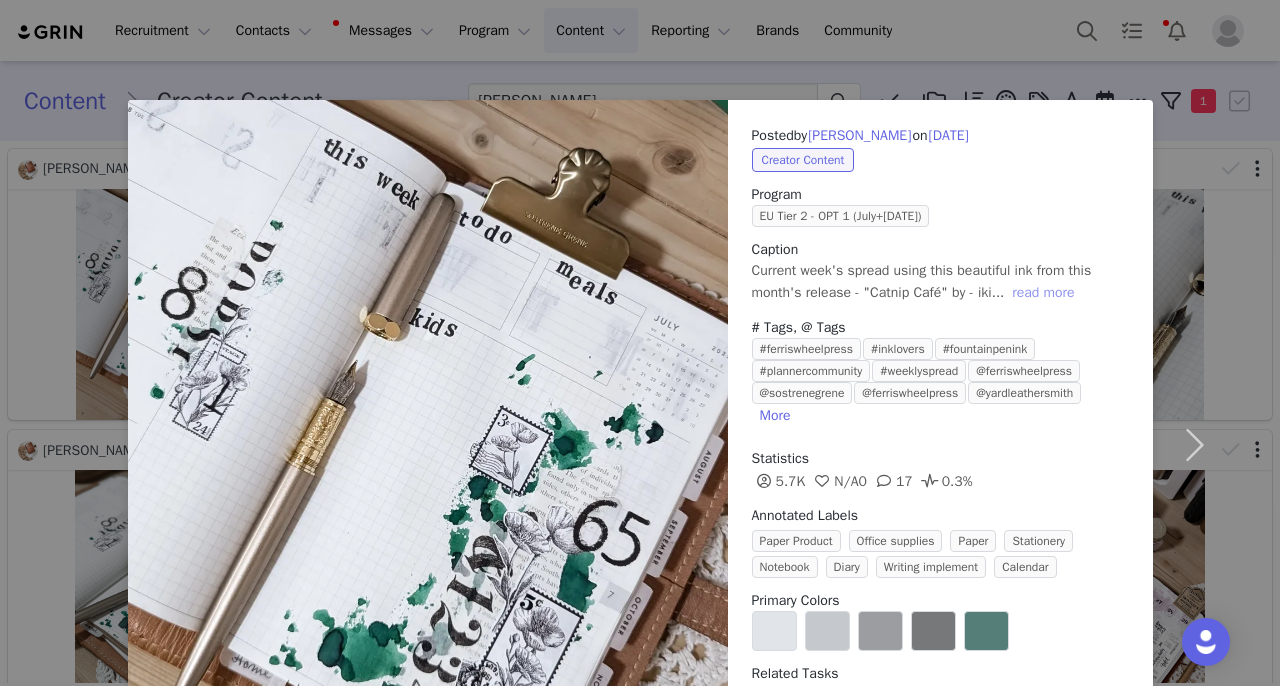 click on "read more" at bounding box center [1043, 293] 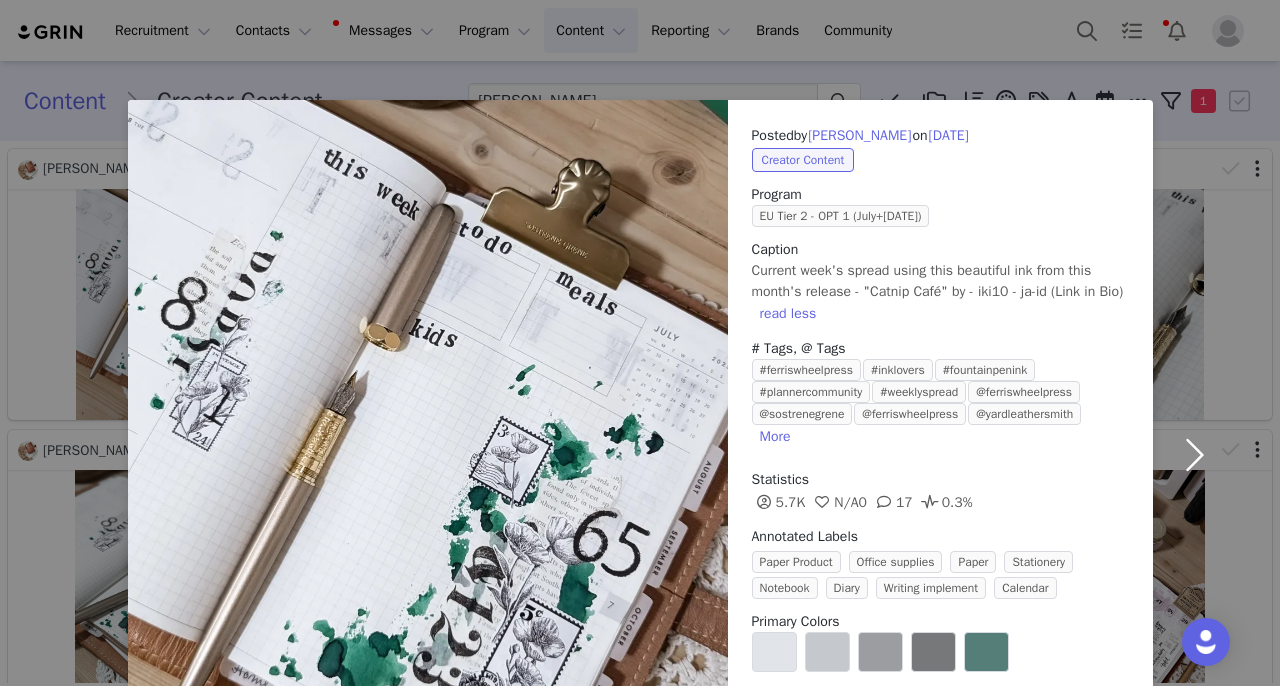 click at bounding box center (1195, 455) 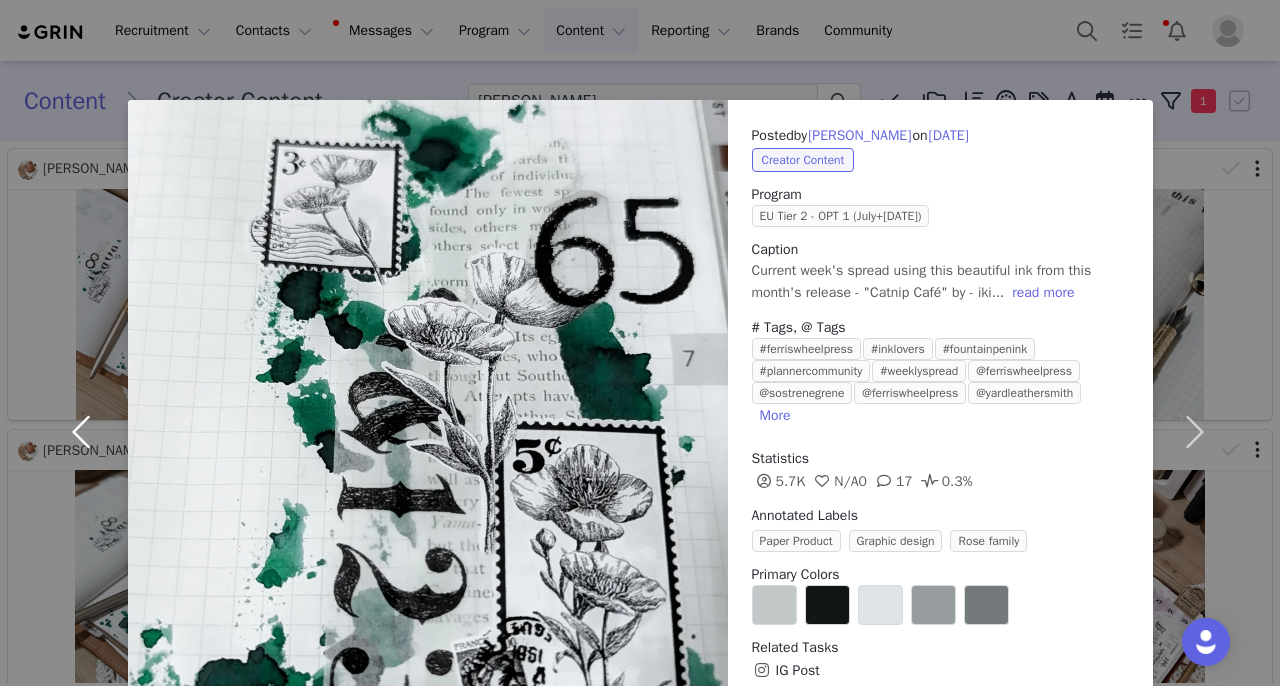click at bounding box center (86, 431) 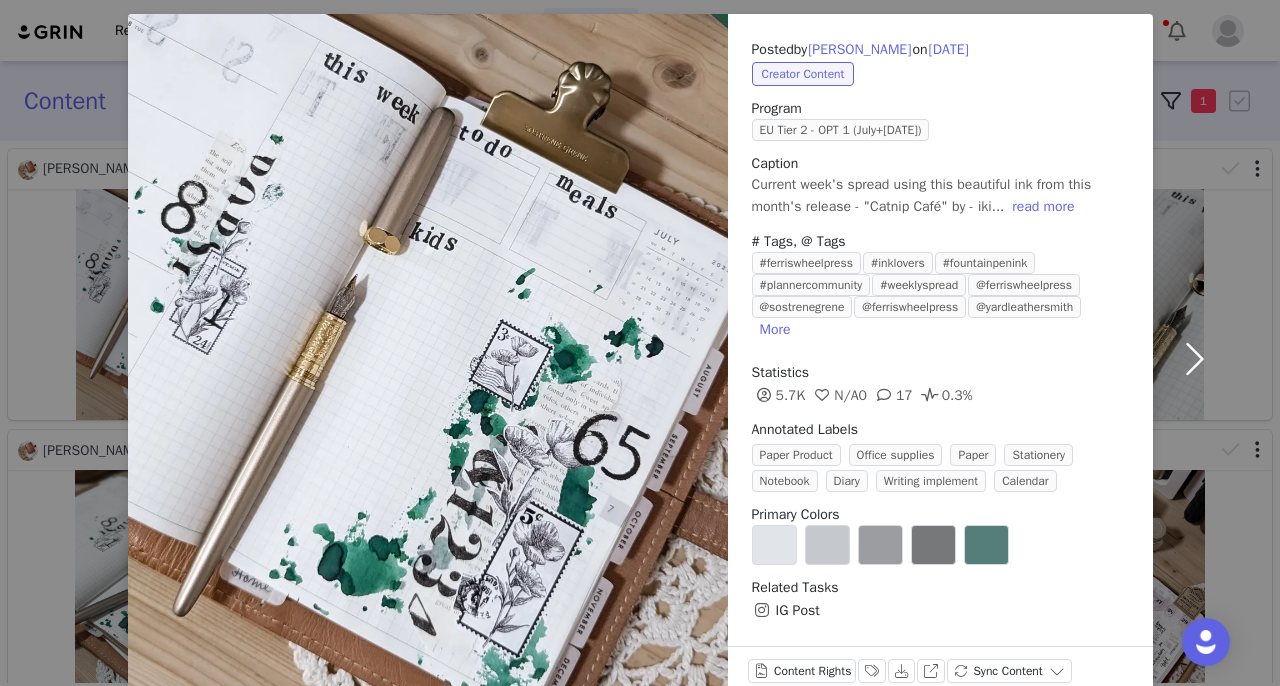 scroll, scrollTop: 87, scrollLeft: 0, axis: vertical 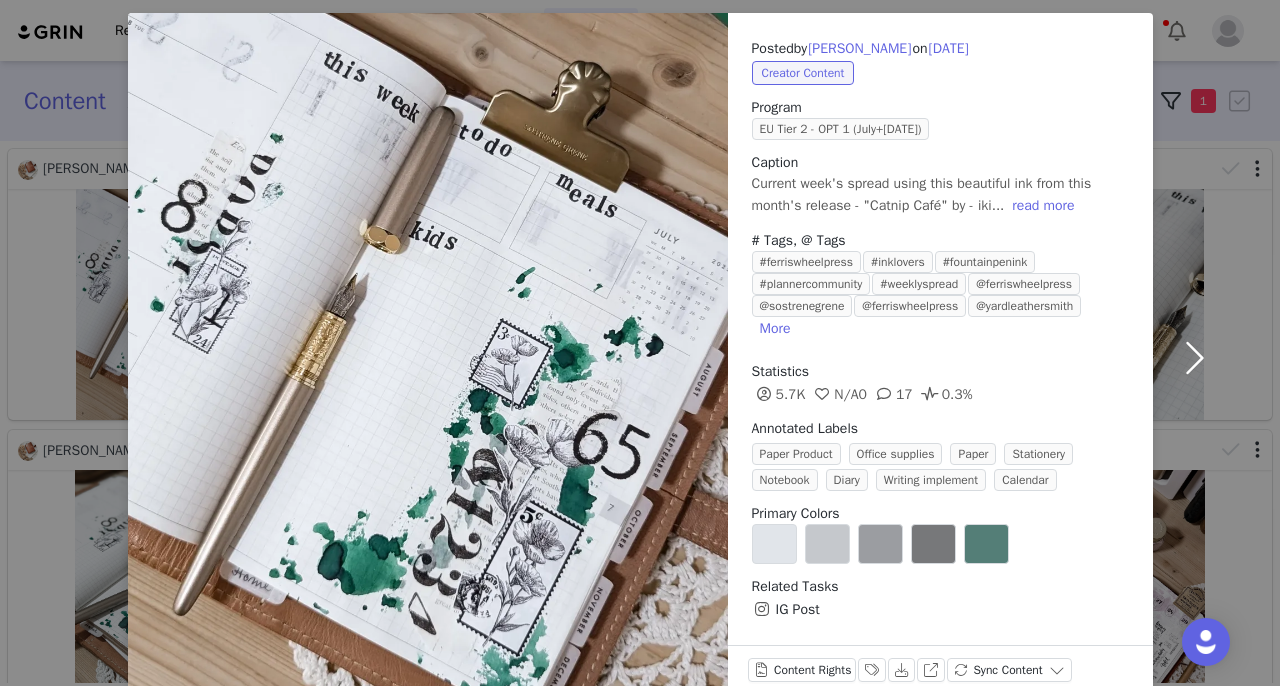 click at bounding box center (1195, 357) 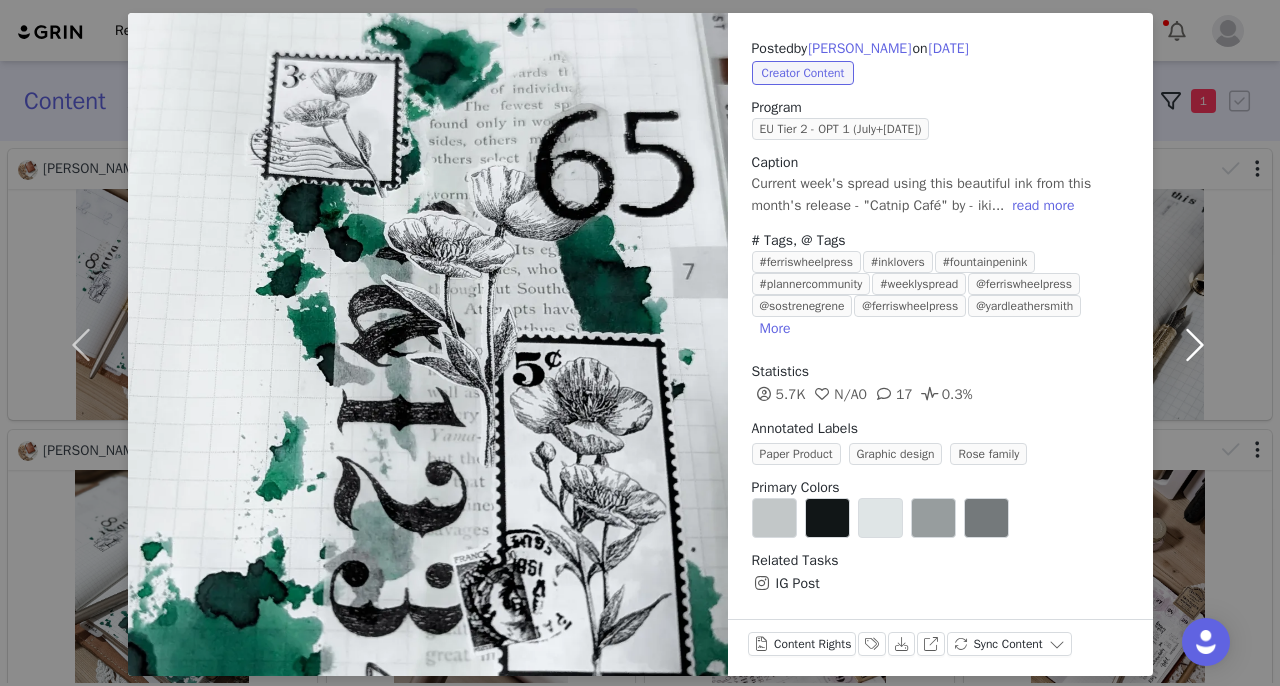 click at bounding box center (1195, 344) 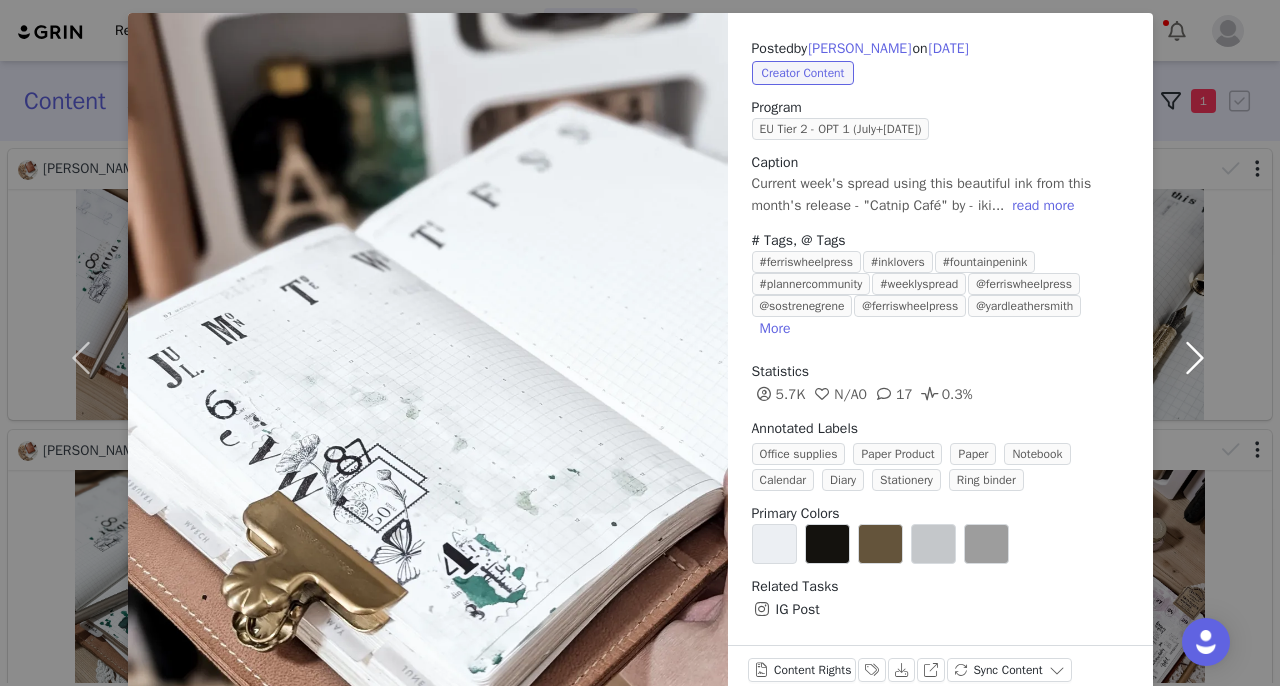 click at bounding box center [1195, 357] 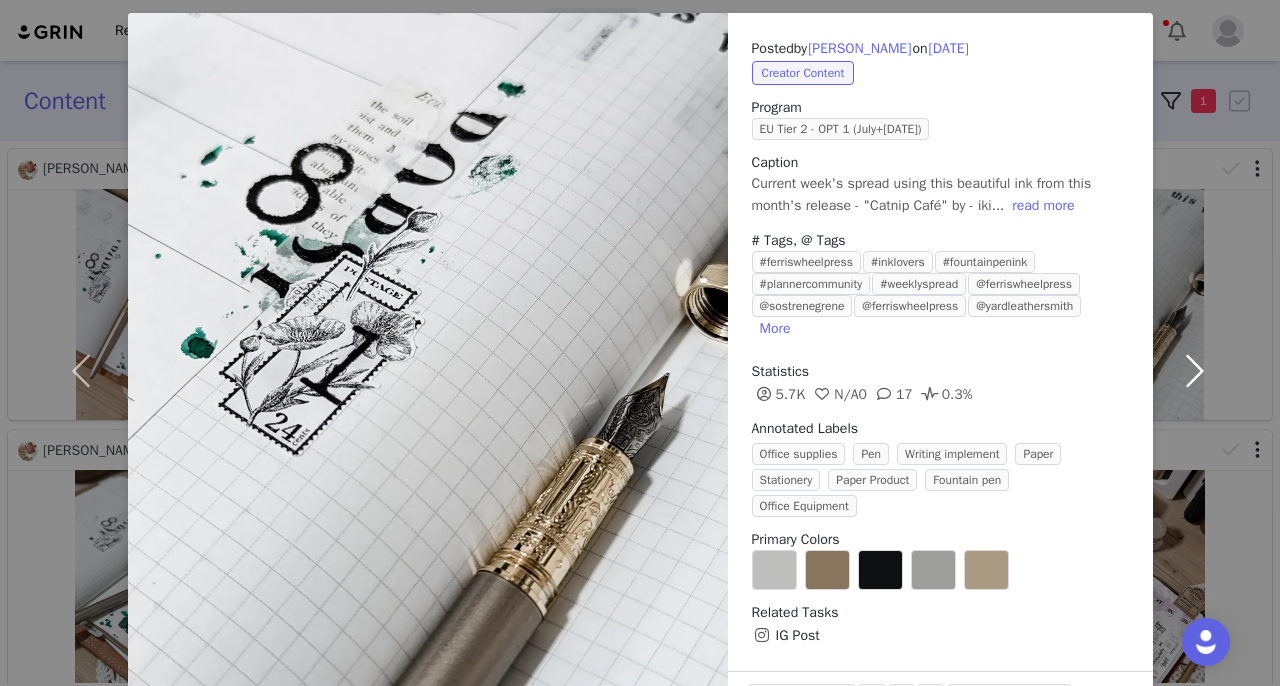 click at bounding box center (1195, 370) 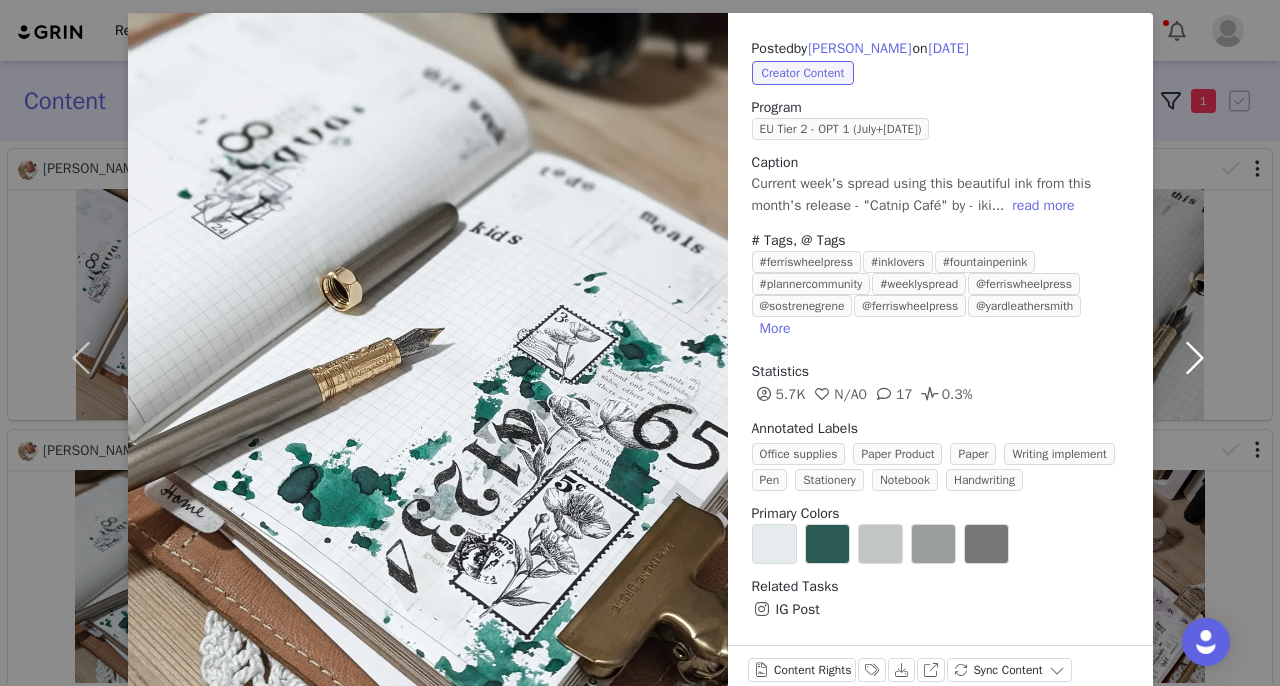 click at bounding box center [1195, 357] 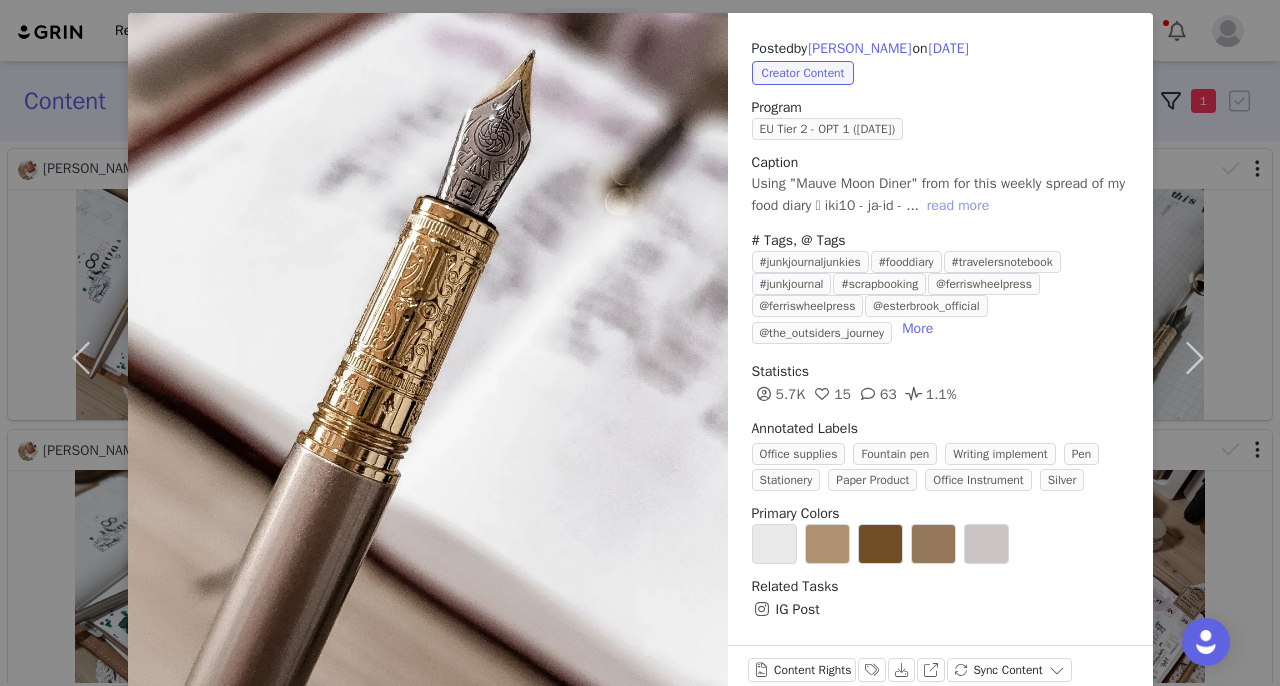 click on "read more" at bounding box center (958, 206) 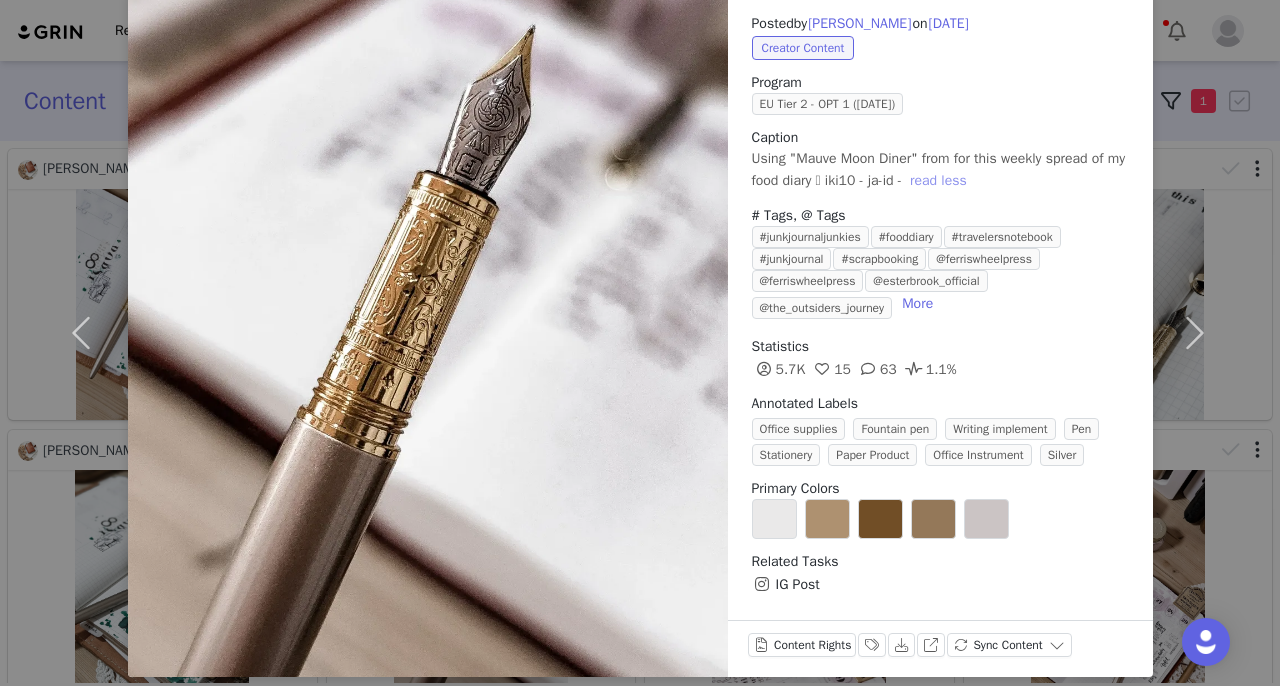 scroll, scrollTop: 125, scrollLeft: 0, axis: vertical 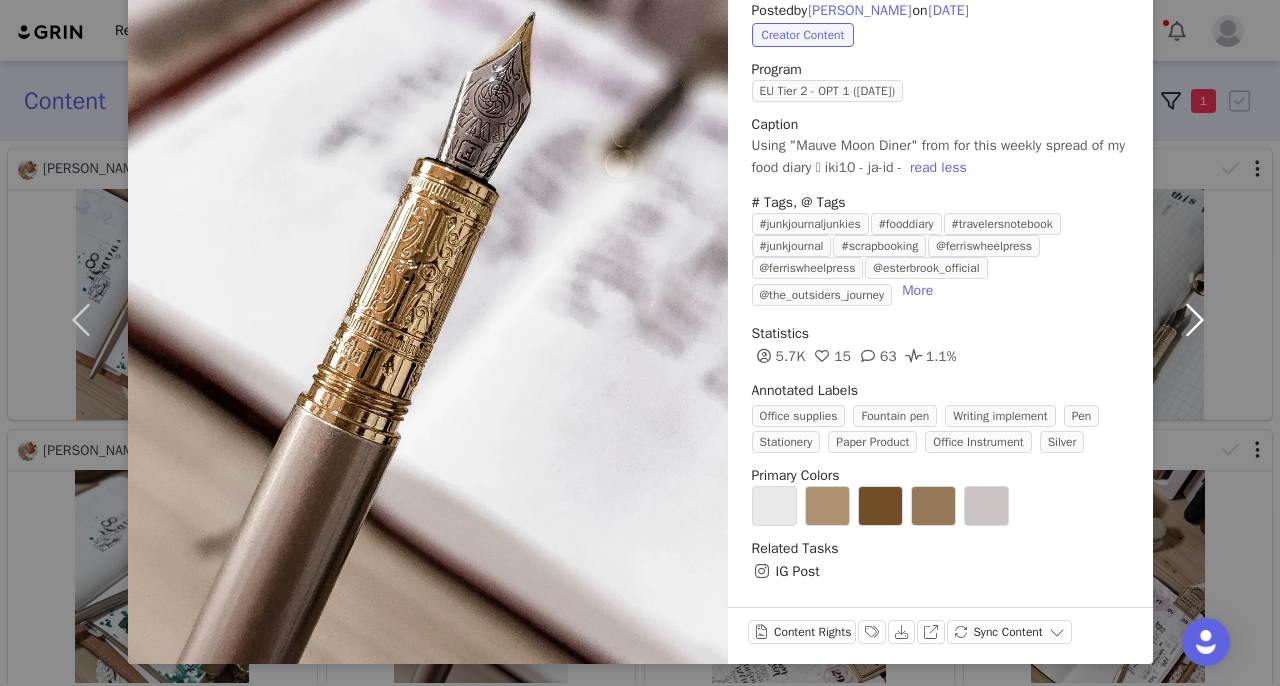 click at bounding box center [1195, 319] 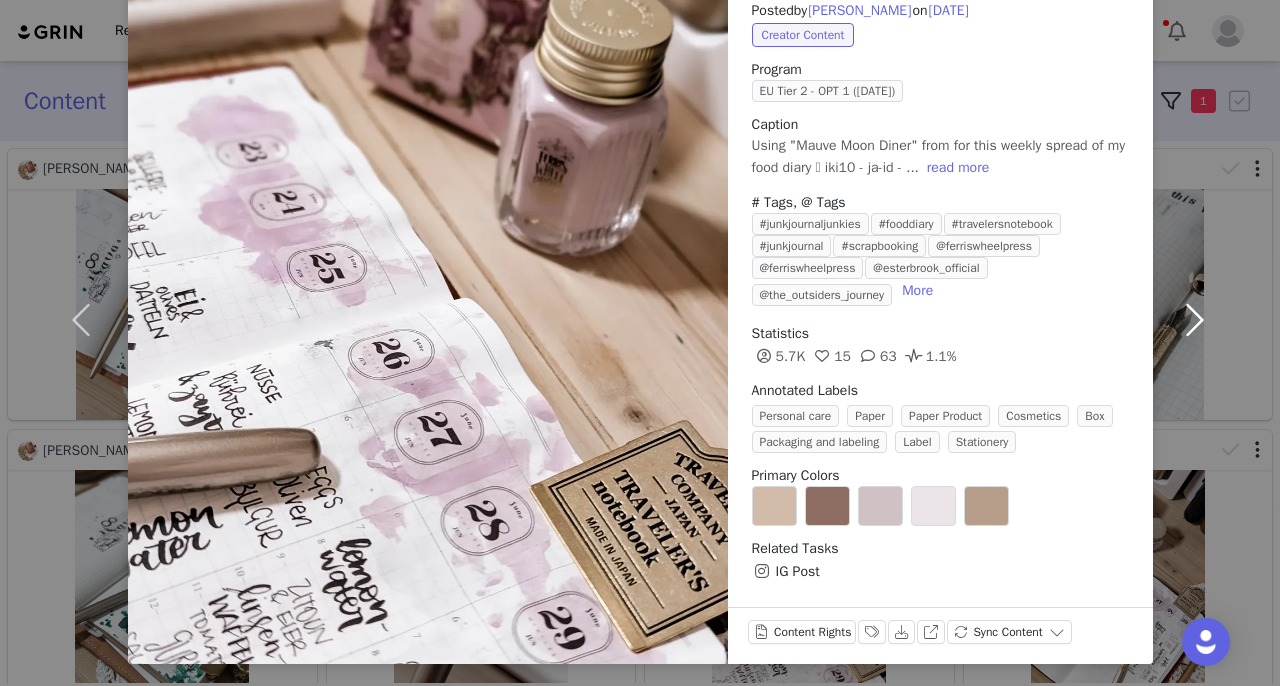 click at bounding box center (1195, 319) 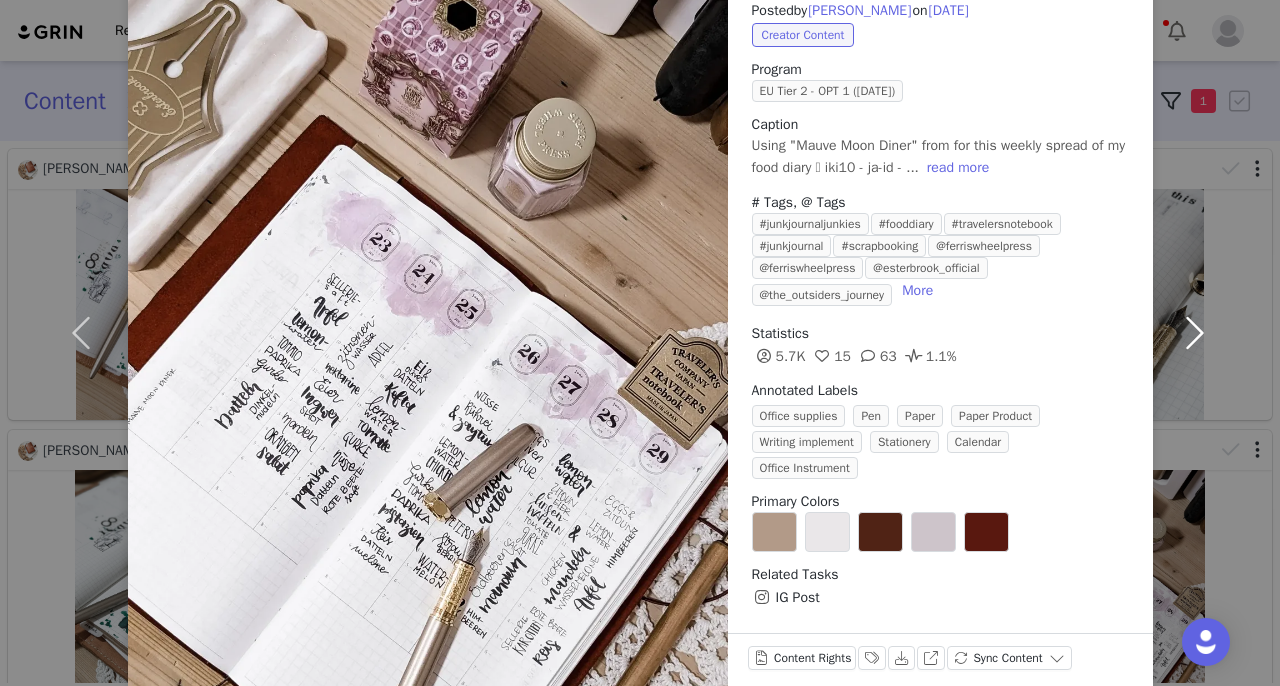click at bounding box center [1195, 332] 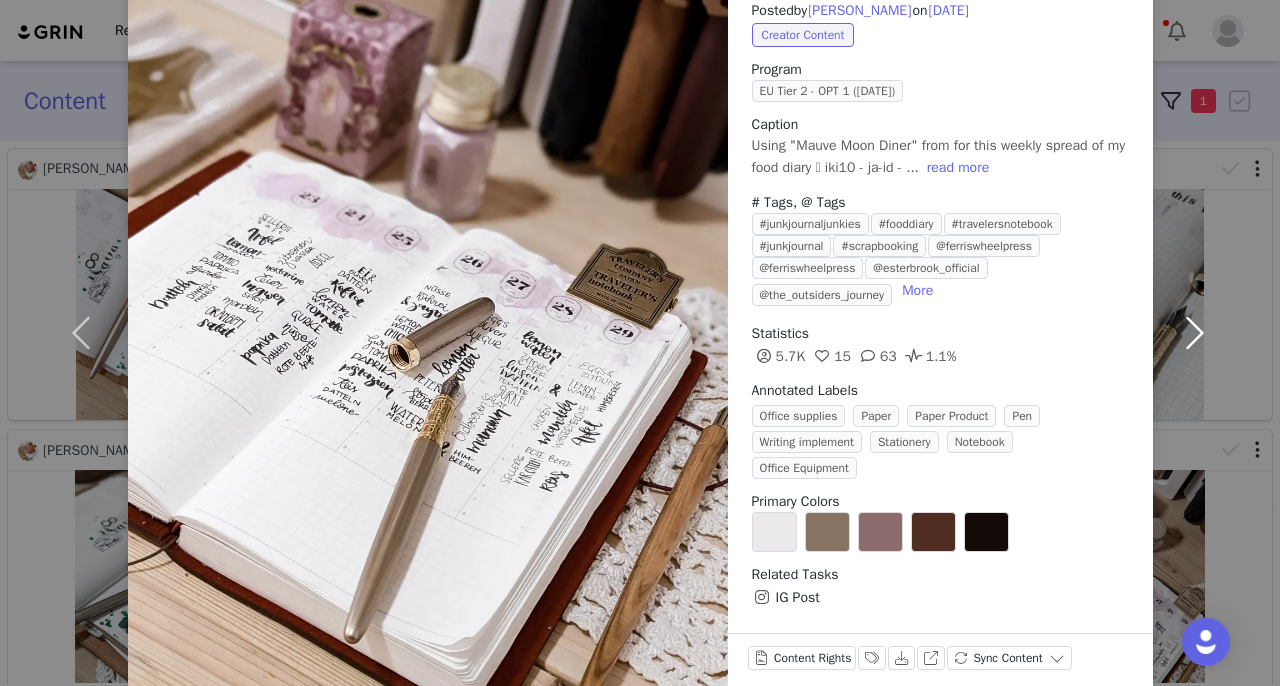 click at bounding box center (1195, 332) 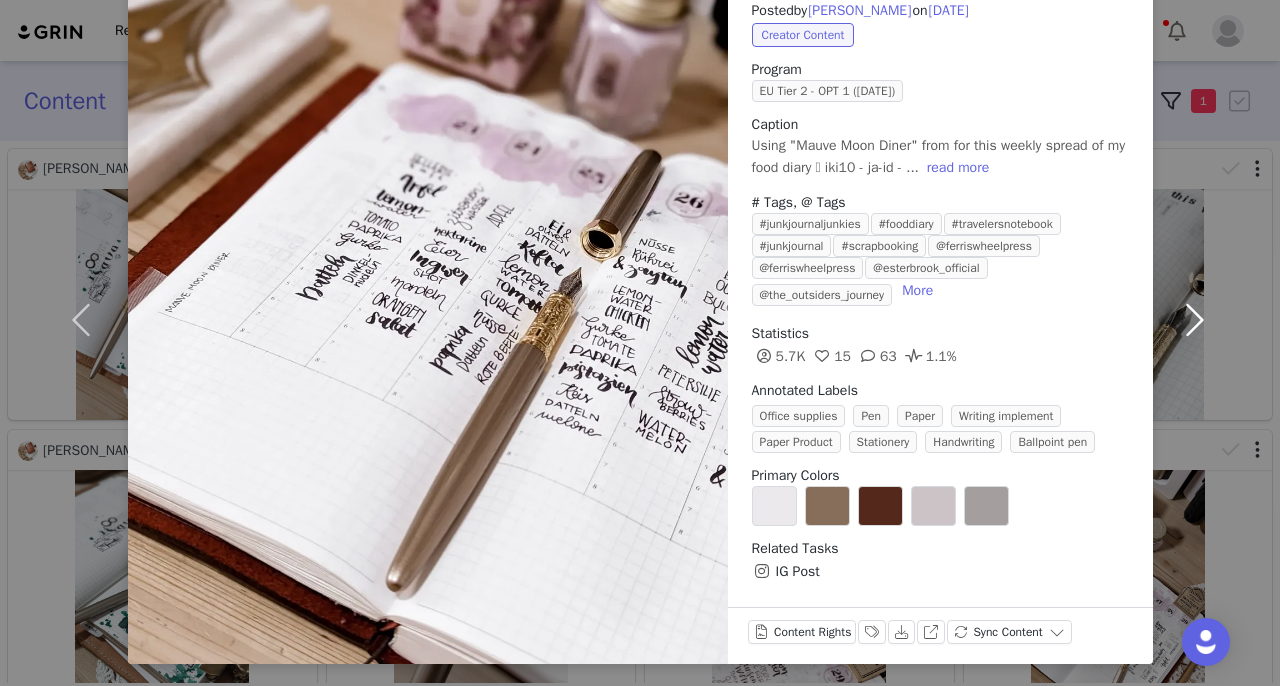 click at bounding box center (1195, 319) 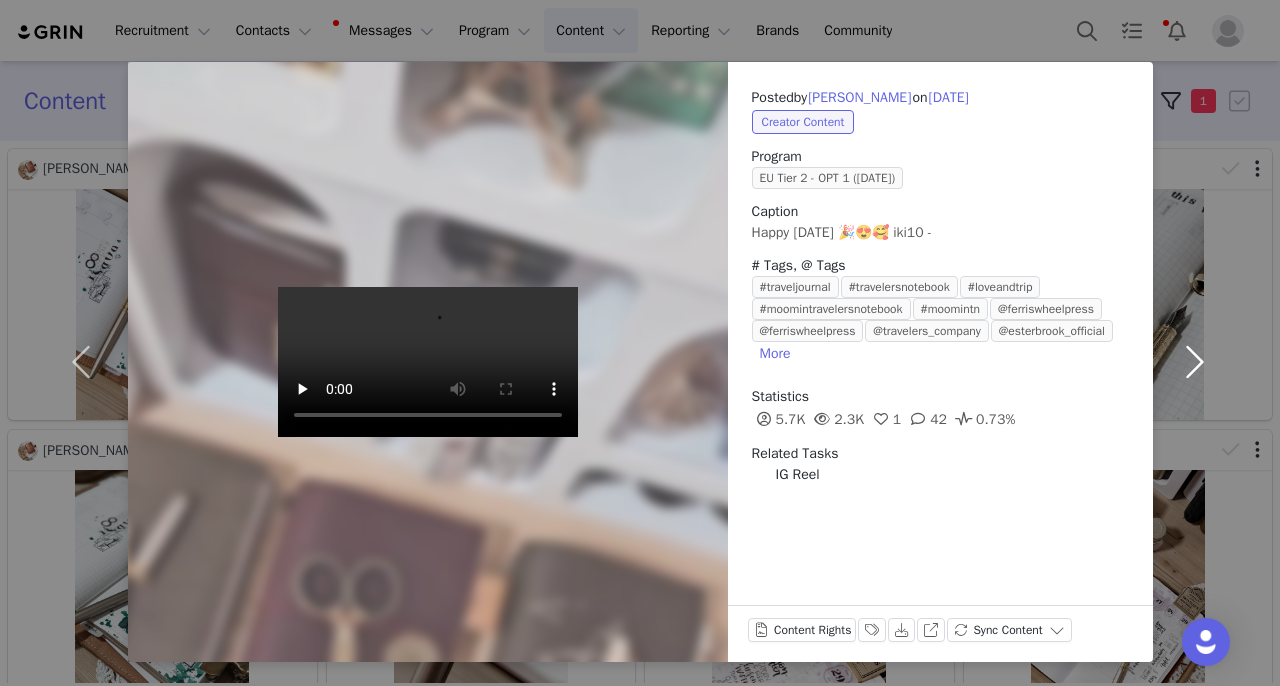 scroll, scrollTop: 38, scrollLeft: 0, axis: vertical 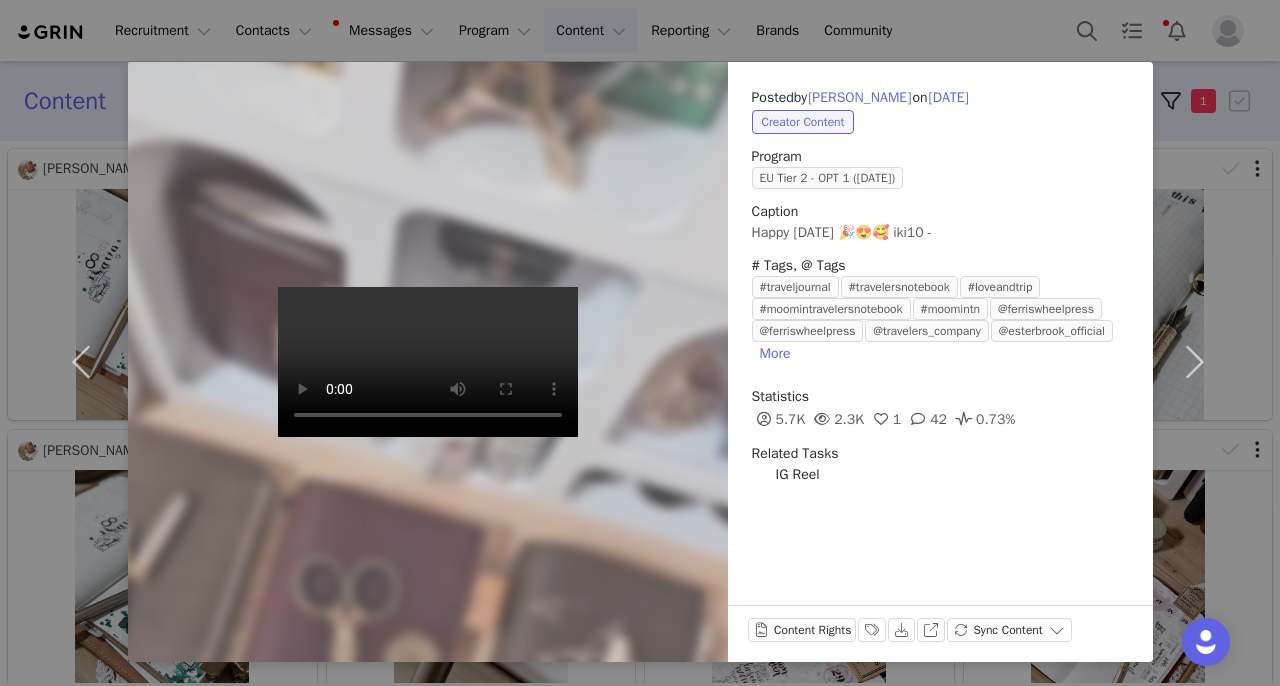 click on "Posted  by  [PERSON_NAME]  on  [DATE]  Creator Content  Program EU Tier 2 - OPT 1 ([DATE]) Caption Happy [DATE] 🎉😍🥰
iki10 -
# Tags, @ Tags  #traveljournal   #travelersnotebook   #loveandtrip   #moomintravelersnotebook   #moomintn   @ferriswheelpress   @ferriswheelpress   @travelers_company   @esterbrook_official  More     Statistics 5.7K  2.3K  1  42  0.73%  Related Tasks IG Reel     Content Rights Labels & Tags Download View on Instagram Sync Content" at bounding box center (640, 343) 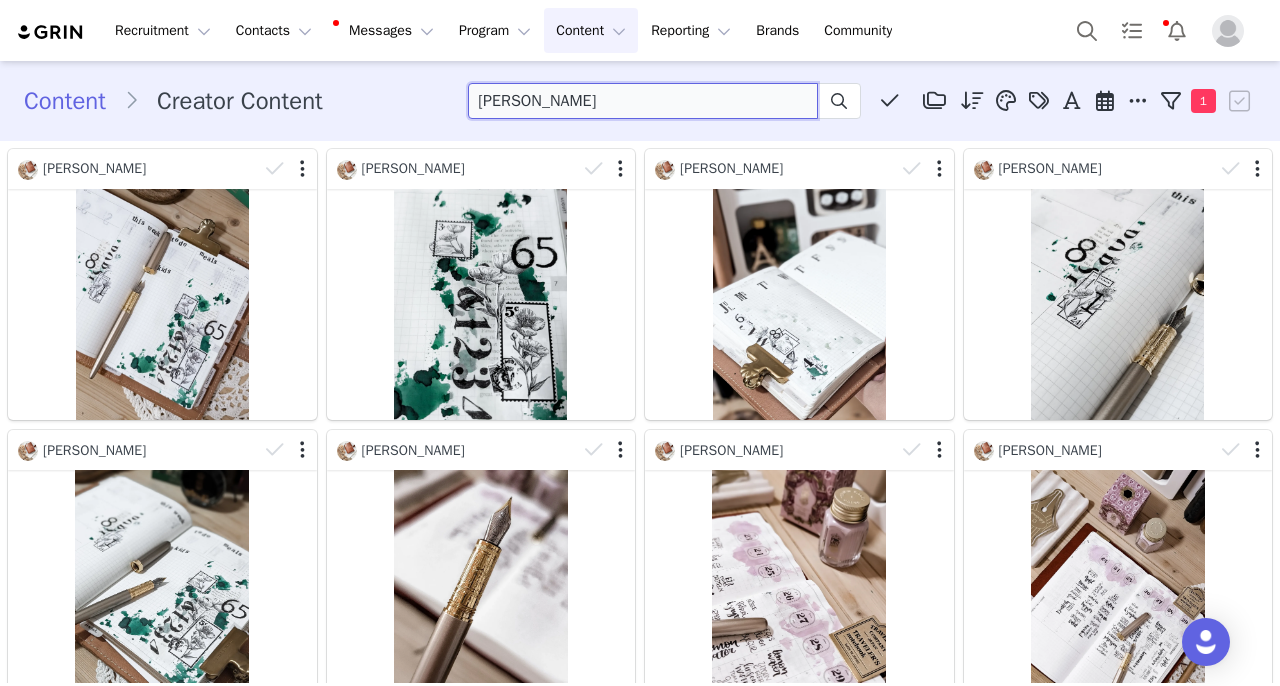 drag, startPoint x: 587, startPoint y: 104, endPoint x: 482, endPoint y: 102, distance: 105.01904 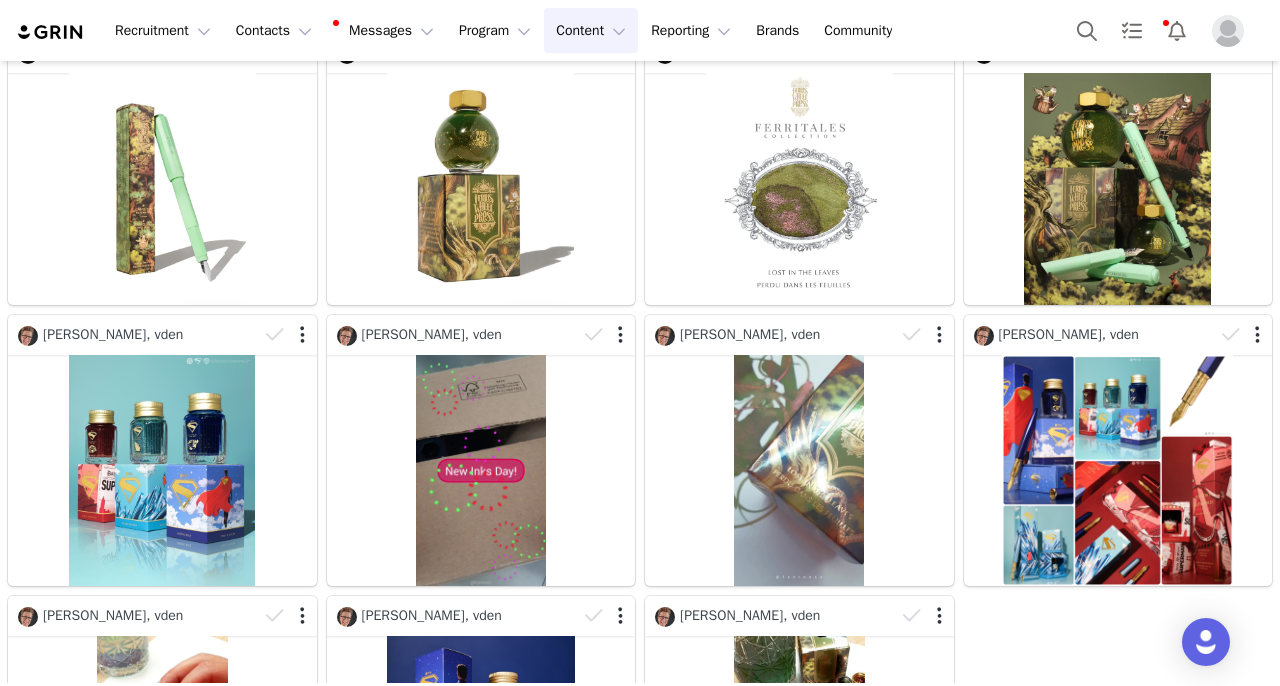 scroll, scrollTop: 474, scrollLeft: 0, axis: vertical 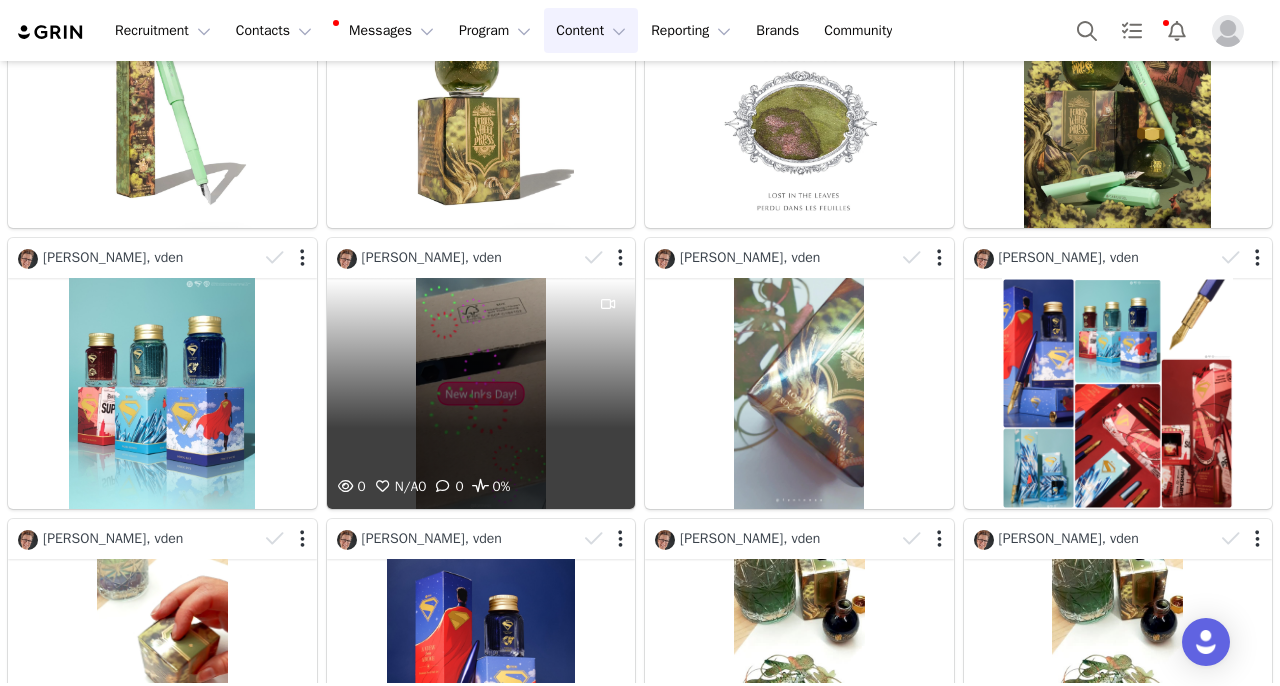 click on "0   N/A  0  0  0%" at bounding box center (481, 393) 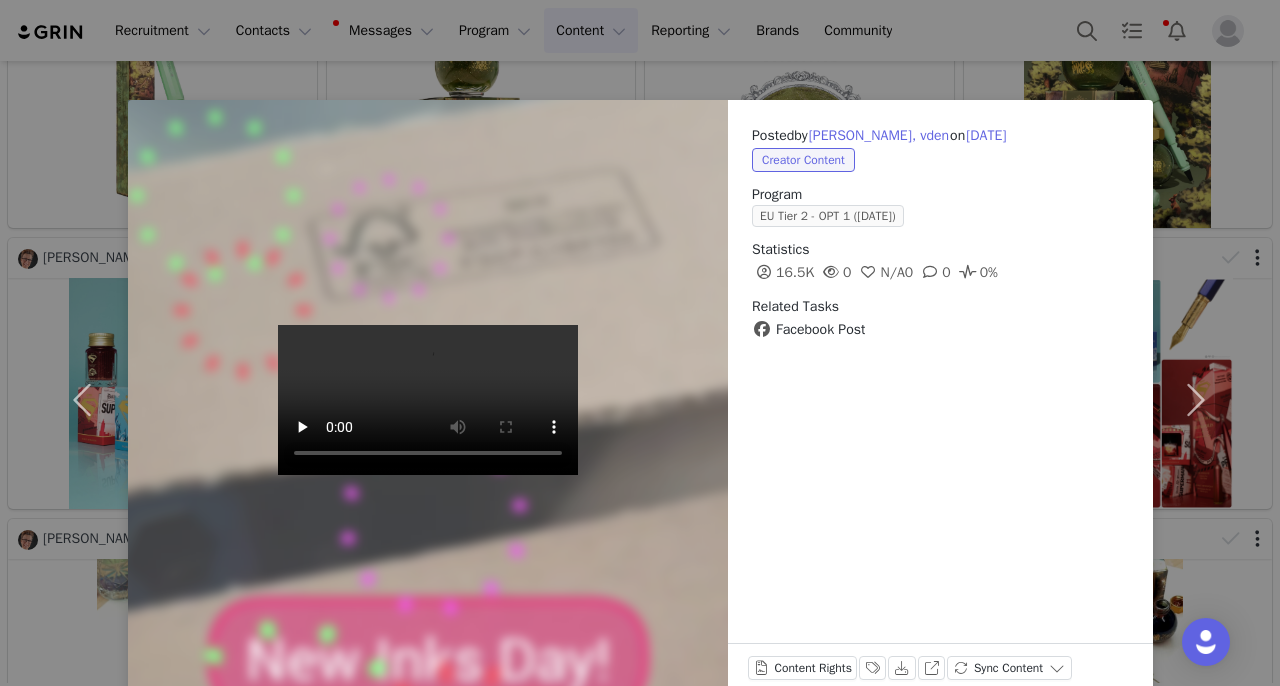 scroll, scrollTop: 474, scrollLeft: 0, axis: vertical 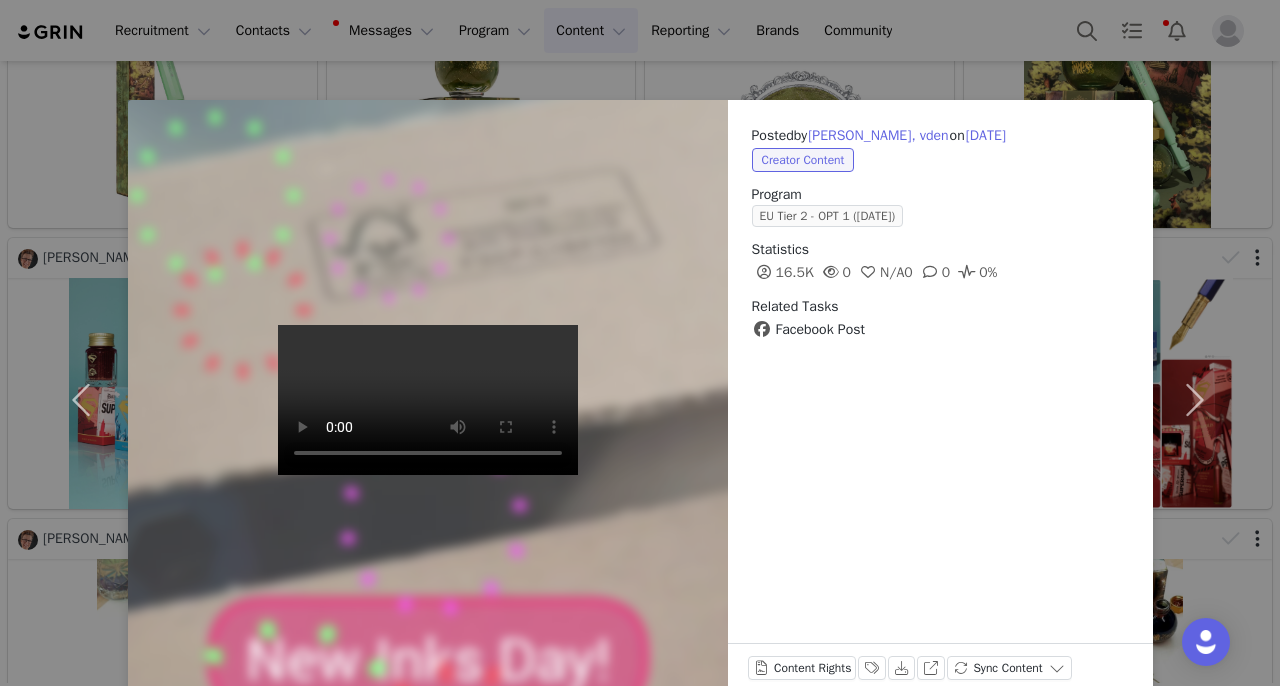 click on "Posted  by  [PERSON_NAME], vden  on  [DATE]  Creator Content  Program EU Tier 2 - OPT 1 ([DATE]) Statistics 16.5K  0   N/A  0  0  0%  Related Tasks Facebook Post     Content Rights Labels & Tags Download View on Facebook Sync Content" at bounding box center (640, 343) 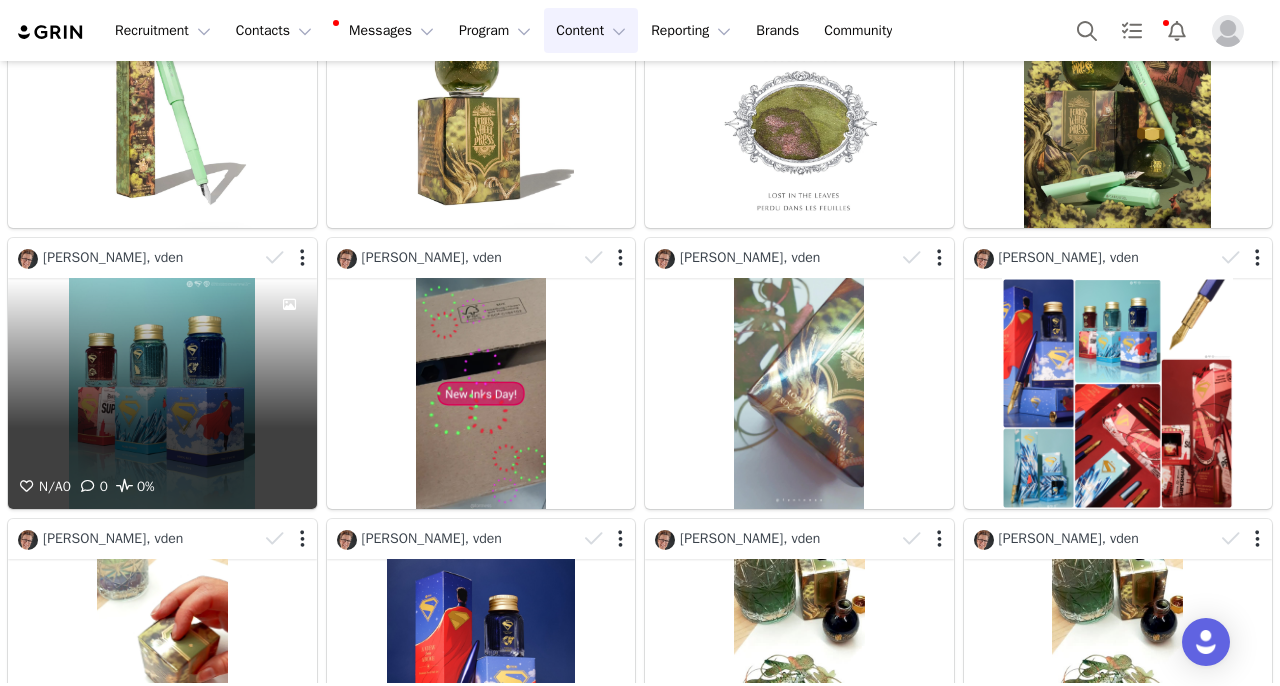 click on "N/A  0  0  0%" at bounding box center (162, 393) 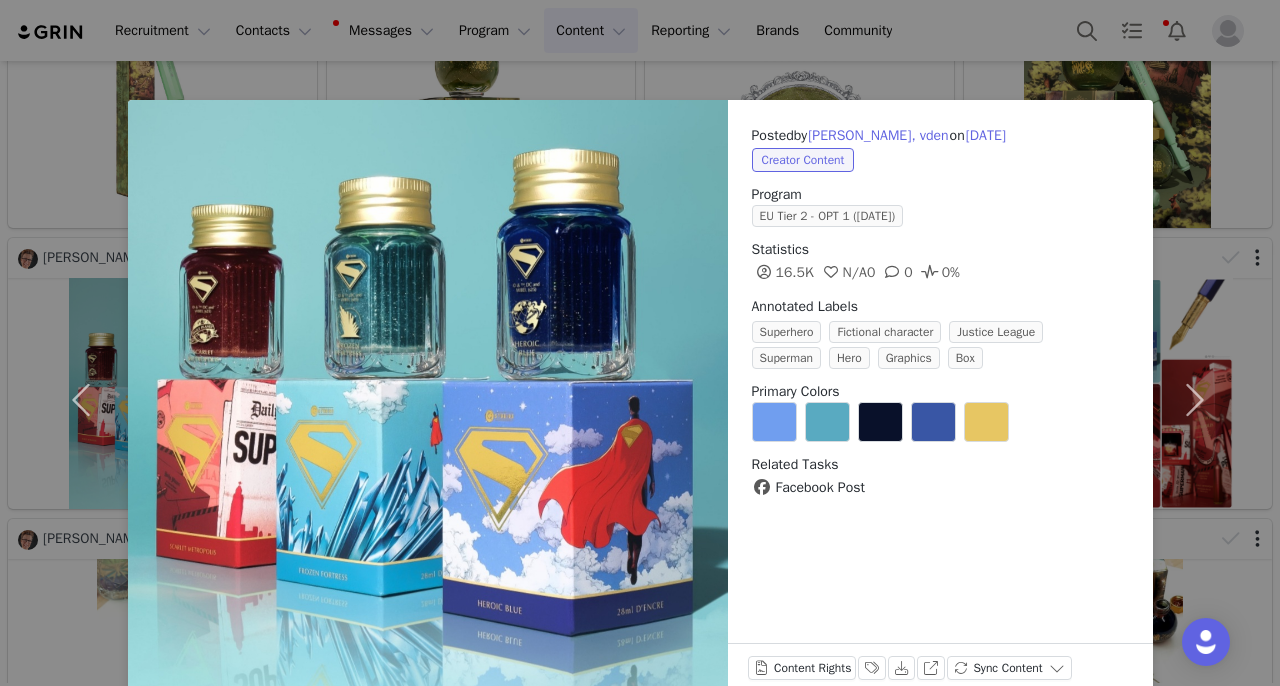 click on "Posted  by  [PERSON_NAME], vden  on  [DATE]  Creator Content  Program EU Tier 2 - OPT 1 ([DATE]) Statistics 16.5K   N/A  0  0  0%  Annotated Labels  Superhero   Fictional character   Justice League   Superman   Hero   Graphics   Box  Primary Colors Related Tasks Facebook Post     Content Rights Labels & Tags Download View on Facebook Sync Content" at bounding box center [640, 343] 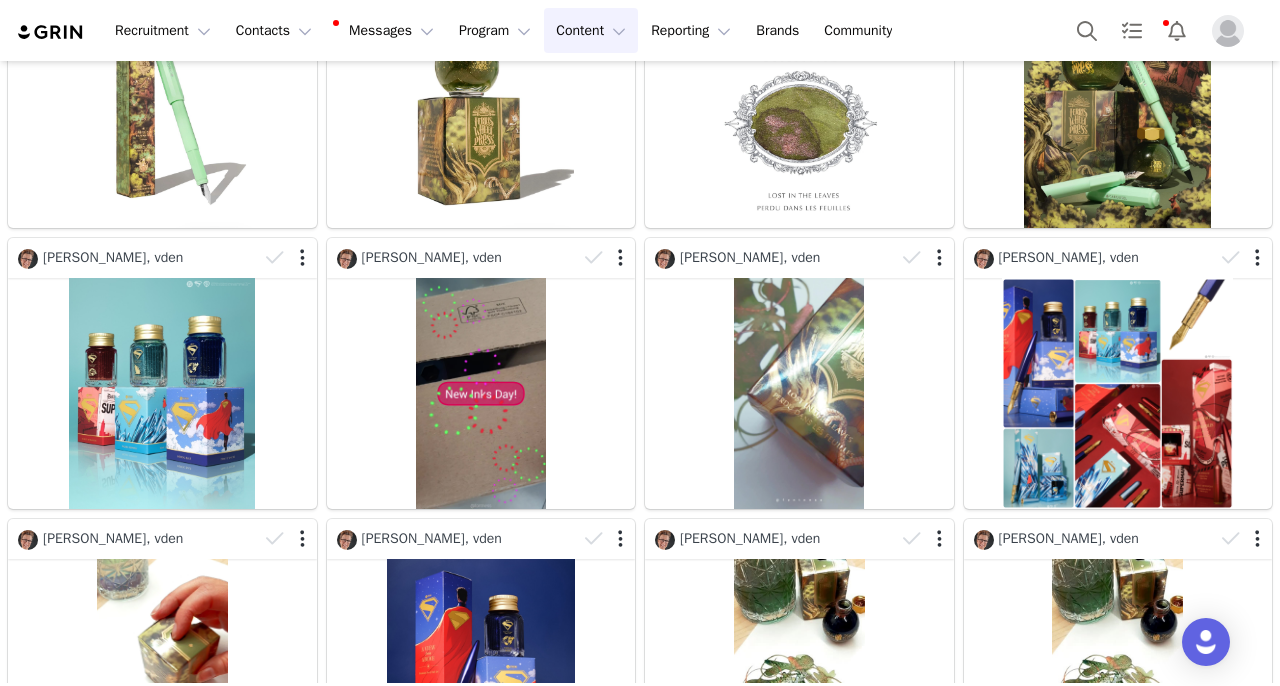 scroll, scrollTop: 474, scrollLeft: 0, axis: vertical 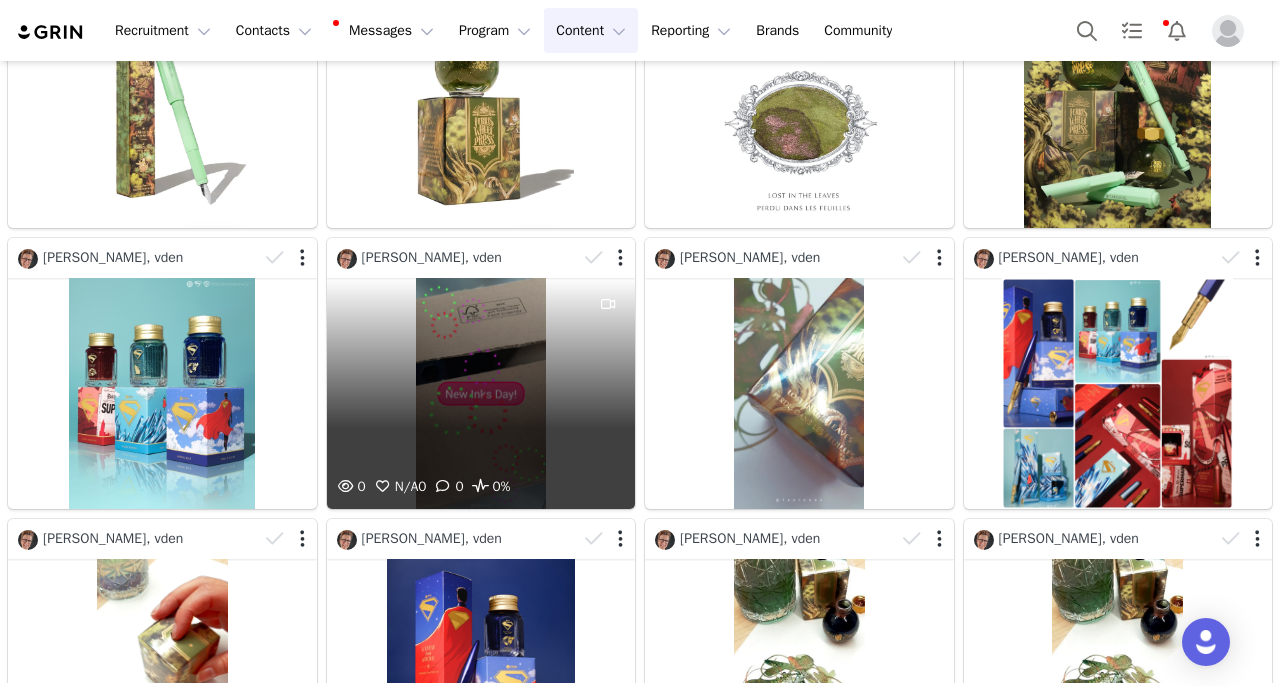 click on "0   N/A  0  0  0%" at bounding box center (481, 393) 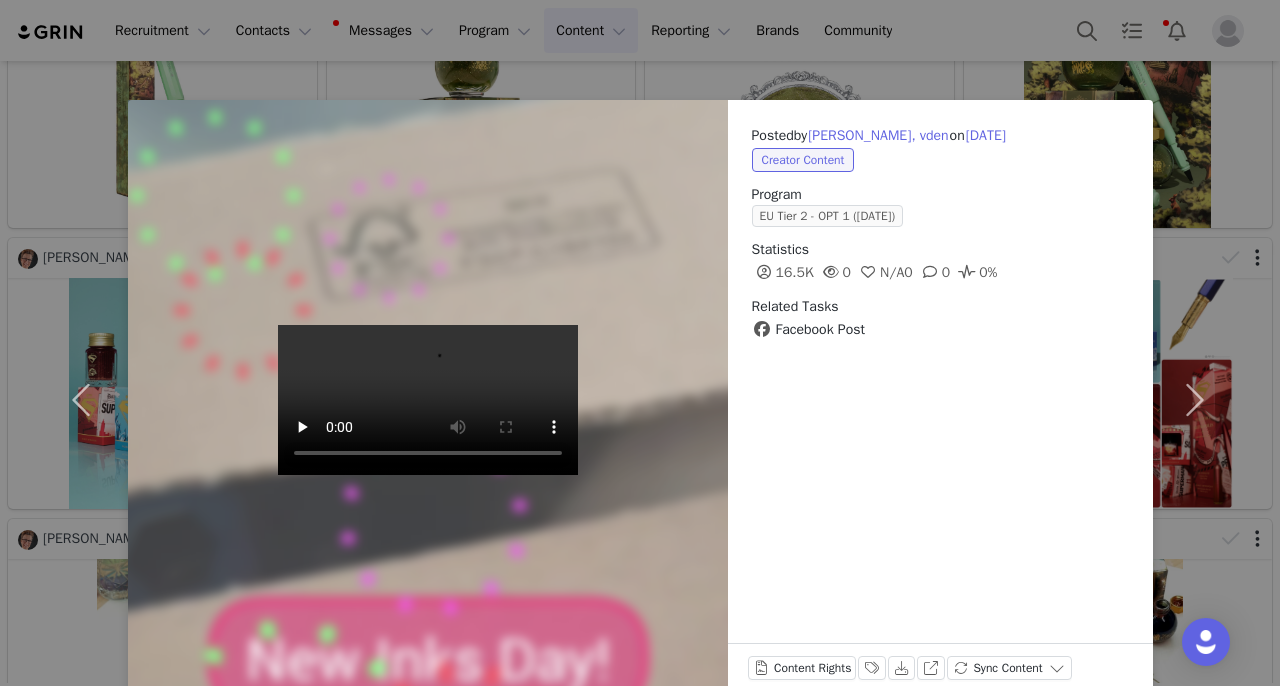 scroll, scrollTop: 474, scrollLeft: 0, axis: vertical 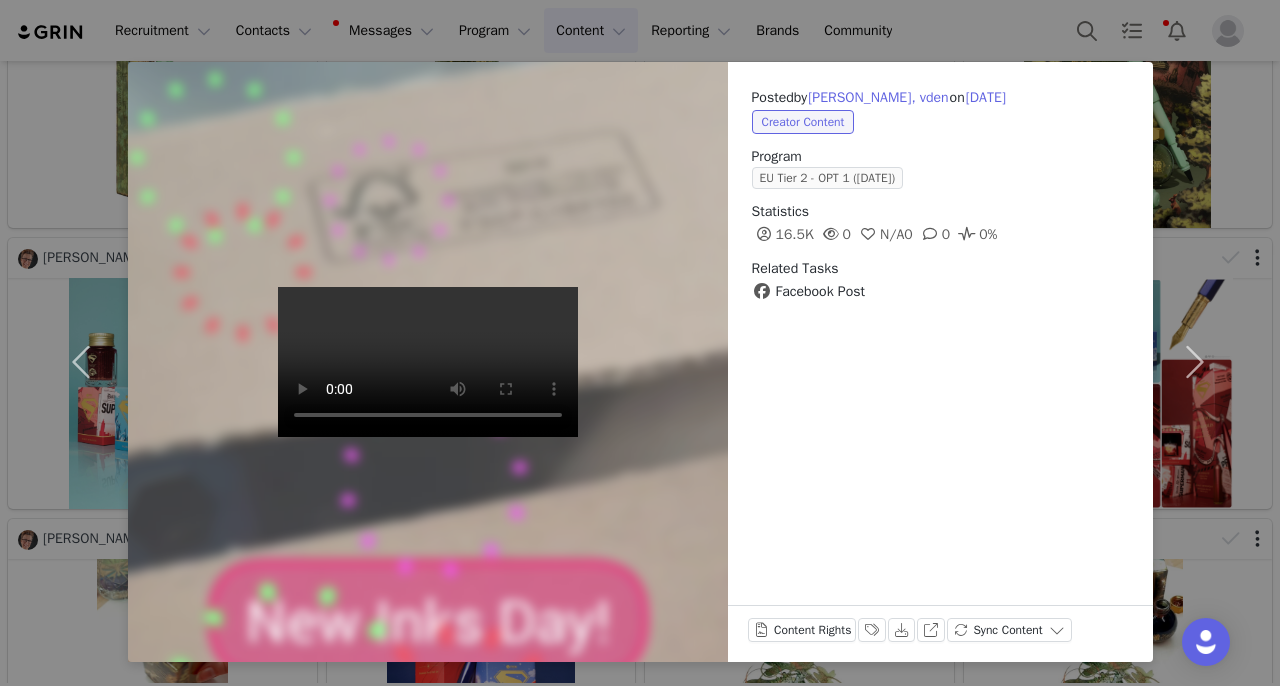 click on "Posted  by  [PERSON_NAME], vden  on  [DATE]  Creator Content  Program EU Tier 2 - OPT 1 ([DATE]) Statistics 16.5K  0   N/A  0  0  0%  Related Tasks Facebook Post     Content Rights Labels & Tags Download View on Facebook Sync Content" at bounding box center (640, 343) 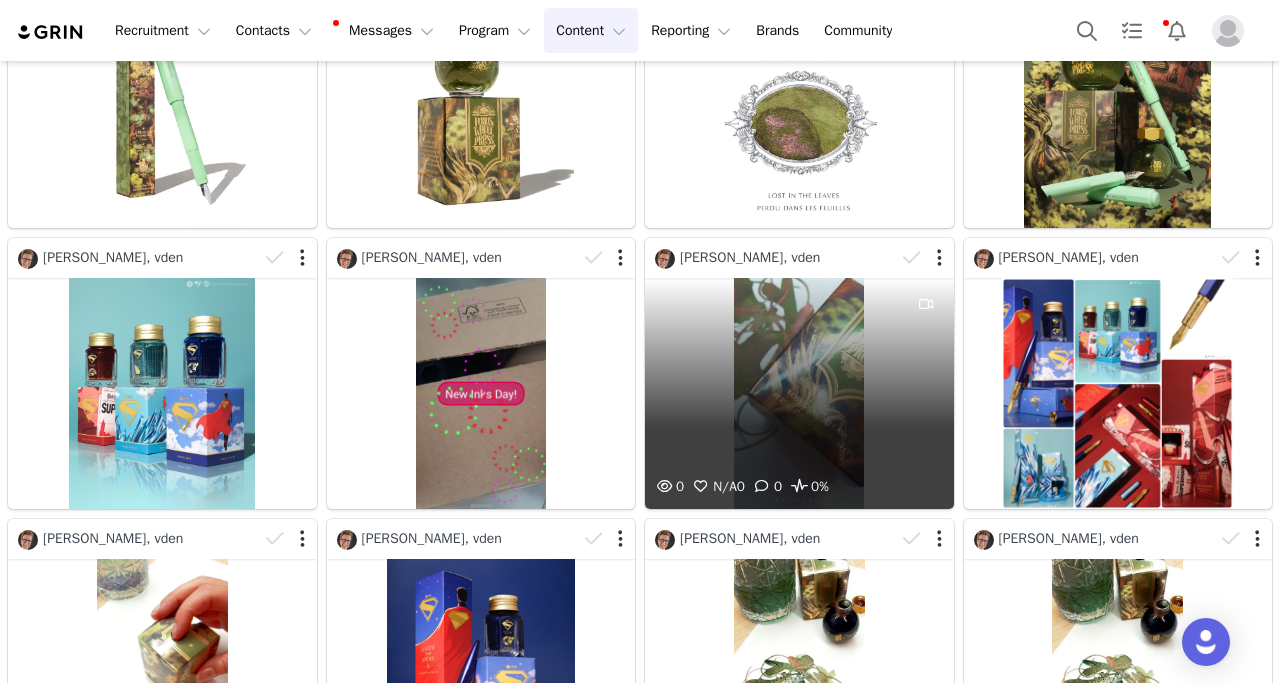 click on "0   N/A  0  0  0%" at bounding box center [799, 393] 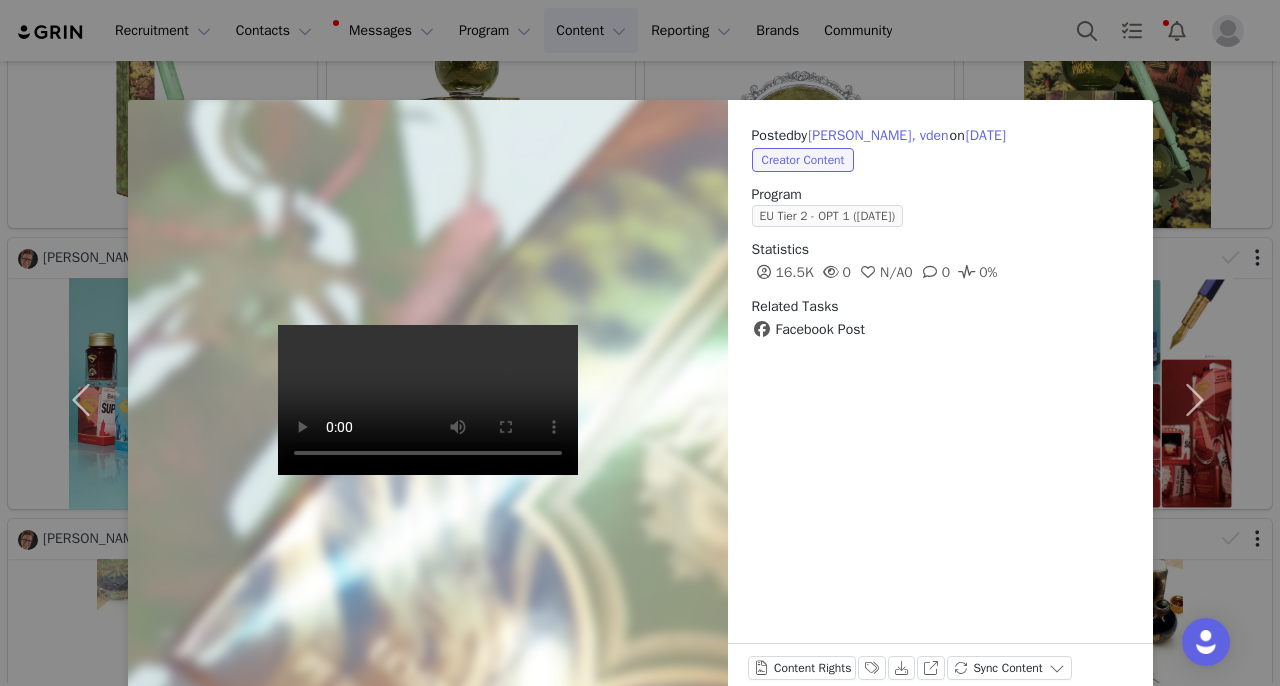 click on "Posted  by  [PERSON_NAME], vden  on  [DATE]  Creator Content  Program EU Tier 2 - OPT 1 ([DATE]) Statistics 16.5K  0   N/A  0  0  0%  Related Tasks Facebook Post     Content Rights Labels & Tags Download View on Facebook Sync Content" at bounding box center (640, 343) 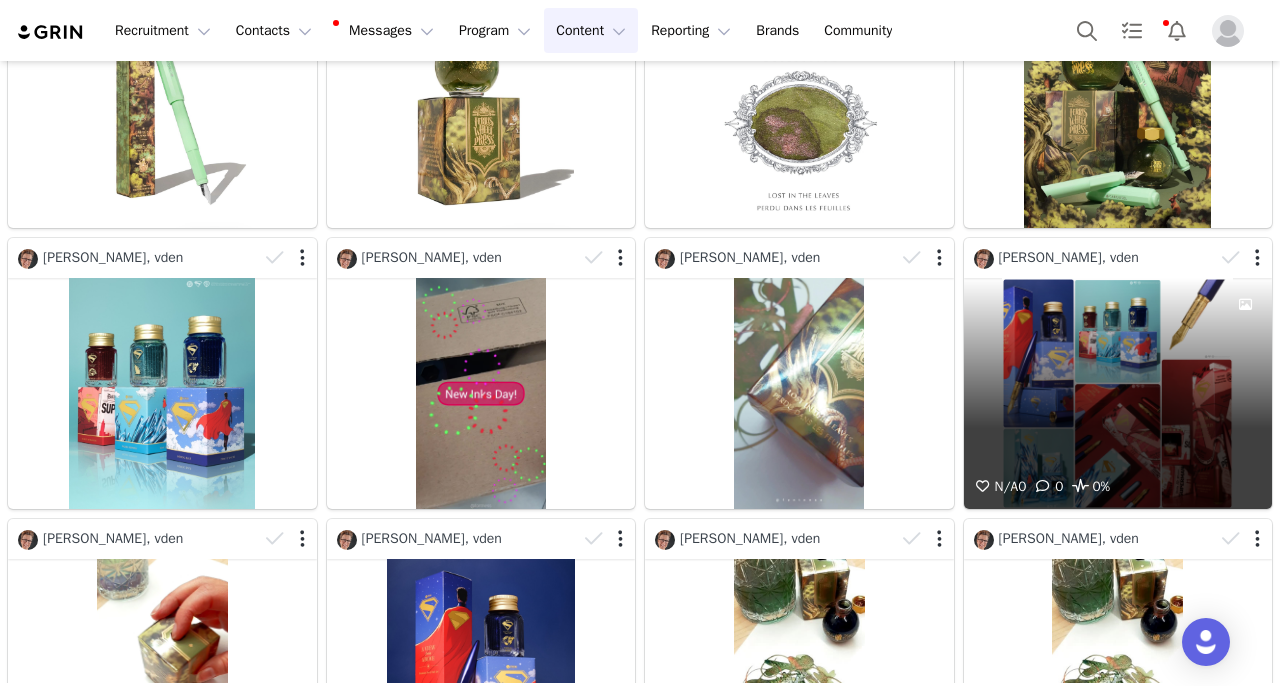 click on "N/A  0  0  0%" at bounding box center (1118, 393) 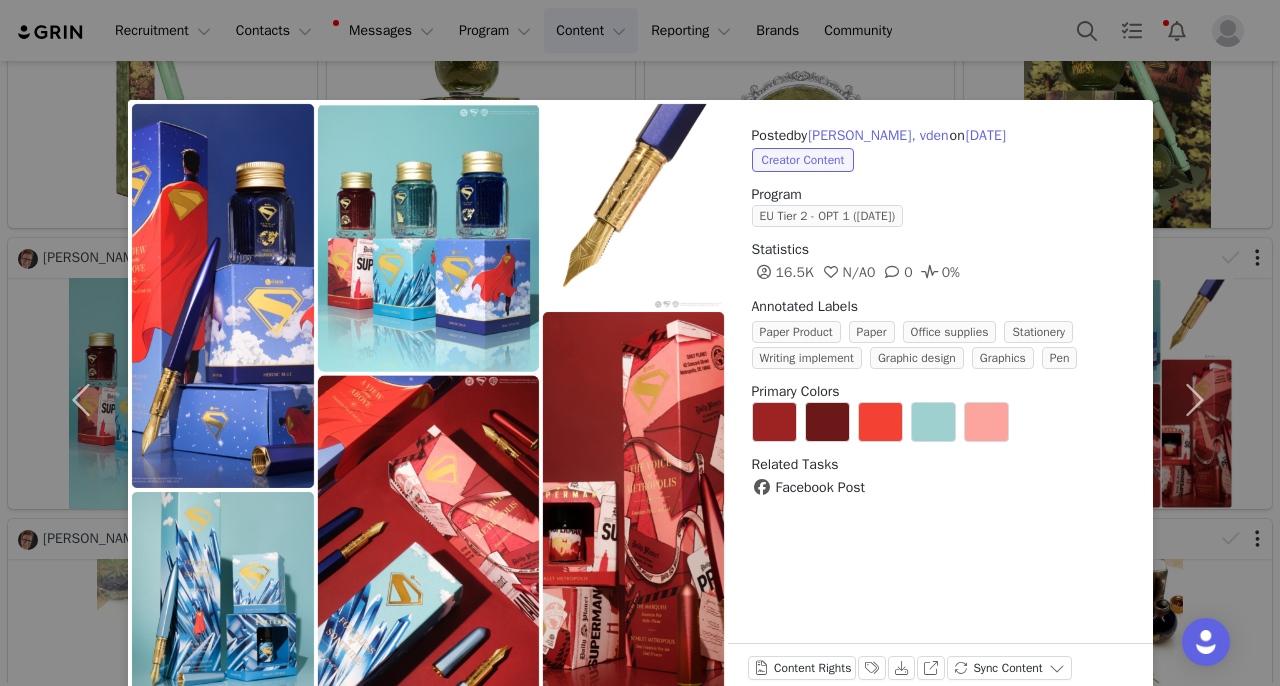 scroll, scrollTop: 474, scrollLeft: 0, axis: vertical 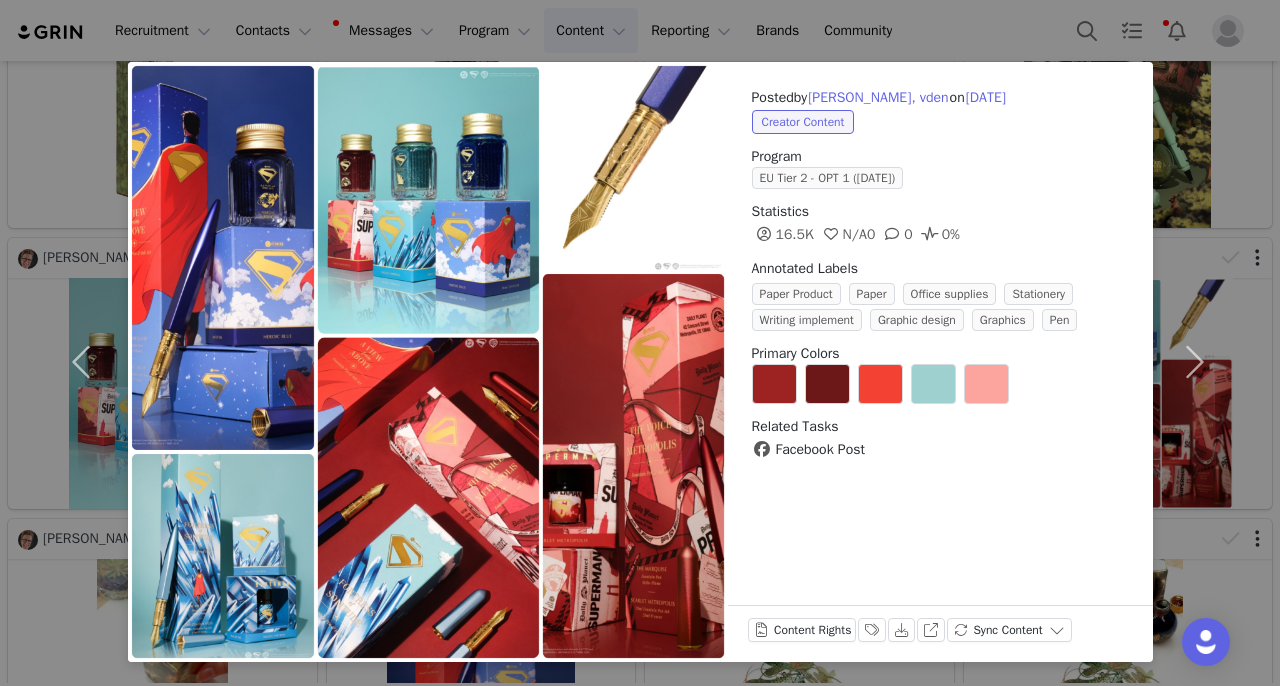 click on "Posted  by  [PERSON_NAME], vden  on  [DATE]  Creator Content  Program EU Tier 2 - OPT 1 ([DATE]) Statistics 16.5K   N/A  0  0  0%  Annotated Labels  Paper Product   Paper   Office supplies   Stationery   Writing implement   Graphic design   Graphics   Pen  Primary Colors Related Tasks Facebook Post     Content Rights Labels & Tags Download View on Facebook Sync Content" at bounding box center [640, 343] 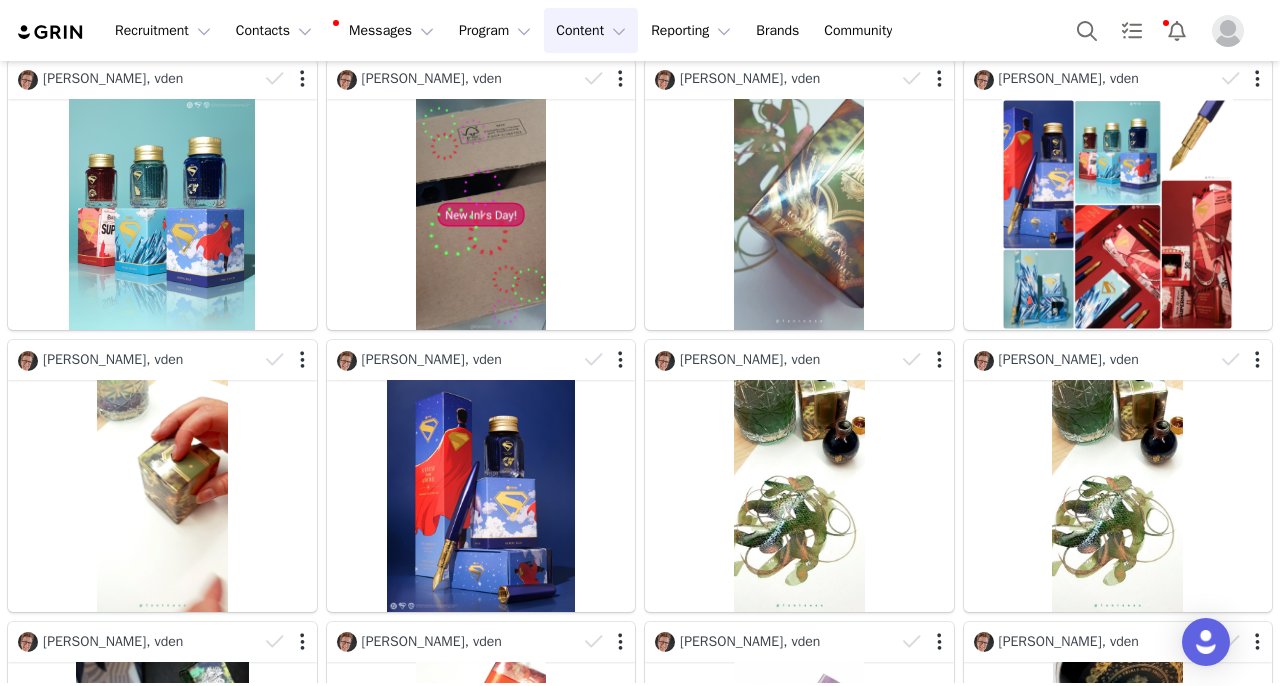 scroll, scrollTop: 559, scrollLeft: 0, axis: vertical 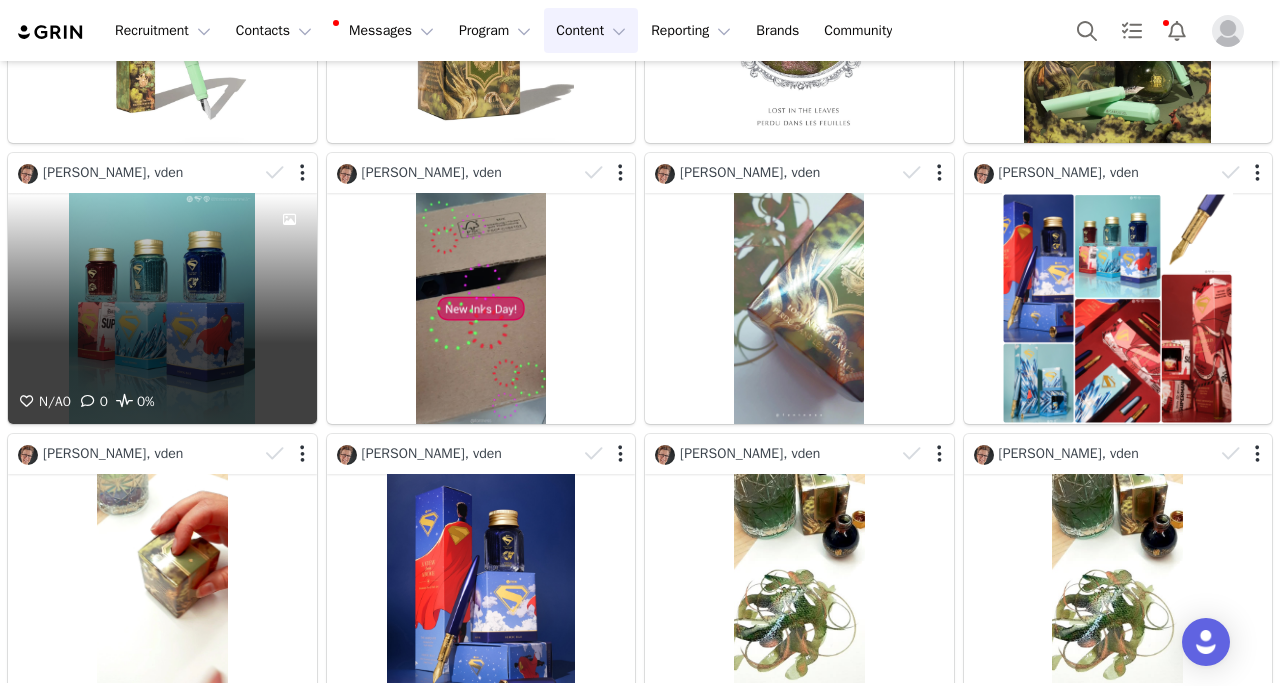 click on "N/A  0  0  0%" at bounding box center [162, 308] 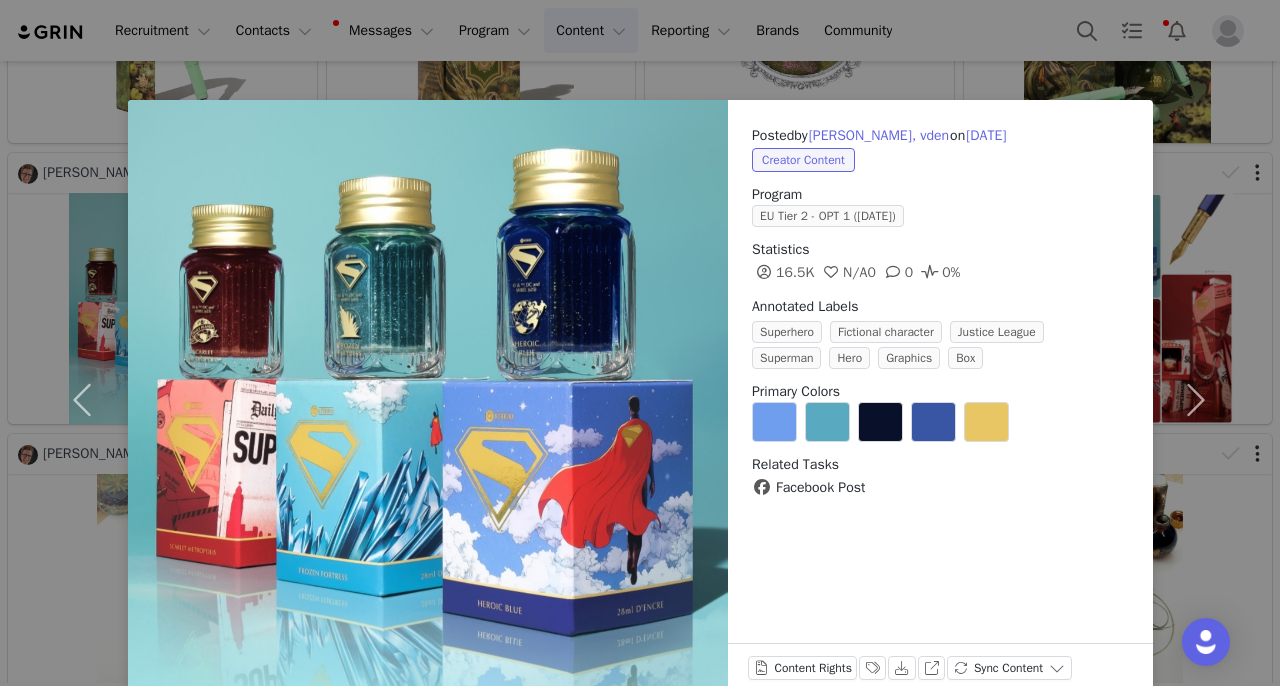 scroll, scrollTop: 559, scrollLeft: 0, axis: vertical 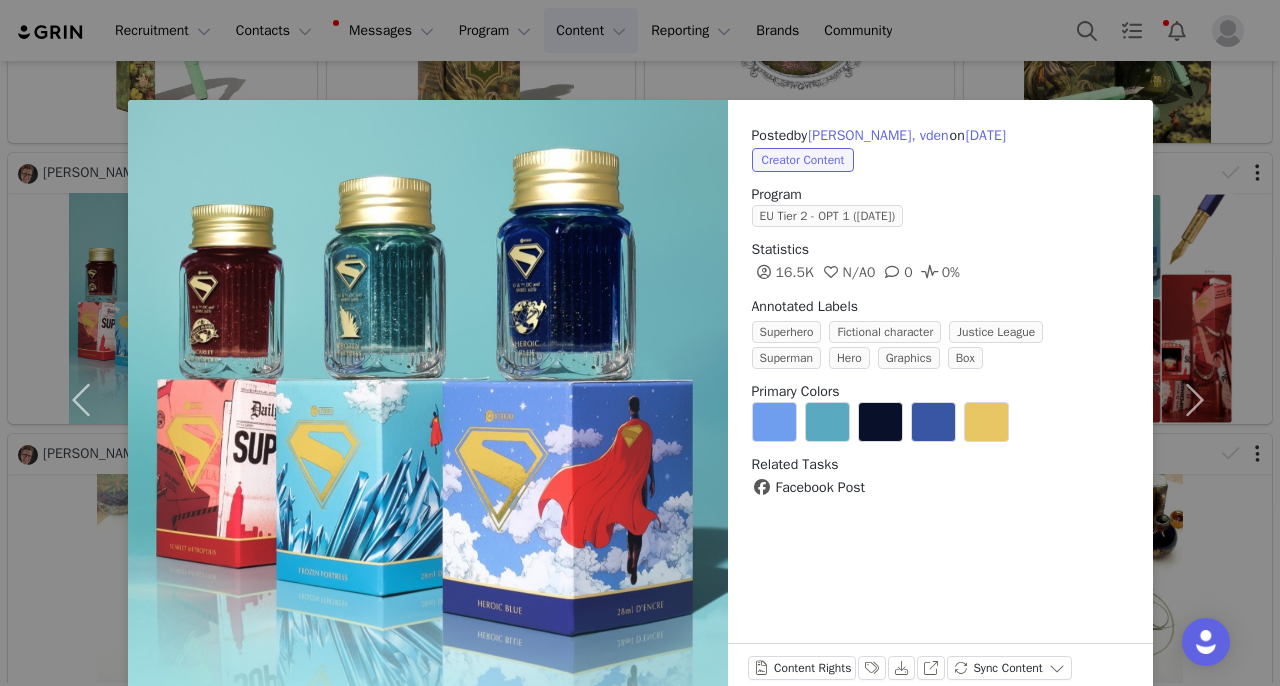 click on "Posted  by  [PERSON_NAME], vden  on  [DATE]  Creator Content  Program EU Tier 2 - OPT 1 ([DATE]) Statistics 16.5K   N/A  0  0  0%  Annotated Labels  Superhero   Fictional character   Justice League   Superman   Hero   Graphics   Box  Primary Colors Related Tasks Facebook Post     Content Rights Labels & Tags Download View on Facebook Sync Content" at bounding box center [640, 343] 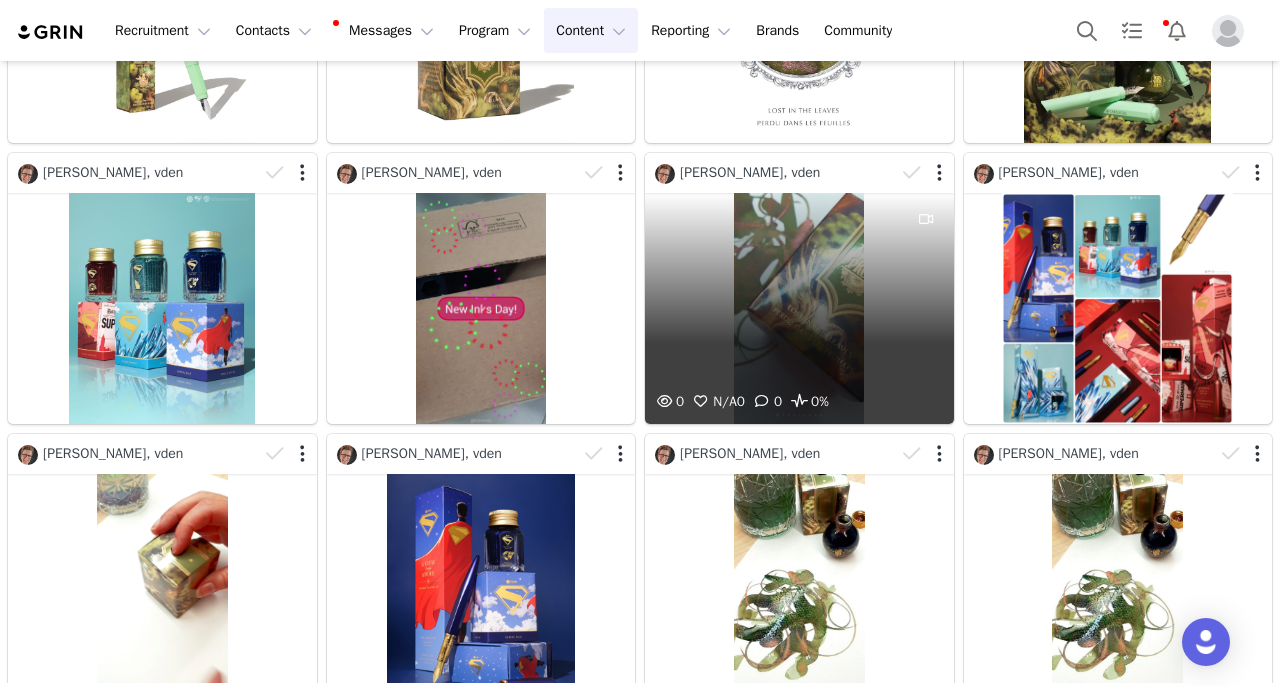 click on "0   N/A  0  0  0%" at bounding box center [799, 308] 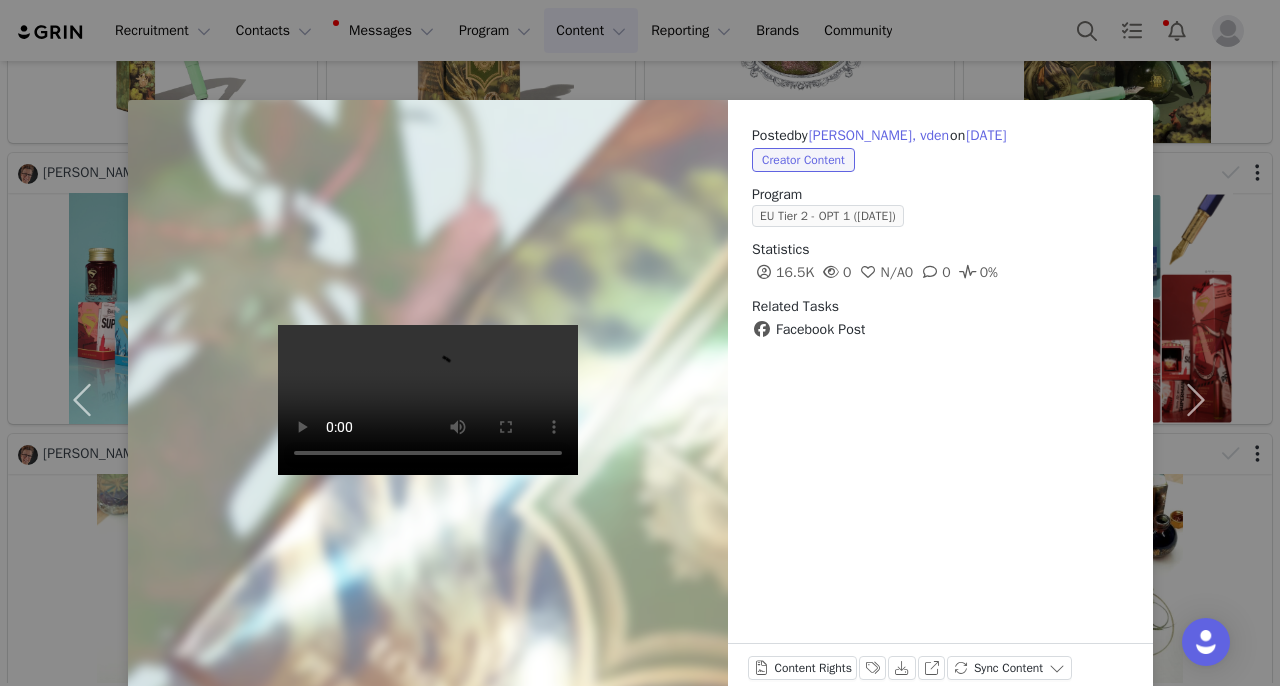scroll, scrollTop: 559, scrollLeft: 0, axis: vertical 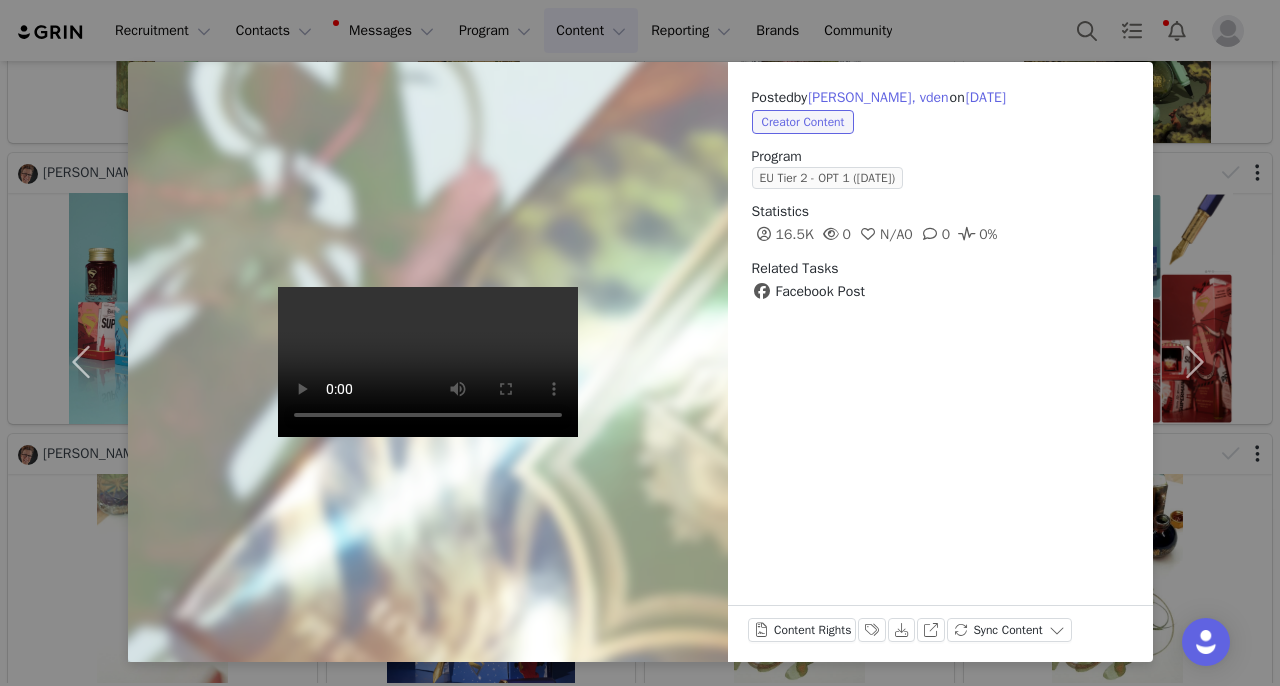click on "Posted  by  [PERSON_NAME], vden  on  [DATE]  Creator Content  Program EU Tier 2 - OPT 1 ([DATE]) Statistics 16.5K  0   N/A  0  0  0%  Related Tasks Facebook Post     Content Rights Labels & Tags Download View on Facebook Sync Content" at bounding box center [640, 343] 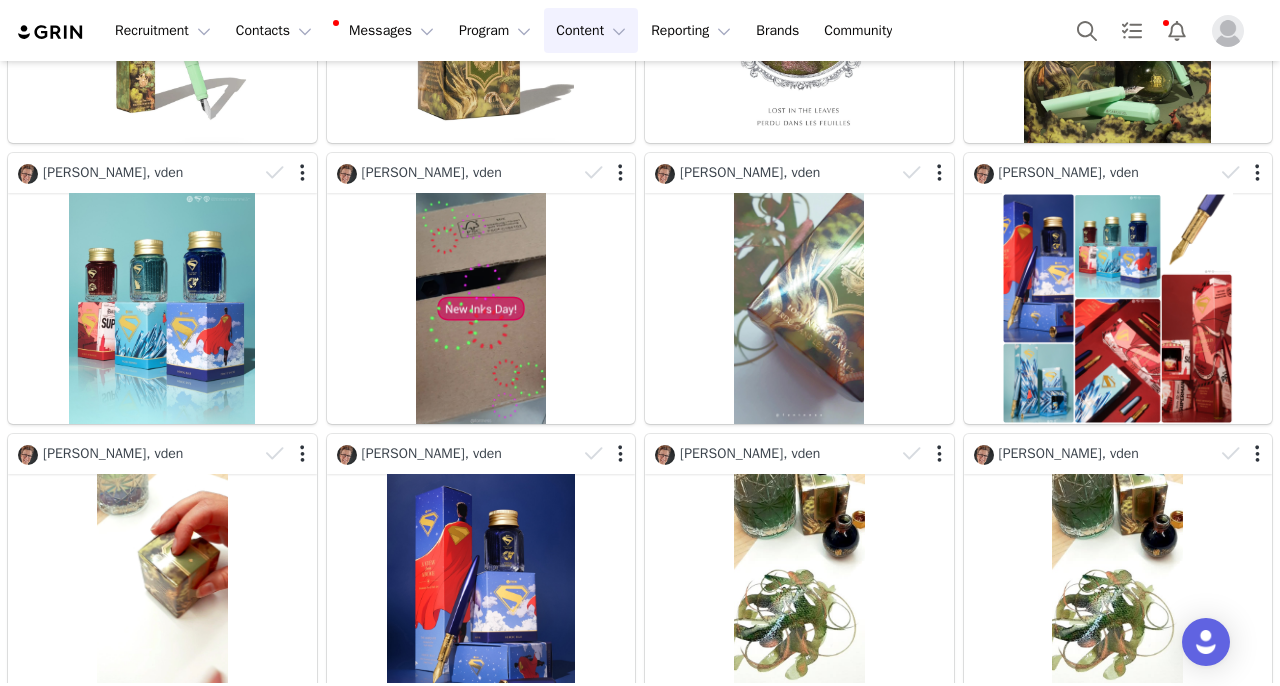 scroll, scrollTop: 559, scrollLeft: 0, axis: vertical 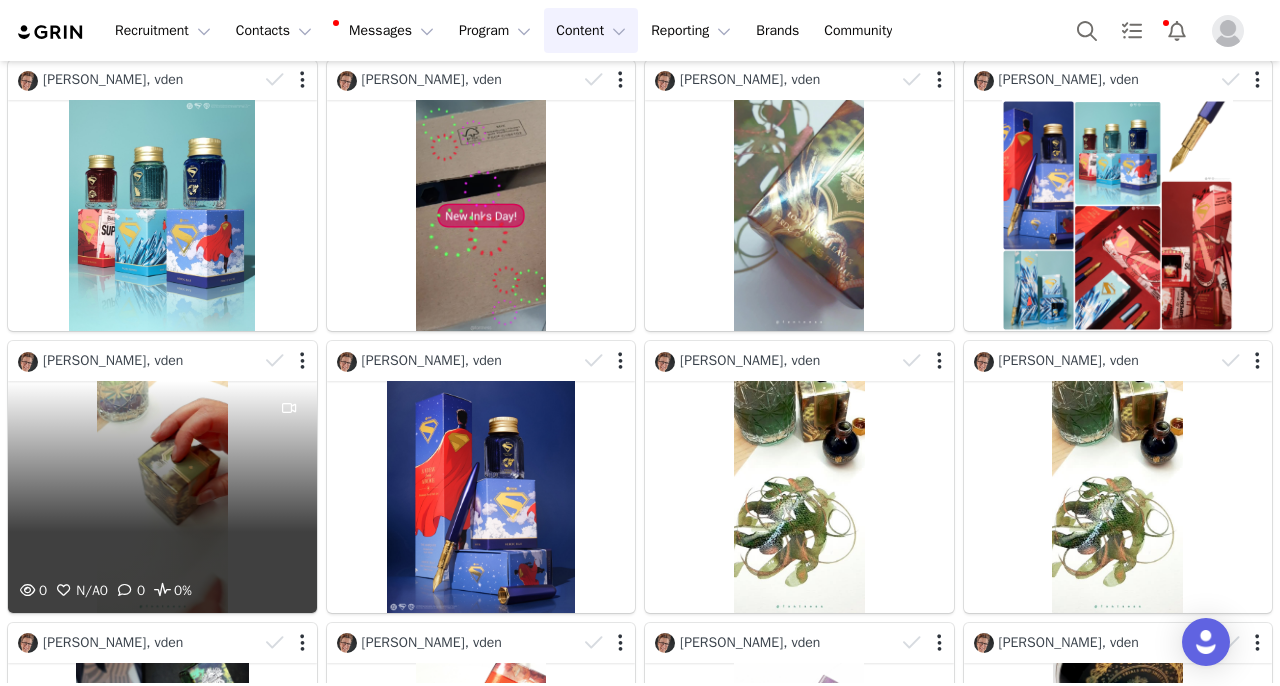 click on "0   N/A  0  0  0%" at bounding box center [162, 496] 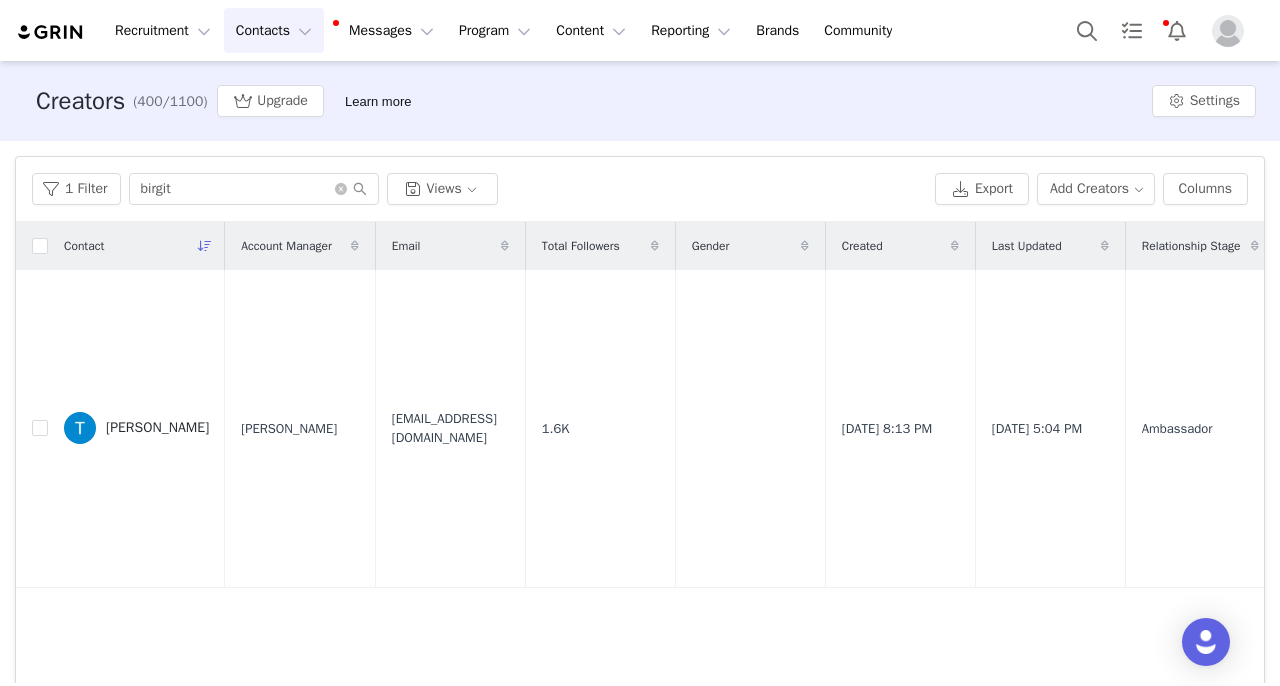 scroll, scrollTop: 0, scrollLeft: 0, axis: both 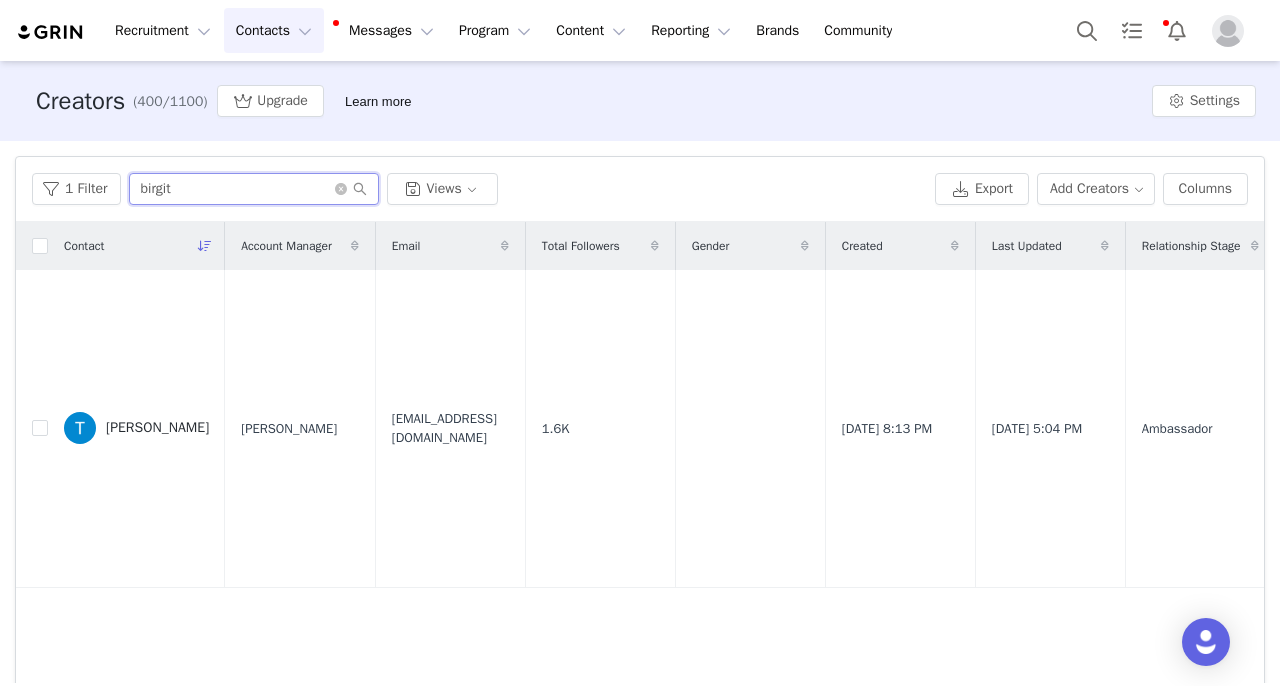 drag, startPoint x: 246, startPoint y: 185, endPoint x: 38, endPoint y: 161, distance: 209.38004 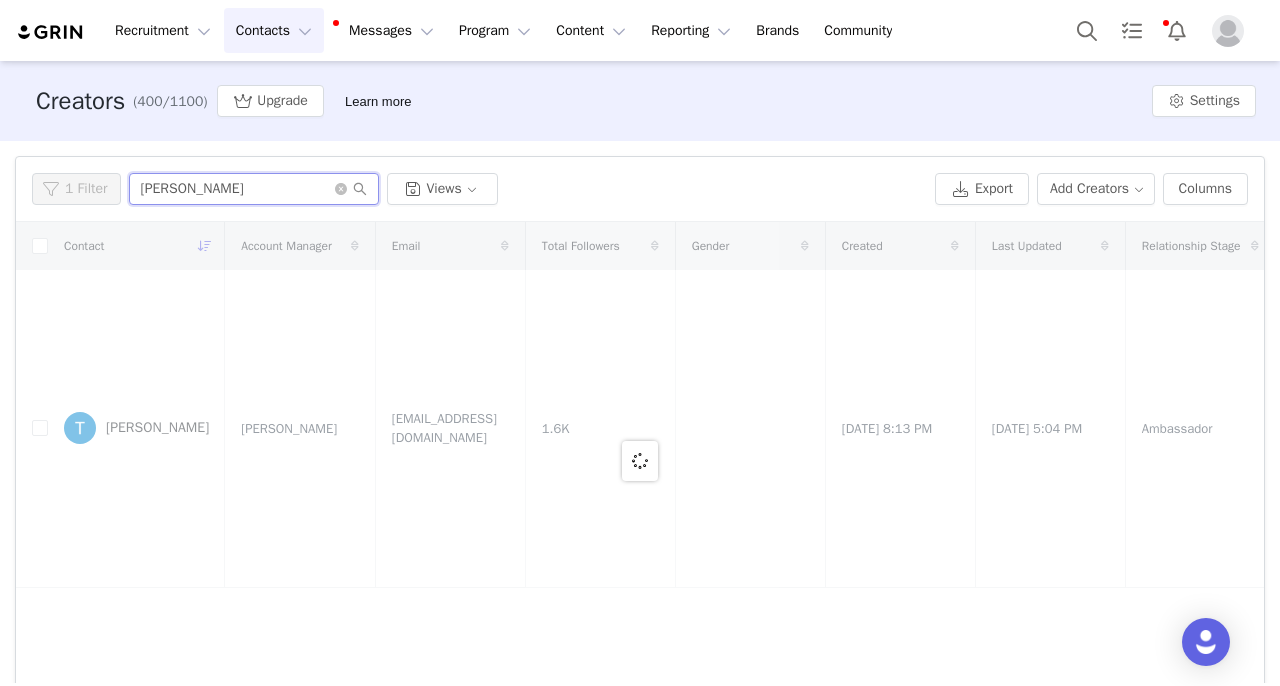 type on "cassie ham" 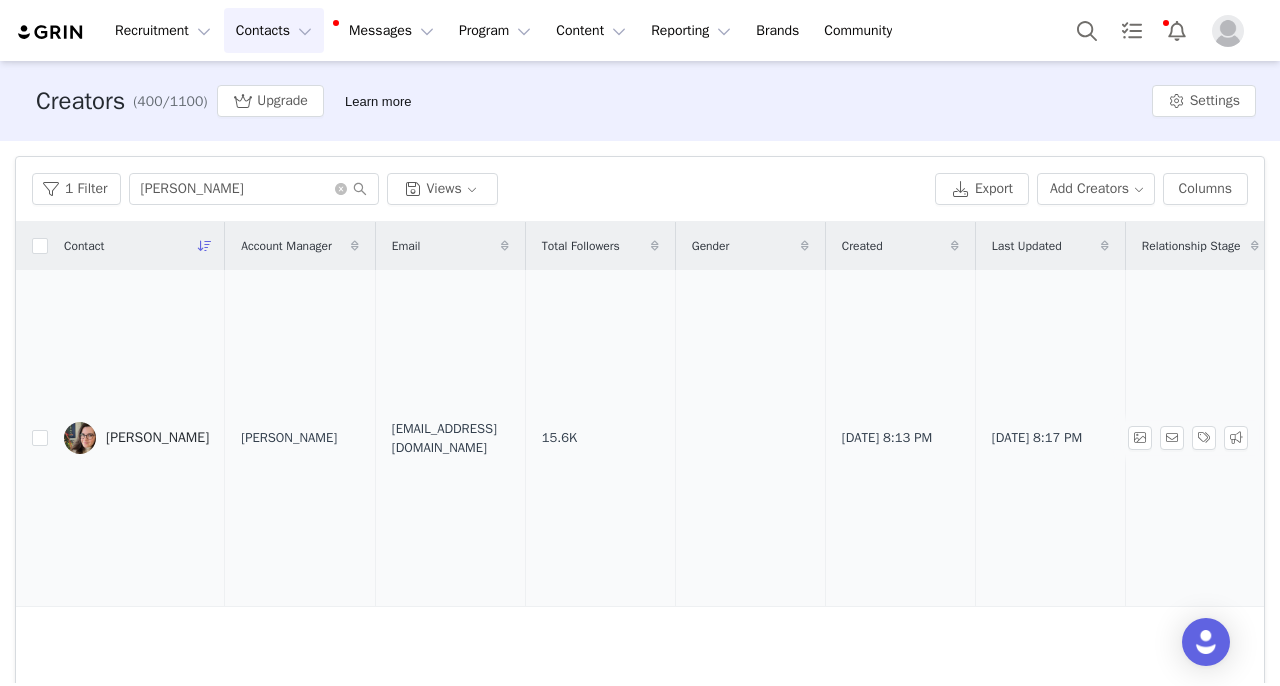 click on "[PERSON_NAME]" at bounding box center (157, 438) 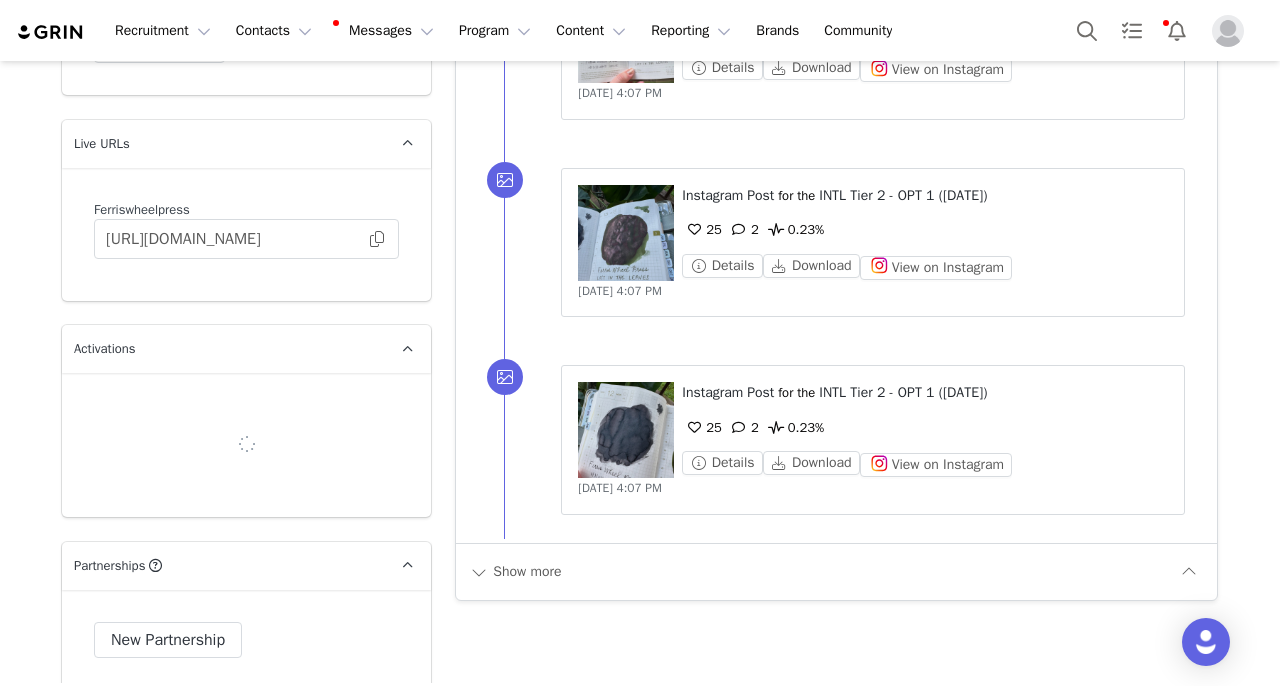 scroll, scrollTop: 5165, scrollLeft: 0, axis: vertical 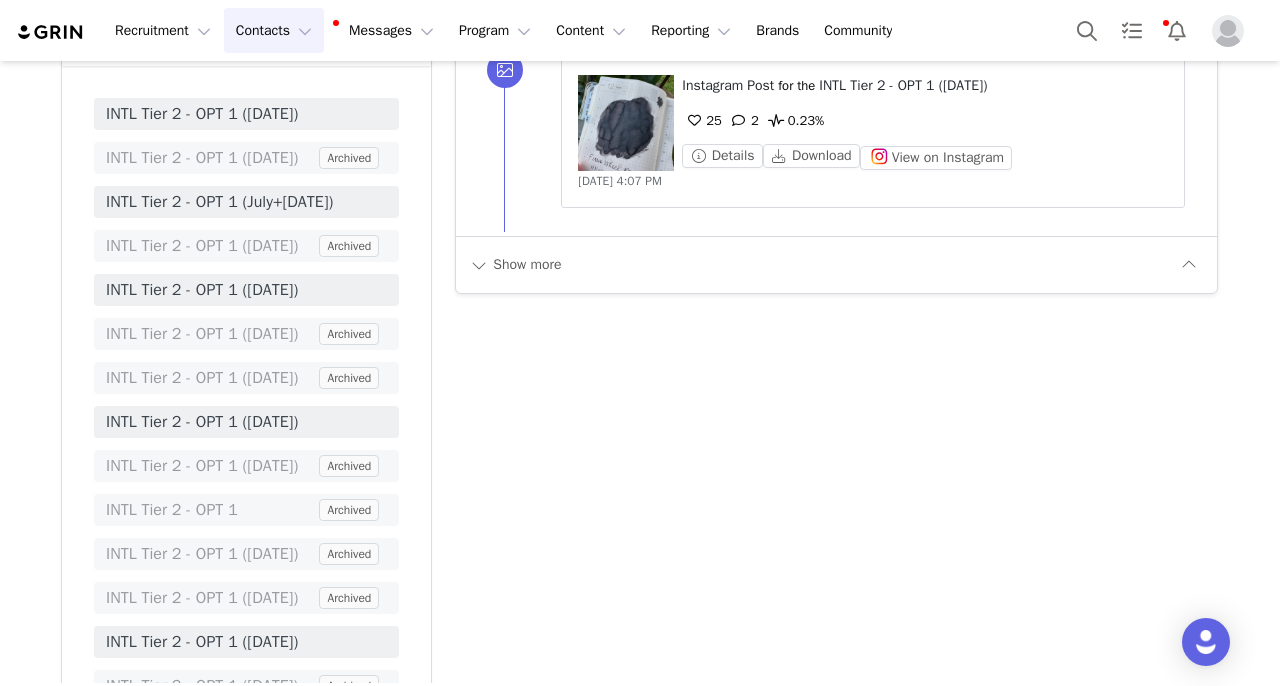 click on "Contacts Contacts" at bounding box center [274, 30] 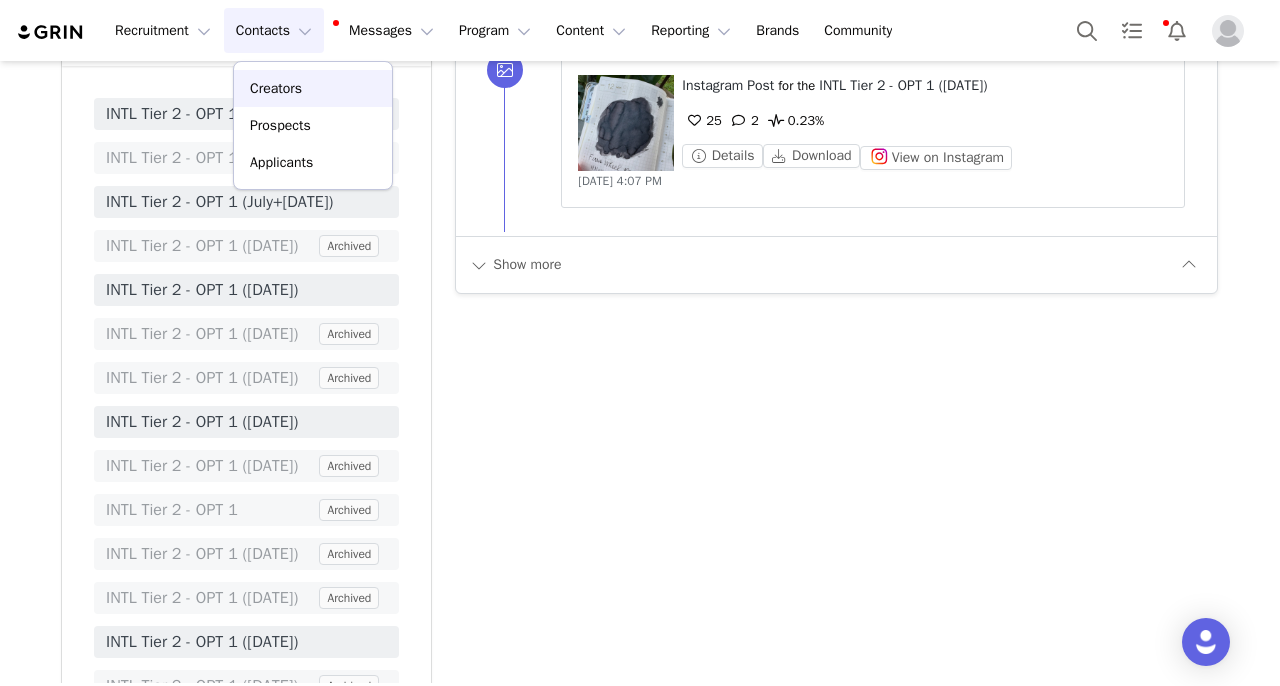 click on "Creators" at bounding box center (276, 88) 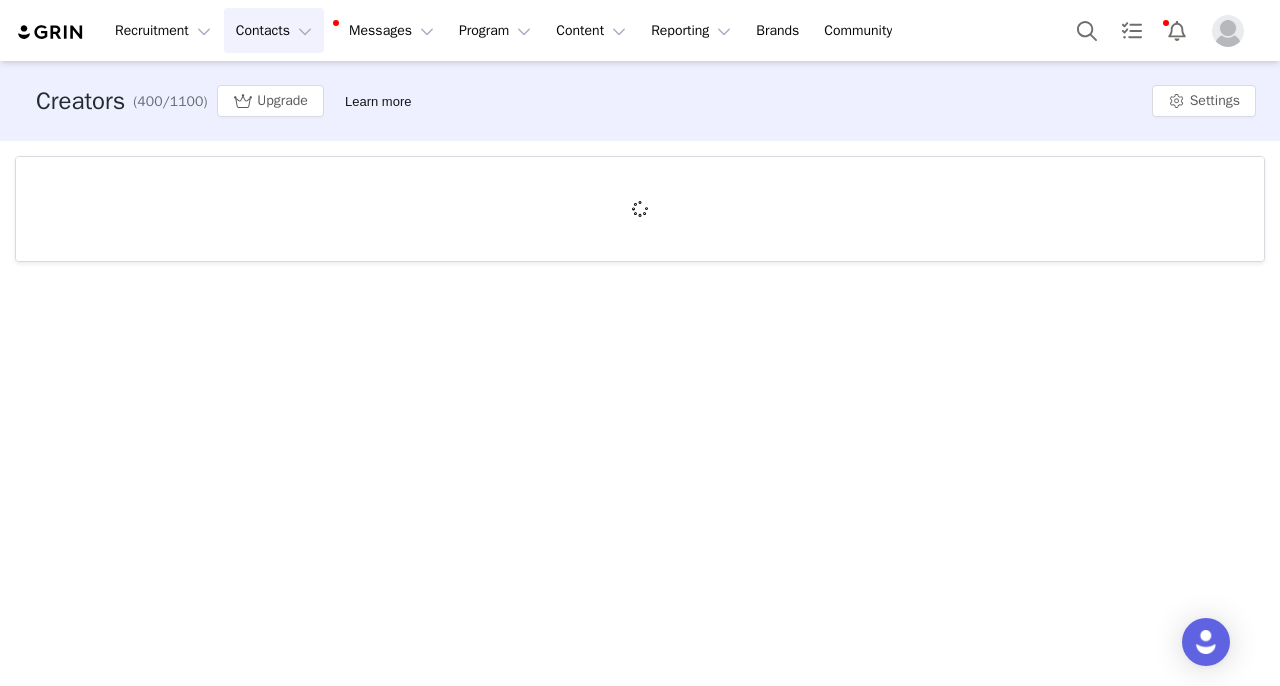 scroll, scrollTop: 0, scrollLeft: 0, axis: both 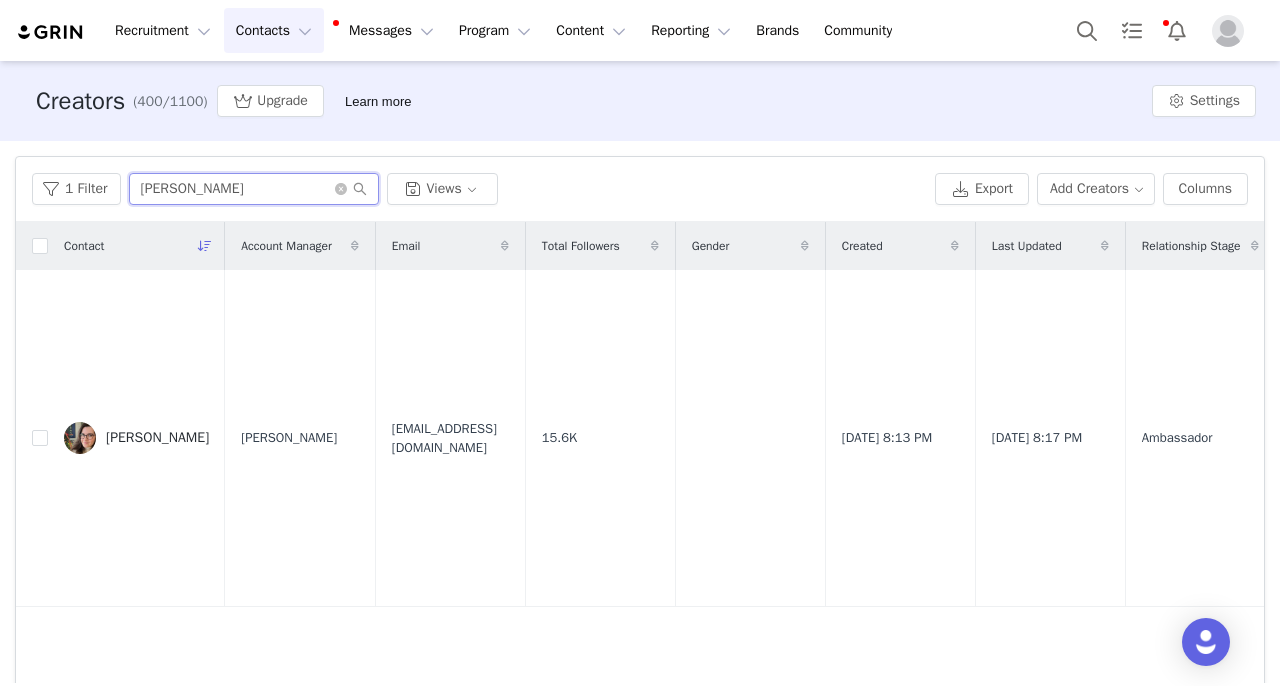 drag, startPoint x: 260, startPoint y: 192, endPoint x: 0, endPoint y: 154, distance: 262.76224 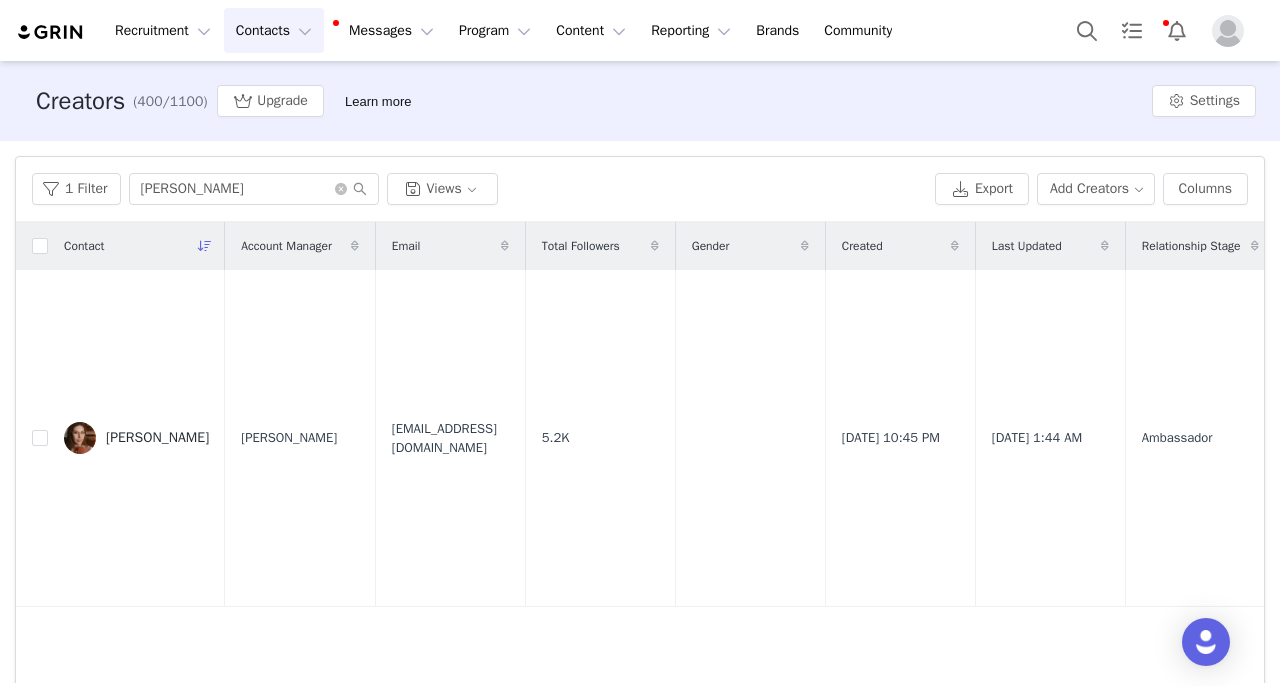 click on "papelerianco@gmail.com" at bounding box center [450, 438] 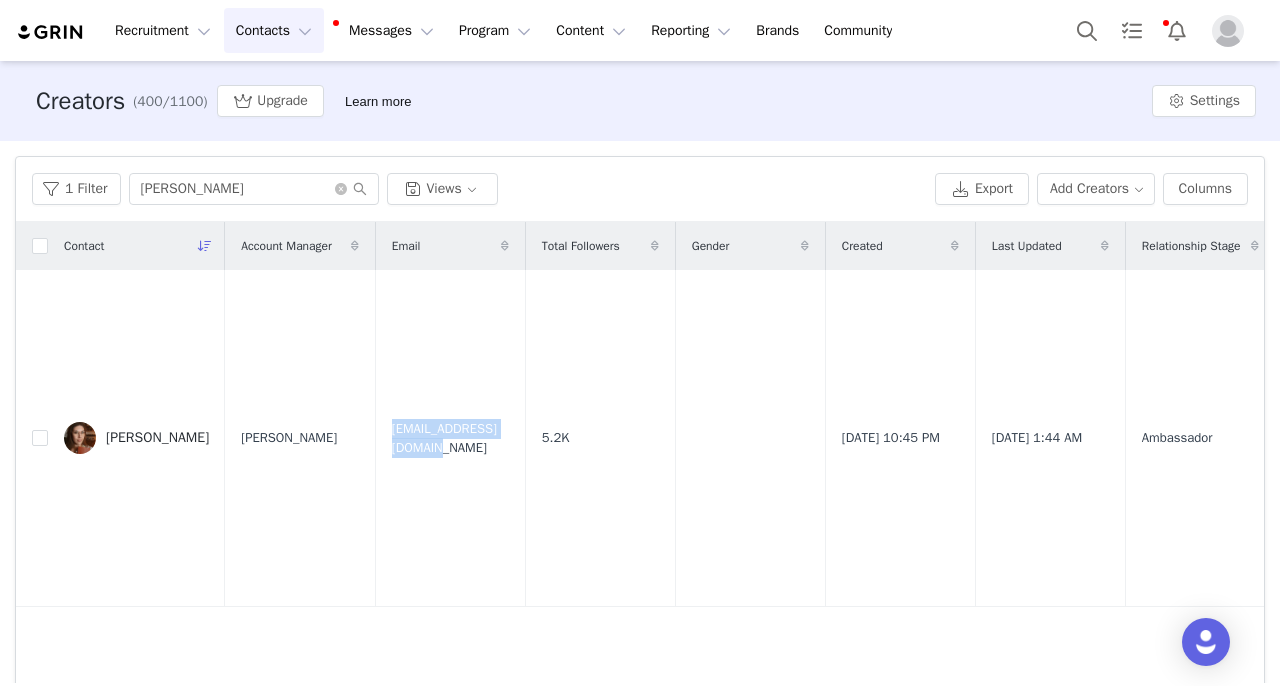 copy on "papelerianco@gmail.com" 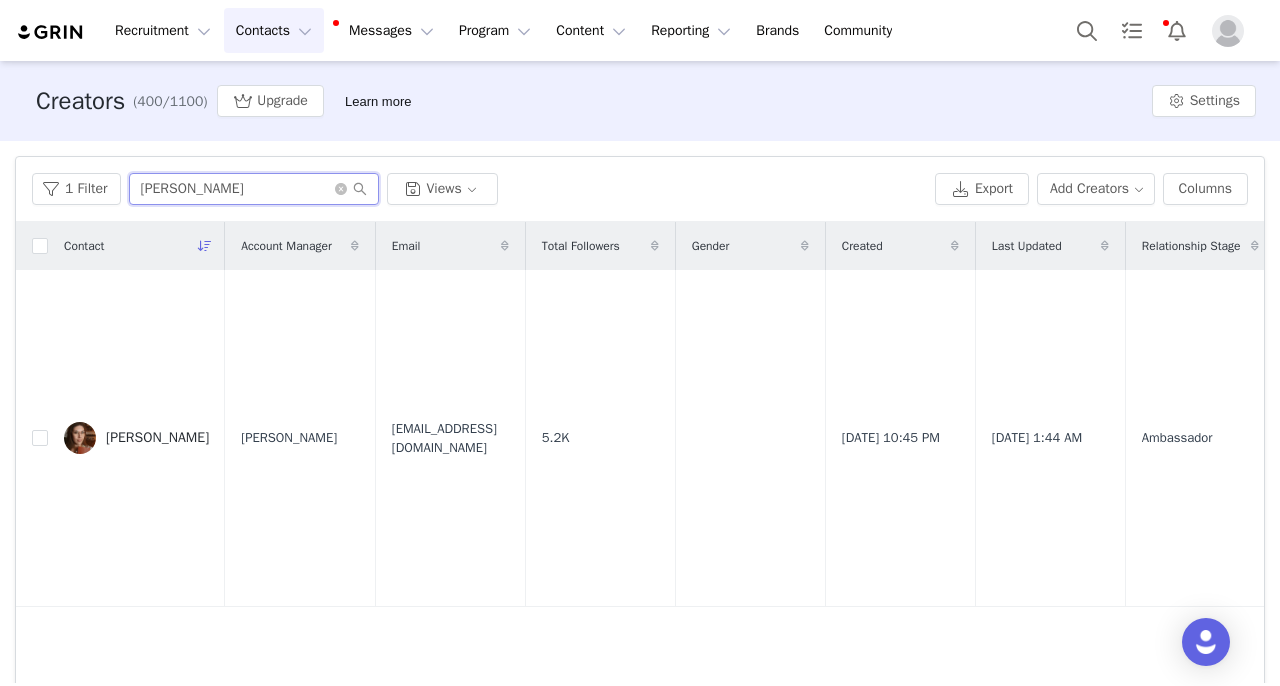 drag, startPoint x: 295, startPoint y: 196, endPoint x: 0, endPoint y: 193, distance: 295.01526 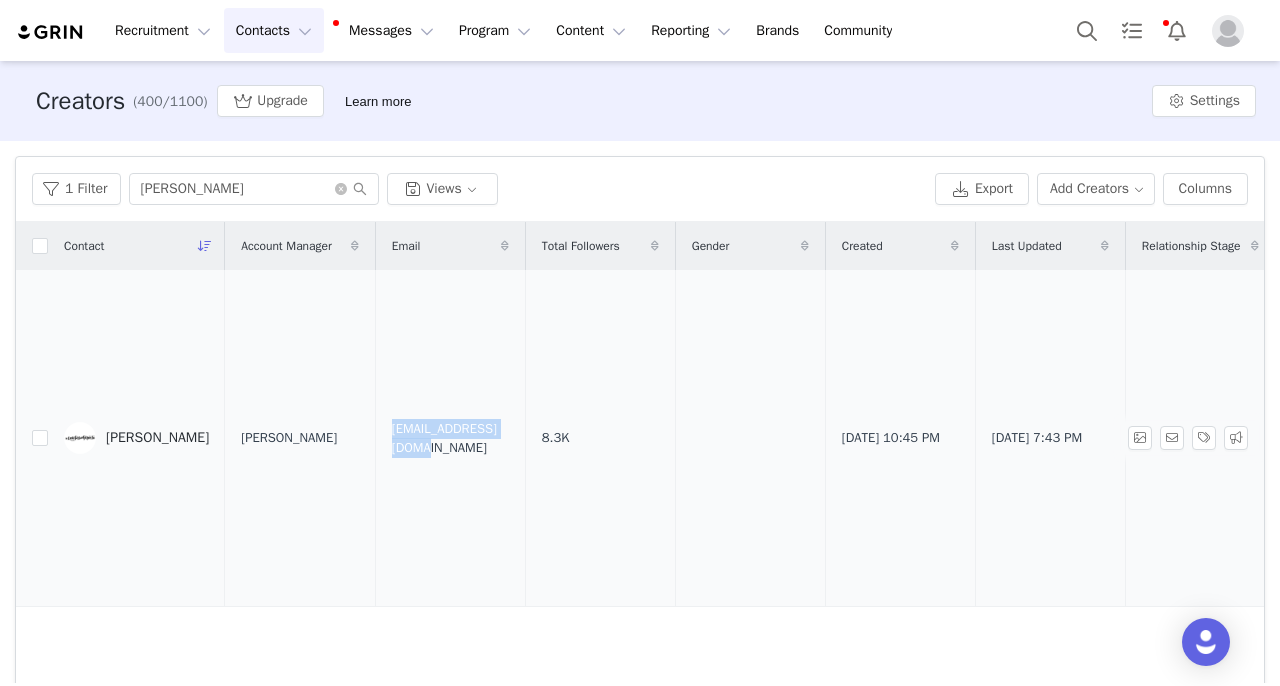 drag, startPoint x: 407, startPoint y: 419, endPoint x: 513, endPoint y: 442, distance: 108.46658 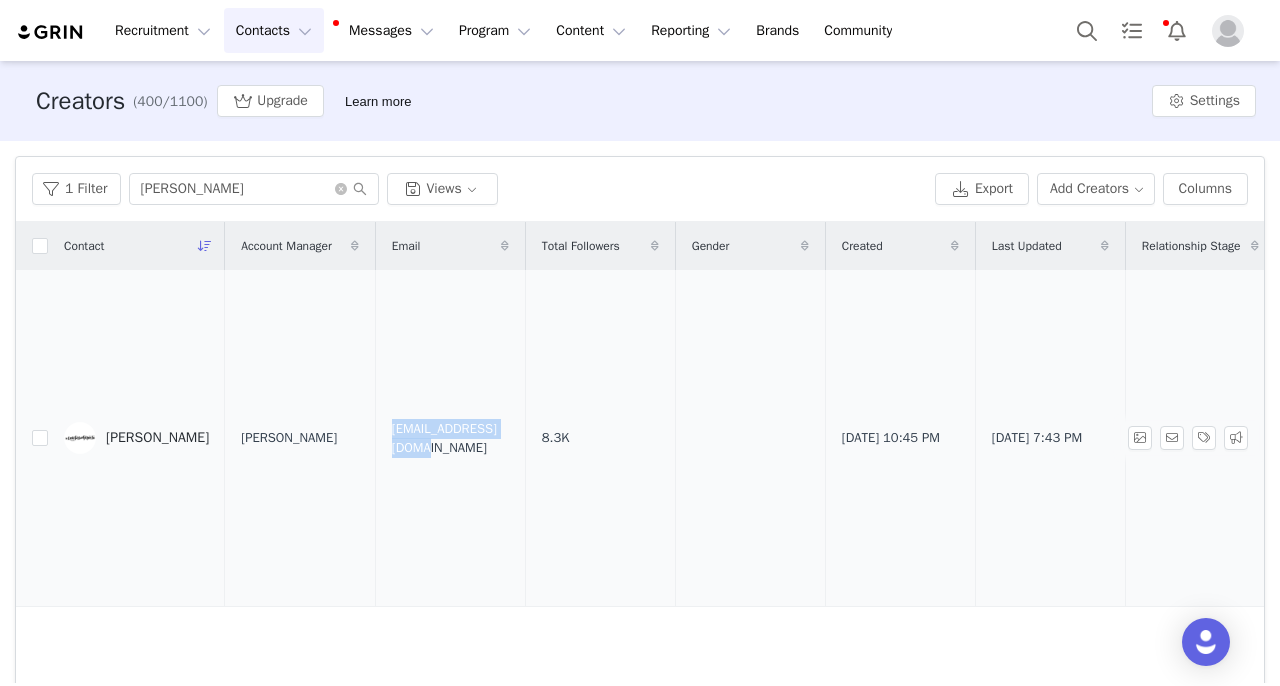 copy on "ickygricky@gmail.com" 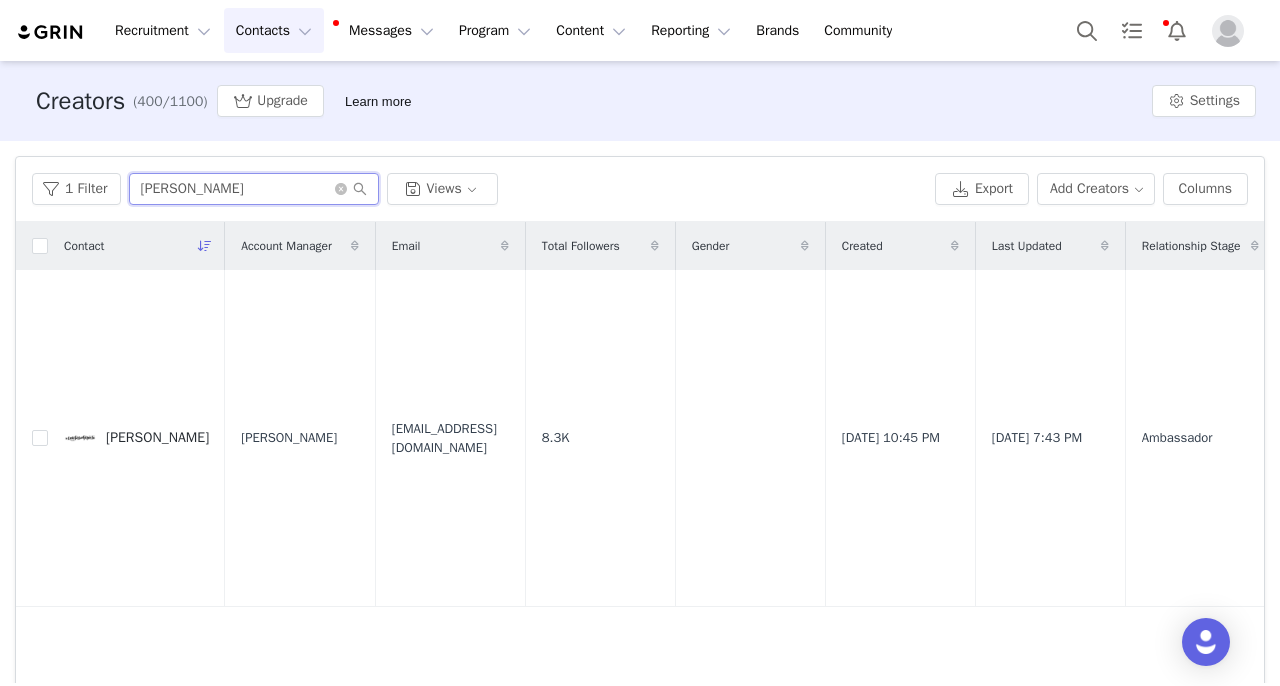 drag, startPoint x: 270, startPoint y: 194, endPoint x: 0, endPoint y: 157, distance: 272.5234 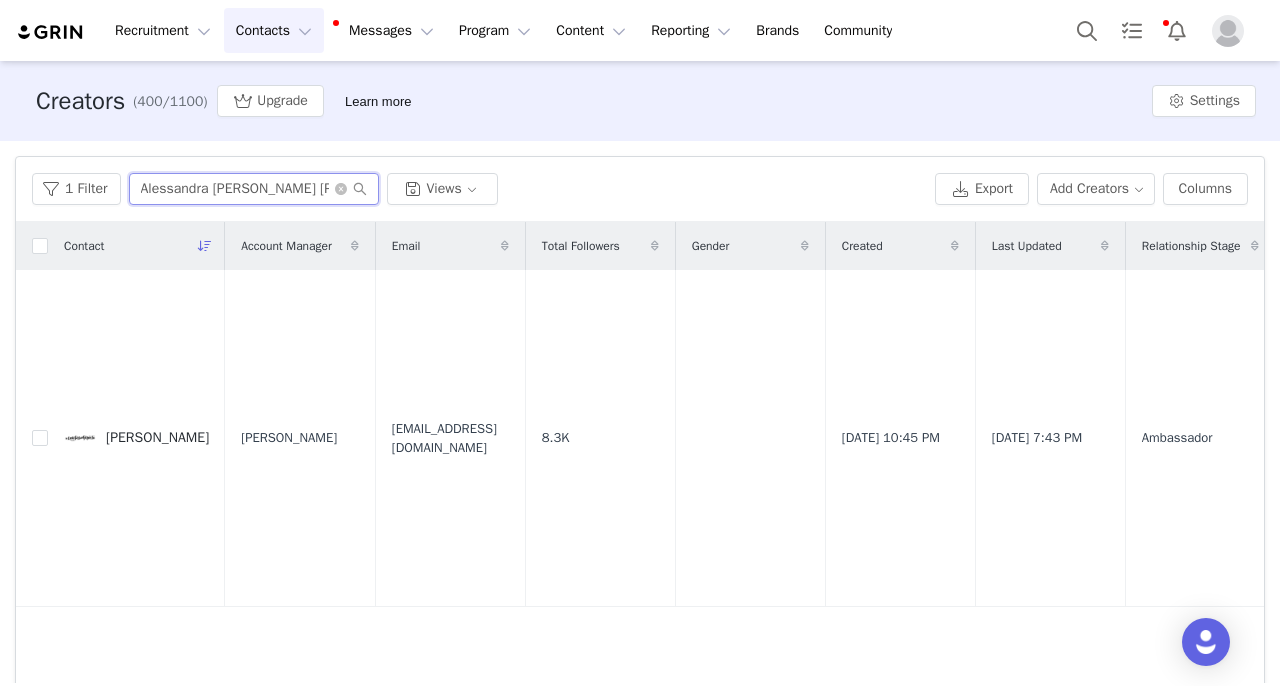scroll, scrollTop: 0, scrollLeft: 96, axis: horizontal 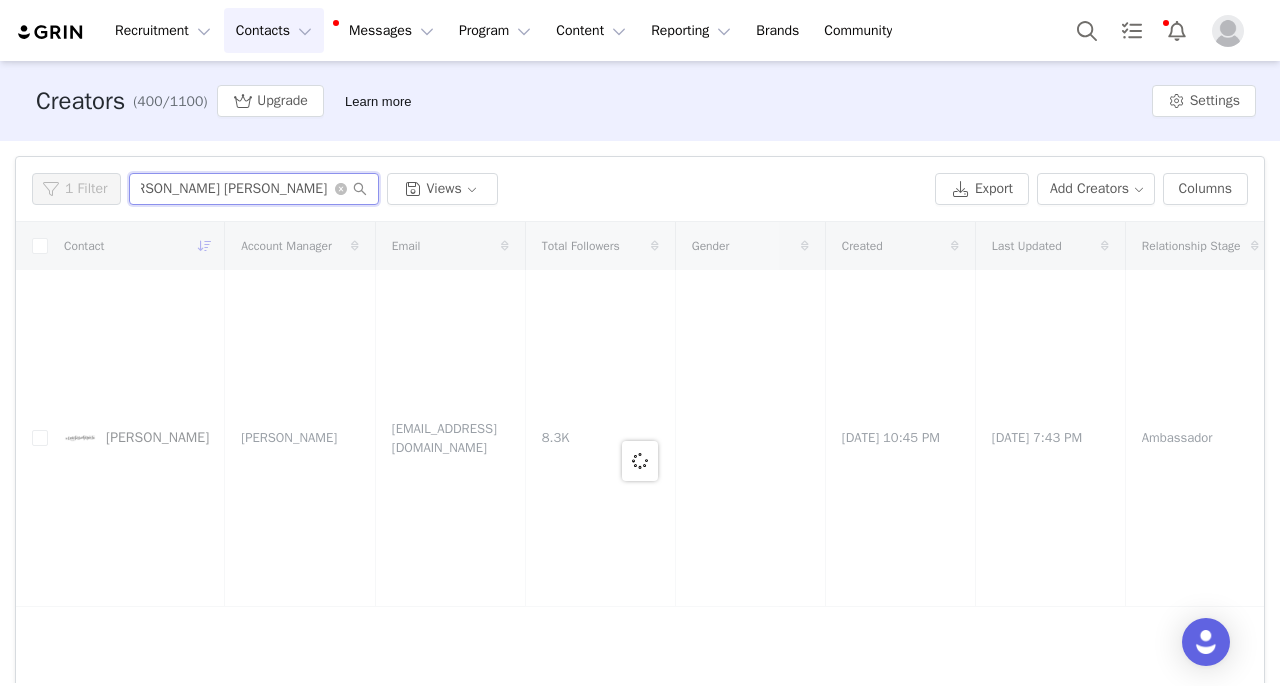 type on "Alessandra [PERSON_NAME] [PERSON_NAME] [PERSON_NAME]" 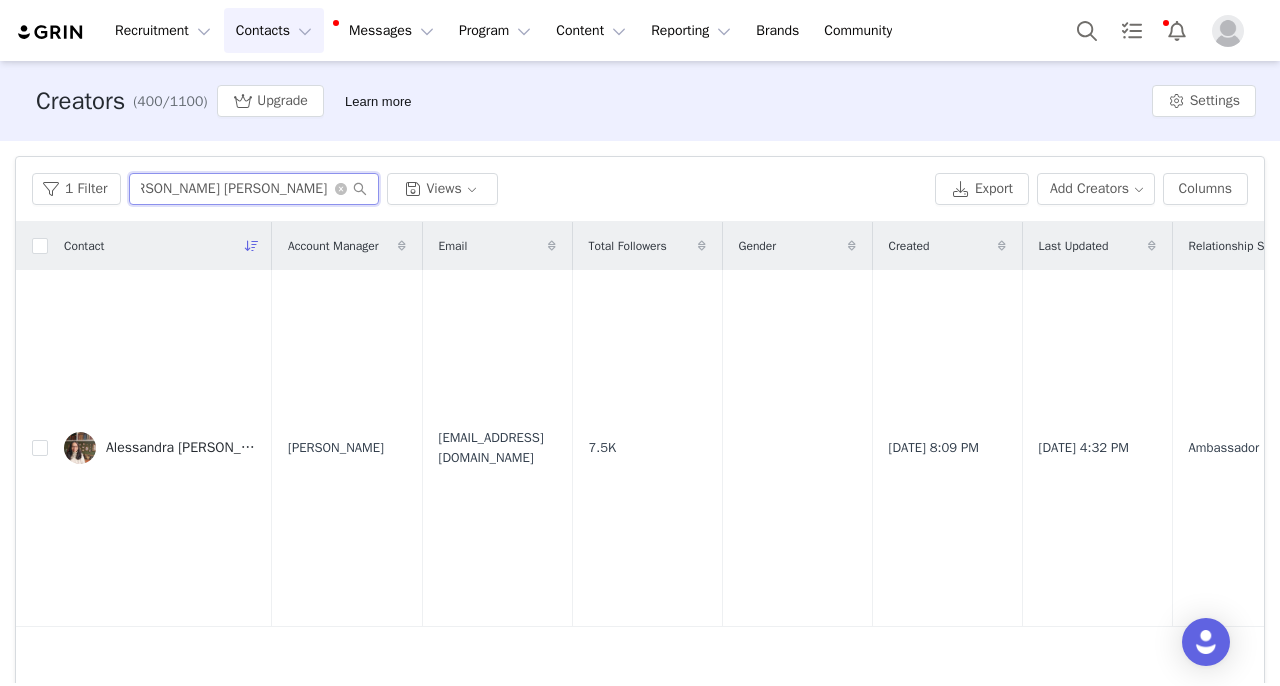 scroll, scrollTop: 0, scrollLeft: 61, axis: horizontal 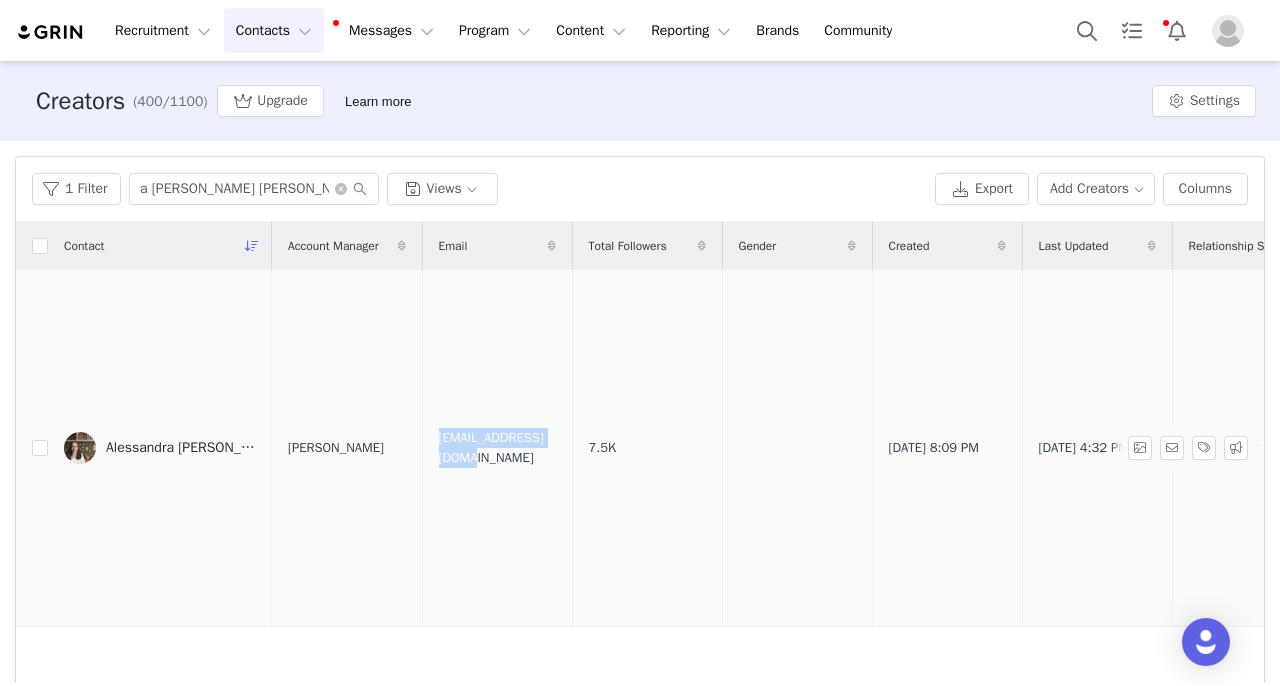 drag, startPoint x: 454, startPoint y: 427, endPoint x: 582, endPoint y: 444, distance: 129.12398 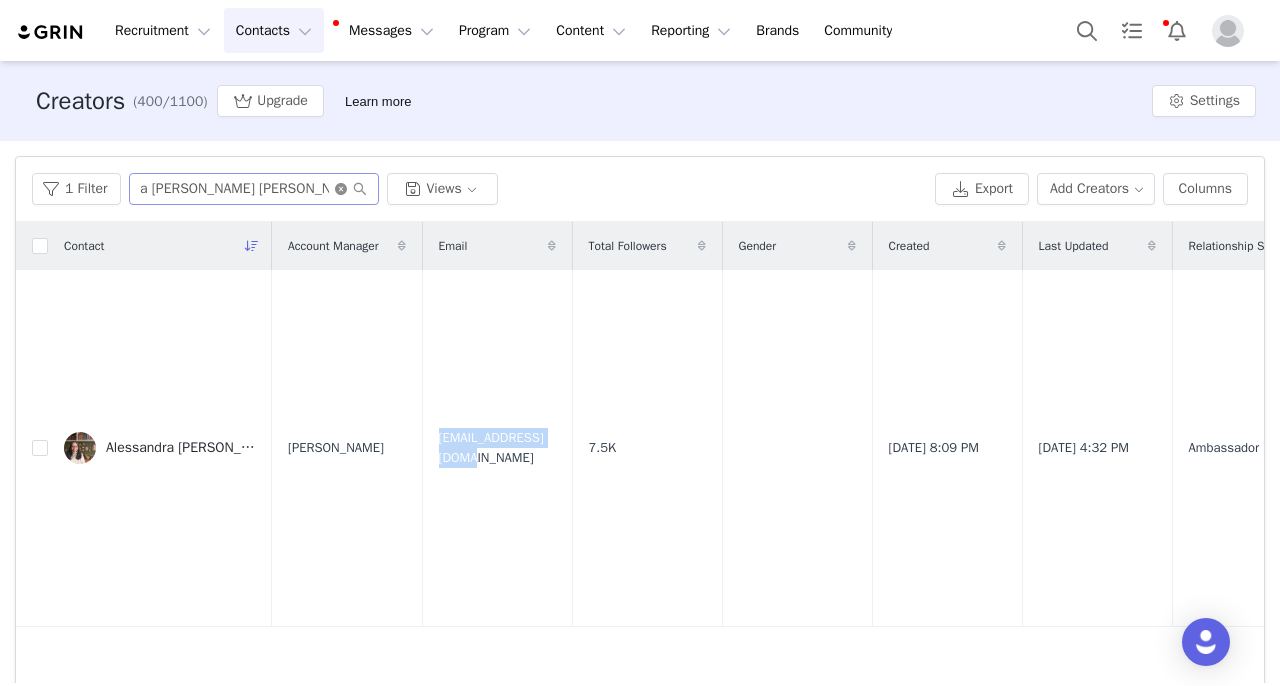 click 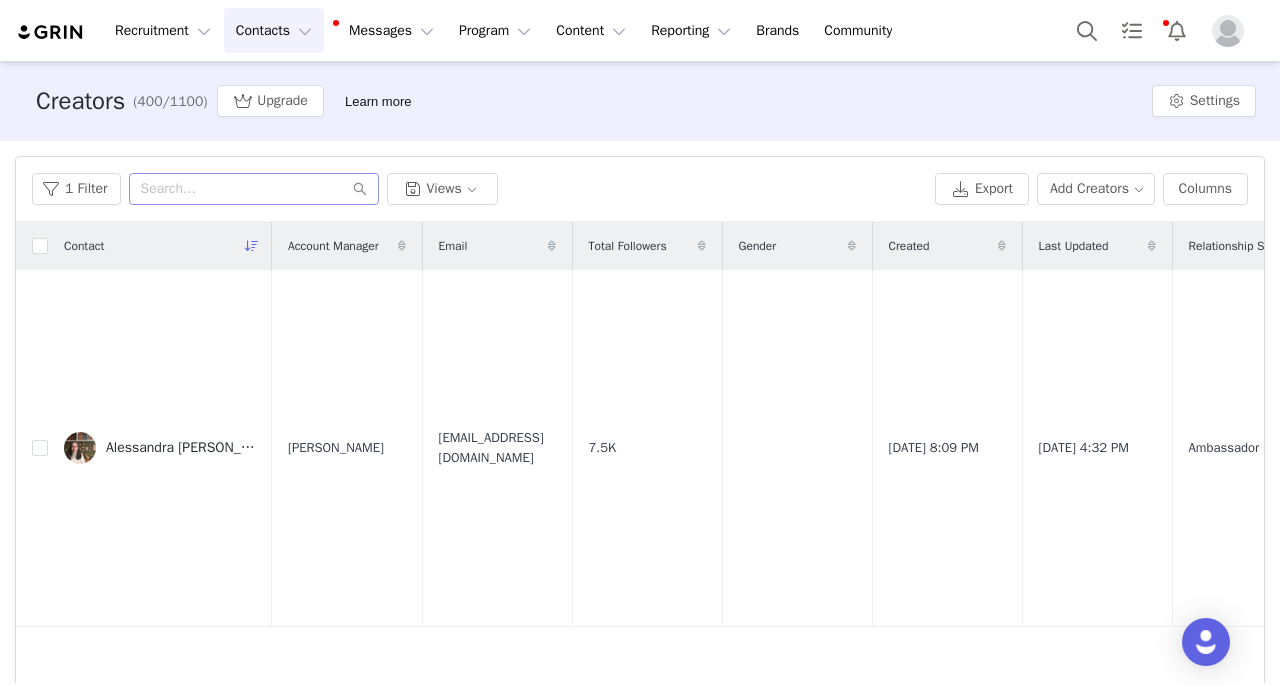 scroll, scrollTop: 0, scrollLeft: 0, axis: both 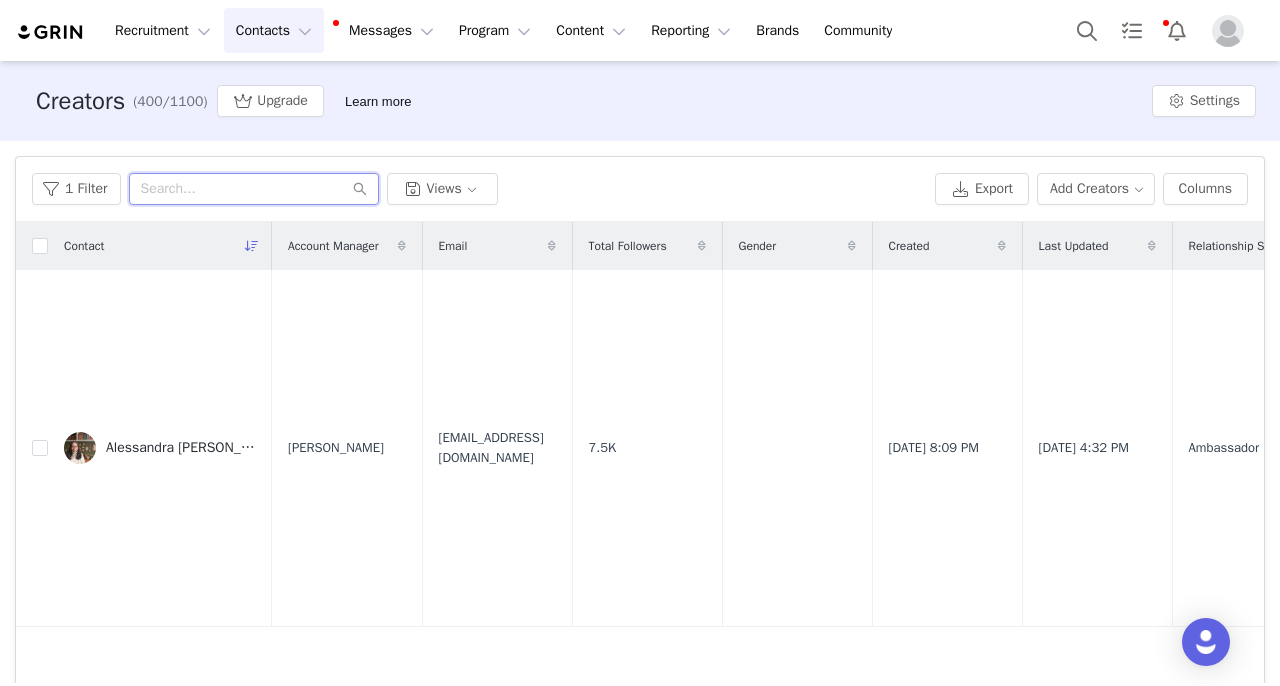 click at bounding box center [254, 189] 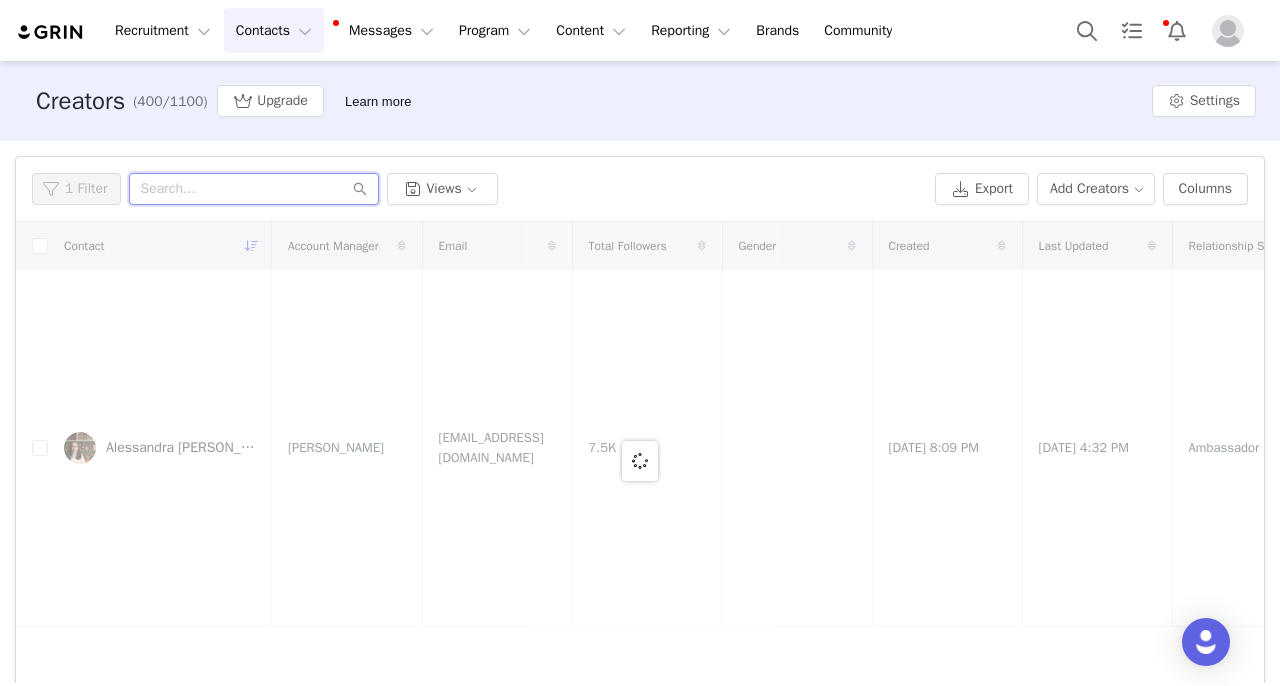 paste on "[PERSON_NAME]" 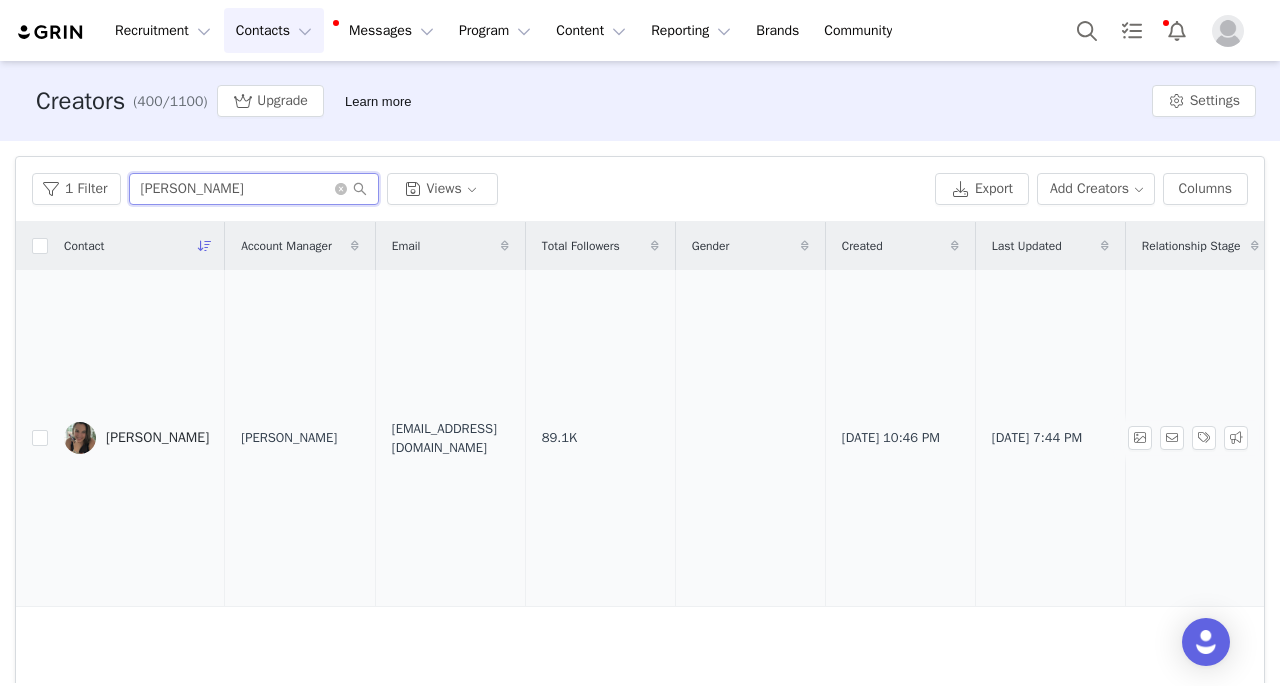 type on "[PERSON_NAME]" 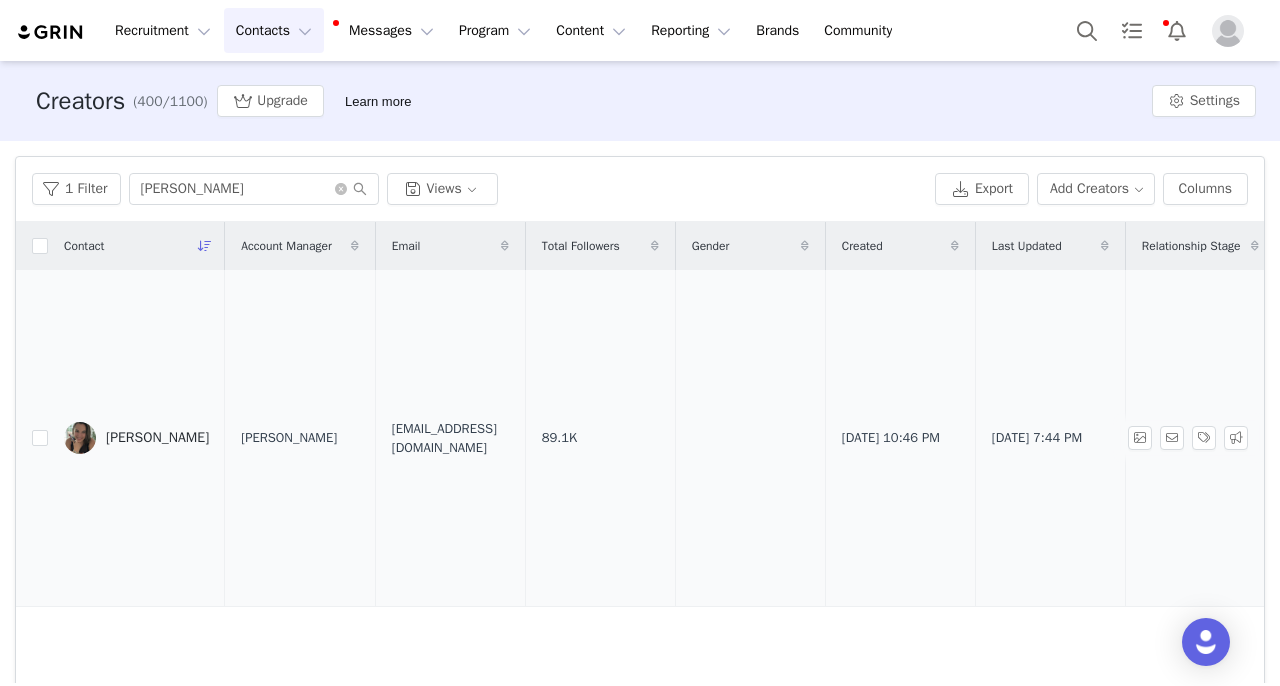 drag, startPoint x: 387, startPoint y: 442, endPoint x: 521, endPoint y: 443, distance: 134.00374 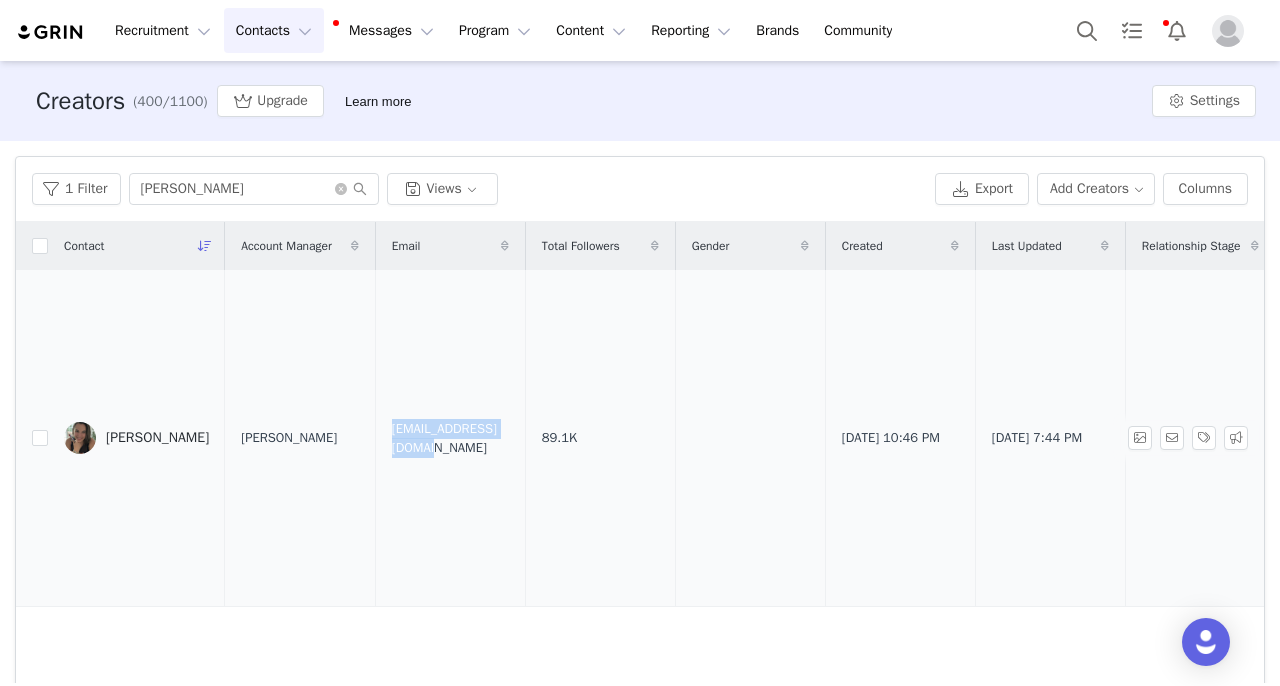 copy on "prisletters@gmail.com" 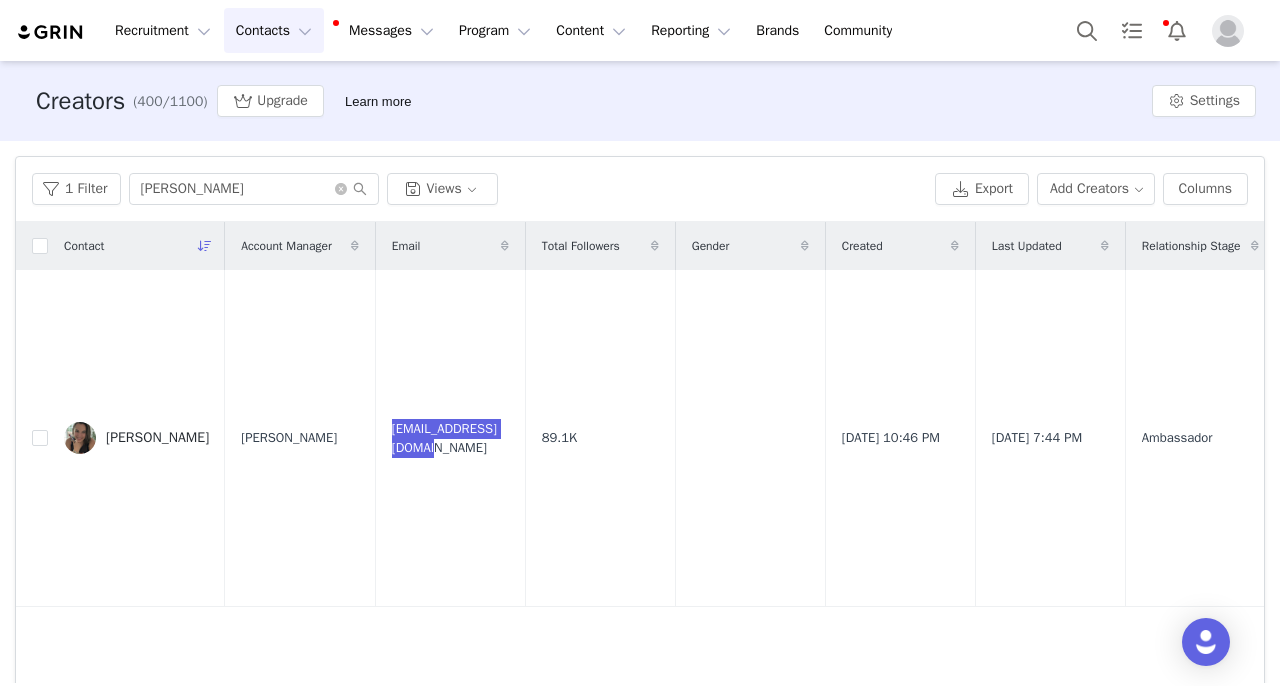 drag, startPoint x: 266, startPoint y: 198, endPoint x: 388, endPoint y: 3, distance: 230.01956 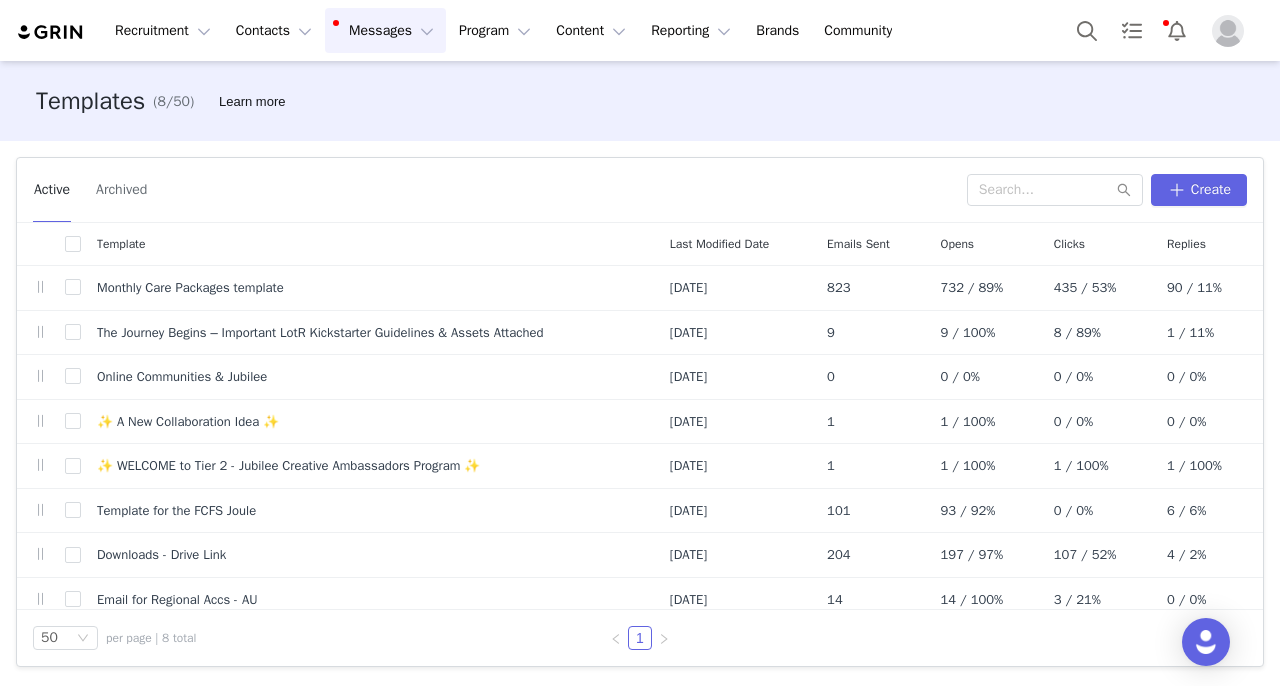scroll, scrollTop: 0, scrollLeft: 0, axis: both 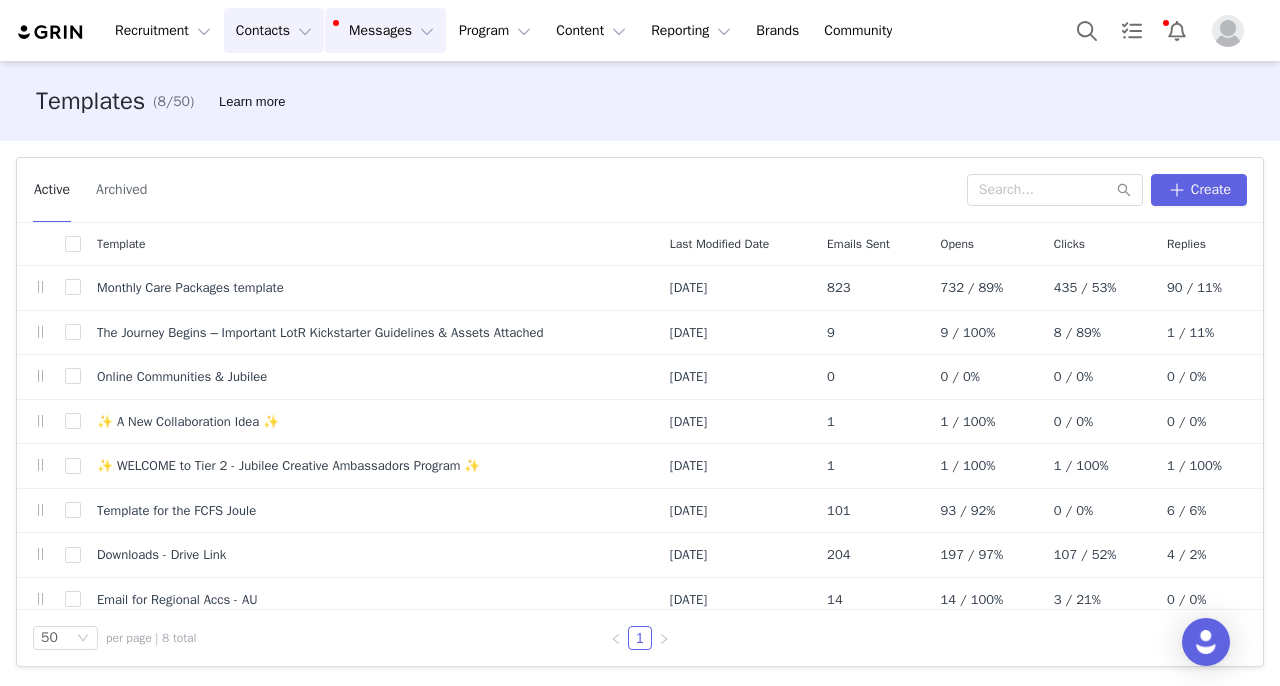 click on "Contacts Contacts" at bounding box center [274, 30] 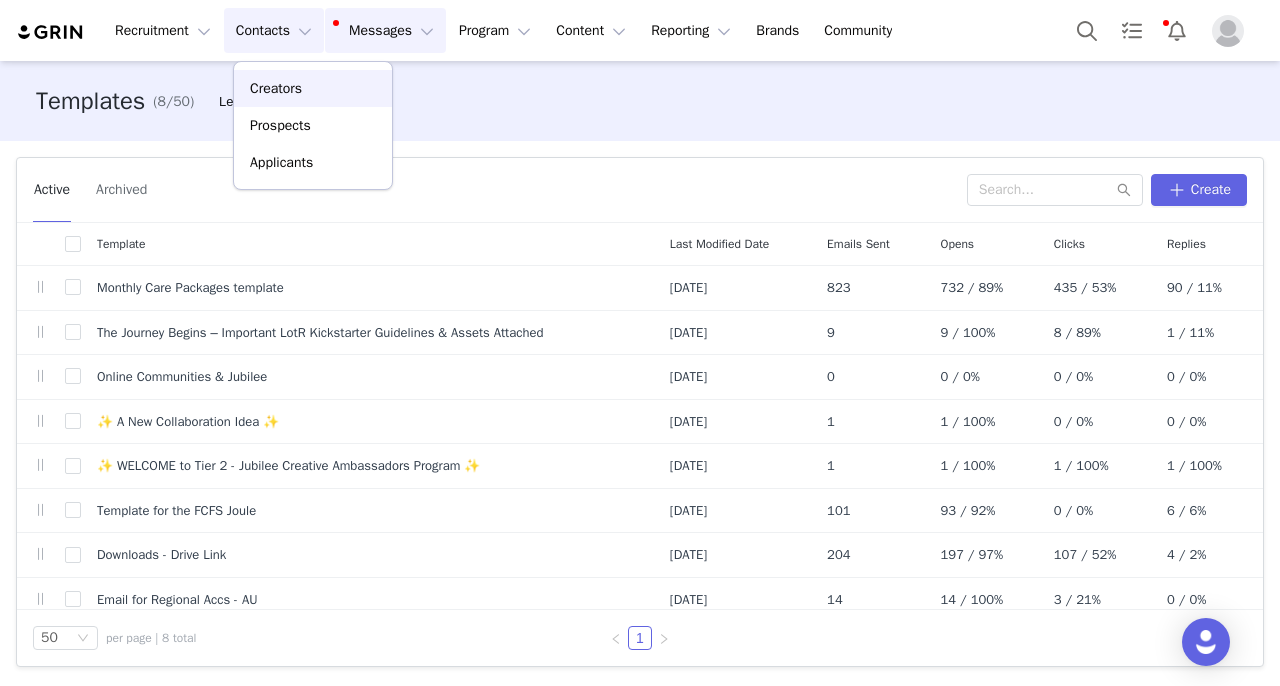 click on "Creators" at bounding box center (276, 88) 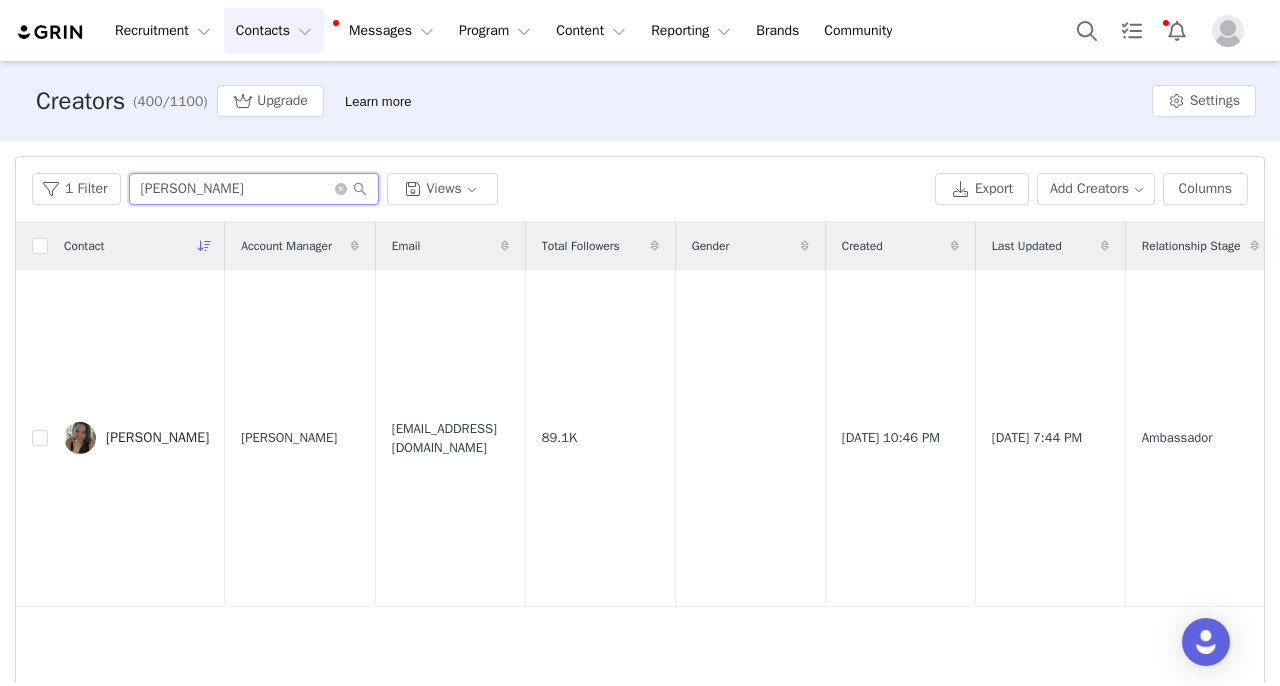 drag, startPoint x: 250, startPoint y: 195, endPoint x: 1, endPoint y: 189, distance: 249.07228 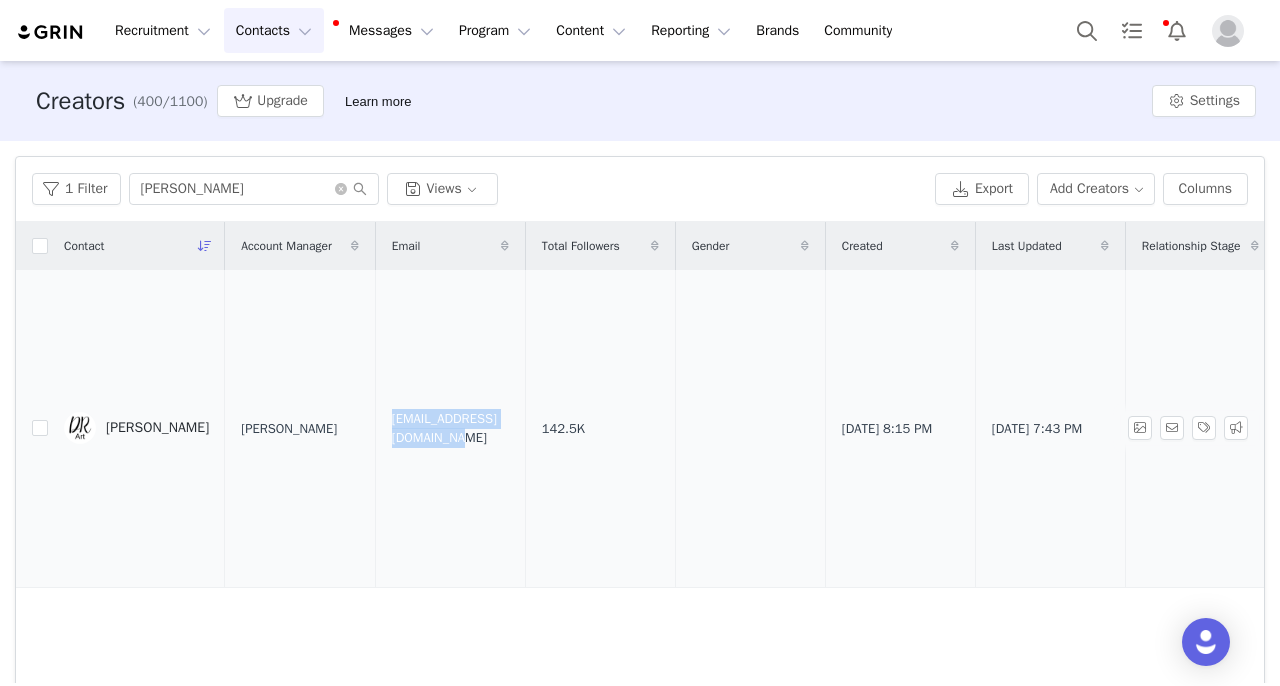 drag, startPoint x: 384, startPoint y: 427, endPoint x: 555, endPoint y: 431, distance: 171.04678 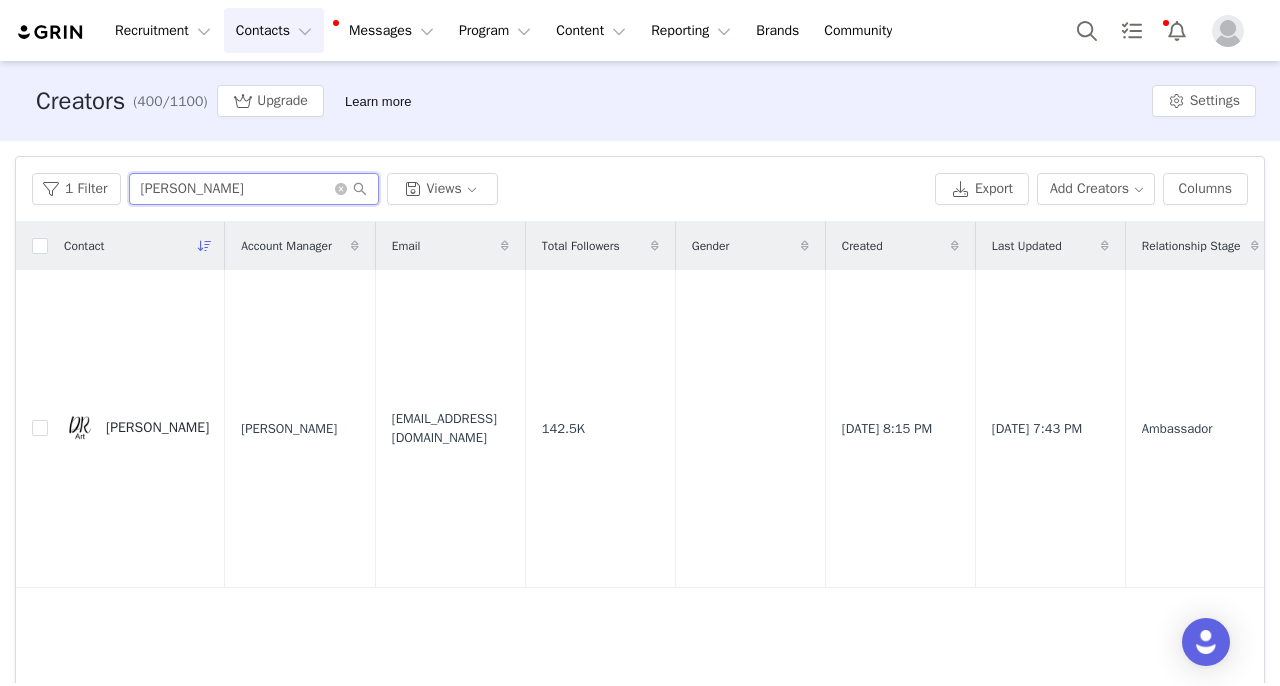 drag, startPoint x: 269, startPoint y: 187, endPoint x: 0, endPoint y: 187, distance: 269 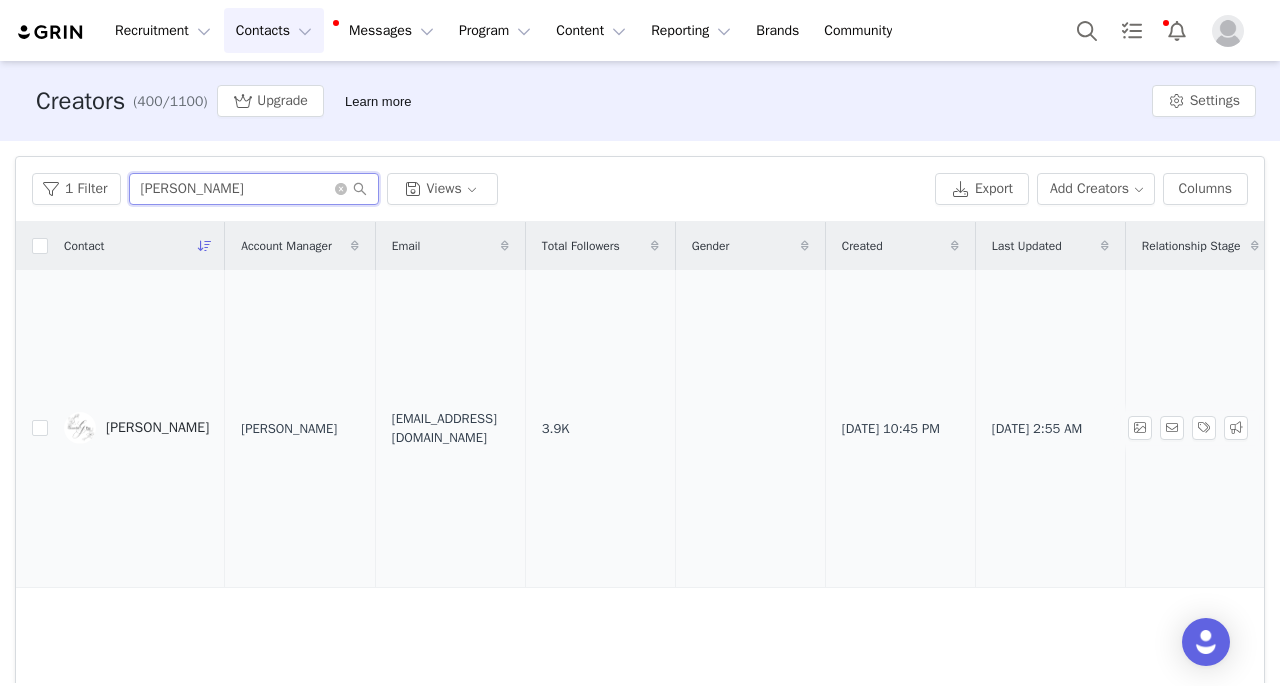 type on "[PERSON_NAME]" 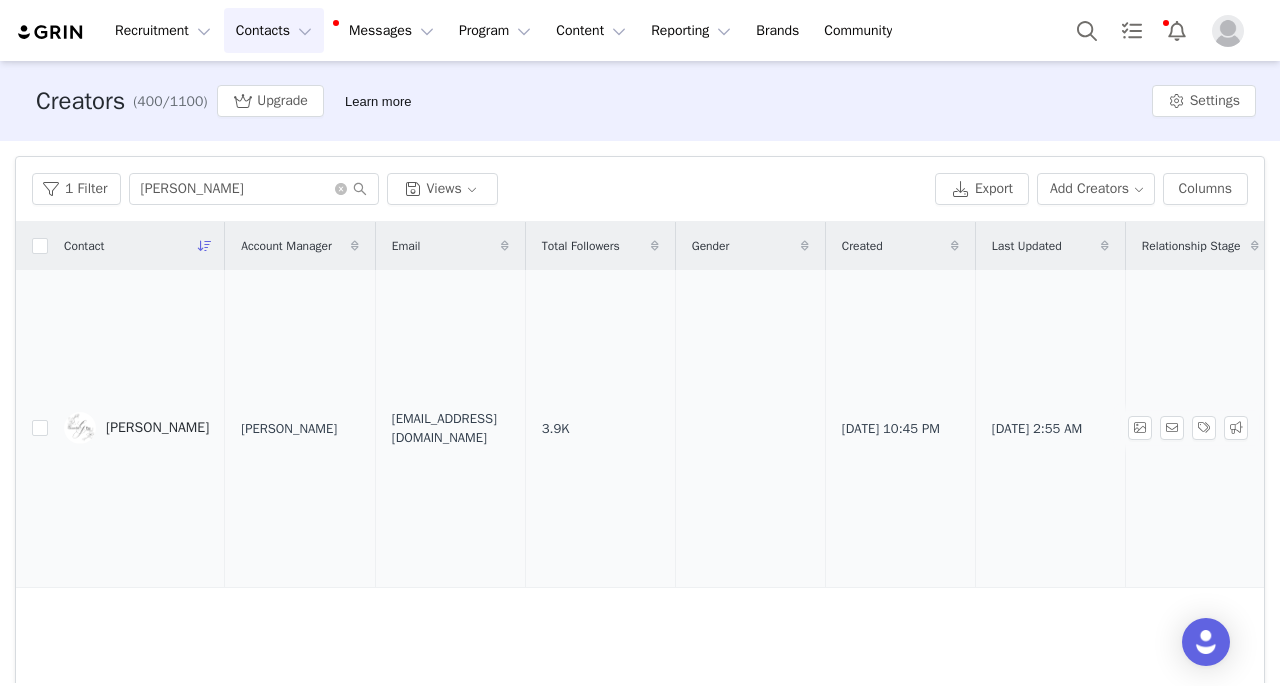 drag, startPoint x: 403, startPoint y: 428, endPoint x: 621, endPoint y: 431, distance: 218.02065 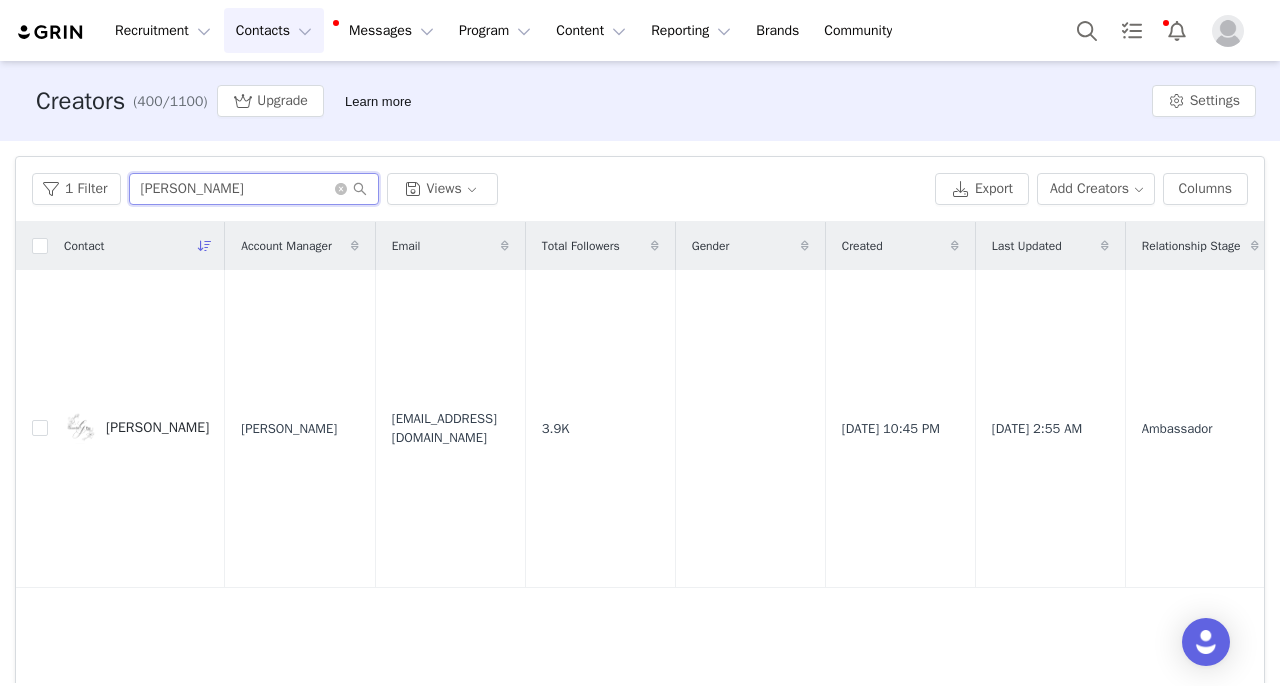 drag, startPoint x: 286, startPoint y: 187, endPoint x: 0, endPoint y: 175, distance: 286.25165 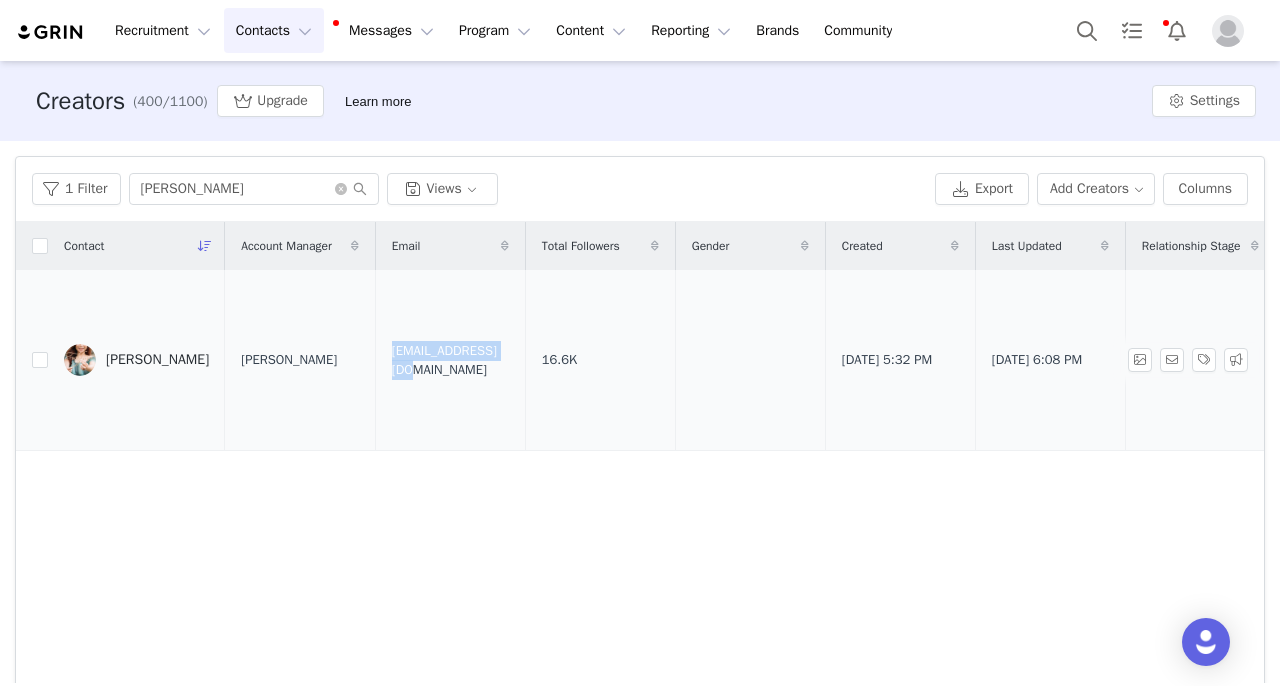 drag, startPoint x: 359, startPoint y: 361, endPoint x: 493, endPoint y: 361, distance: 134 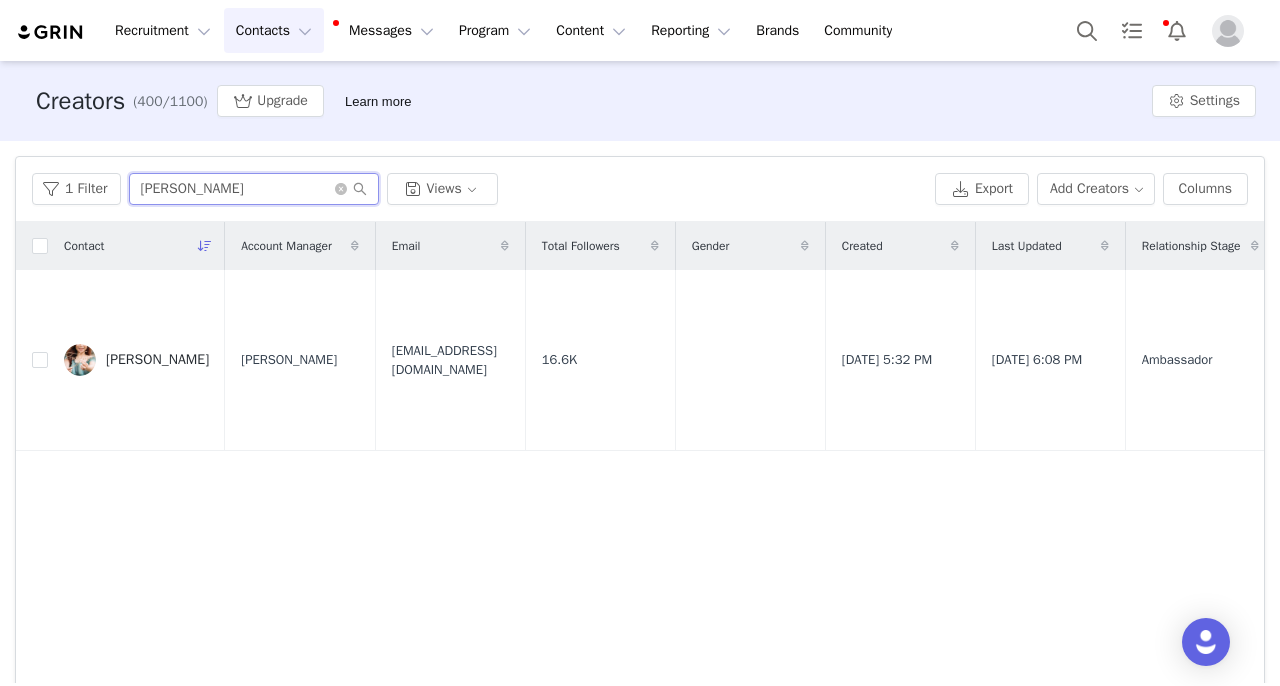 drag, startPoint x: 290, startPoint y: 184, endPoint x: 0, endPoint y: 183, distance: 290.0017 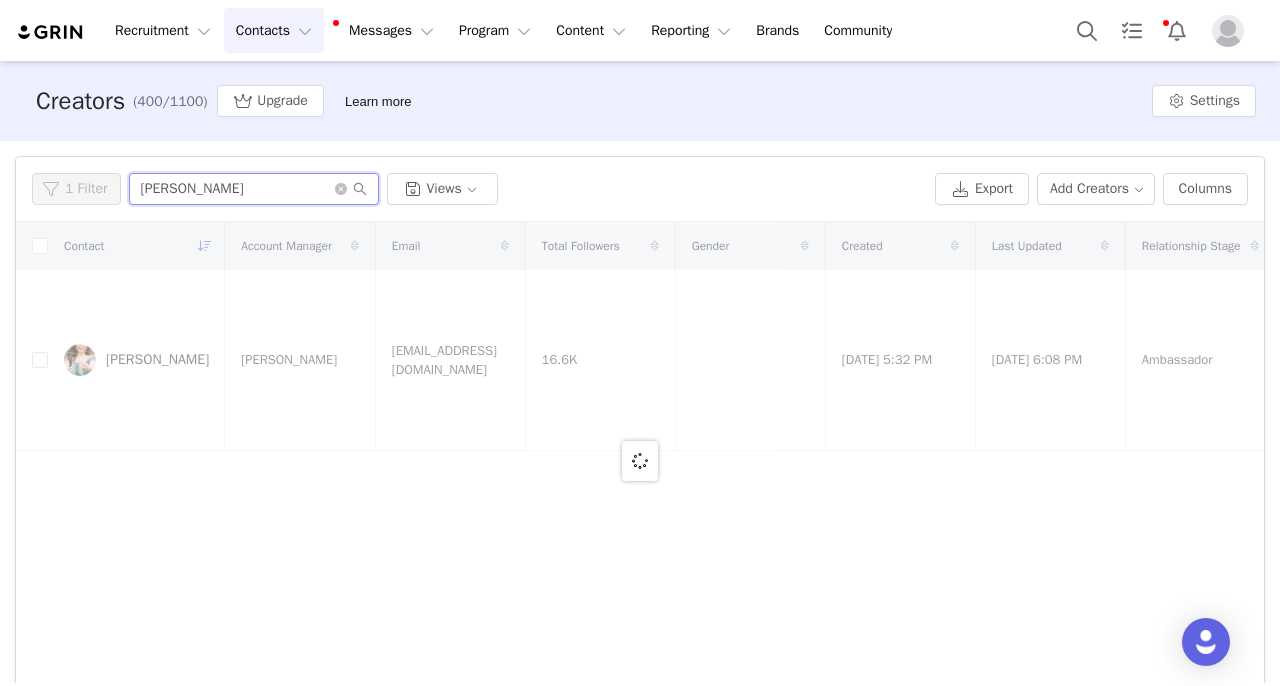 type on "[PERSON_NAME]" 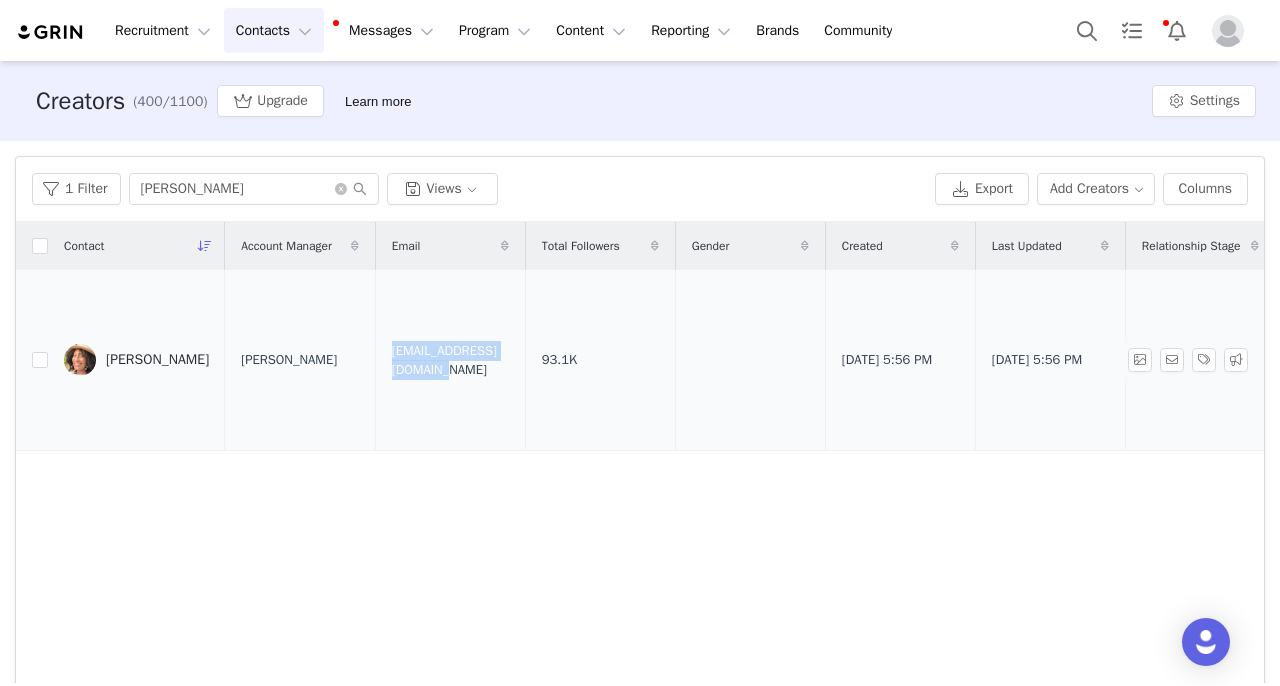 drag, startPoint x: 377, startPoint y: 358, endPoint x: 538, endPoint y: 372, distance: 161.60754 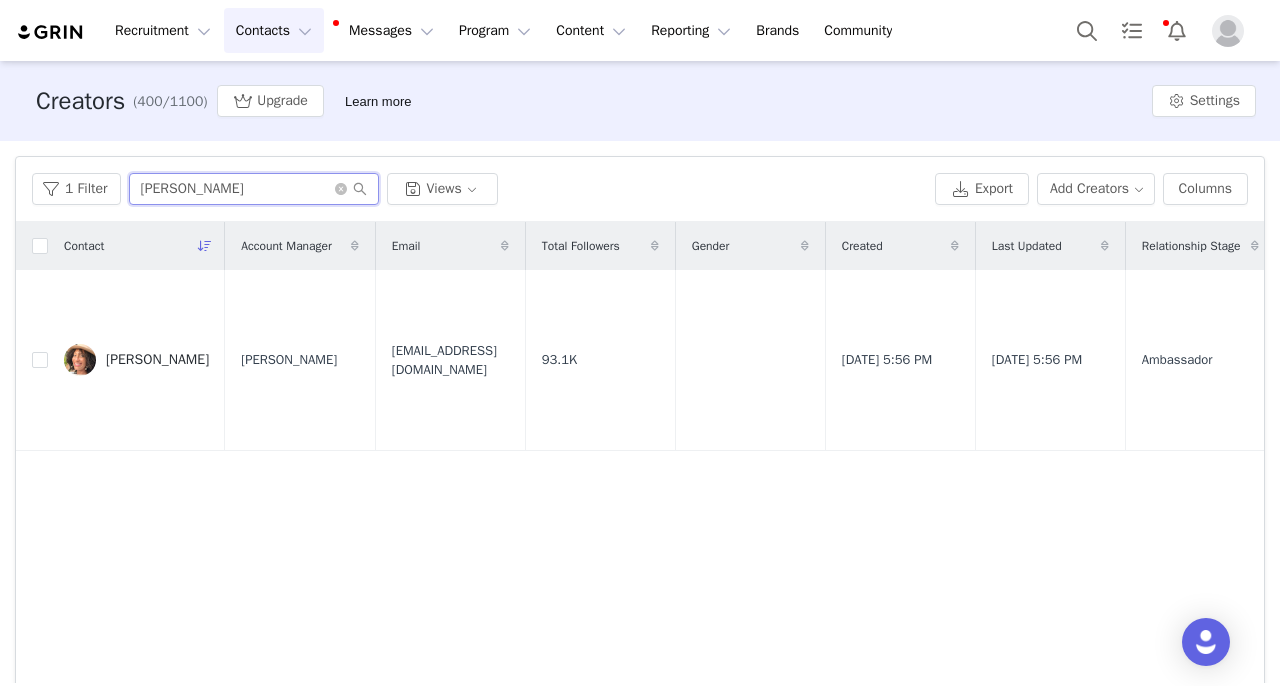drag, startPoint x: 238, startPoint y: 178, endPoint x: 0, endPoint y: 147, distance: 240.01042 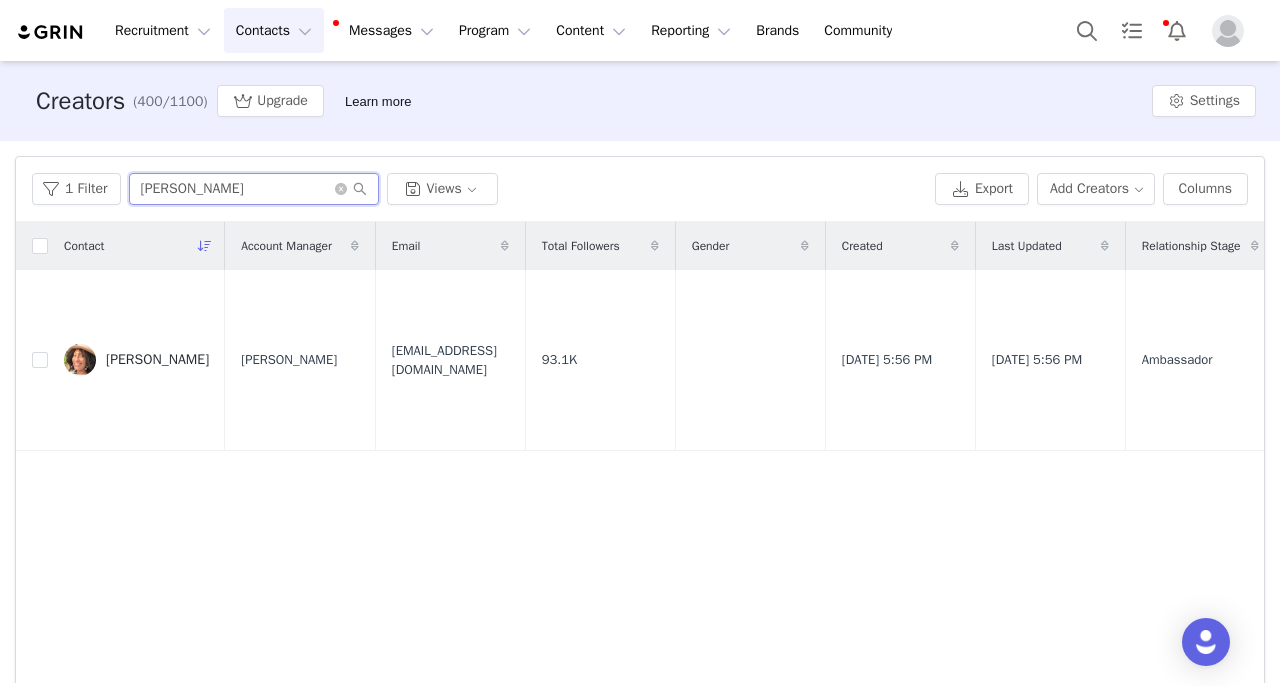 drag, startPoint x: 278, startPoint y: 192, endPoint x: 0, endPoint y: 114, distance: 288.73517 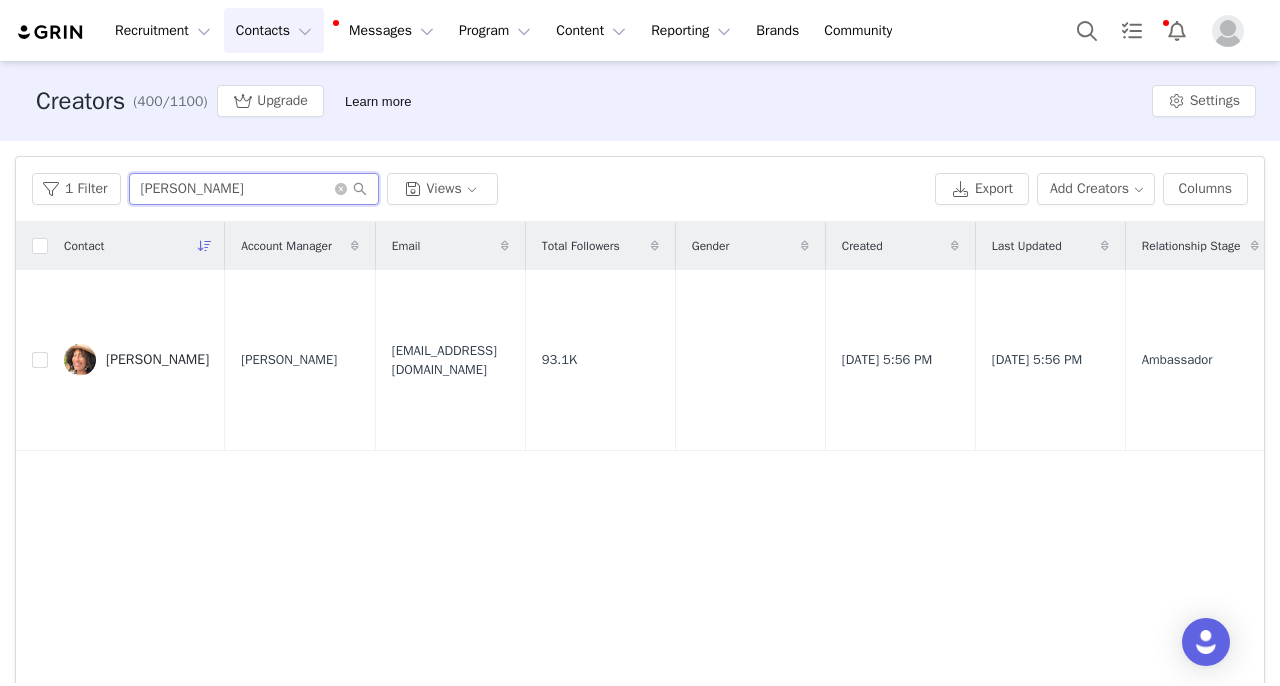 type on "amber lane" 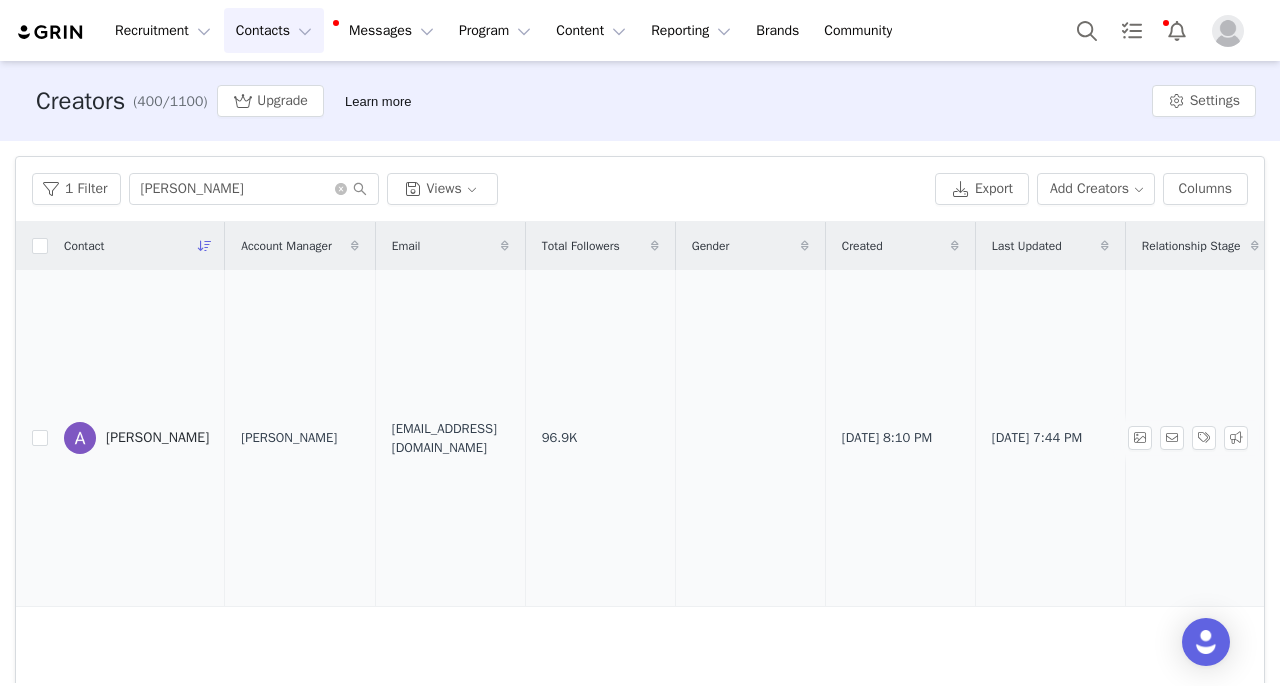 click on "[PERSON_NAME]" at bounding box center (136, 438) 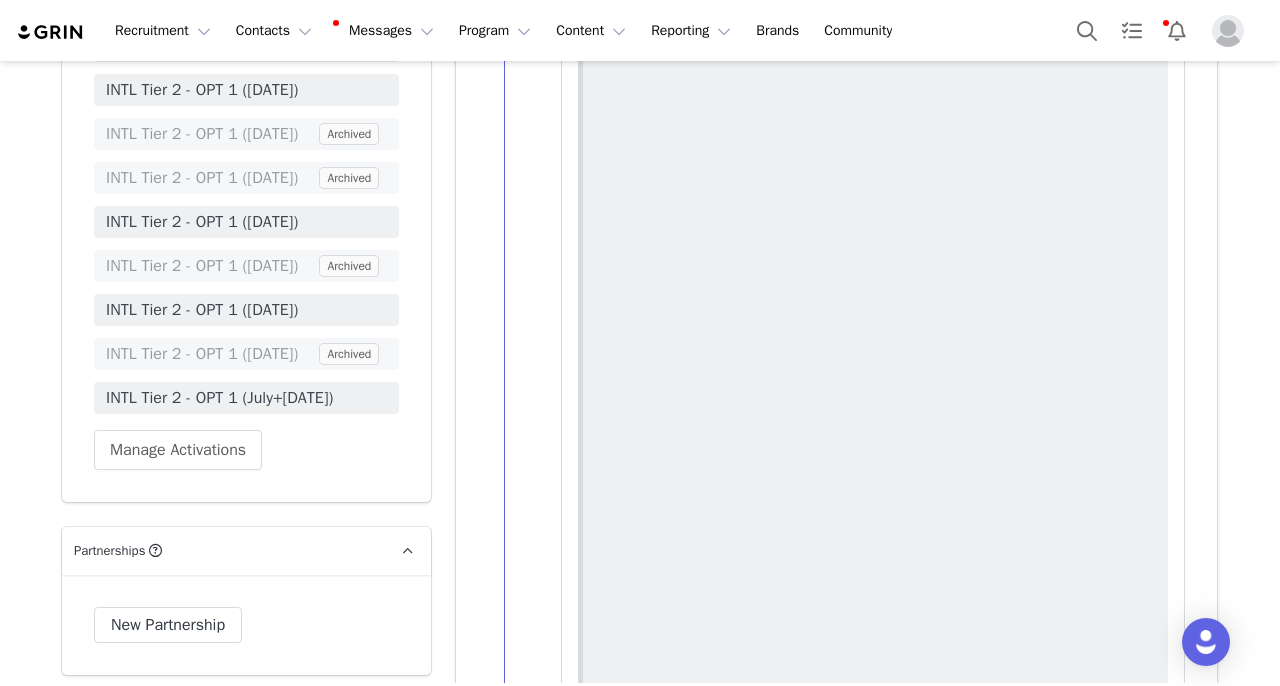 scroll, scrollTop: 5287, scrollLeft: 0, axis: vertical 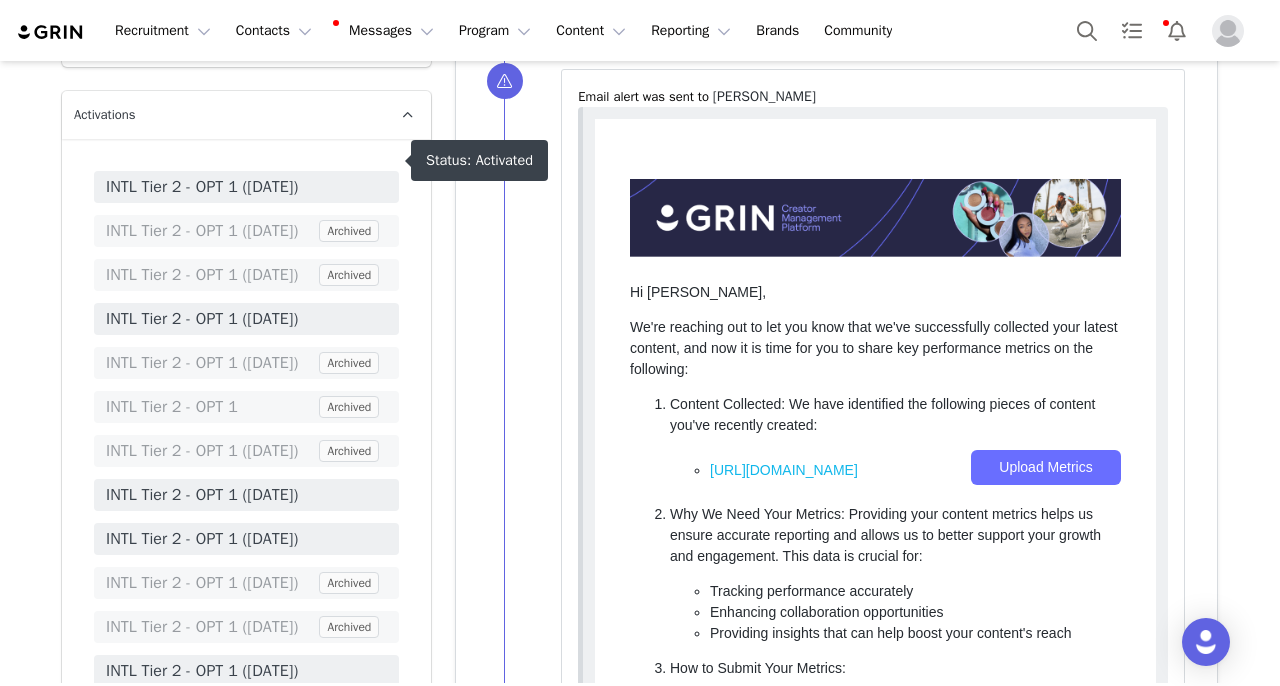 click on "INTL Tier 2 - OPT 1 ([DATE])" at bounding box center (246, 187) 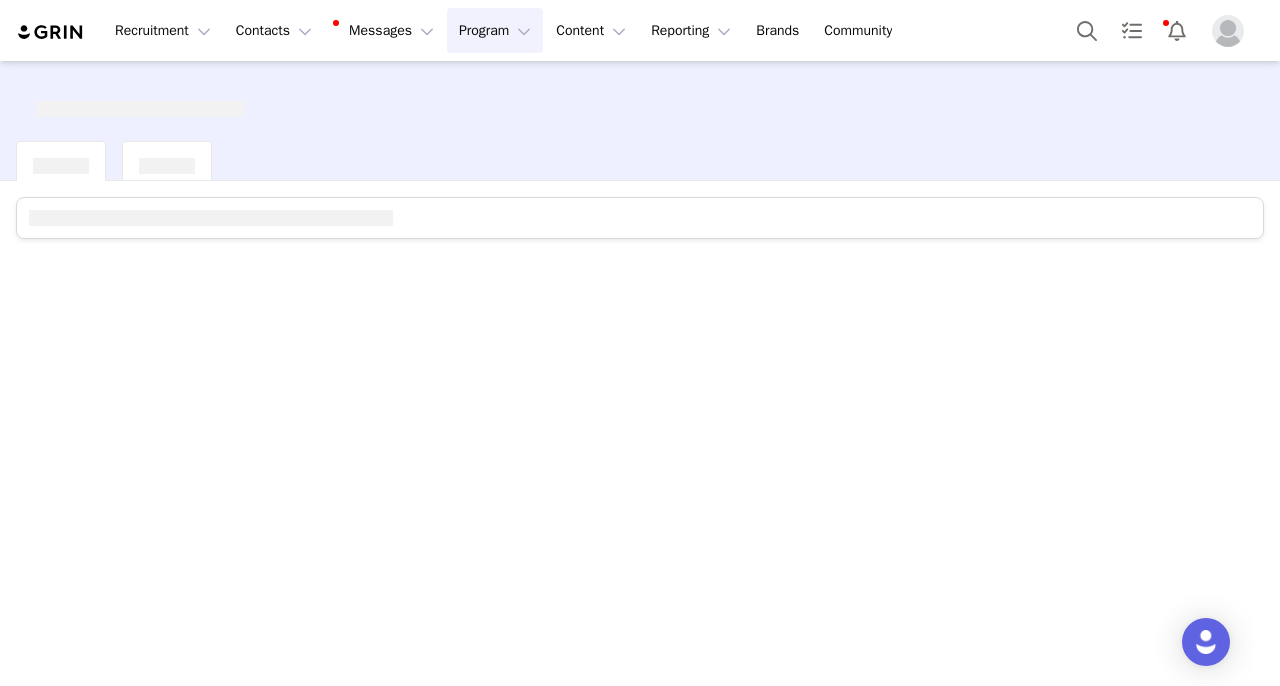 scroll, scrollTop: 0, scrollLeft: 0, axis: both 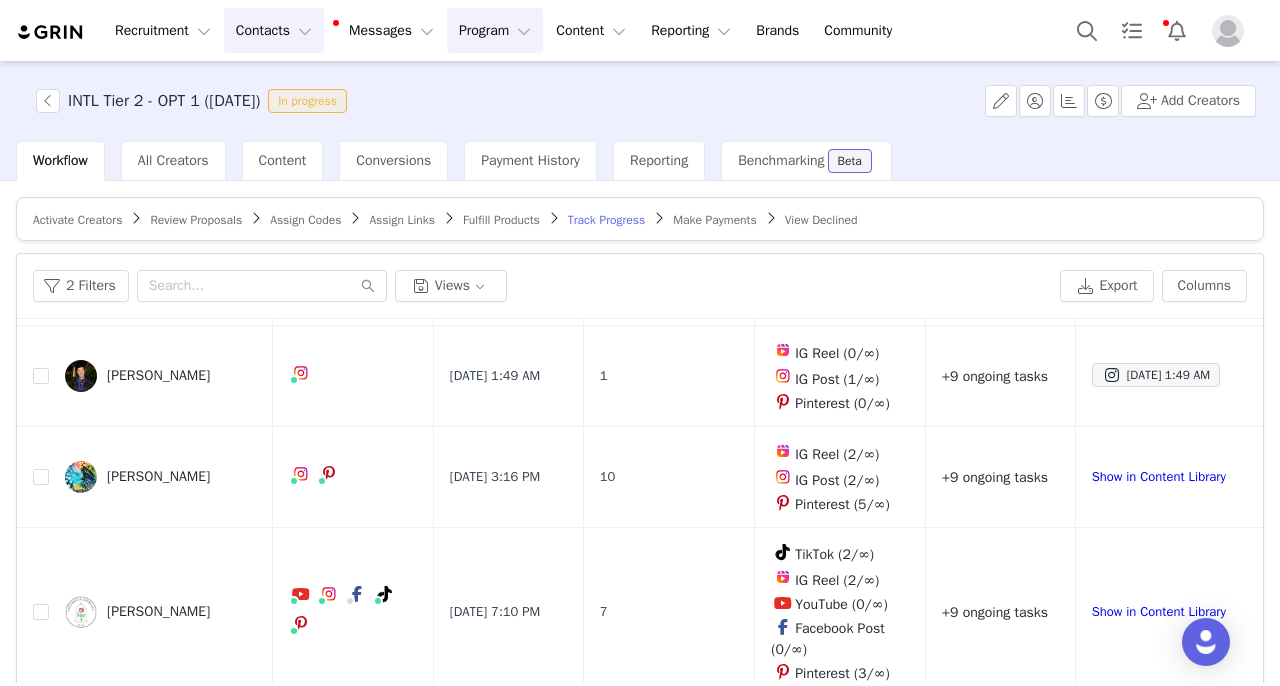 click on "Contacts Contacts" at bounding box center (274, 30) 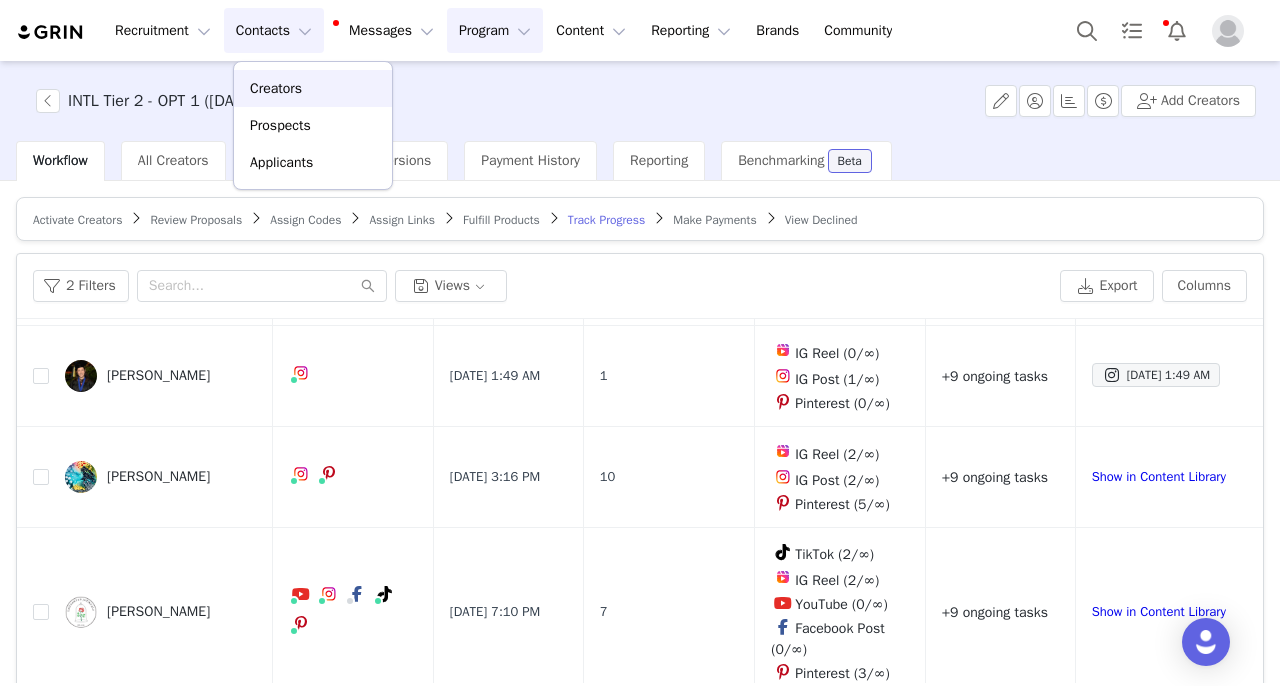 click on "Creators" at bounding box center [313, 88] 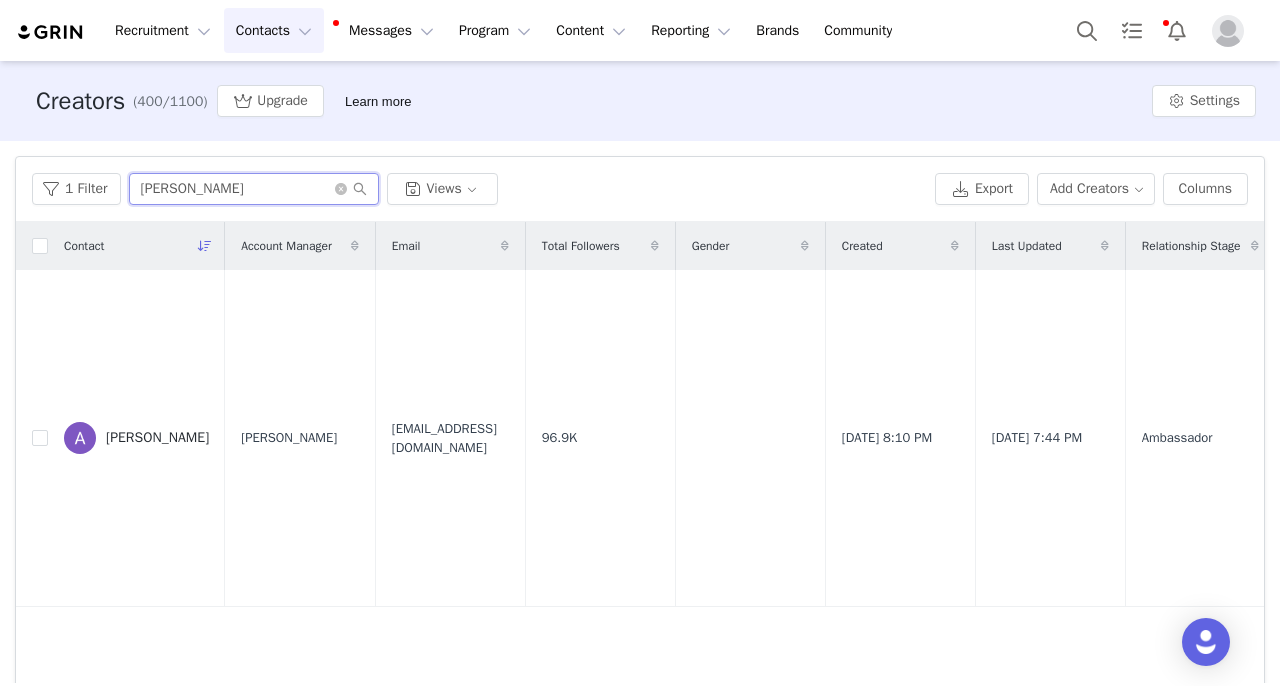 drag, startPoint x: 271, startPoint y: 198, endPoint x: 0, endPoint y: 196, distance: 271.0074 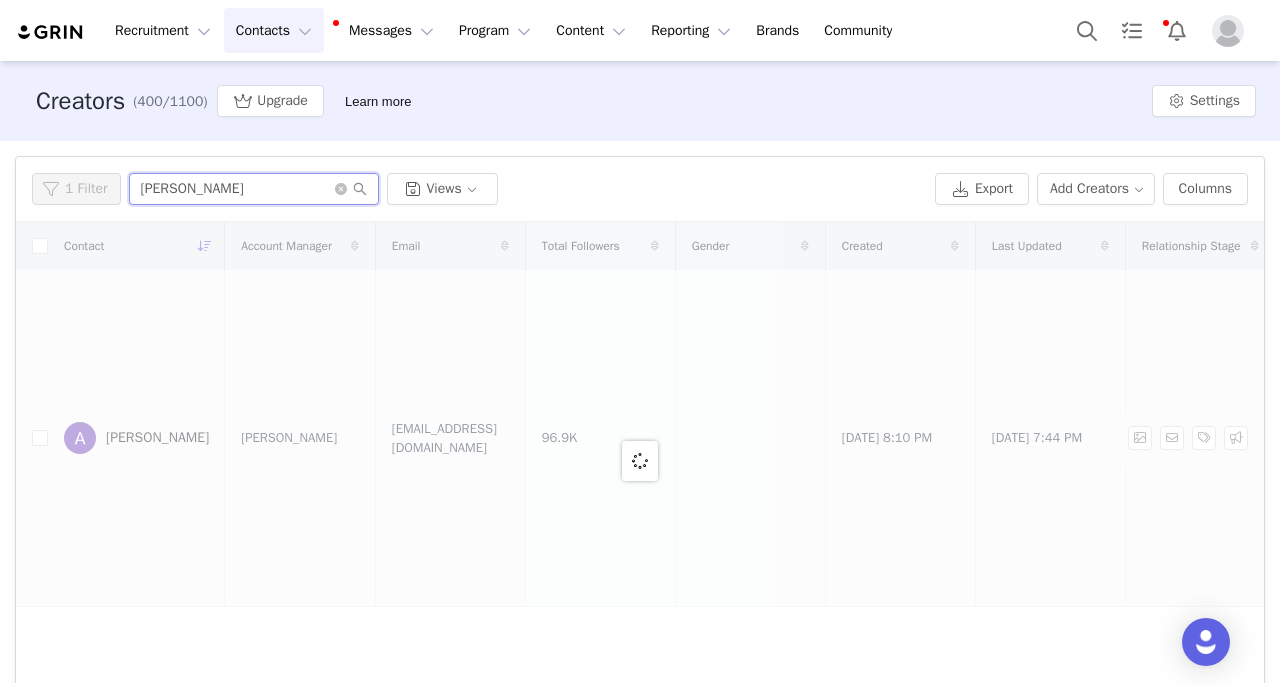 type on "[PERSON_NAME]" 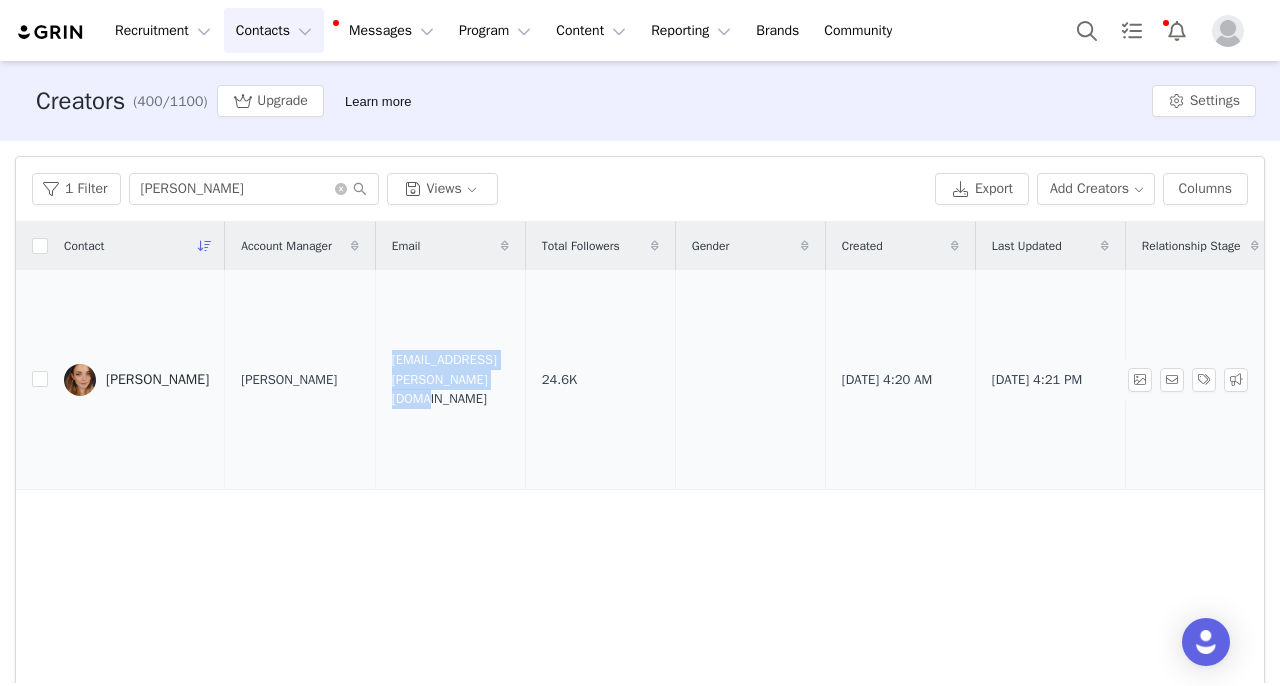 drag, startPoint x: 437, startPoint y: 382, endPoint x: 667, endPoint y: 381, distance: 230.00217 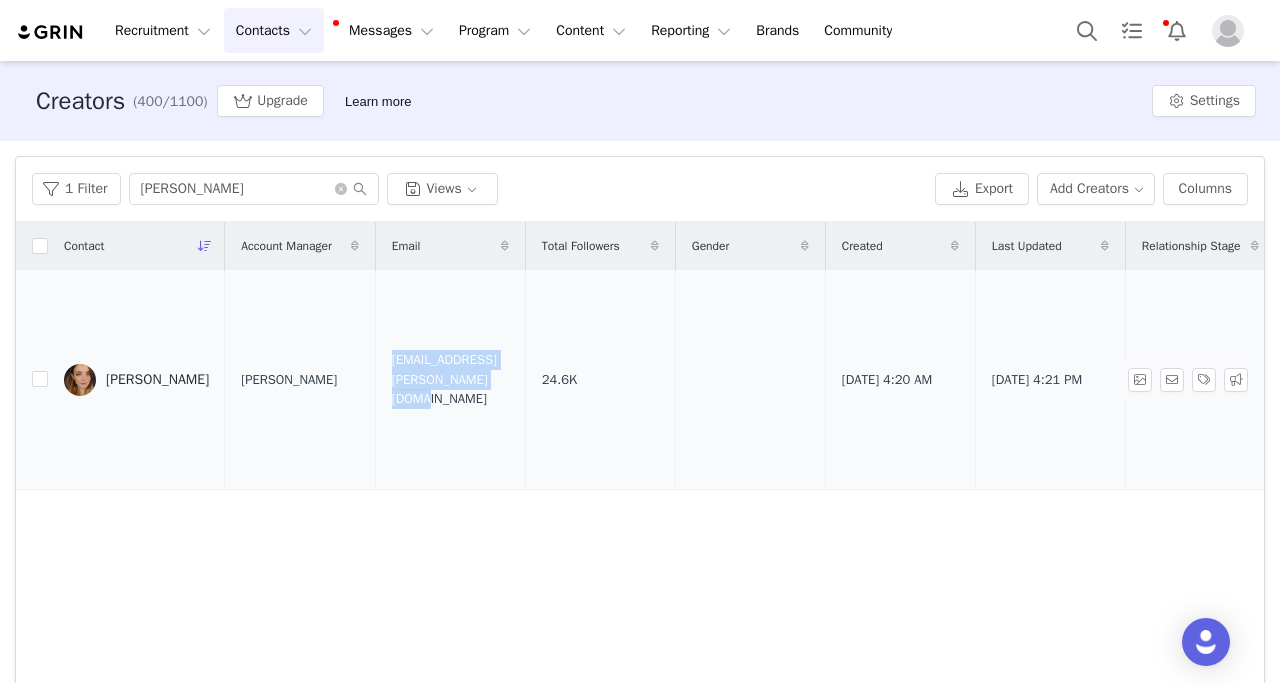 copy on "rebeka.fanni.zimmermann@gmail.com" 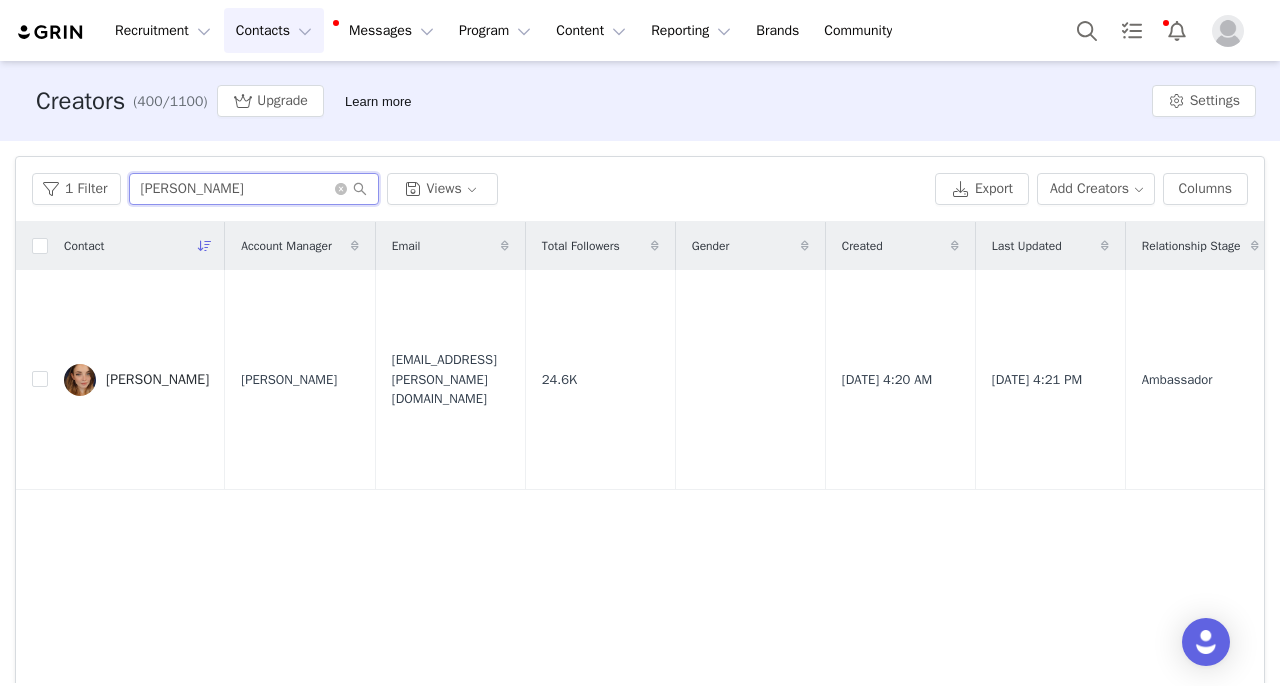 drag, startPoint x: 287, startPoint y: 188, endPoint x: 0, endPoint y: 174, distance: 287.34125 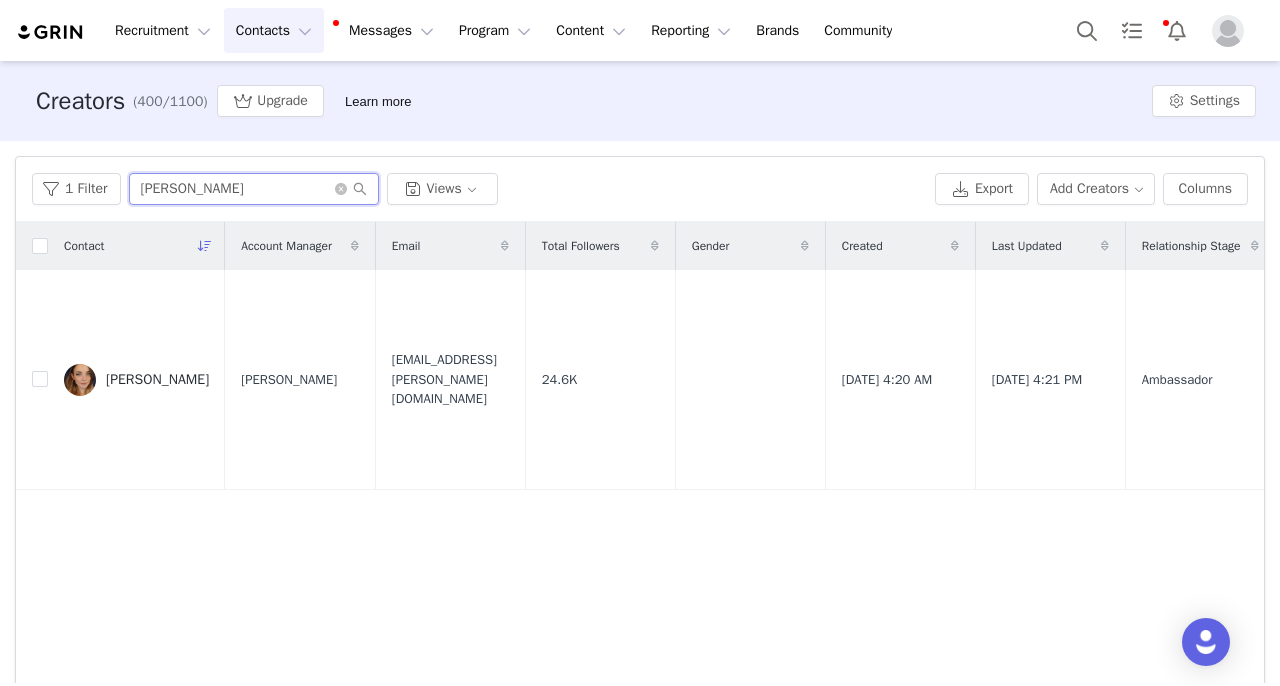 type on "michelle" 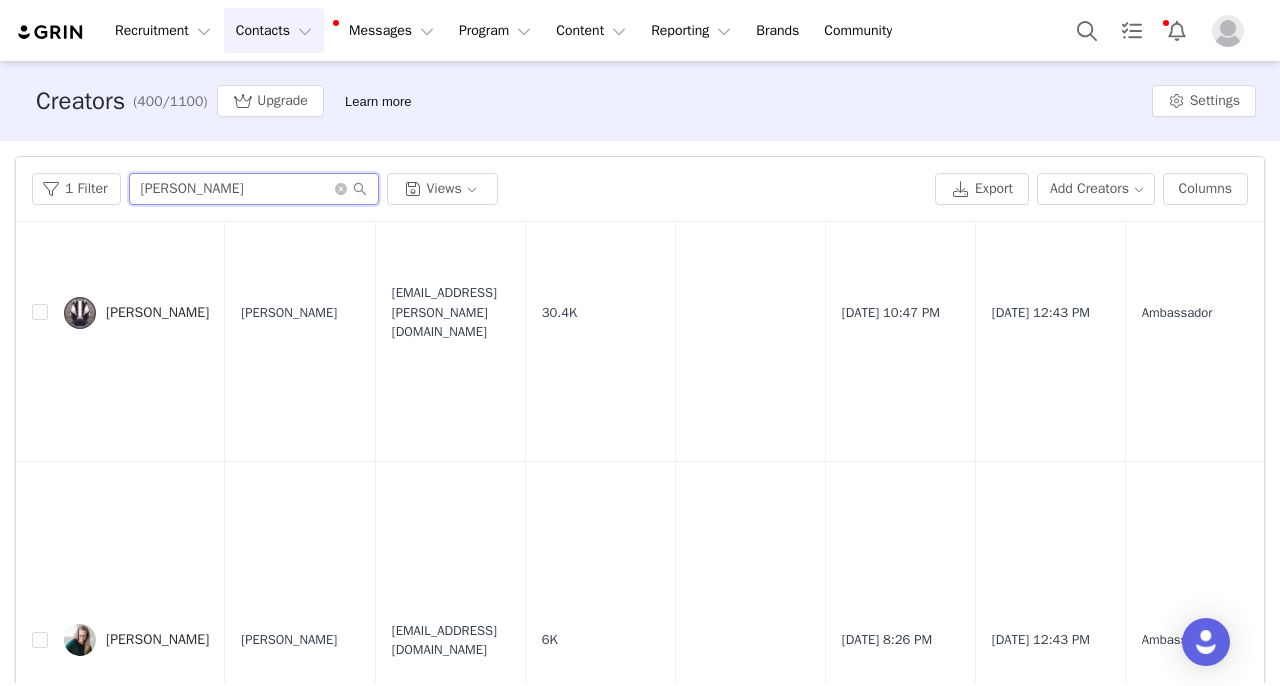 scroll, scrollTop: 1010, scrollLeft: 0, axis: vertical 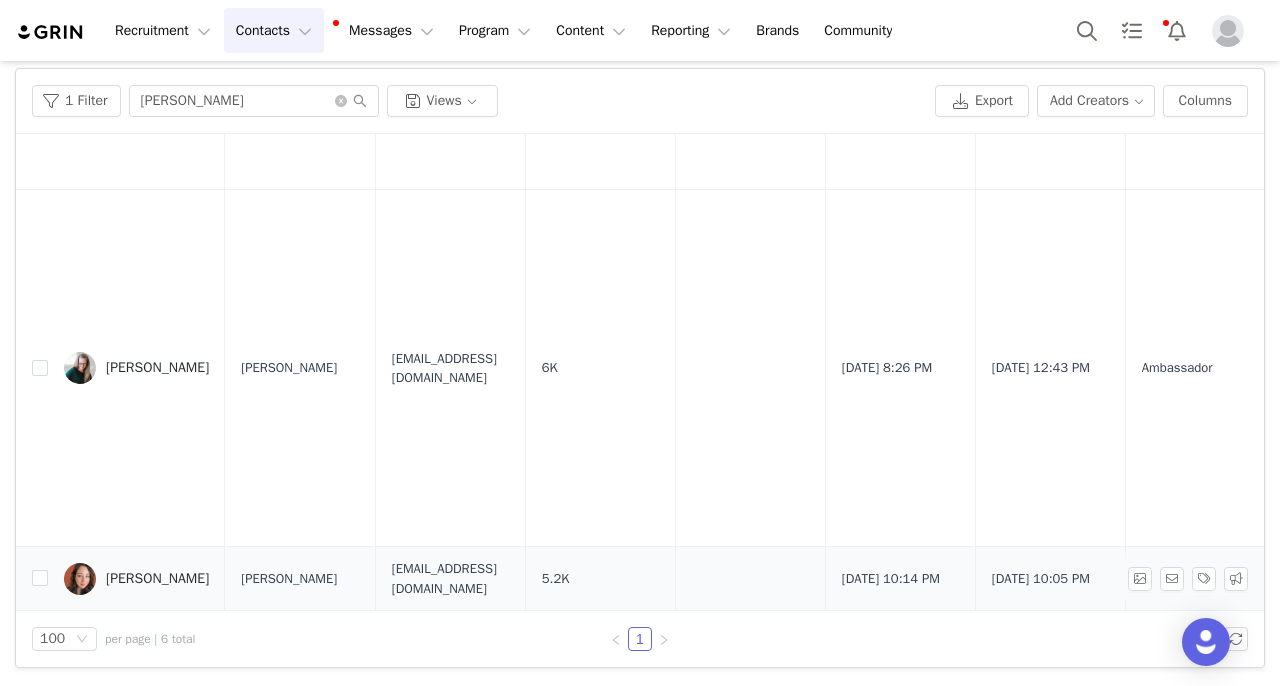 click on "Michelle" at bounding box center [157, 579] 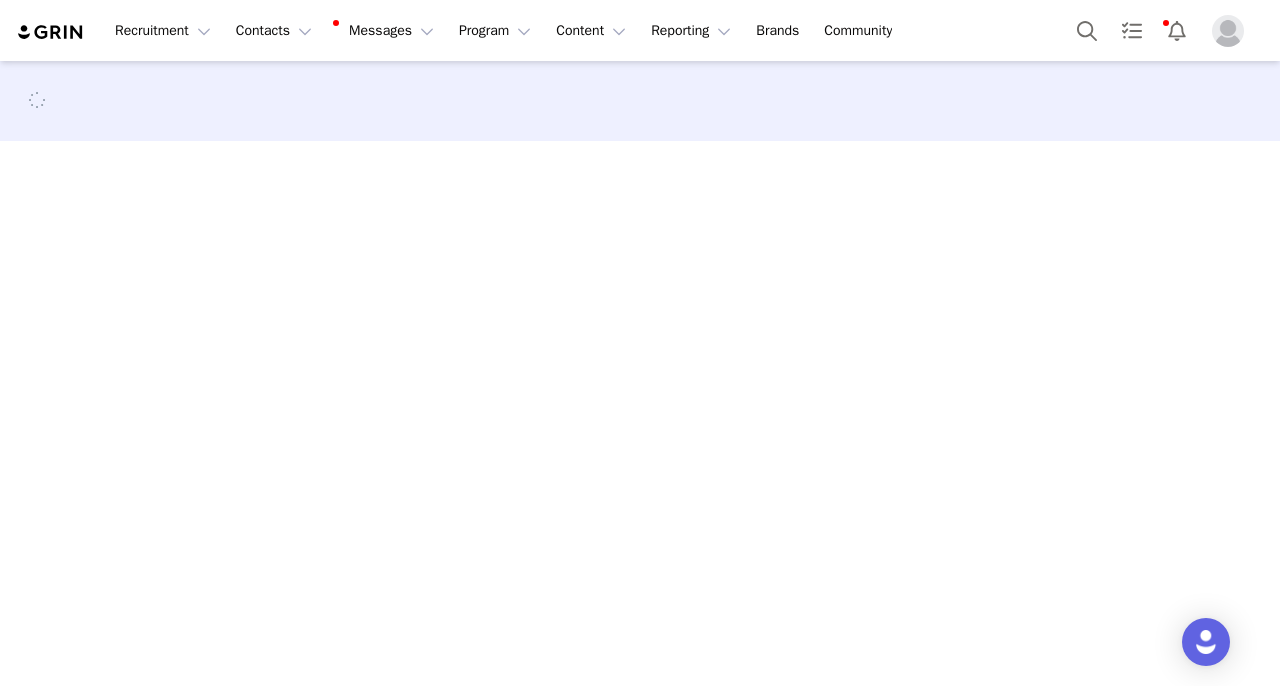 scroll, scrollTop: 0, scrollLeft: 0, axis: both 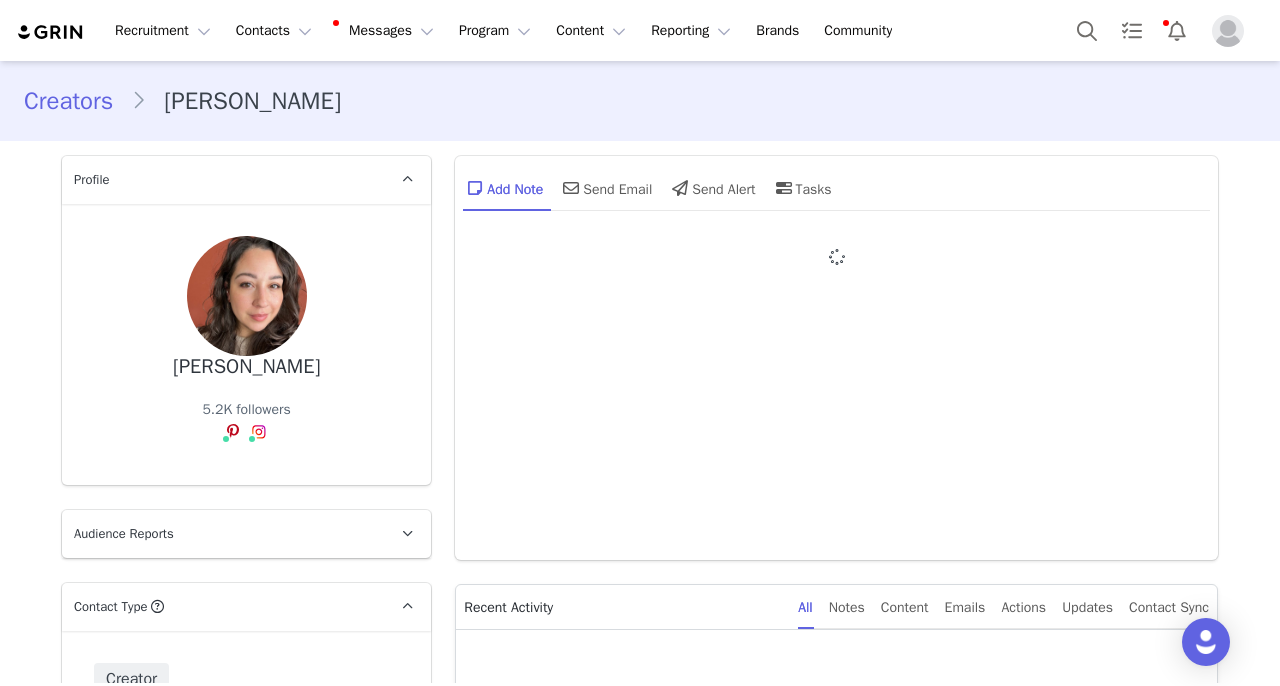 type on "+1 (United States)" 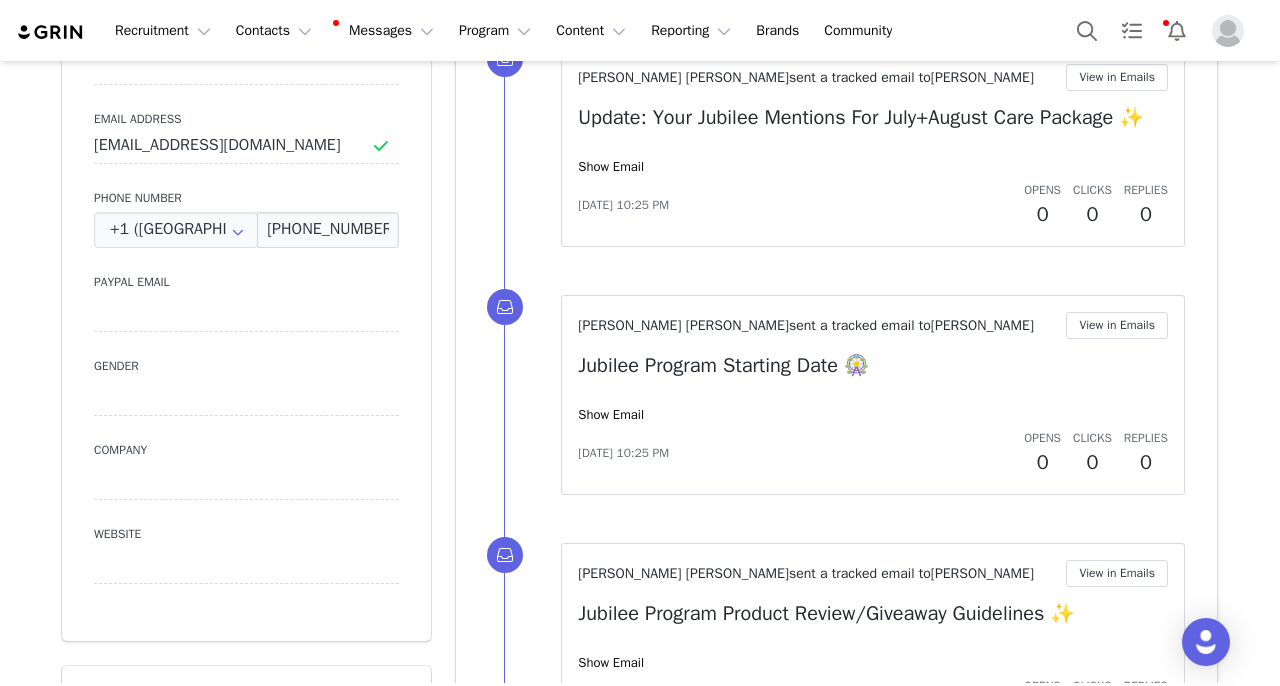 scroll, scrollTop: 1254, scrollLeft: 0, axis: vertical 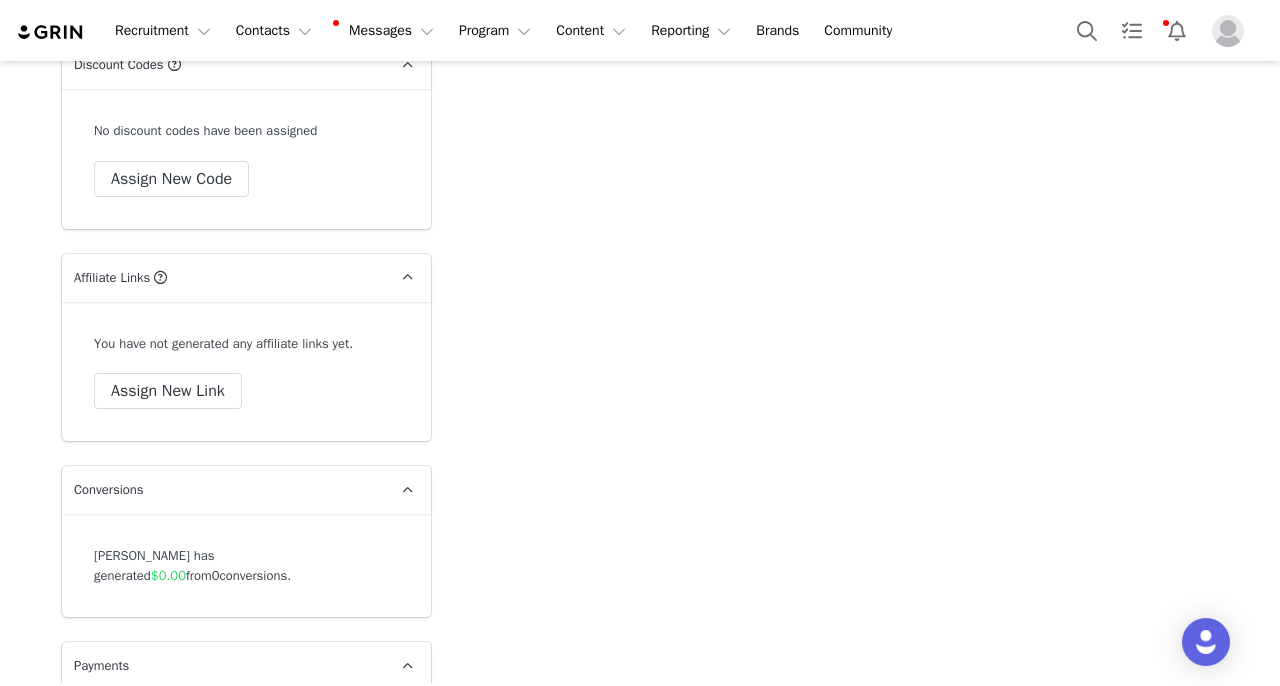 click on "No discount codes have been assigned  Assign New Code" at bounding box center (246, 159) 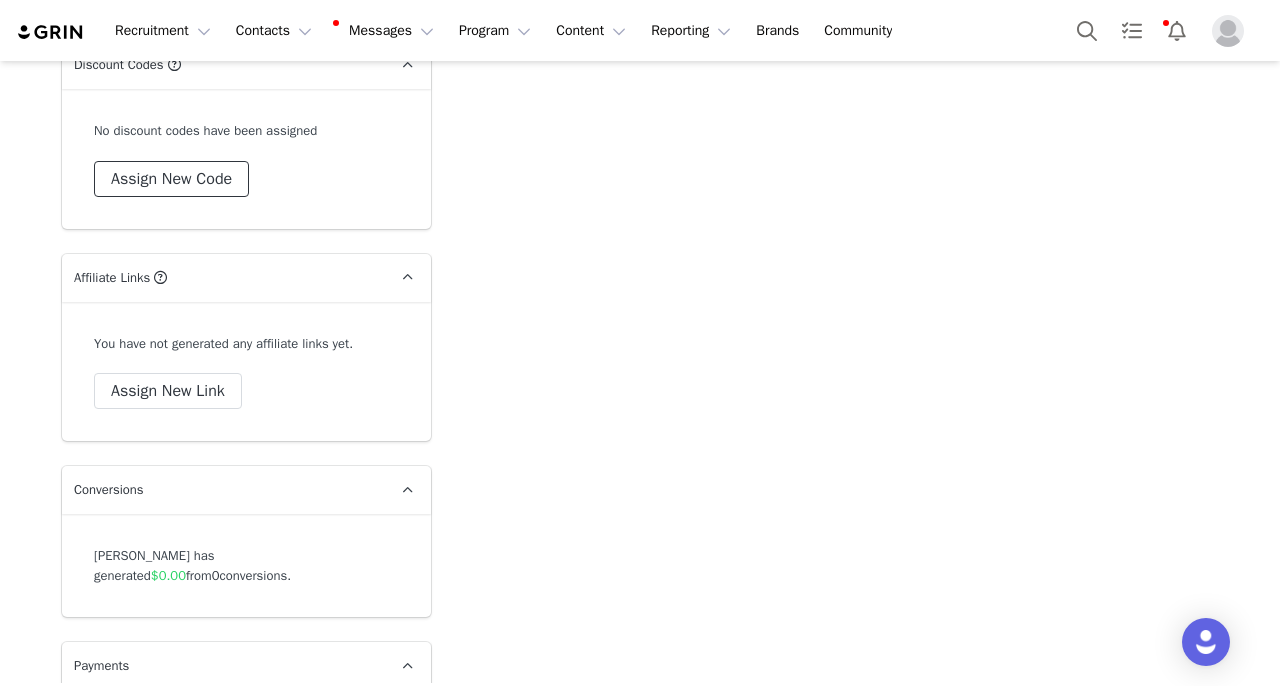 click on "Assign New Code" at bounding box center (171, 179) 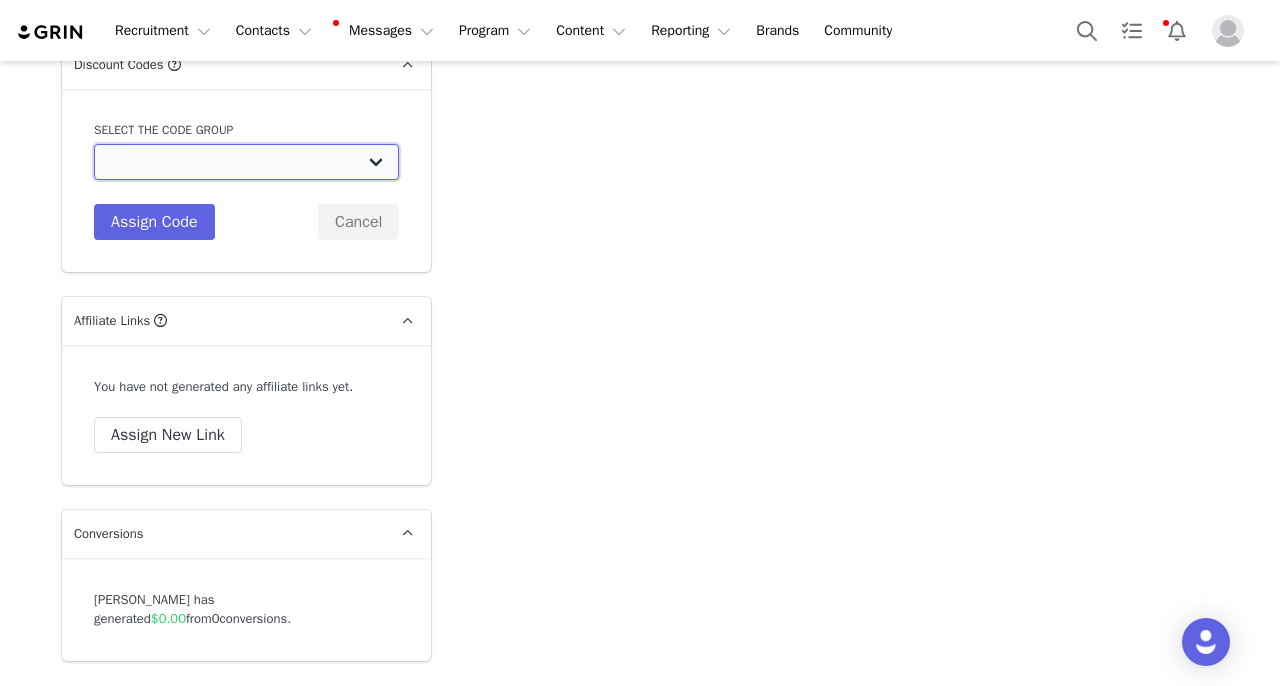 click on "Ferris Wheel Press (Intl): Intl Tier 1 (10%10%)   Ferris Wheel Press (Intl): Intl - Tier 2 (15%/10%)   Ferris Wheel Press (Intl): Intl - Tier 3   Ferris Wheel Press (Intl): One Time Collab   Ferris Wheel Press (UK): UK - Tier 2 (15%/10%)   Ferris Wheel Press (UK): UK - Tier 3 (15%/20%)   Ferris Wheel Press (UK): One Time Collab   Ferris Wheel Press (EU): EU - Tier 2 (15%/10%)   Ferris Wheel Press (EU): EU _ Tier 3 (15%/20%)   Ferris Wheel Press (EU): One Time Collab   Ferris Wheel Press (SG): SG - Tier 1 (10%/10%)   Ferris Wheel Press (SG): SG - Tier 2 (15%/10%)   Ferris Wheel Press (SG): SG - Tier 3 (15%/20%)   Ferris Wheel Press (SG): One Time Collab   Ferris Wheel Press (CA): CA - Tier 3 (15%/20%)   Ferris Wheel Press (CA): CA - Tier 2 (15%/10%)   Ferris Wheel Press (CA): CA Tier 1 (10%/10%)   Ferris Wheel Press (CA): One Time Collab   Ferris Wheel Press (AU): AU - Tier 1 (10%/10%)   Ferris Wheel Press (AU): AU - Tier 2 (15%/10%)   Ferris Wheel Press (AU): AU - Tier 3 (15%/20%)" at bounding box center [246, 162] 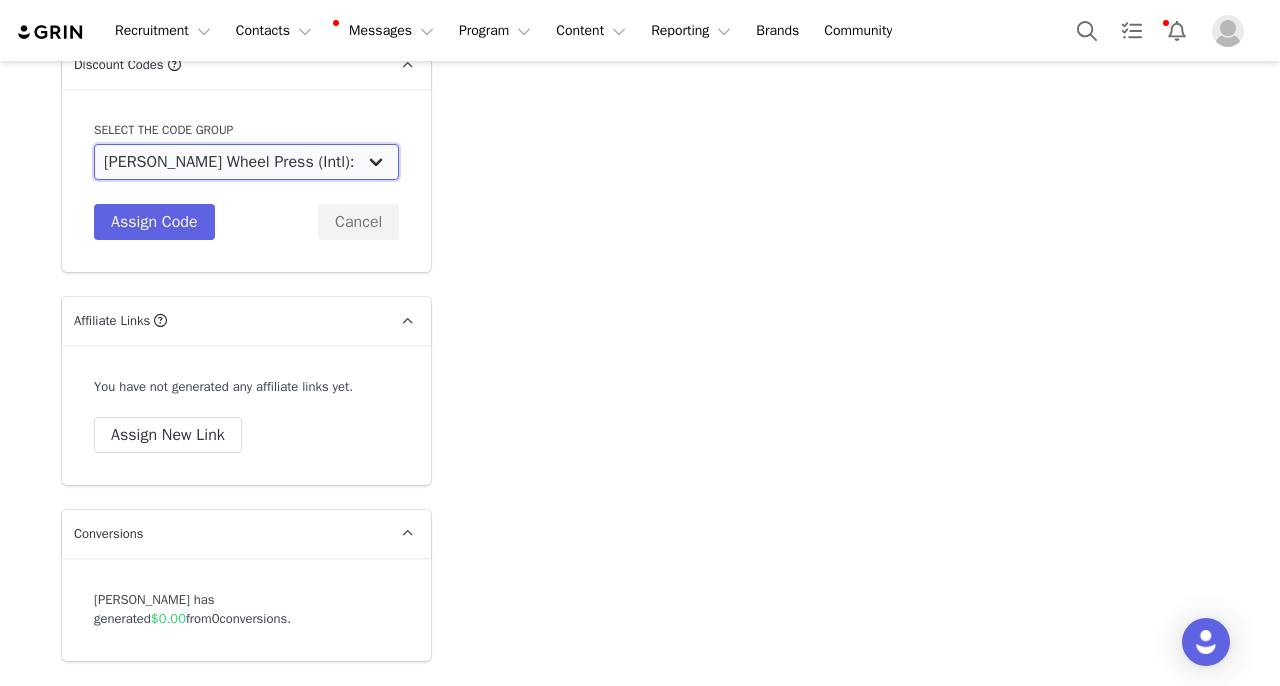 click on "Ferris Wheel Press (Intl): Intl - Tier 2 (15%/10%)" at bounding box center (0, 0) 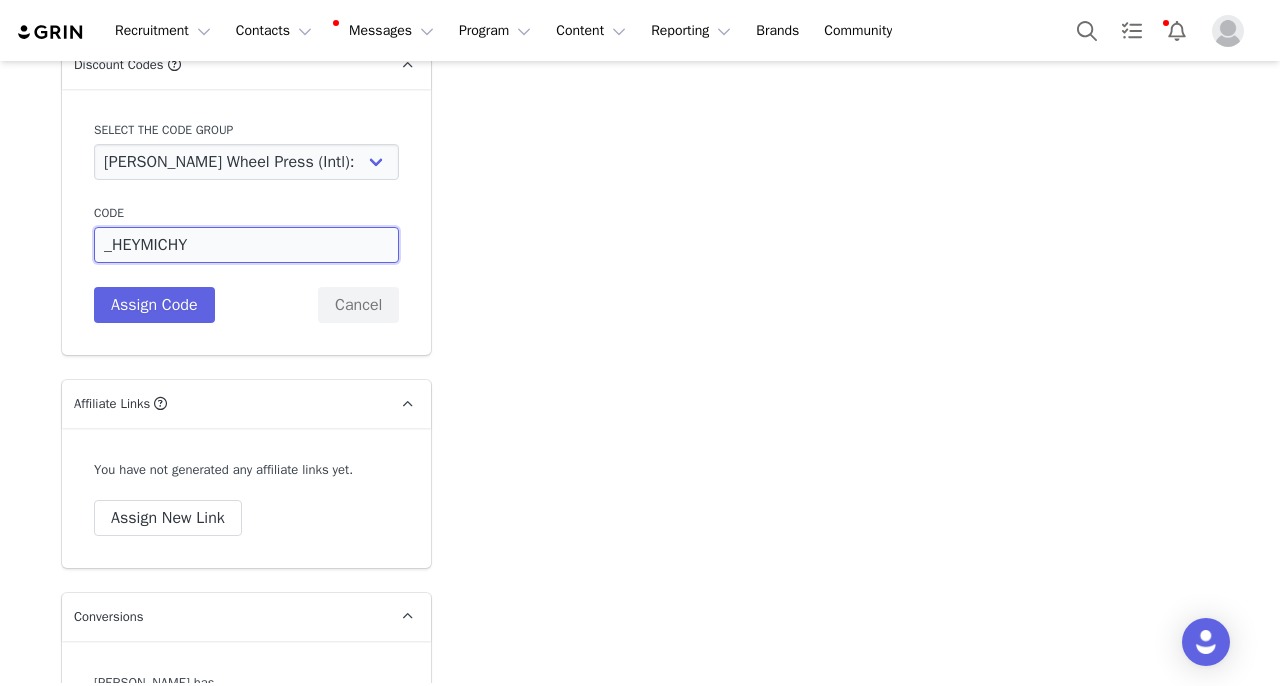 click on "_HEYMICHY" at bounding box center (246, 245) 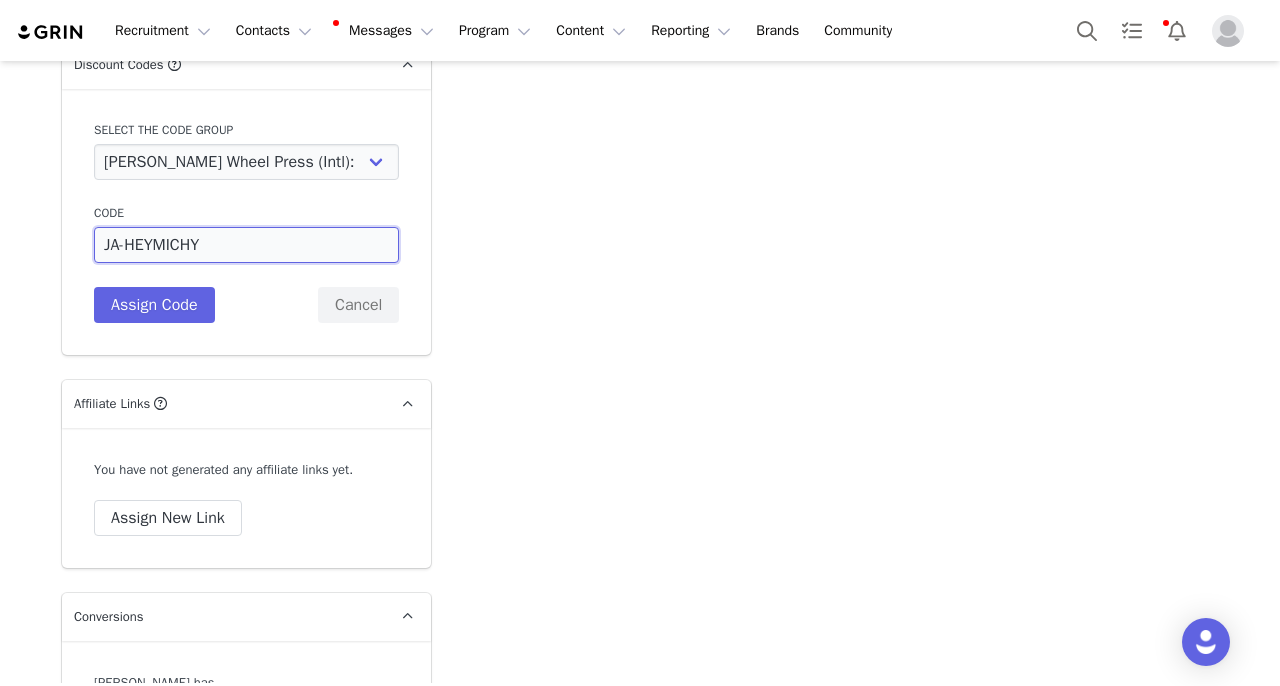 drag, startPoint x: 240, startPoint y: 215, endPoint x: 52, endPoint y: 213, distance: 188.01064 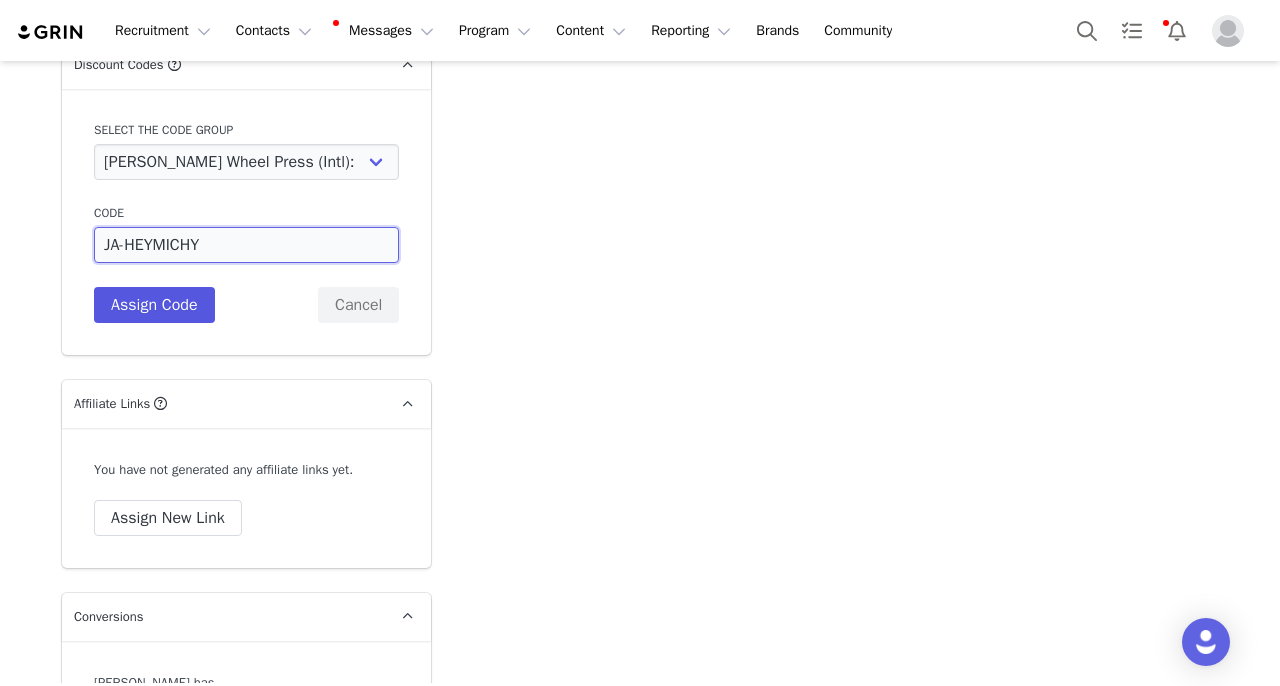 type on "JA-HEYMICHY" 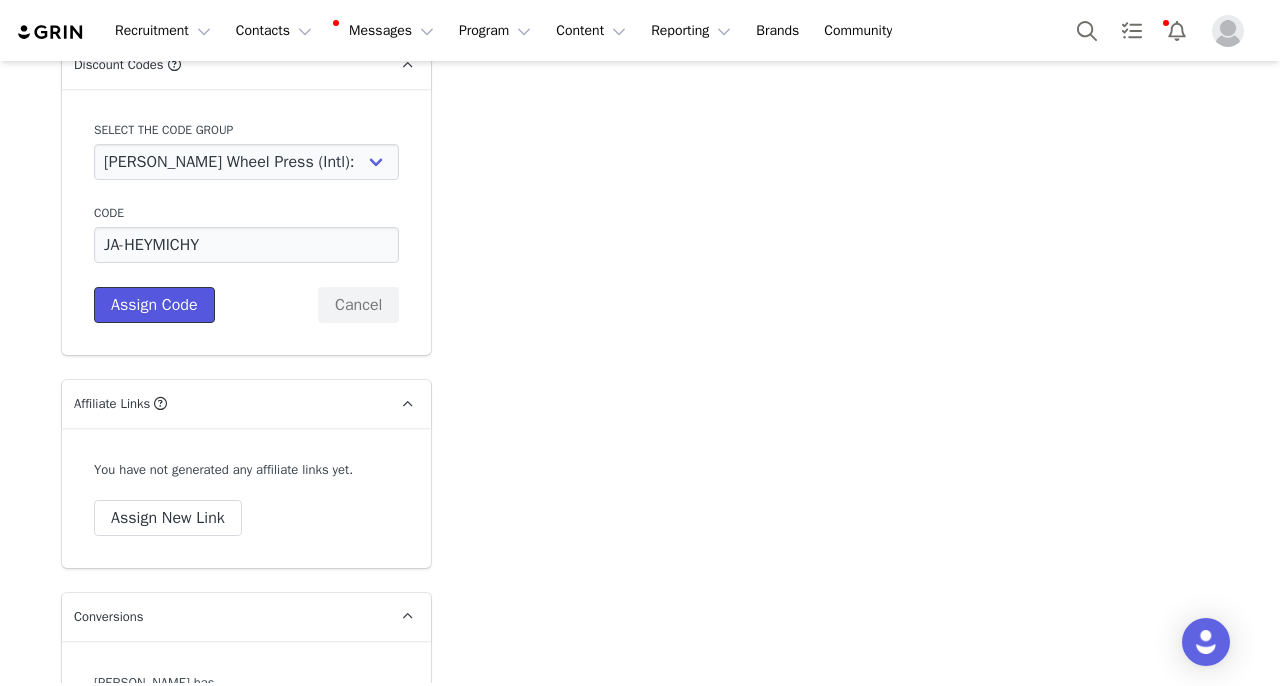 click on "Assign Code" at bounding box center (154, 305) 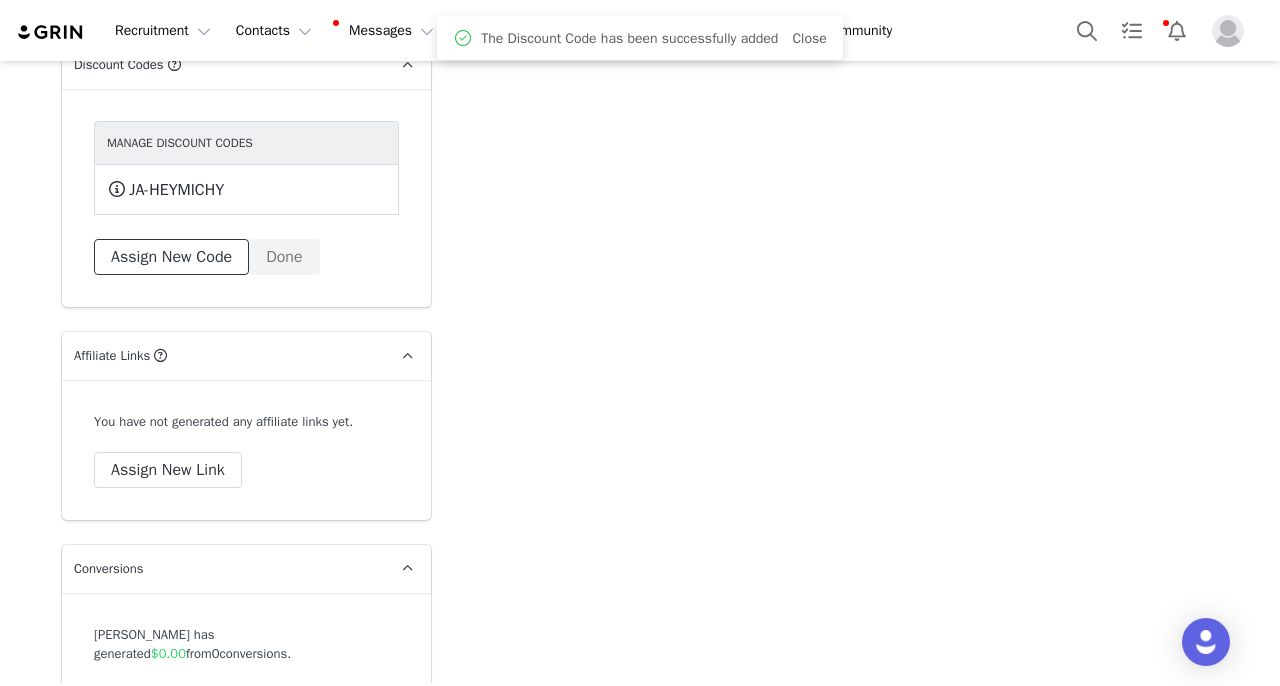 click on "Assign New Code" at bounding box center (171, 257) 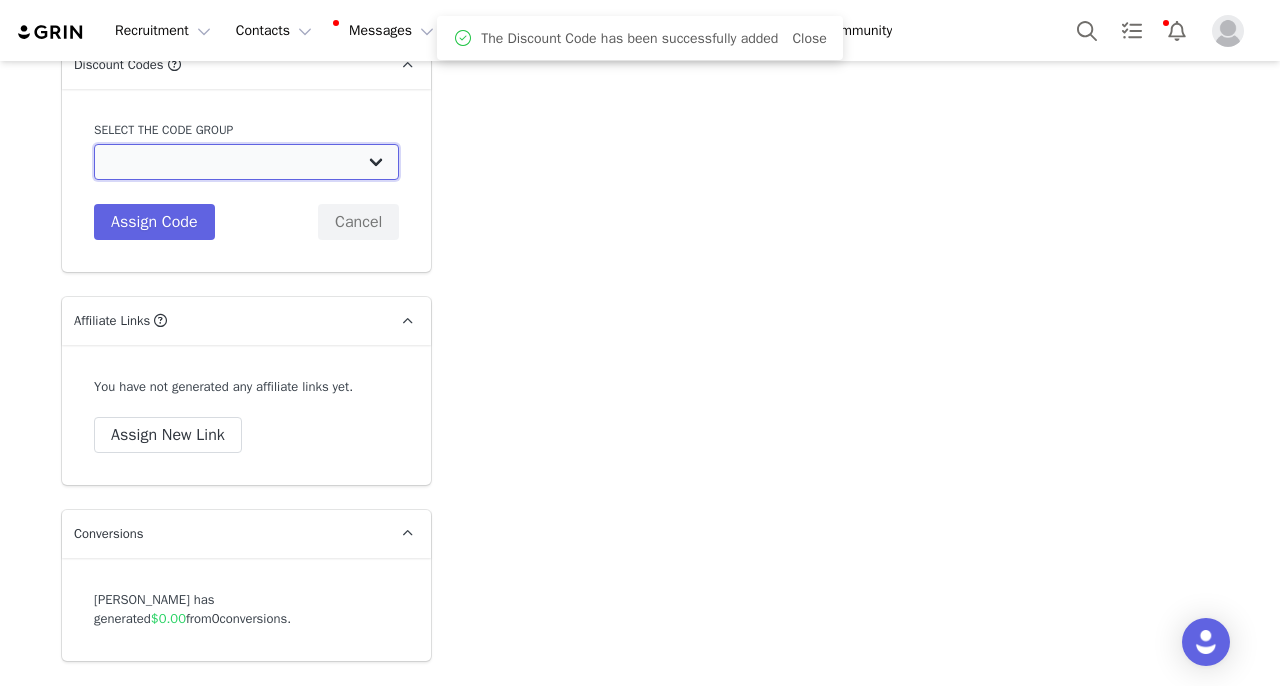 click on "Ferris Wheel Press (Intl): Intl Tier 1 (10%10%)   Ferris Wheel Press (Intl): Intl - Tier 2 (15%/10%)   Ferris Wheel Press (Intl): Intl - Tier 3   Ferris Wheel Press (Intl): One Time Collab   Ferris Wheel Press (UK): UK - Tier 2 (15%/10%)   Ferris Wheel Press (UK): UK - Tier 3 (15%/20%)   Ferris Wheel Press (UK): One Time Collab   Ferris Wheel Press (EU): EU - Tier 2 (15%/10%)   Ferris Wheel Press (EU): EU _ Tier 3 (15%/20%)   Ferris Wheel Press (EU): One Time Collab   Ferris Wheel Press (SG): SG - Tier 1 (10%/10%)   Ferris Wheel Press (SG): SG - Tier 2 (15%/10%)   Ferris Wheel Press (SG): SG - Tier 3 (15%/20%)   Ferris Wheel Press (SG): One Time Collab   Ferris Wheel Press (CA): CA - Tier 3 (15%/20%)   Ferris Wheel Press (CA): CA - Tier 2 (15%/10%)   Ferris Wheel Press (CA): CA Tier 1 (10%/10%)   Ferris Wheel Press (CA): One Time Collab   Ferris Wheel Press (AU): AU - Tier 1 (10%/10%)   Ferris Wheel Press (AU): AU - Tier 2 (15%/10%)   Ferris Wheel Press (AU): AU - Tier 3 (15%/20%)" at bounding box center [246, 162] 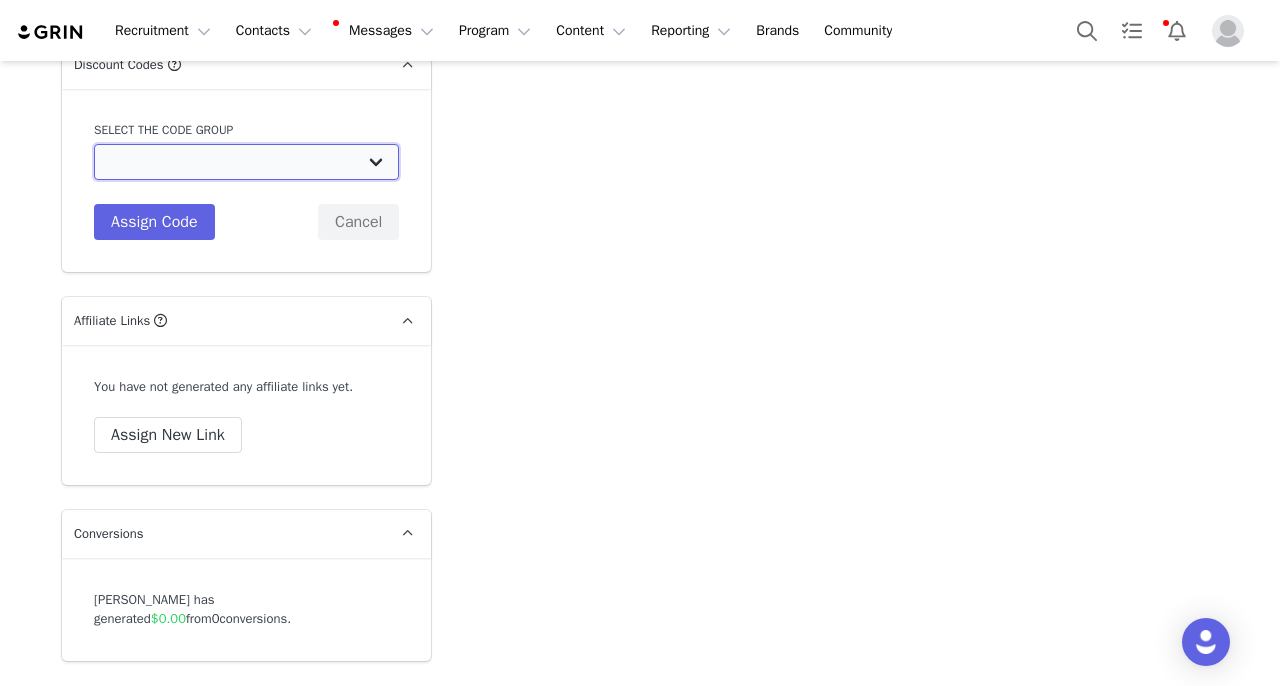 select on "10008098" 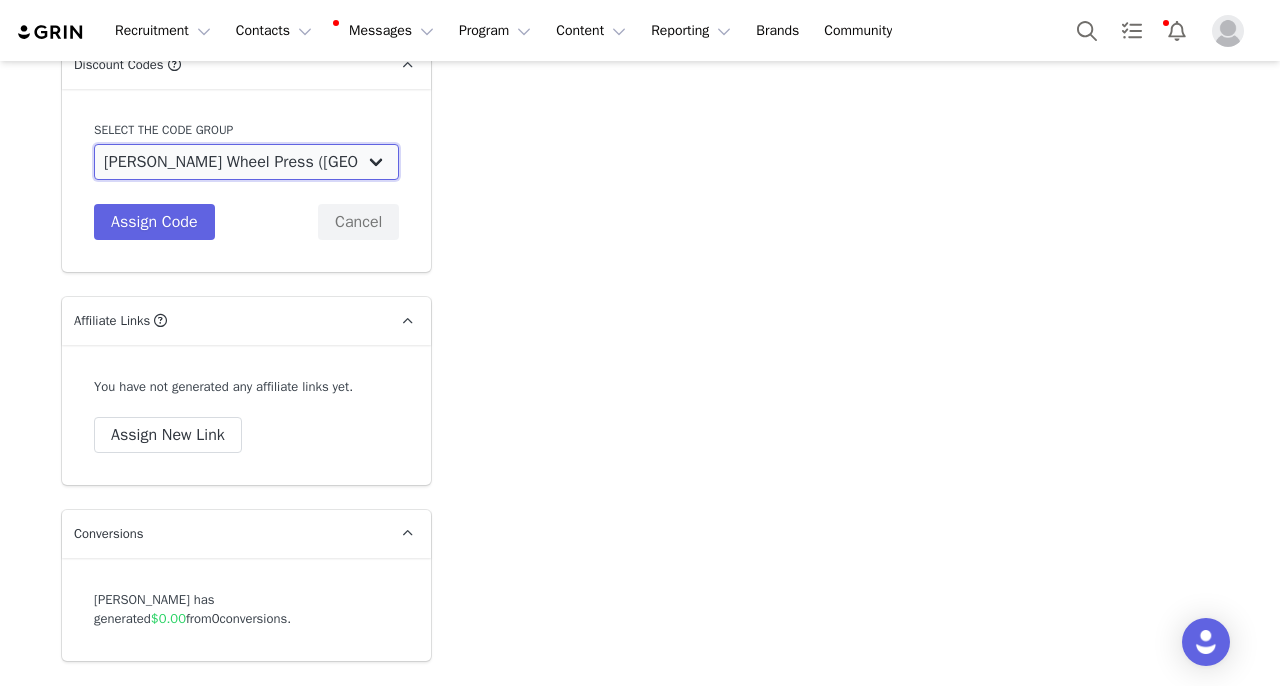 click on "Ferris Wheel Press (UK): UK - Tier 2 (15%/10%)" at bounding box center [0, 0] 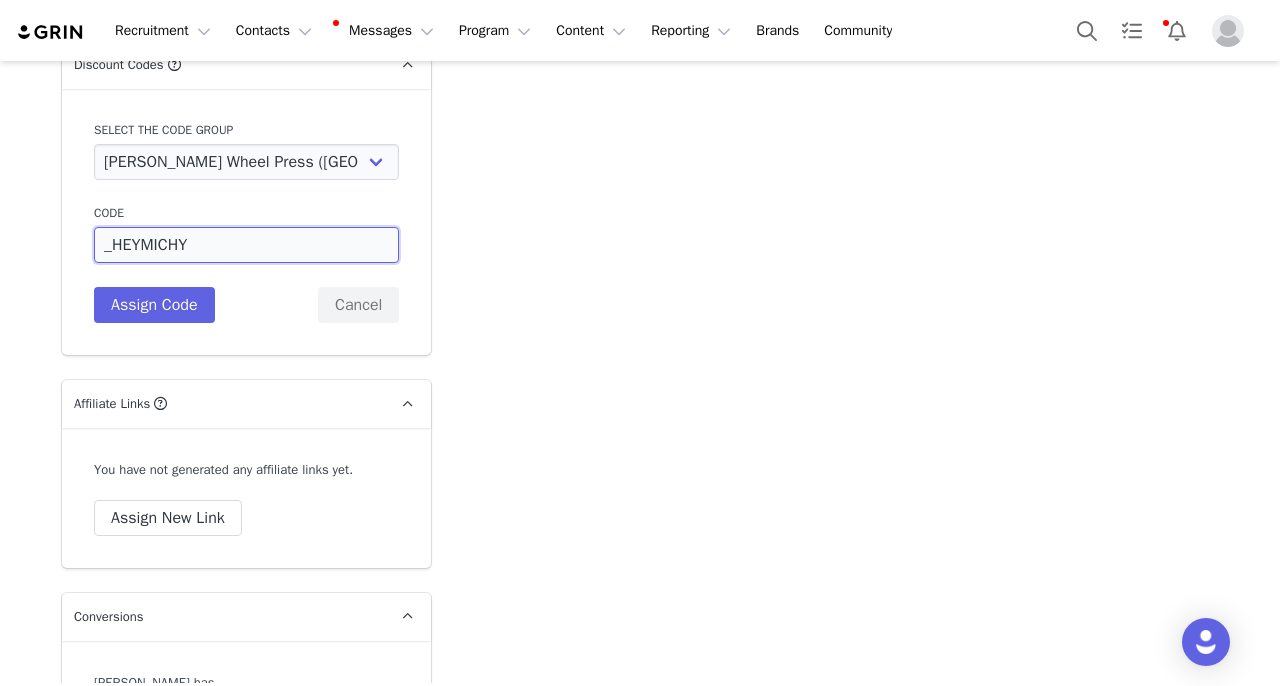 drag, startPoint x: 282, startPoint y: 216, endPoint x: 0, endPoint y: 224, distance: 282.11346 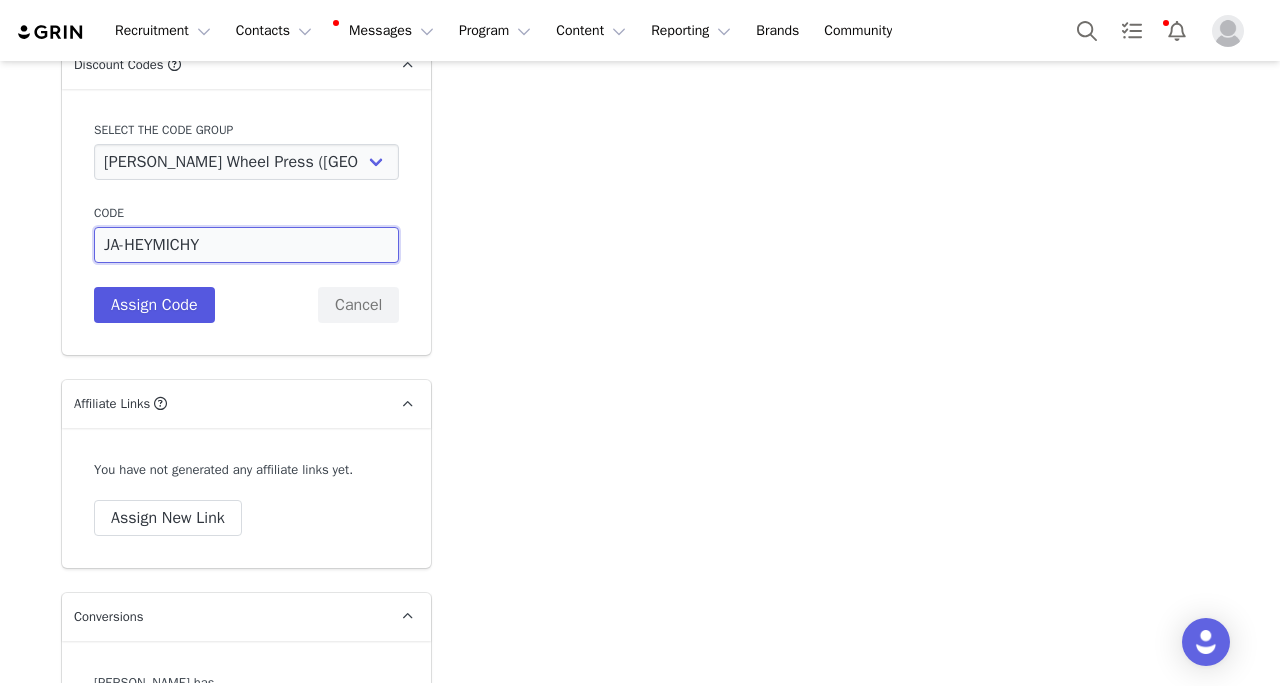 type on "JA-HEYMICHY" 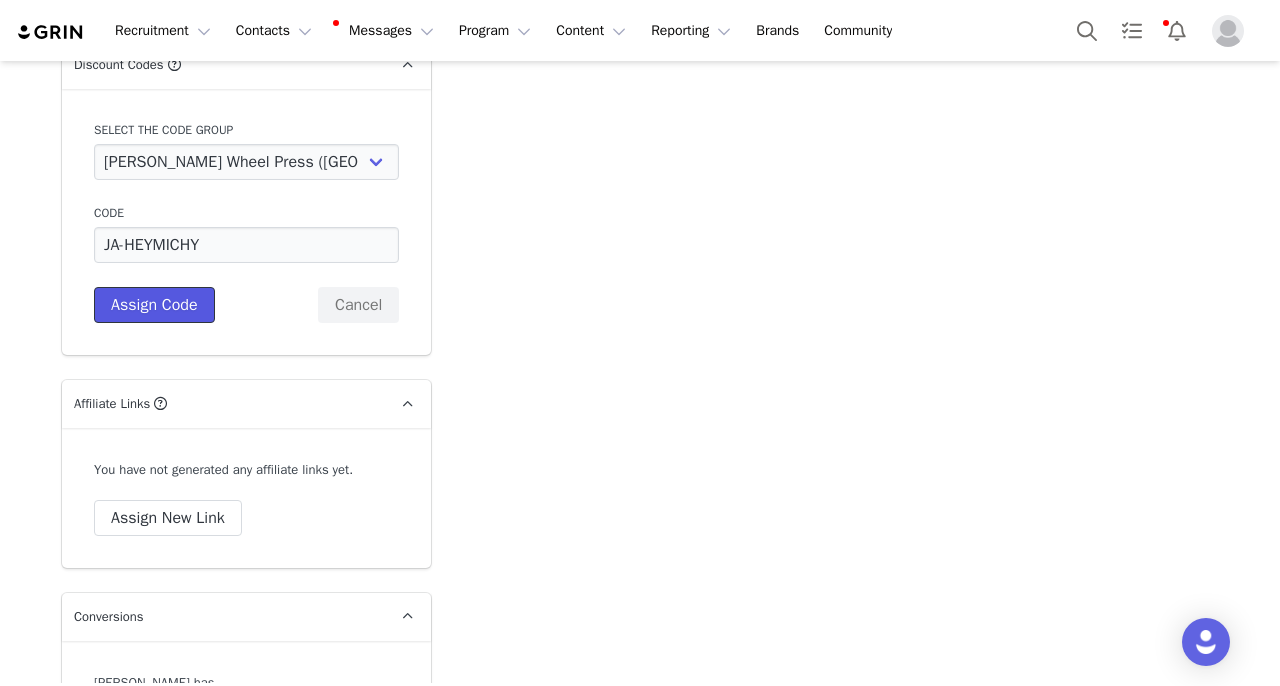 click on "Assign Code" at bounding box center [154, 305] 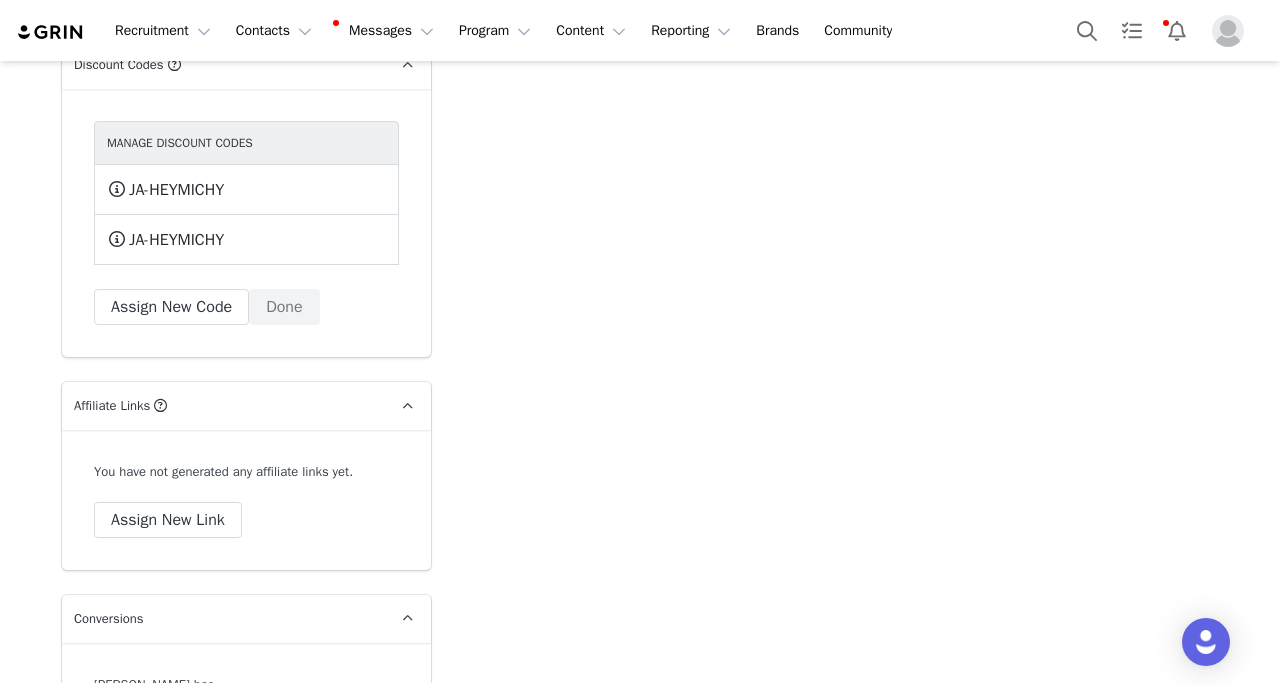 scroll, scrollTop: 5769, scrollLeft: 0, axis: vertical 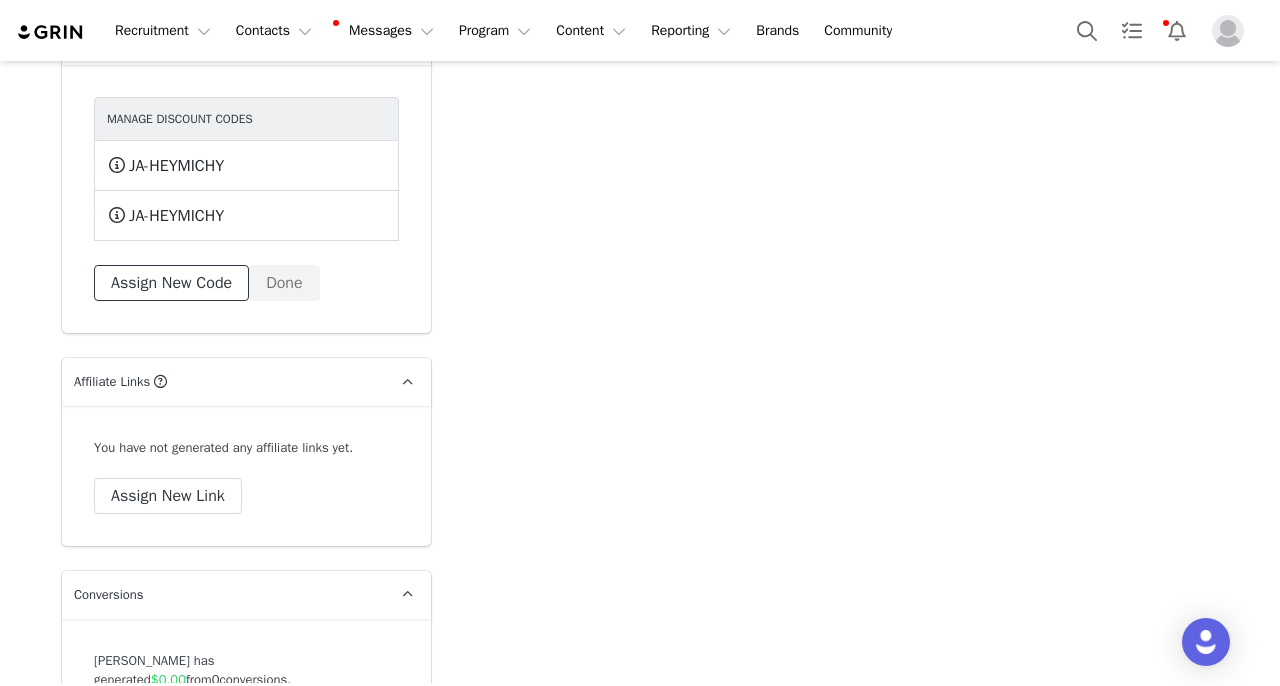 click on "Assign New Code" at bounding box center [171, 283] 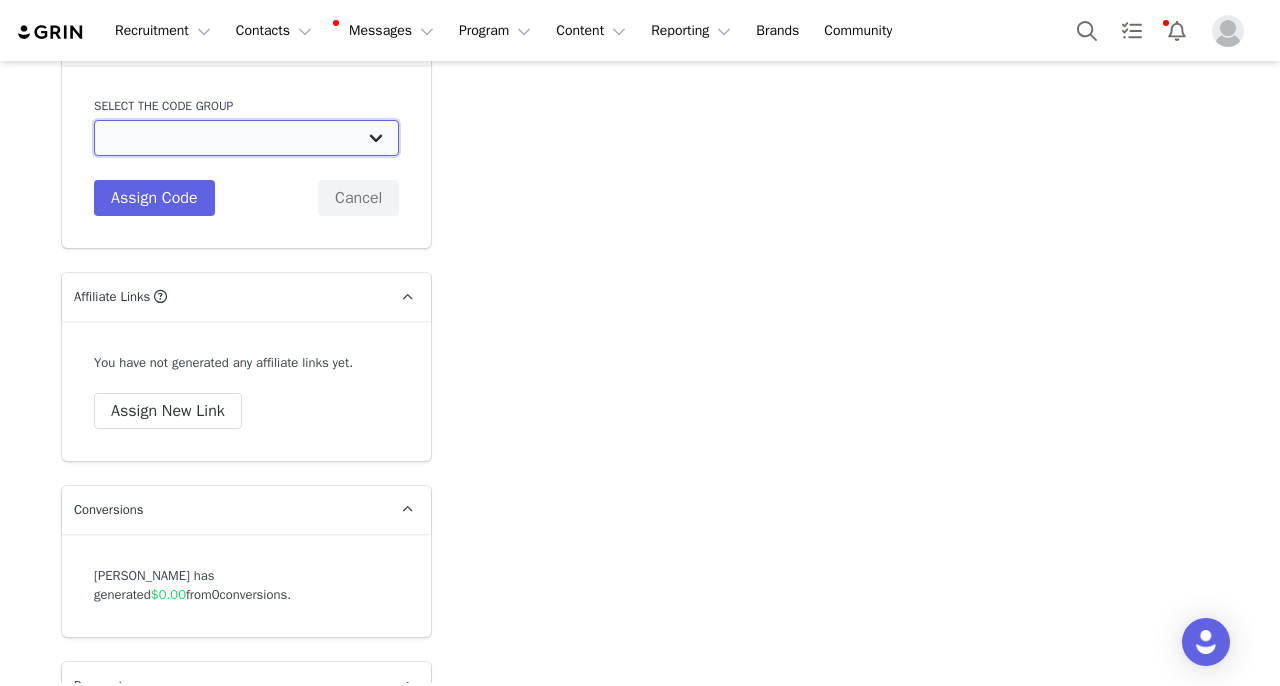 click on "Ferris Wheel Press (Intl): Intl Tier 1 (10%10%)   Ferris Wheel Press (Intl): Intl - Tier 2 (15%/10%)   Ferris Wheel Press (Intl): Intl - Tier 3   Ferris Wheel Press (Intl): One Time Collab   Ferris Wheel Press (UK): UK - Tier 2 (15%/10%)   Ferris Wheel Press (UK): UK - Tier 3 (15%/20%)   Ferris Wheel Press (UK): One Time Collab   Ferris Wheel Press (EU): EU - Tier 2 (15%/10%)   Ferris Wheel Press (EU): EU _ Tier 3 (15%/20%)   Ferris Wheel Press (EU): One Time Collab   Ferris Wheel Press (SG): SG - Tier 1 (10%/10%)   Ferris Wheel Press (SG): SG - Tier 2 (15%/10%)   Ferris Wheel Press (SG): SG - Tier 3 (15%/20%)   Ferris Wheel Press (SG): One Time Collab   Ferris Wheel Press (CA): CA - Tier 3 (15%/20%)   Ferris Wheel Press (CA): CA - Tier 2 (15%/10%)   Ferris Wheel Press (CA): CA Tier 1 (10%/10%)   Ferris Wheel Press (CA): One Time Collab   Ferris Wheel Press (AU): AU - Tier 1 (10%/10%)   Ferris Wheel Press (AU): AU - Tier 2 (15%/10%)   Ferris Wheel Press (AU): AU - Tier 3 (15%/20%)" at bounding box center (246, 138) 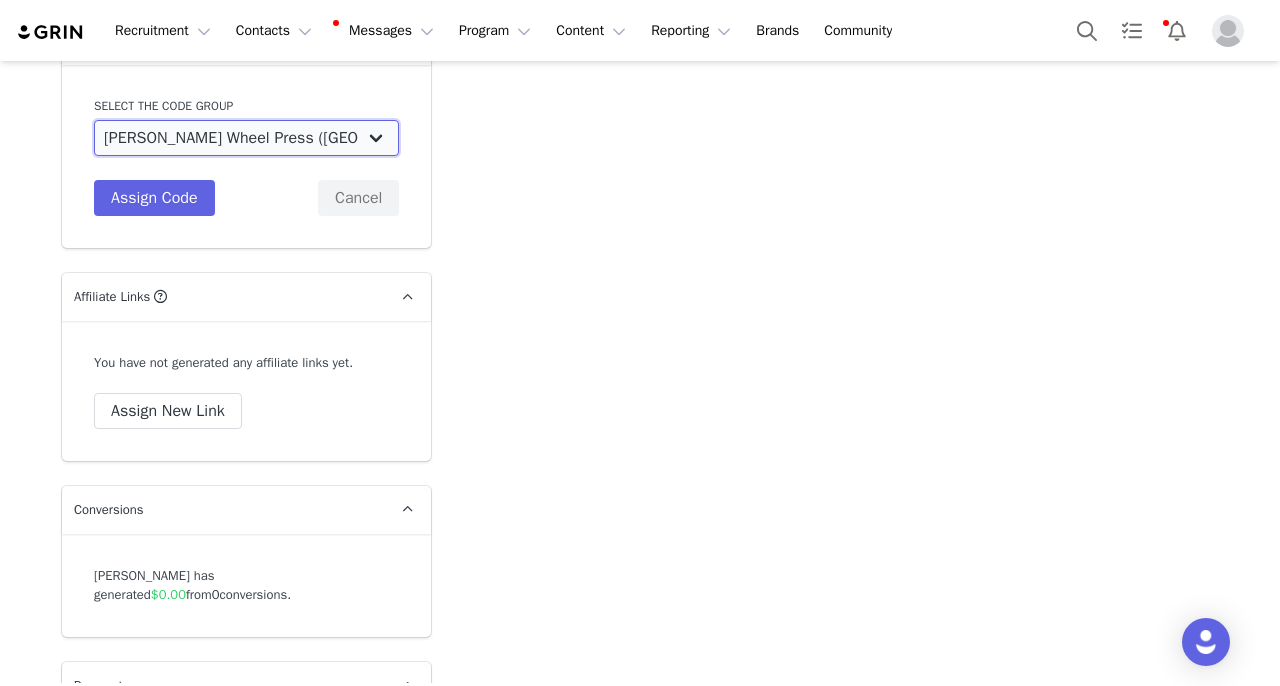 click on "Ferris Wheel Press (EU): EU - Tier 2 (15%/10%)" at bounding box center (0, 0) 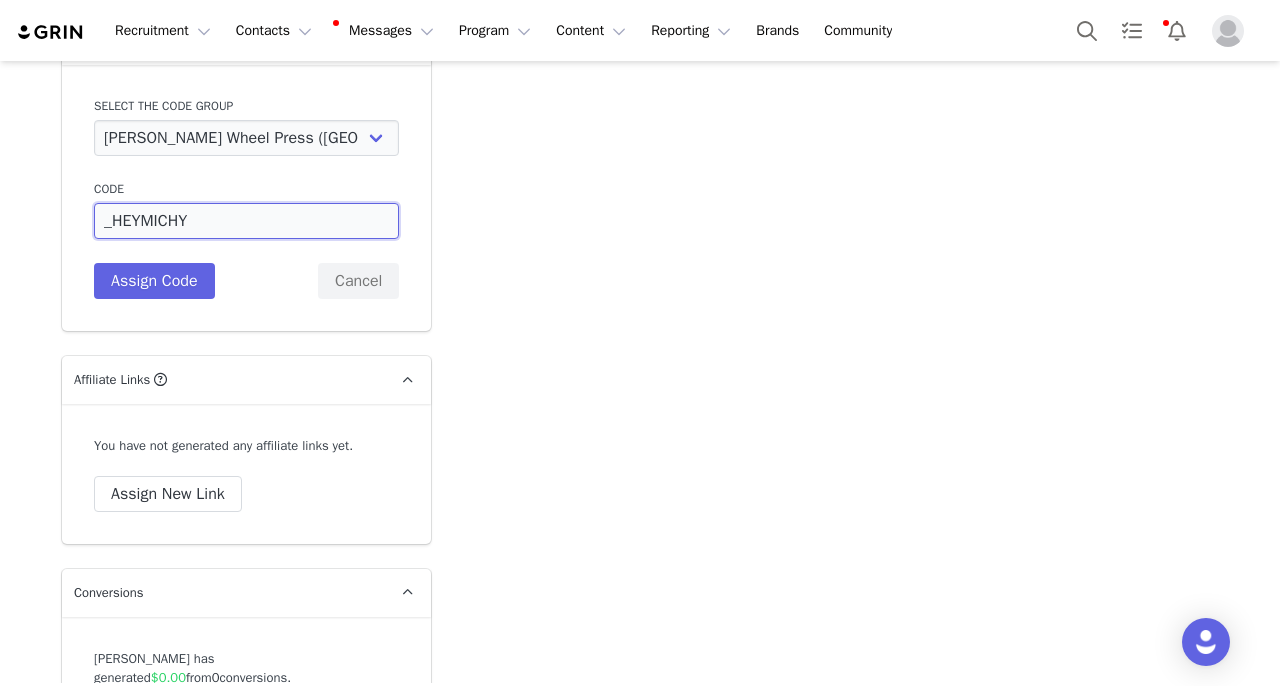 drag, startPoint x: 116, startPoint y: 203, endPoint x: 35, endPoint y: 196, distance: 81.3019 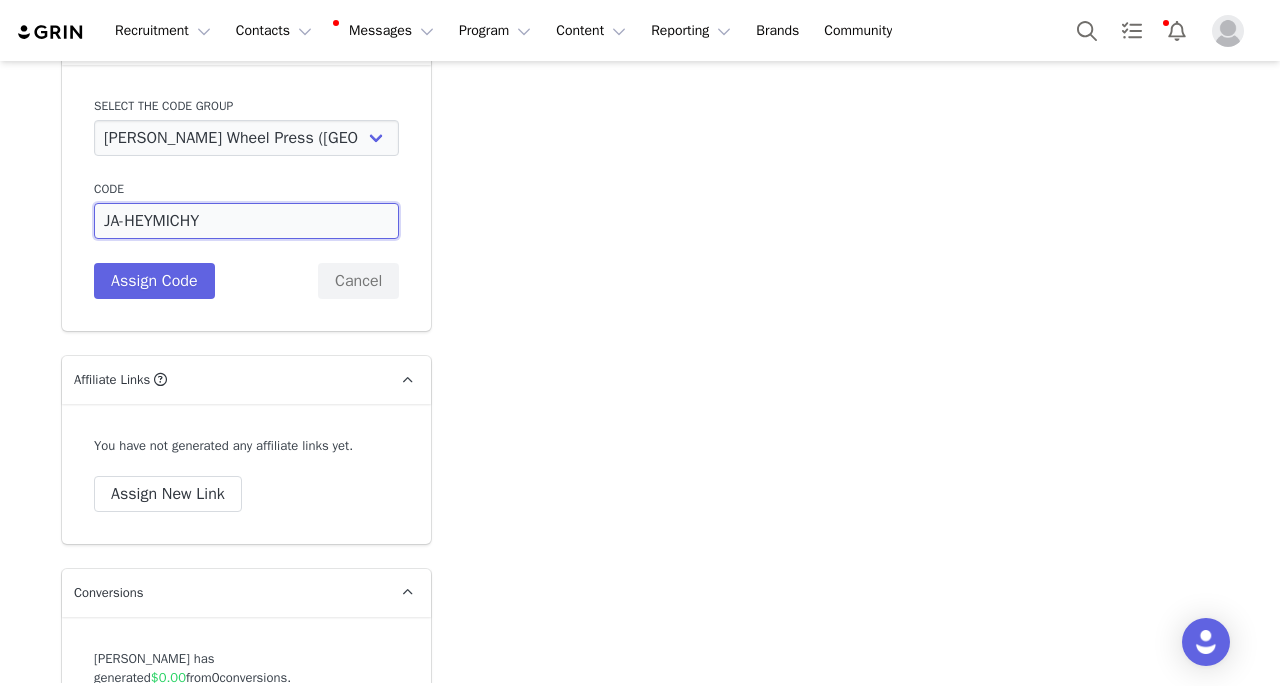 drag, startPoint x: 244, startPoint y: 191, endPoint x: 75, endPoint y: 190, distance: 169.00296 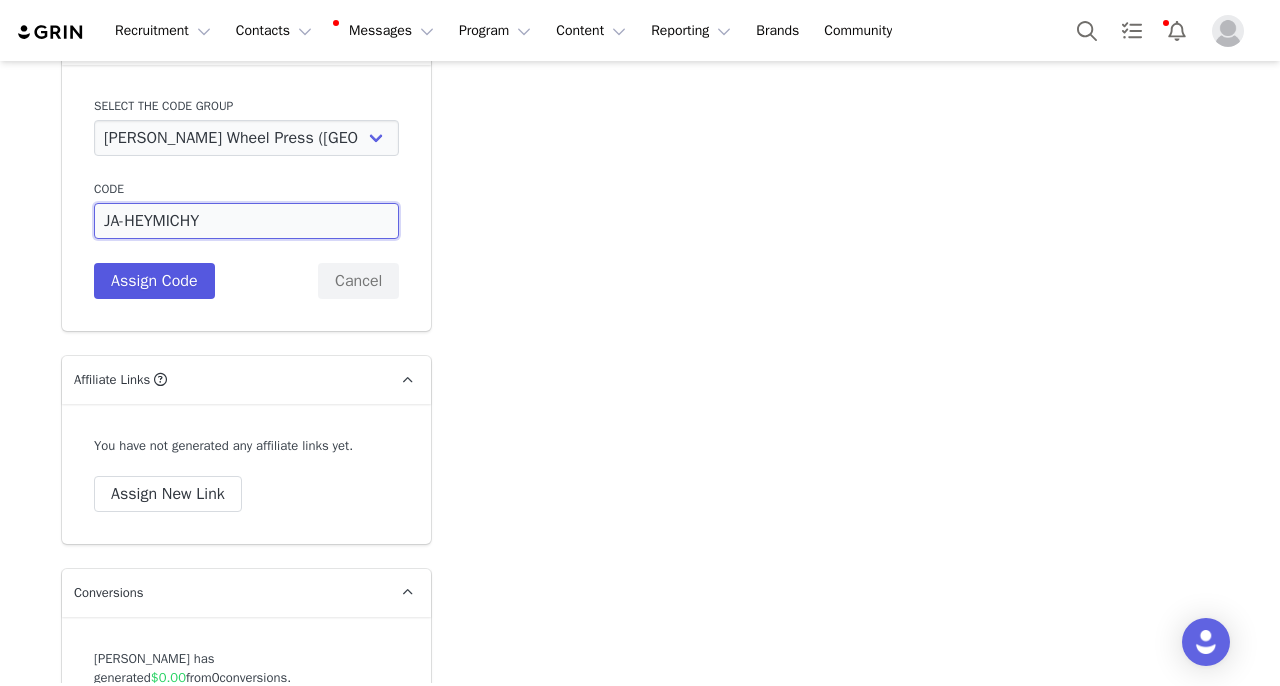 type on "JA-HEYMICHY" 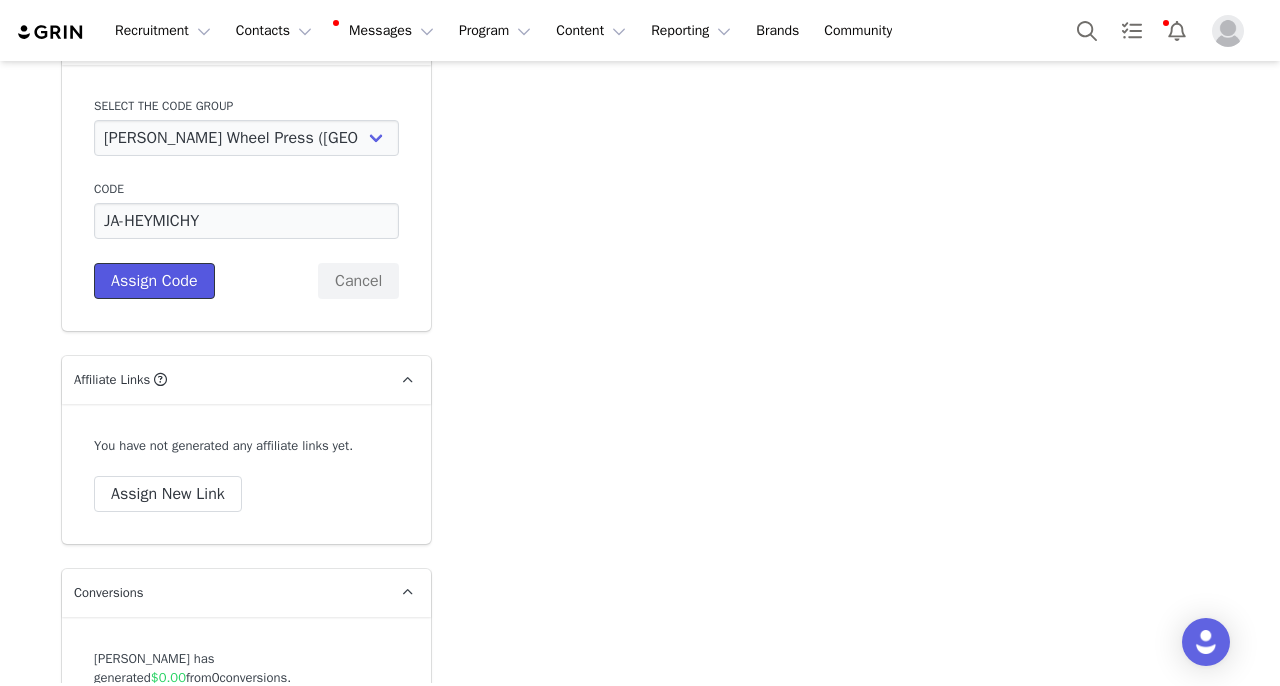 click on "Assign Code" at bounding box center [154, 281] 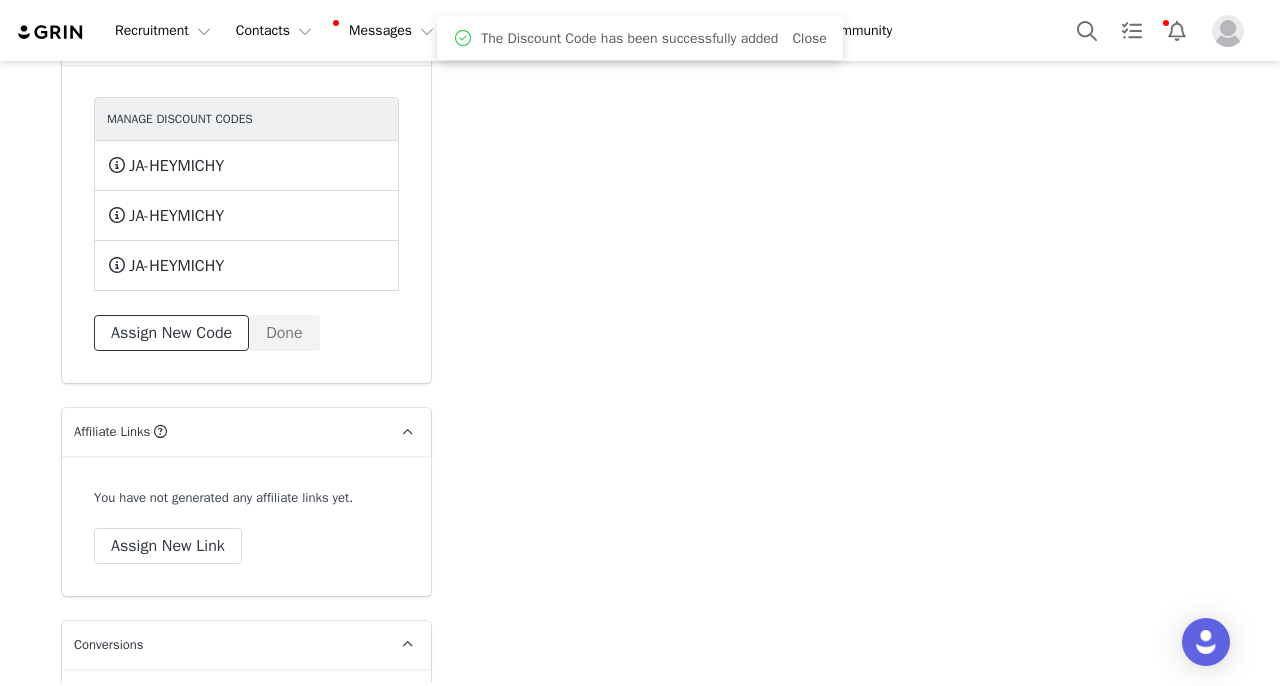 click on "Assign New Code" at bounding box center (171, 333) 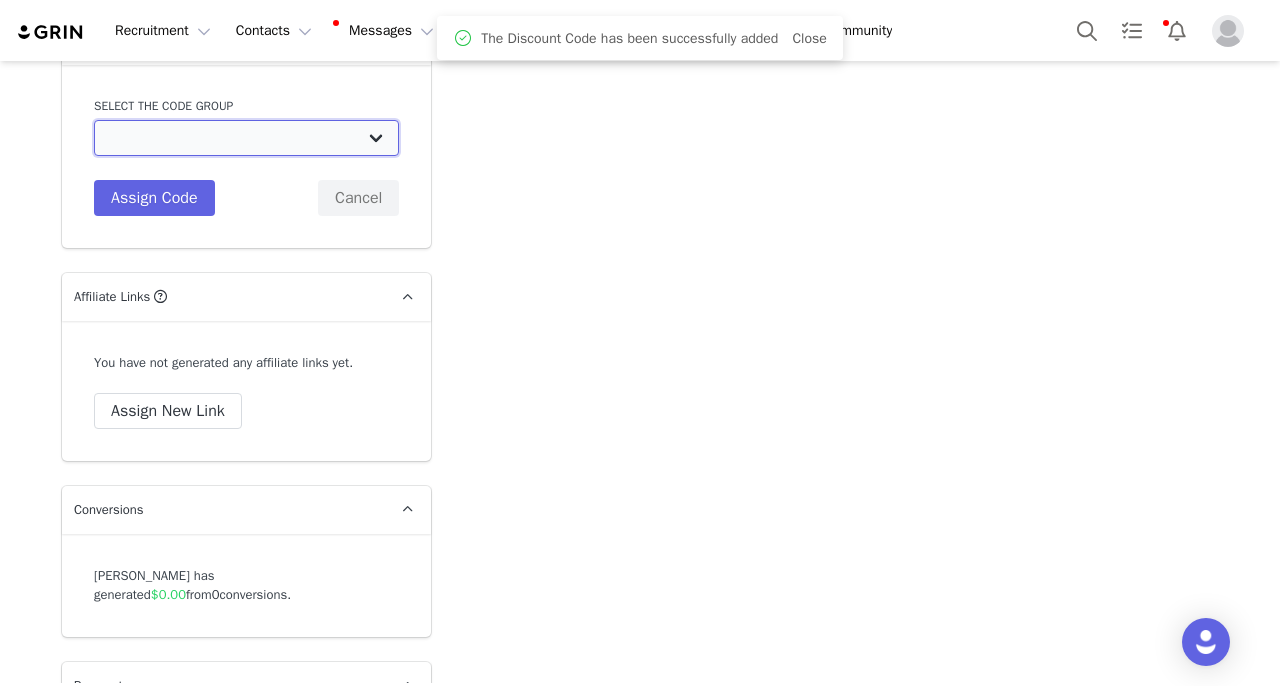 click on "Ferris Wheel Press (Intl): Intl Tier 1 (10%10%)   Ferris Wheel Press (Intl): Intl - Tier 2 (15%/10%)   Ferris Wheel Press (Intl): Intl - Tier 3   Ferris Wheel Press (Intl): One Time Collab   Ferris Wheel Press (UK): UK - Tier 2 (15%/10%)   Ferris Wheel Press (UK): UK - Tier 3 (15%/20%)   Ferris Wheel Press (UK): One Time Collab   Ferris Wheel Press (EU): EU - Tier 2 (15%/10%)   Ferris Wheel Press (EU): EU _ Tier 3 (15%/20%)   Ferris Wheel Press (EU): One Time Collab   Ferris Wheel Press (SG): SG - Tier 1 (10%/10%)   Ferris Wheel Press (SG): SG - Tier 2 (15%/10%)   Ferris Wheel Press (SG): SG - Tier 3 (15%/20%)   Ferris Wheel Press (SG): One Time Collab   Ferris Wheel Press (CA): CA - Tier 3 (15%/20%)   Ferris Wheel Press (CA): CA - Tier 2 (15%/10%)   Ferris Wheel Press (CA): CA Tier 1 (10%/10%)   Ferris Wheel Press (CA): One Time Collab   Ferris Wheel Press (AU): AU - Tier 1 (10%/10%)   Ferris Wheel Press (AU): AU - Tier 2 (15%/10%)   Ferris Wheel Press (AU): AU - Tier 3 (15%/20%)" at bounding box center [246, 138] 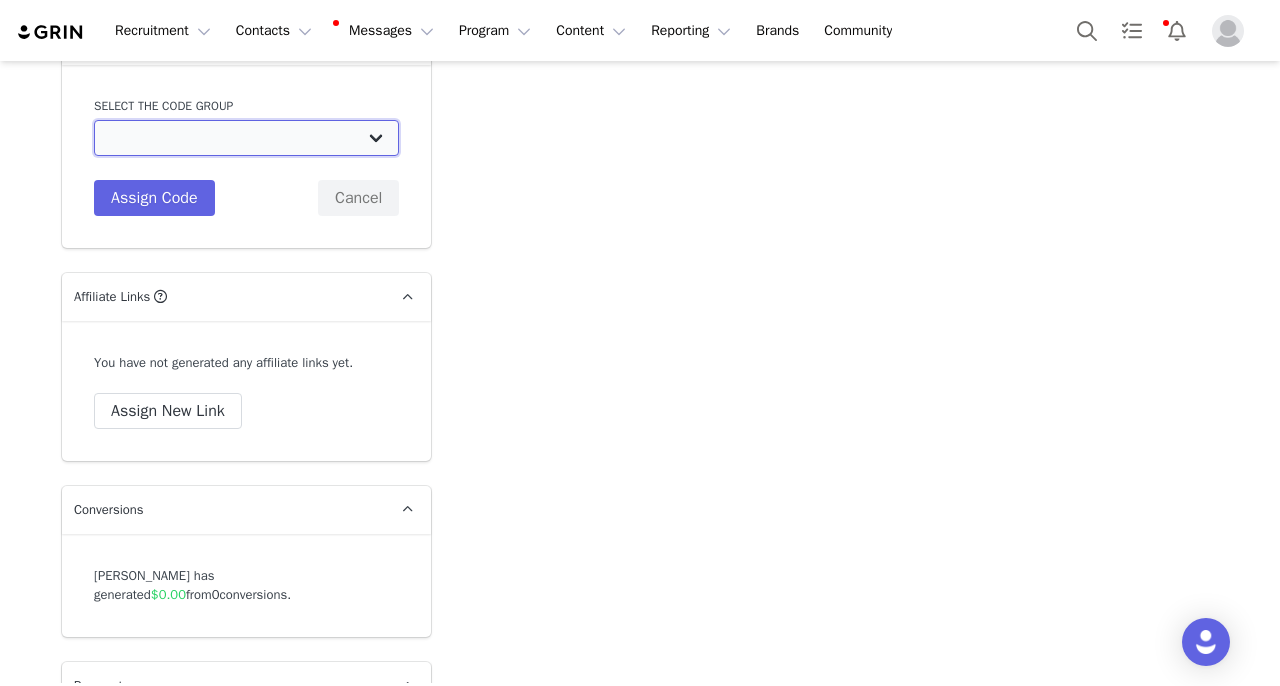 select on "10007611" 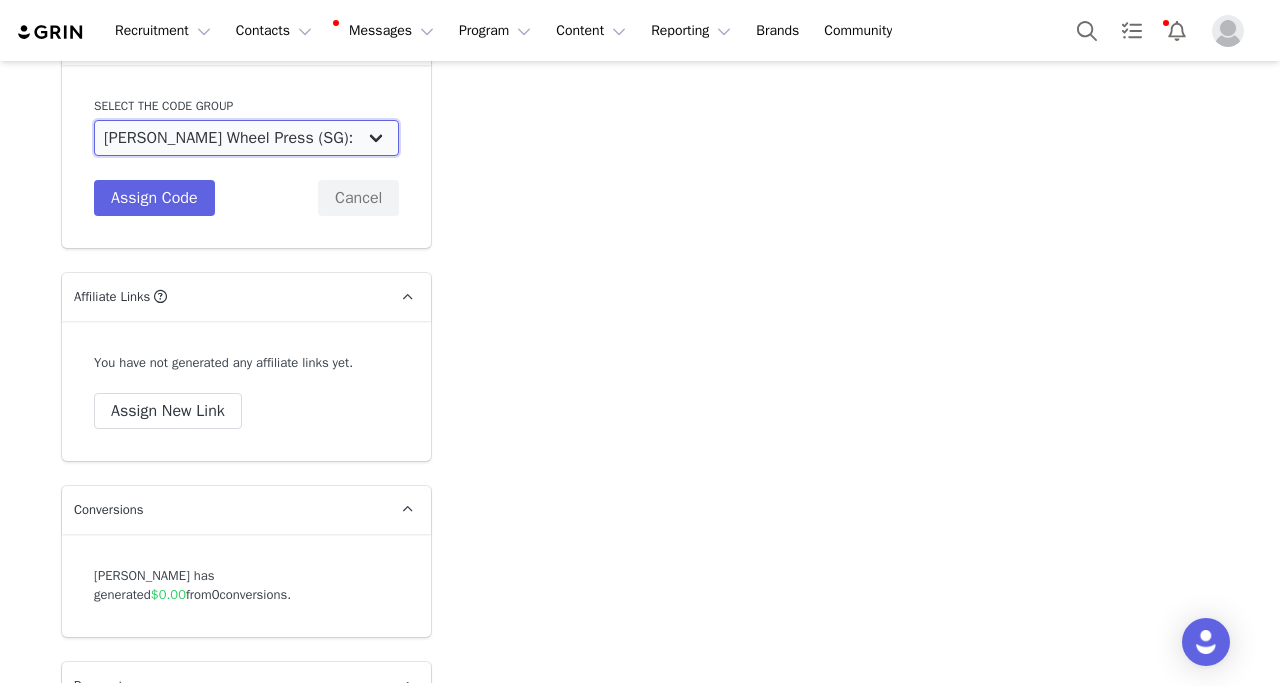 click on "Ferris Wheel Press (SG): SG - Tier 2 (15%/10%)" at bounding box center [0, 0] 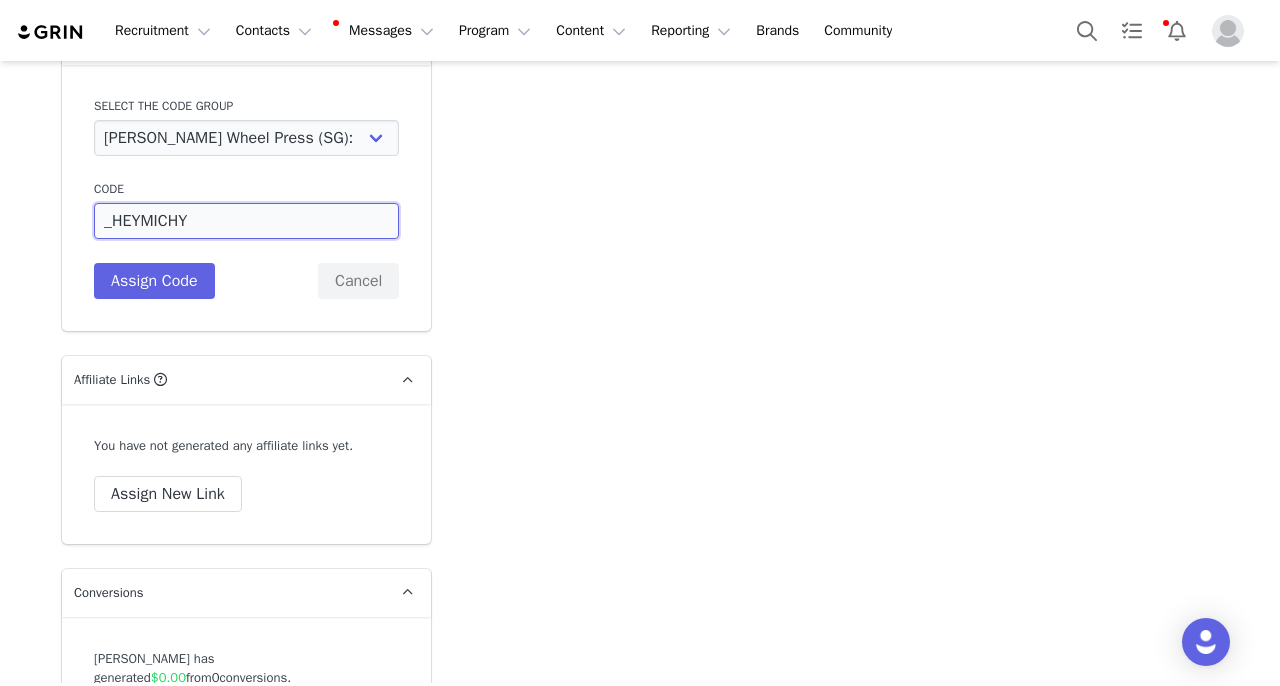 drag, startPoint x: 263, startPoint y: 200, endPoint x: 5, endPoint y: 201, distance: 258.00195 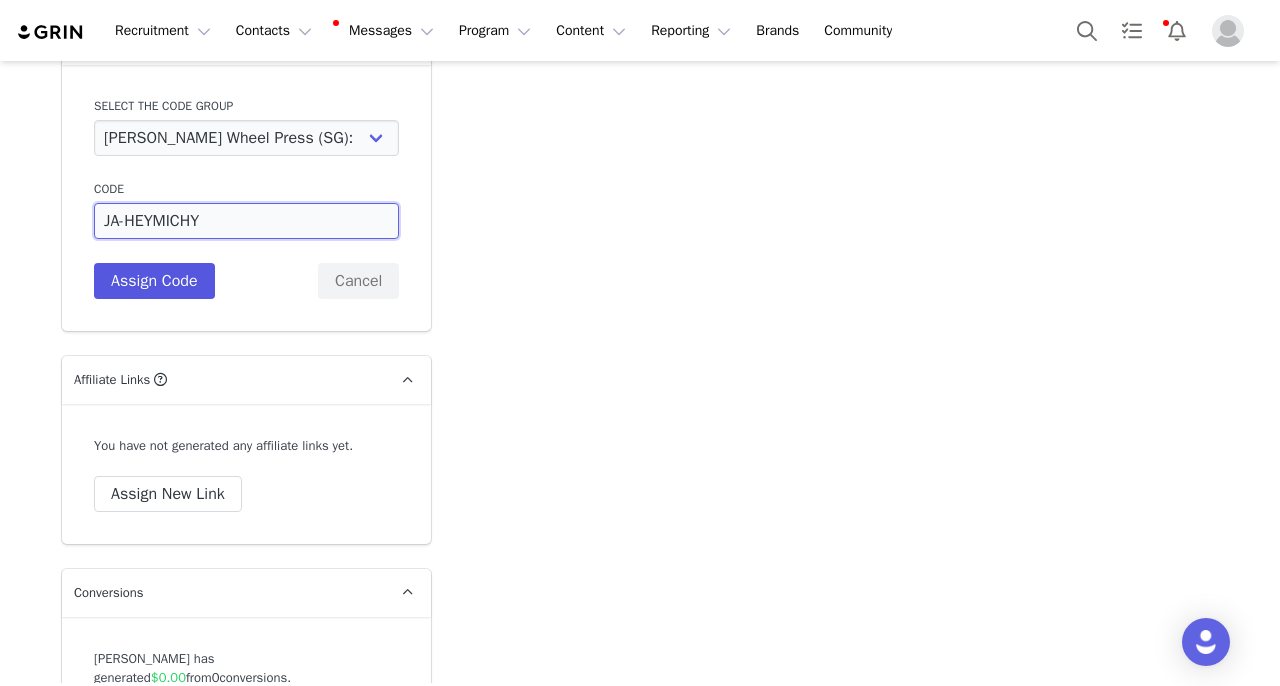 type on "JA-HEYMICHY" 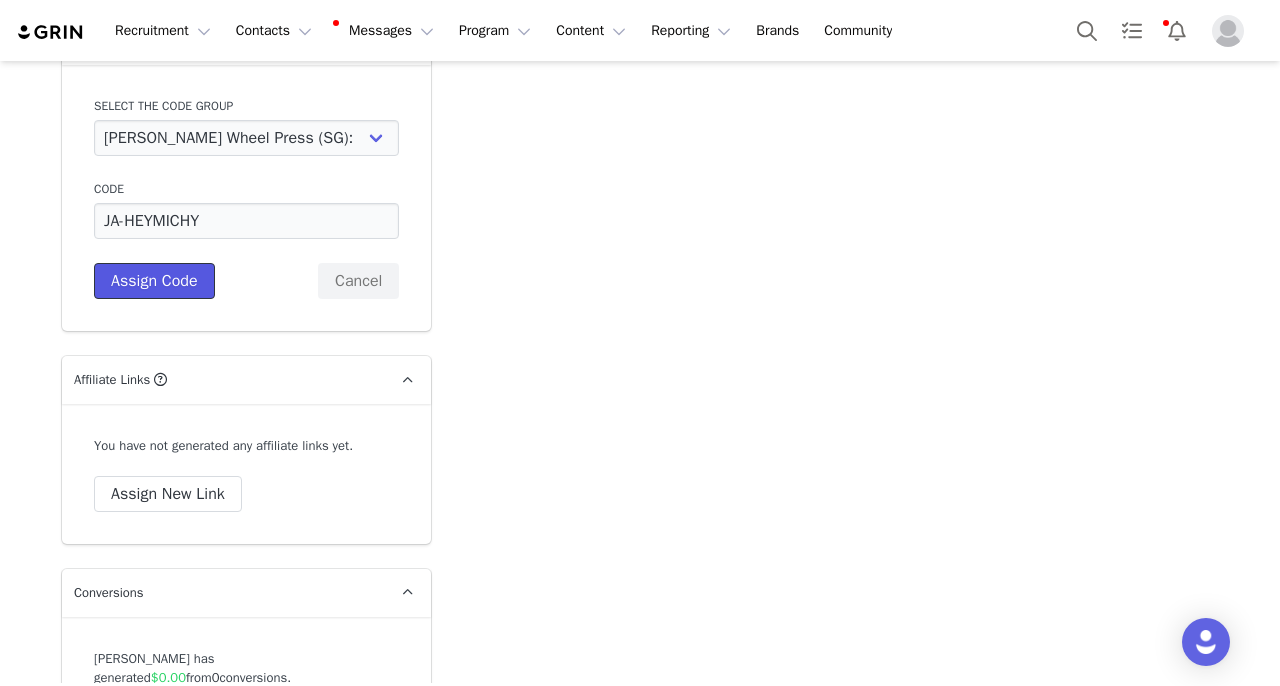 click on "Assign Code" at bounding box center [154, 281] 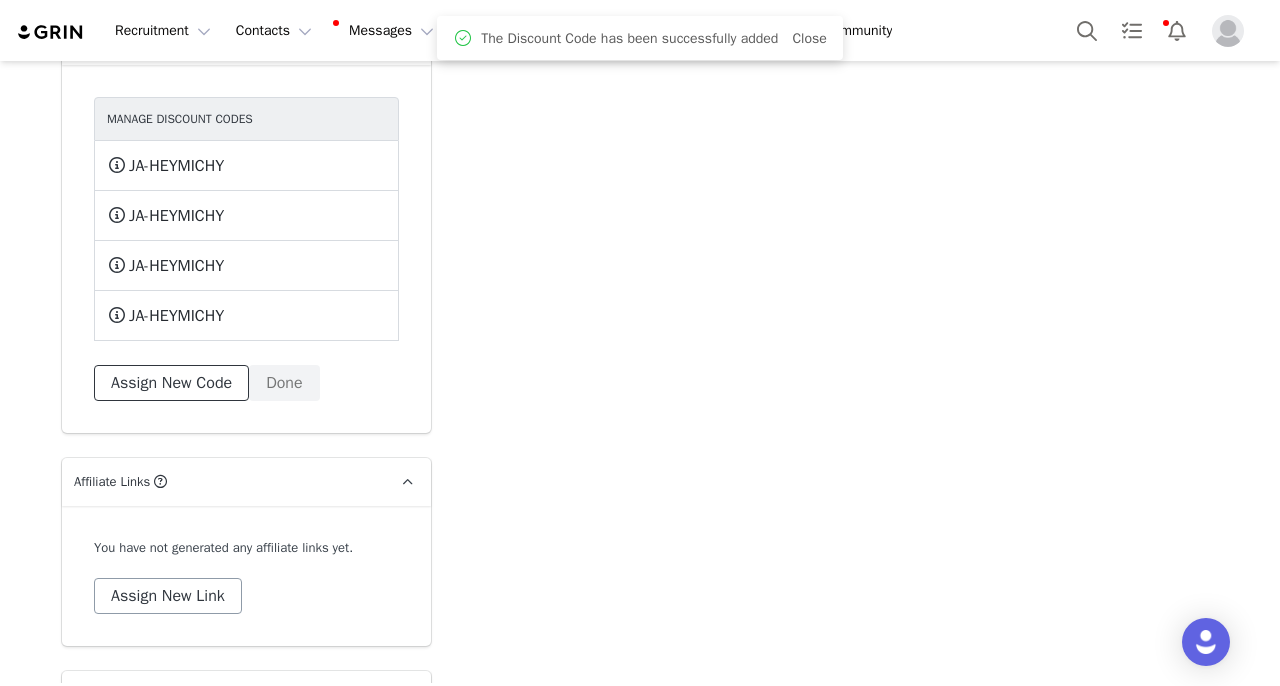 click on "Assign New Code" at bounding box center (171, 383) 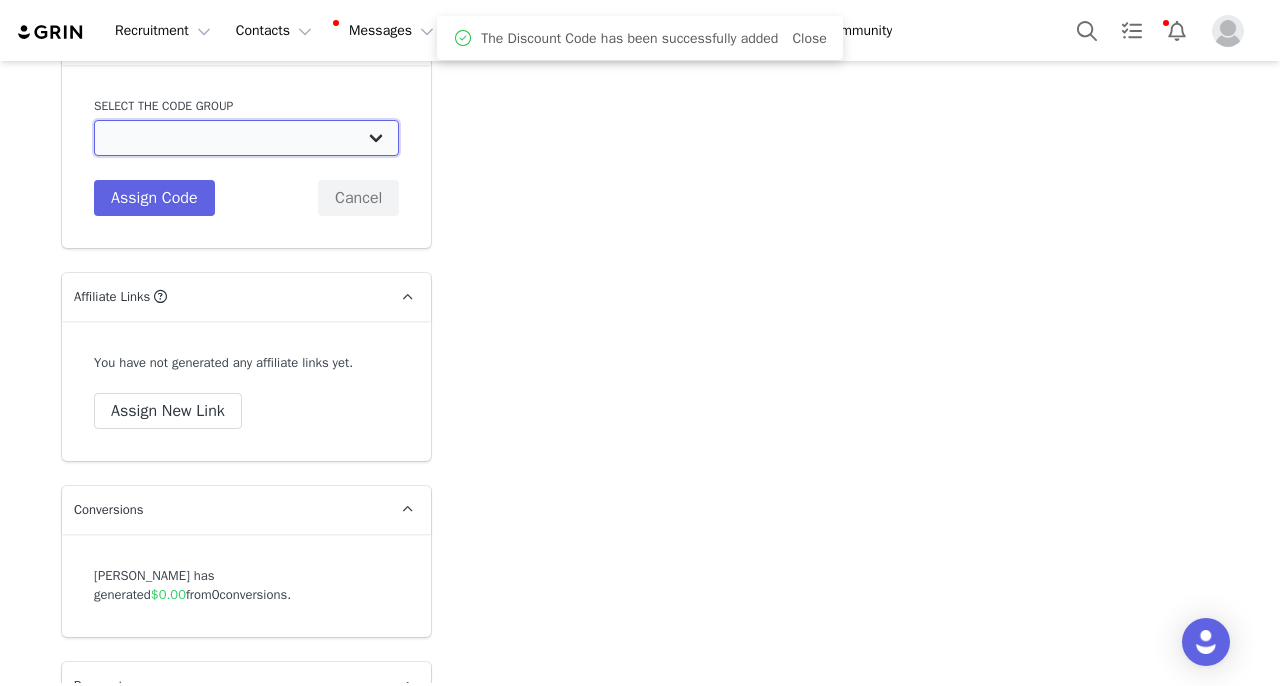 click on "Ferris Wheel Press (Intl): Intl Tier 1 (10%10%)   Ferris Wheel Press (Intl): Intl - Tier 2 (15%/10%)   Ferris Wheel Press (Intl): Intl - Tier 3   Ferris Wheel Press (Intl): One Time Collab   Ferris Wheel Press (UK): UK - Tier 2 (15%/10%)   Ferris Wheel Press (UK): UK - Tier 3 (15%/20%)   Ferris Wheel Press (UK): One Time Collab   Ferris Wheel Press (EU): EU - Tier 2 (15%/10%)   Ferris Wheel Press (EU): EU _ Tier 3 (15%/20%)   Ferris Wheel Press (EU): One Time Collab   Ferris Wheel Press (SG): SG - Tier 1 (10%/10%)   Ferris Wheel Press (SG): SG - Tier 2 (15%/10%)   Ferris Wheel Press (SG): SG - Tier 3 (15%/20%)   Ferris Wheel Press (SG): One Time Collab   Ferris Wheel Press (CA): CA - Tier 3 (15%/20%)   Ferris Wheel Press (CA): CA - Tier 2 (15%/10%)   Ferris Wheel Press (CA): CA Tier 1 (10%/10%)   Ferris Wheel Press (CA): One Time Collab   Ferris Wheel Press (AU): AU - Tier 1 (10%/10%)   Ferris Wheel Press (AU): AU - Tier 2 (15%/10%)   Ferris Wheel Press (AU): AU - Tier 3 (15%/20%)" at bounding box center (246, 138) 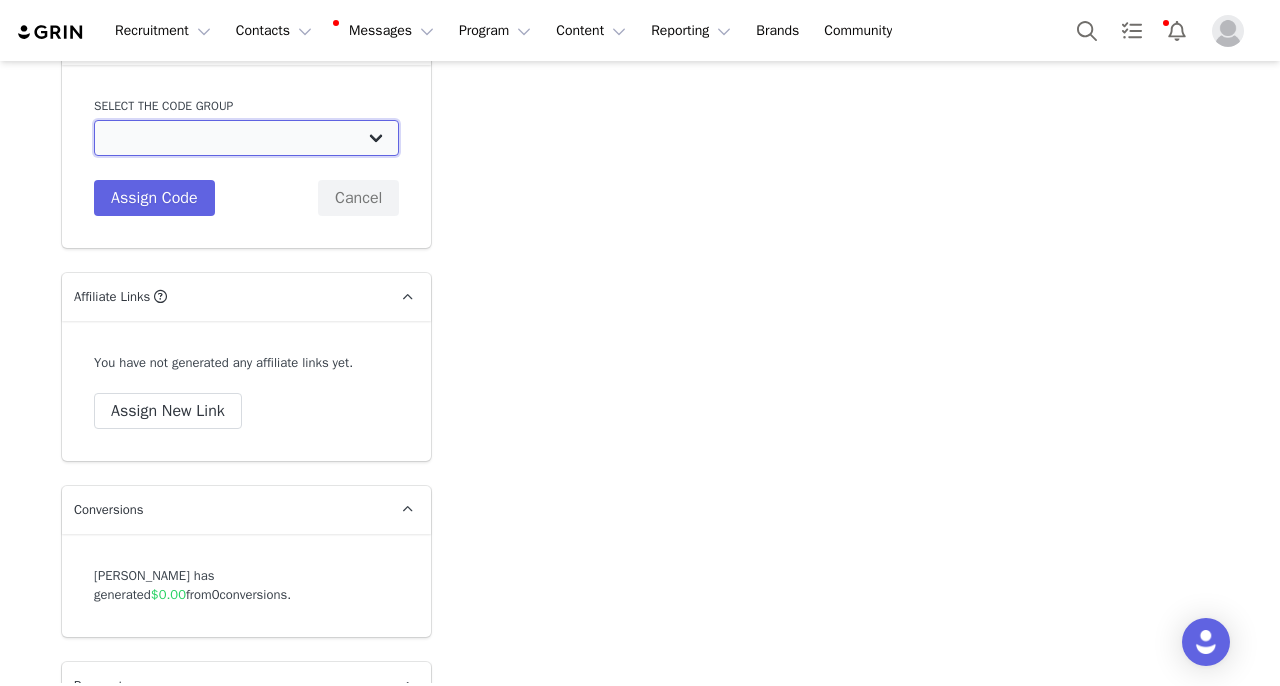 select on "10007590" 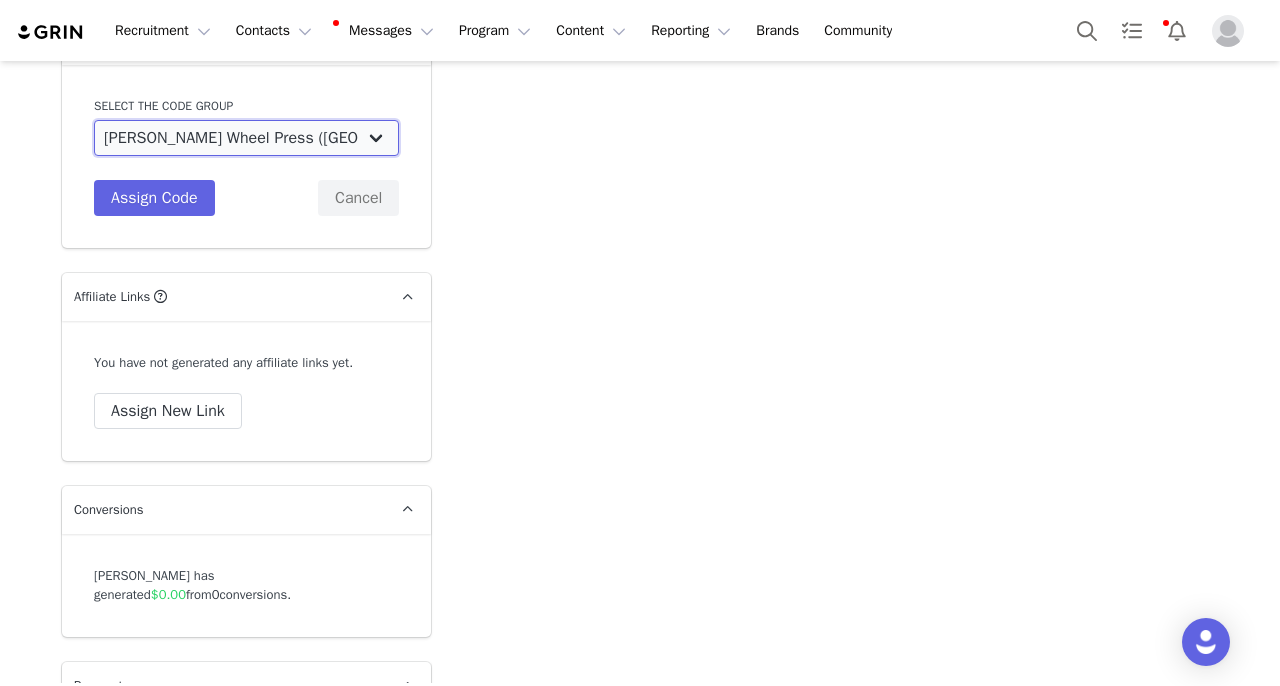 click on "Ferris Wheel Press (CA): CA - Tier 2 (15%/10%)" at bounding box center (0, 0) 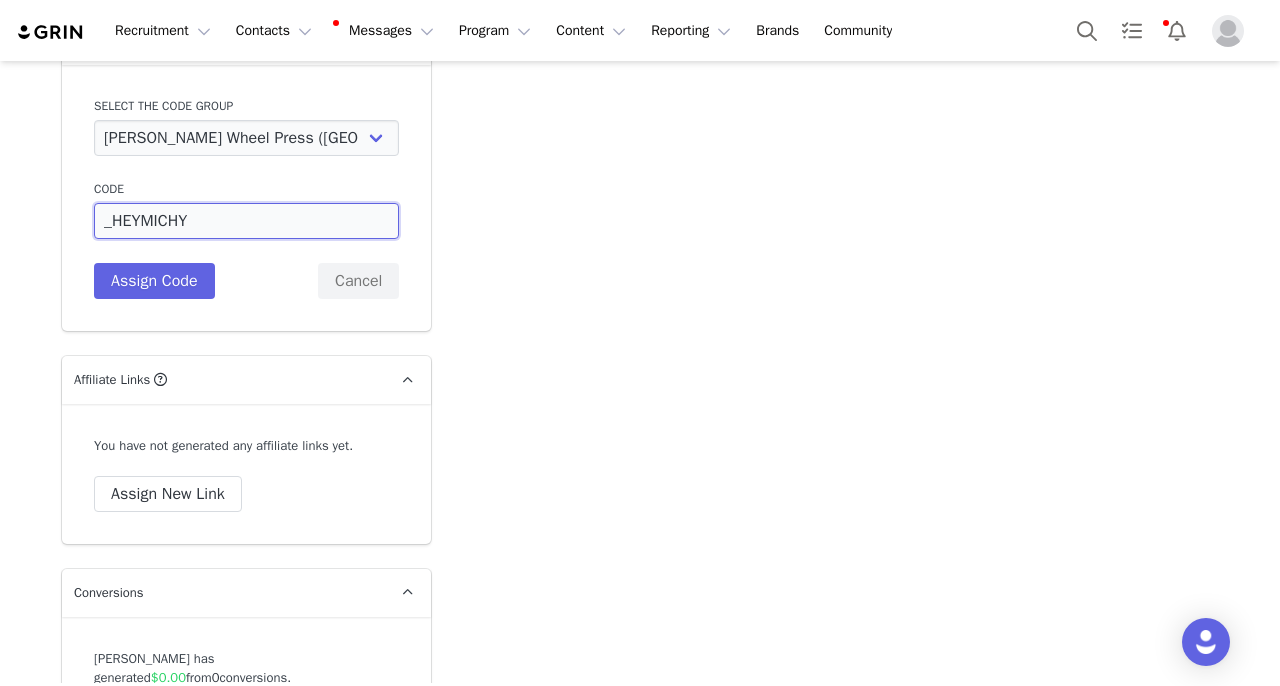 drag, startPoint x: 286, startPoint y: 198, endPoint x: 17, endPoint y: 198, distance: 269 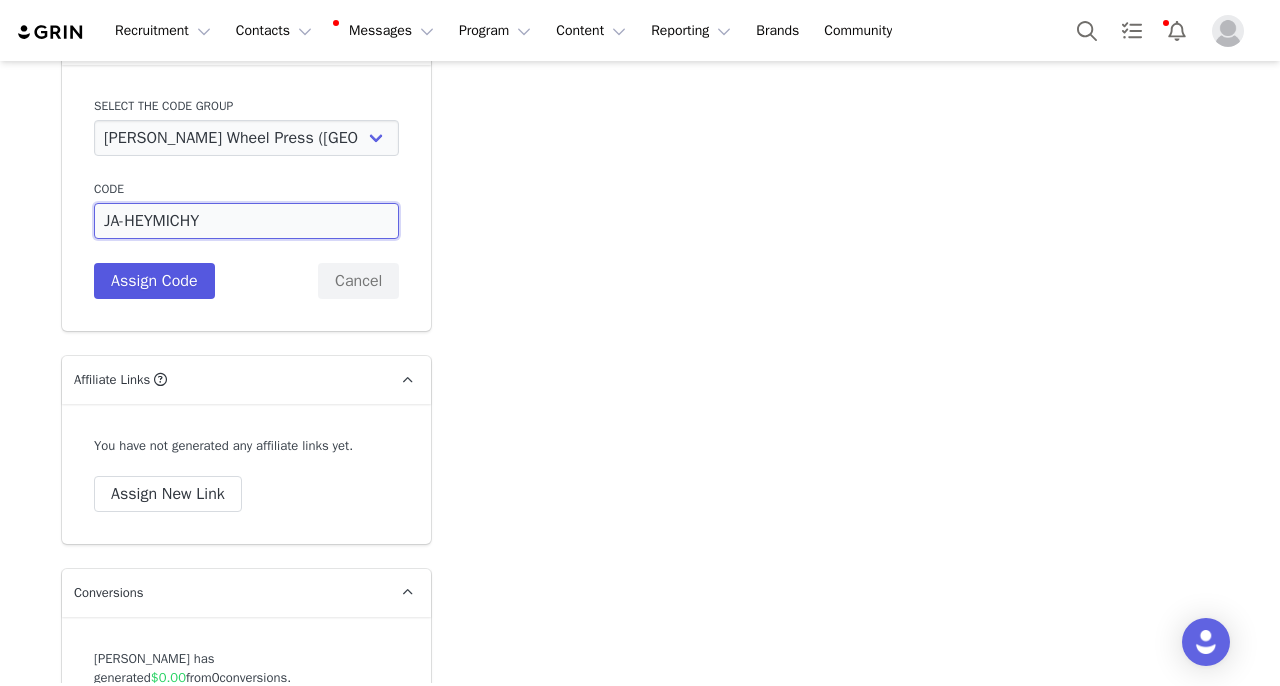 type on "JA-HEYMICHY" 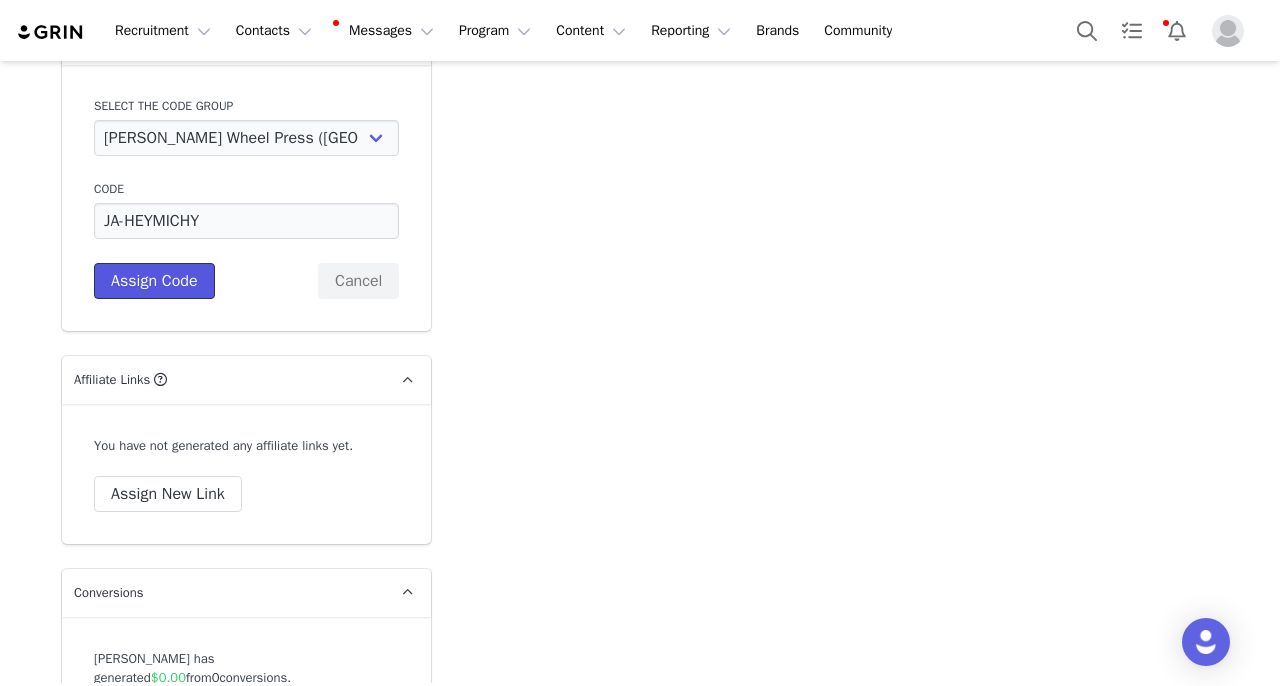 click on "Assign Code" at bounding box center (154, 281) 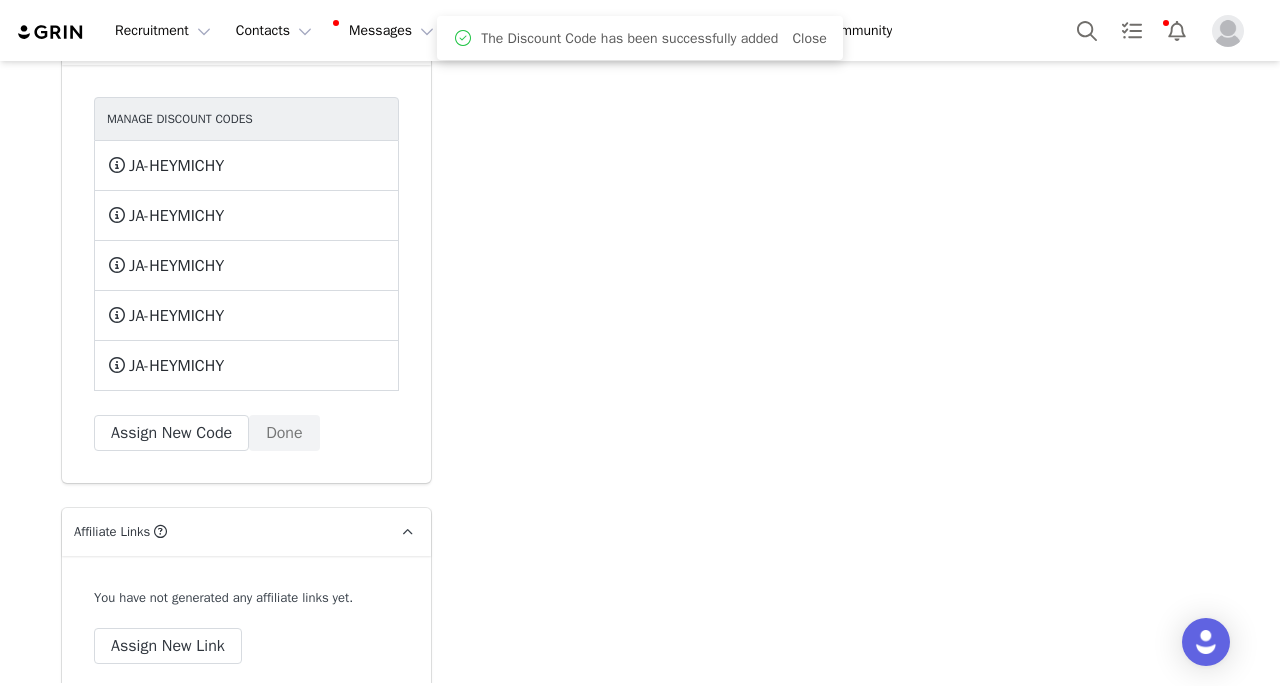 click on "Manage Discount Codes      JA-HEYMICHY This code will no longer be usable and any revenue attribution will be lost. Delete from GRIN only Delete from GRIN and my Shopify store  Delete      JA-HEYMICHY This code will no longer be usable and any revenue attribution will be lost. Delete from GRIN only Delete from GRIN and my Shopify store  Delete      JA-HEYMICHY This code will no longer be usable and any revenue attribution will be lost. Delete from GRIN only Delete from GRIN and my Shopify store  Delete      JA-HEYMICHY This code will no longer be usable and any revenue attribution will be lost. Delete from GRIN only Delete from GRIN and my Shopify store  Delete      JA-HEYMICHY This code will no longer be usable and any revenue attribution will be lost. Delete from GRIN only Delete from GRIN and my Shopify store  Delete      Assign New Code Done" at bounding box center [246, 274] 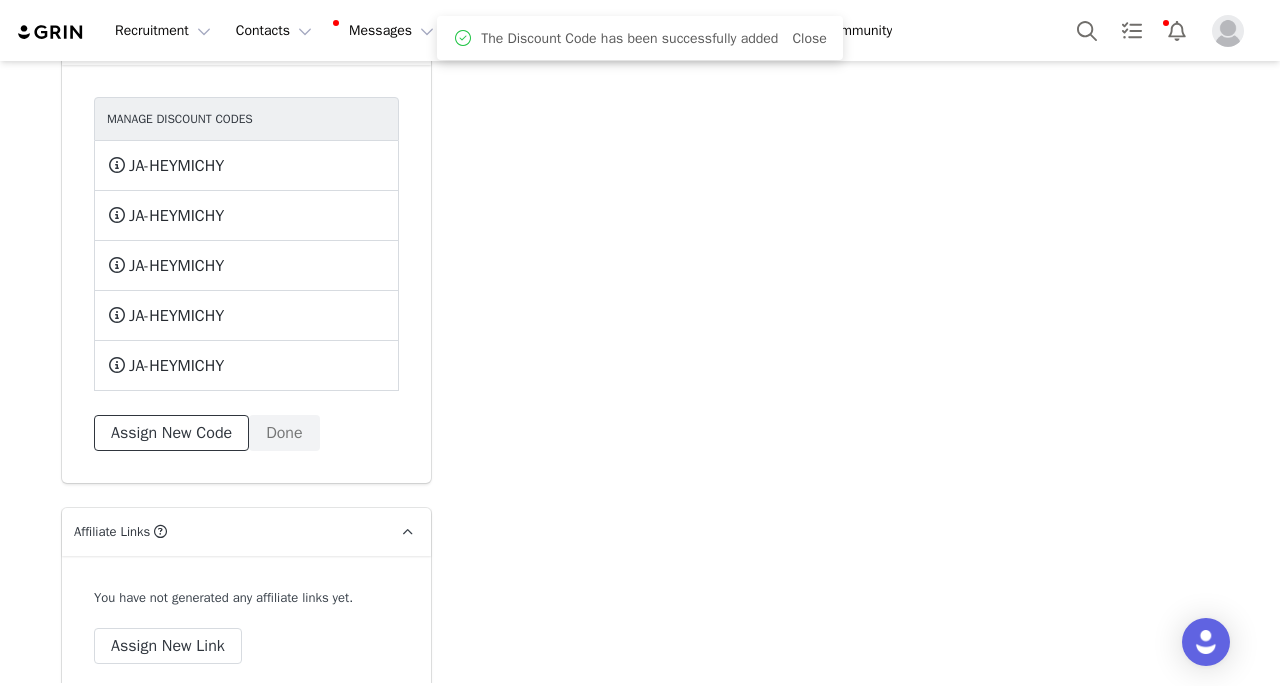 click on "Assign New Code" at bounding box center (171, 433) 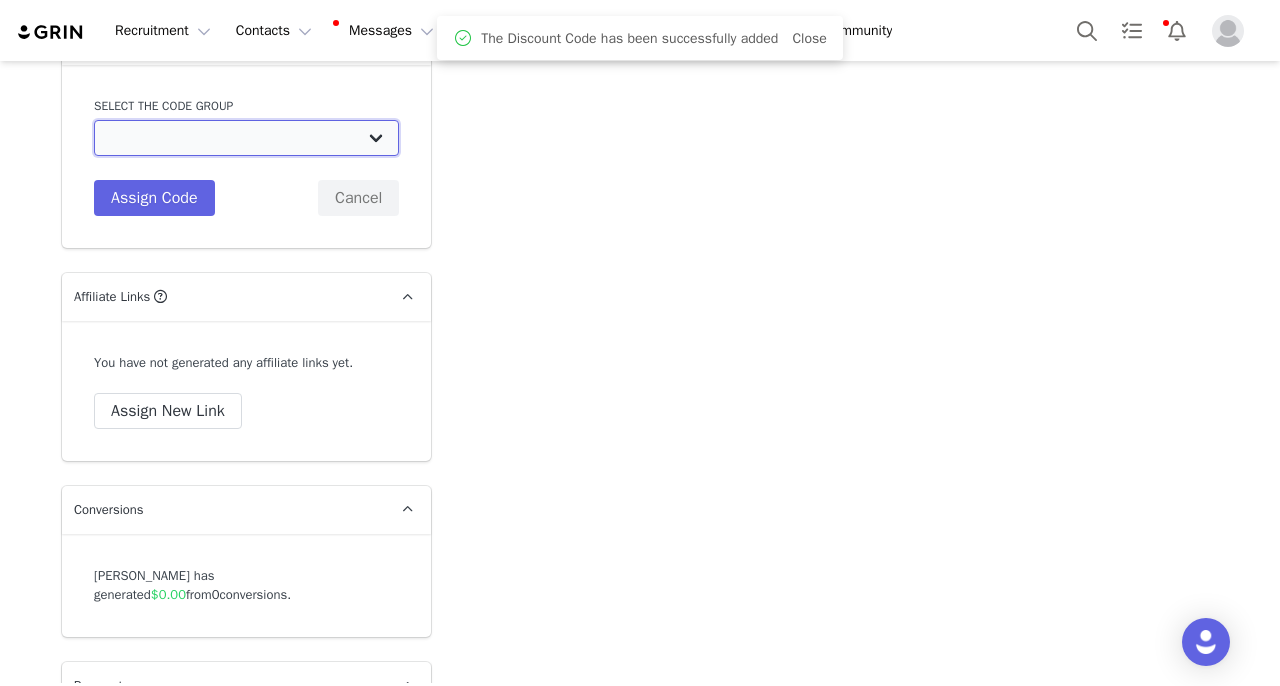 click on "Ferris Wheel Press (Intl): Intl Tier 1 (10%10%)   Ferris Wheel Press (Intl): Intl - Tier 2 (15%/10%)   Ferris Wheel Press (Intl): Intl - Tier 3   Ferris Wheel Press (Intl): One Time Collab   Ferris Wheel Press (UK): UK - Tier 2 (15%/10%)   Ferris Wheel Press (UK): UK - Tier 3 (15%/20%)   Ferris Wheel Press (UK): One Time Collab   Ferris Wheel Press (EU): EU - Tier 2 (15%/10%)   Ferris Wheel Press (EU): EU _ Tier 3 (15%/20%)   Ferris Wheel Press (EU): One Time Collab   Ferris Wheel Press (SG): SG - Tier 1 (10%/10%)   Ferris Wheel Press (SG): SG - Tier 2 (15%/10%)   Ferris Wheel Press (SG): SG - Tier 3 (15%/20%)   Ferris Wheel Press (SG): One Time Collab   Ferris Wheel Press (CA): CA - Tier 3 (15%/20%)   Ferris Wheel Press (CA): CA - Tier 2 (15%/10%)   Ferris Wheel Press (CA): CA Tier 1 (10%/10%)   Ferris Wheel Press (CA): One Time Collab   Ferris Wheel Press (AU): AU - Tier 1 (10%/10%)   Ferris Wheel Press (AU): AU - Tier 2 (15%/10%)   Ferris Wheel Press (AU): AU - Tier 3 (15%/20%)" at bounding box center [246, 138] 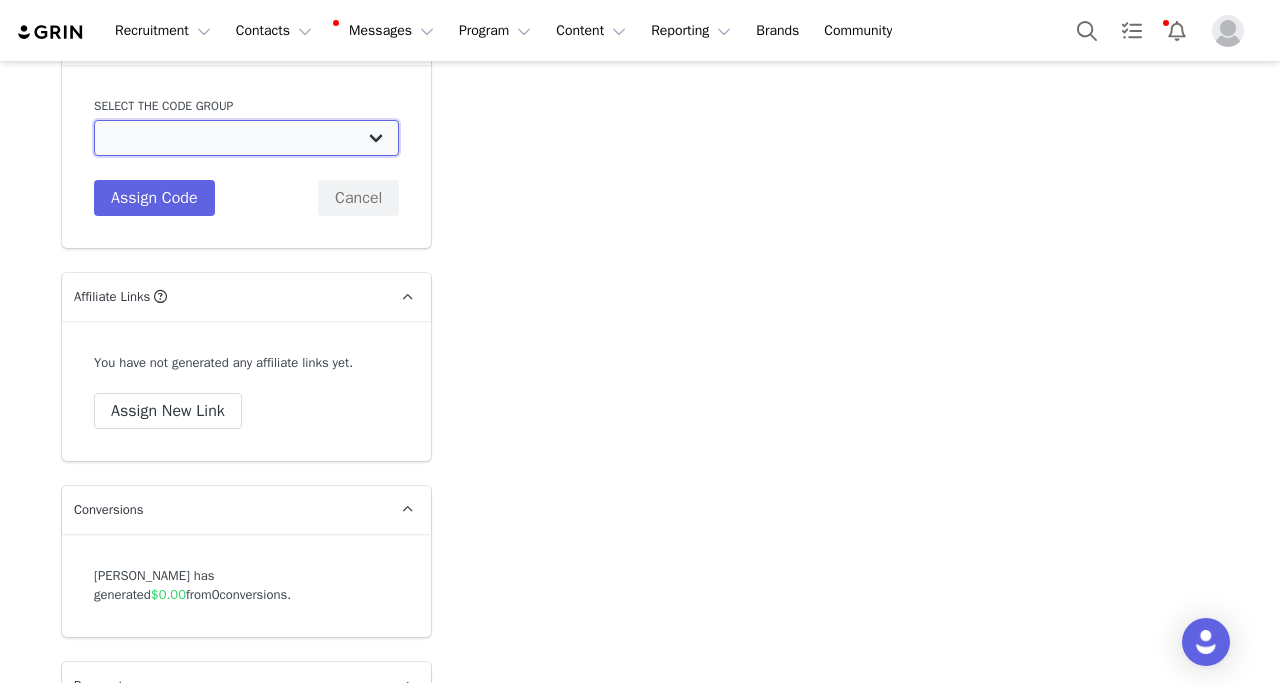select on "10007608" 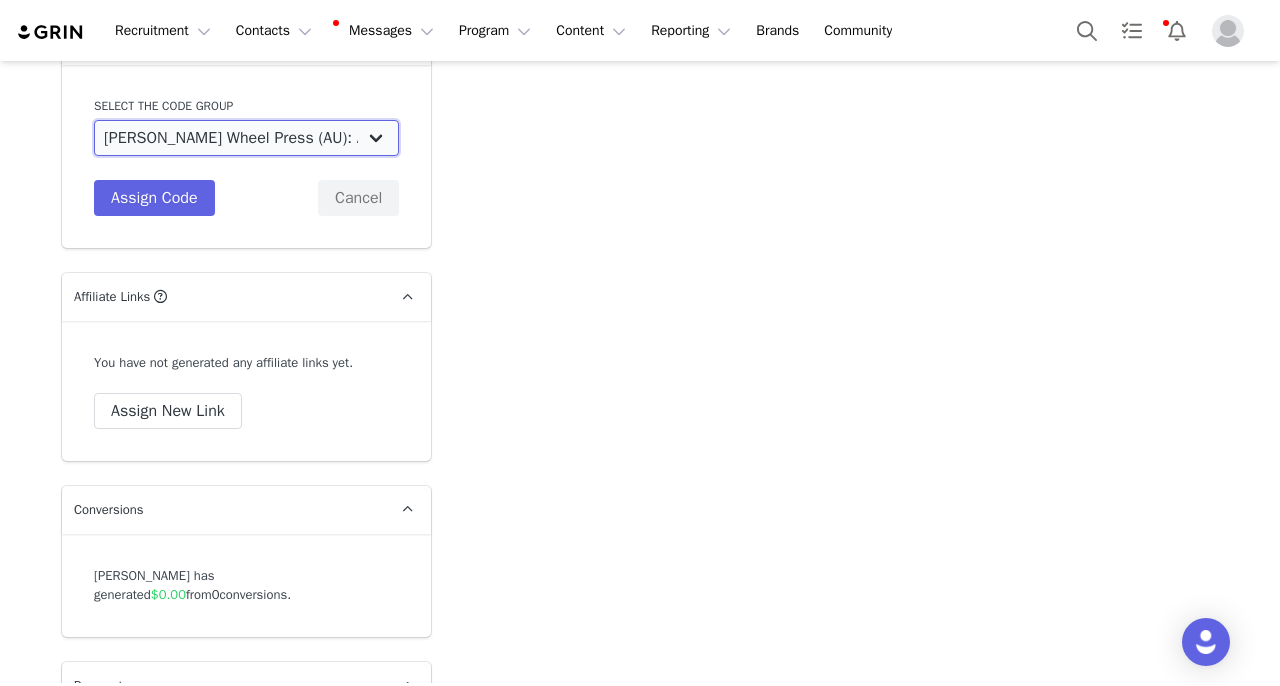 click on "Ferris Wheel Press (AU): AU - Tier 2 (15%/10%)" at bounding box center (0, 0) 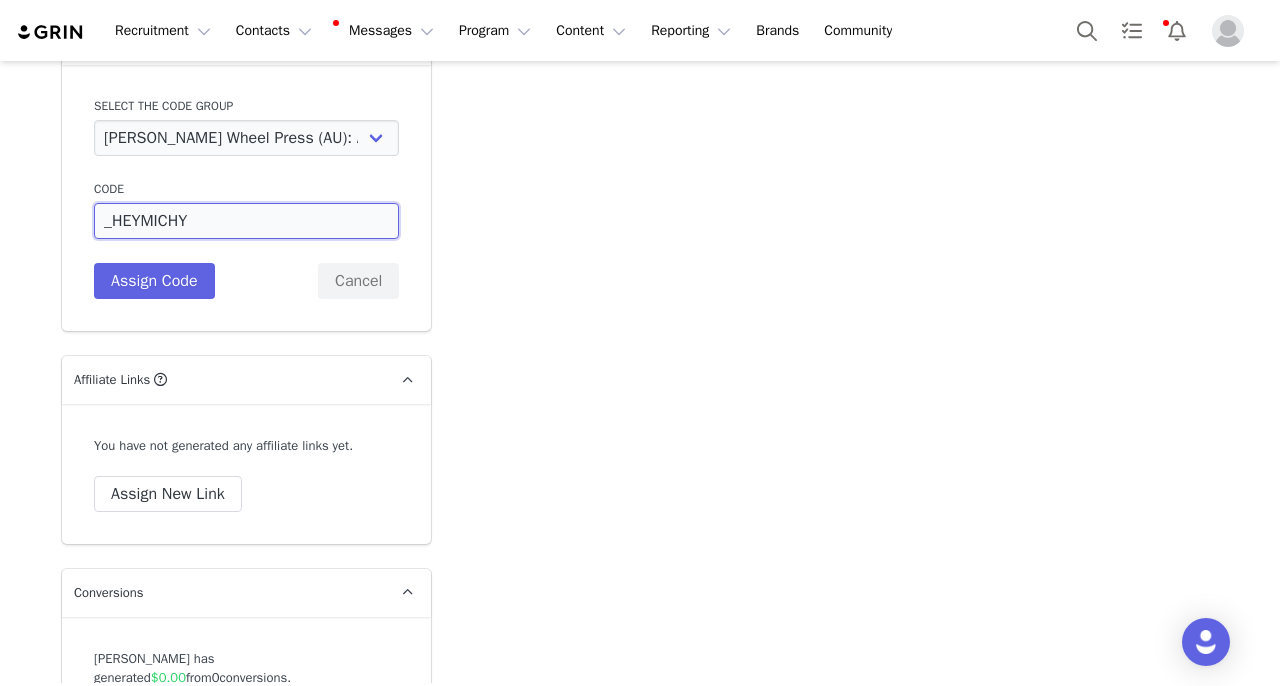 drag, startPoint x: 285, startPoint y: 205, endPoint x: 0, endPoint y: 194, distance: 285.2122 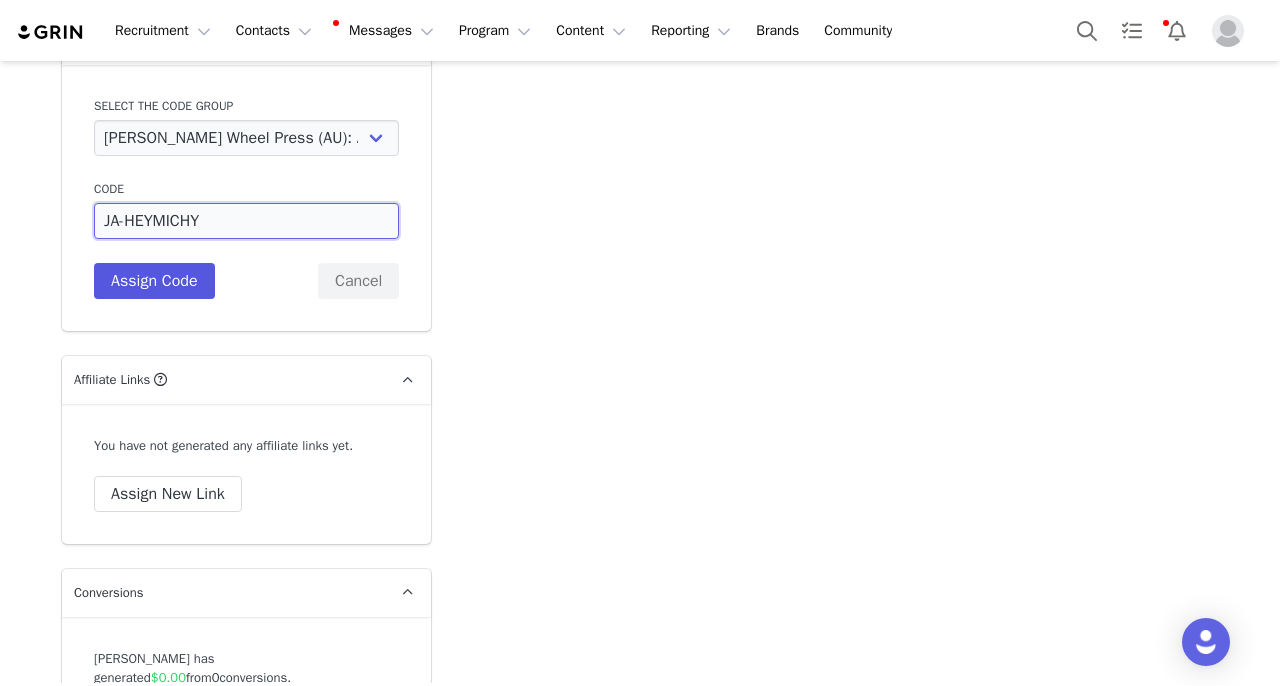 type on "JA-HEYMICHY" 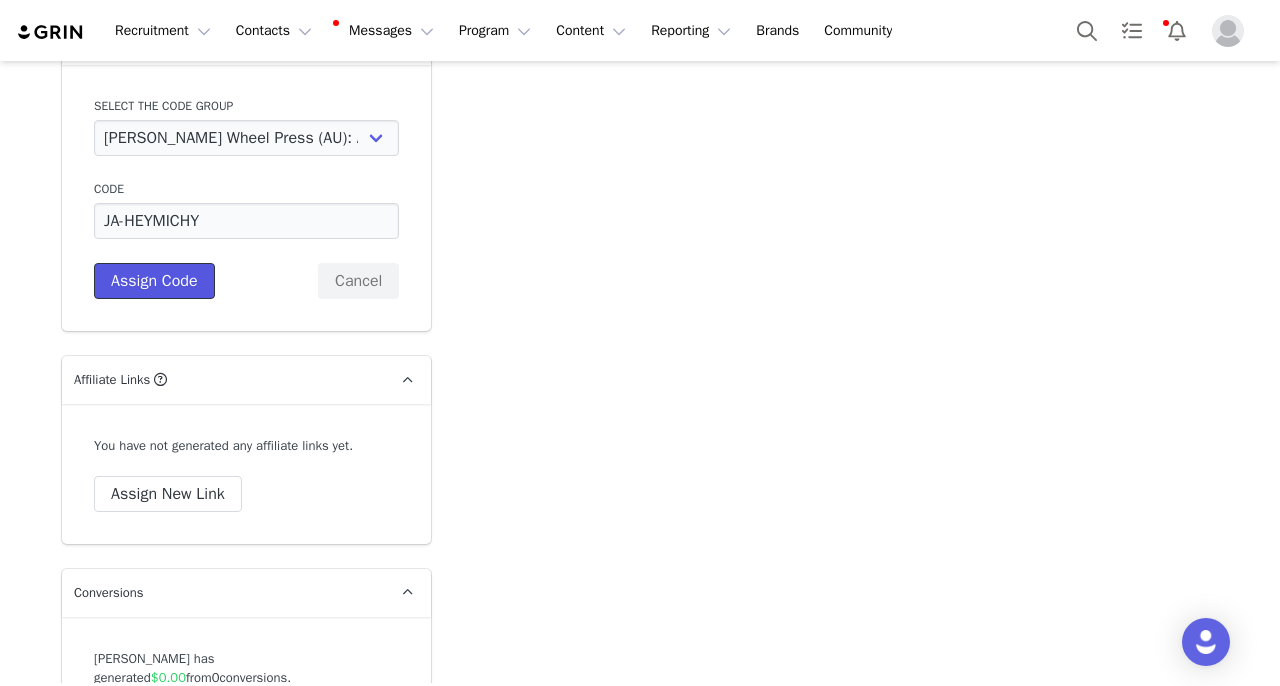 click on "Assign Code" at bounding box center (154, 281) 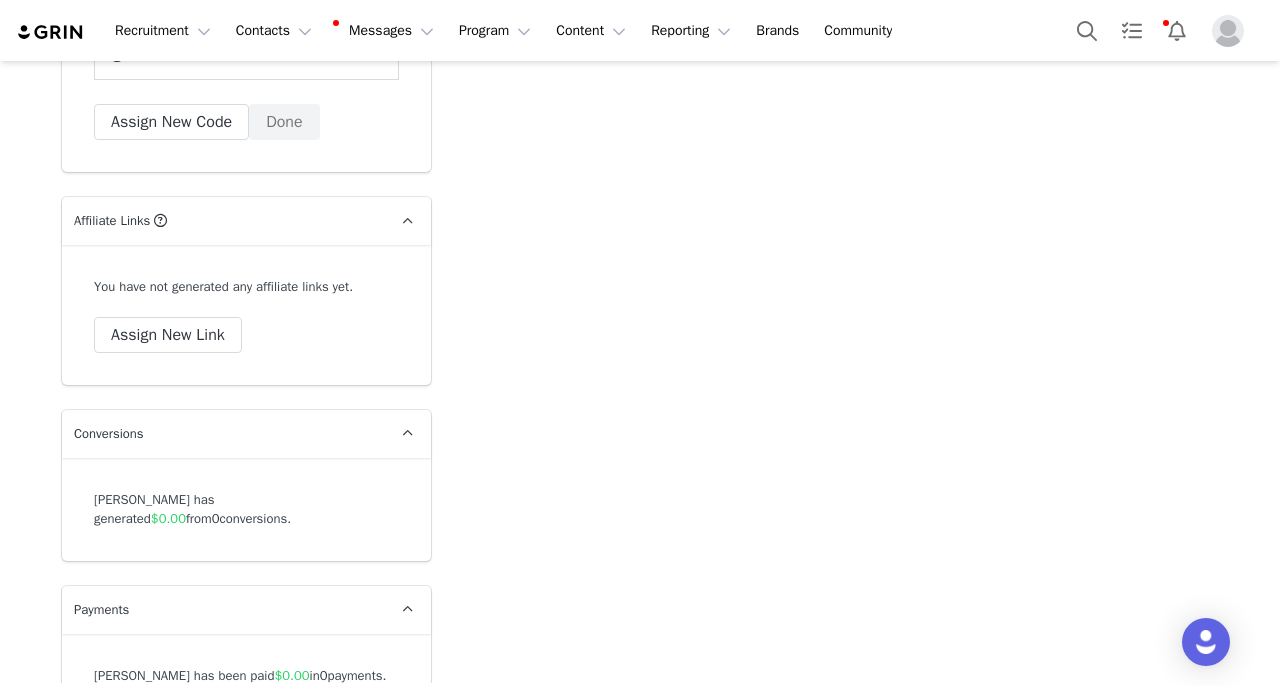 scroll, scrollTop: 6132, scrollLeft: 0, axis: vertical 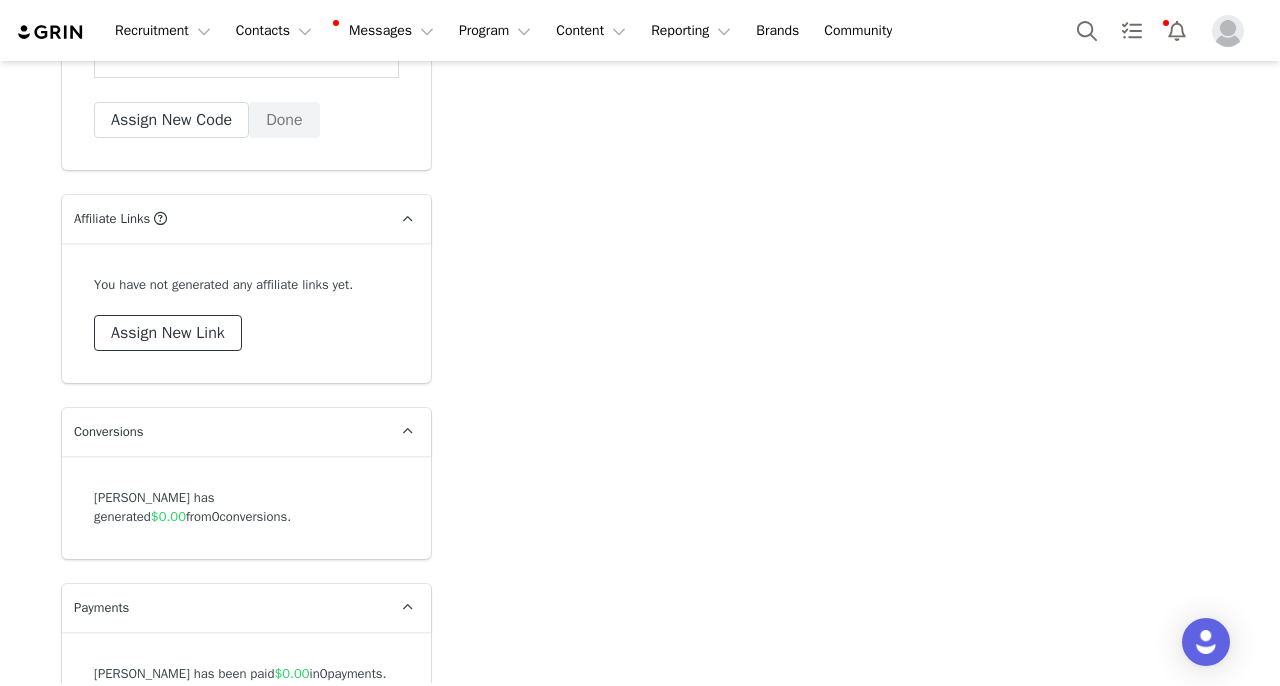 click on "Assign New Link" at bounding box center (168, 333) 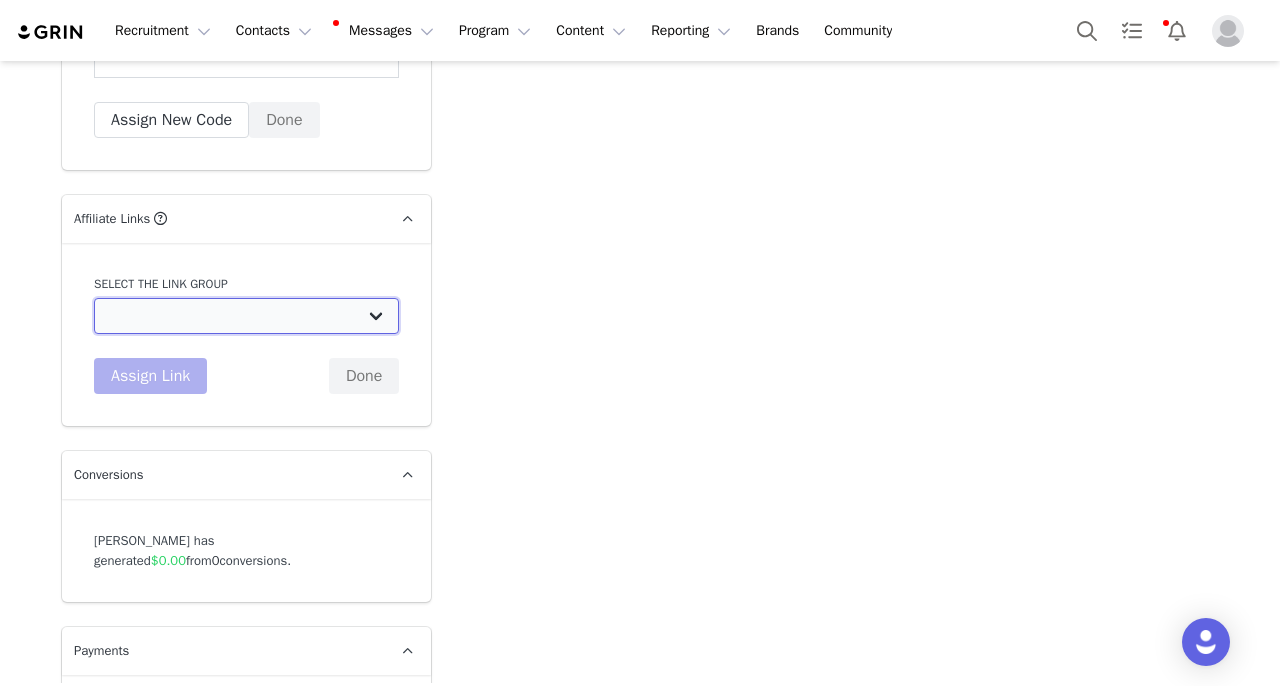 click on "CA - Tier 1: https://ferriswheelpress.ca/discount/[discount_code_group_10007592]   CA - Tier 3: https://ferriswheelpress.ca/discount/[discount_code_group_10007554]   CA - Tier 2: https://ferriswheelpress.ca/discount/[discount_code_group_10007590]   AU - Tier 1: https://ferriswheelpress.au/discount/[discount_code_group_10007607]   AU - Tier 2: https://ferriswheelpress.au/discount/[discount_code_group_10007608]   Intl - Tier 1: https://www.ferriswheelpress.com/discount/[discount_code_group_10007591]   AU - Tier 3: https://www.ferriswheelpress.au/discount/[discount_code_group_10007609]   SG - Tier 1: https://www.ferriswheelpress.sg/discount/[discount_code_group_10007610]   SG - Tier 2: https://www.ferriswheelpress.sg/discount/[discount_code_group_10007611]   SG - Tier 3: https://www.ferriswheelpress.sg/discount/[discount_code_group_10007612]   Intl - Tier 2: https://www.ferriswheelpress.com/discount/[discount_code_group_10007613]" at bounding box center [246, 316] 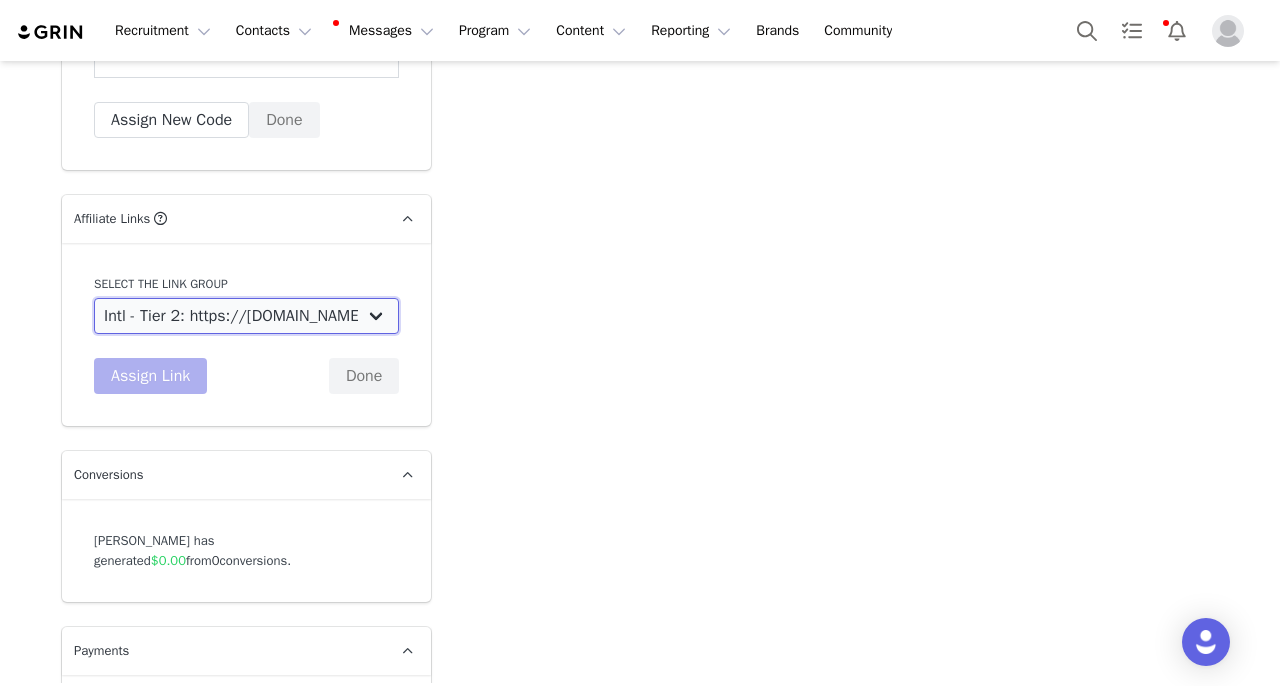 click on "Intl - Tier 2: https://www.ferriswheelpress.com/discount/[discount_code_group_10007613]" at bounding box center [0, 0] 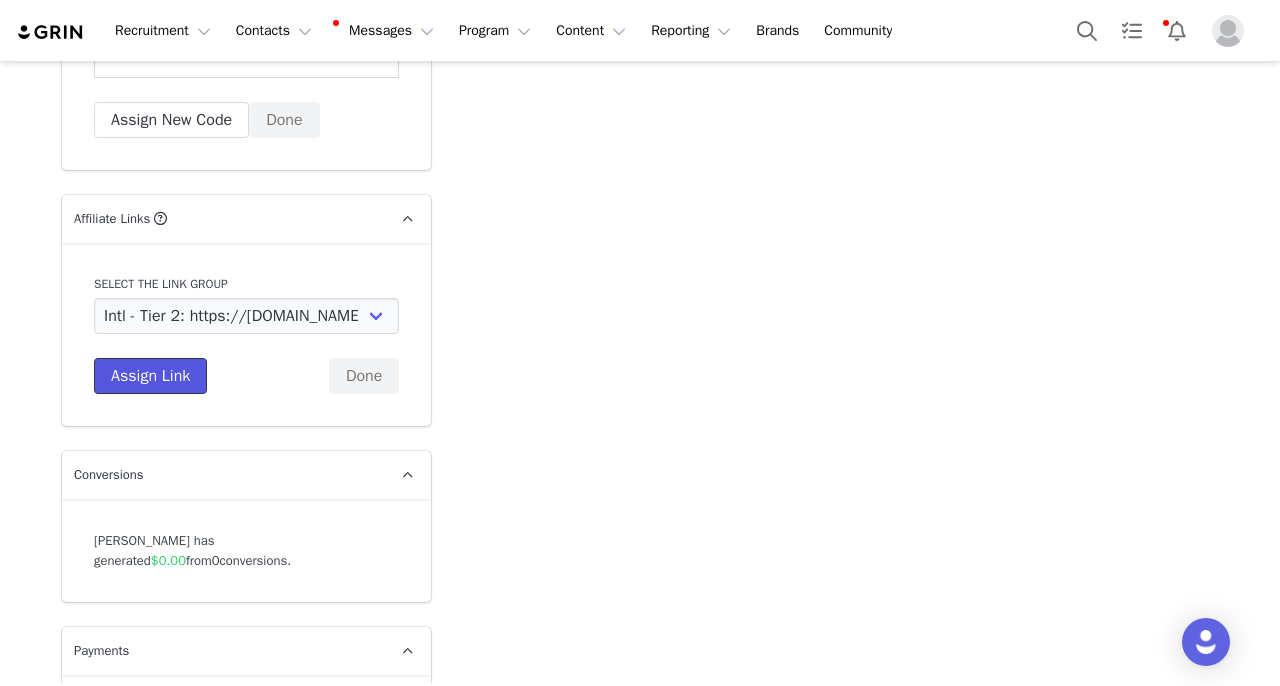 click on "Assign Link" at bounding box center [150, 376] 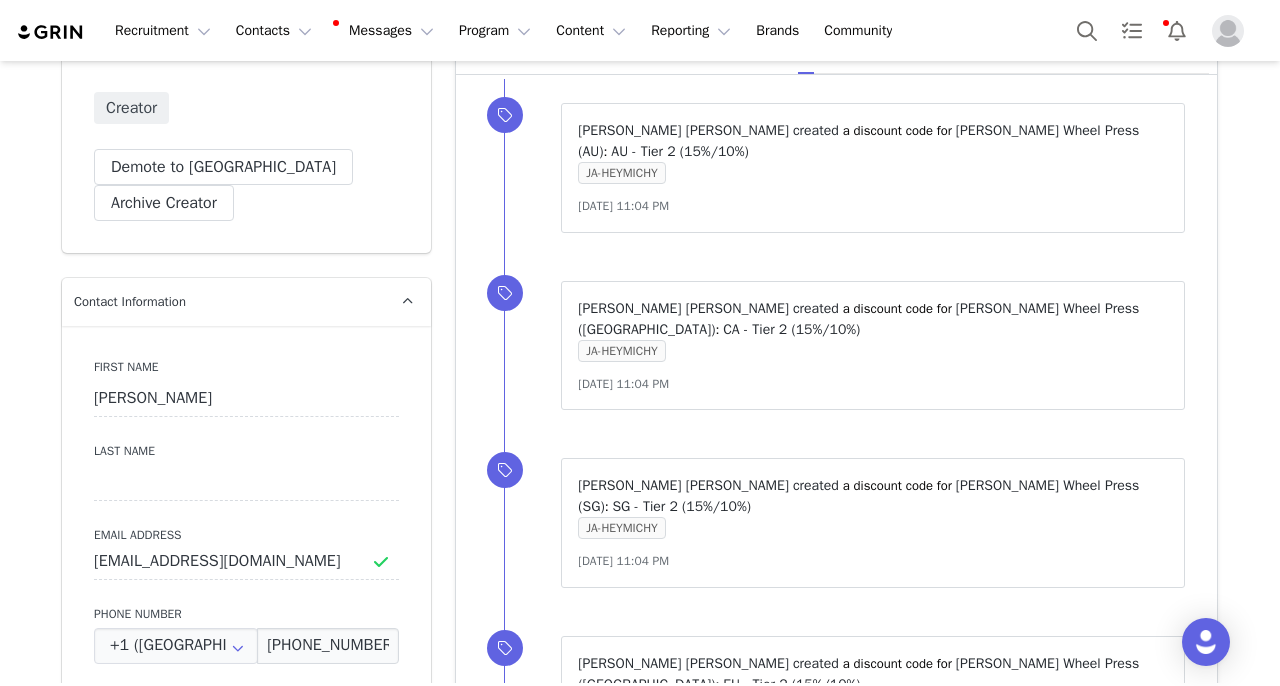 scroll, scrollTop: 787, scrollLeft: 0, axis: vertical 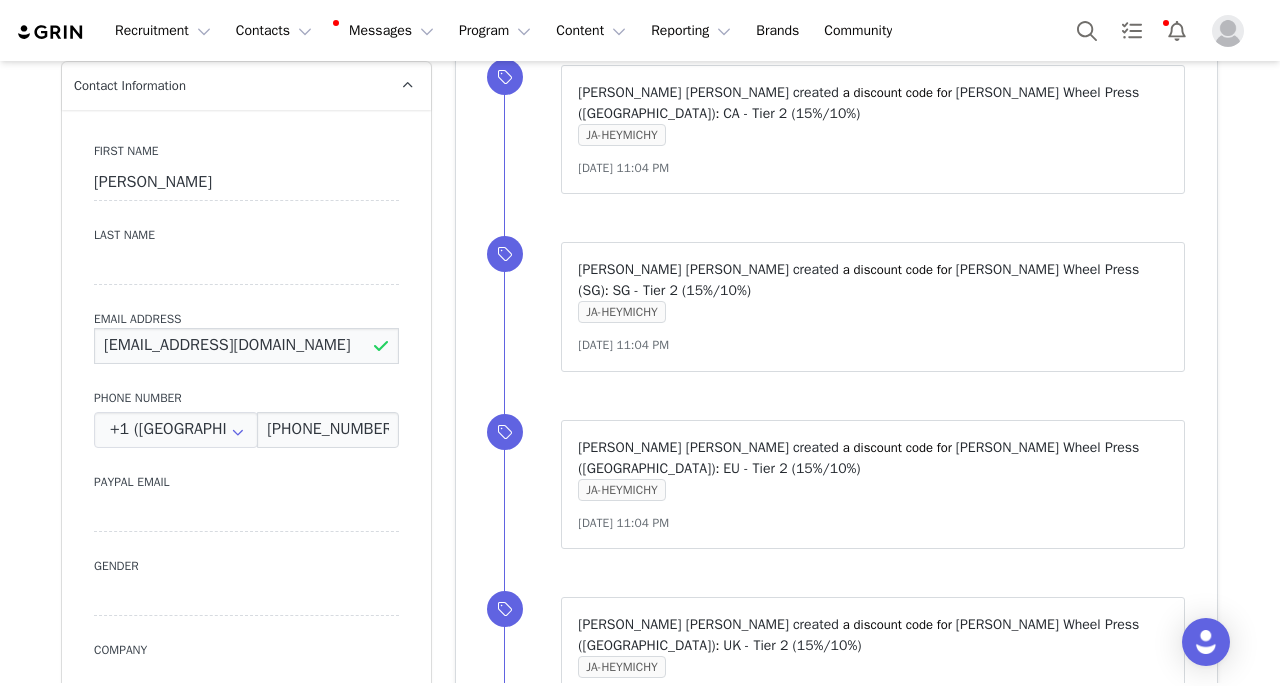 drag, startPoint x: 266, startPoint y: 345, endPoint x: 90, endPoint y: 343, distance: 176.01137 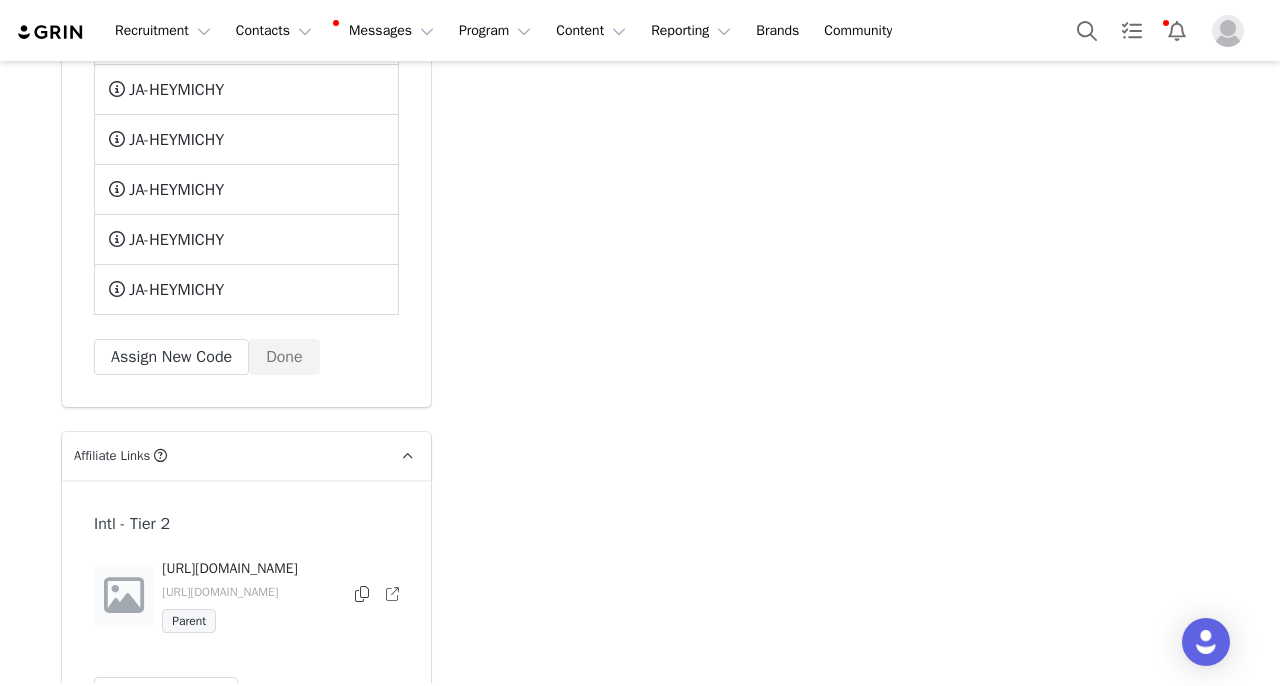 scroll, scrollTop: 5898, scrollLeft: 0, axis: vertical 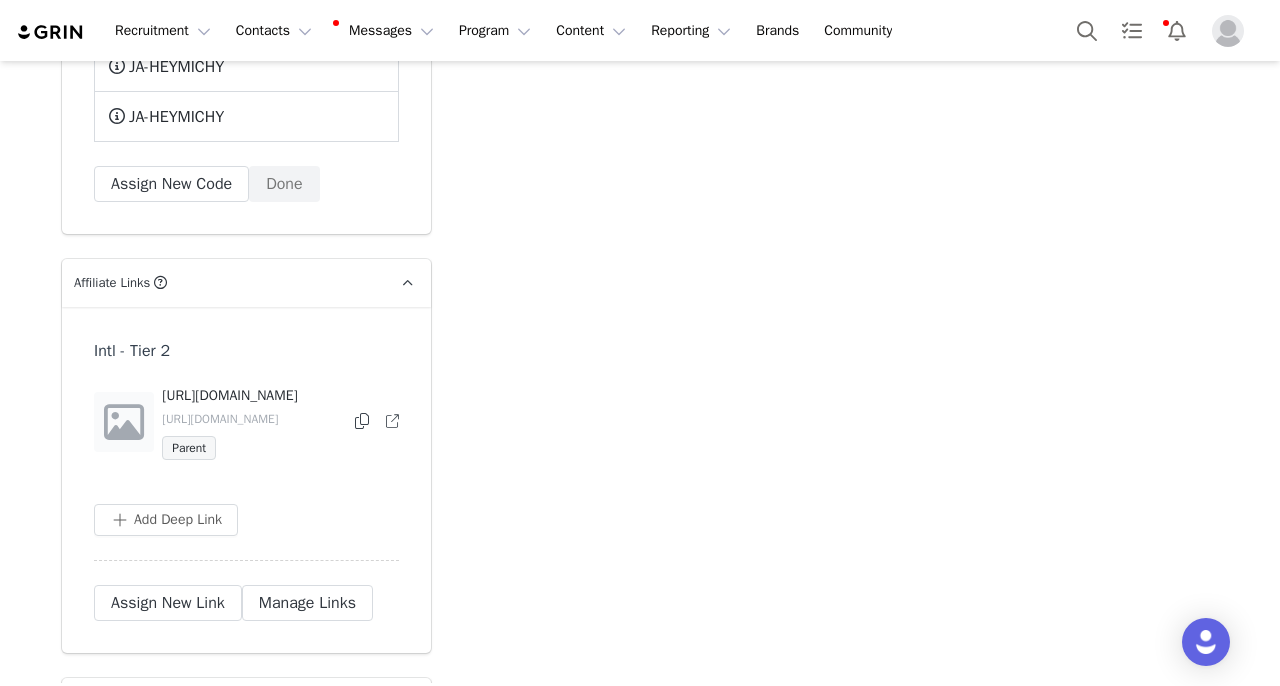 click at bounding box center (362, 421) 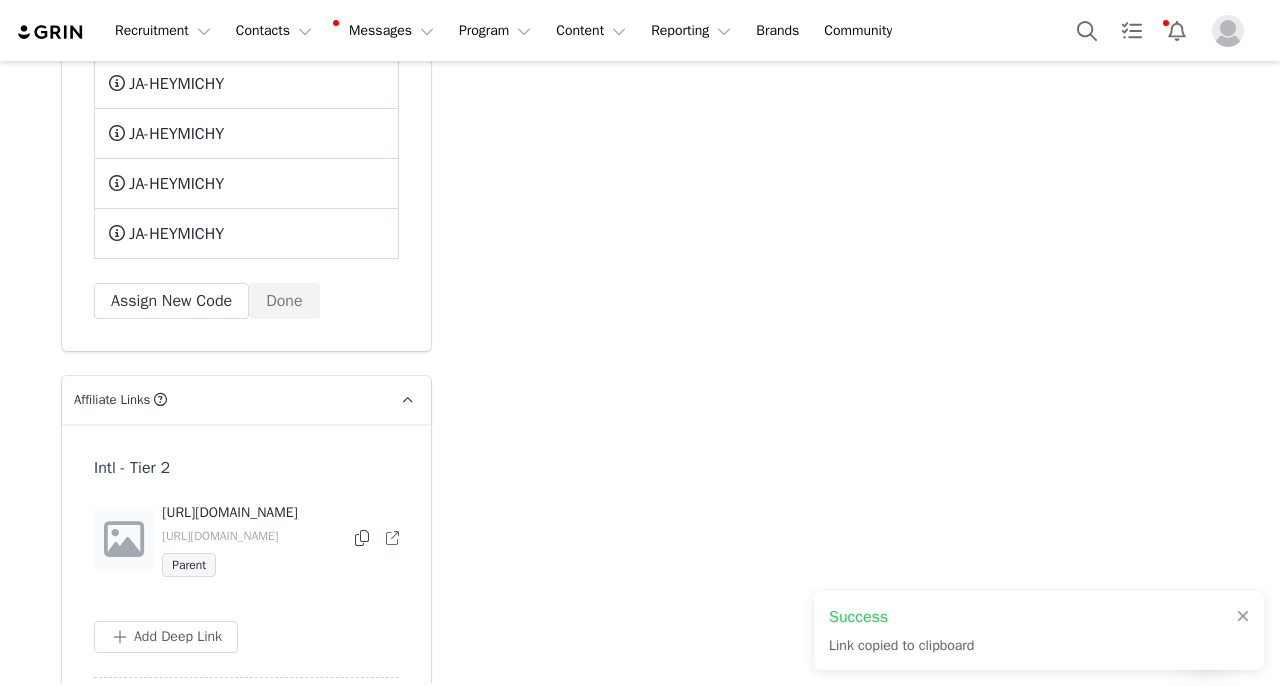 scroll, scrollTop: 5950, scrollLeft: 0, axis: vertical 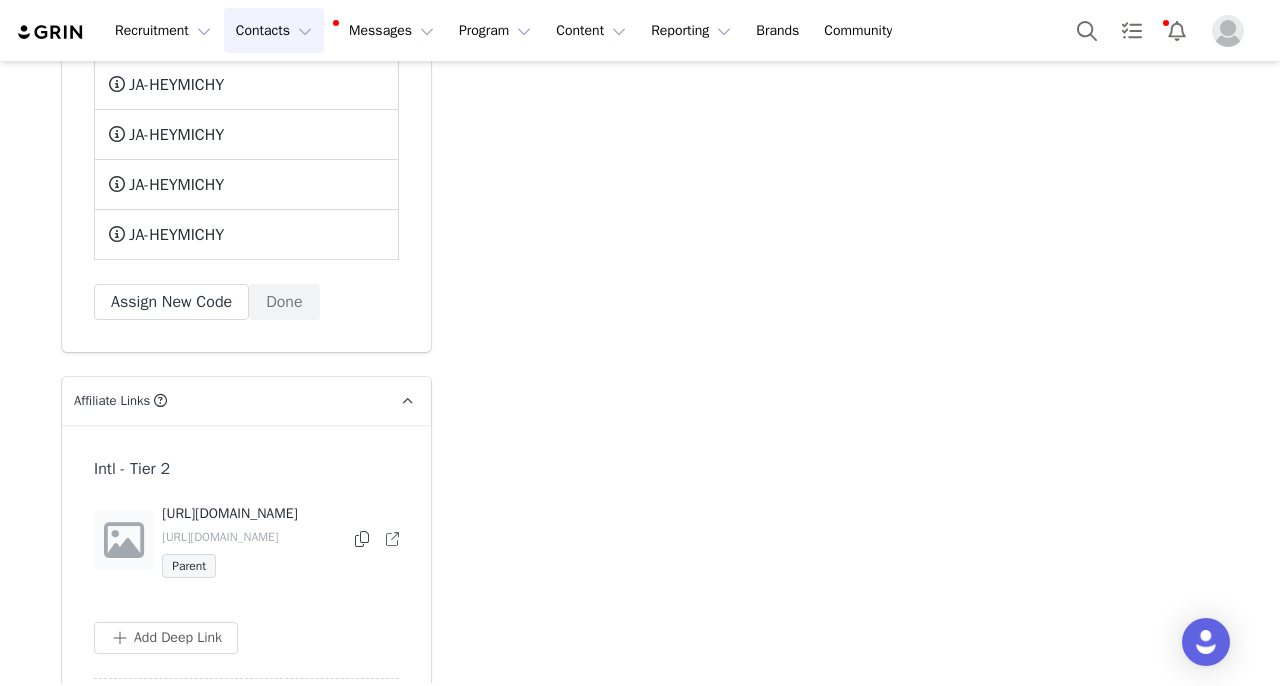 click on "Contacts Contacts" at bounding box center (274, 30) 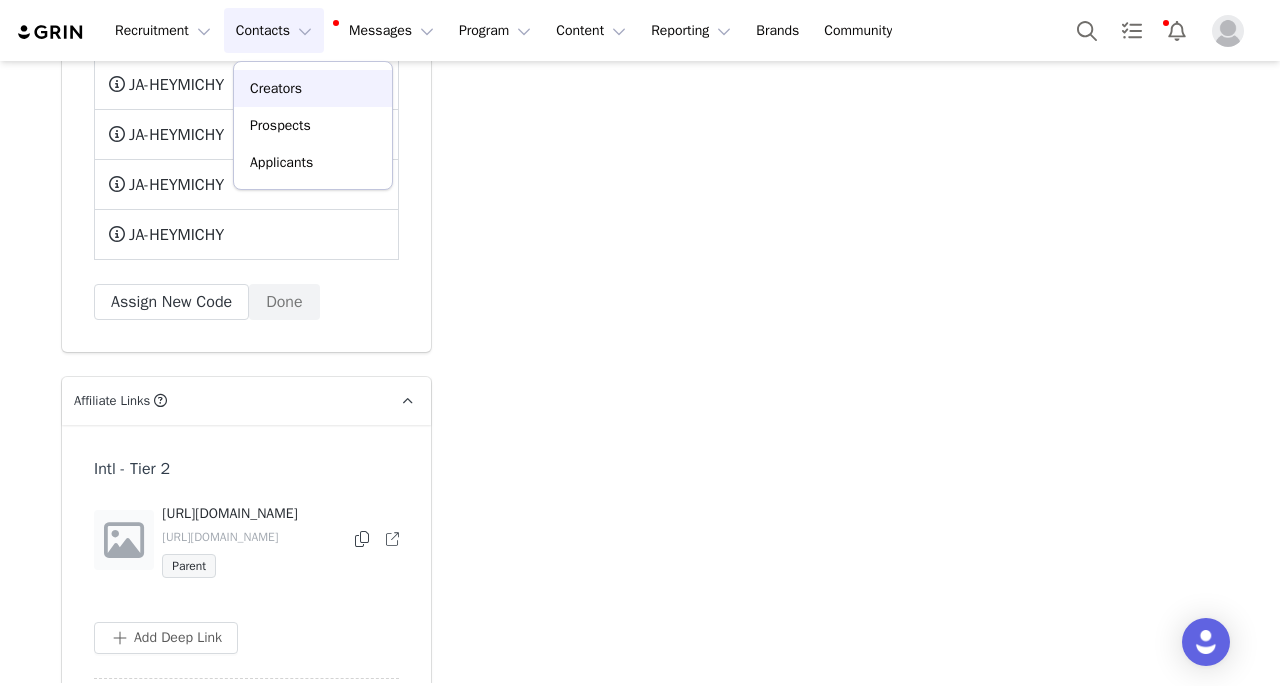 drag, startPoint x: 295, startPoint y: 107, endPoint x: 311, endPoint y: 3, distance: 105.22357 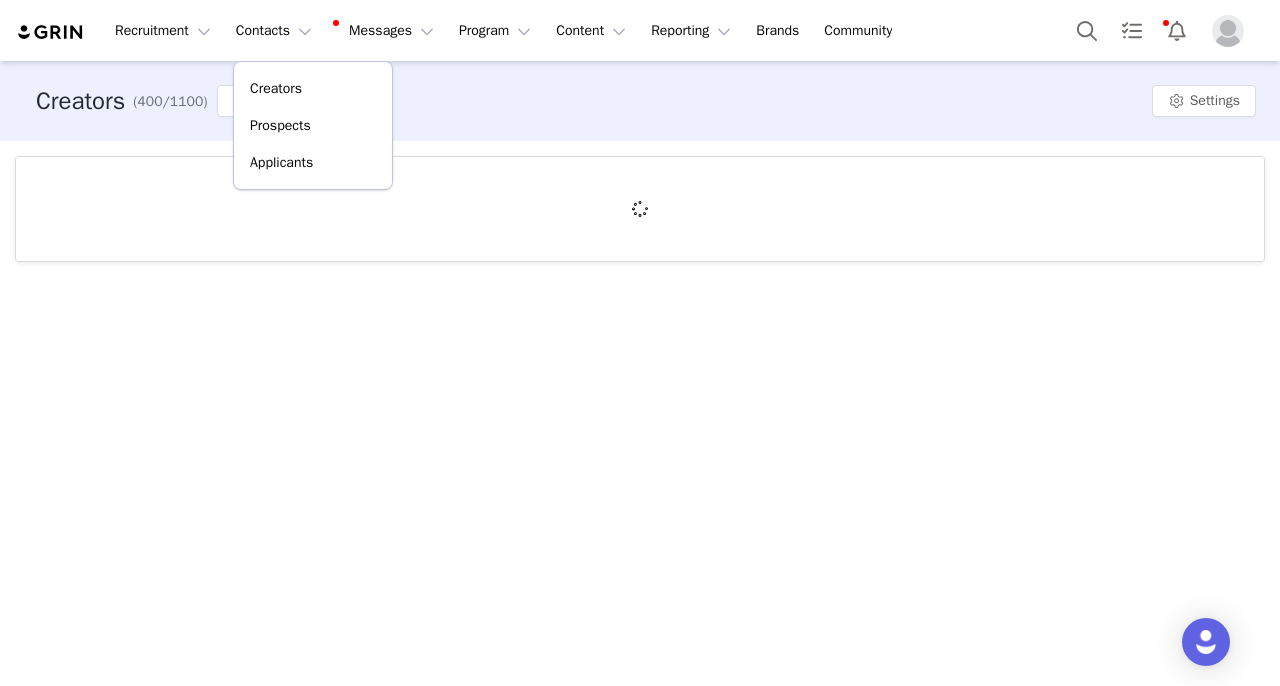 scroll, scrollTop: 0, scrollLeft: 0, axis: both 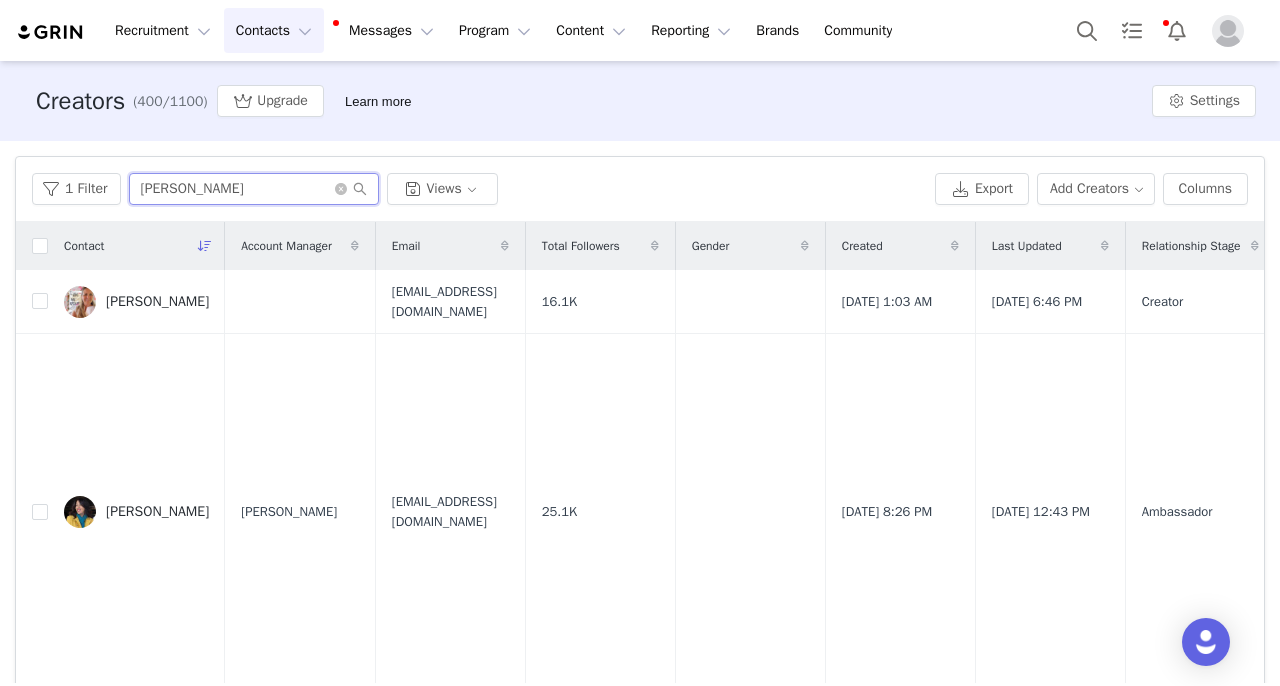 drag, startPoint x: 225, startPoint y: 201, endPoint x: 28, endPoint y: 201, distance: 197 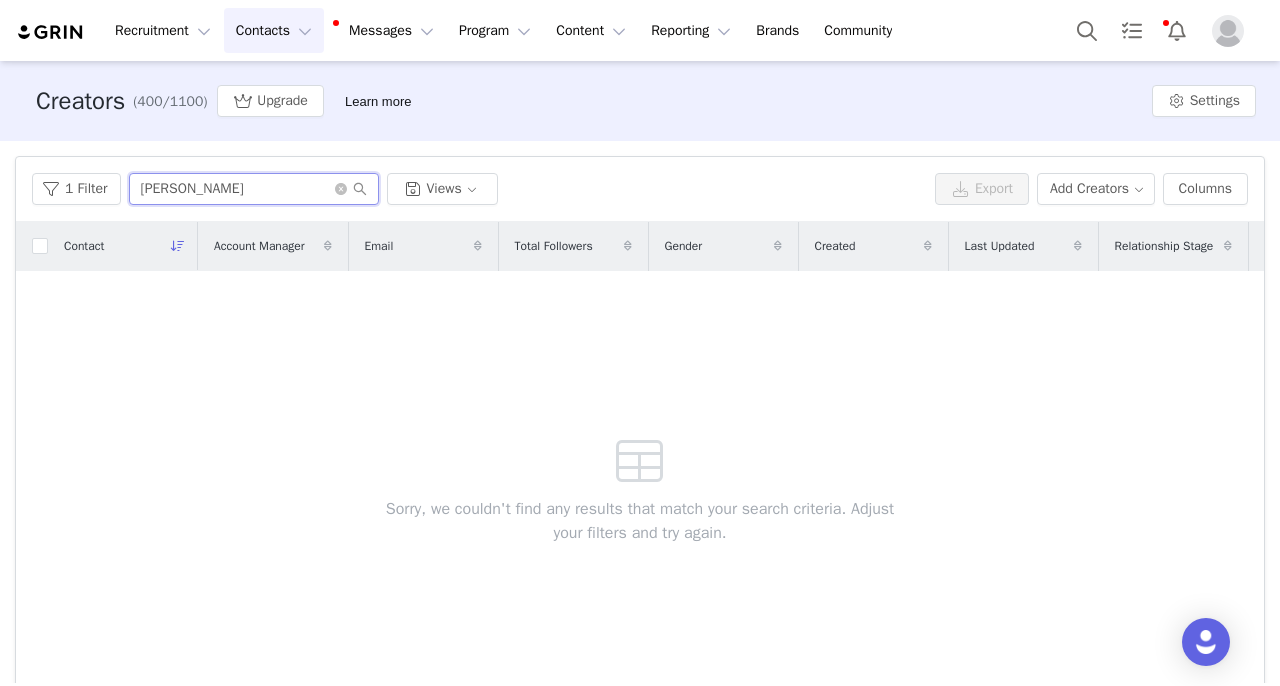 drag, startPoint x: 198, startPoint y: 191, endPoint x: 0, endPoint y: 191, distance: 198 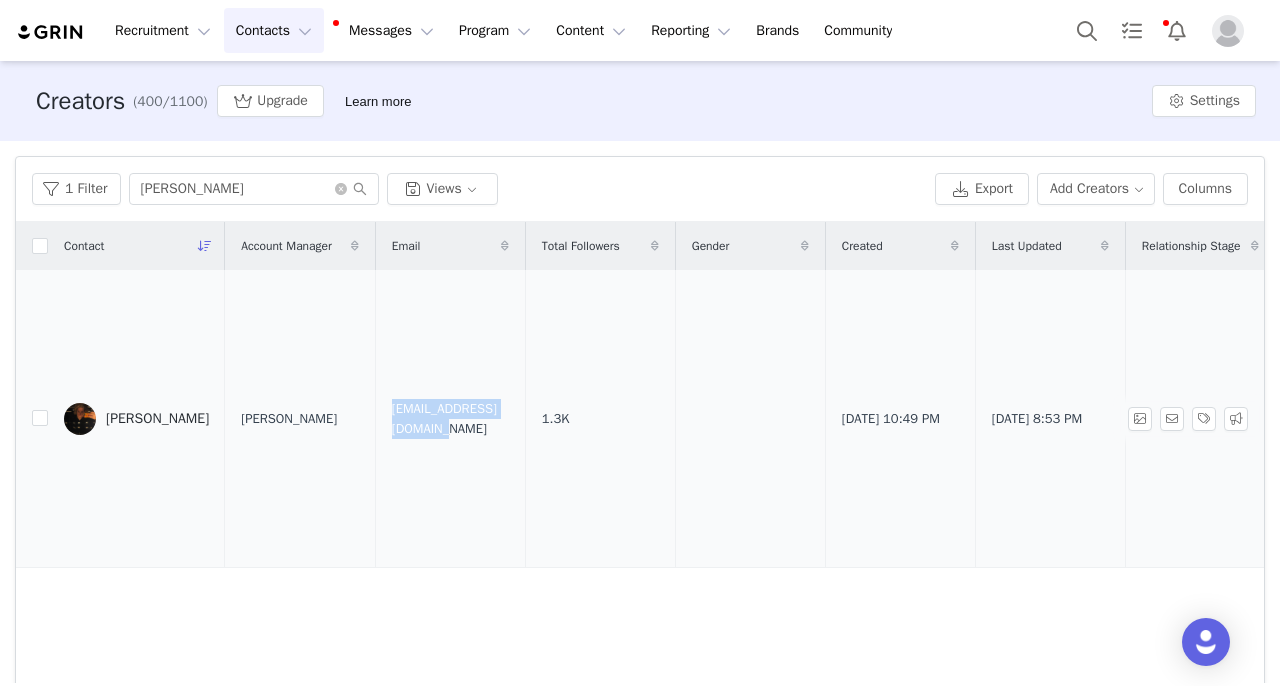 drag, startPoint x: 396, startPoint y: 421, endPoint x: 554, endPoint y: 421, distance: 158 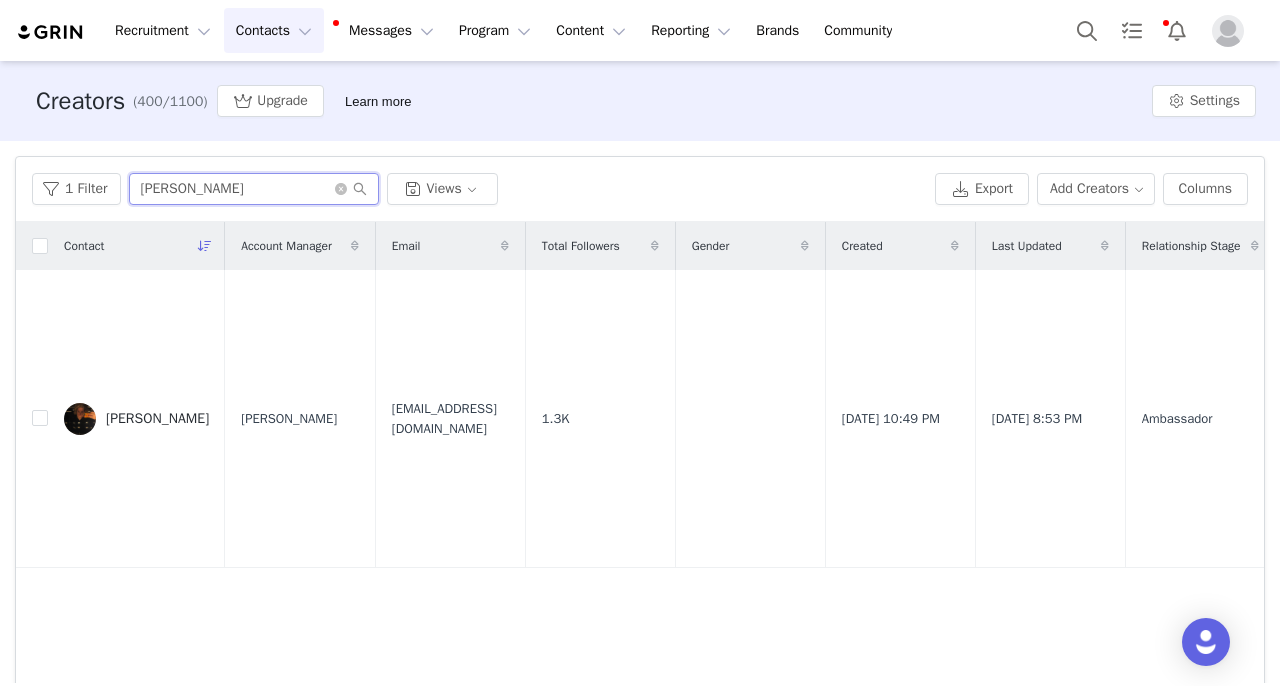 drag, startPoint x: 269, startPoint y: 194, endPoint x: 0, endPoint y: 173, distance: 269.81845 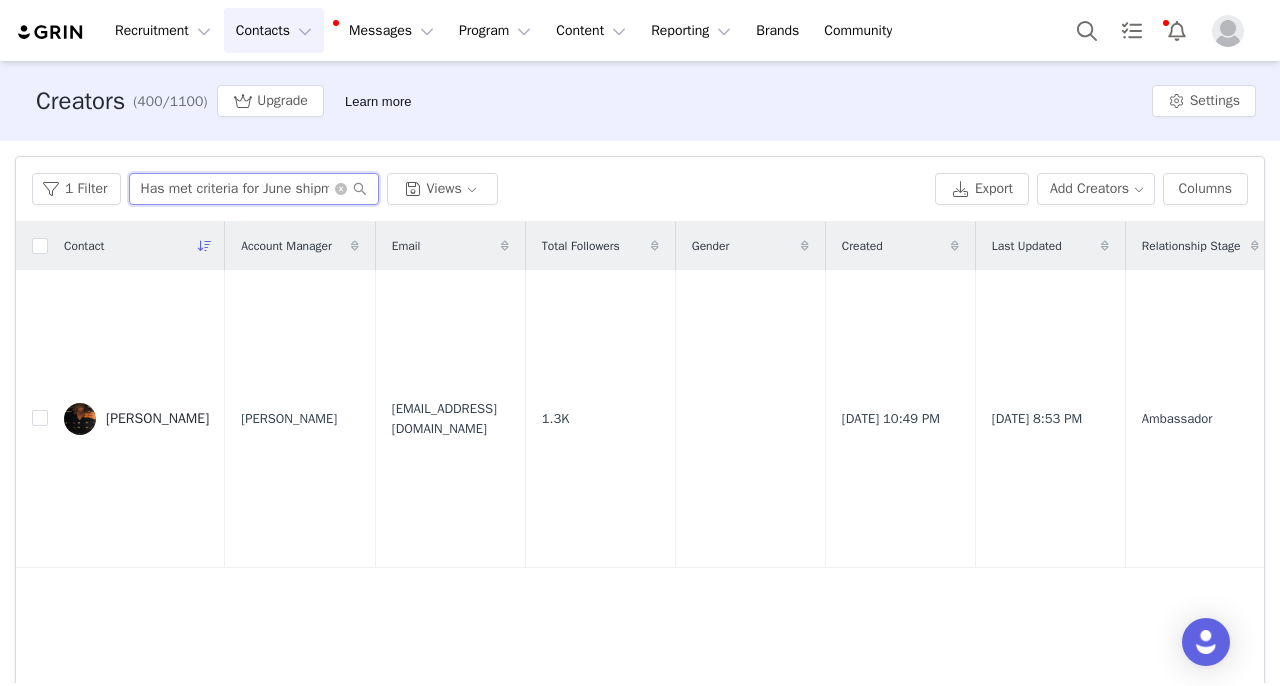type on "Has met criteria for June shipment" 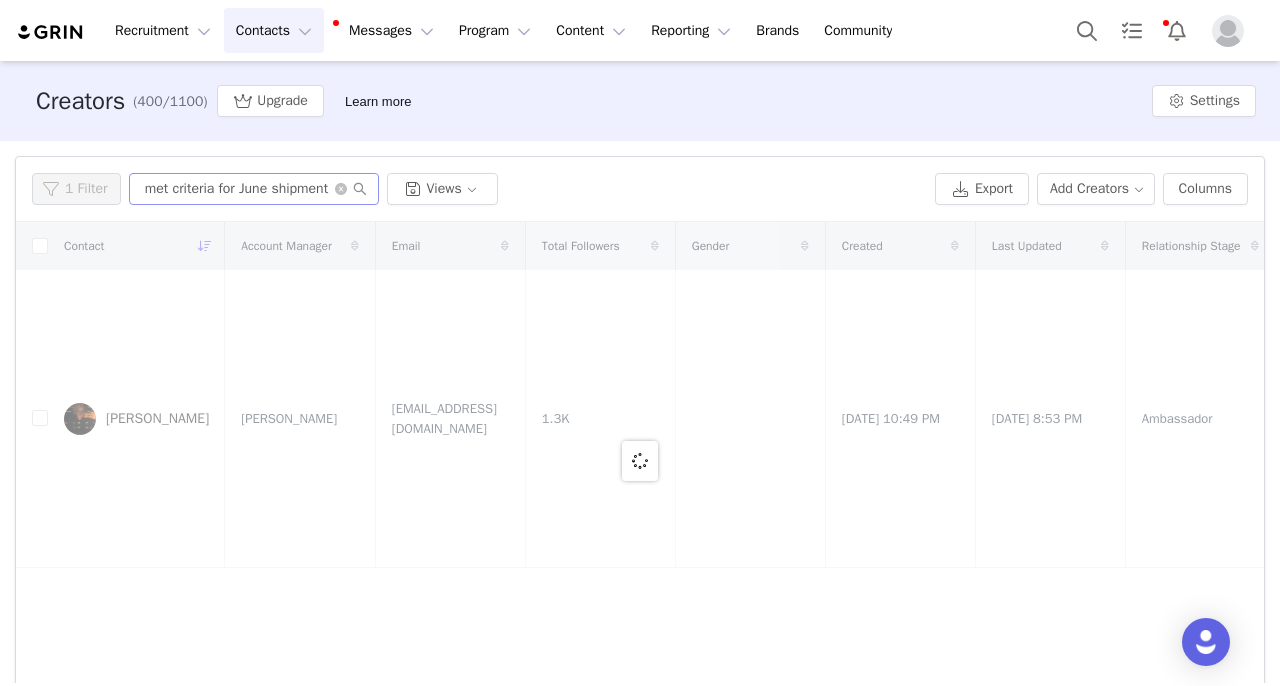 click at bounding box center (351, 189) 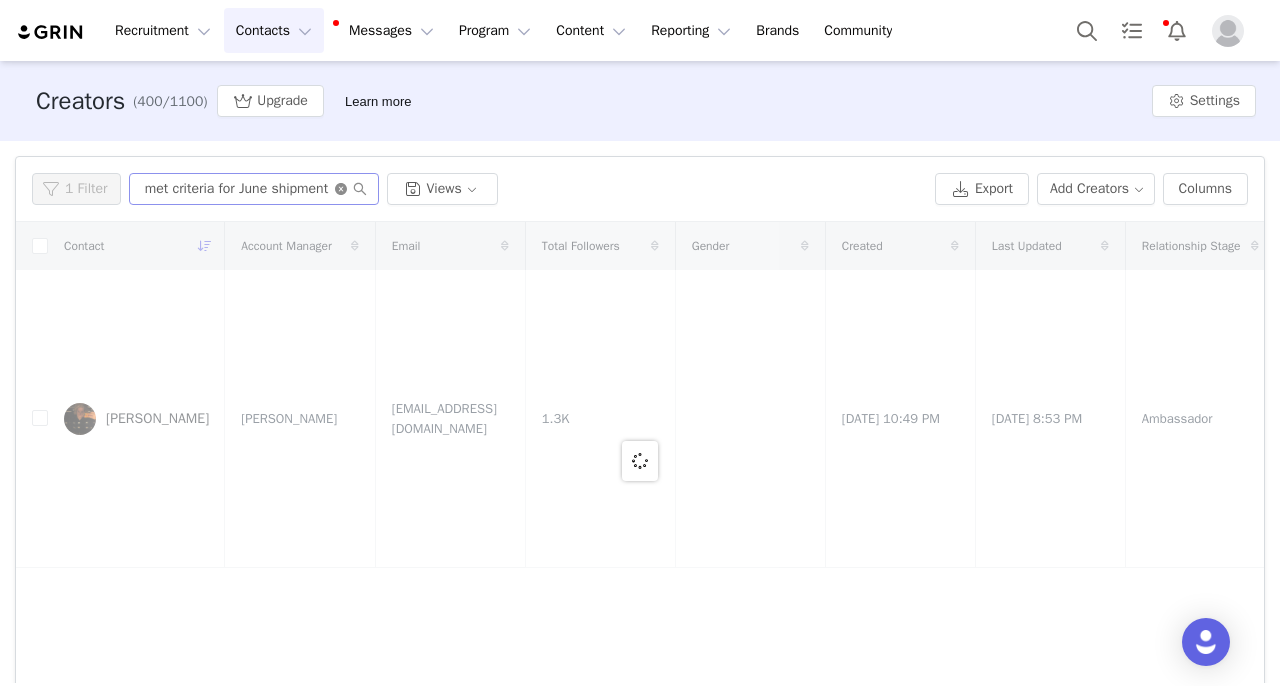 click 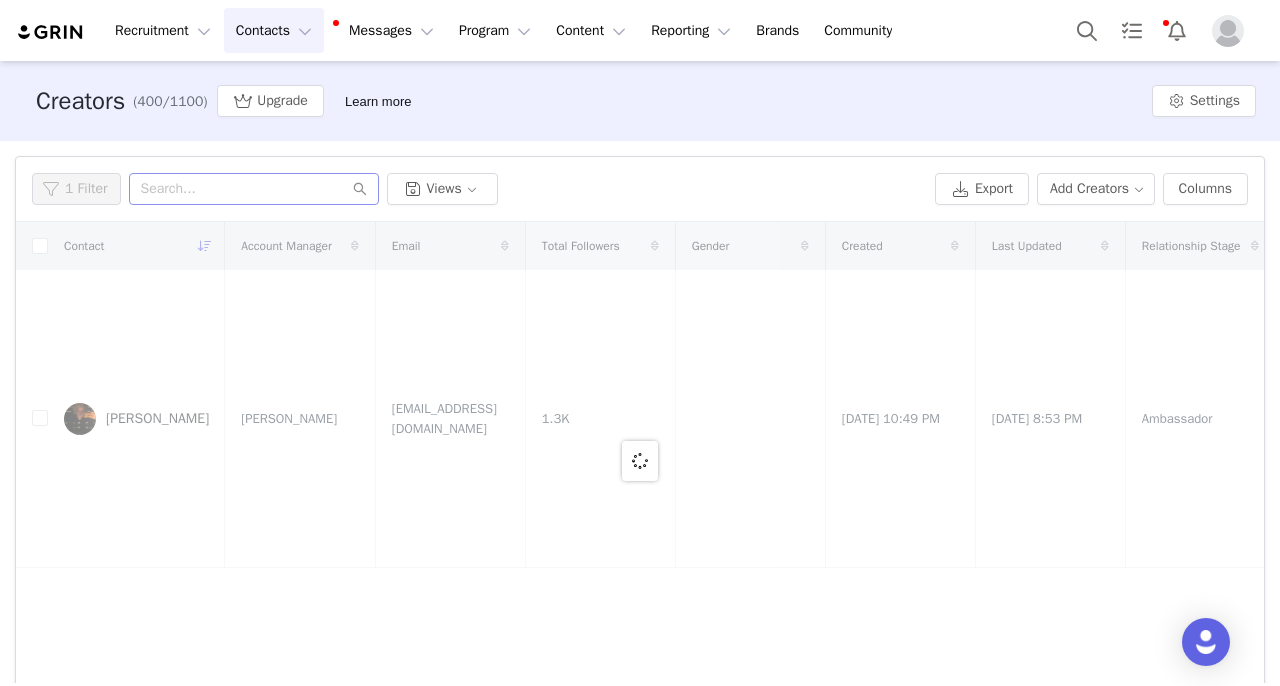 scroll, scrollTop: 0, scrollLeft: 0, axis: both 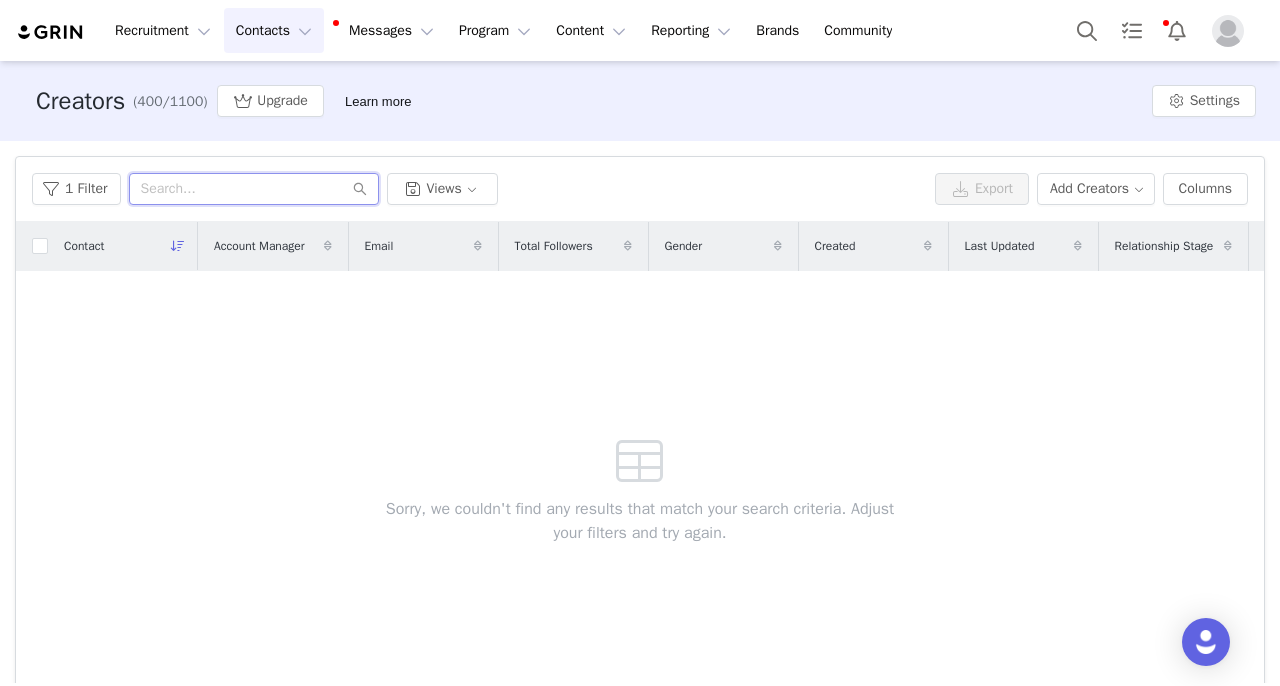 click at bounding box center (254, 189) 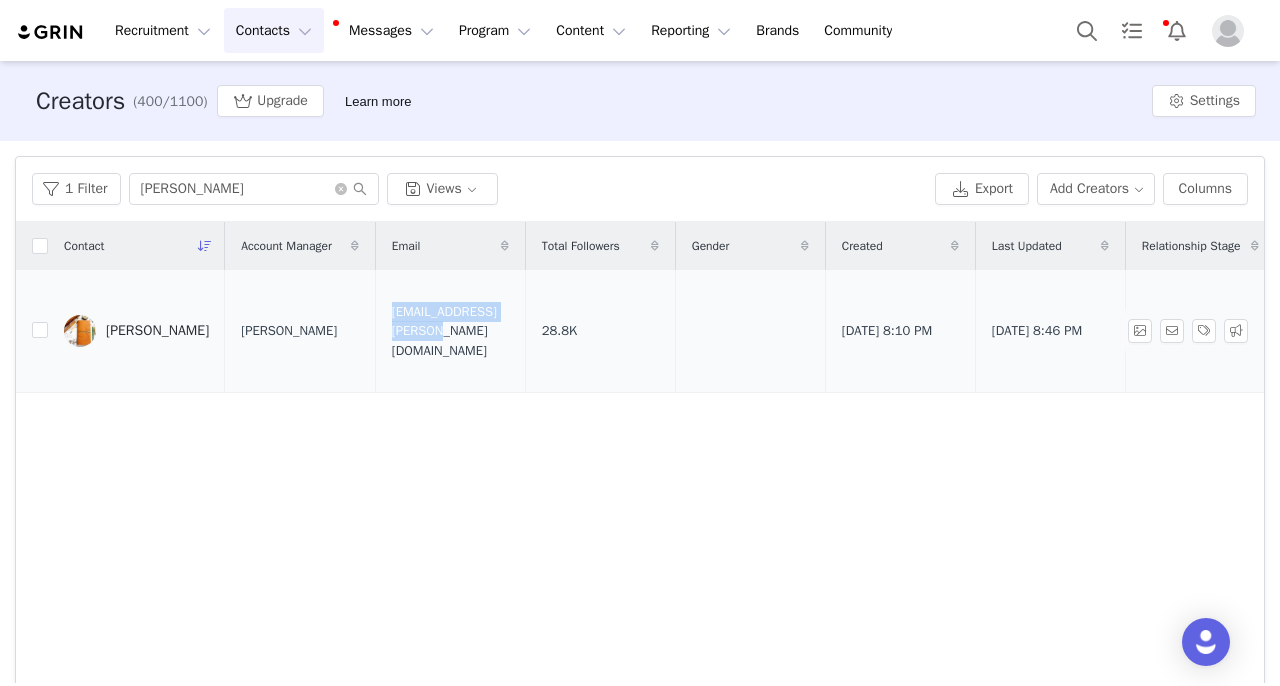 drag, startPoint x: 386, startPoint y: 330, endPoint x: 534, endPoint y: 331, distance: 148.00337 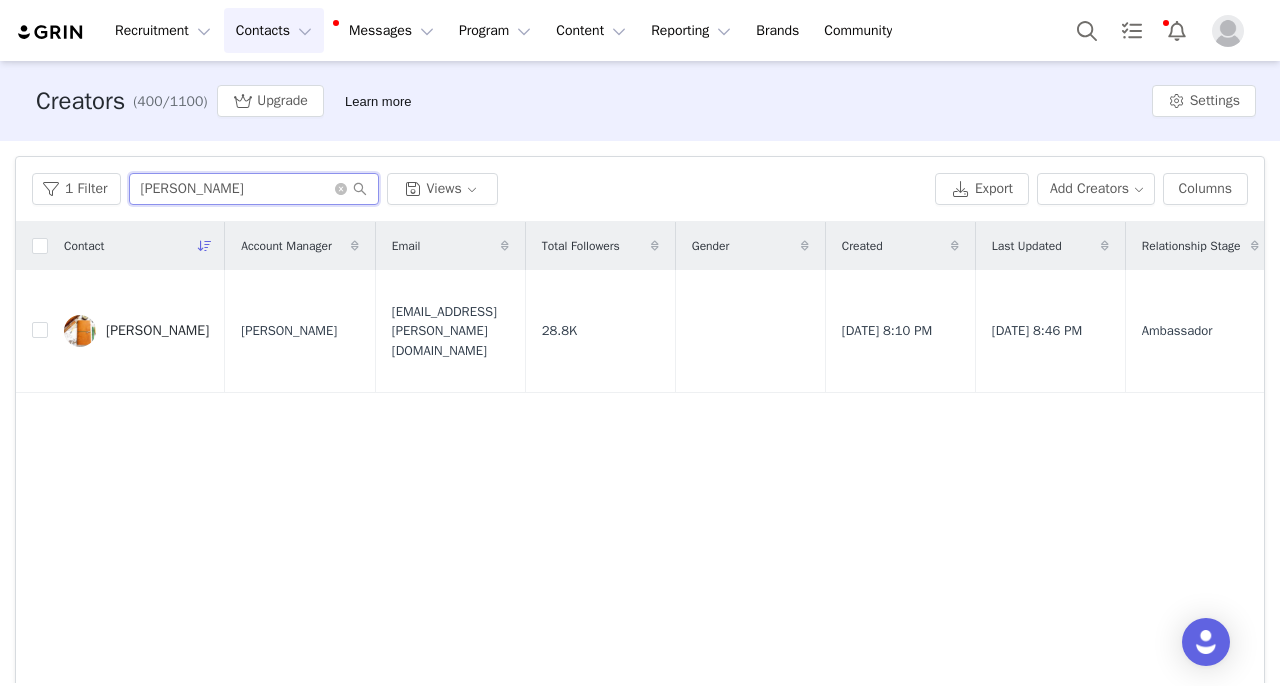 drag, startPoint x: 283, startPoint y: 183, endPoint x: 0, endPoint y: 188, distance: 283.04416 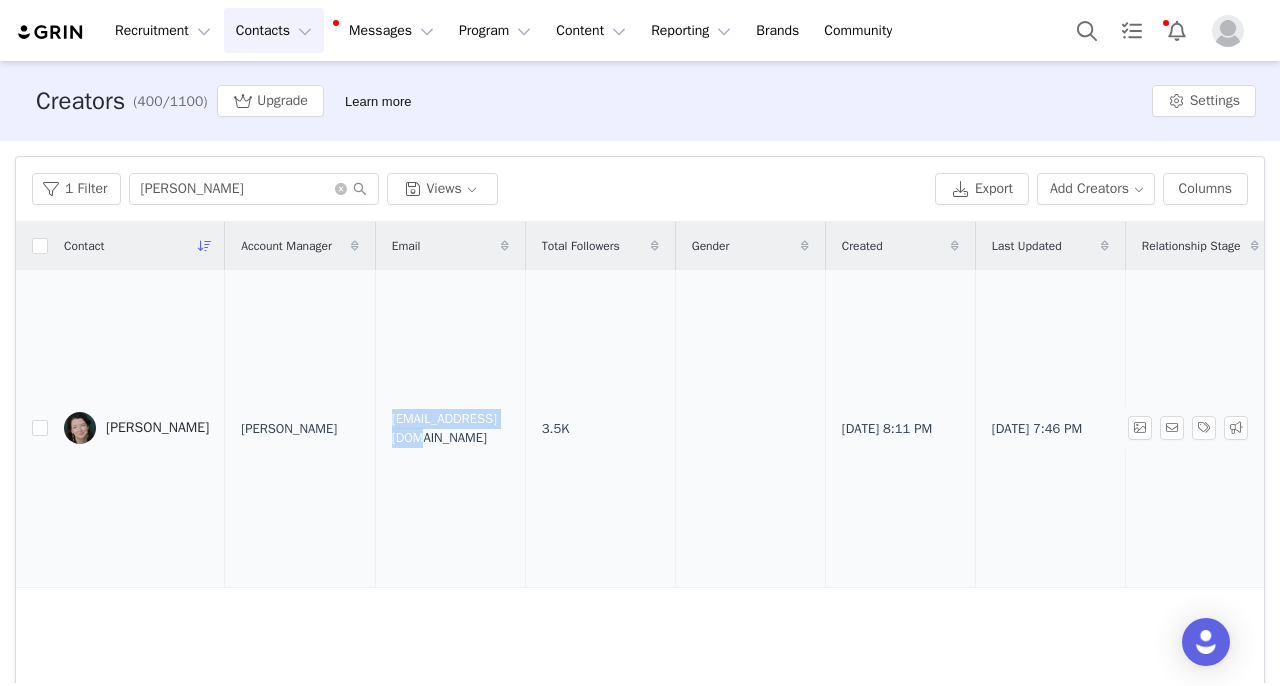 drag, startPoint x: 441, startPoint y: 433, endPoint x: 571, endPoint y: 432, distance: 130.00385 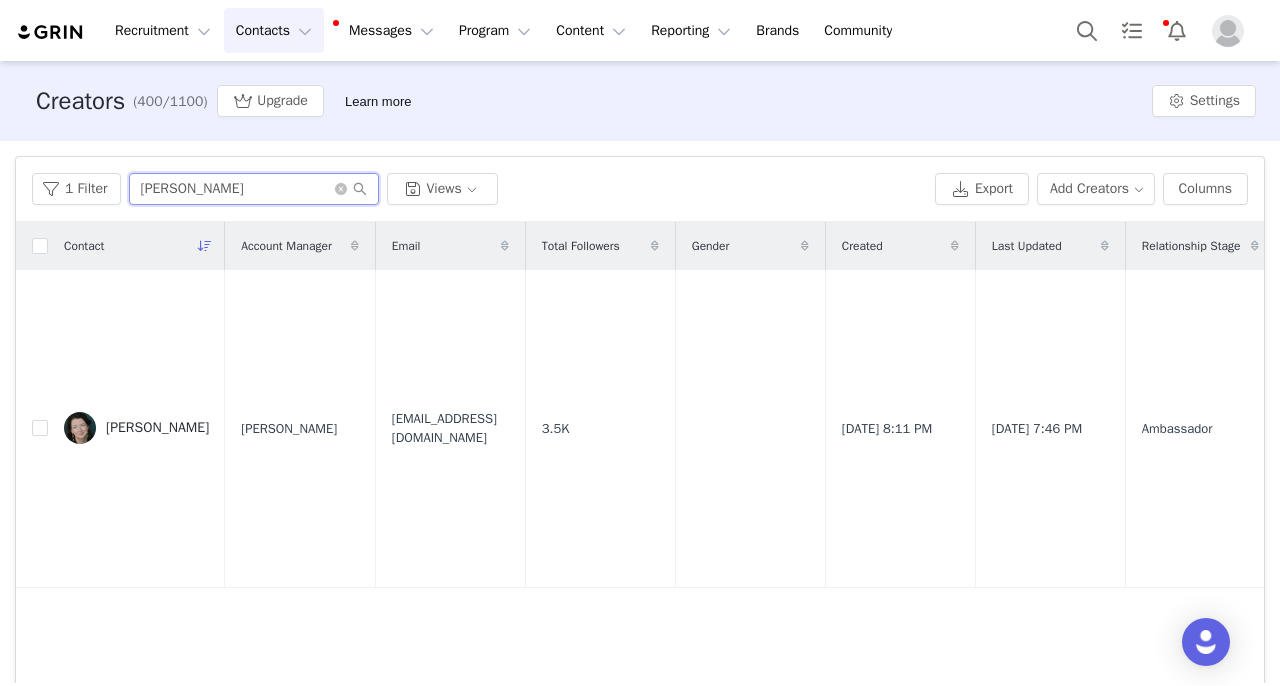 drag, startPoint x: 311, startPoint y: 178, endPoint x: 0, endPoint y: 177, distance: 311.00162 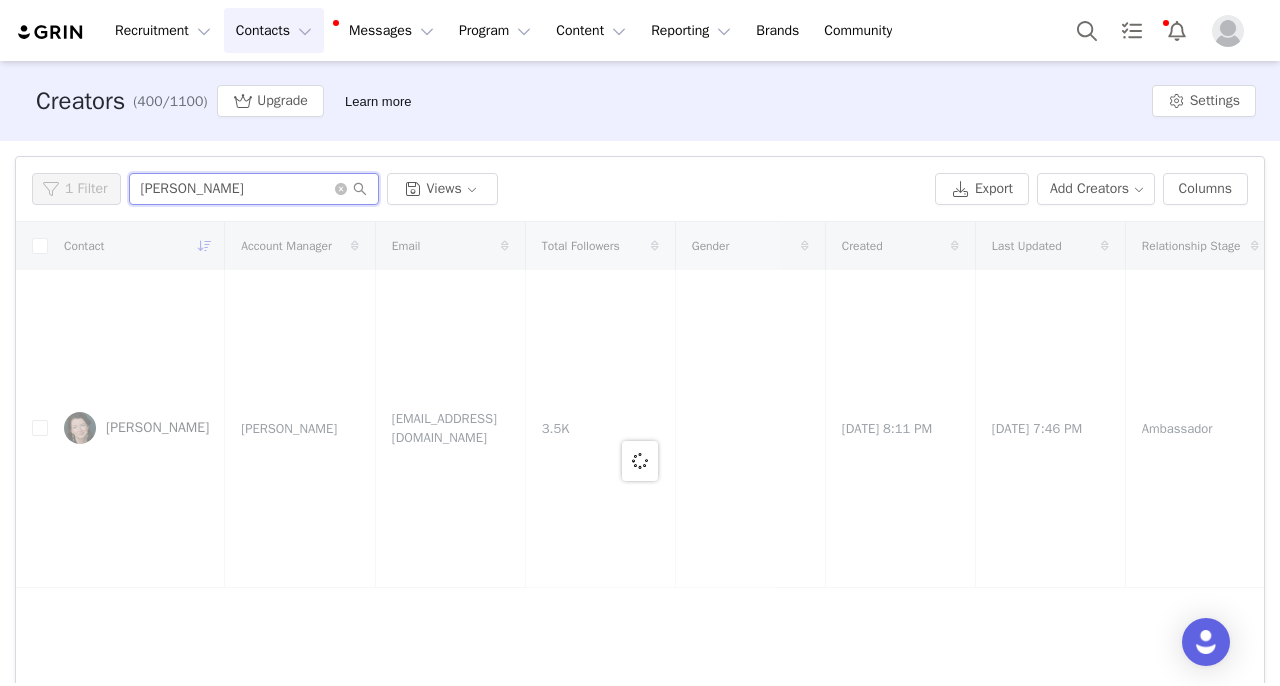 type on "[PERSON_NAME]" 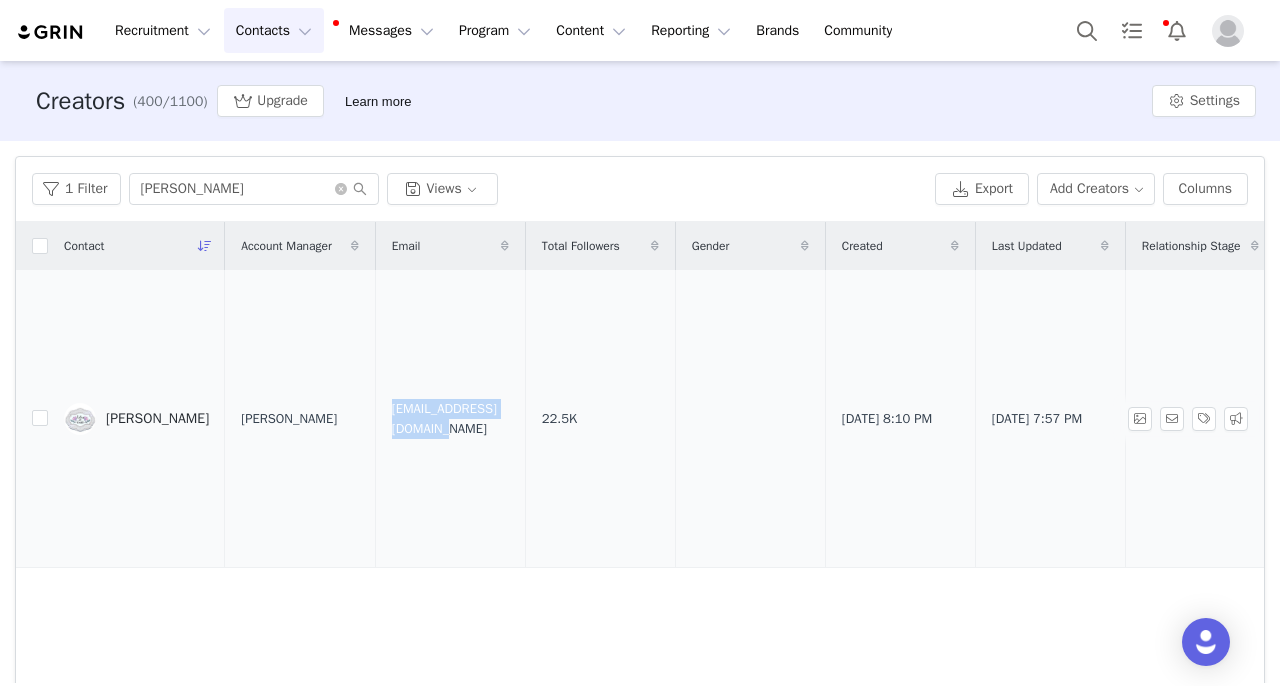 drag, startPoint x: 436, startPoint y: 414, endPoint x: 588, endPoint y: 418, distance: 152.05263 